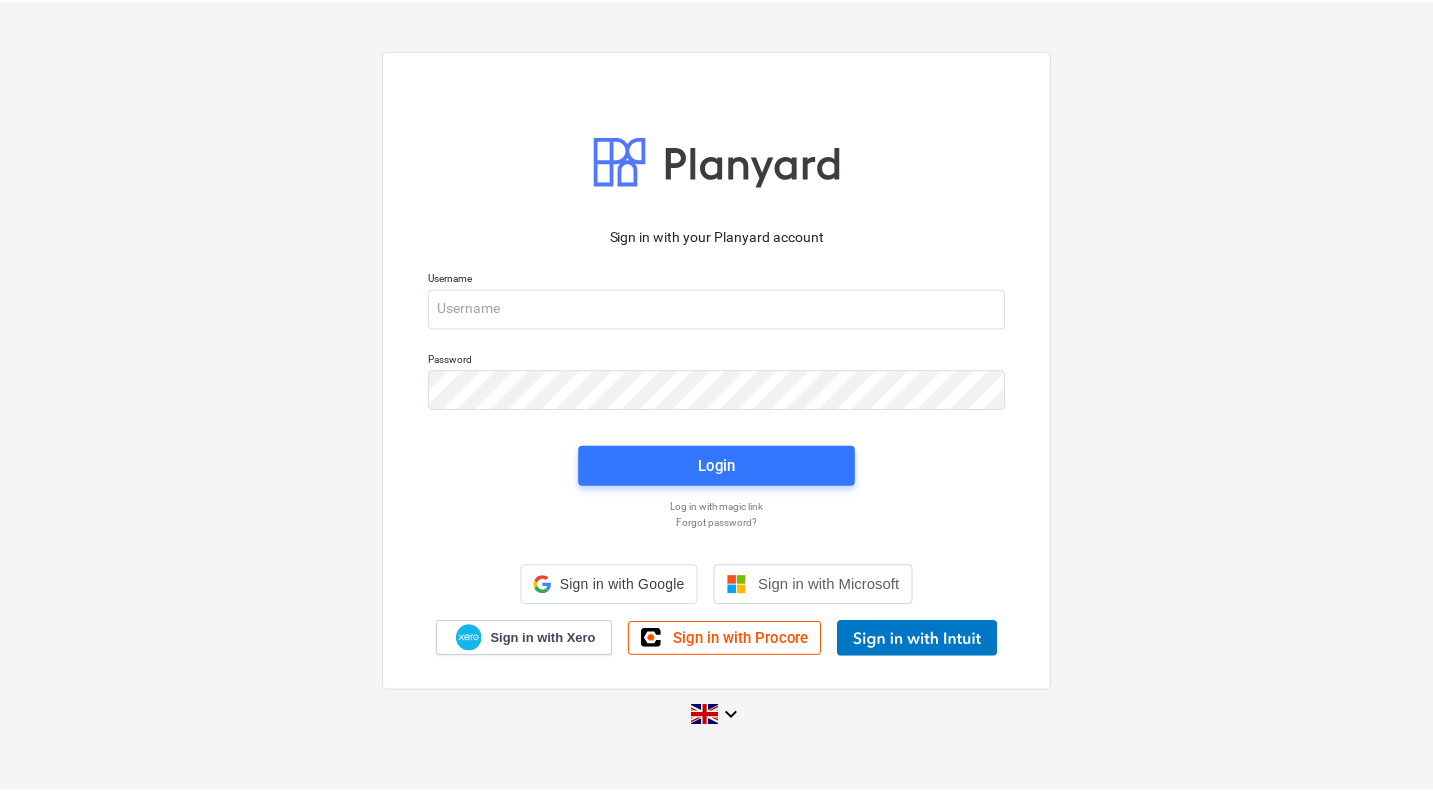 scroll, scrollTop: 0, scrollLeft: 0, axis: both 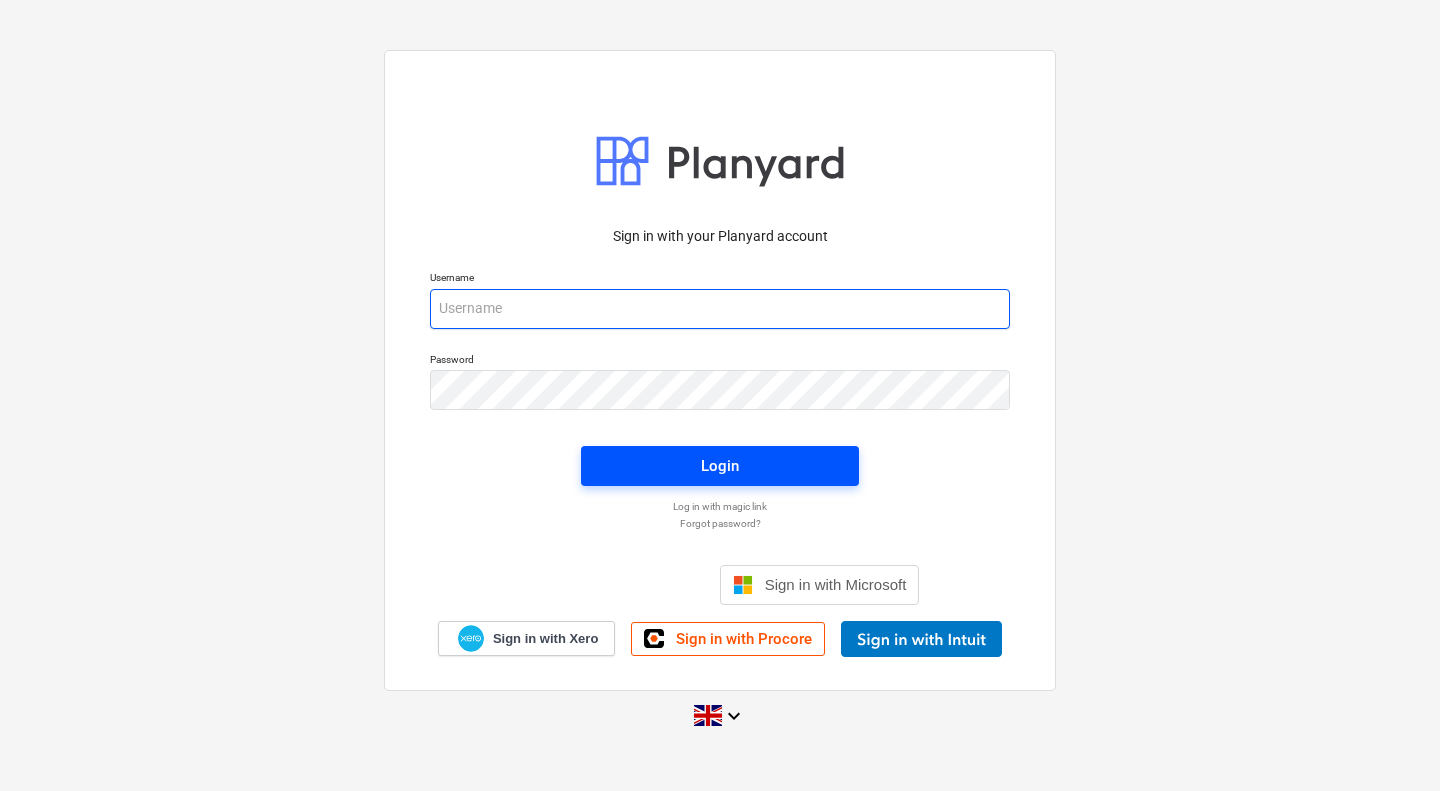 type on "[USERNAME]@[EXAMPLE].com" 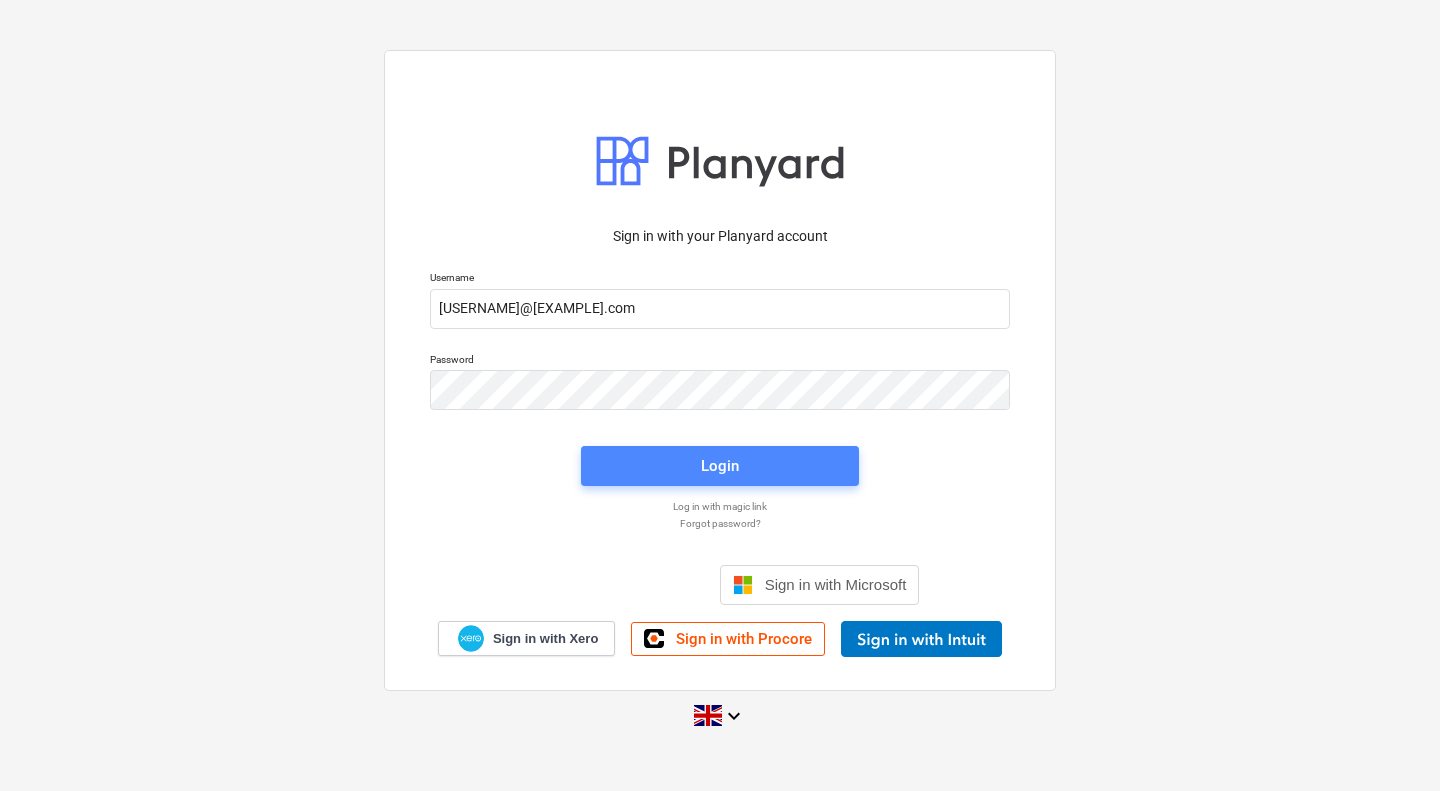 click on "Login" at bounding box center (720, 466) 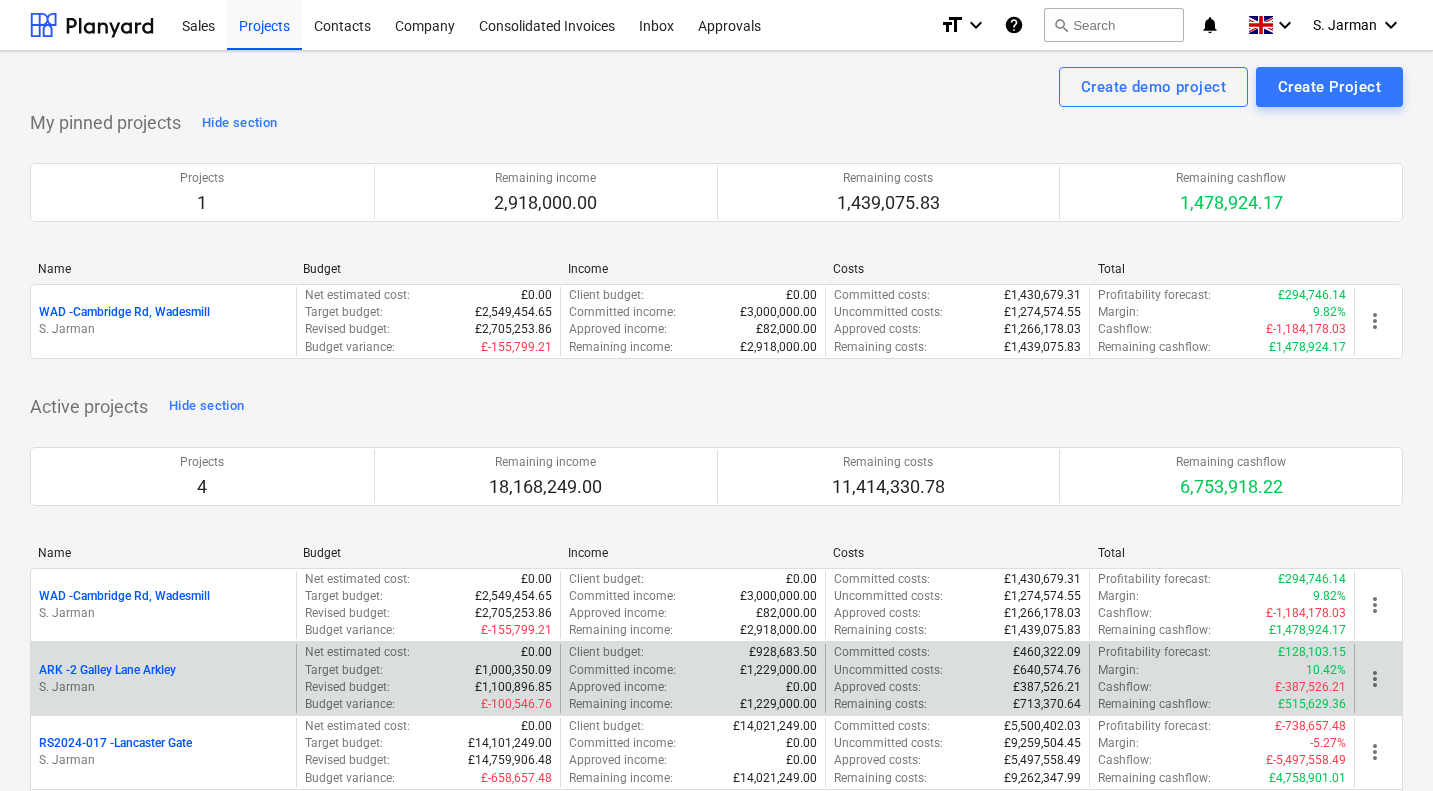 click on "ARK -  2 Galley Lane Arkley" at bounding box center [107, 670] 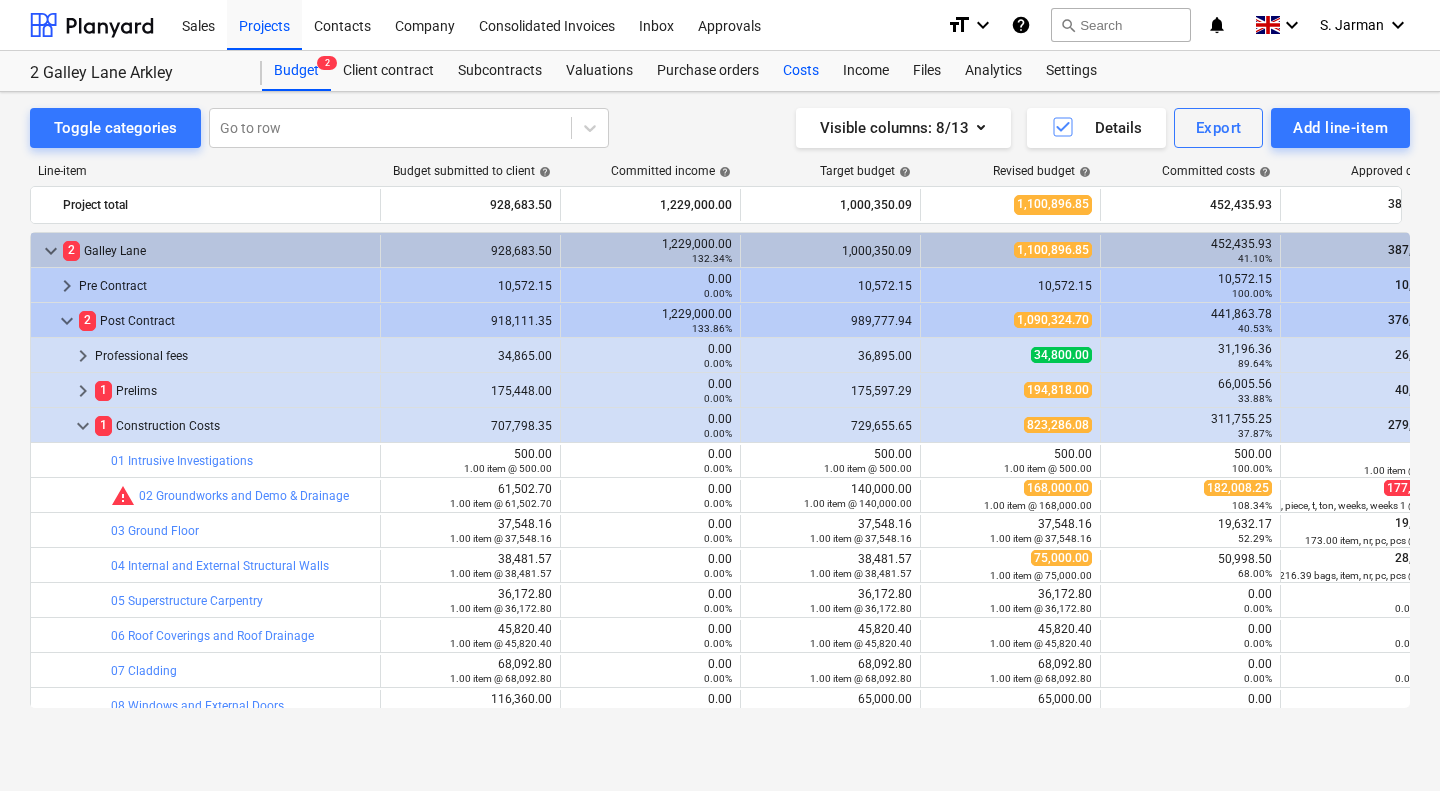 click on "Costs" at bounding box center [801, 71] 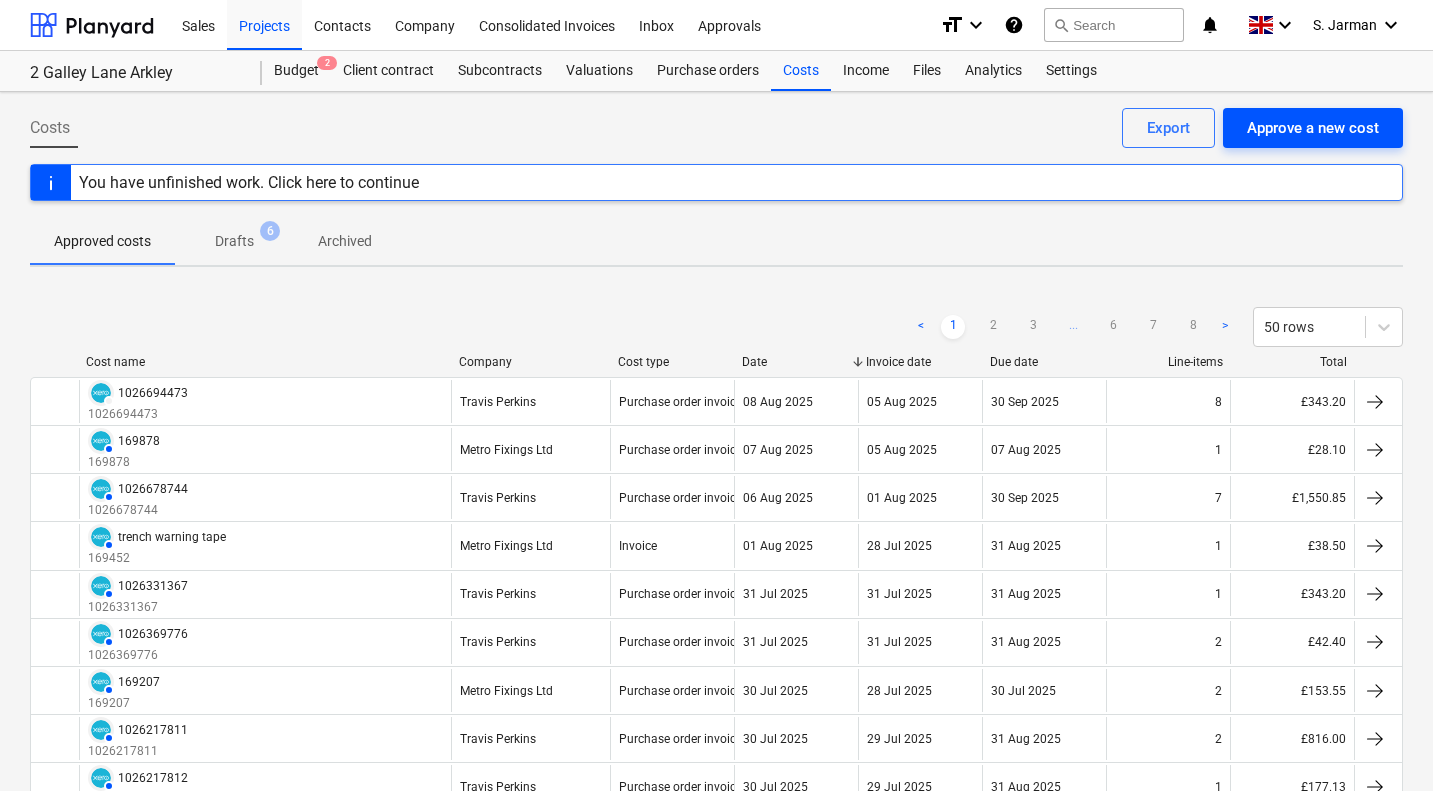 click on "Approve a new cost" at bounding box center [1313, 128] 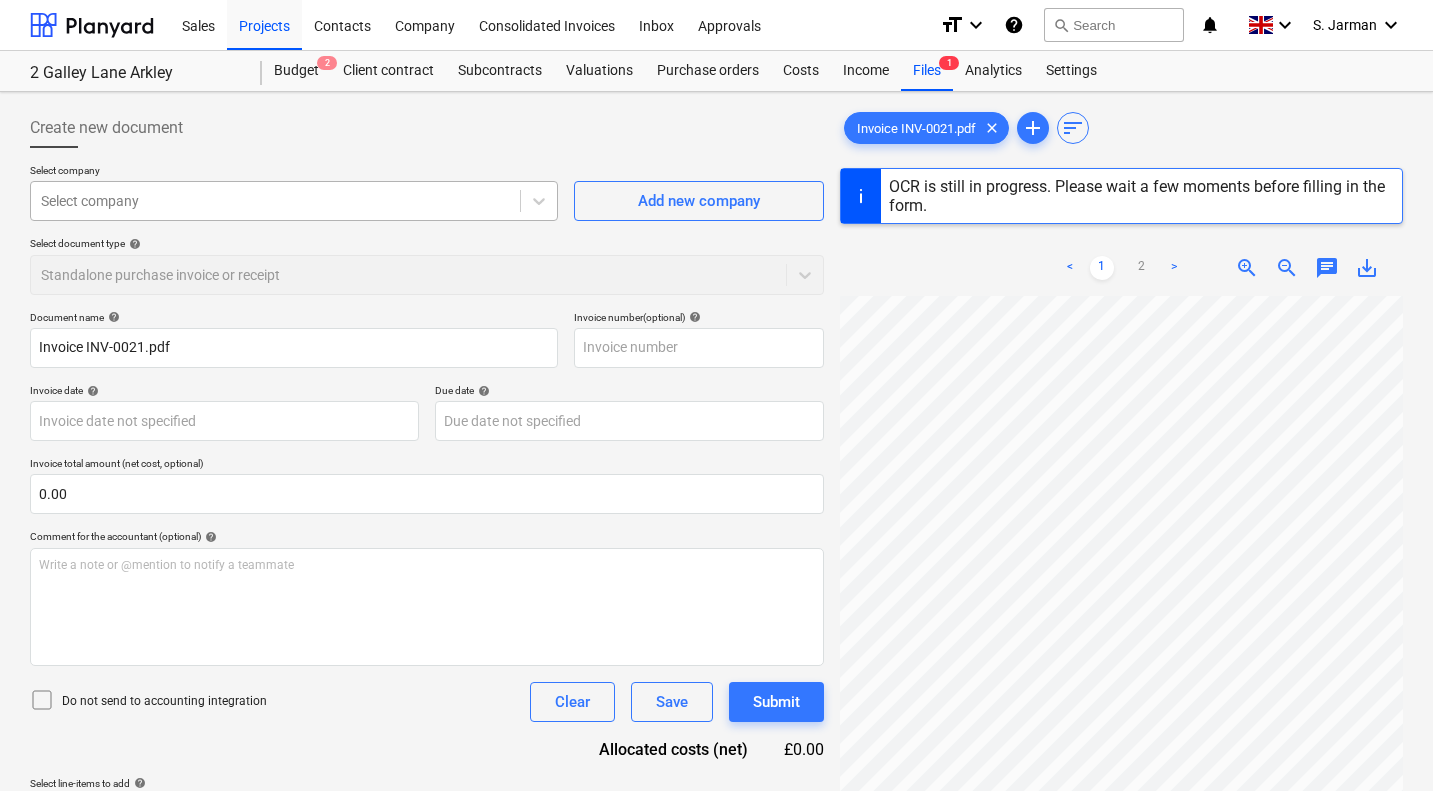 type on "INV-0021" 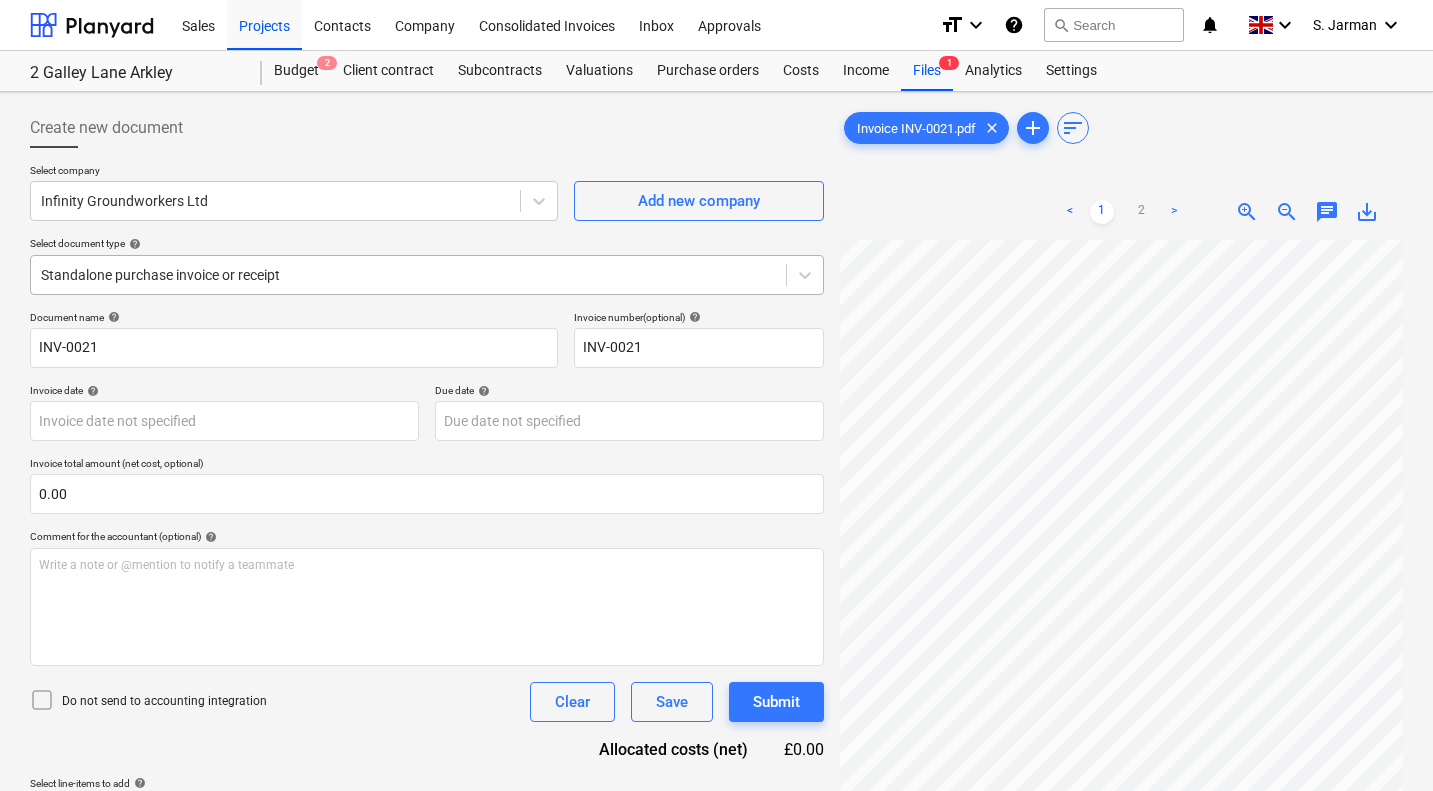 click at bounding box center [408, 275] 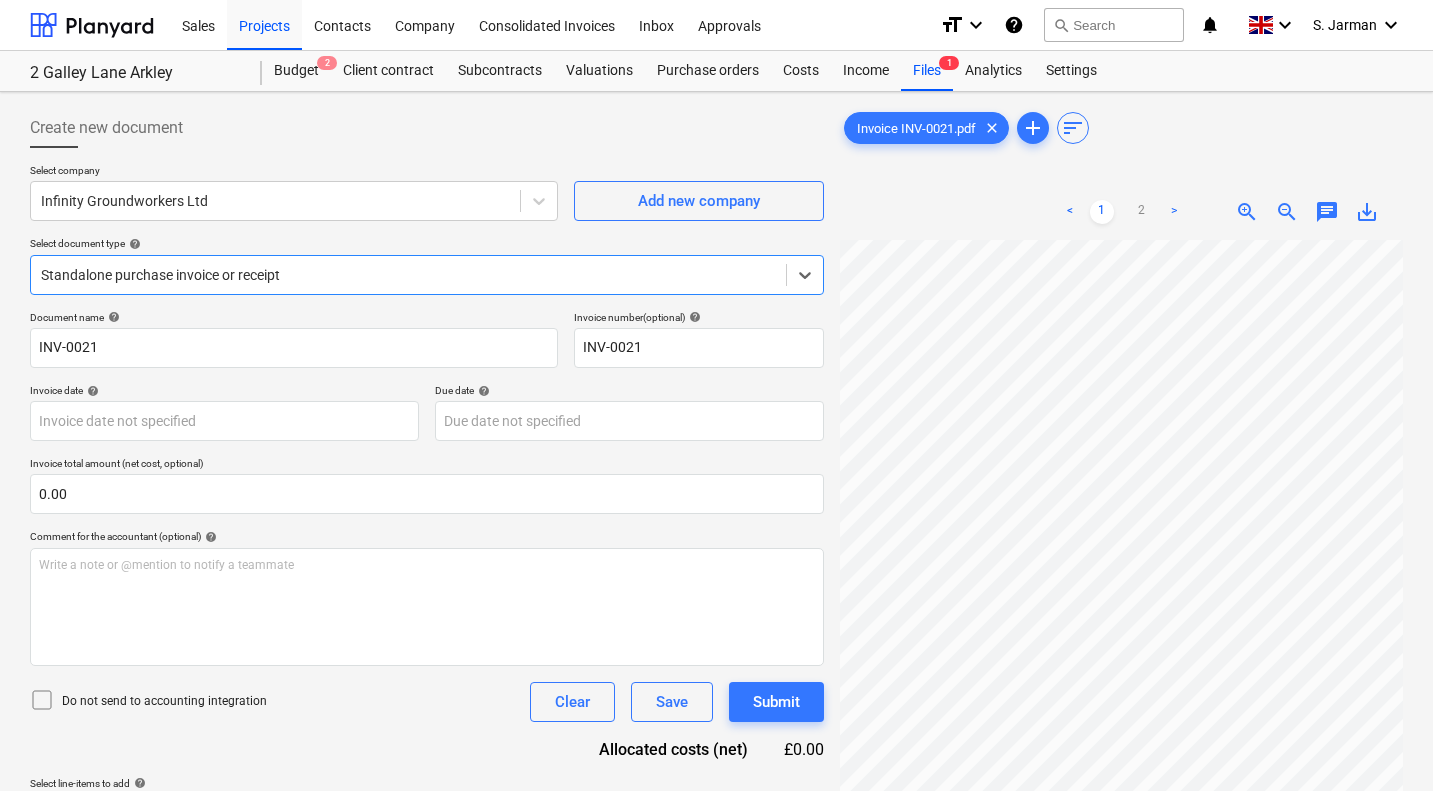 click at bounding box center [408, 275] 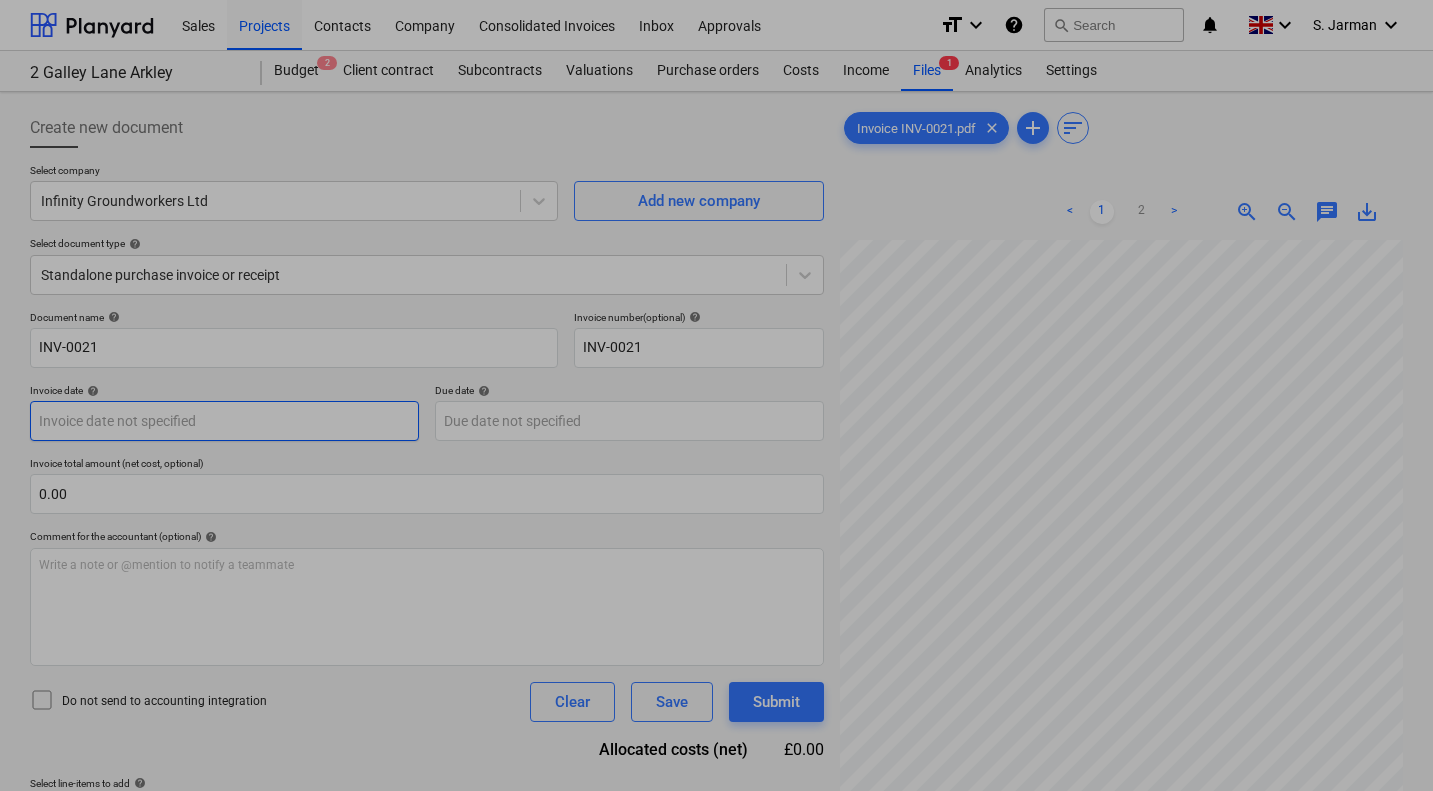 click on "Sales Projects Contacts Company Consolidated Invoices Inbox Approvals format_size keyboard_arrow_down help search Search notifications 0 keyboard_arrow_down S. Jarman keyboard_arrow_down 2 Galley Lane Arkley Budget 2 Client contract Subcontracts Valuations Purchase orders Costs Income Files 1 Analytics Settings Create new document Select company Infinity Groundworkers Ltd   Add new company Select document type help Standalone purchase invoice or receipt Document name help INV-0021 Invoice number  (optional) help INV-0021 Invoice date help Press the down arrow key to interact with the calendar and
select a date. Press the question mark key to get the keyboard shortcuts for changing dates. Due date help Press the down arrow key to interact with the calendar and
select a date. Press the question mark key to get the keyboard shortcuts for changing dates. Invoice total amount (net cost, optional) 0.00 Comment for the accountant (optional) help Write a note or @mention to notify a teammate ﻿ Clear Save" at bounding box center [716, 395] 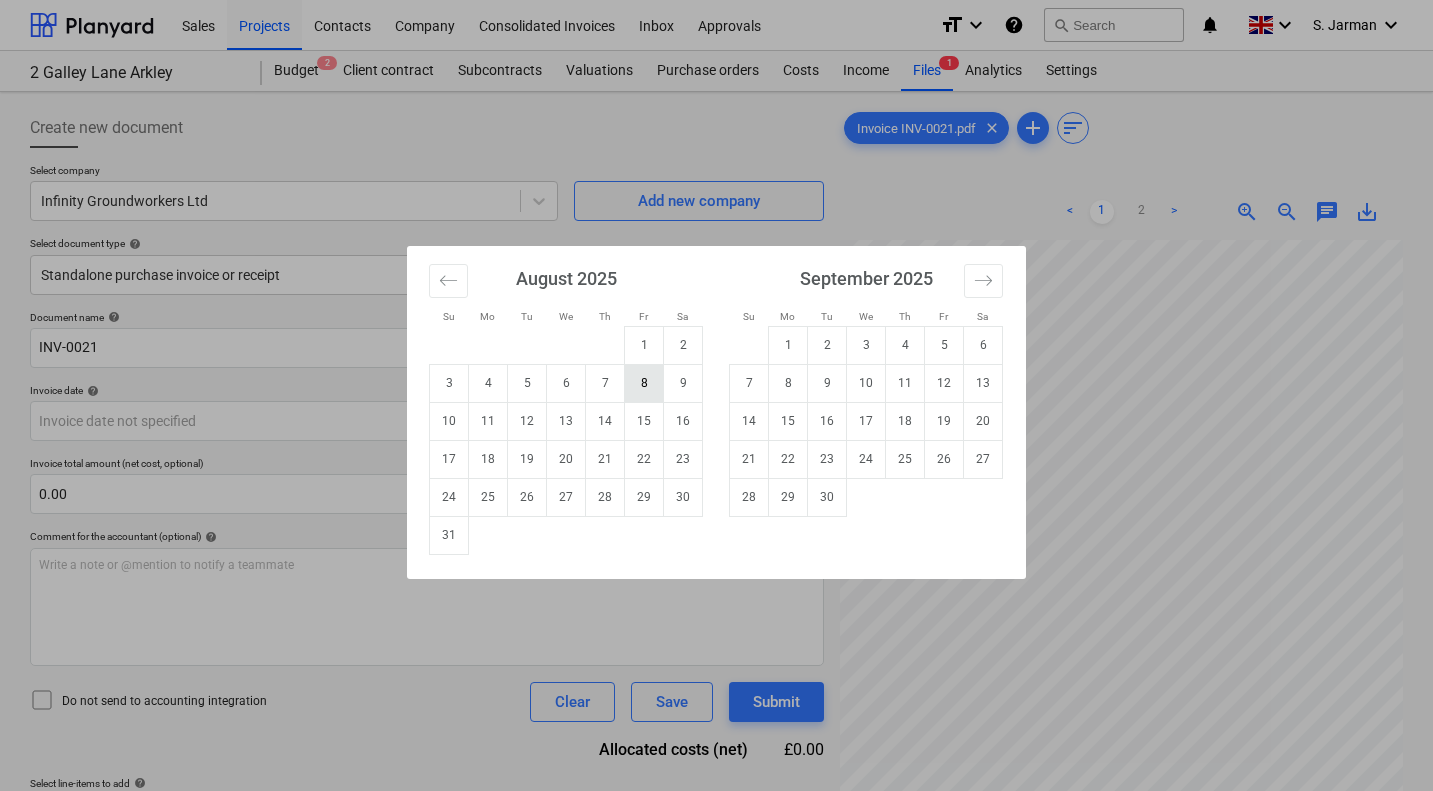 click on "8" at bounding box center (644, 383) 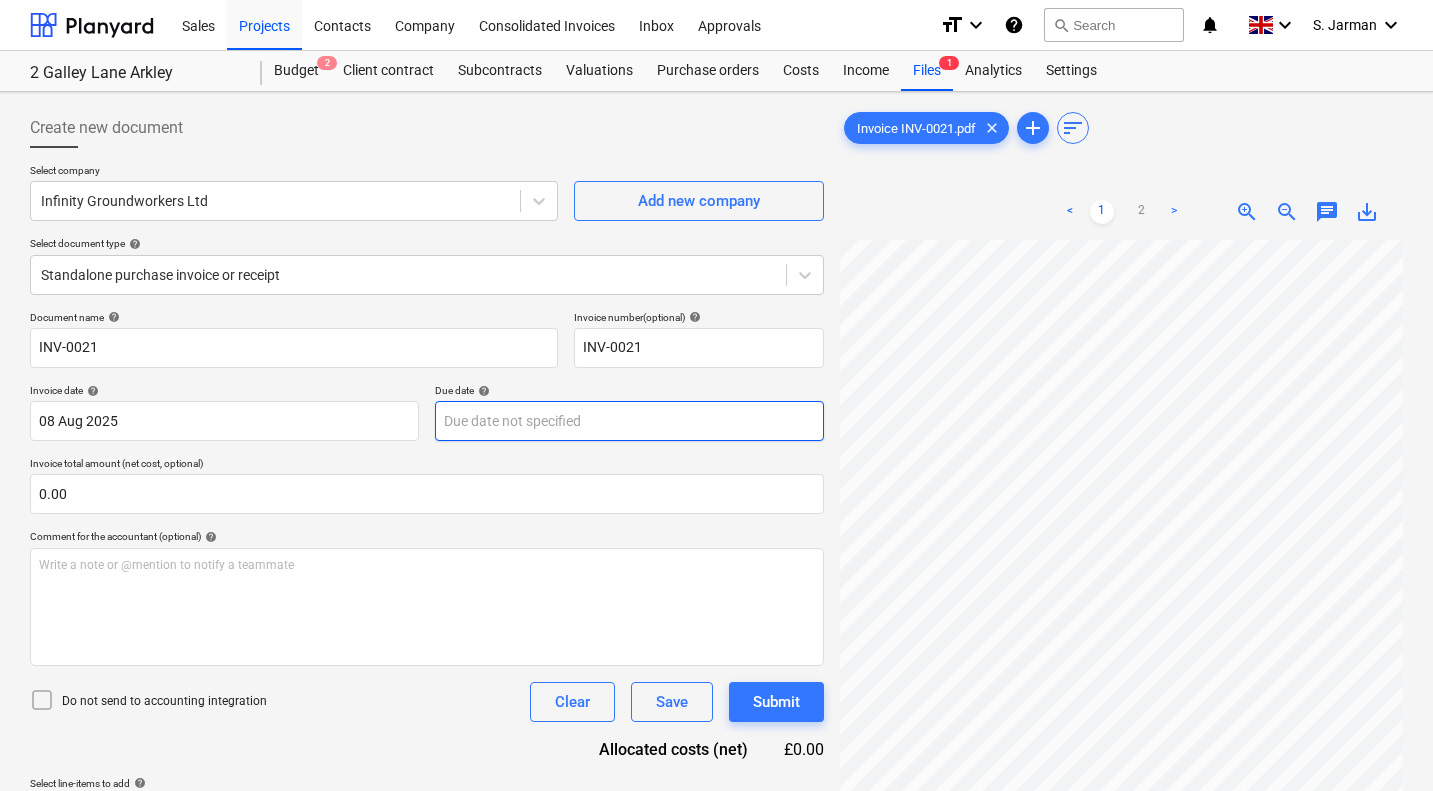 click on "Sales Projects Contacts Company Consolidated Invoices Inbox Approvals format_size keyboard_arrow_down help search Search notifications 0 keyboard_arrow_down S. Jarman keyboard_arrow_down 2 Galley Lane Arkley Budget 2 Client contract Subcontracts Valuations Purchase orders Costs Income Files 1 Analytics Settings Create new document Select company Infinity Groundworkers Ltd   Add new company Select document type help Standalone purchase invoice or receipt Document name help INV-0021 Invoice number  (optional) help INV-0021 Invoice date help 08 Aug 2025 08.08.2025 Press the down arrow key to interact with the calendar and
select a date. Press the question mark key to get the keyboard shortcuts for changing dates. Due date help Press the down arrow key to interact with the calendar and
select a date. Press the question mark key to get the keyboard shortcuts for changing dates. Invoice total amount (net cost, optional) 0.00 Comment for the accountant (optional) help ﻿ Clear Save Submit £0.00 help add" at bounding box center (716, 395) 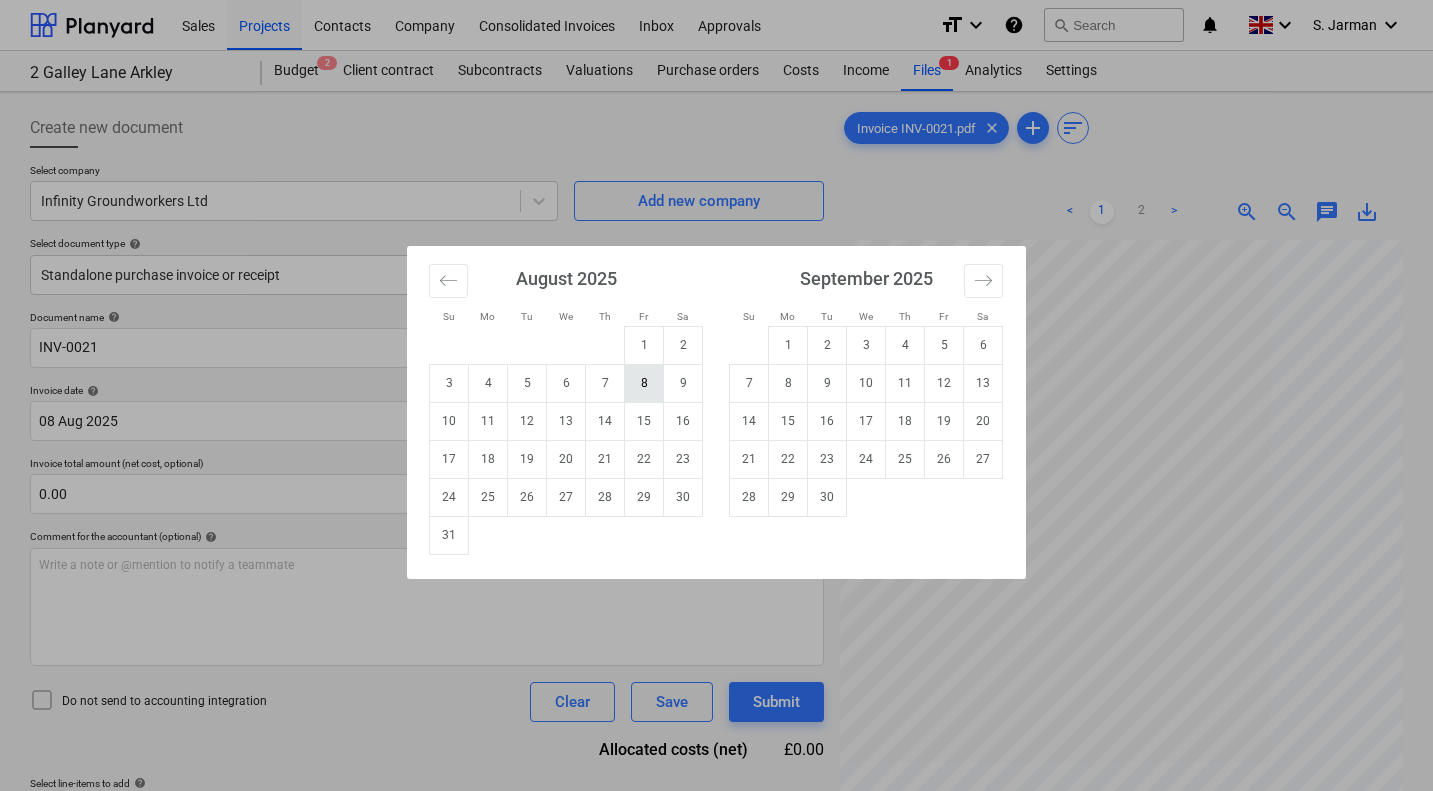 click on "8" at bounding box center (644, 383) 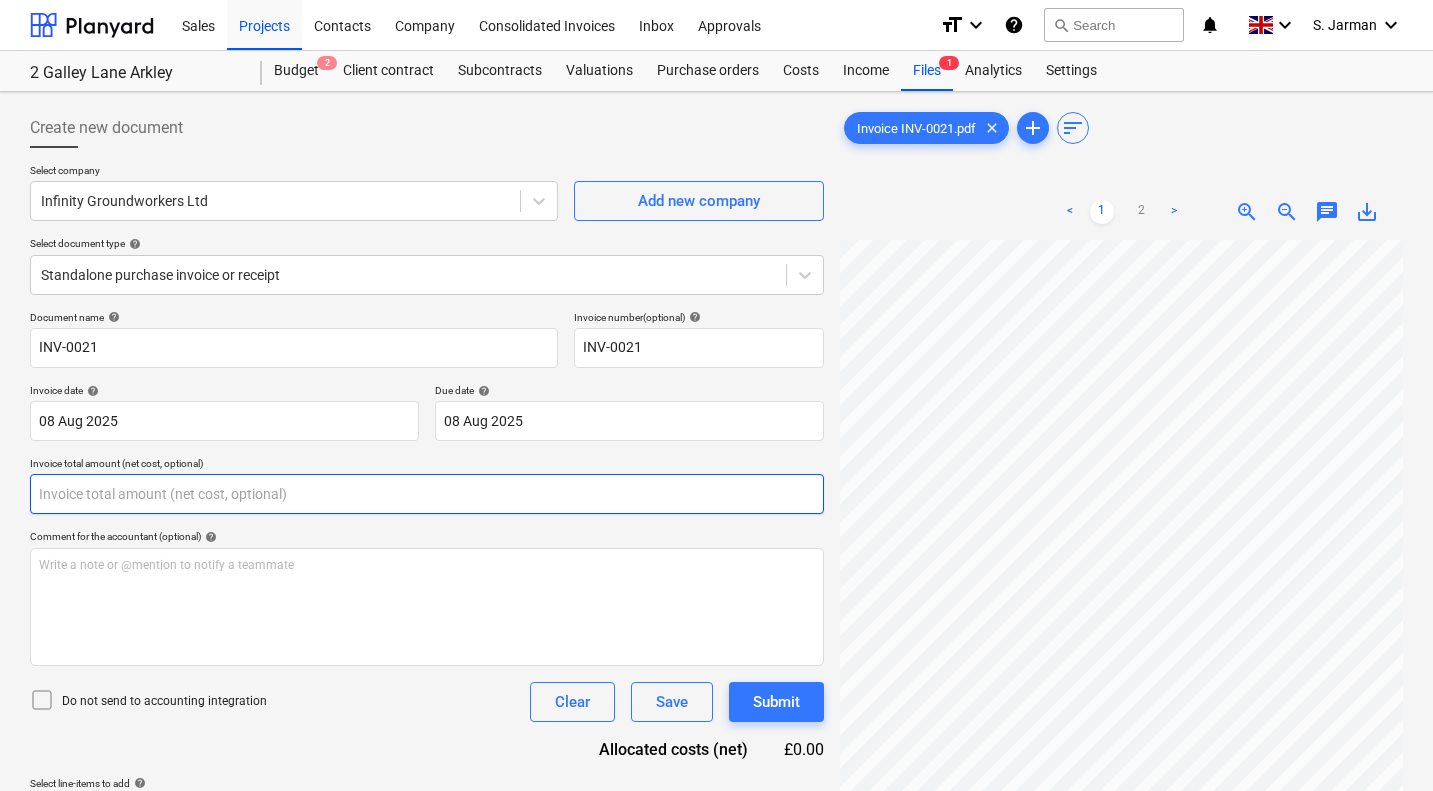 click at bounding box center (427, 494) 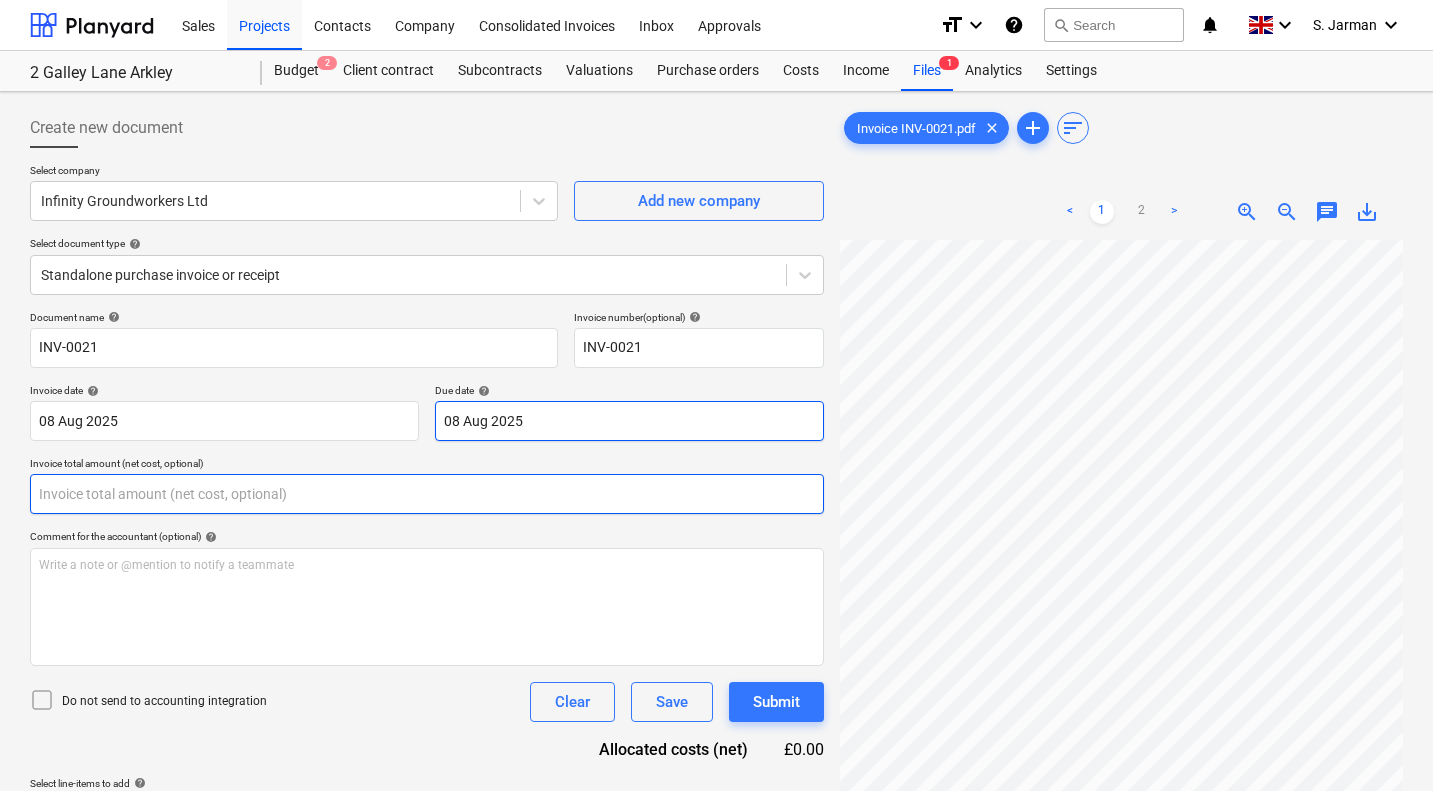 scroll, scrollTop: 978, scrollLeft: 0, axis: vertical 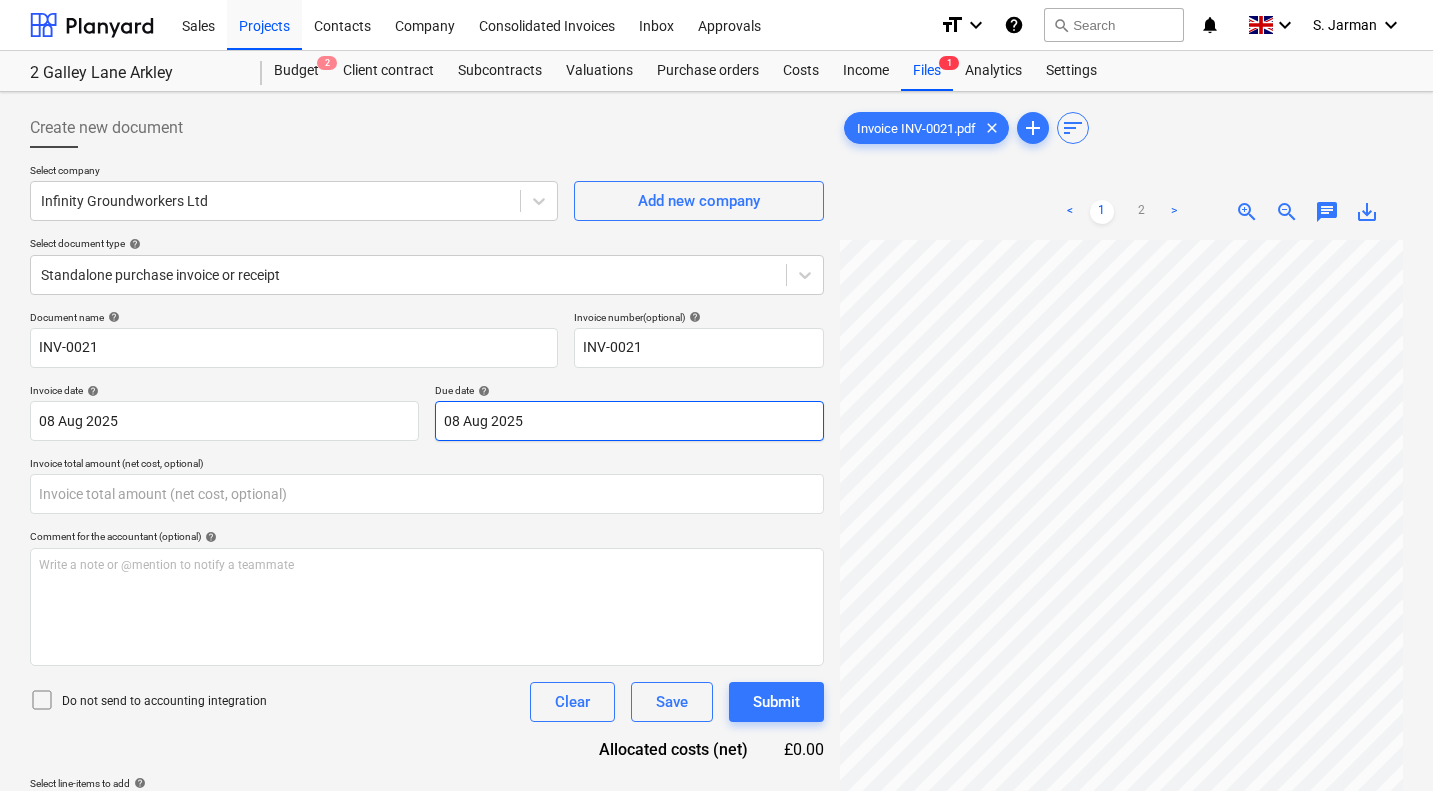 type on "0.00" 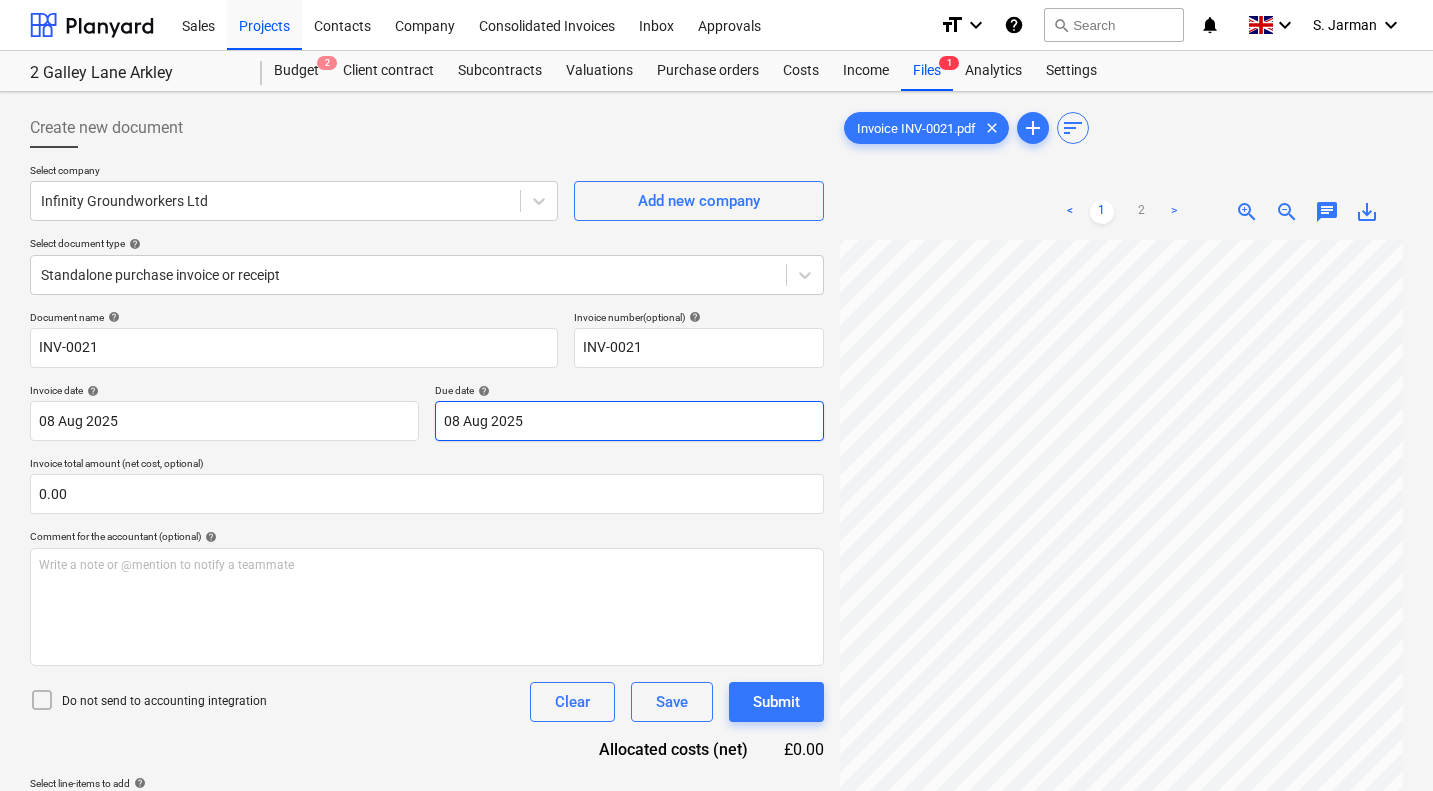 scroll, scrollTop: 1174, scrollLeft: 777, axis: both 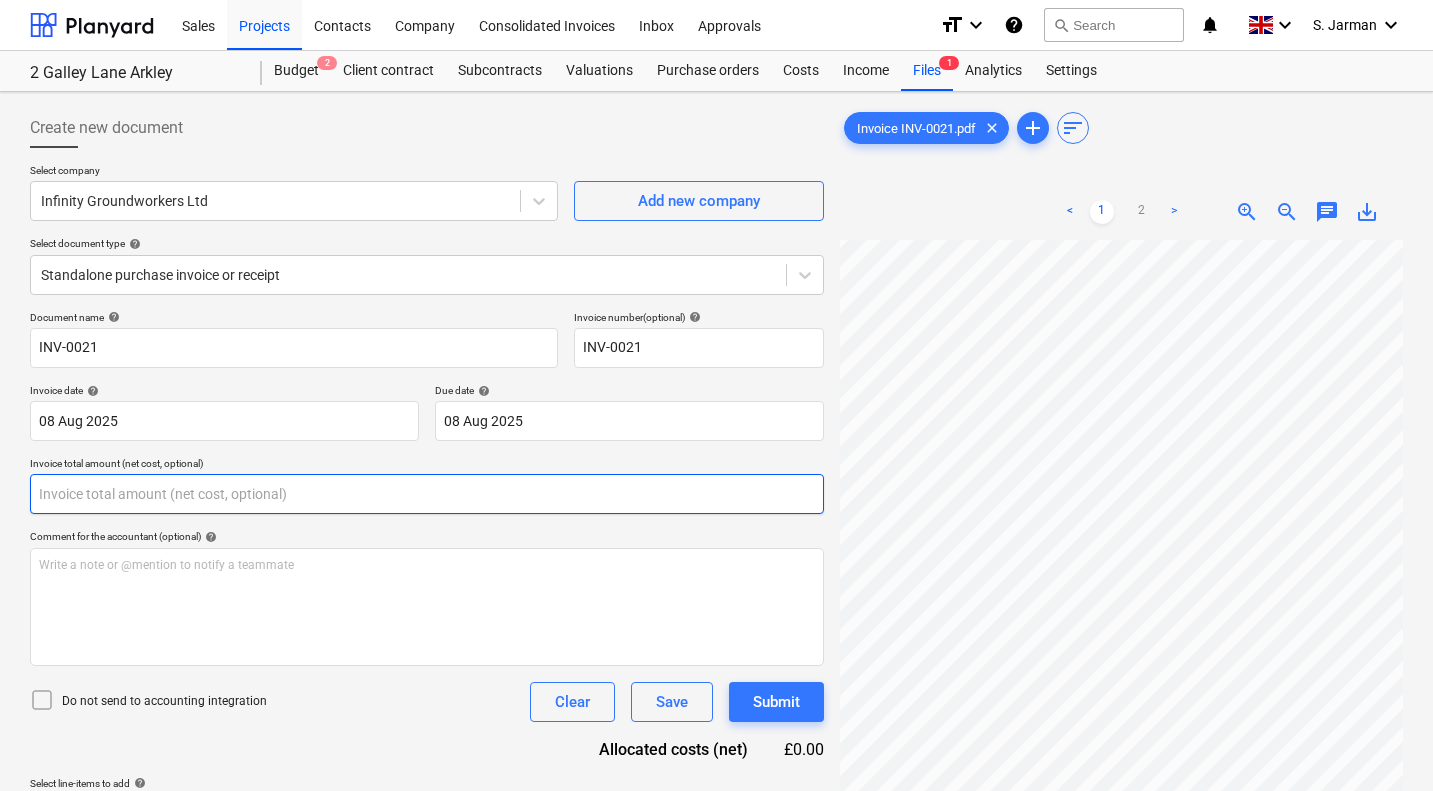 click at bounding box center [427, 494] 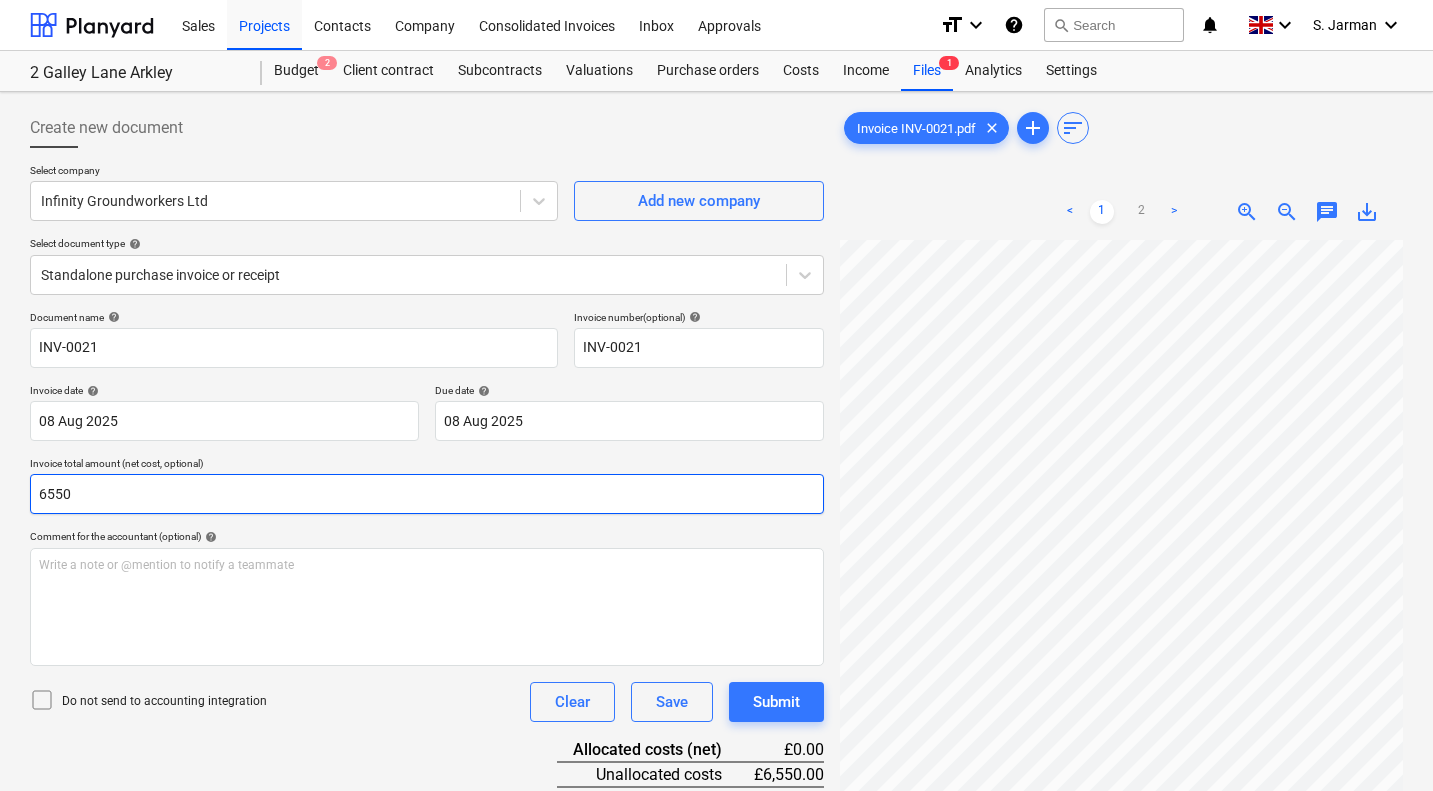 scroll, scrollTop: 200, scrollLeft: 0, axis: vertical 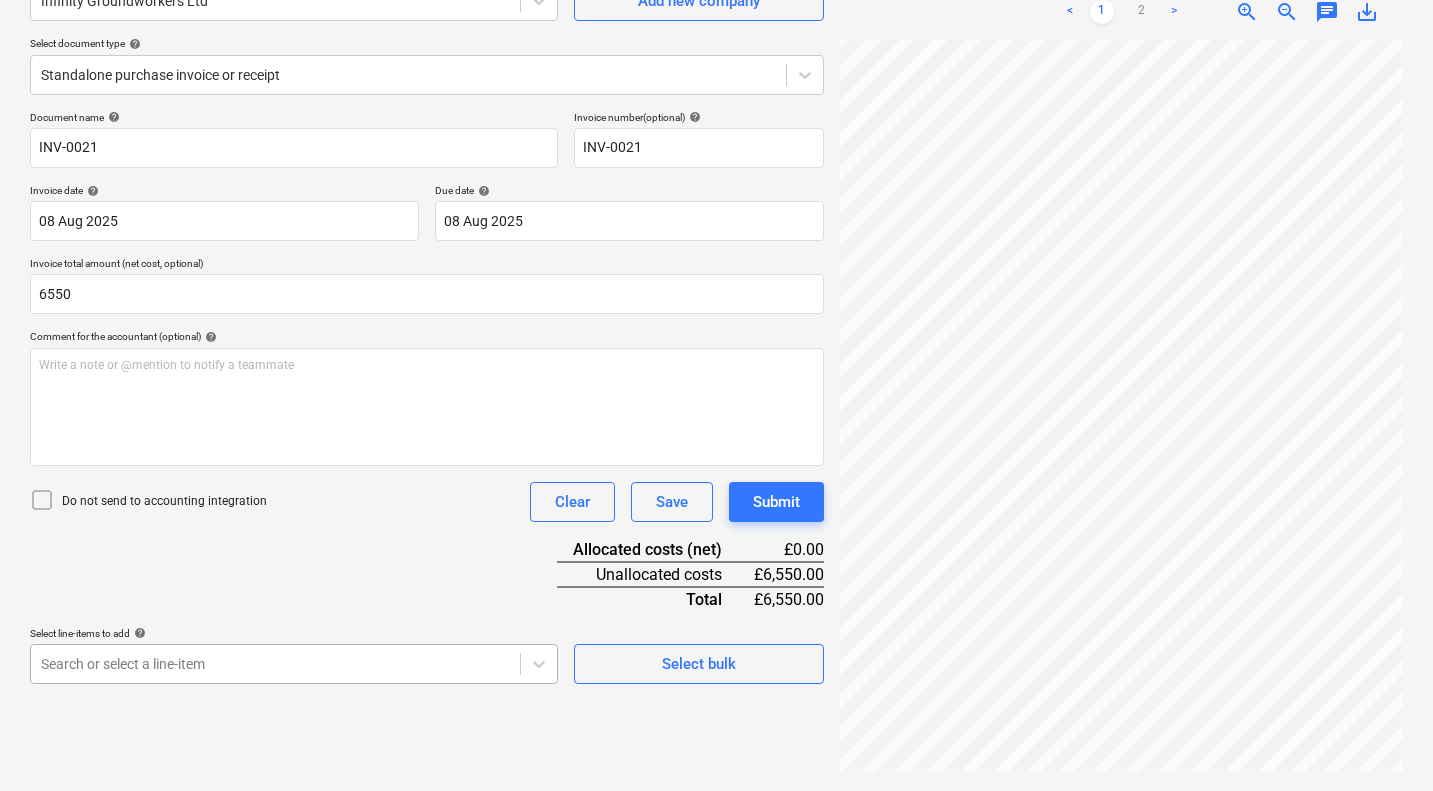 type on "6,550.00" 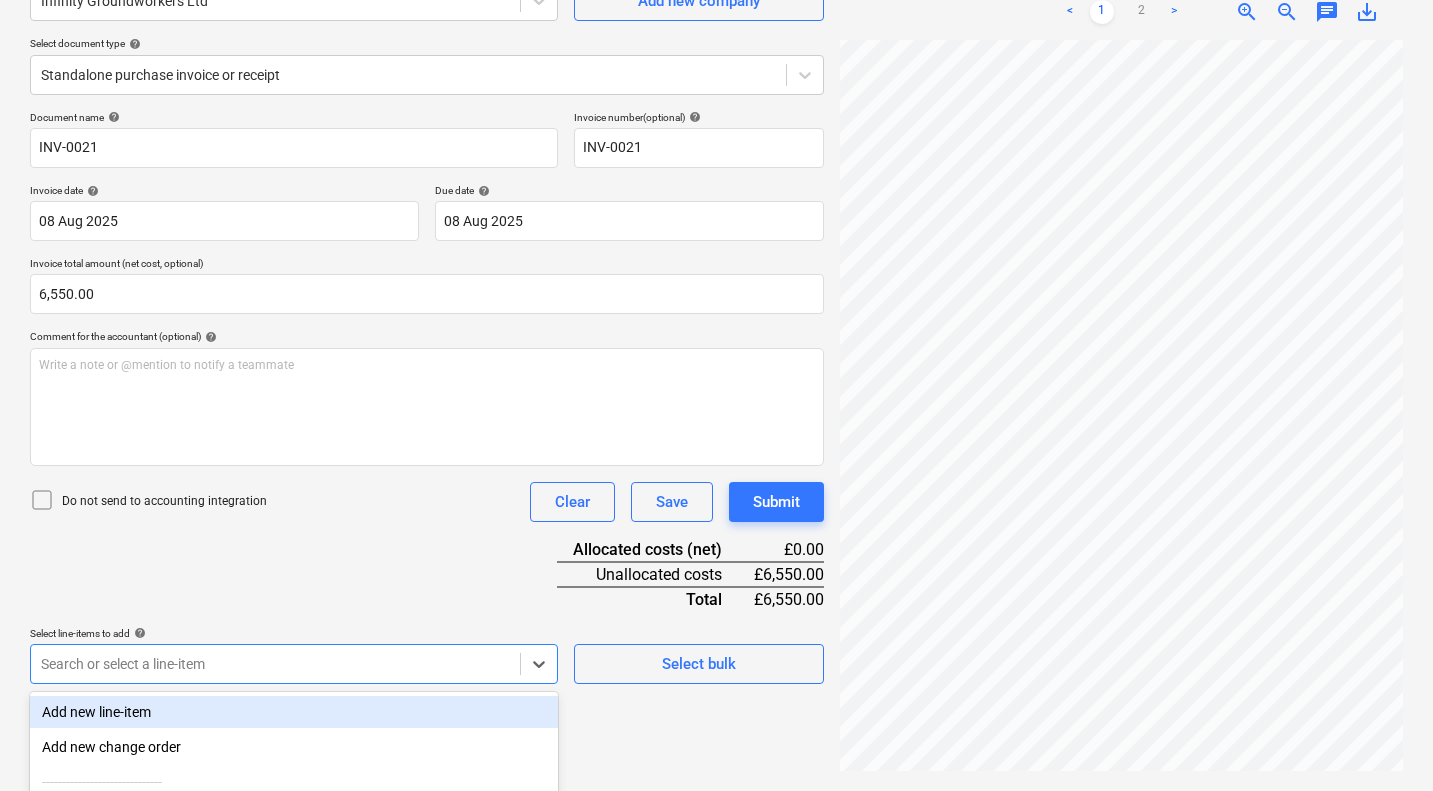 scroll, scrollTop: 405, scrollLeft: 0, axis: vertical 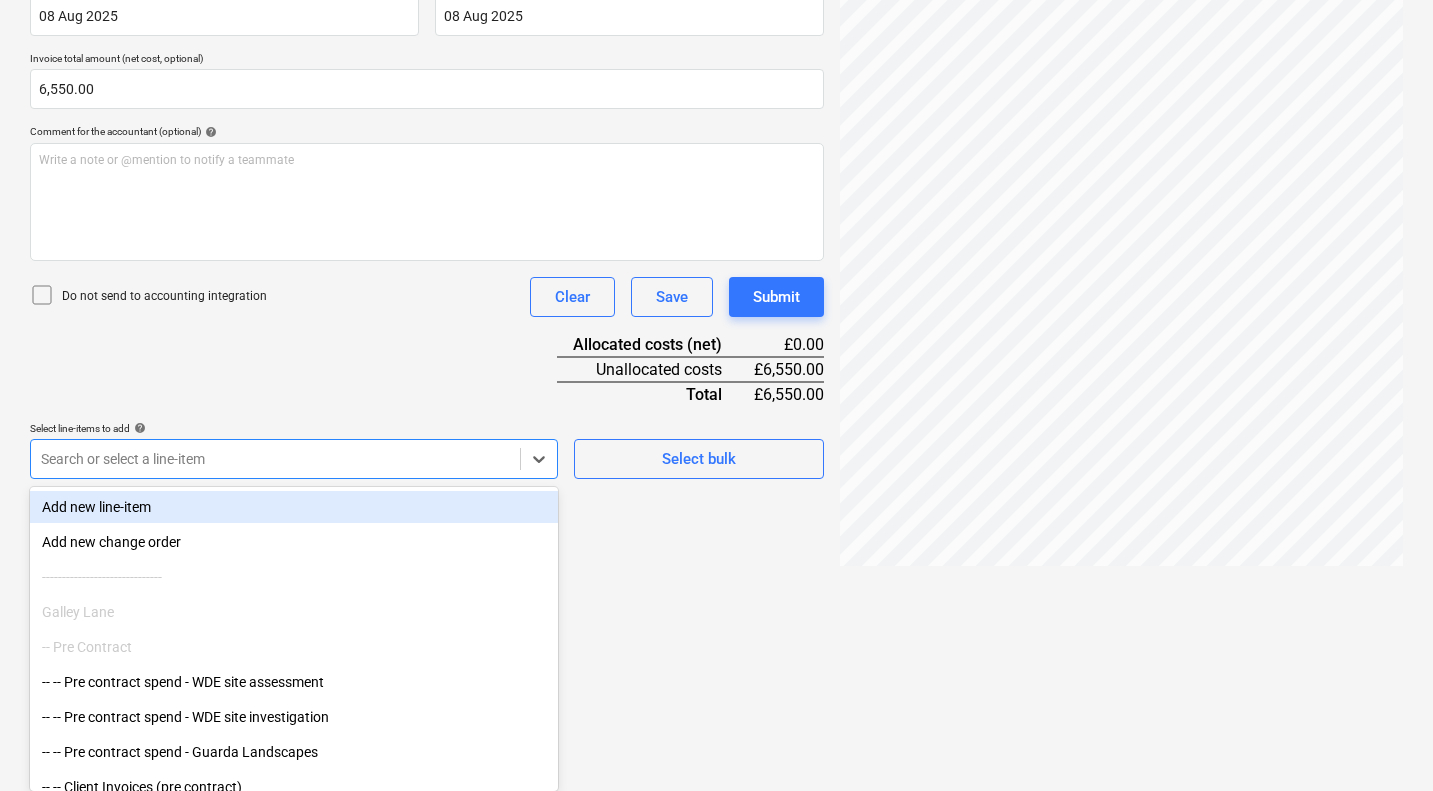 click on "Sales Projects Contacts Company Consolidated Invoices Inbox Approvals format_size keyboard_arrow_down help search Search notifications 0 keyboard_arrow_down S. Jarman keyboard_arrow_down 2 Galley Lane Arkley Budget 2 Client contract Subcontracts Valuations Purchase orders Costs Income Files 1 Analytics Settings Create new document Select company Infinity Groundworkers Ltd   Add new company Select document type help Standalone purchase invoice or receipt Document name help INV-0021 Invoice number  (optional) help INV-0021 Invoice date help 08 Aug 2025 08.08.2025 Press the down arrow key to interact with the calendar and
select a date. Press the question mark key to get the keyboard shortcuts for changing dates. Due date help 08 Aug 2025 08.08.2025 Press the down arrow key to interact with the calendar and
select a date. Press the question mark key to get the keyboard shortcuts for changing dates. Invoice total amount (net cost, optional) 6,550.00 Comment for the accountant (optional) help ﻿ Clear <" at bounding box center (716, -10) 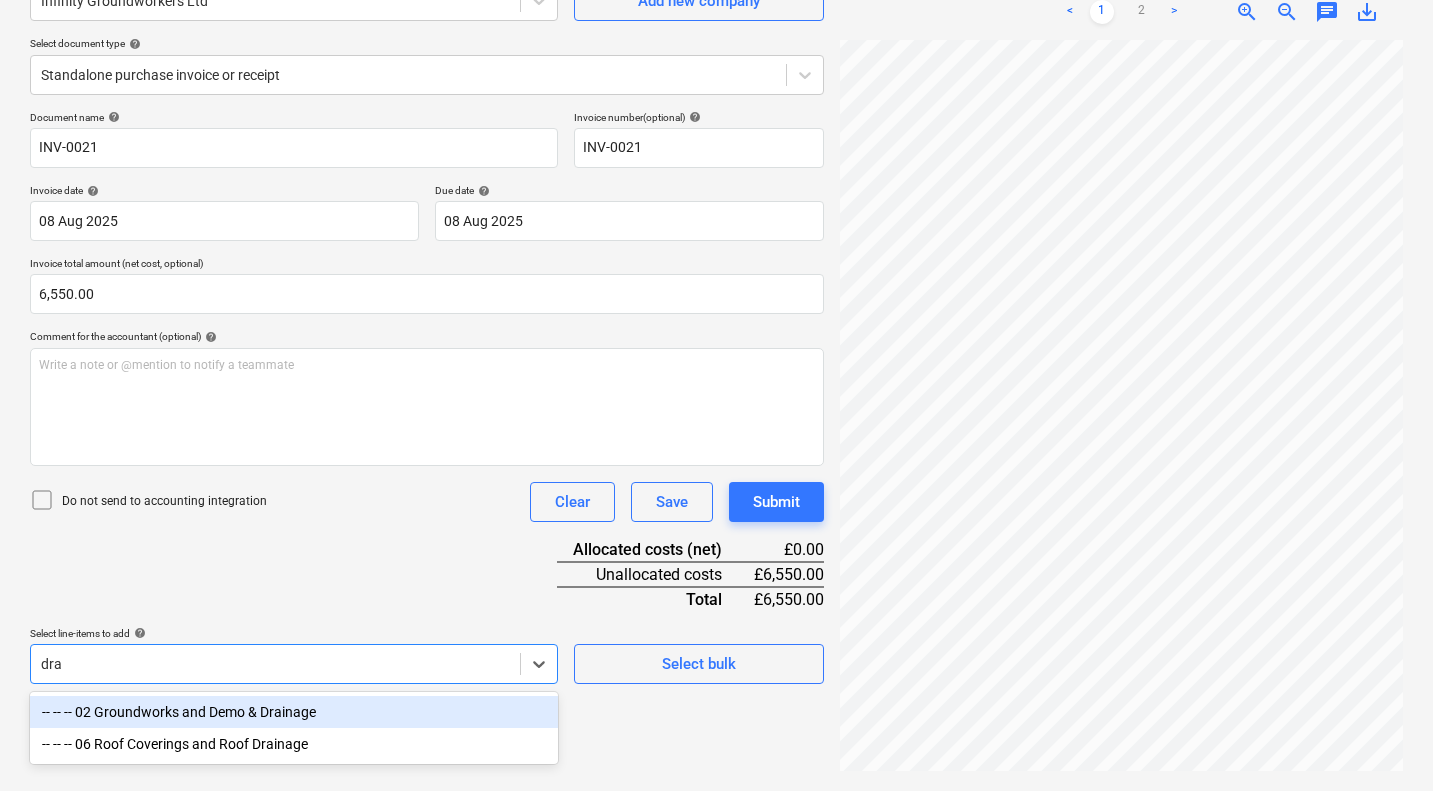 scroll, scrollTop: 200, scrollLeft: 0, axis: vertical 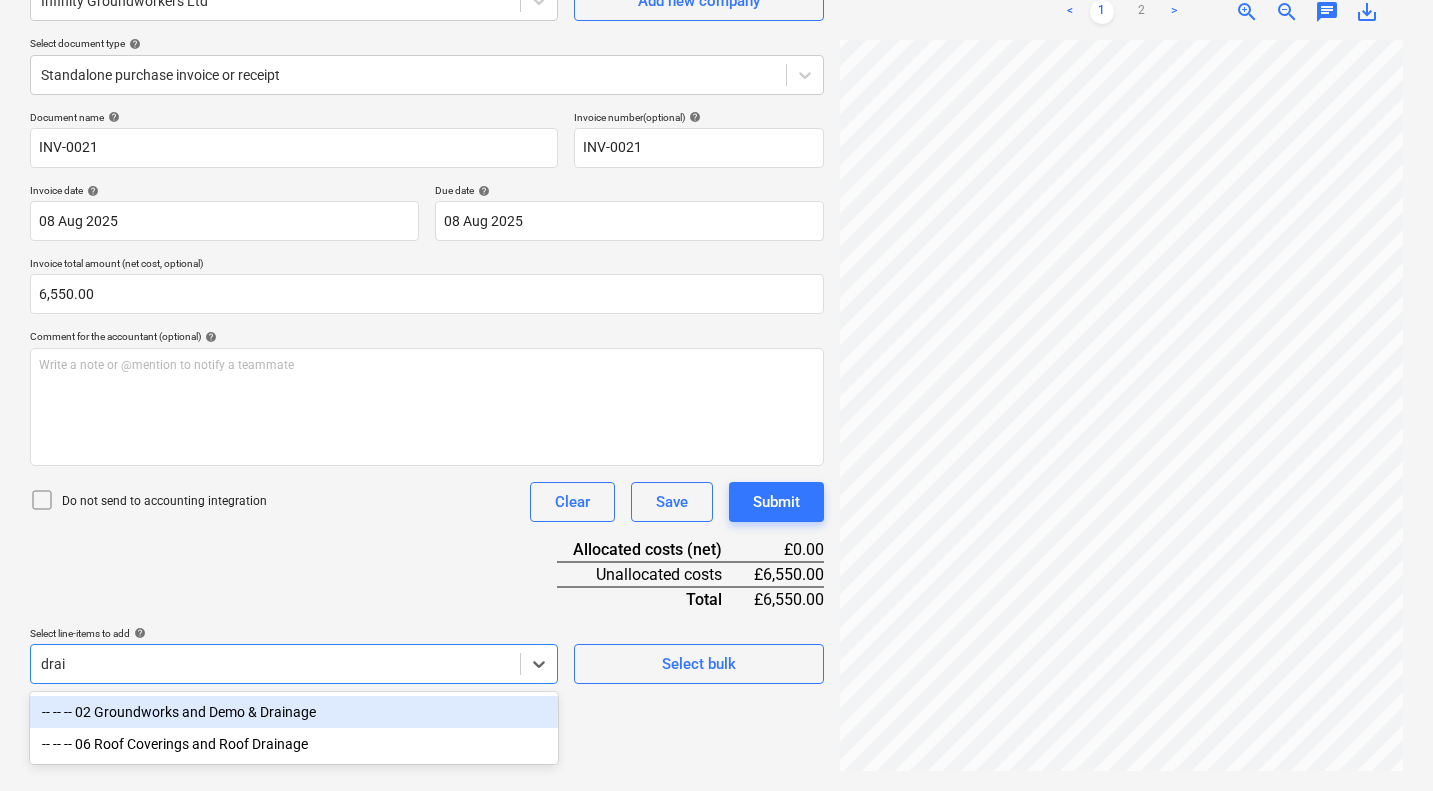 type on "drain" 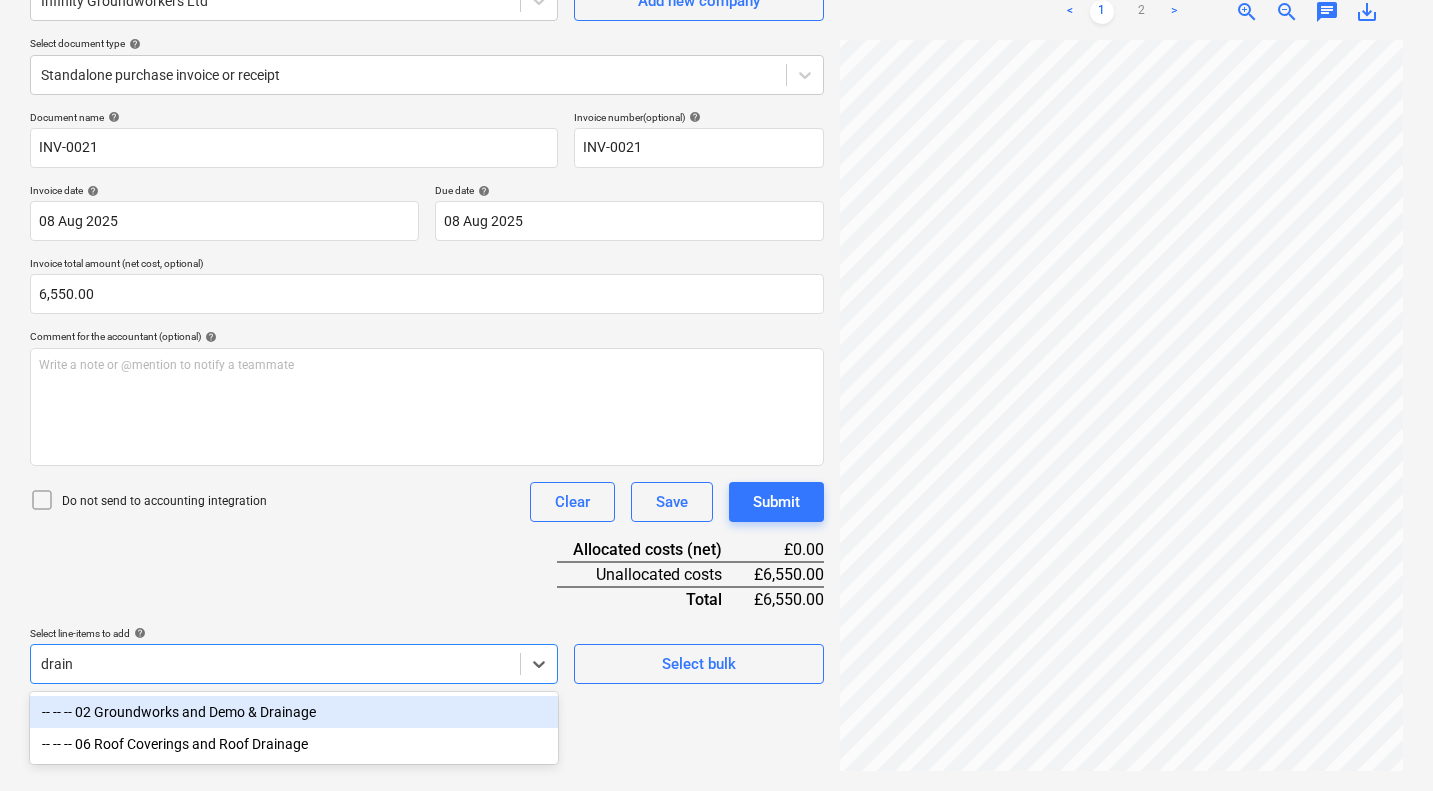 click on "-- -- --   02 Groundworks and Demo & Drainage" at bounding box center (294, 712) 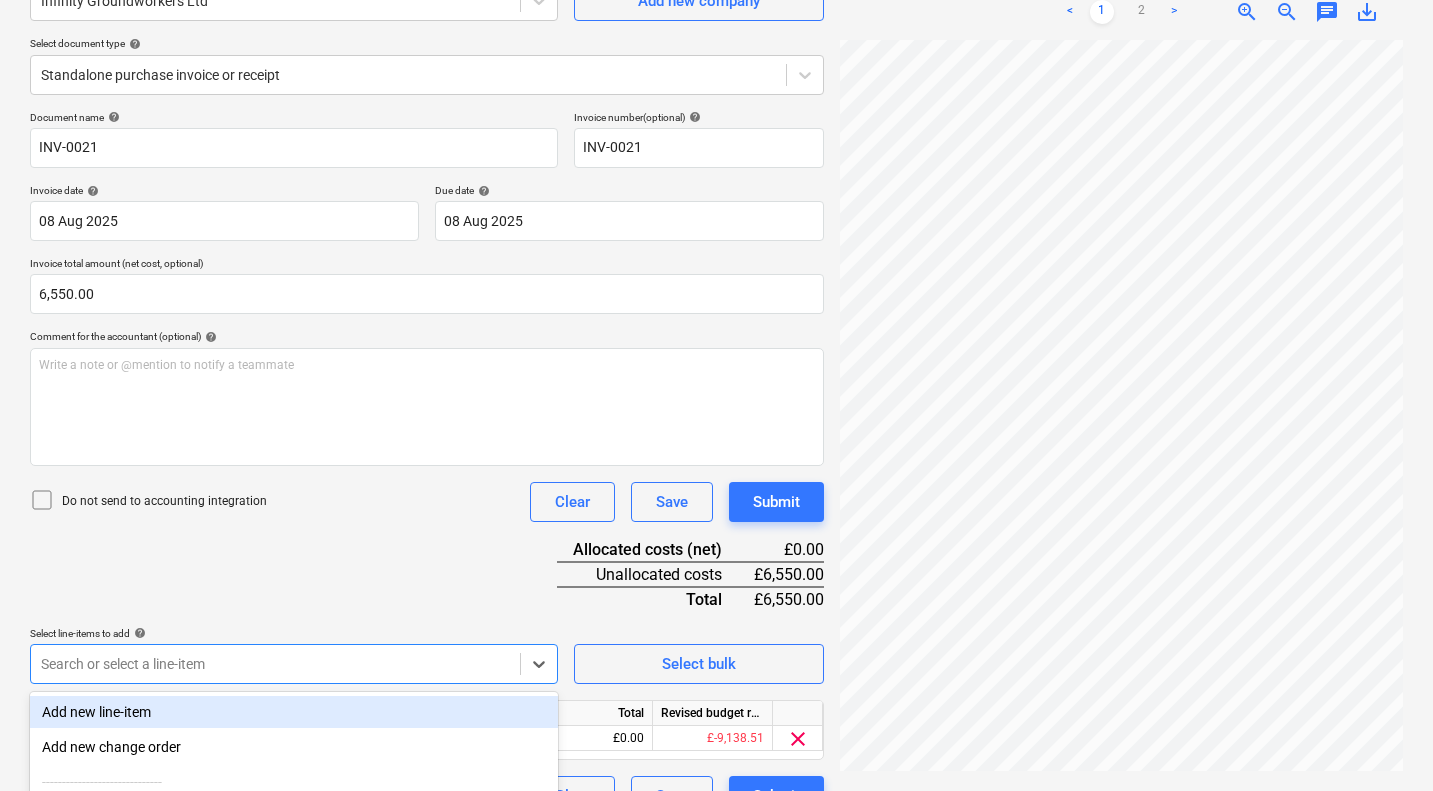 click on "Document name help INV-0021 Invoice number  (optional) help INV-0021 Invoice date help 08 Aug 2025 08.08.2025 Press the down arrow key to interact with the calendar and
select a date. Press the question mark key to get the keyboard shortcuts for changing dates. Due date help 08 Aug 2025 08.08.2025 Press the down arrow key to interact with the calendar and
select a date. Press the question mark key to get the keyboard shortcuts for changing dates. Invoice total amount (net cost, optional) 6,550.00 Comment for the accountant (optional) help Write a note or @mention to notify a teammate ﻿ Do not send to accounting integration Clear Save Submit Allocated costs (net) £0.00 Unallocated costs £6,550.00 Total £6,550.00 Select line-items to add help option -- -- --   02 Groundworks and Demo & Drainage, selected. Search or select a line-item Select bulk Line-item name Unit Quantity Unit price Total Revised budget remaining  02 Groundworks and Demo & Drainage 0.00 0.00 £0.00 £-9,138.51 clear Clear Save Submit" at bounding box center (427, 463) 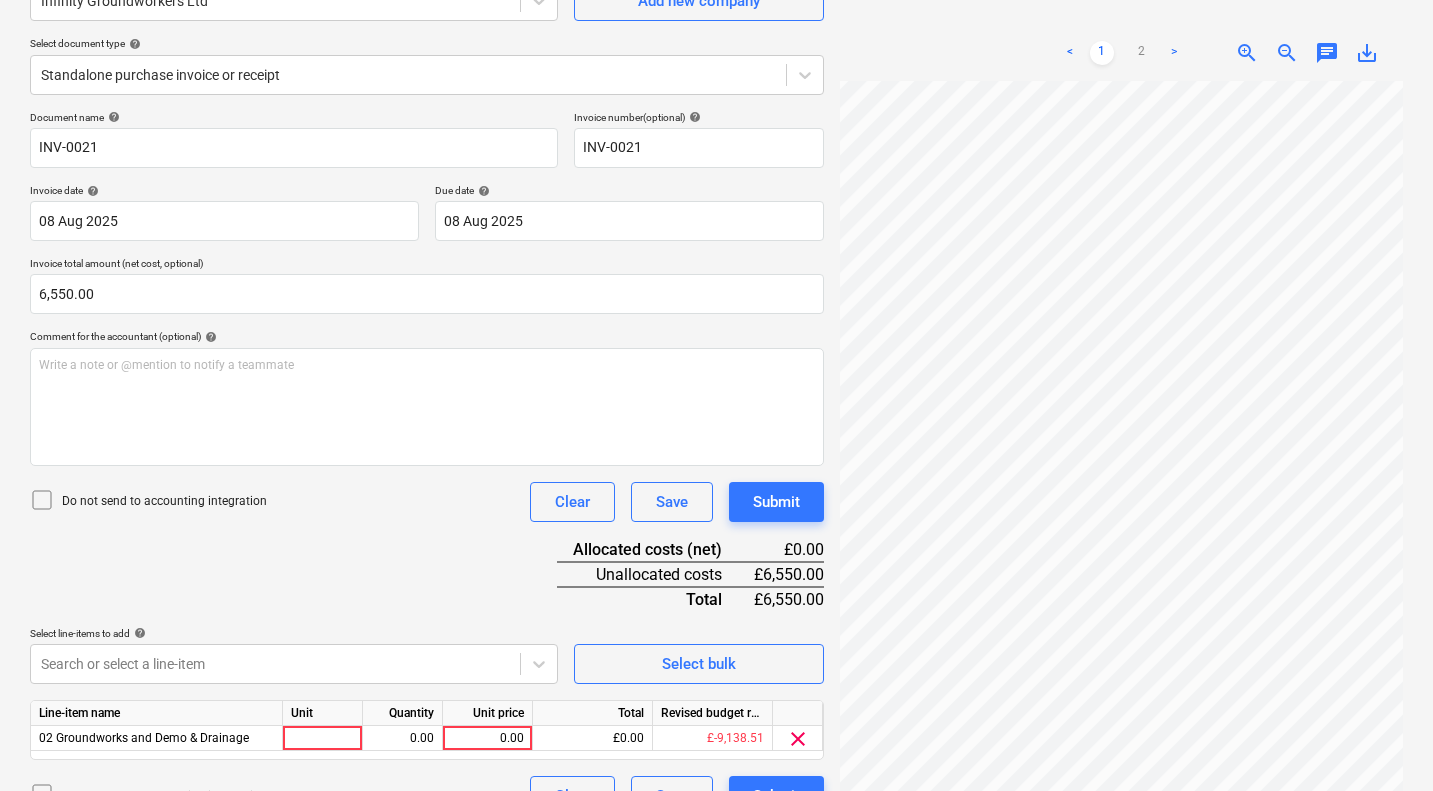 scroll, scrollTop: 241, scrollLeft: 0, axis: vertical 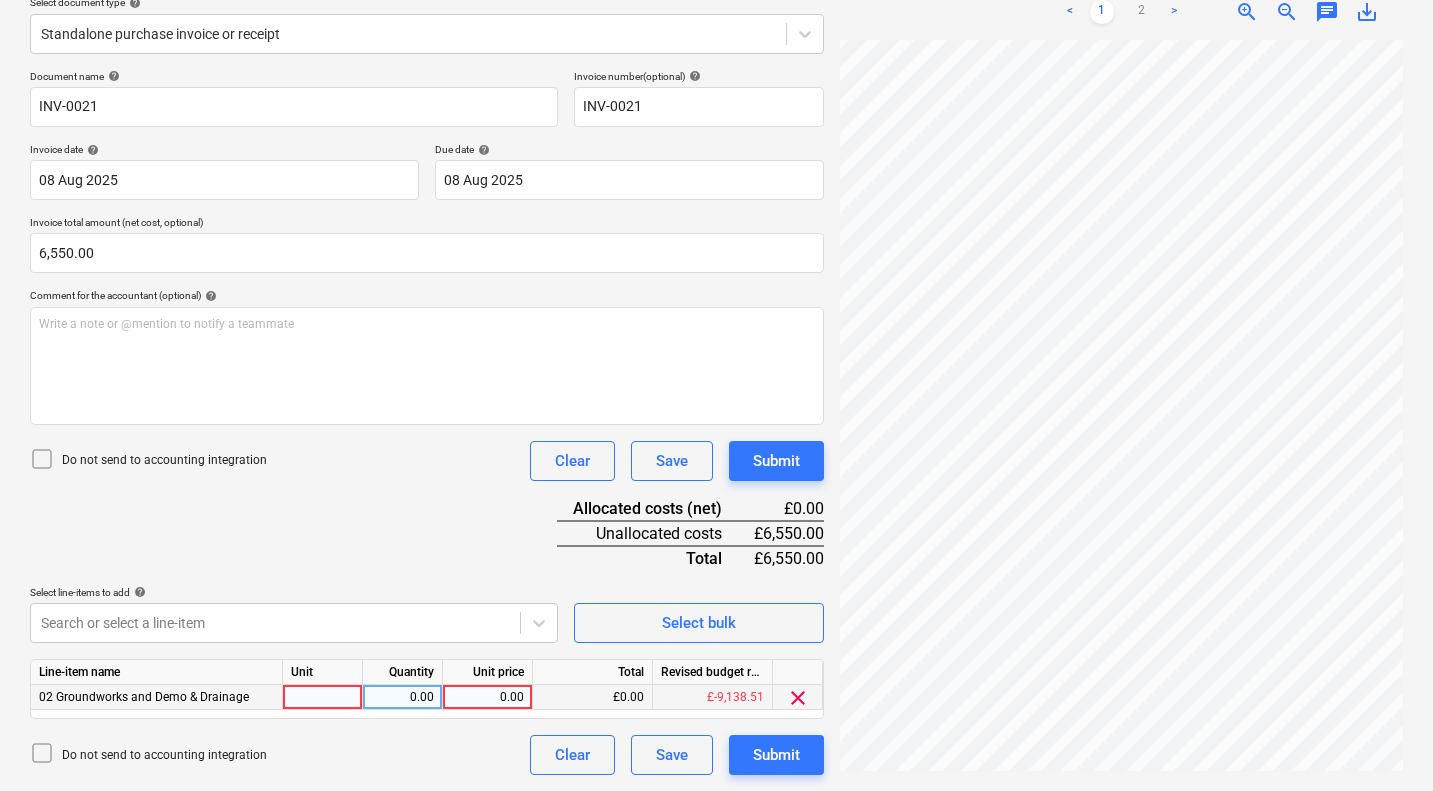 click at bounding box center (323, 697) 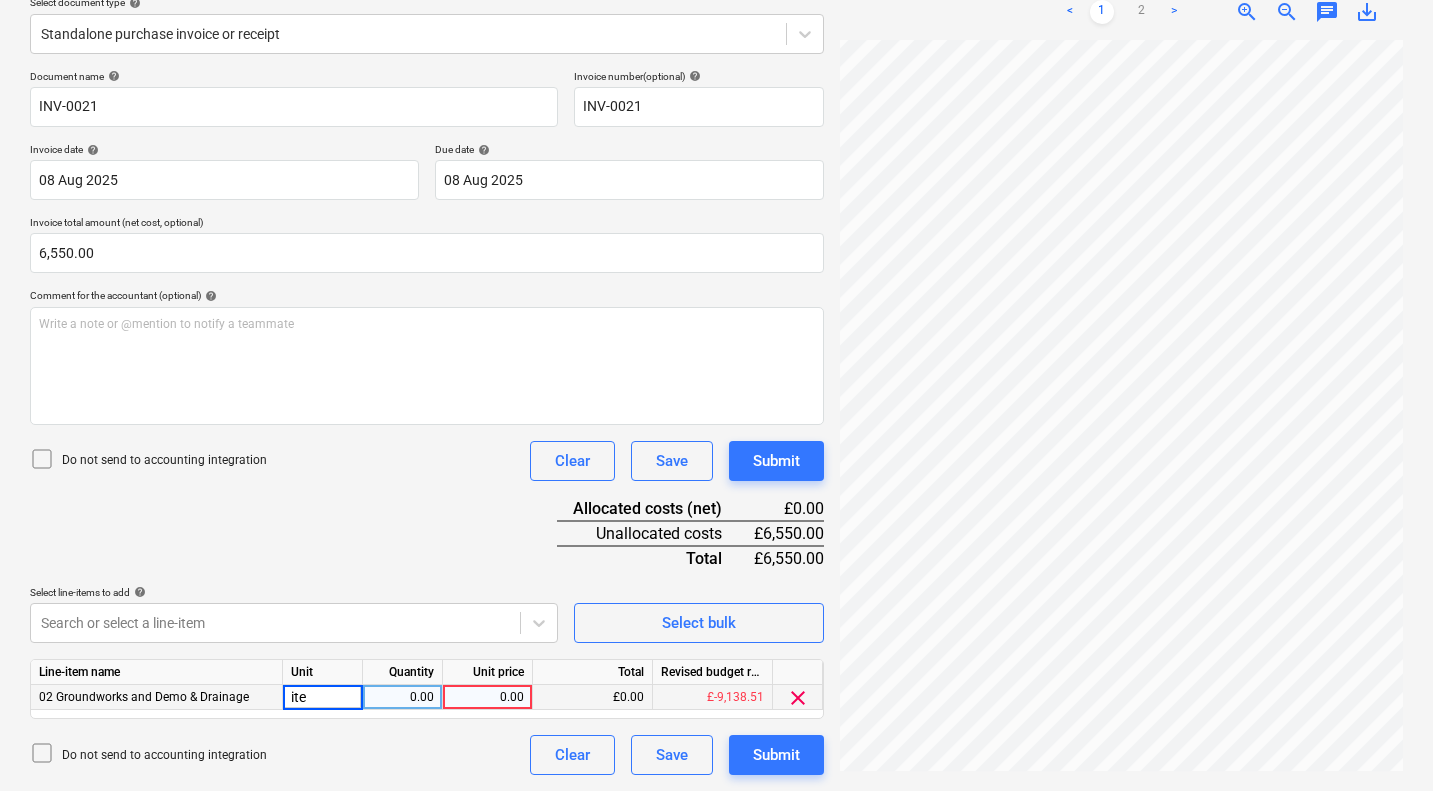 type on "item" 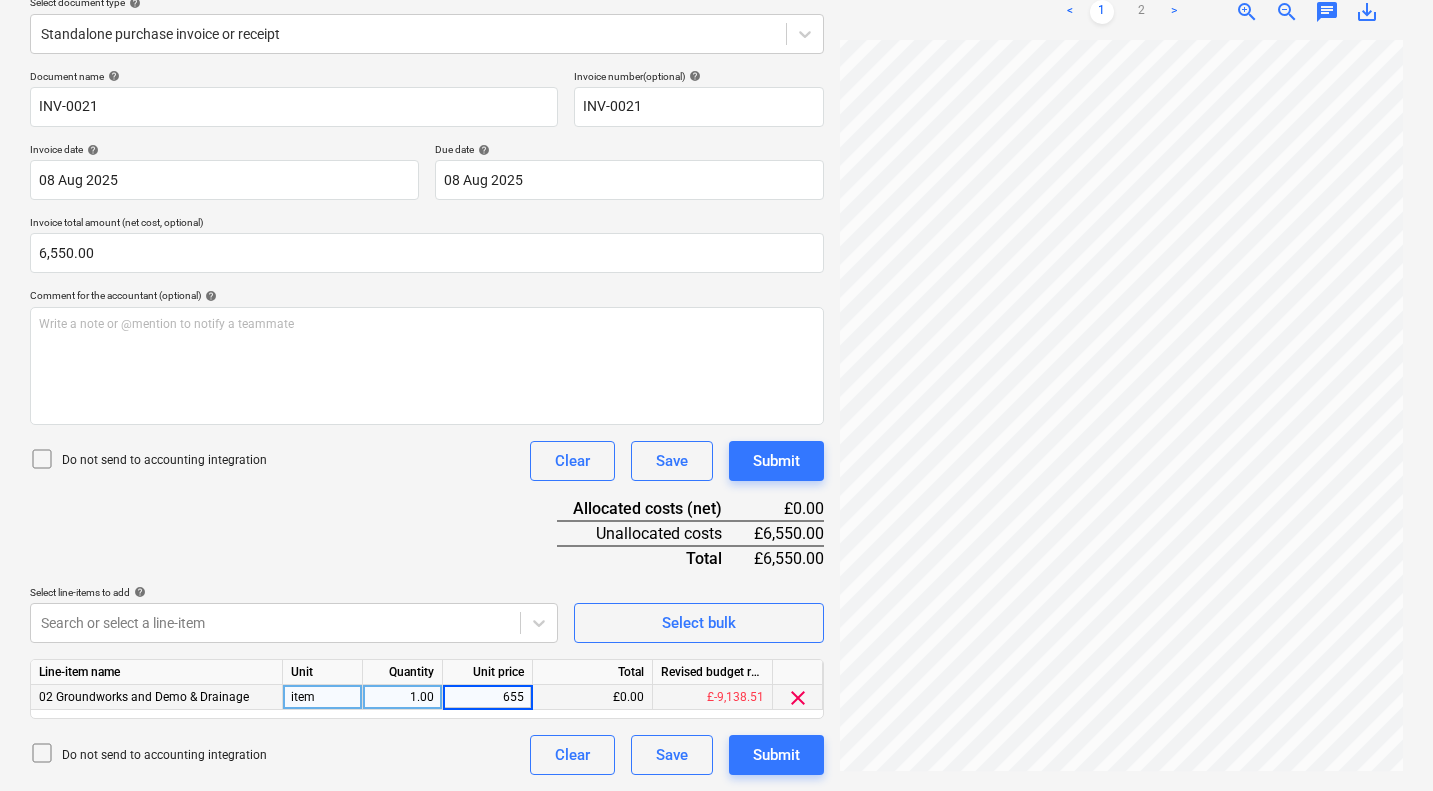 type on "6550" 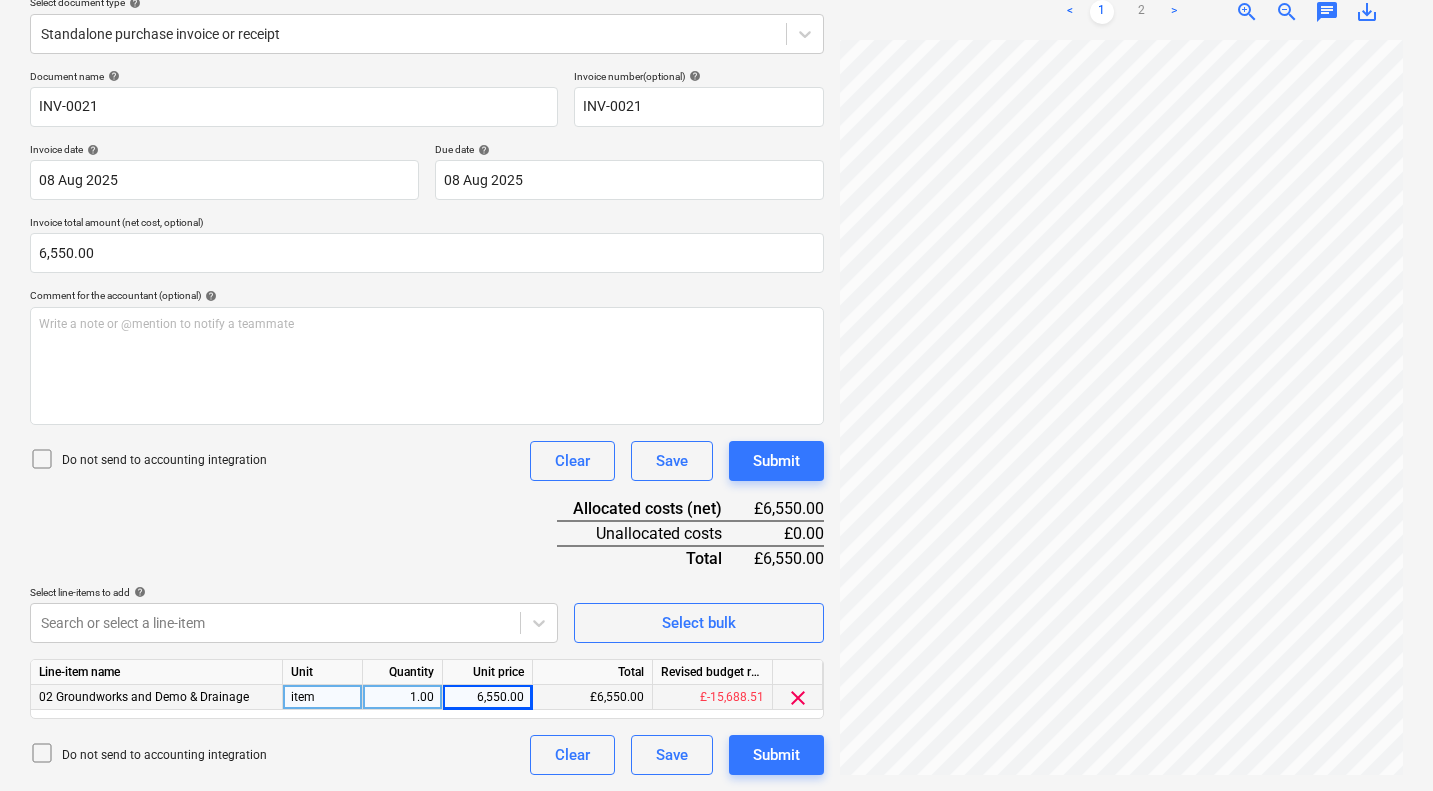 scroll, scrollTop: 1042, scrollLeft: 382, axis: both 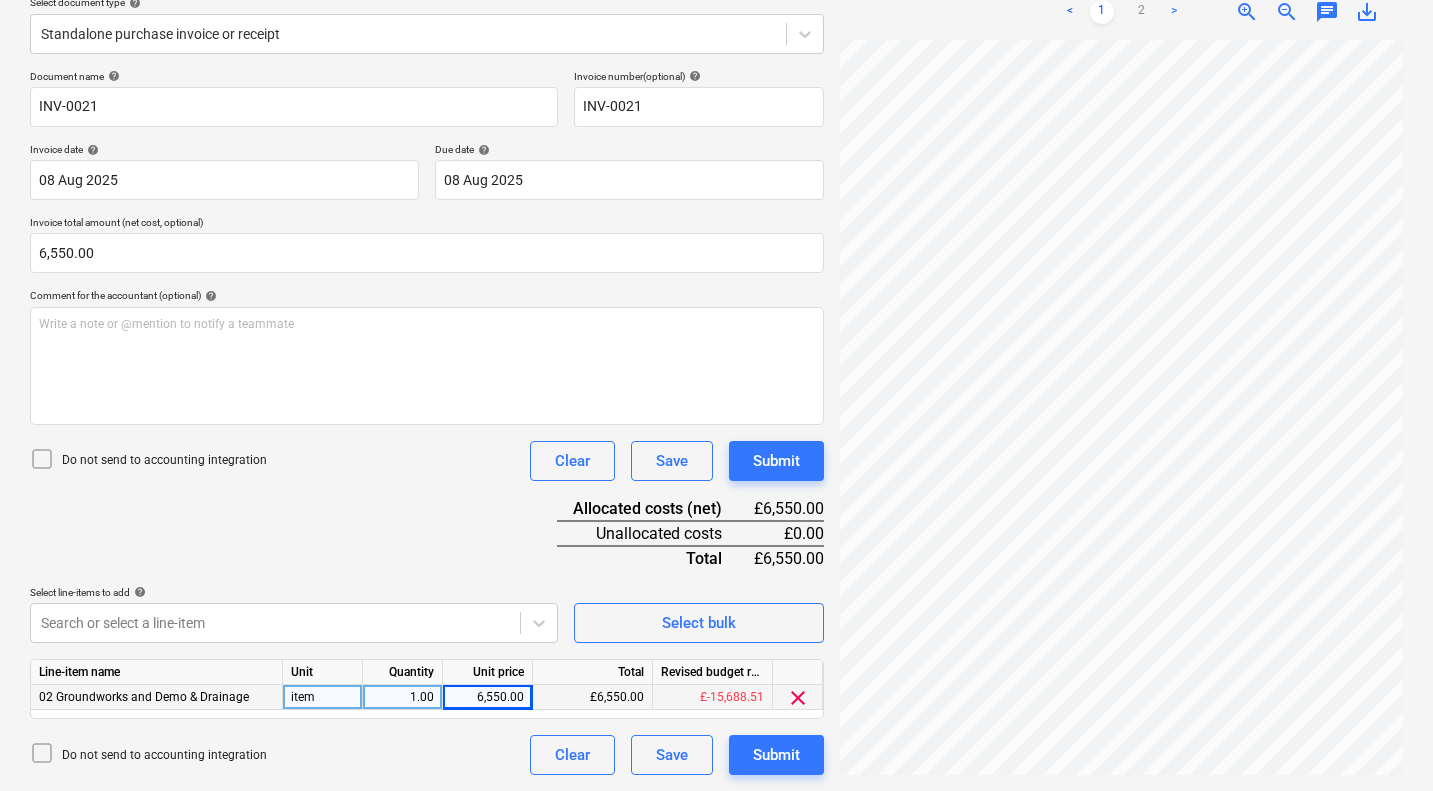 click on "Sales Projects Contacts Company Consolidated Invoices Inbox Approvals format_size keyboard_arrow_down help search Search notifications 0 keyboard_arrow_down S. Jarman keyboard_arrow_down 2 Galley Lane Arkley Budget 2 Client contract Subcontracts Valuations Purchase orders Costs Income Files 1 Analytics Settings Create new document Select company Infinity Groundworkers Ltd   Add new company Select document type help Standalone purchase invoice or receipt Document name help INV-0021 Invoice number  (optional) help INV-0021 Invoice date help 08 Aug 2025 08.08.2025 Press the down arrow key to interact with the calendar and
select a date. Press the question mark key to get the keyboard shortcuts for changing dates. Due date help 08 Aug 2025 08.08.2025 Press the down arrow key to interact with the calendar and
select a date. Press the question mark key to get the keyboard shortcuts for changing dates. Invoice total amount (net cost, optional) 6,550.00 Comment for the accountant (optional) help ﻿ <" at bounding box center [716, 154] 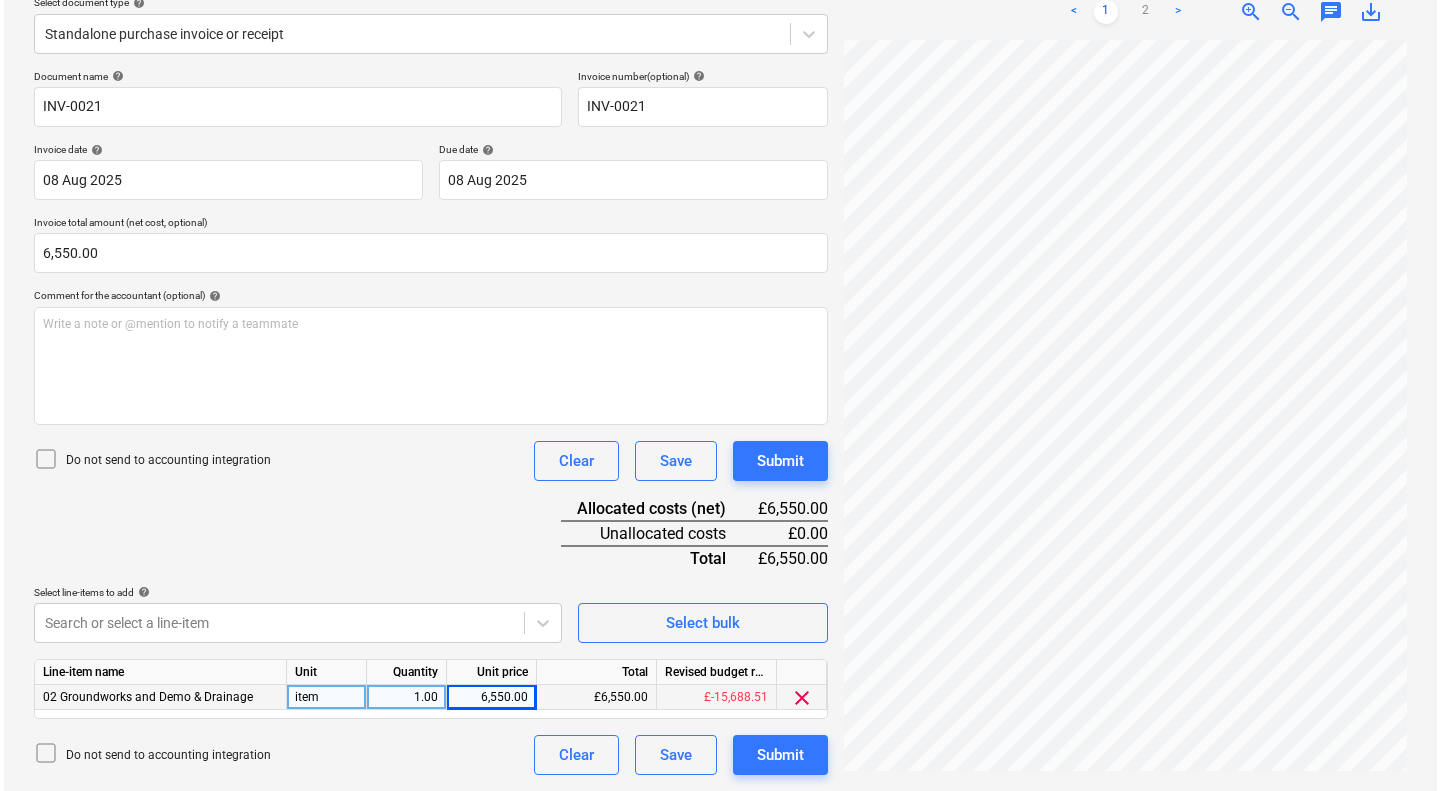 scroll, scrollTop: 1174, scrollLeft: 787, axis: both 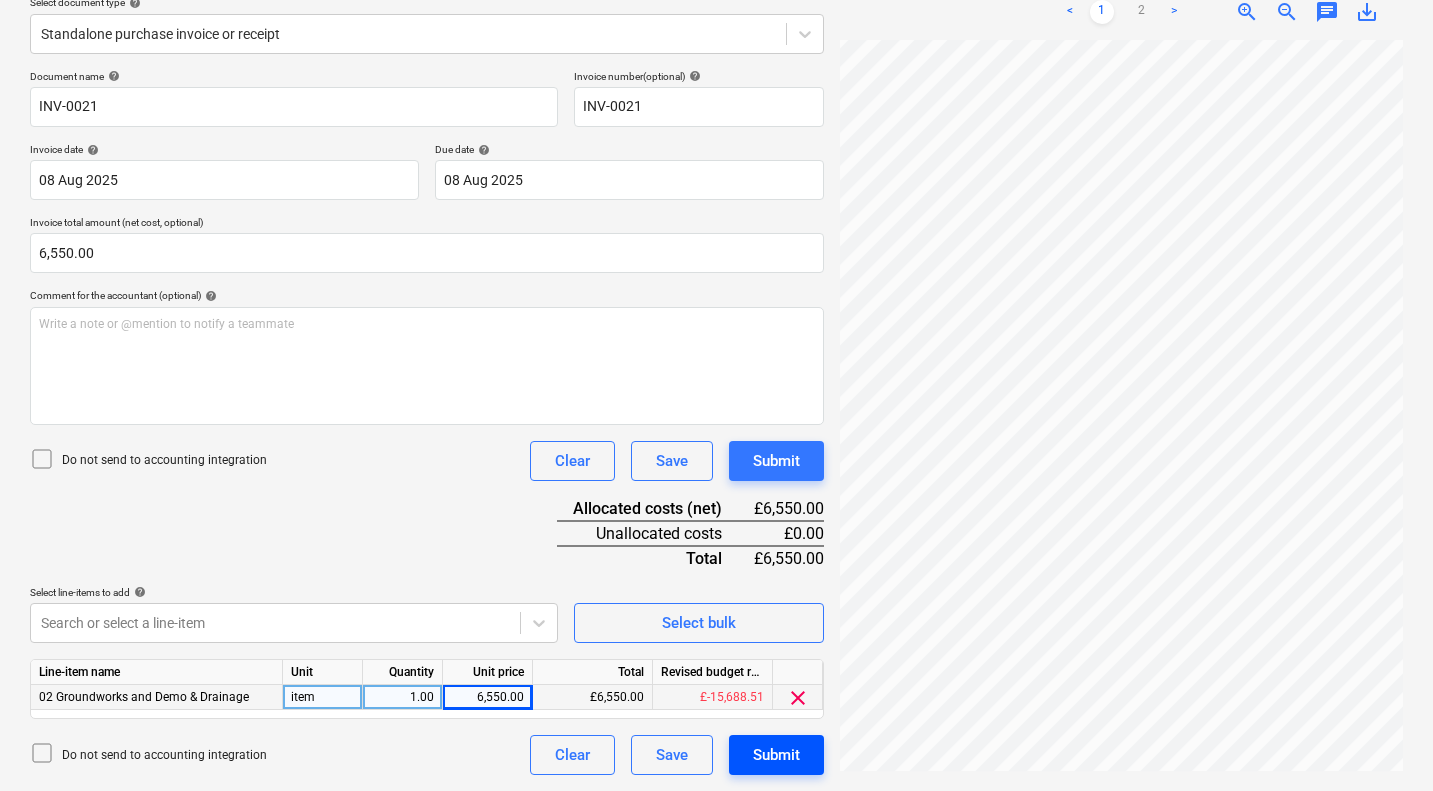 click on "Submit" at bounding box center (776, 755) 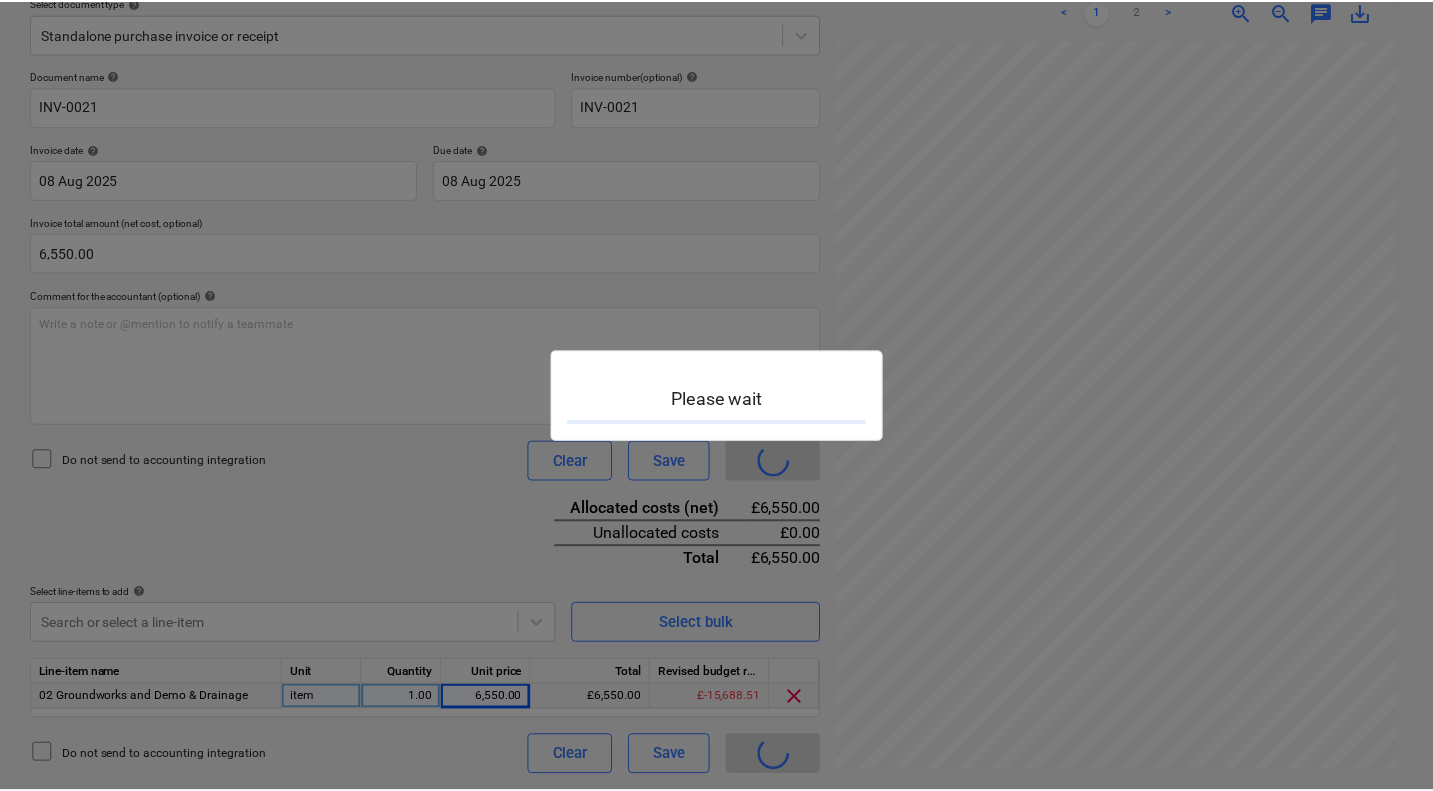 scroll, scrollTop: 0, scrollLeft: 0, axis: both 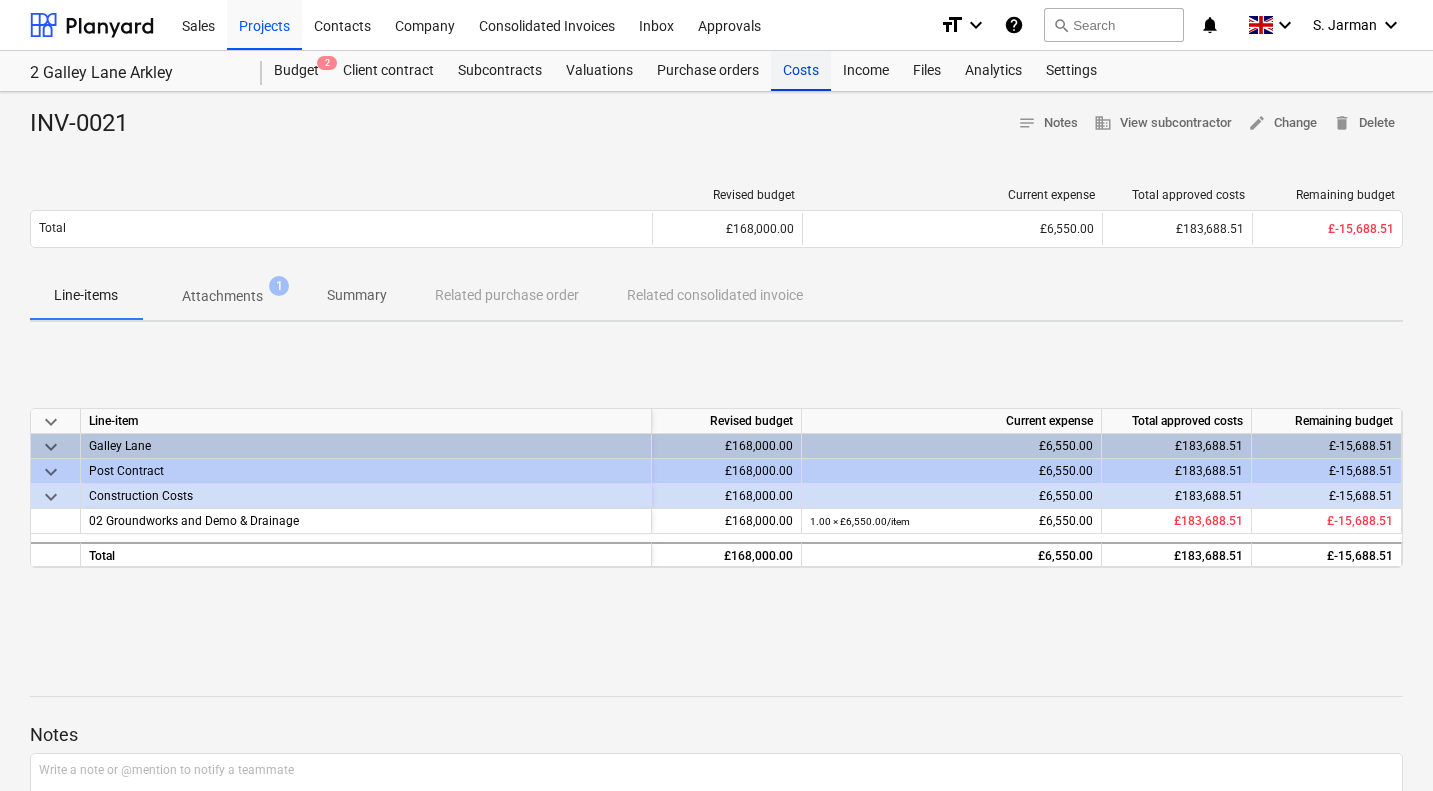click on "Costs" at bounding box center (801, 71) 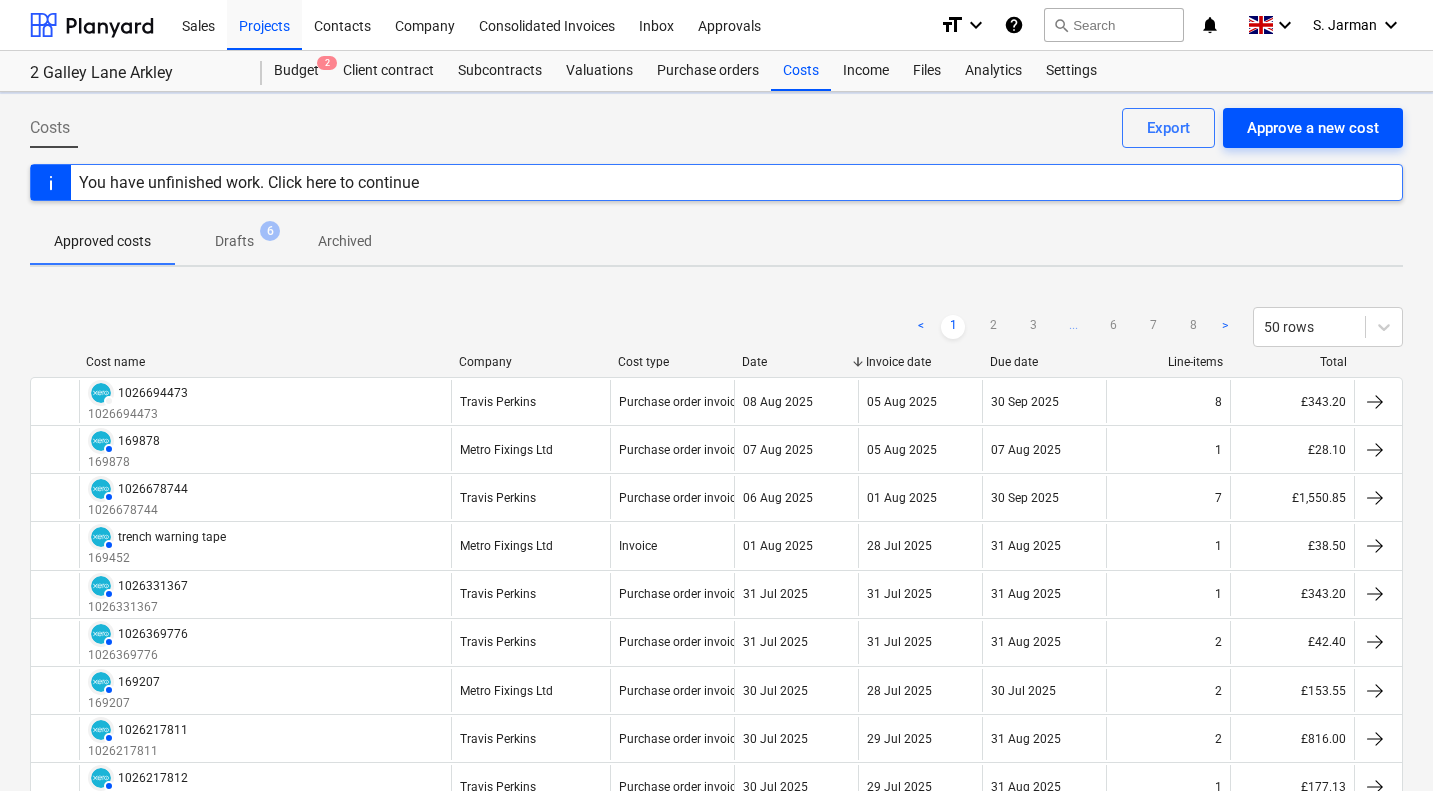 click on "Approve a new cost" at bounding box center (1313, 128) 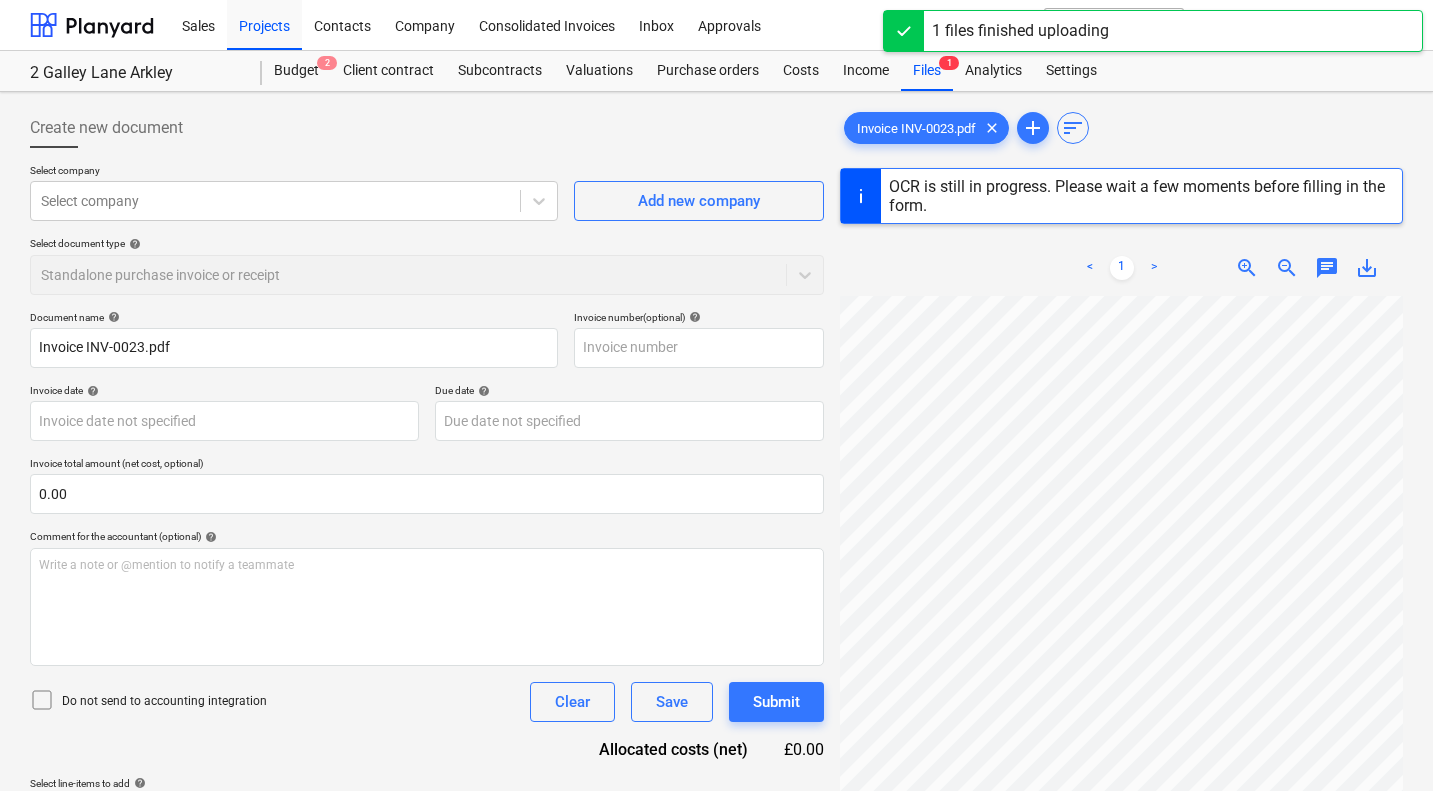 type on "INV-0023" 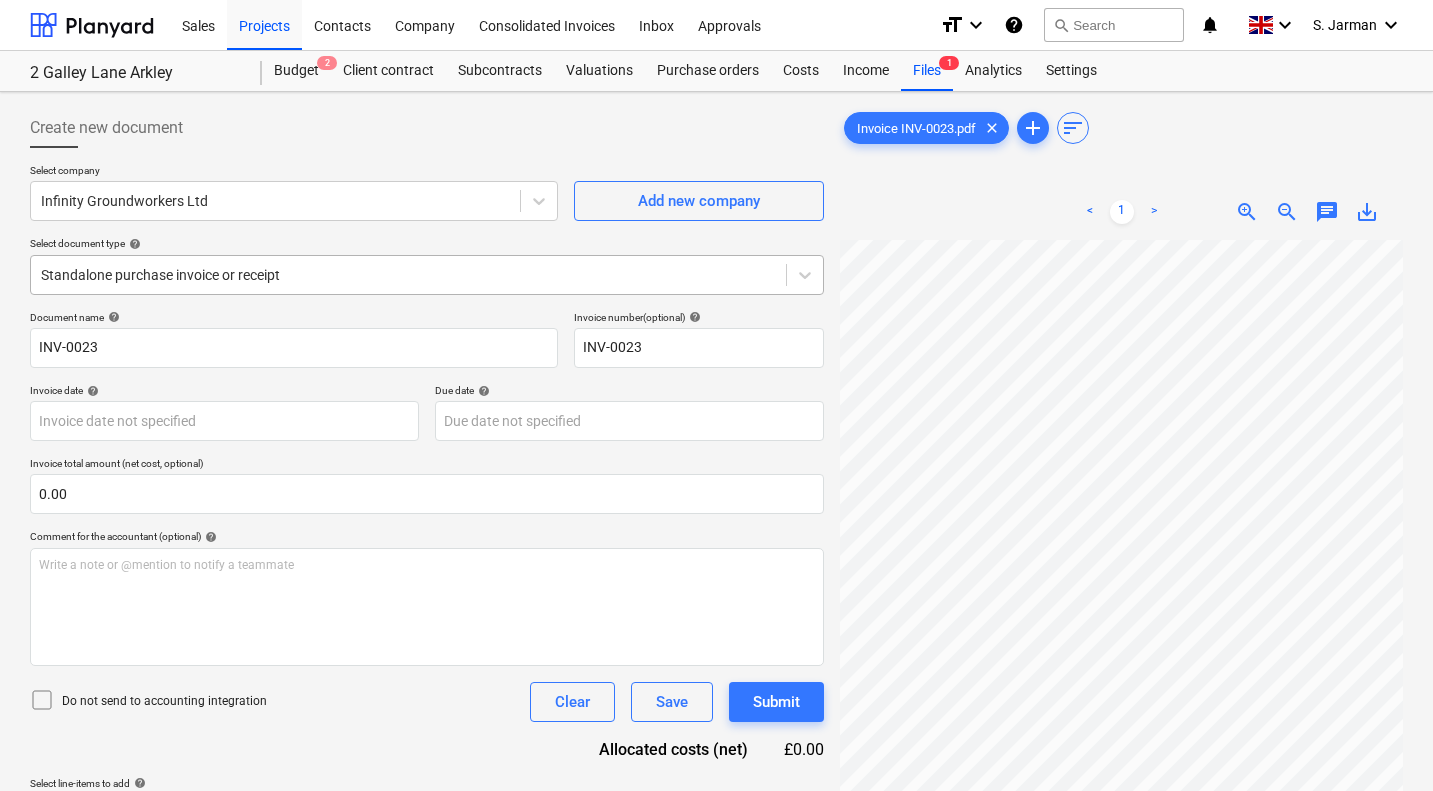 click at bounding box center [408, 275] 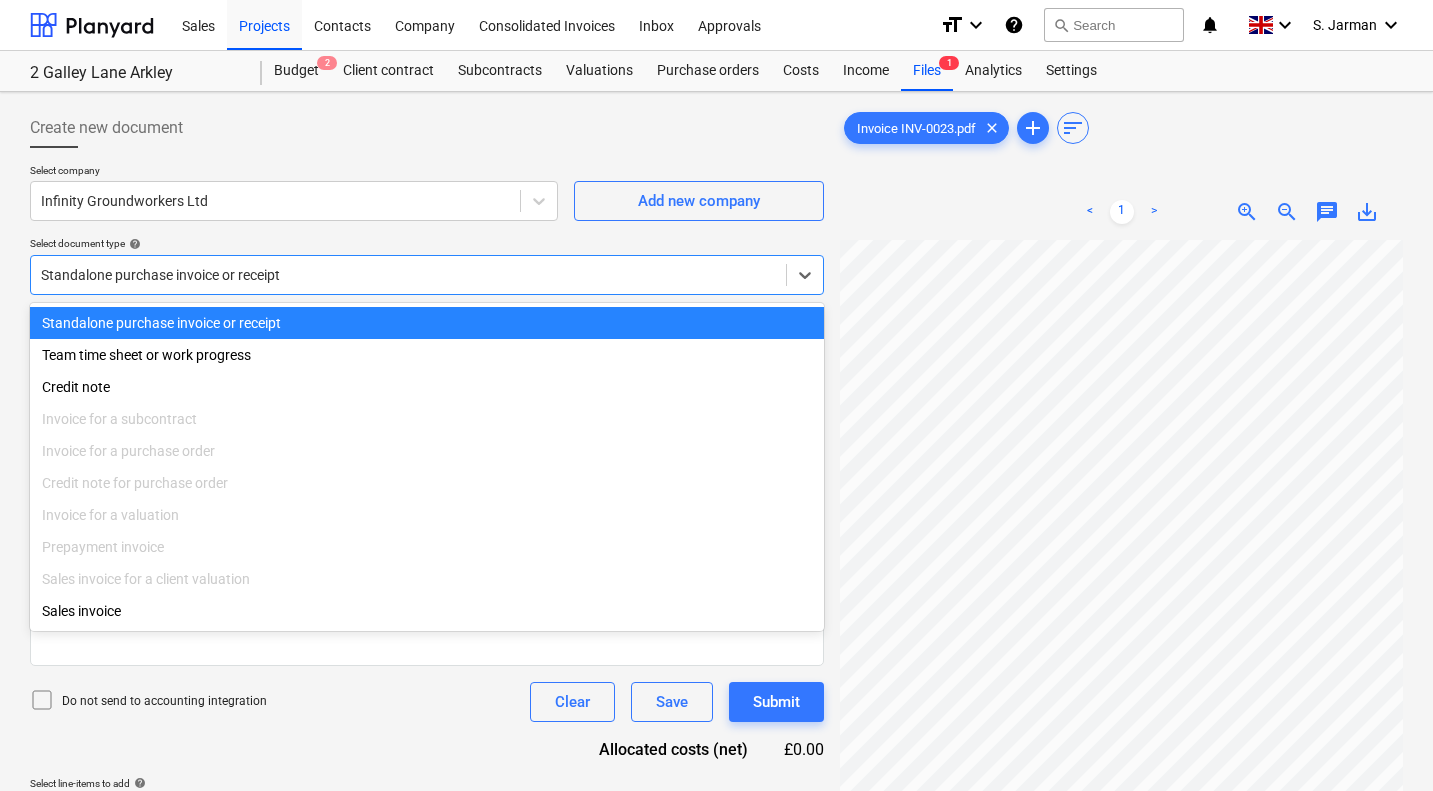 click at bounding box center [408, 275] 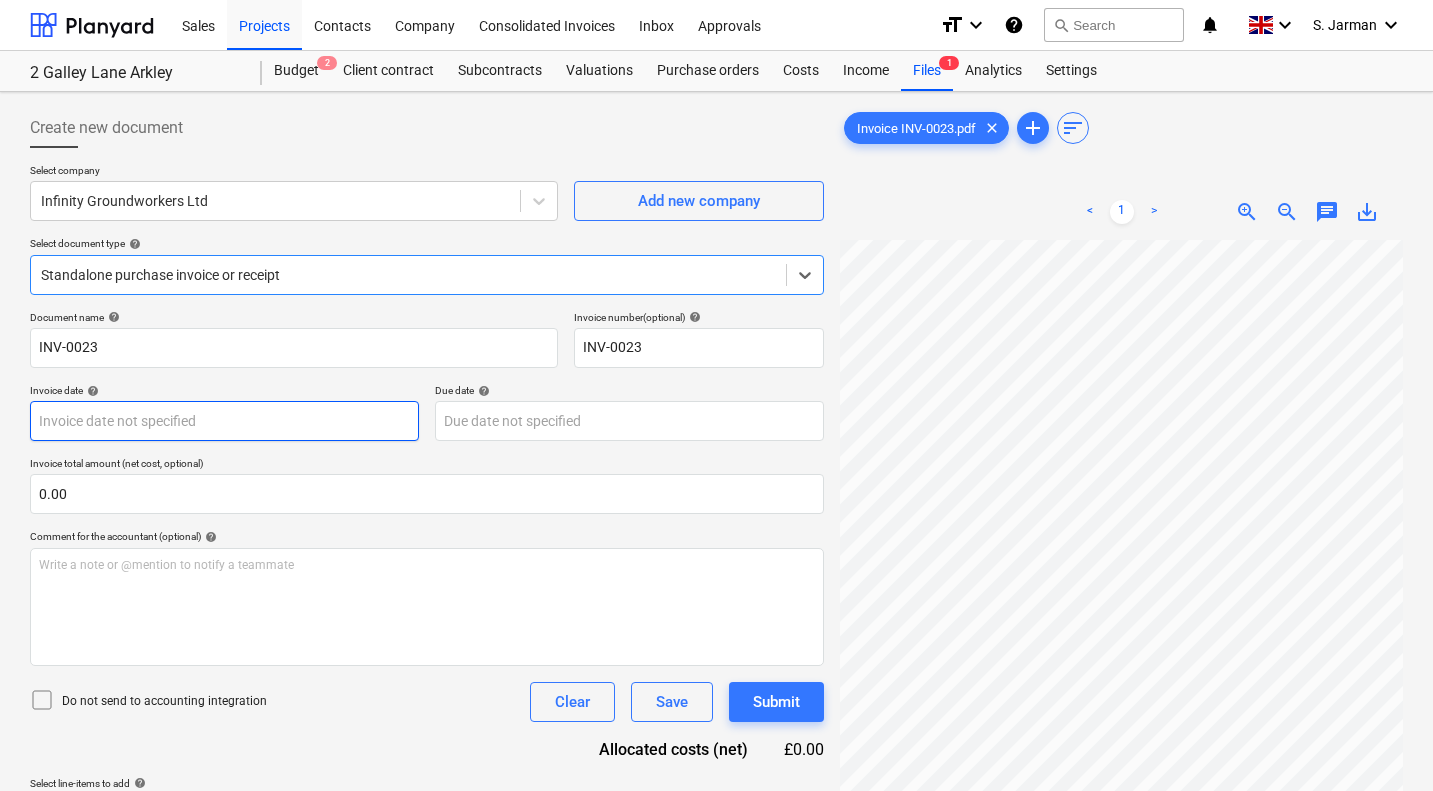 click on "Sales Projects Contacts Company Consolidated Invoices Inbox Approvals format_size keyboard_arrow_down help search Search notifications 0 keyboard_arrow_down S. Jarman keyboard_arrow_down 2 Galley Lane Arkley Budget 2 Client contract Subcontracts Valuations Purchase orders Costs Income Files 1 Analytics Settings Create new document Select company Infinity Groundworkers Ltd   Add new company Select document type help   Select is focused ,type to refine list, press Down to open the menu,  Standalone purchase invoice or receipt Document name help INV-0023 Invoice number  (optional) help INV-0023 Invoice date help Press the down arrow key to interact with the calendar and
select a date. Press the question mark key to get the keyboard shortcuts for changing dates. Due date help Press the down arrow key to interact with the calendar and
select a date. Press the question mark key to get the keyboard shortcuts for changing dates. Invoice total amount (net cost, optional) 0.00 help ﻿ Clear Save Submit help" at bounding box center [716, 395] 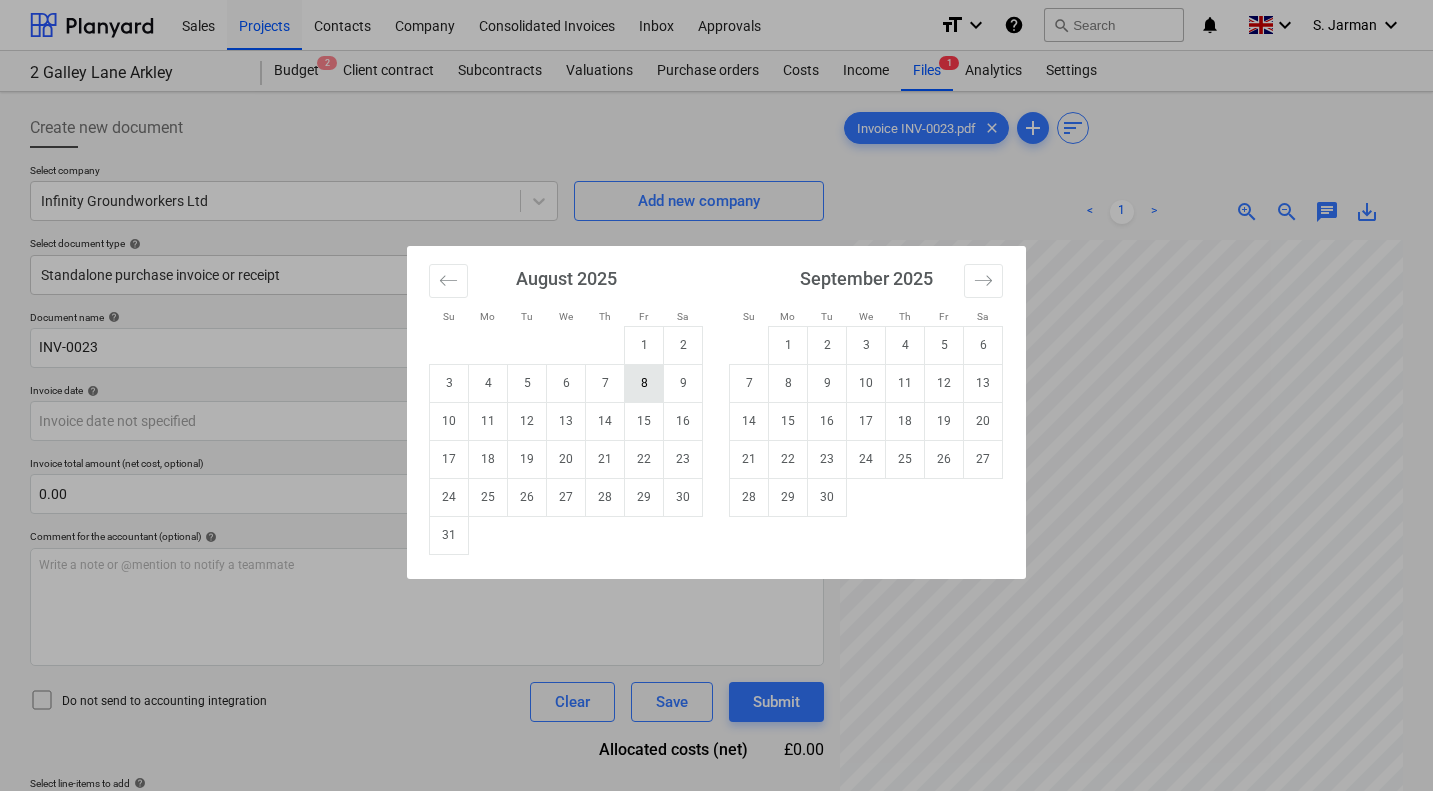 click on "8" at bounding box center [644, 383] 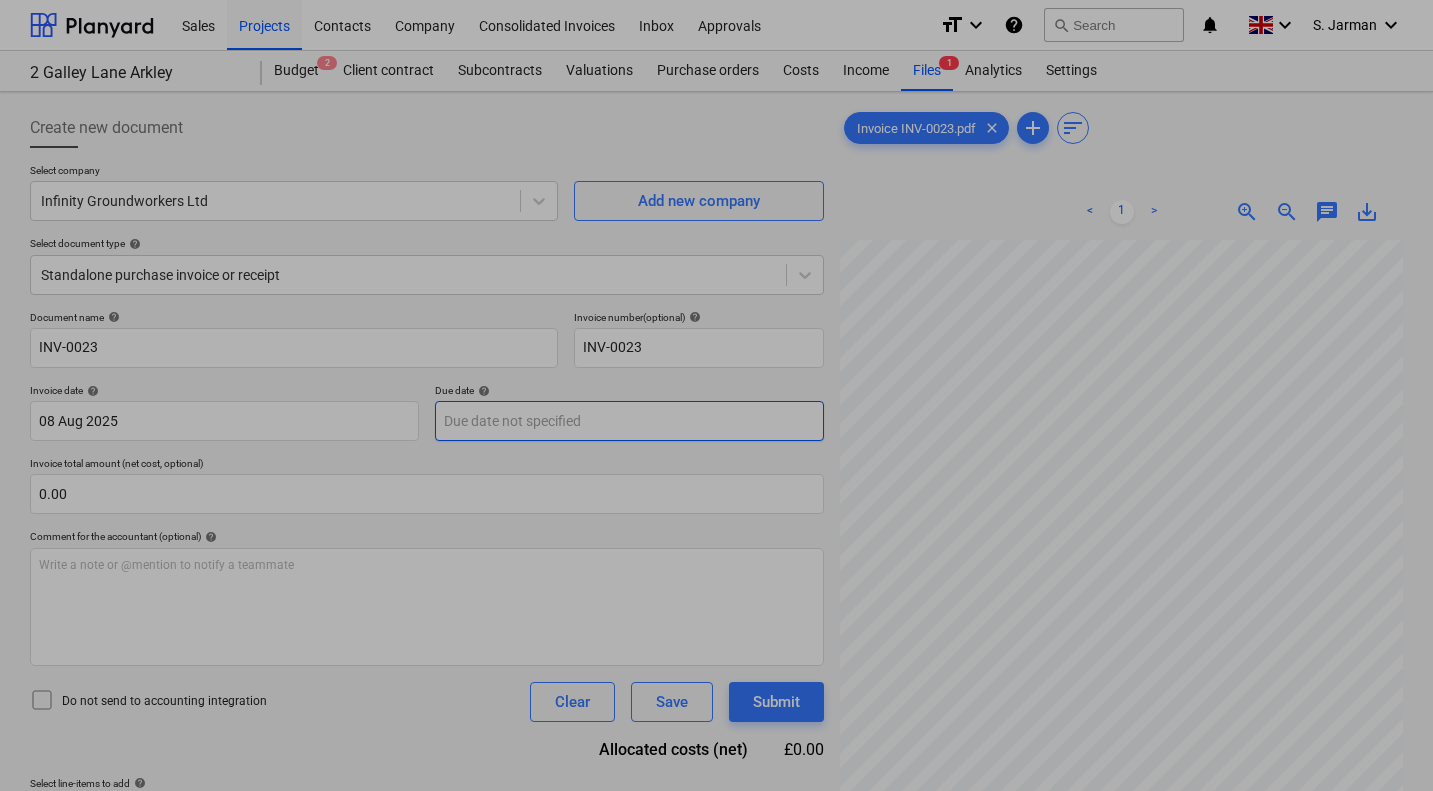 click on "Sales Projects Contacts Company Consolidated Invoices Inbox Approvals format_size keyboard_arrow_down help search Search notifications 0 keyboard_arrow_down S. Jarman keyboard_arrow_down 2 Galley Lane Arkley Budget 2 Client contract Subcontracts Valuations Purchase orders Costs Income Files 1 Analytics Settings Create new document Select company Infinity Groundworkers Ltd   Add new company Select document type help Standalone purchase invoice or receipt Document name help INV-0023 Invoice number  (optional) help INV-0023 Invoice date help 08 Aug 2025 08.08.2025 Press the down arrow key to interact with the calendar and
select a date. Press the question mark key to get the keyboard shortcuts for changing dates. Due date help Press the down arrow key to interact with the calendar and
select a date. Press the question mark key to get the keyboard shortcuts for changing dates. Invoice total amount (net cost, optional) 0.00 Comment for the accountant (optional) help ﻿ Clear Save Submit £0.00 help add" at bounding box center [716, 395] 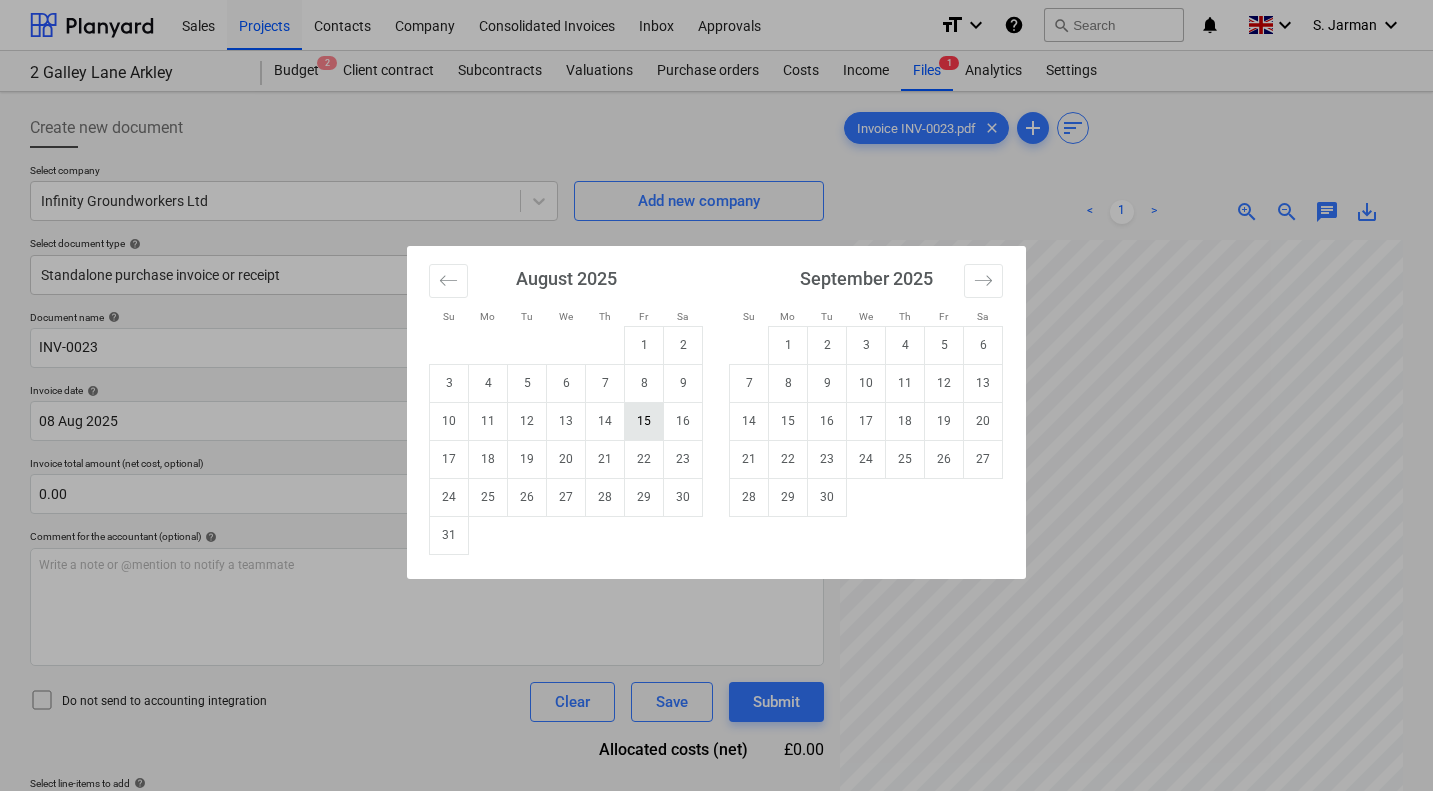 click on "15" at bounding box center (644, 421) 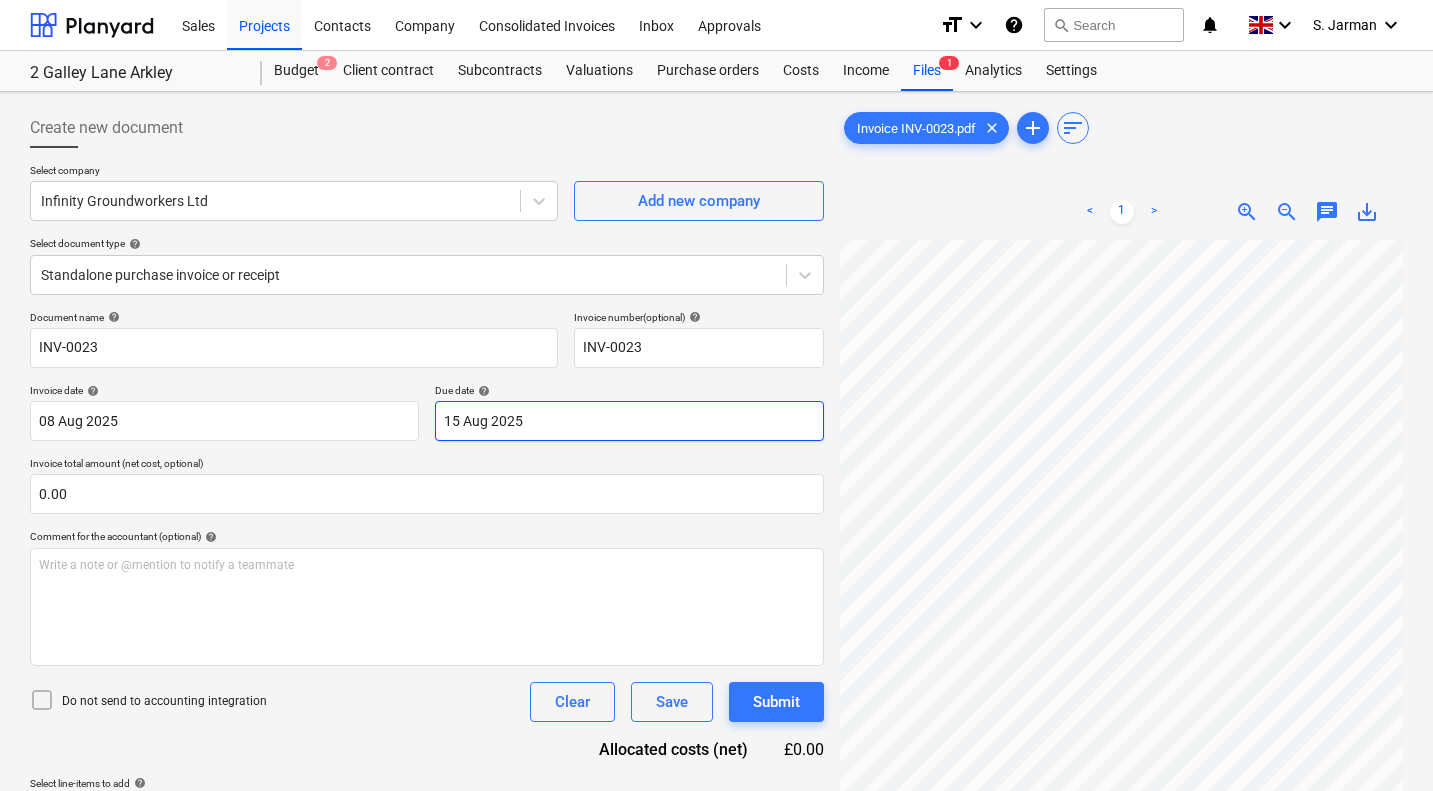 scroll, scrollTop: 1015, scrollLeft: 465, axis: both 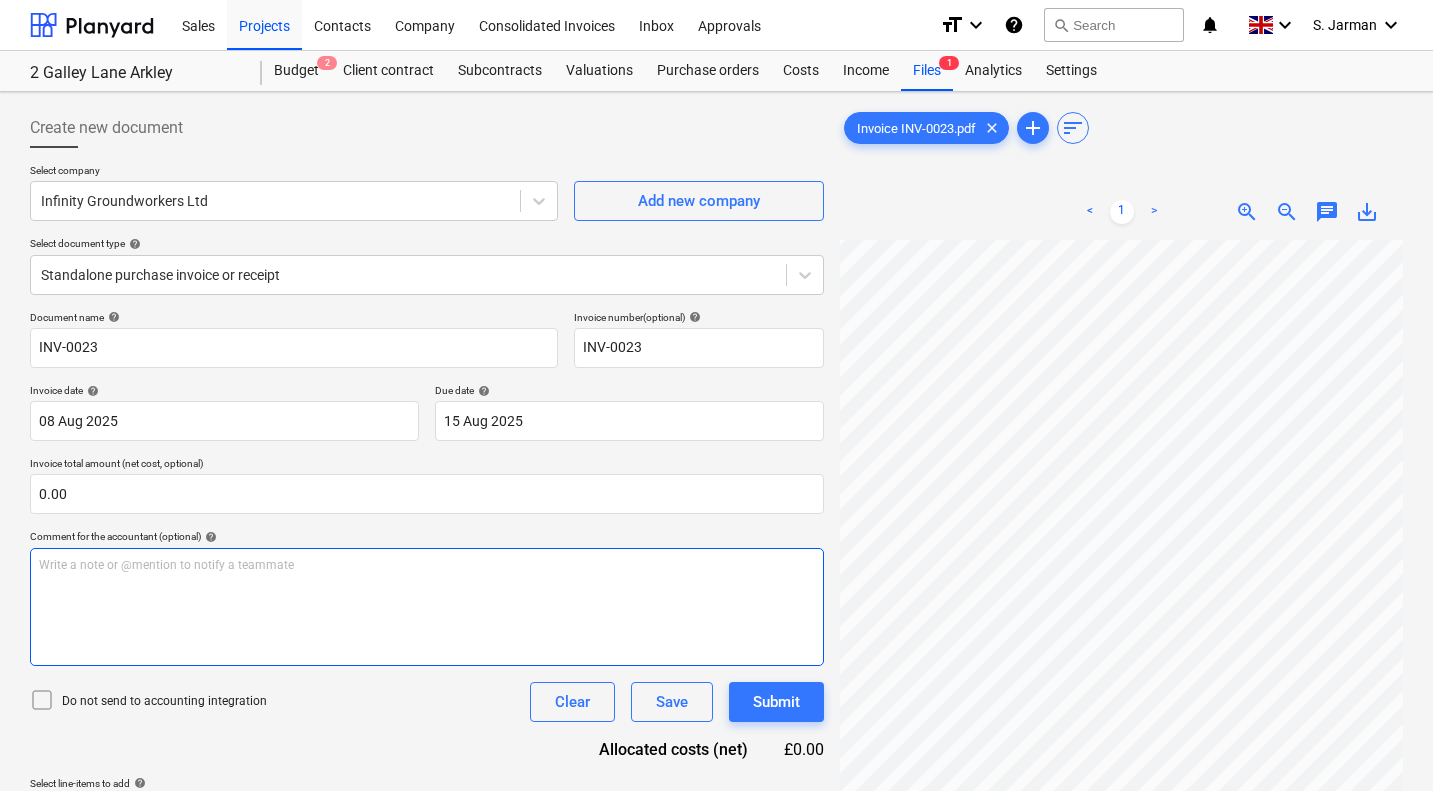 click on "Create new document Select company Infinity Groundworkers Ltd   Add new company Select document type help Standalone purchase invoice or receipt Document name help INV-0023 Invoice number  (optional) help INV-0023 Invoice date help 08 Aug 2025 08.08.2025 Press the down arrow key to interact with the calendar and
select a date. Press the question mark key to get the keyboard shortcuts for changing dates. Due date help 15 Aug 2025 15.08.2025 Press the down arrow key to interact with the calendar and
select a date. Press the question mark key to get the keyboard shortcuts for changing dates. Invoice total amount (net cost, optional) 0.00 Comment for the accountant (optional) help Write a note or @mention to notify a teammate ﻿ Do not send to accounting integration Clear Save Submit Allocated costs (net) £0.00 Select line-items to add help Search or select a line-item Select bulk Invoice INV-0023.pdf clear add sort < 1 > zoom_in zoom_out chat 0 save_alt" at bounding box center [716, 541] 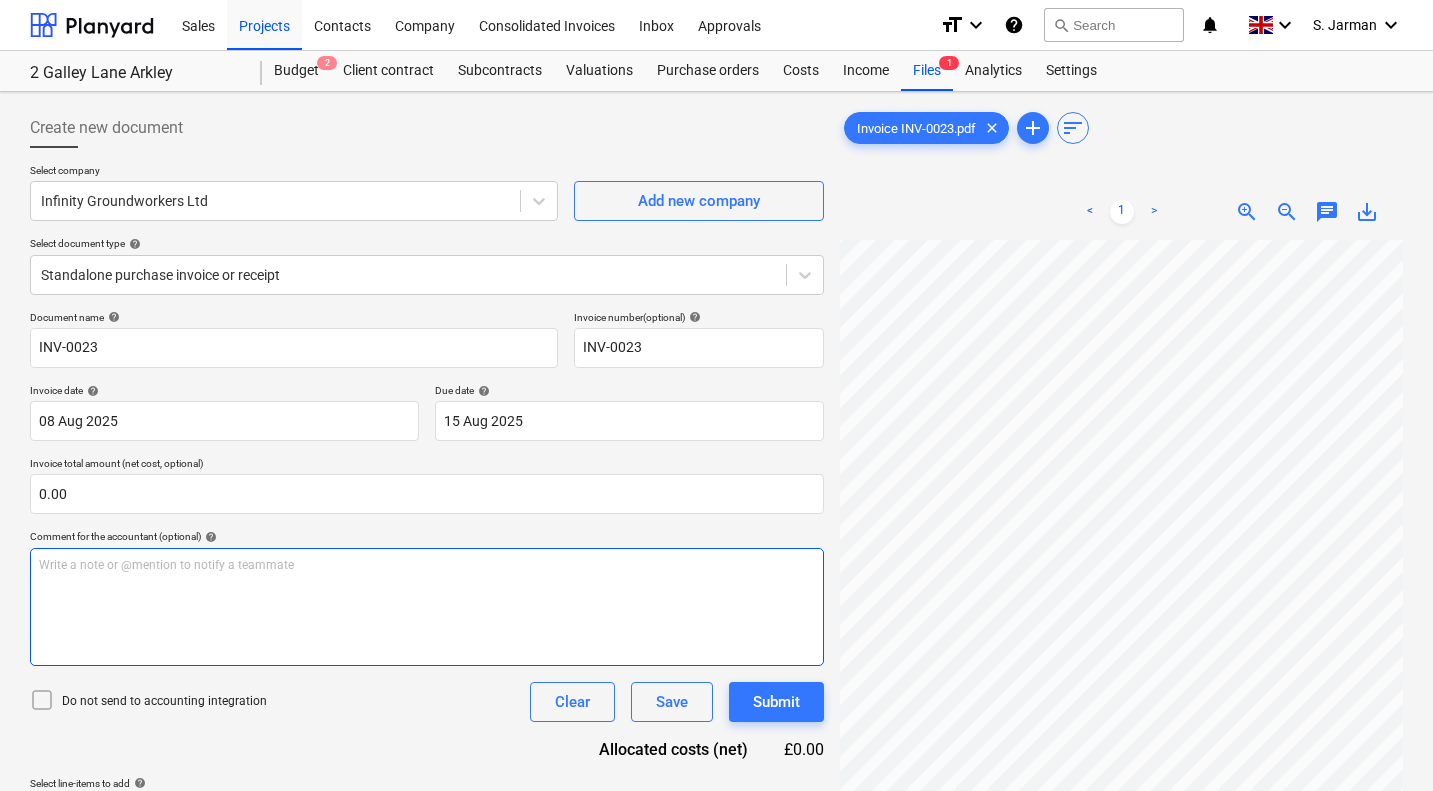 scroll, scrollTop: 627, scrollLeft: 787, axis: both 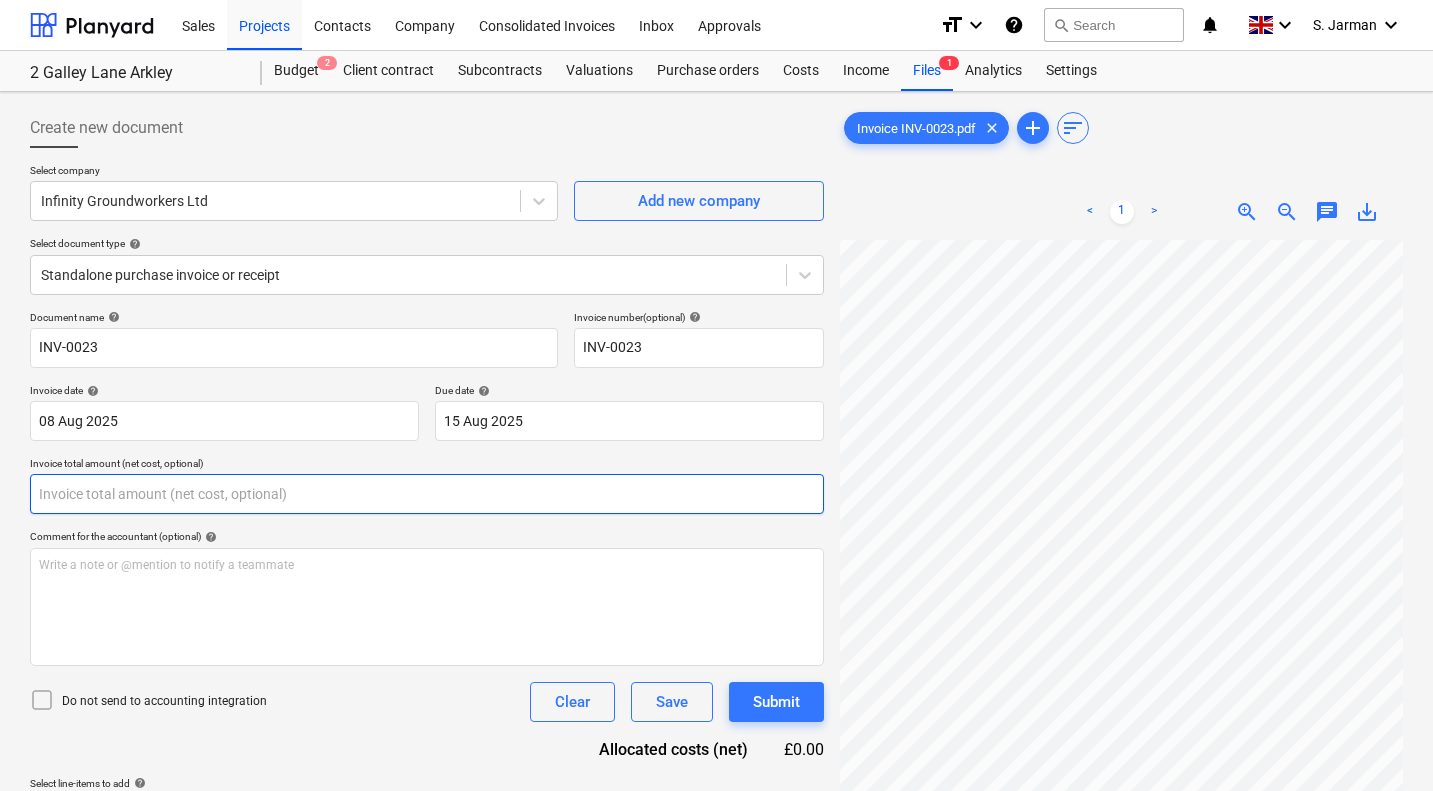 click at bounding box center [427, 494] 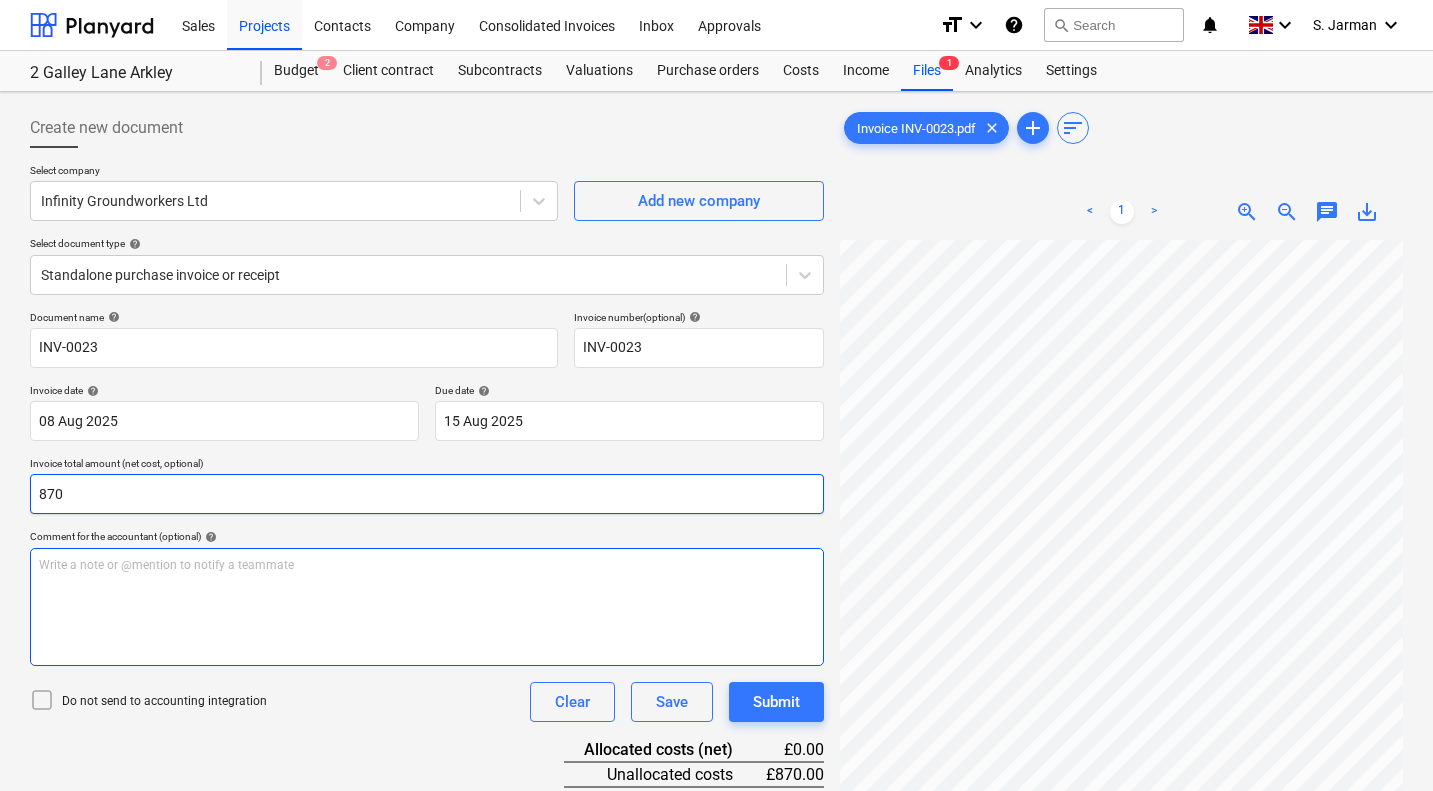type on "870.00" 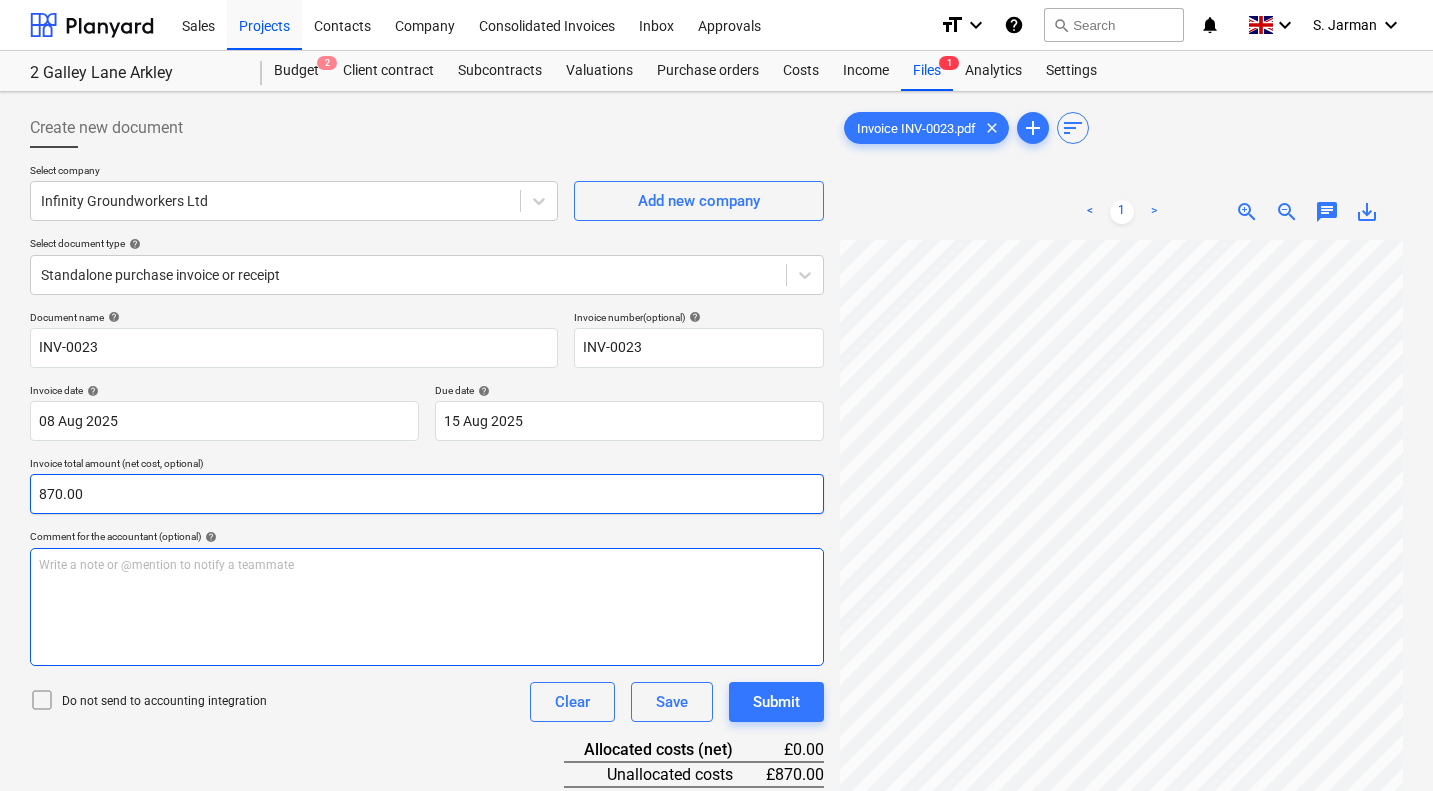 scroll, scrollTop: 200, scrollLeft: 0, axis: vertical 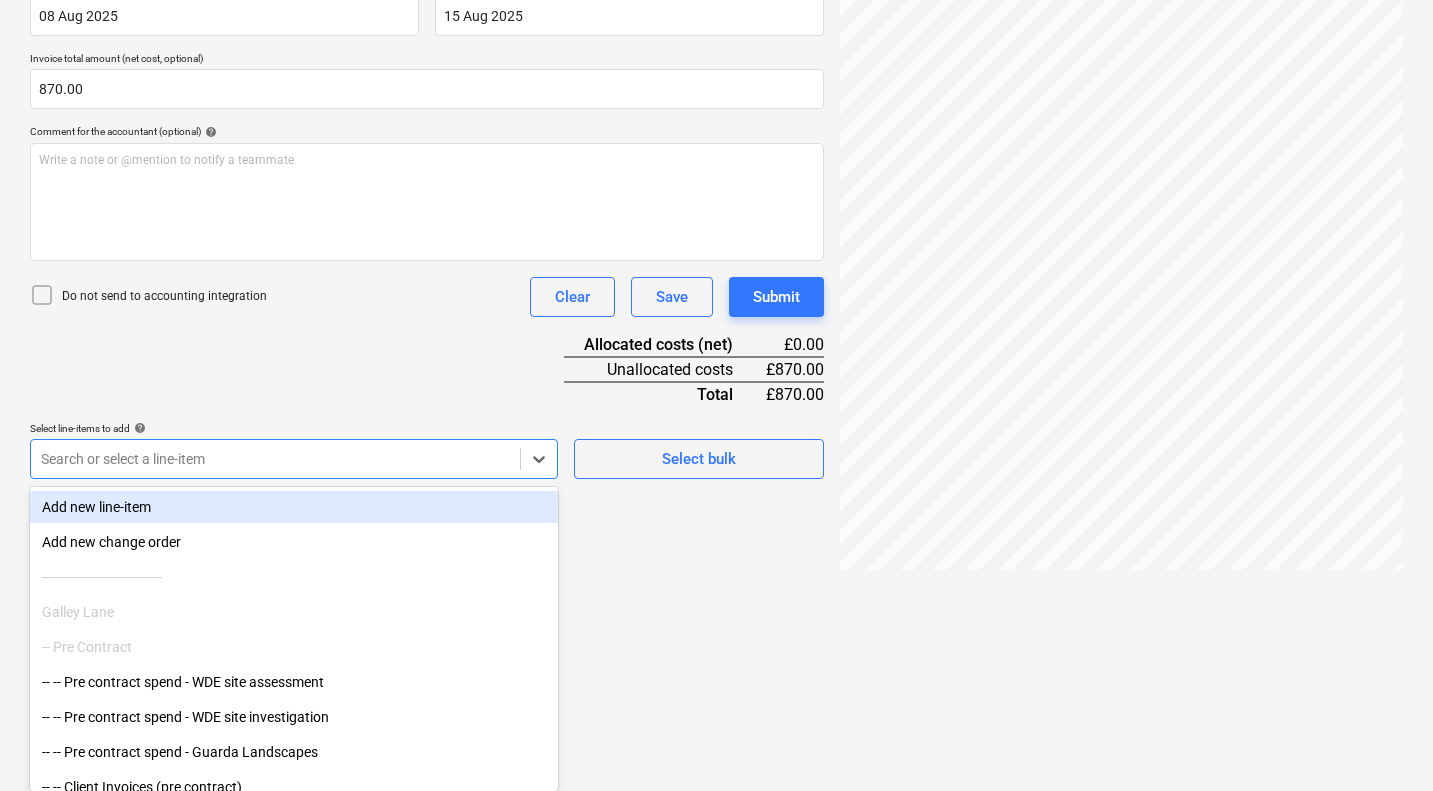 click on "Sales Projects Contacts Company Consolidated Invoices Inbox Approvals format_size keyboard_arrow_down help search Search notifications 0 keyboard_arrow_down S. Jarman keyboard_arrow_down 2 Galley Lane Arkley Budget 2 Client contract Subcontracts Valuations Purchase orders Costs Income Files 1 Analytics Settings Create new document Select company Infinity Groundworkers Ltd   Add new company Select document type help Standalone purchase invoice or receipt Document name help INV-0023 Invoice number  (optional) help INV-0023 Invoice date help 08 Aug 2025 08.08.2025 Press the down arrow key to interact with the calendar and
select a date. Press the question mark key to get the keyboard shortcuts for changing dates. Due date help 15 Aug 2025 15.08.2025 Press the down arrow key to interact with the calendar and
select a date. Press the question mark key to get the keyboard shortcuts for changing dates. Invoice total amount (net cost, optional) 870.00 Comment for the accountant (optional) help ﻿ Clear add" at bounding box center (716, -10) 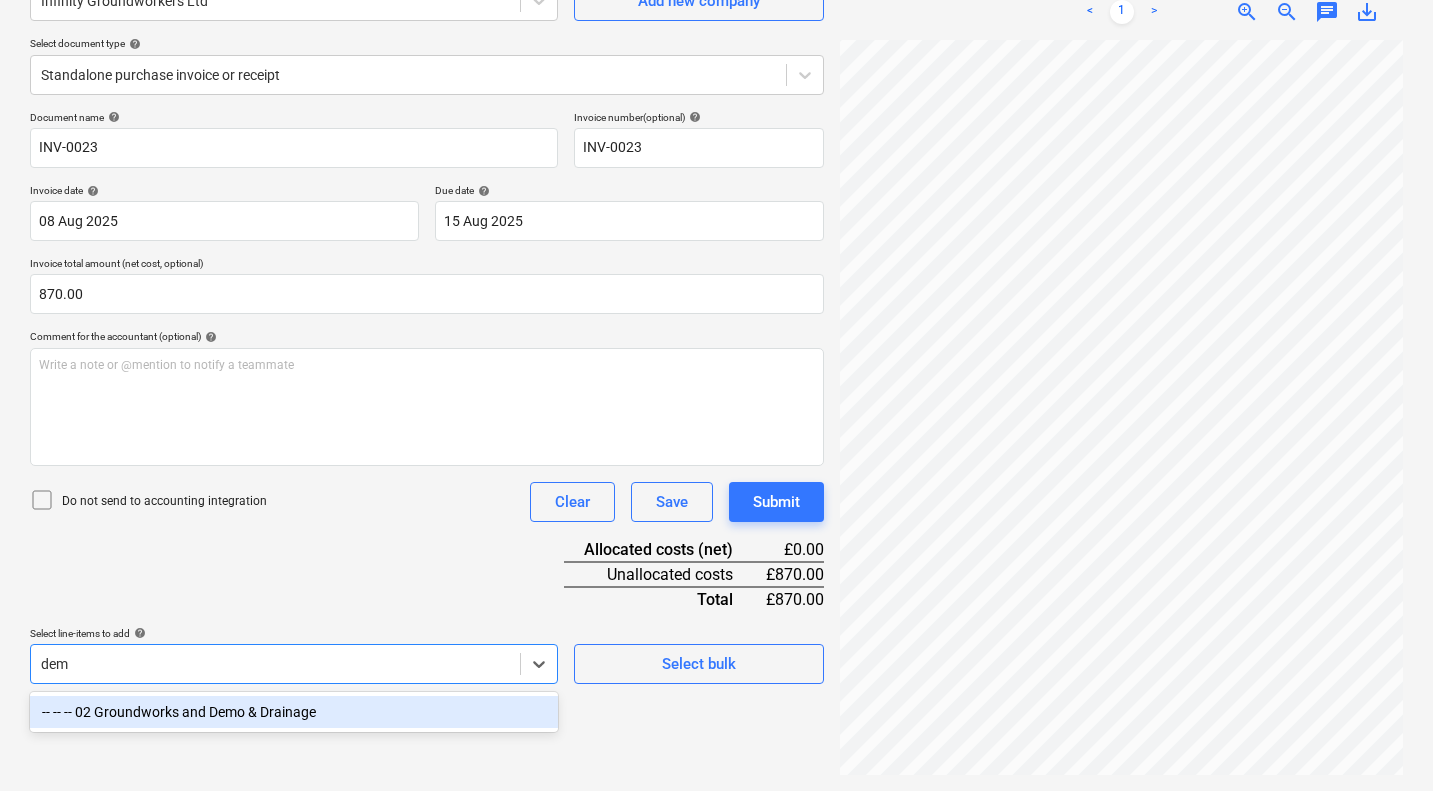 scroll, scrollTop: 200, scrollLeft: 0, axis: vertical 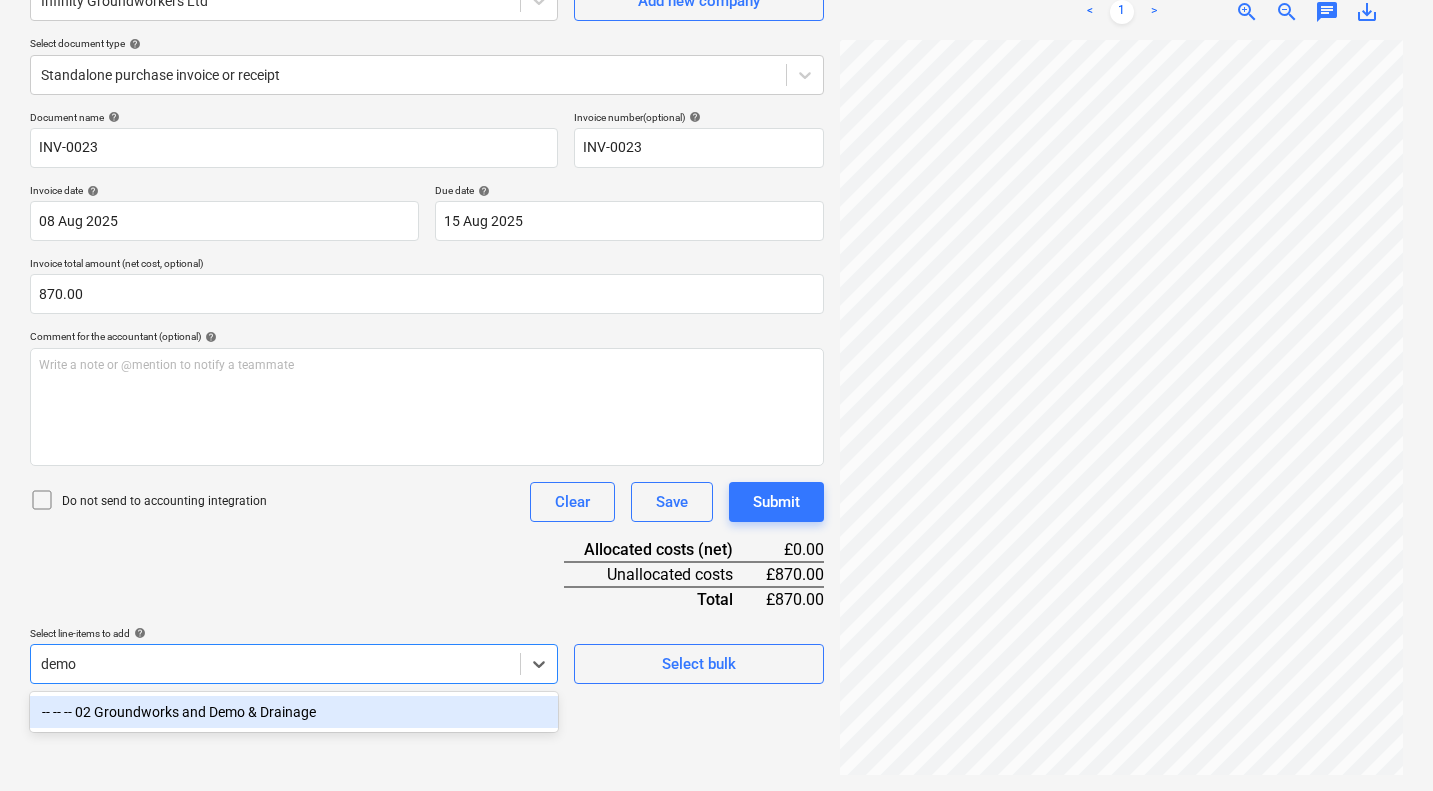 click on "-- -- --   02 Groundworks and Demo & Drainage" at bounding box center [294, 712] 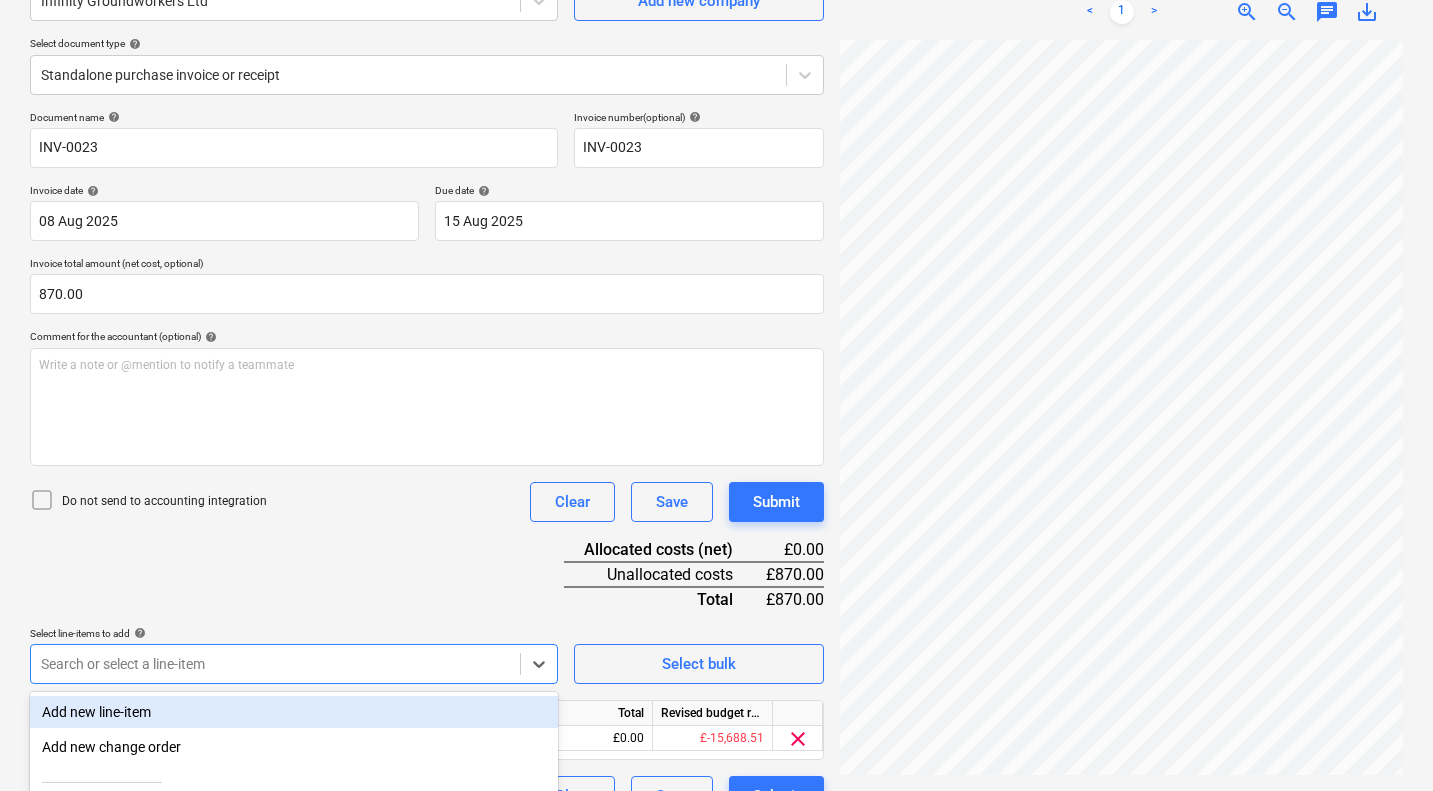 click on "Document name help INV-0023 Invoice number  (optional) help INV-0023 Invoice date help 08 Aug 2025 08.08.2025 Press the down arrow key to interact with the calendar and
select a date. Press the question mark key to get the keyboard shortcuts for changing dates. Due date help 15 Aug 2025 15.08.2025 Press the down arrow key to interact with the calendar and
select a date. Press the question mark key to get the keyboard shortcuts for changing dates. Invoice total amount (net cost, optional) 870.00 Comment for the accountant (optional) help Write a note or @mention to notify a teammate ﻿ Do not send to accounting integration Clear Save Submit Allocated costs (net) £0.00 Unallocated costs £870.00 Total £870.00 Select line-items to add help option -- -- --   02 Groundworks and Demo & Drainage, selected. Search or select a line-item Select bulk Line-item name Unit Quantity Unit price Total Revised budget remaining  02 Groundworks and Demo & Drainage 0.00 0.00 £0.00 £-15,688.51 clear Clear Save Submit" at bounding box center [427, 463] 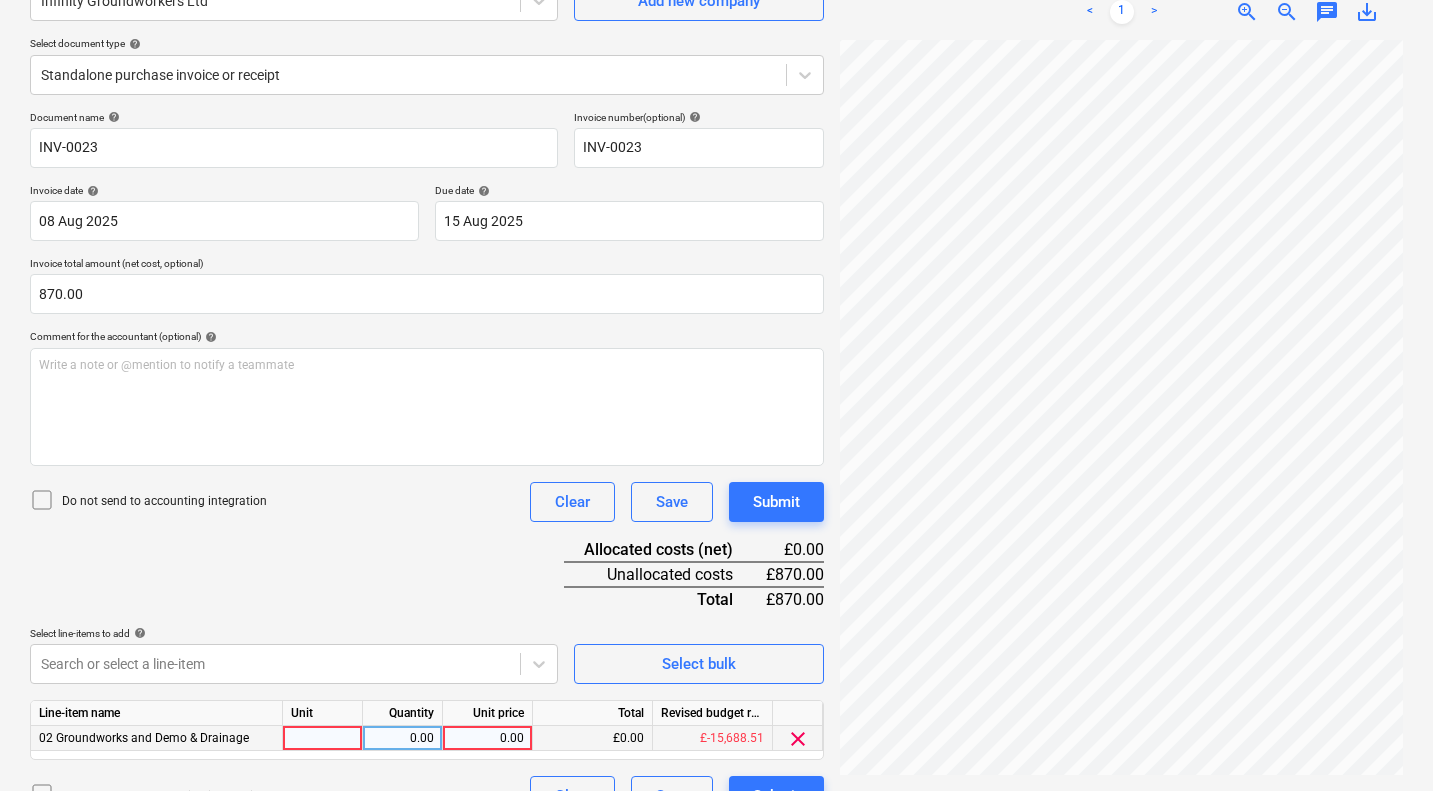 click at bounding box center (323, 738) 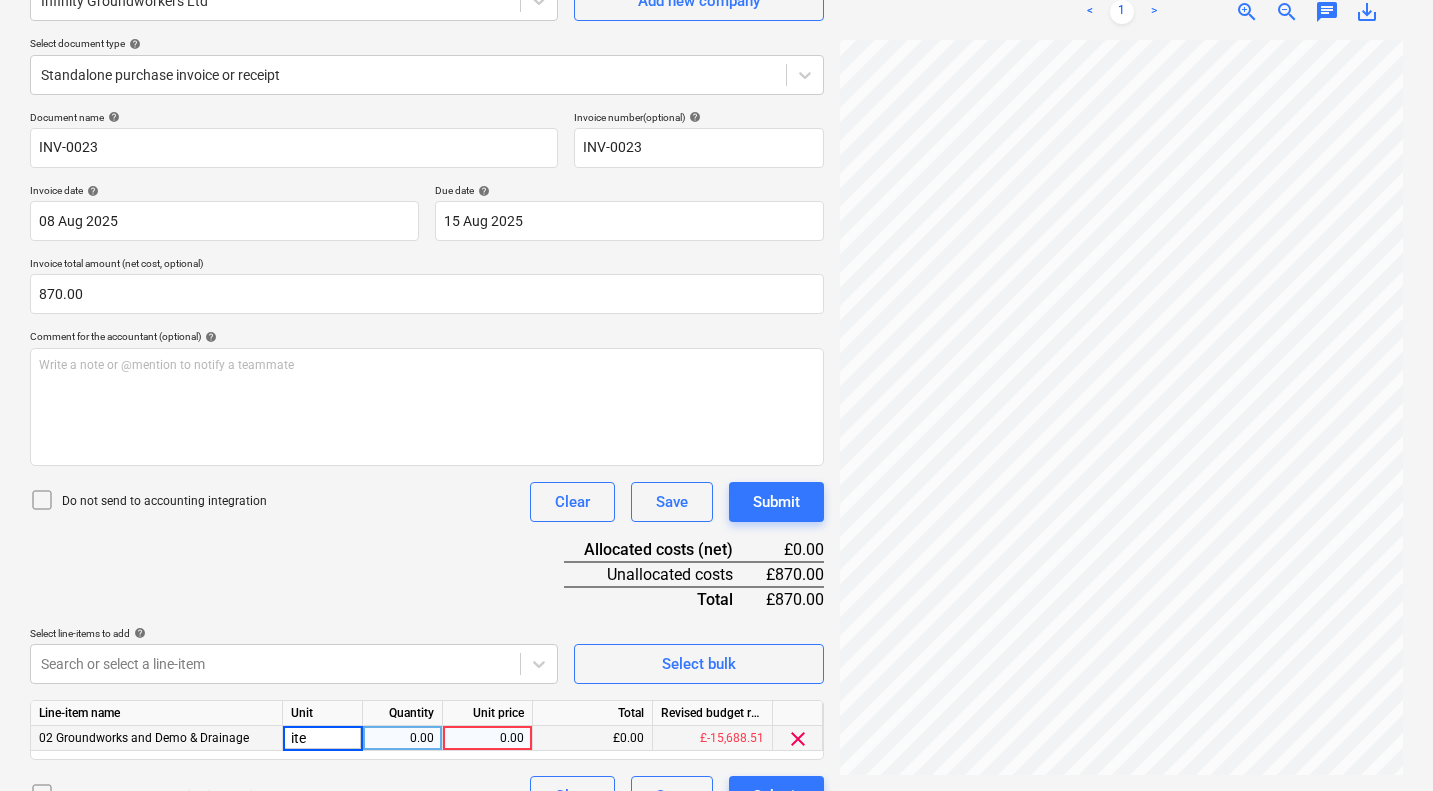 type on "item" 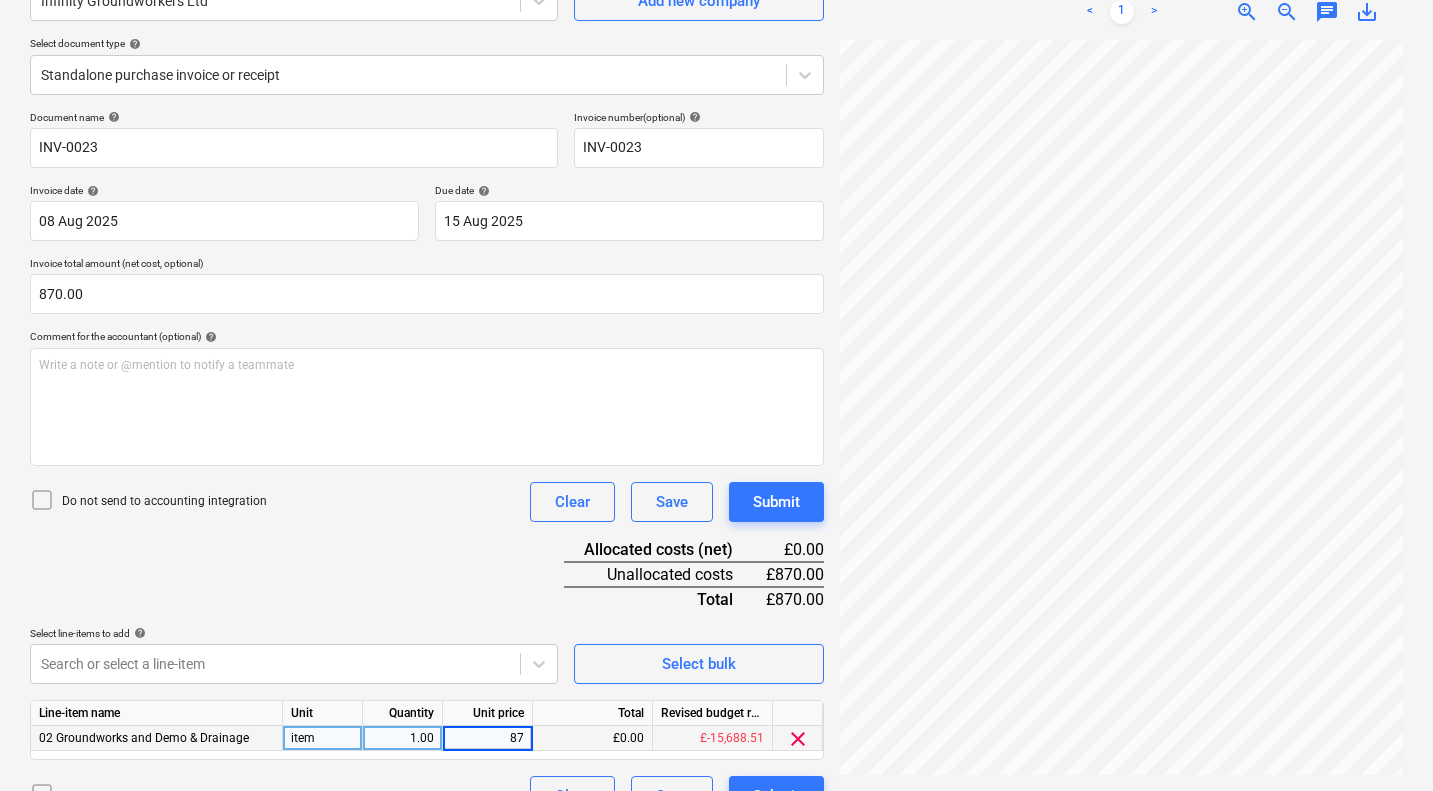 type on "870" 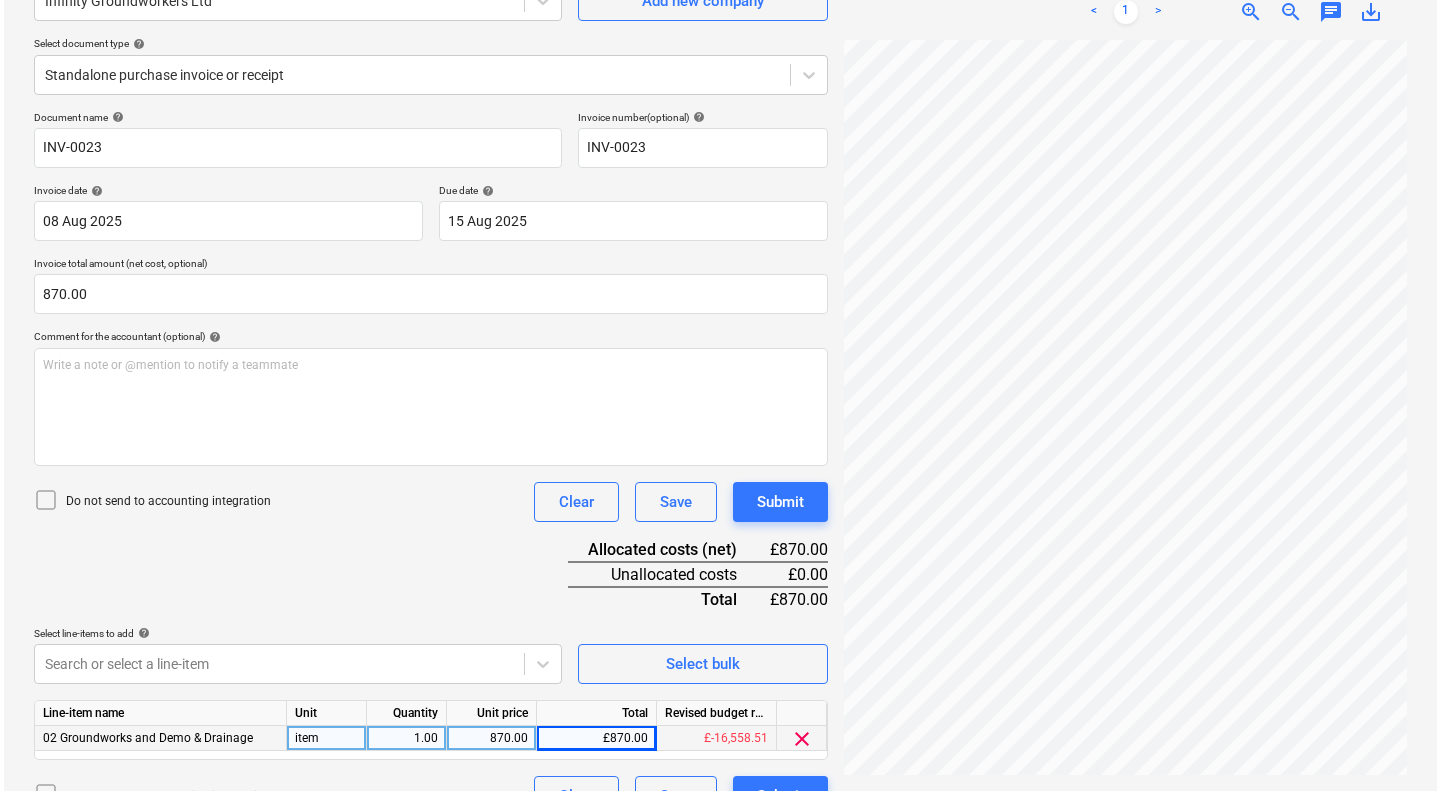 scroll, scrollTop: 241, scrollLeft: 0, axis: vertical 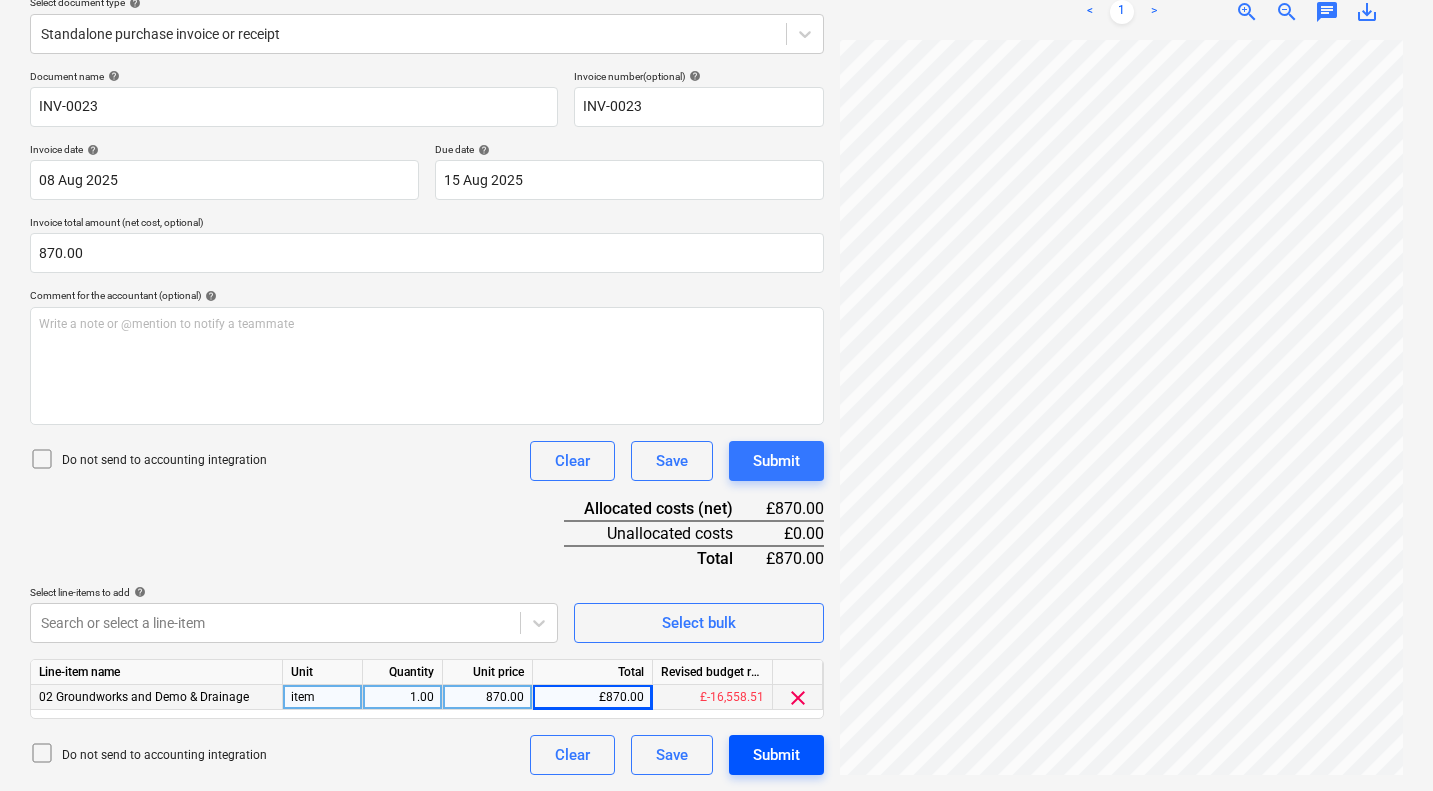 click on "Submit" at bounding box center [776, 755] 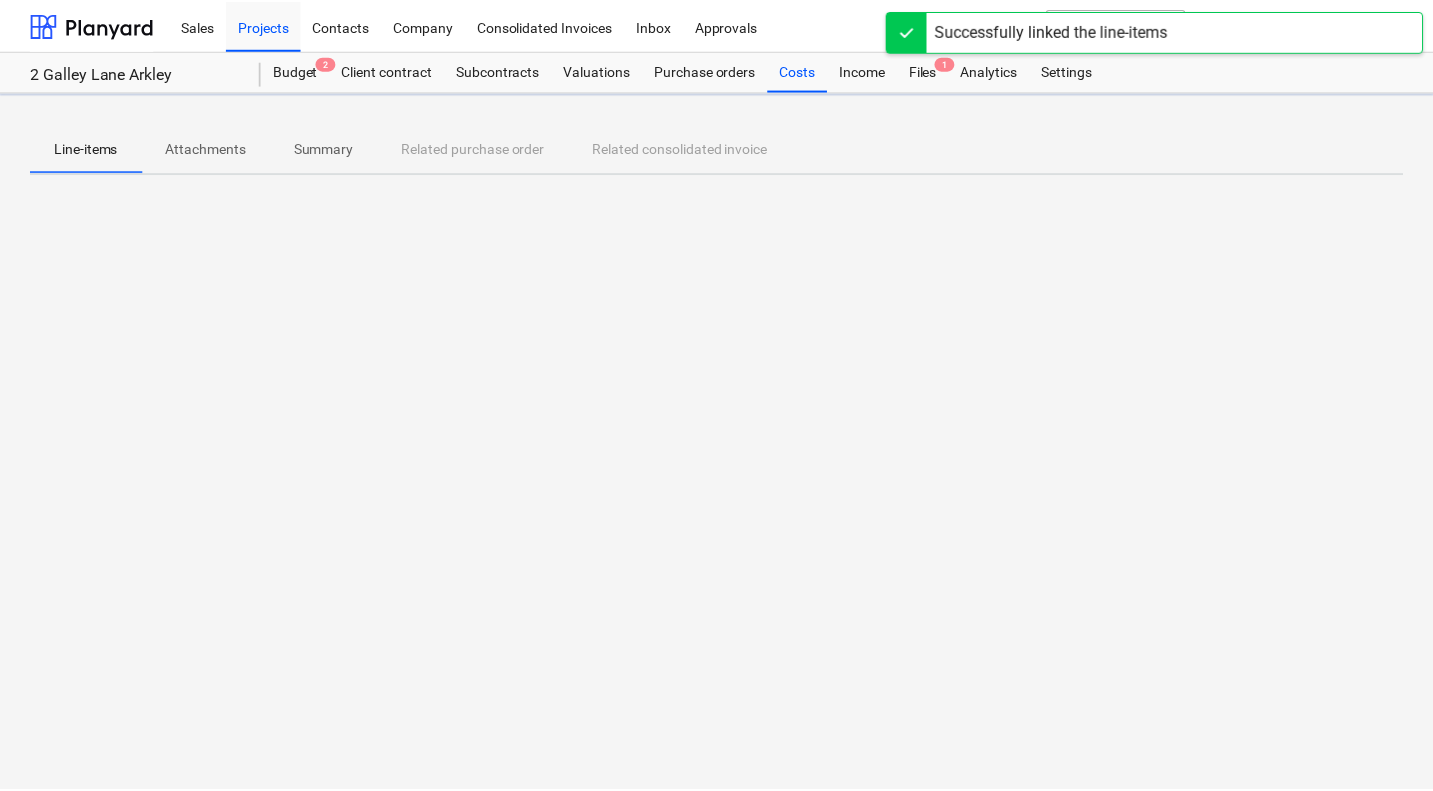 scroll, scrollTop: 0, scrollLeft: 0, axis: both 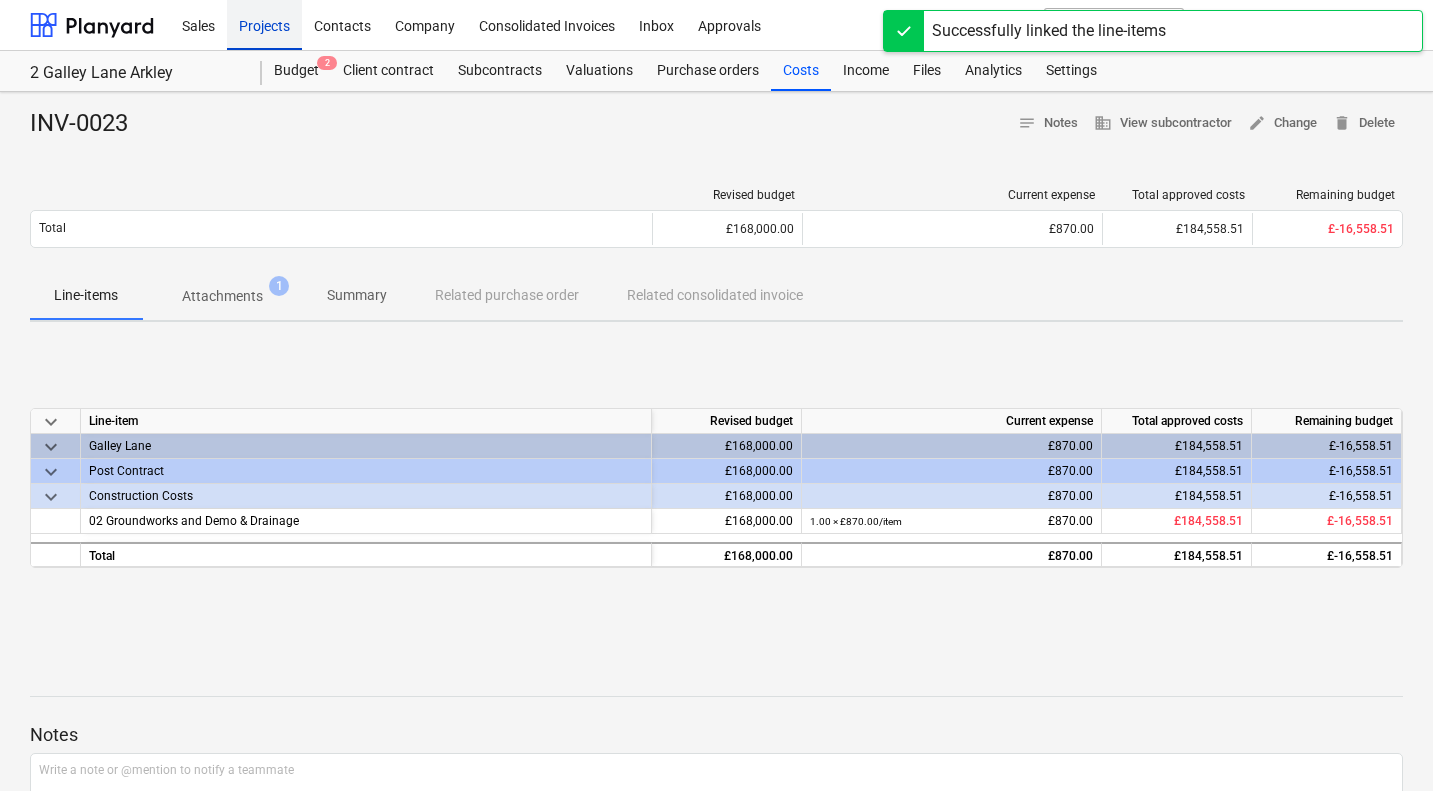 click on "Projects" at bounding box center [264, 24] 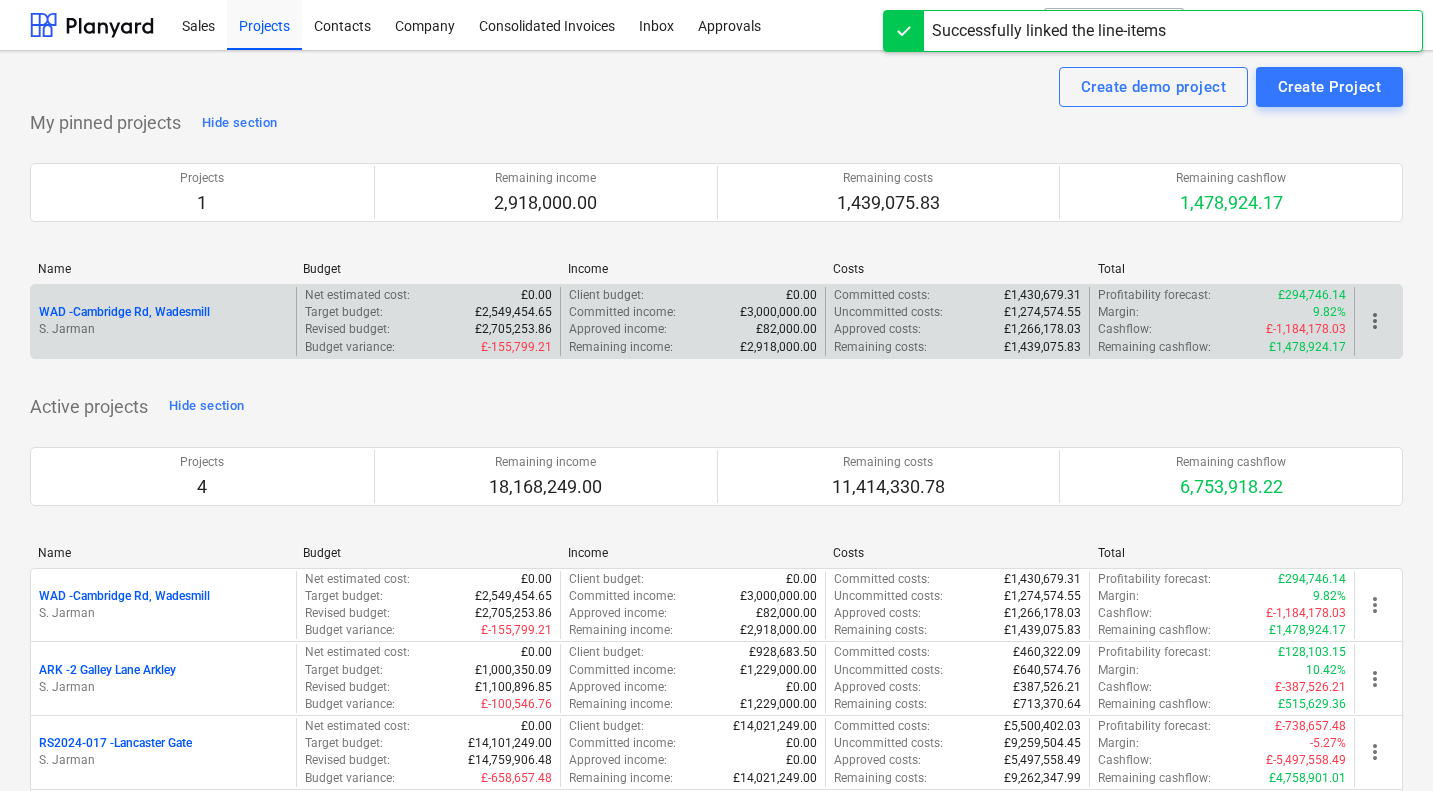 click on "WAD -  Cambridge Rd, Wadesmill" at bounding box center (124, 312) 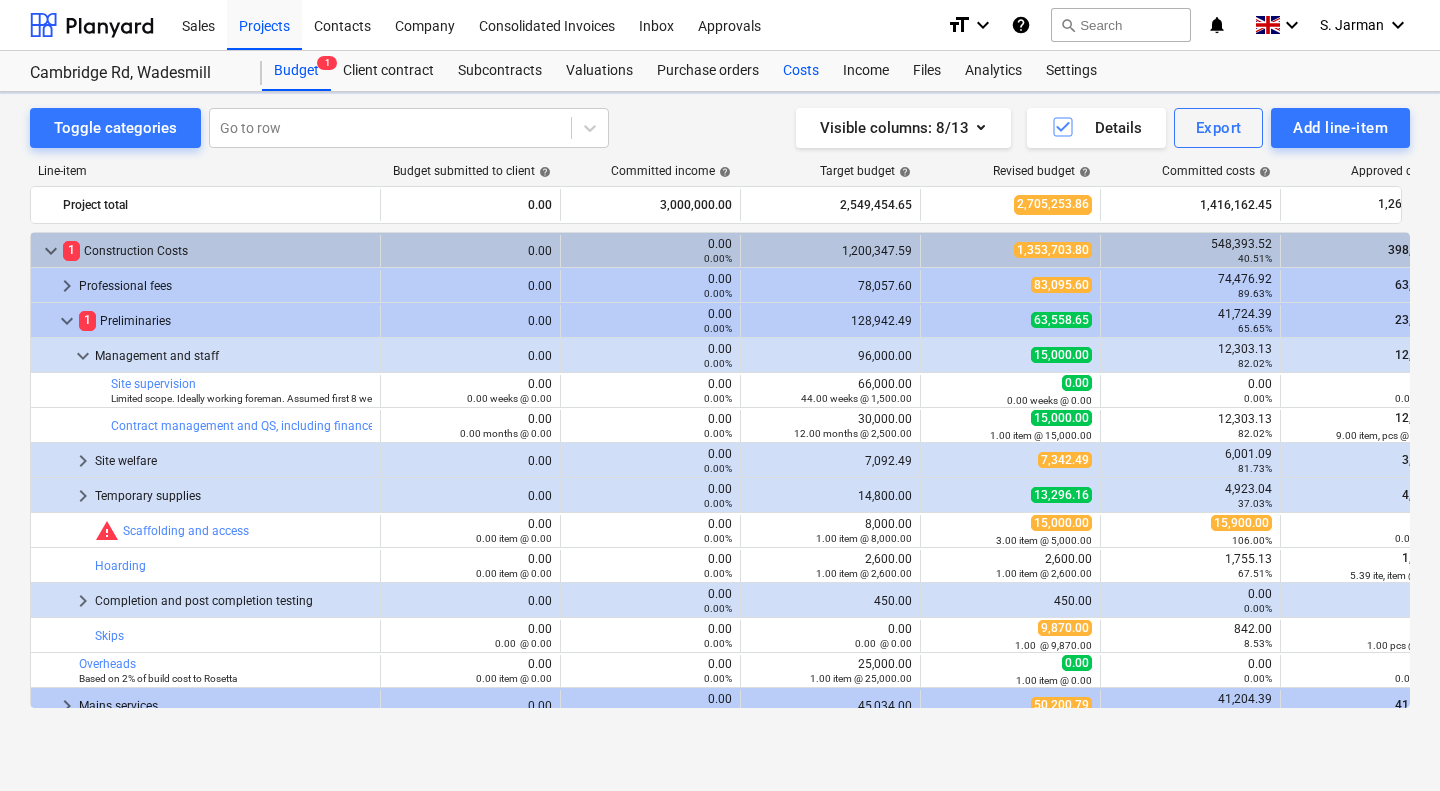 click on "Costs" at bounding box center (801, 71) 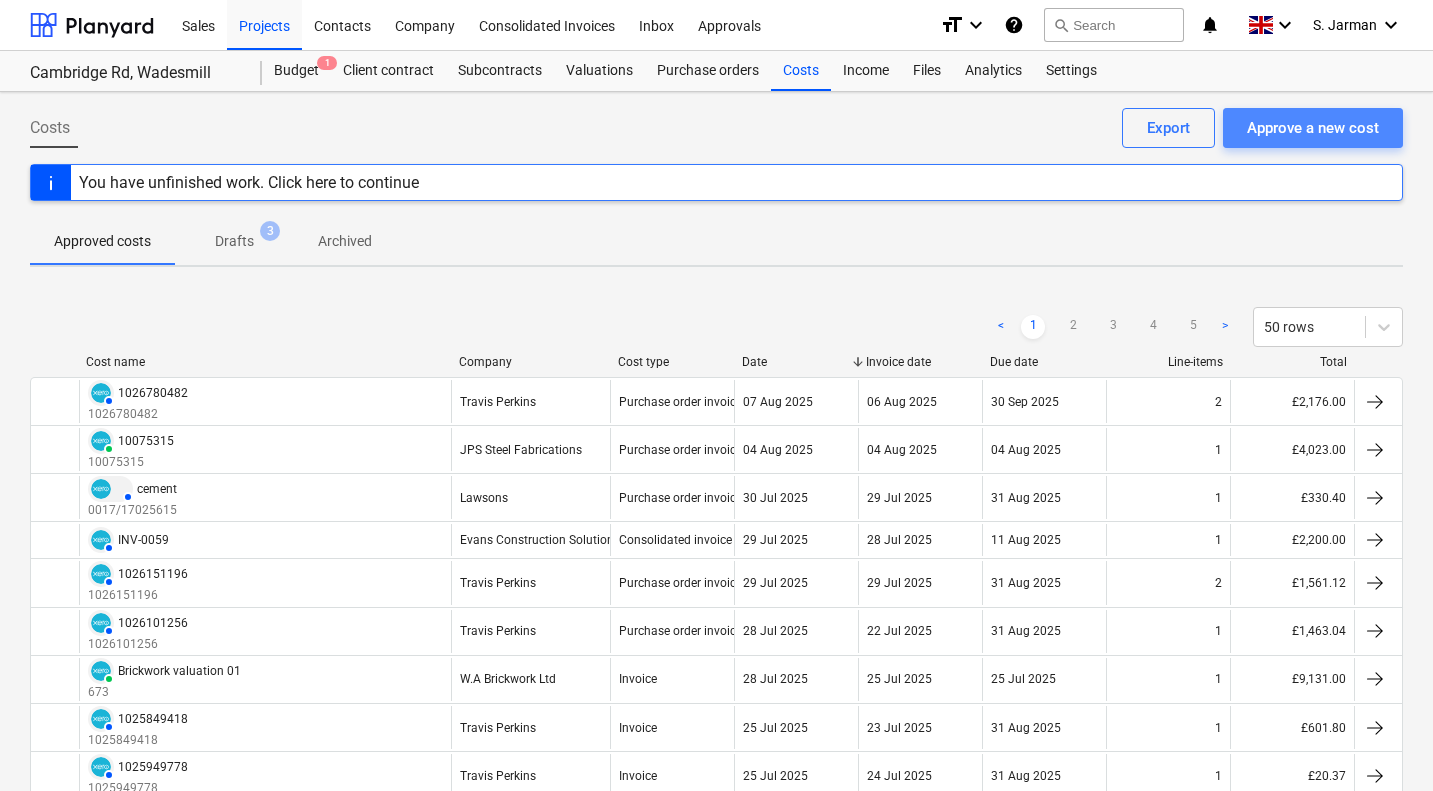 click on "Approve a new cost" at bounding box center [1313, 128] 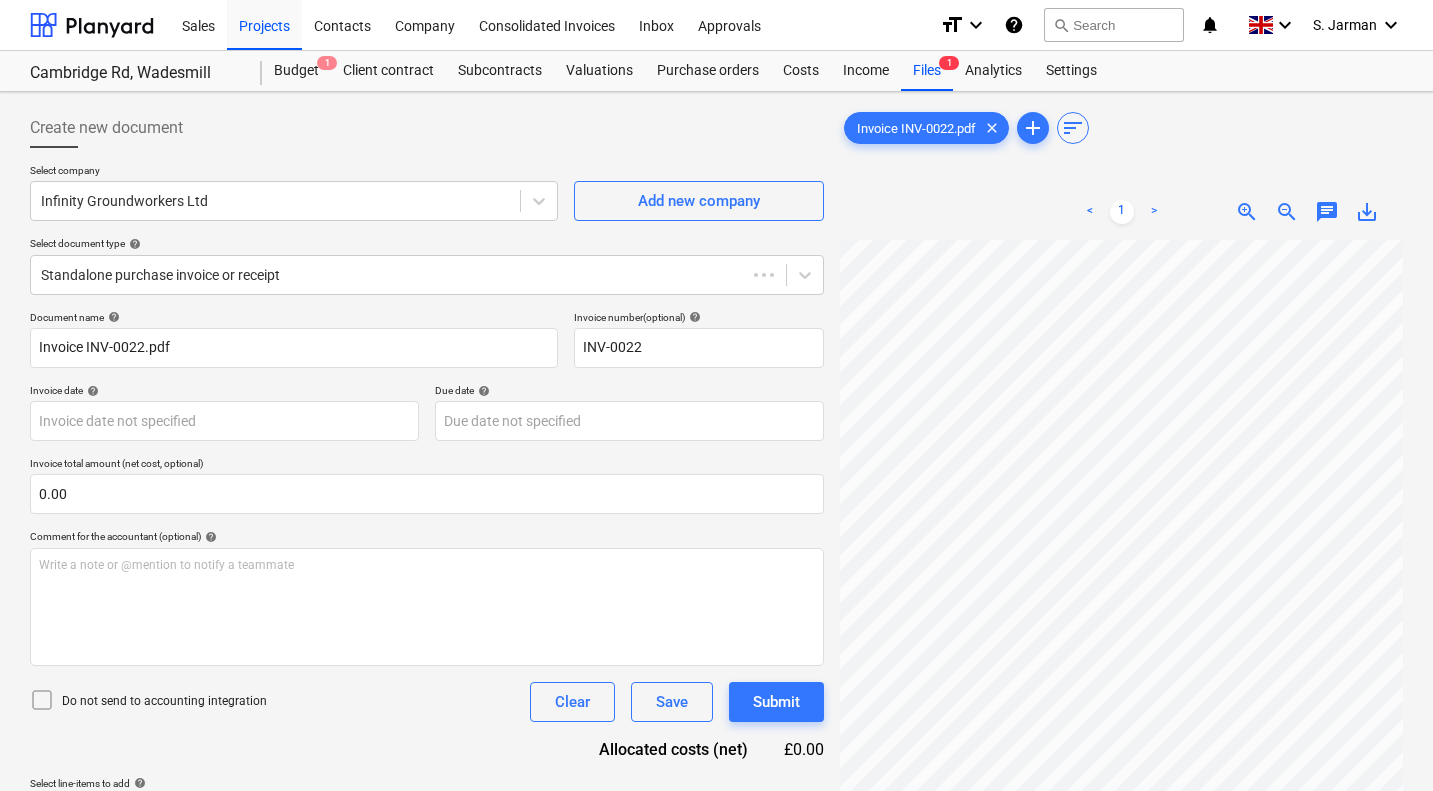 type on "INV-0022" 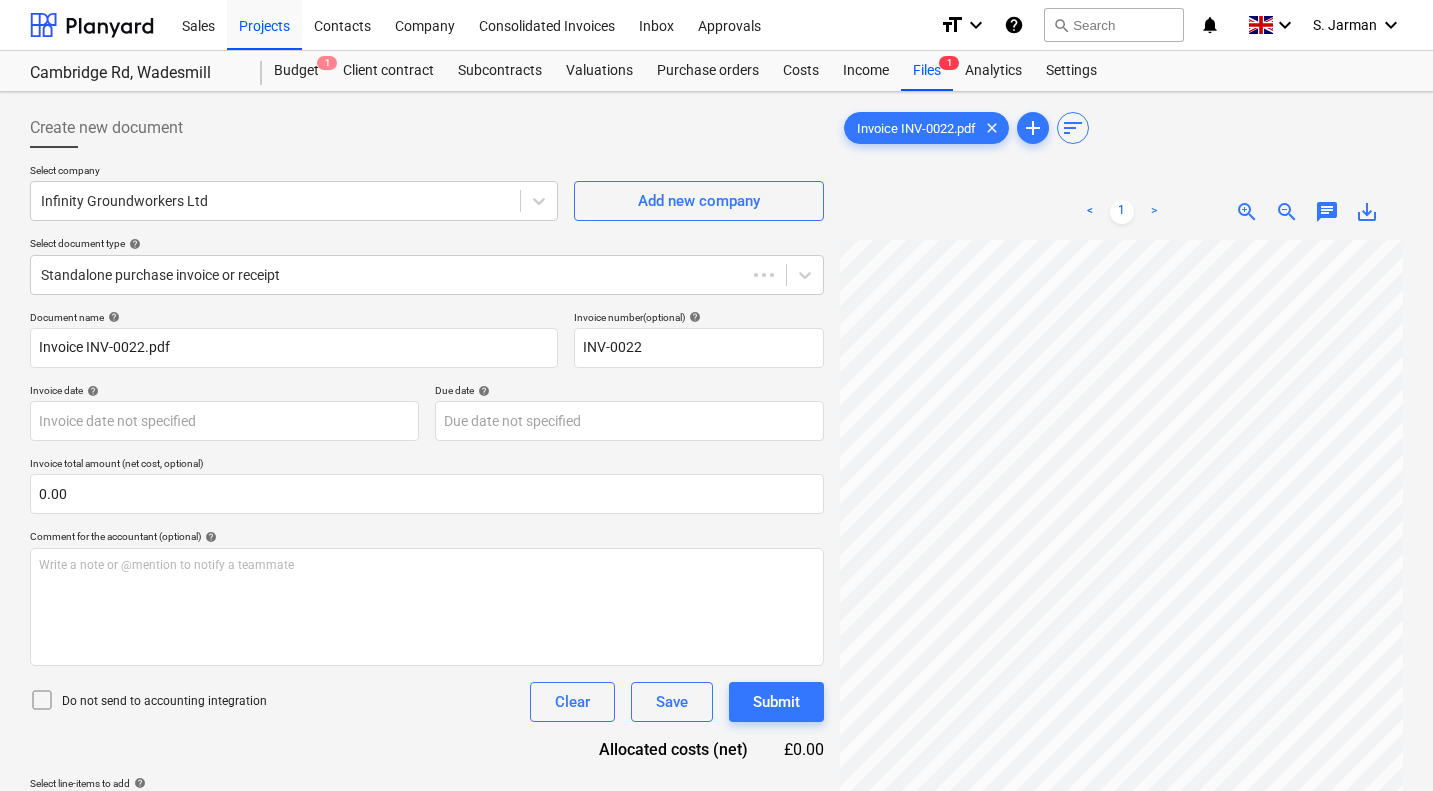 type on "INV-0022" 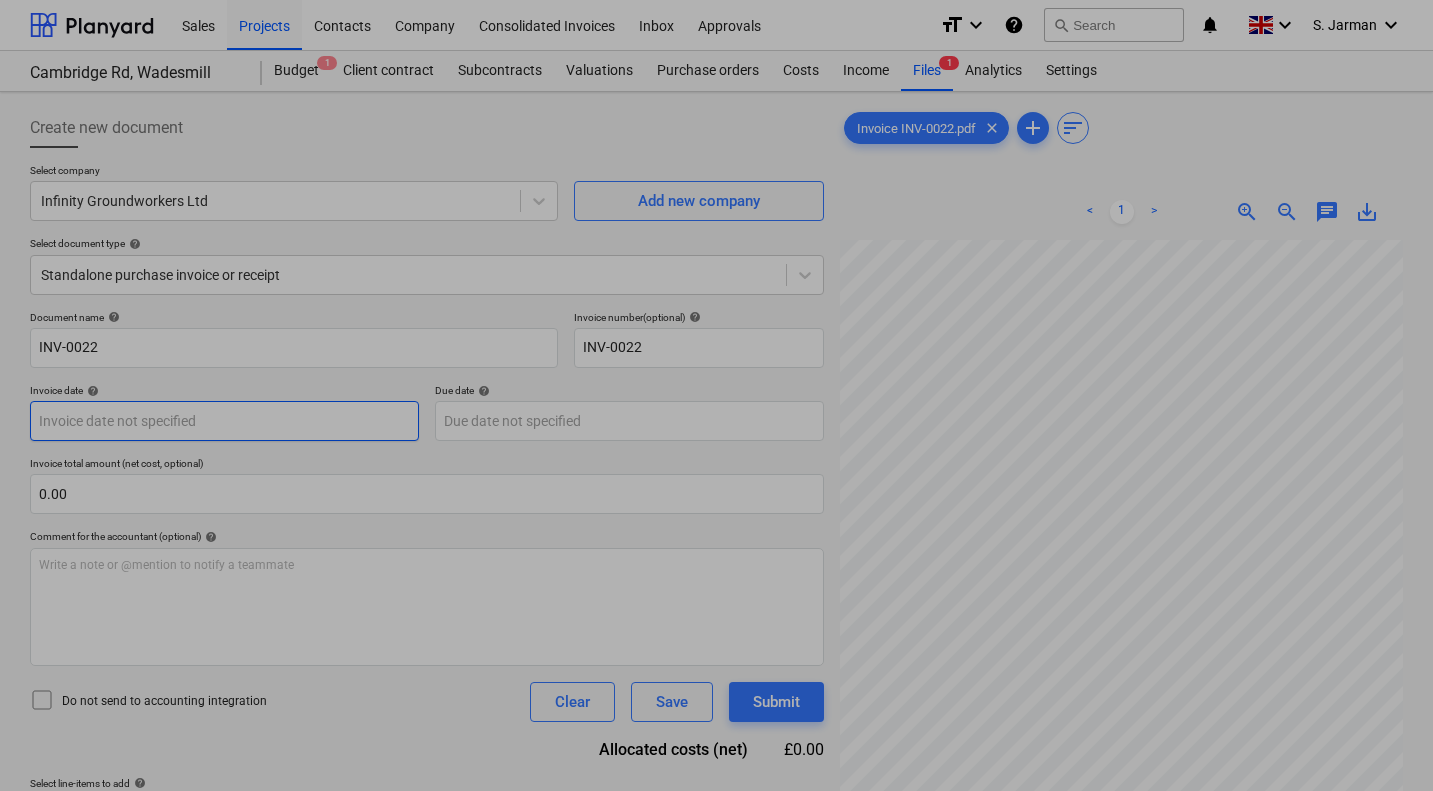 click on "Sales Projects Contacts Company Consolidated Invoices Inbox Approvals format_size keyboard_arrow_down help search Search notifications 0 keyboard_arrow_down S. Jarman keyboard_arrow_down Cambridge Rd, Wadesmill Budget 1 Client contract Subcontracts Valuations Purchase orders Costs Income Files 1 Analytics Settings Create new document Select company Infinity Groundworkers Ltd   Add new company Select document type help Standalone purchase invoice or receipt Document name help INV-0022 Invoice number  (optional) help INV-0022 Invoice date help Press the down arrow key to interact with the calendar and
select a date. Press the question mark key to get the keyboard shortcuts for changing dates. Due date help Press the down arrow key to interact with the calendar and
select a date. Press the question mark key to get the keyboard shortcuts for changing dates. Invoice total amount (net cost, optional) 0.00 Comment for the accountant (optional) help Write a note or @mention to notify a teammate ﻿ Clear <" at bounding box center [716, 395] 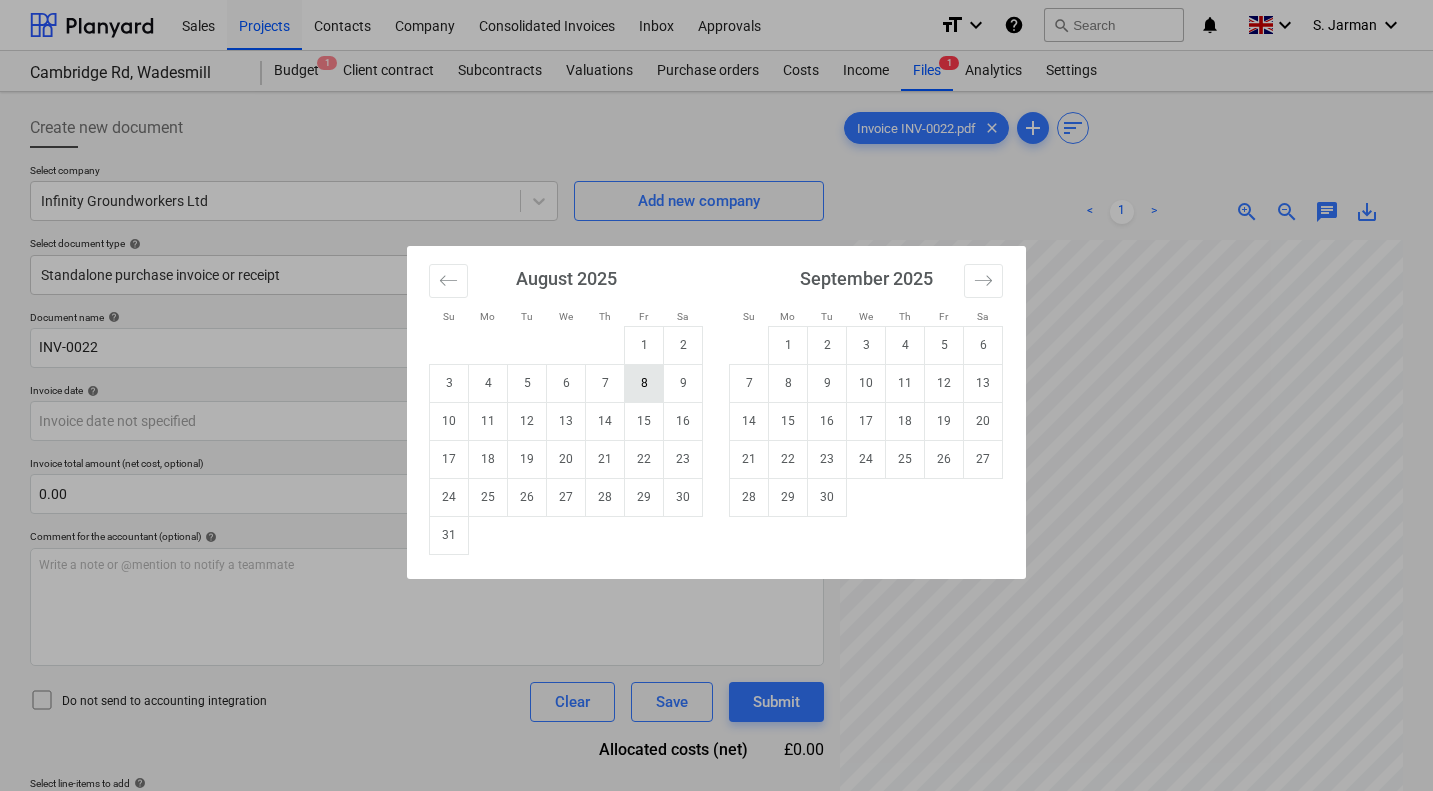 click on "8" at bounding box center [644, 383] 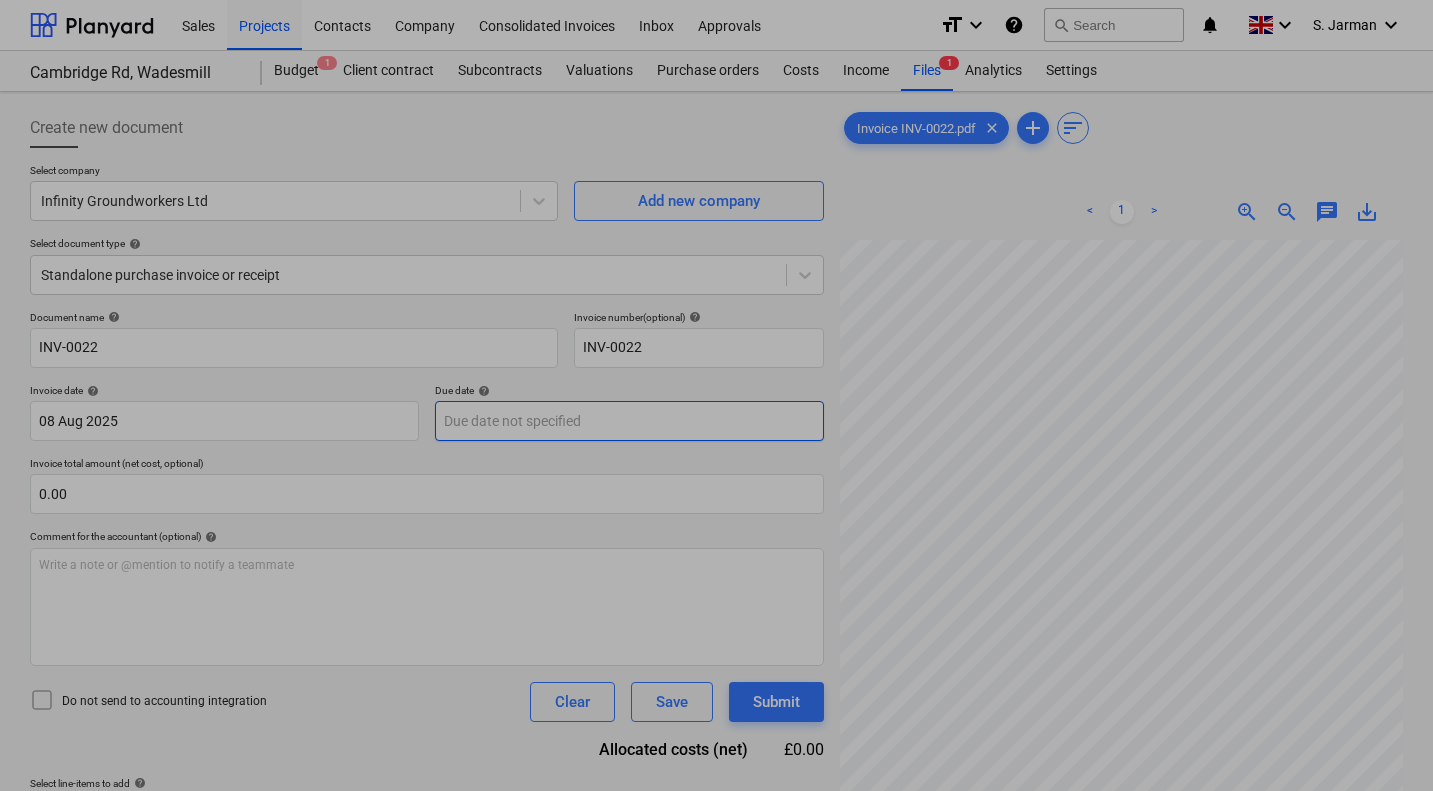 click on "Sales Projects Contacts Company Consolidated Invoices Inbox Approvals format_size keyboard_arrow_down help search Search notifications 0 keyboard_arrow_down S. Jarman keyboard_arrow_down Cambridge Rd, Wadesmill Budget 1 Client contract Subcontracts Valuations Purchase orders Costs Income Files 1 Analytics Settings Create new document Select company Infinity Groundworkers Ltd   Add new company Select document type help Standalone purchase invoice or receipt Document name help INV-0022 Invoice number  (optional) help INV-0022 Invoice date help 08 Aug 2025 08.08.2025 Press the down arrow key to interact with the calendar and
select a date. Press the question mark key to get the keyboard shortcuts for changing dates. Due date help Press the down arrow key to interact with the calendar and
select a date. Press the question mark key to get the keyboard shortcuts for changing dates. Invoice total amount (net cost, optional) 0.00 Comment for the accountant (optional) help ﻿ Clear Save Submit £0.00 help <" at bounding box center [716, 395] 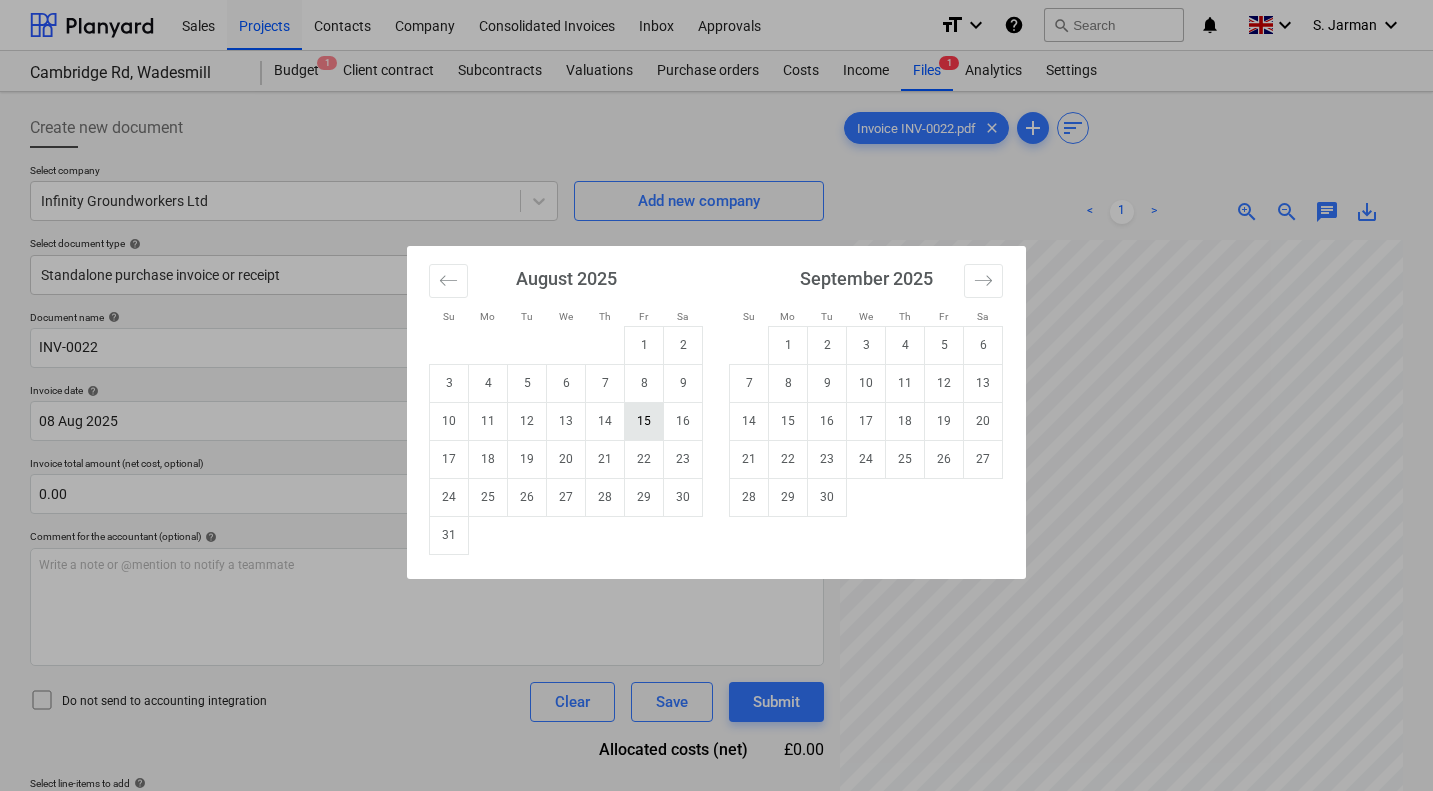 click on "15" at bounding box center [644, 421] 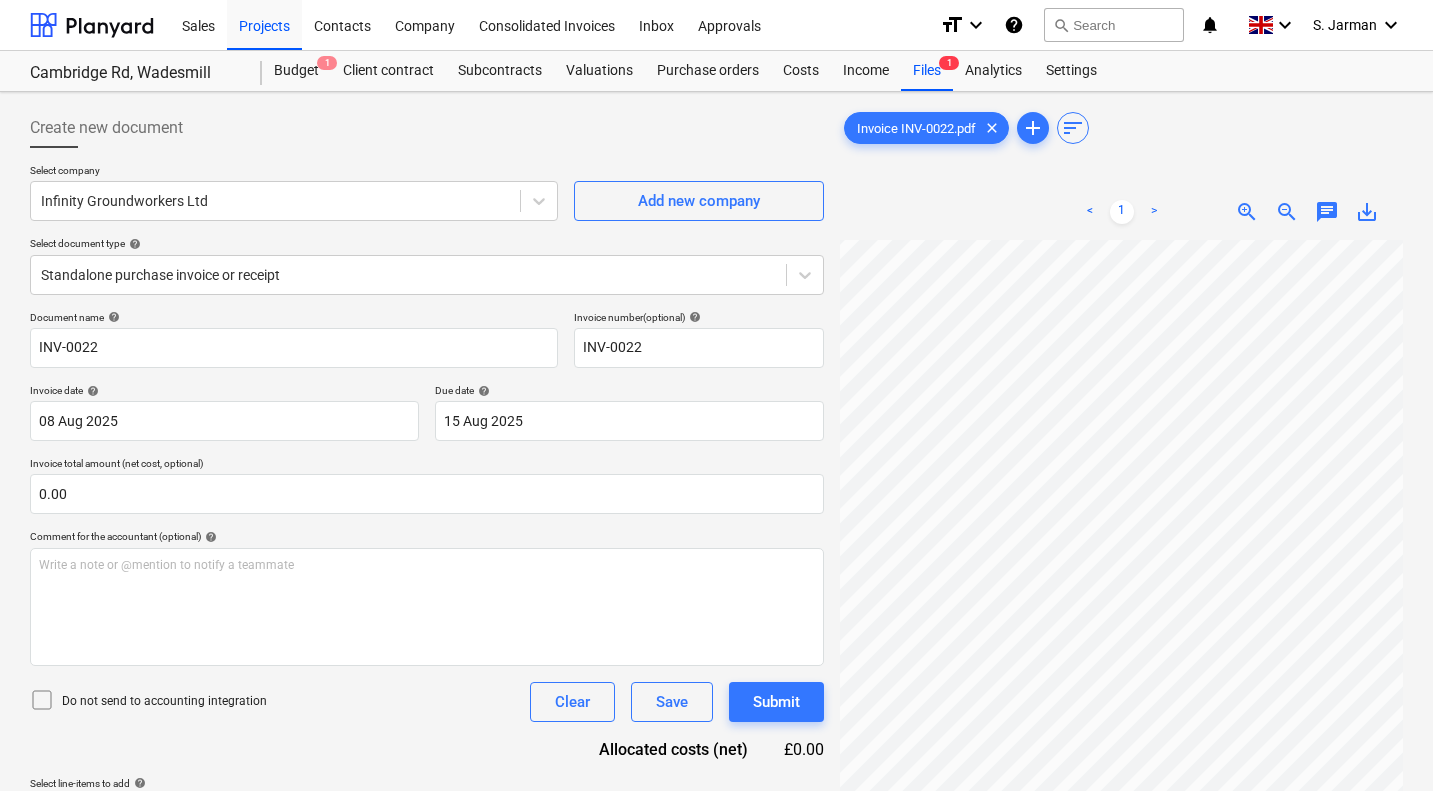 scroll, scrollTop: 779, scrollLeft: 787, axis: both 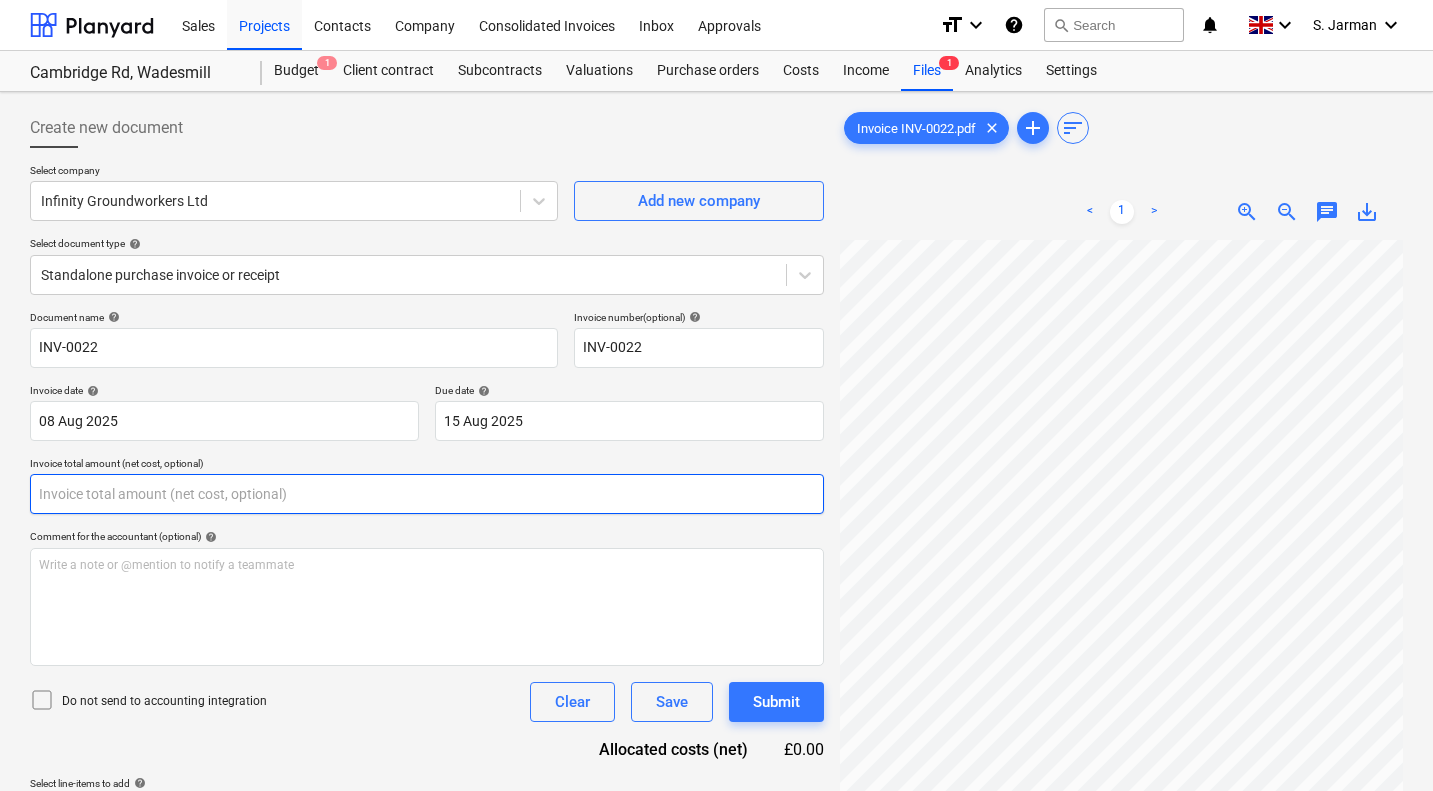 click at bounding box center [427, 494] 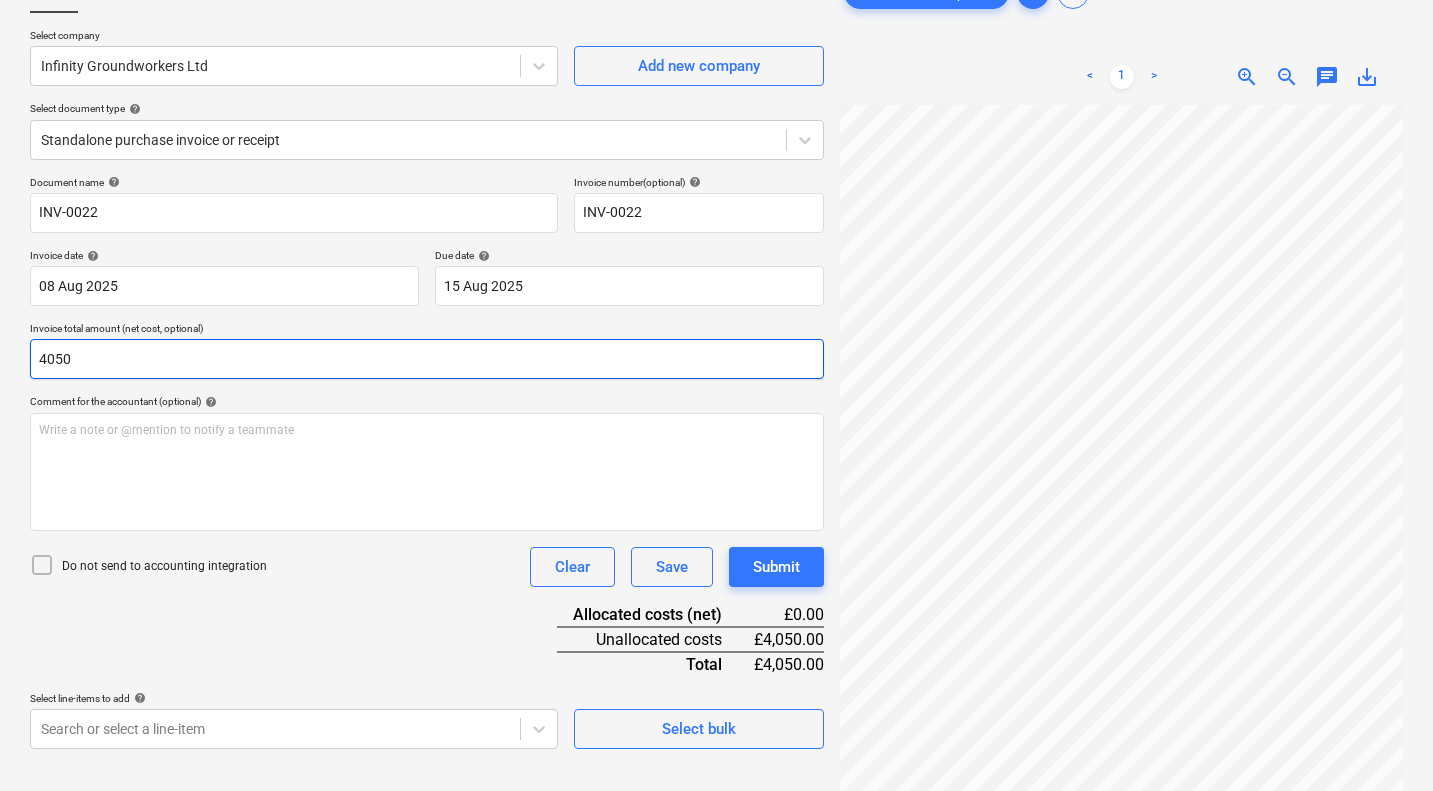 scroll, scrollTop: 200, scrollLeft: 0, axis: vertical 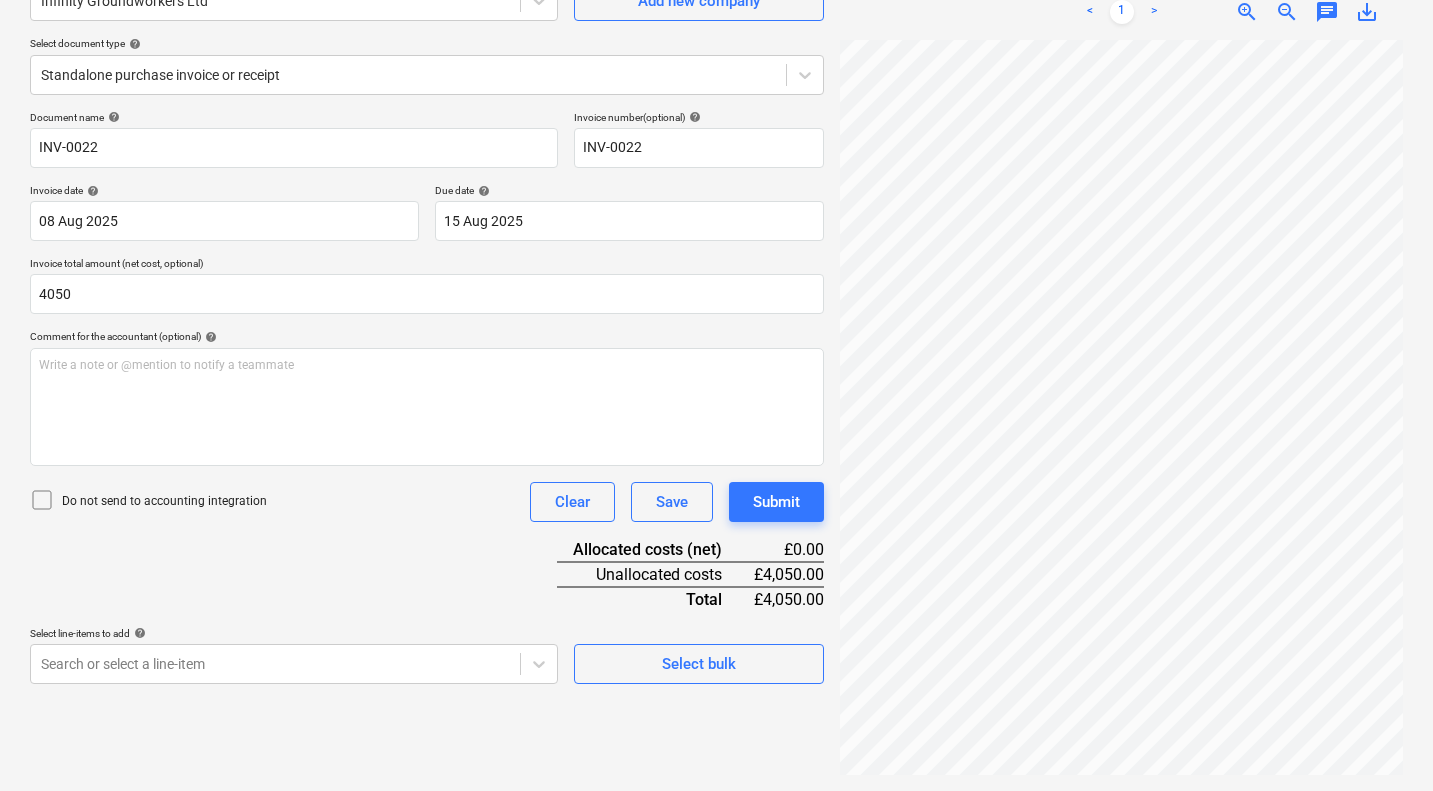 type on "4,050.00" 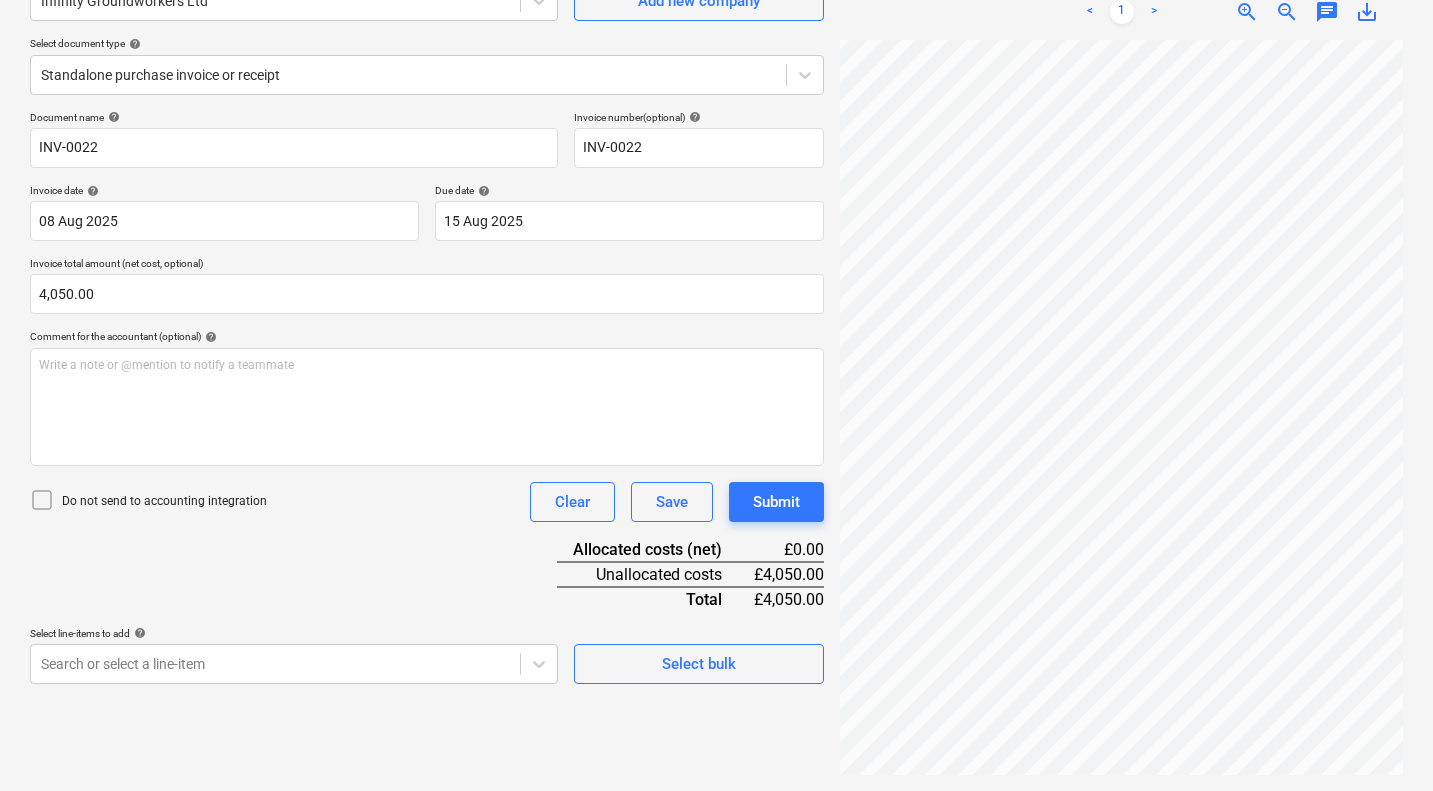 scroll, scrollTop: 279, scrollLeft: 103, axis: both 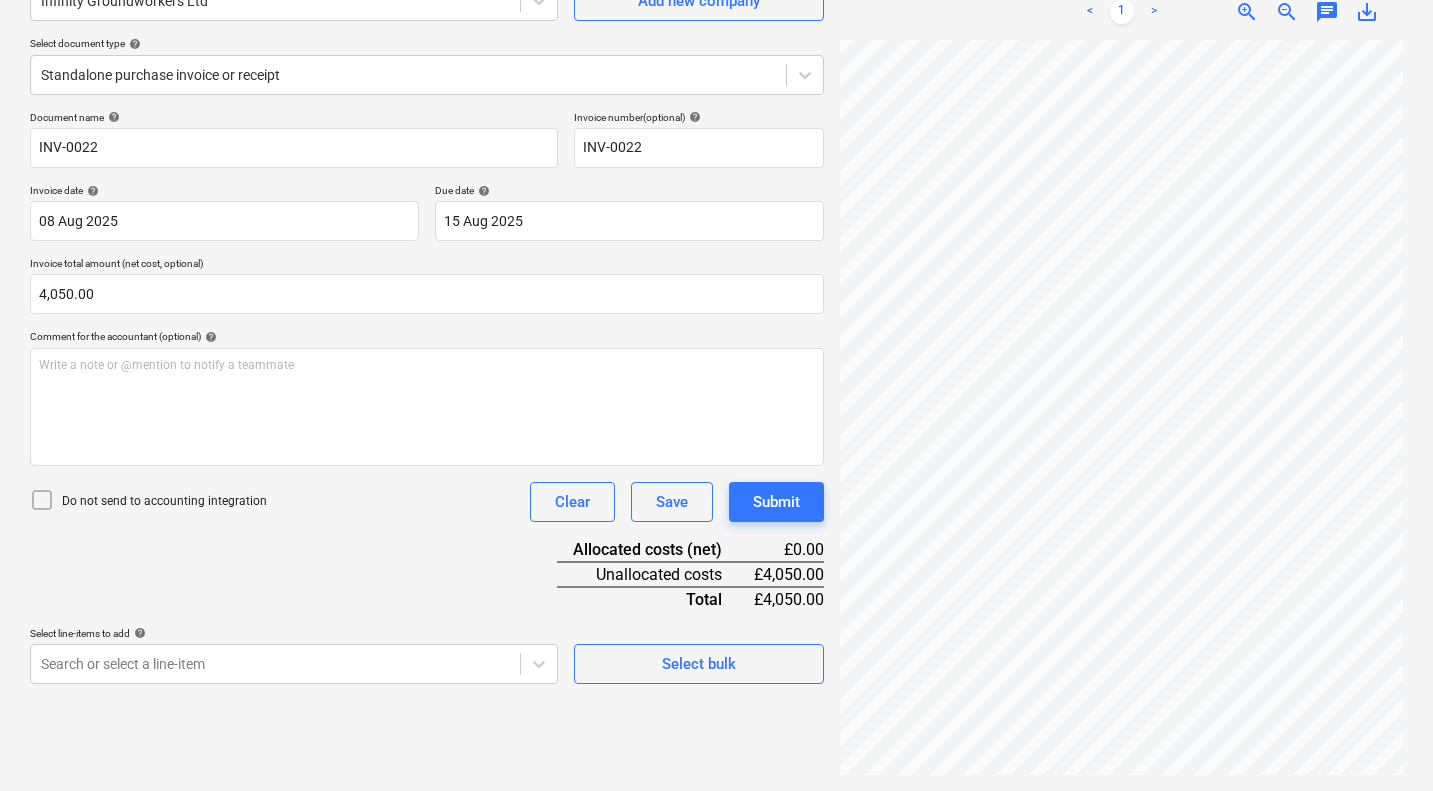 click on "Sales Projects Contacts Company Consolidated Invoices Inbox Approvals format_size keyboard_arrow_down help search Search notifications 0 keyboard_arrow_down S. Jarman keyboard_arrow_down Cambridge Rd, Wadesmill Budget 1 Client contract Subcontracts Valuations Purchase orders Costs Income Files 1 Analytics Settings Create new document Select company Infinity Groundworkers Ltd   Add new company Select document type help Standalone purchase invoice or receipt Document name help INV-0022 Invoice number  (optional) help INV-0022 Invoice date help 08 Aug 2025 08.08.2025 Press the down arrow key to interact with the calendar and
select a date. Press the question mark key to get the keyboard shortcuts for changing dates. Due date help 15 Aug 2025 15.08.2025 Press the down arrow key to interact with the calendar and
select a date. Press the question mark key to get the keyboard shortcuts for changing dates. Invoice total amount (net cost, optional) 4,050.00 Comment for the accountant (optional) help ﻿" at bounding box center [716, 195] 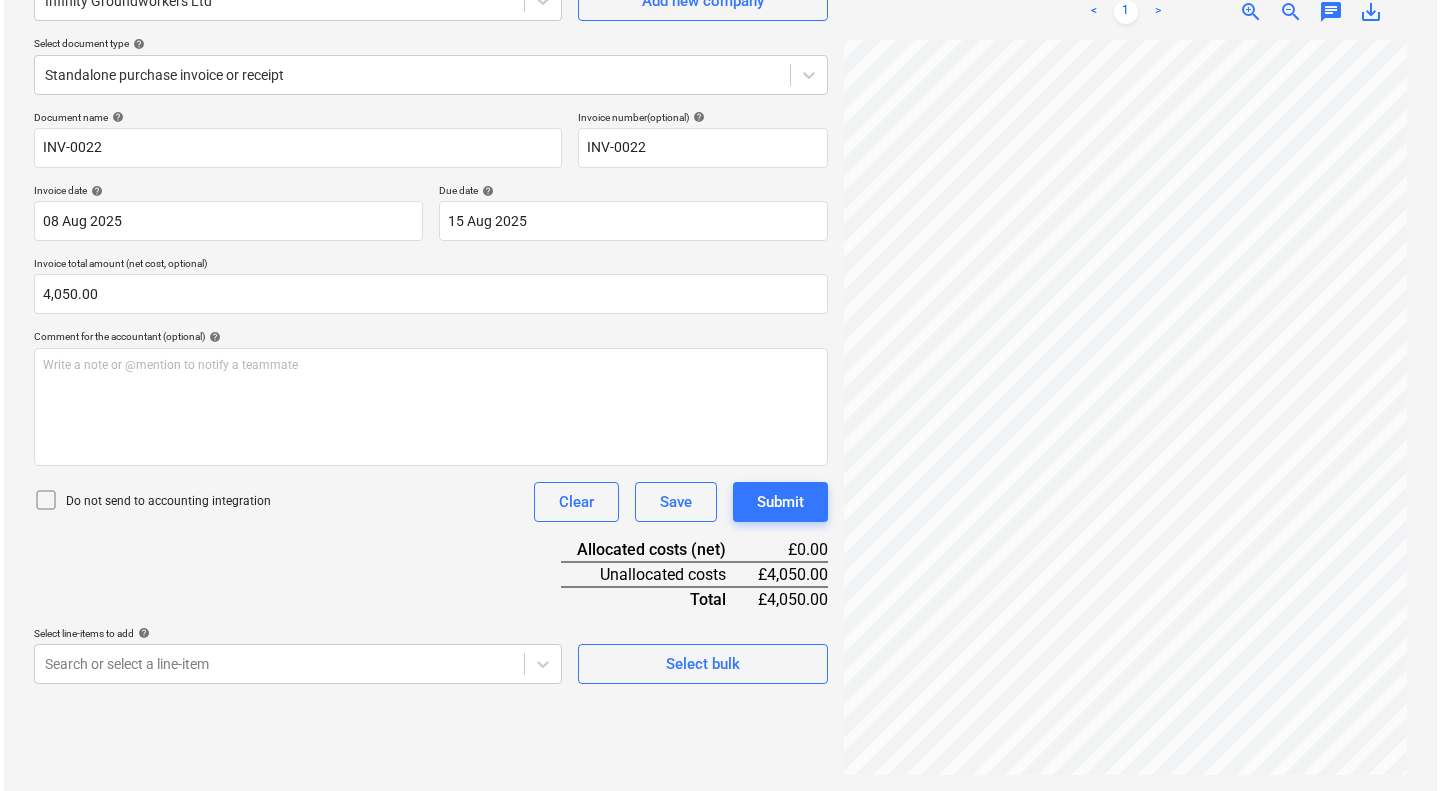 scroll, scrollTop: 392, scrollLeft: 29, axis: both 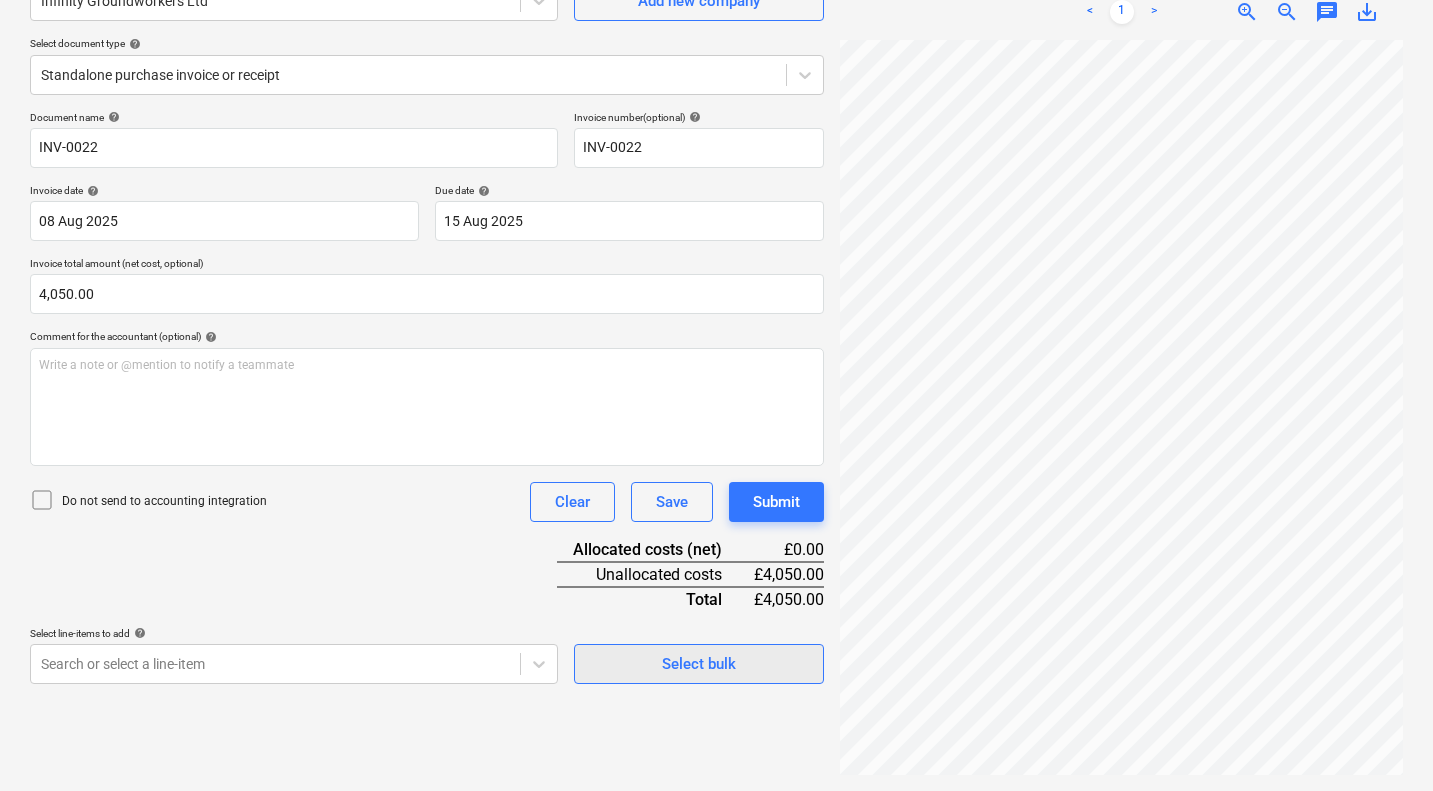 click on "Select bulk" at bounding box center [699, 664] 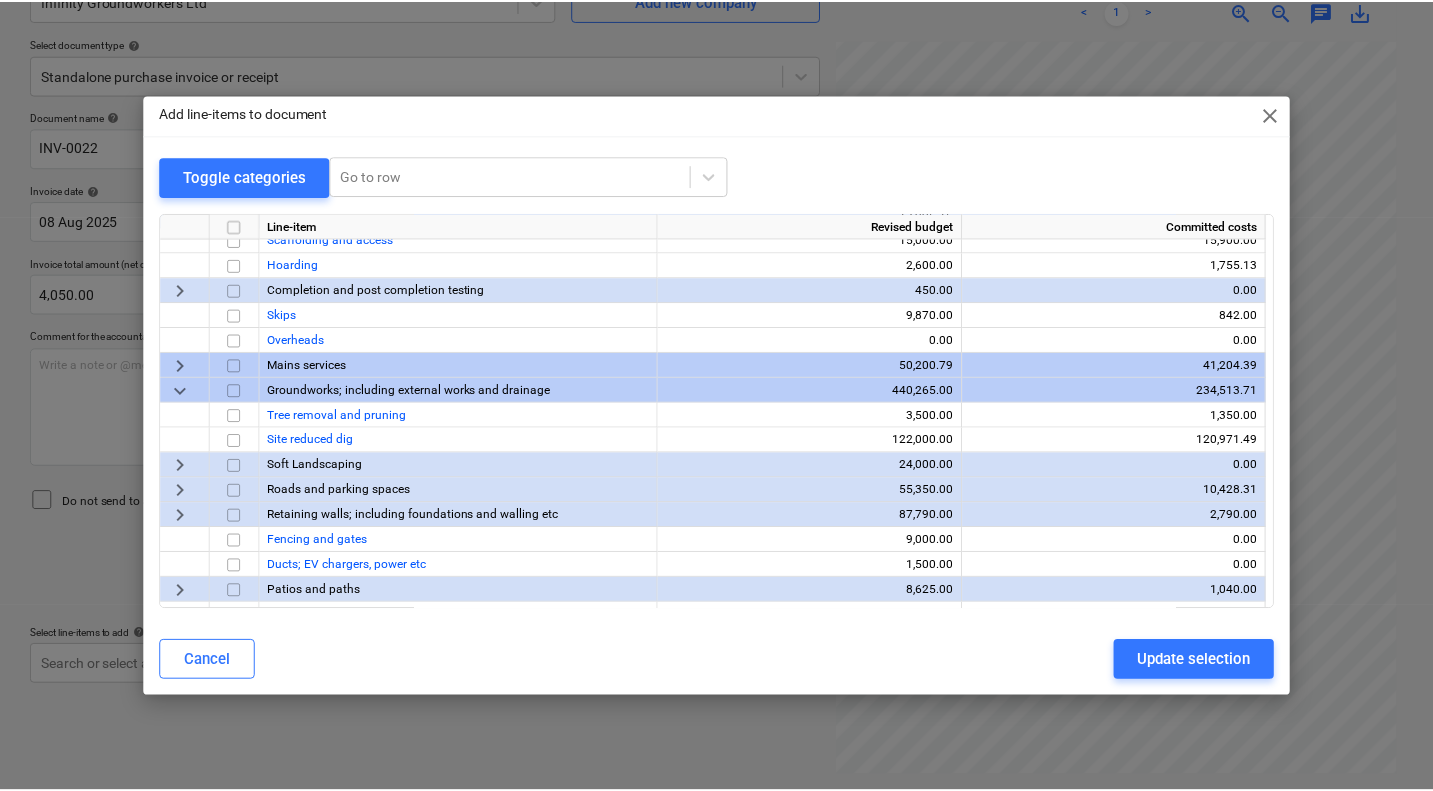 scroll, scrollTop: 285, scrollLeft: 0, axis: vertical 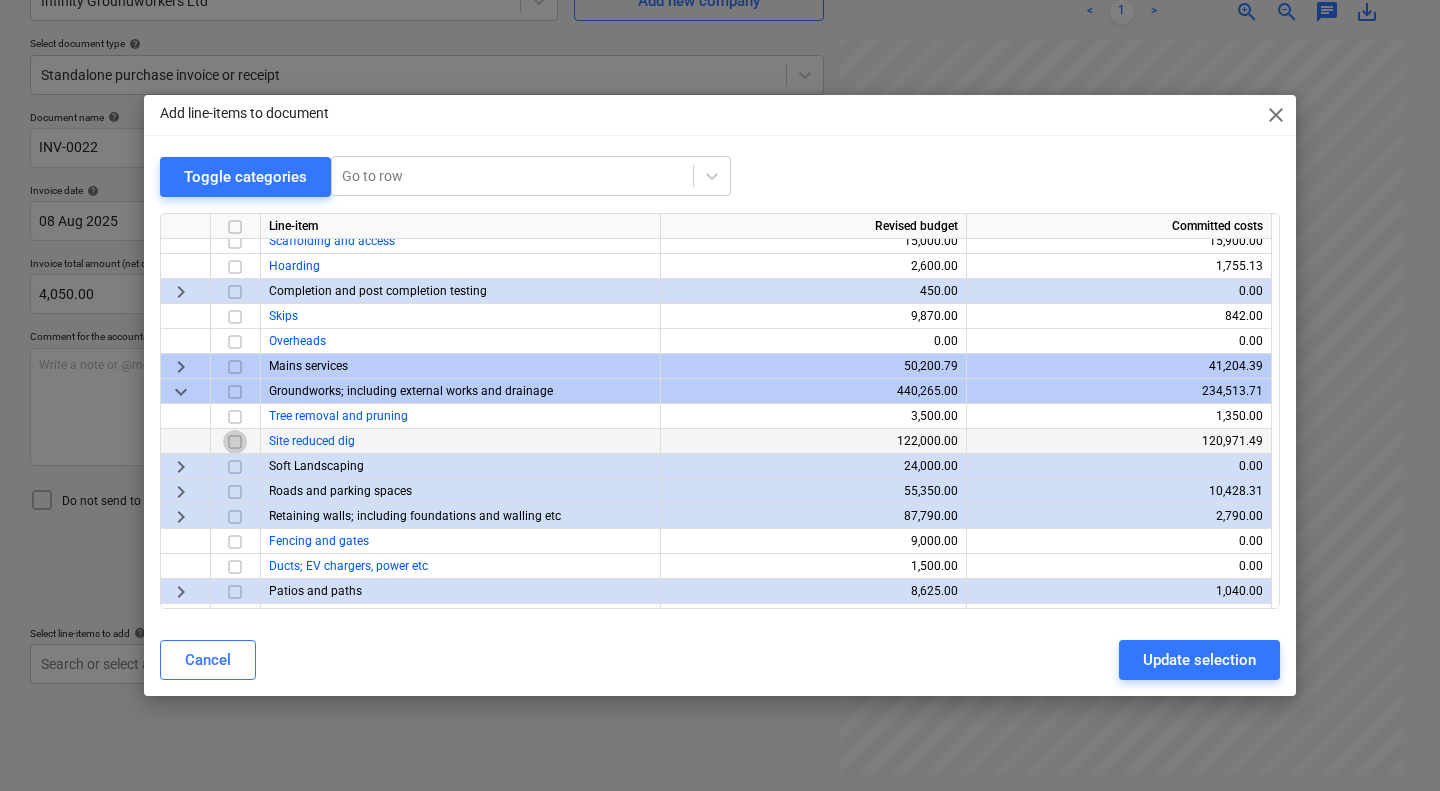 click at bounding box center [235, 441] 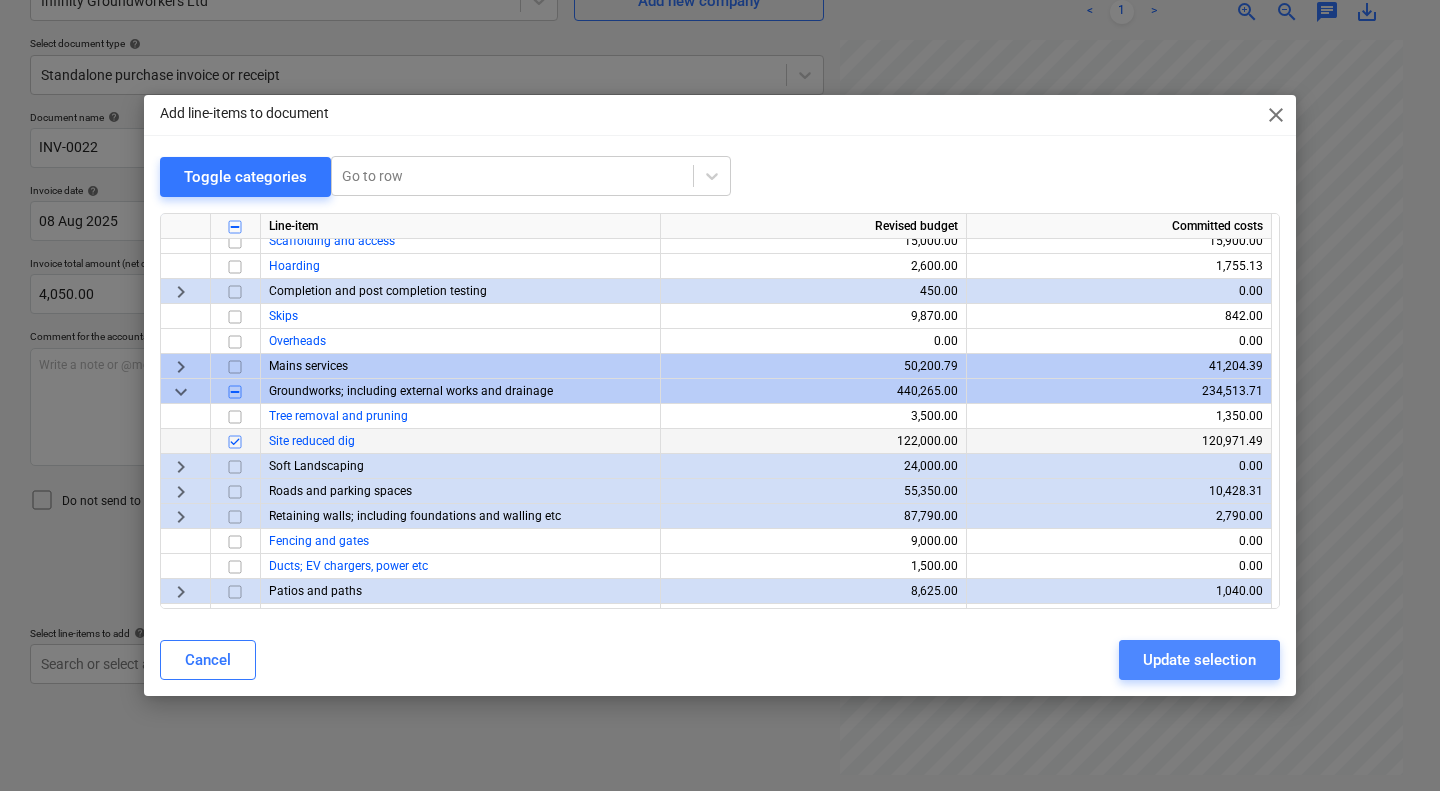 click on "Update selection" at bounding box center [1199, 660] 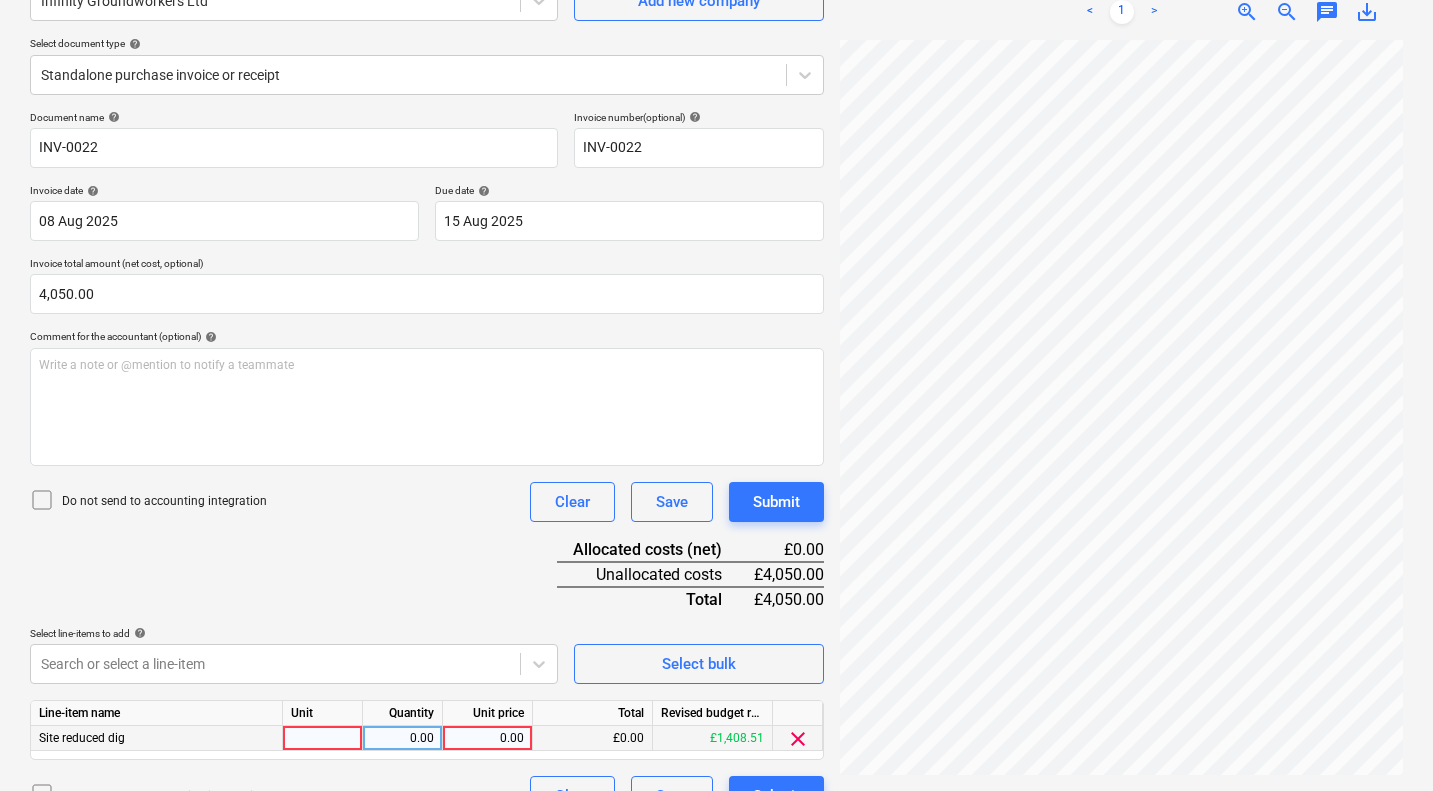 click at bounding box center (323, 738) 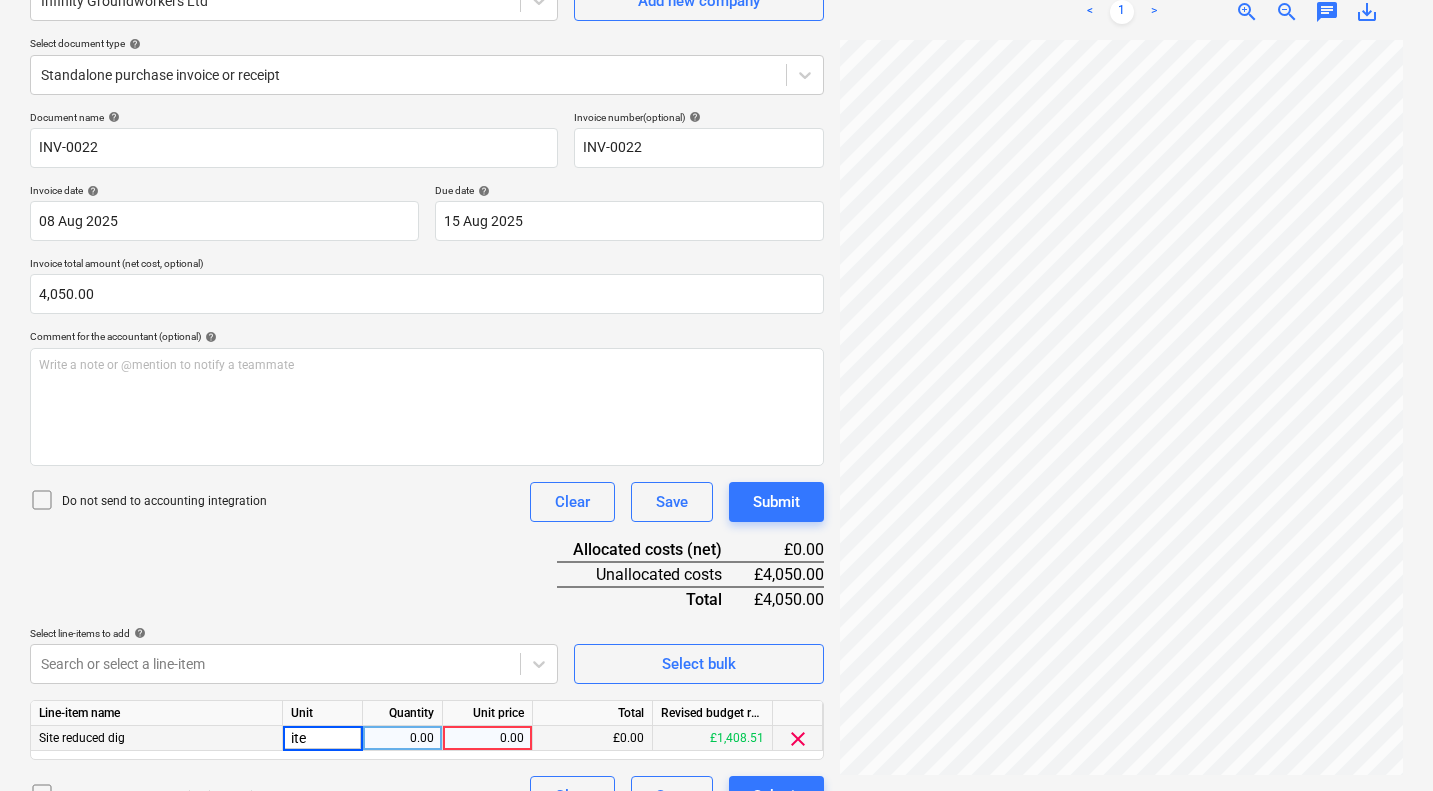 type on "item" 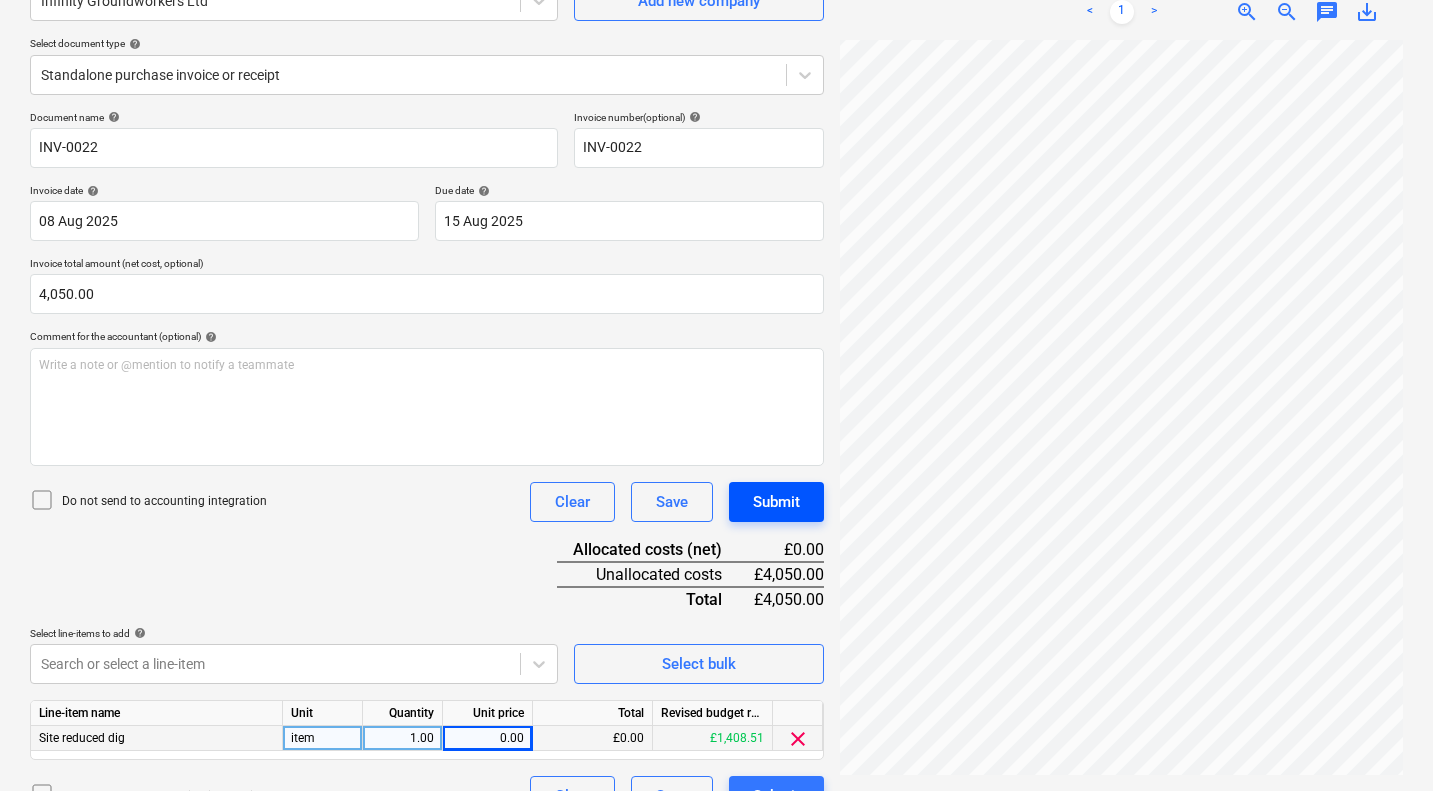 scroll, scrollTop: 392, scrollLeft: 782, axis: both 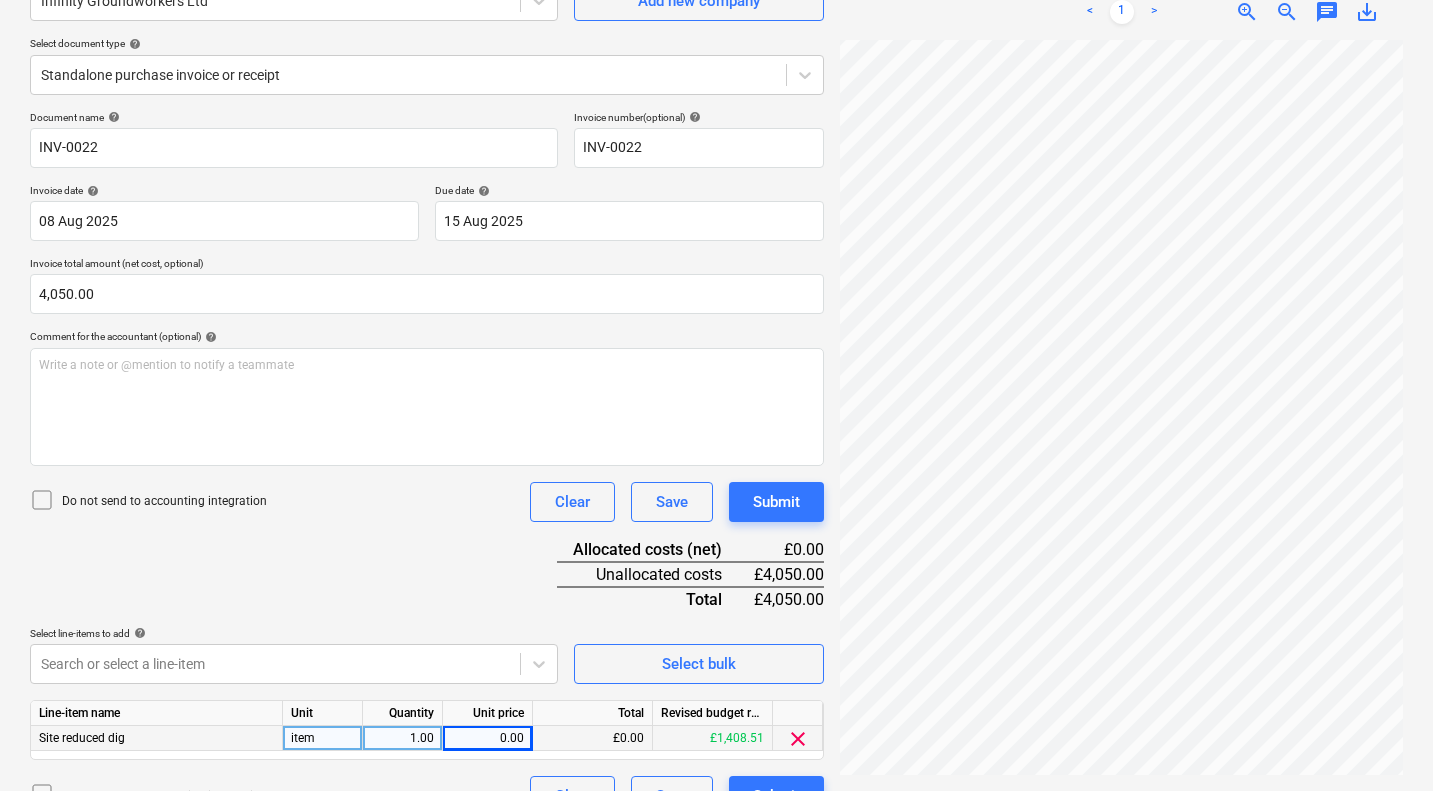 click on "0.00" at bounding box center [487, 738] 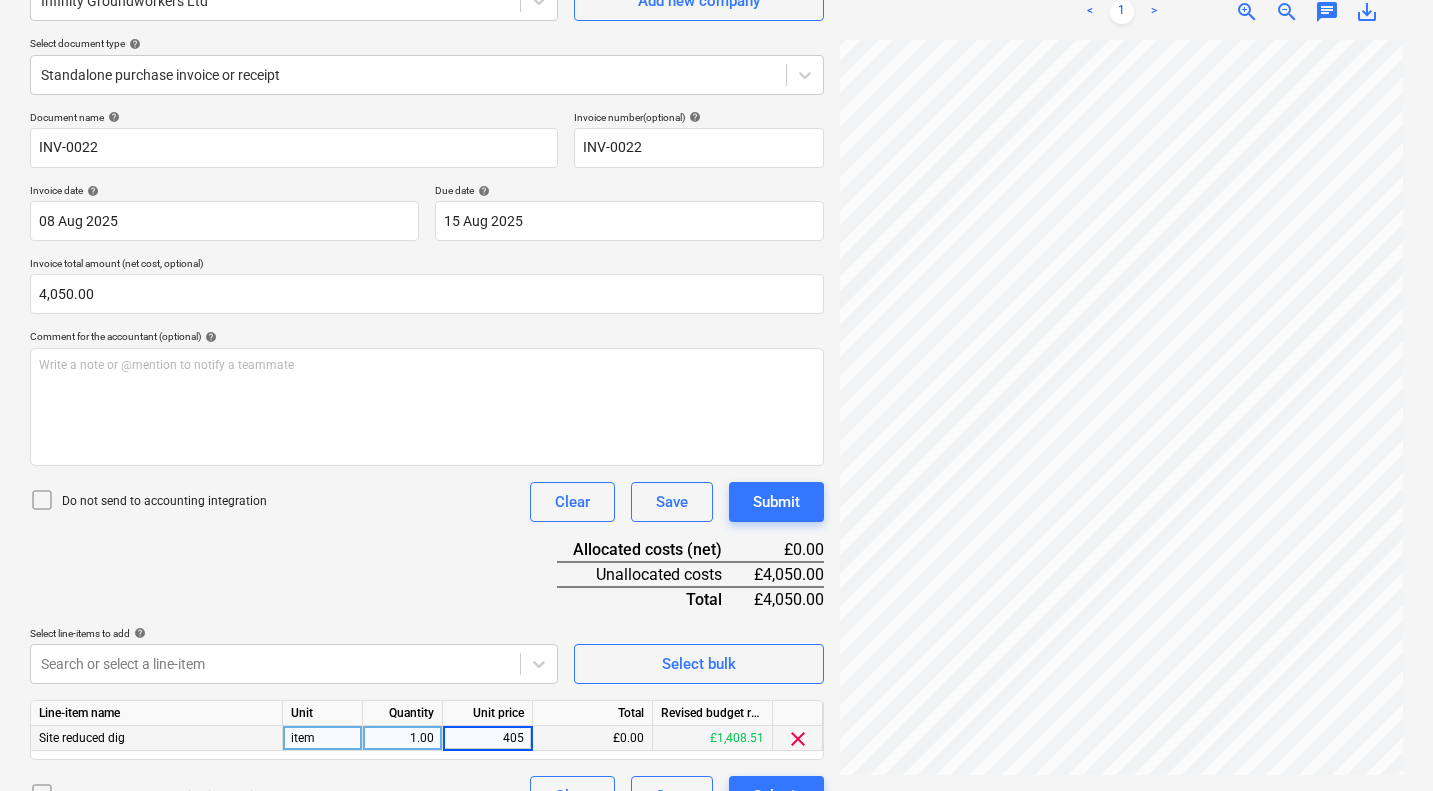 type on "4050" 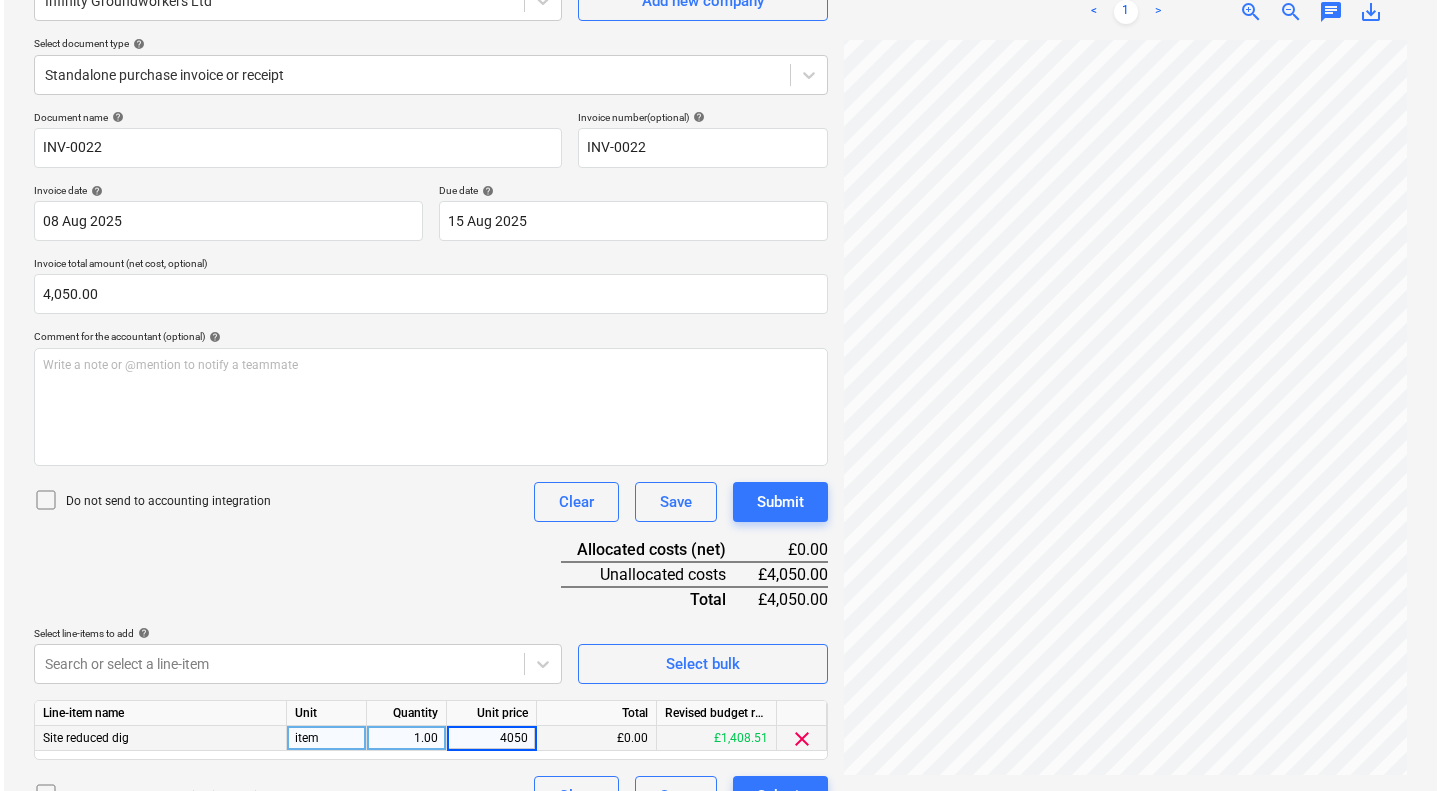 scroll, scrollTop: 241, scrollLeft: 0, axis: vertical 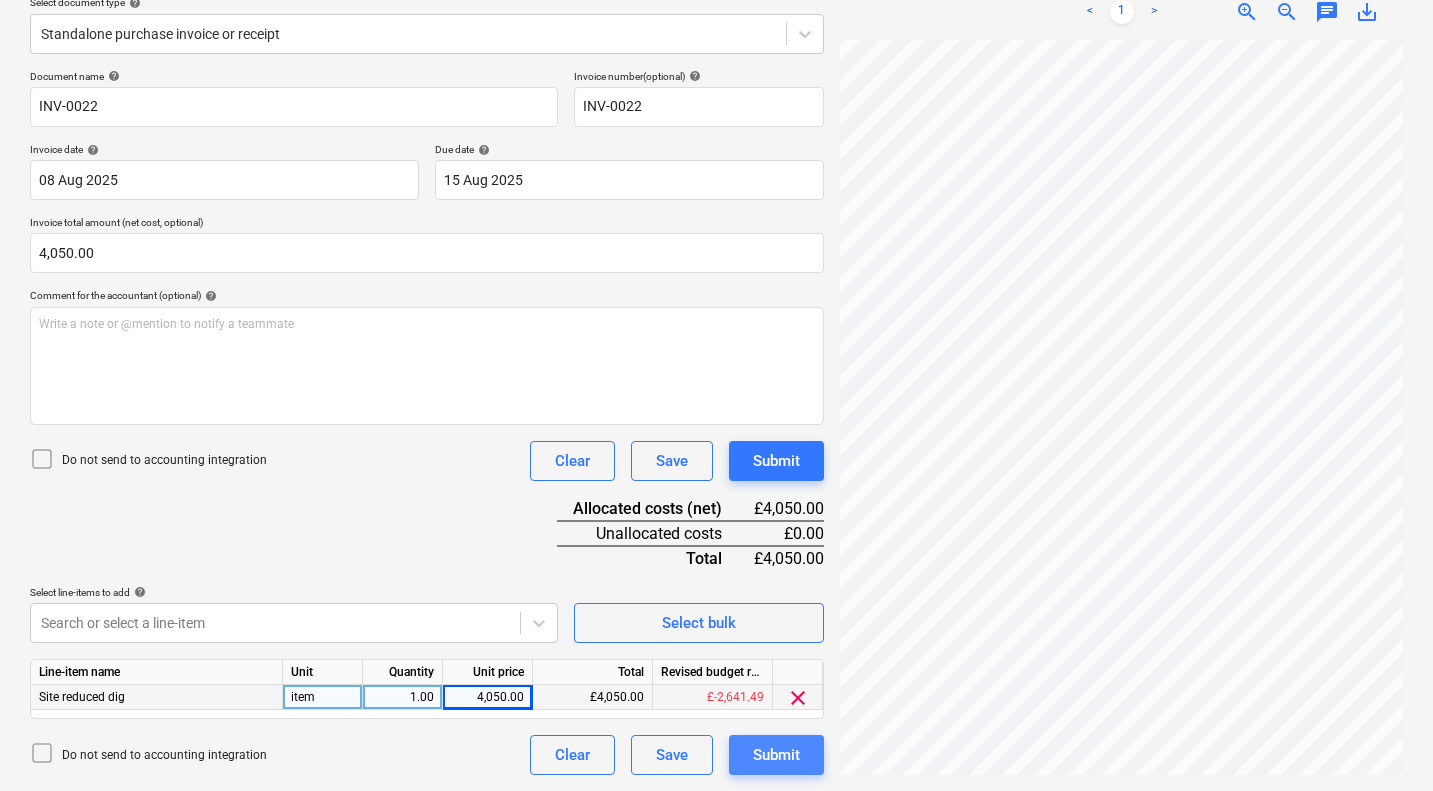 click on "Submit" at bounding box center [776, 755] 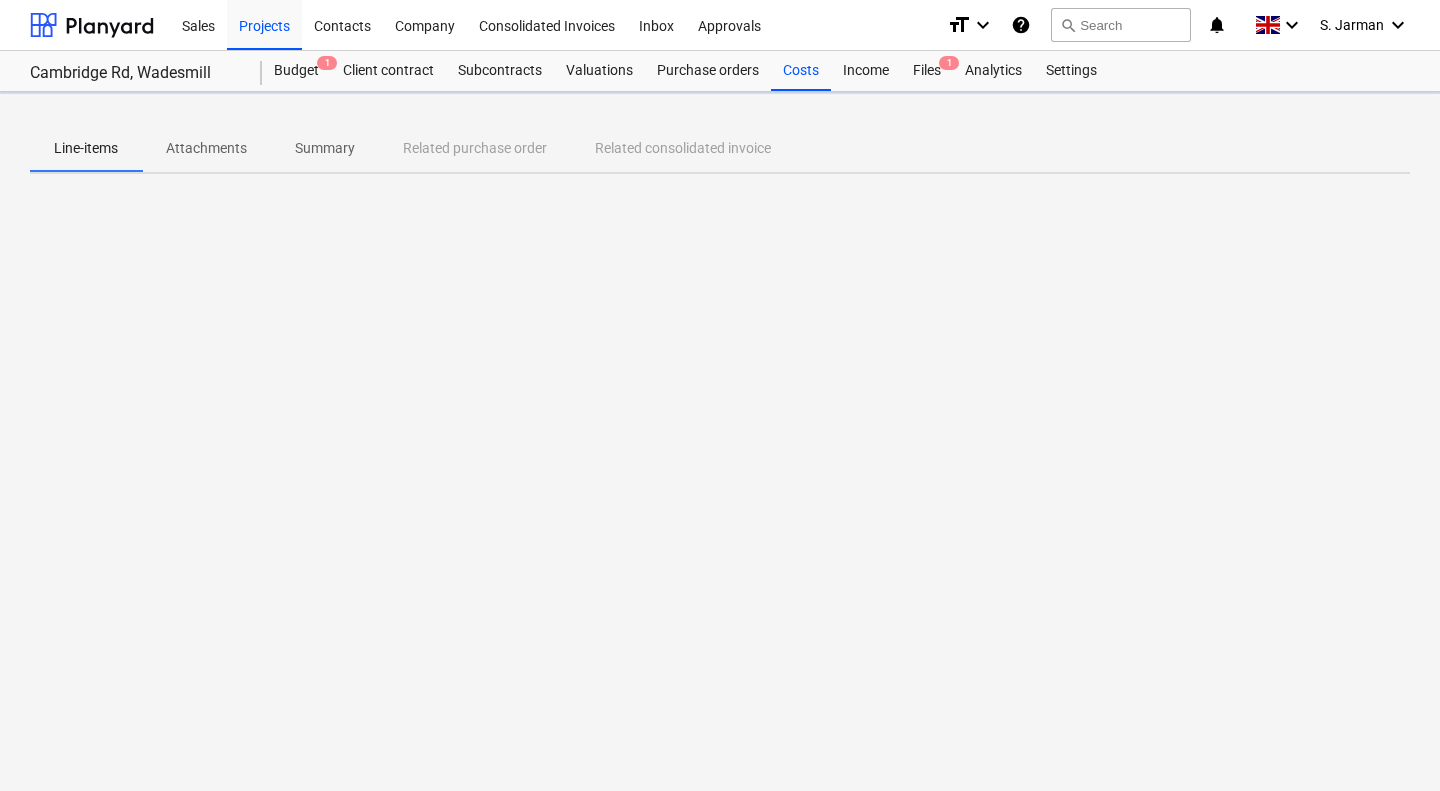 scroll, scrollTop: 0, scrollLeft: 0, axis: both 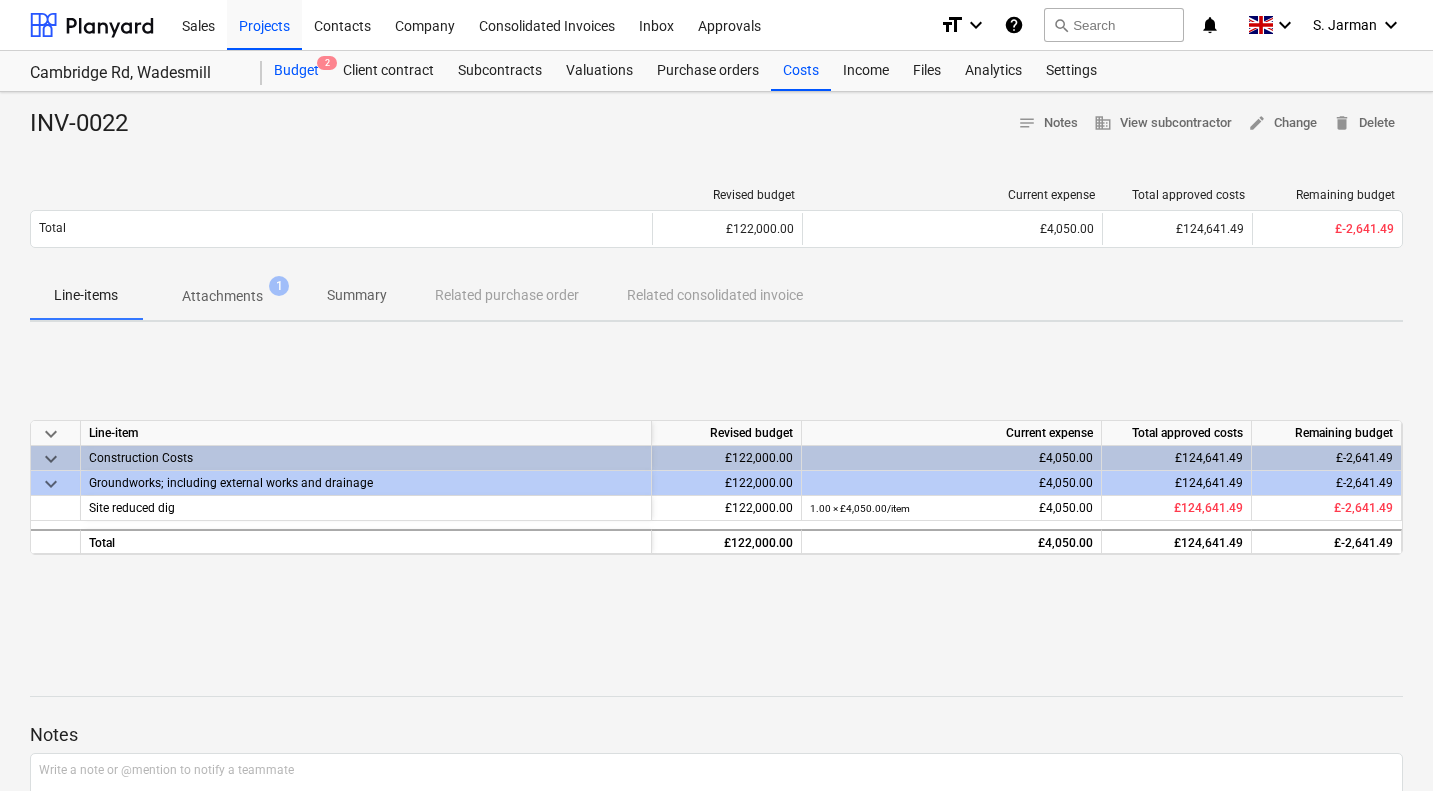 click on "Budget 2" at bounding box center [296, 71] 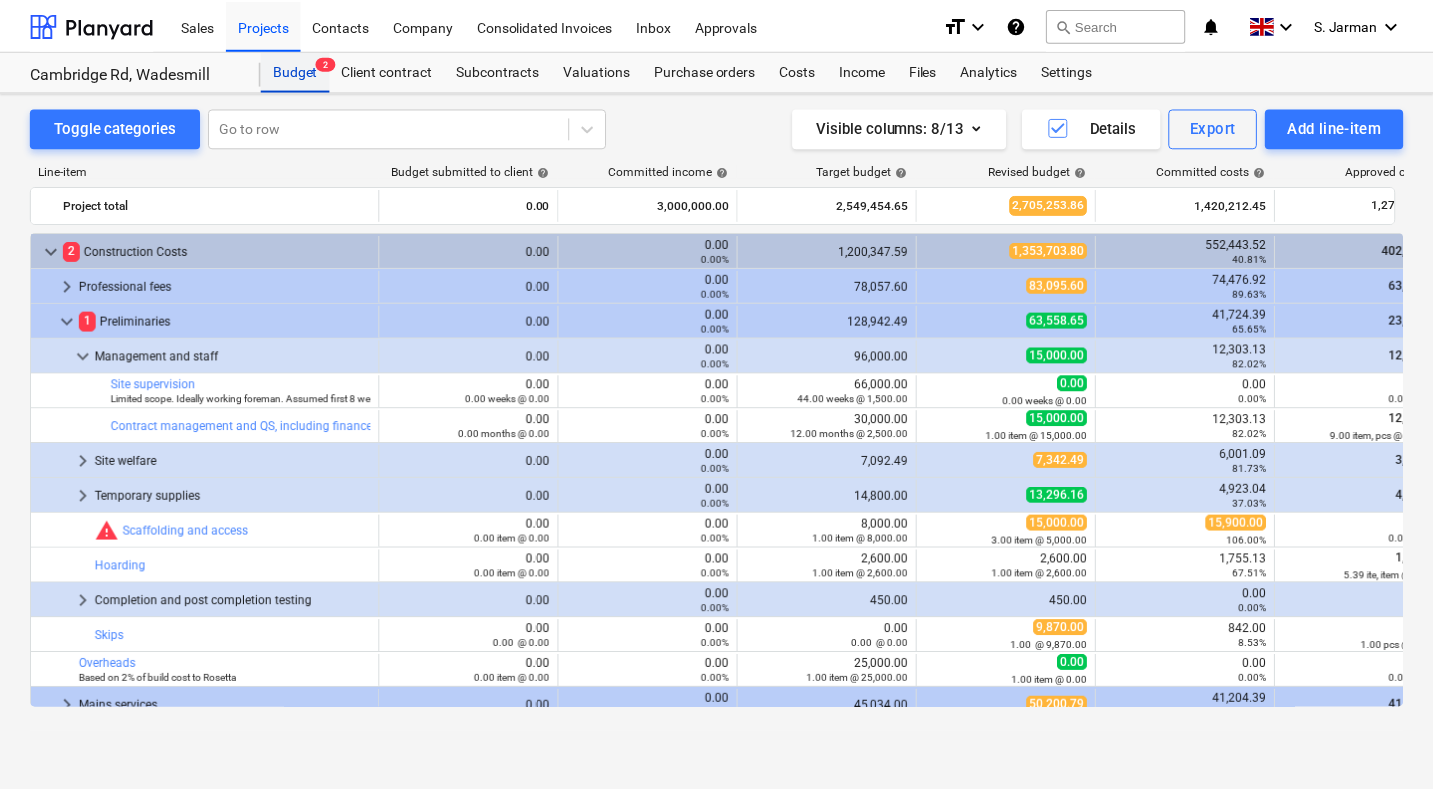 scroll, scrollTop: 322, scrollLeft: 0, axis: vertical 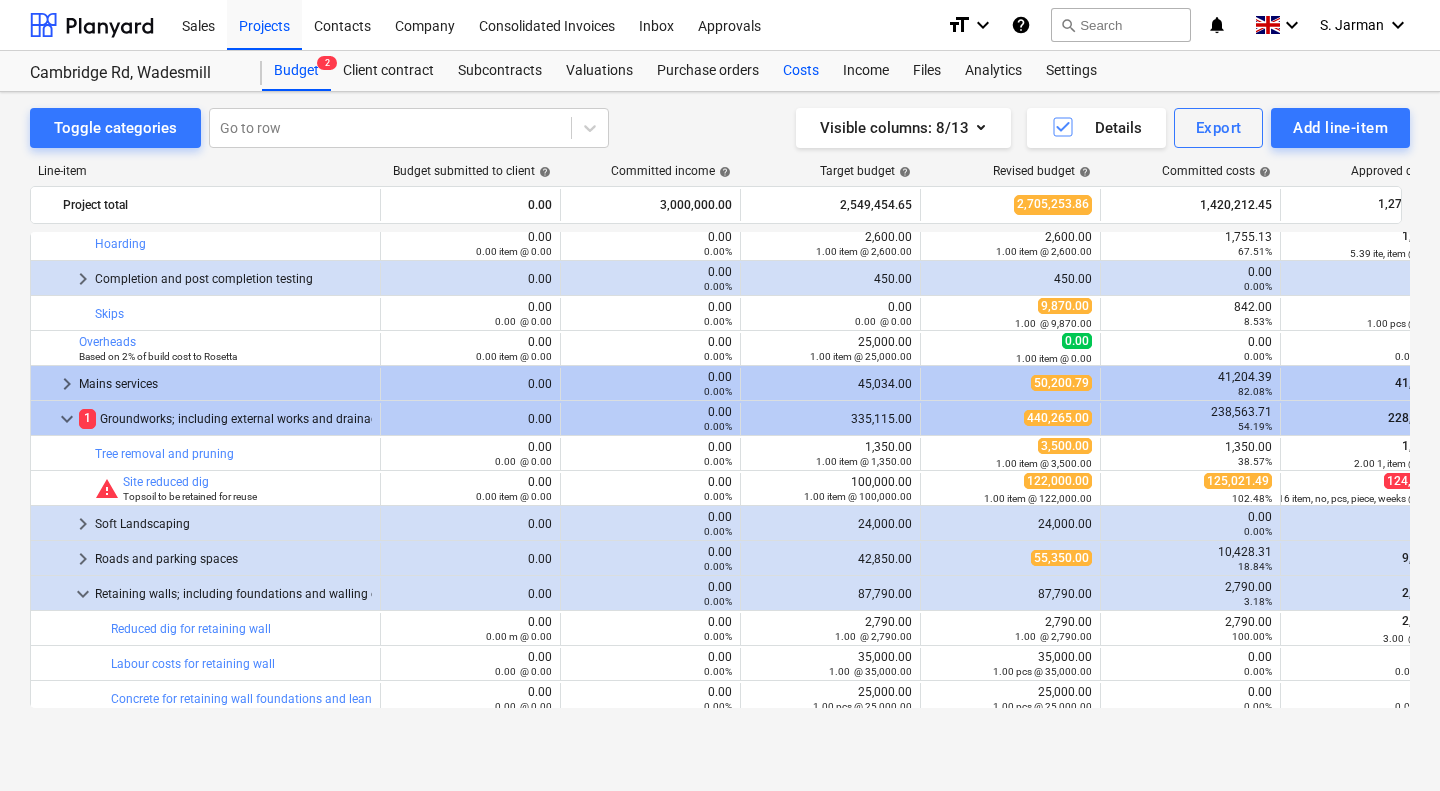 click on "Costs" at bounding box center (801, 71) 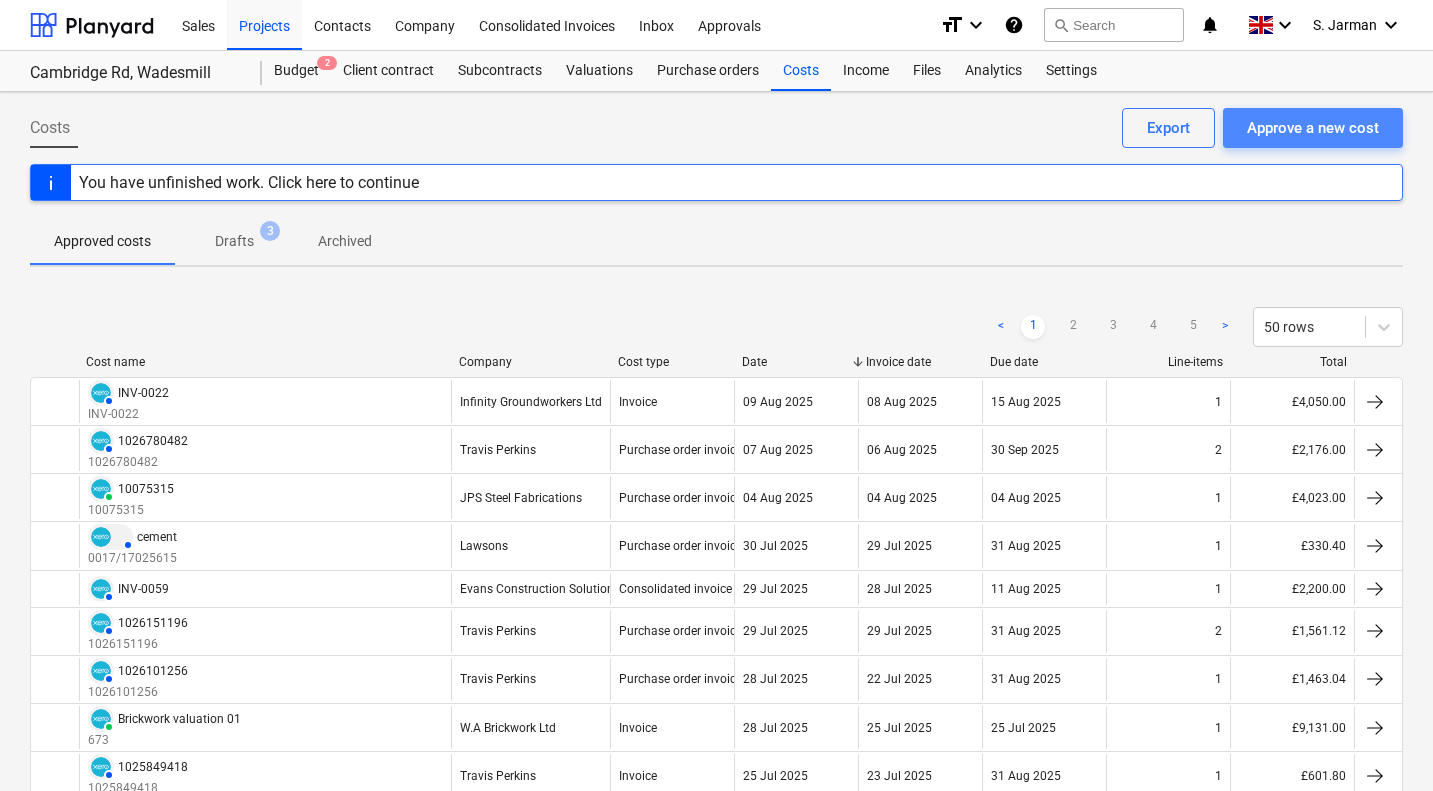 click on "Approve a new cost" at bounding box center [1313, 128] 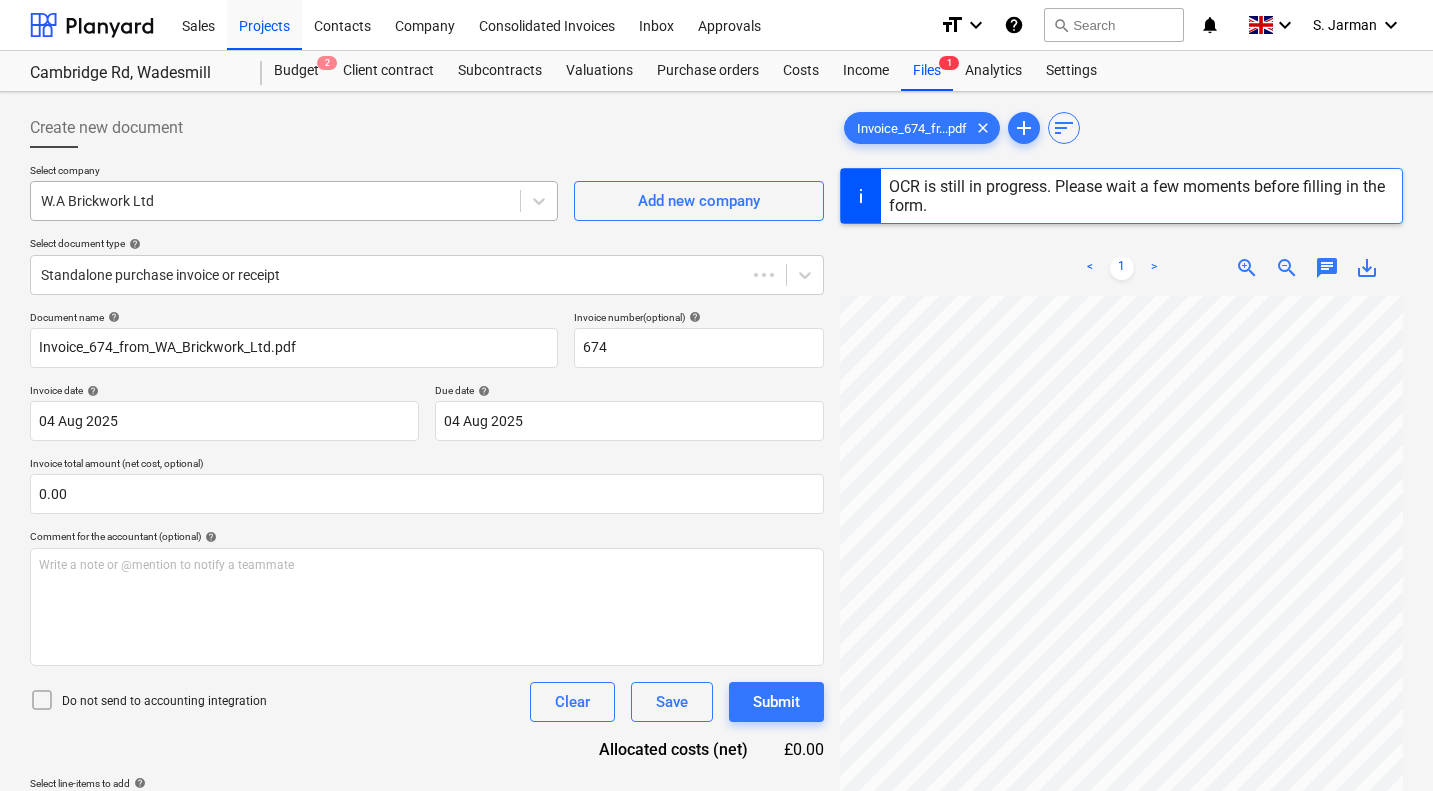 type on "674" 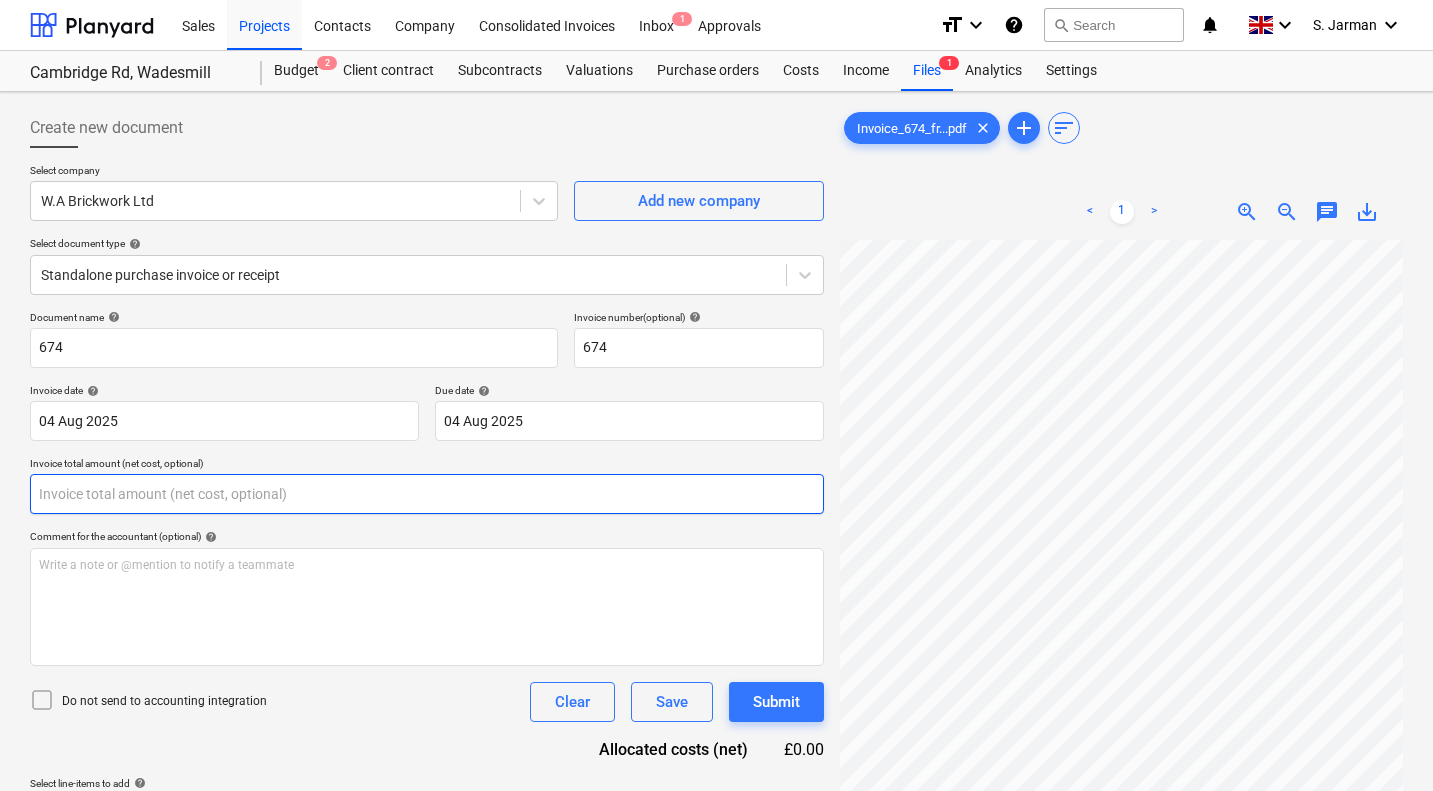 click at bounding box center [427, 494] 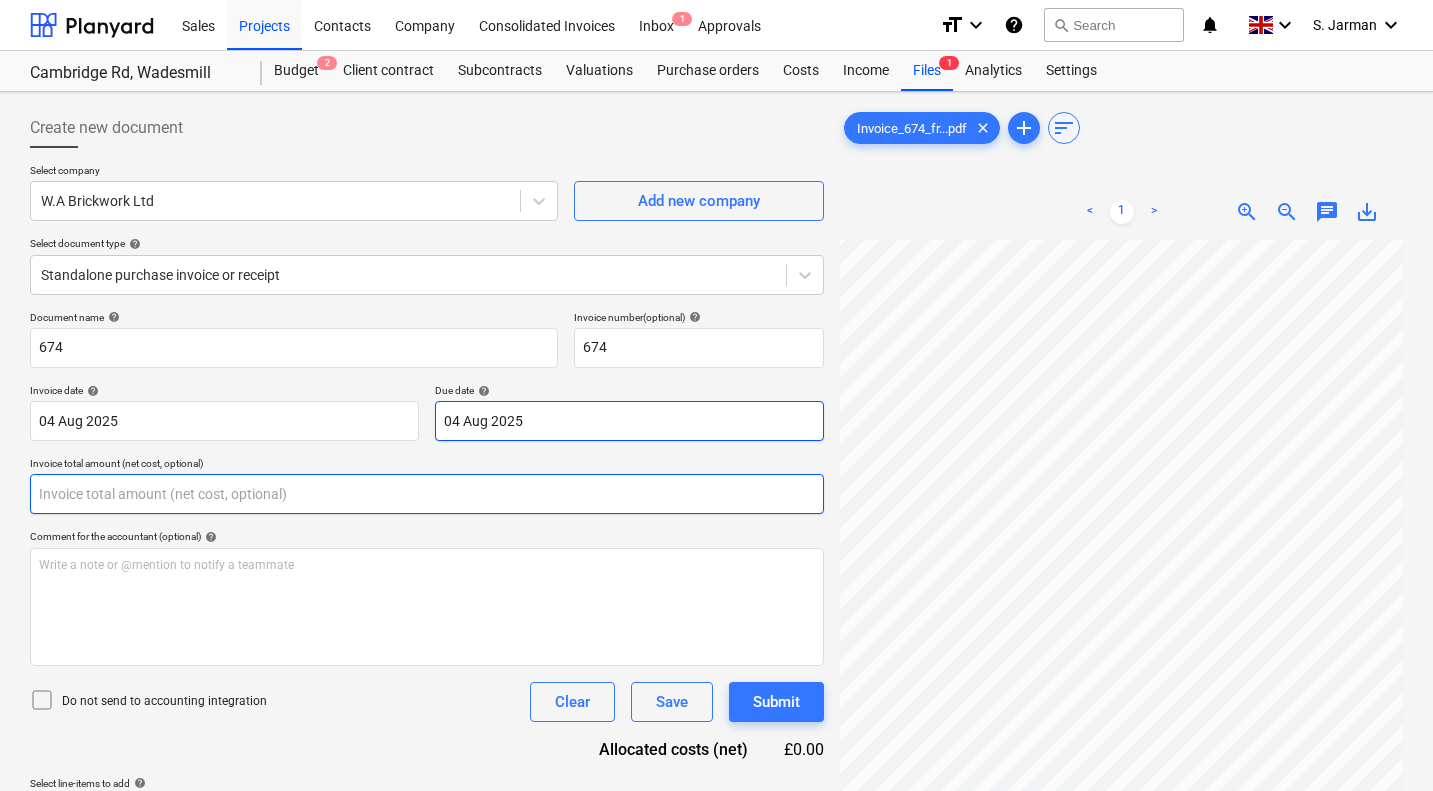 scroll, scrollTop: 523, scrollLeft: 0, axis: vertical 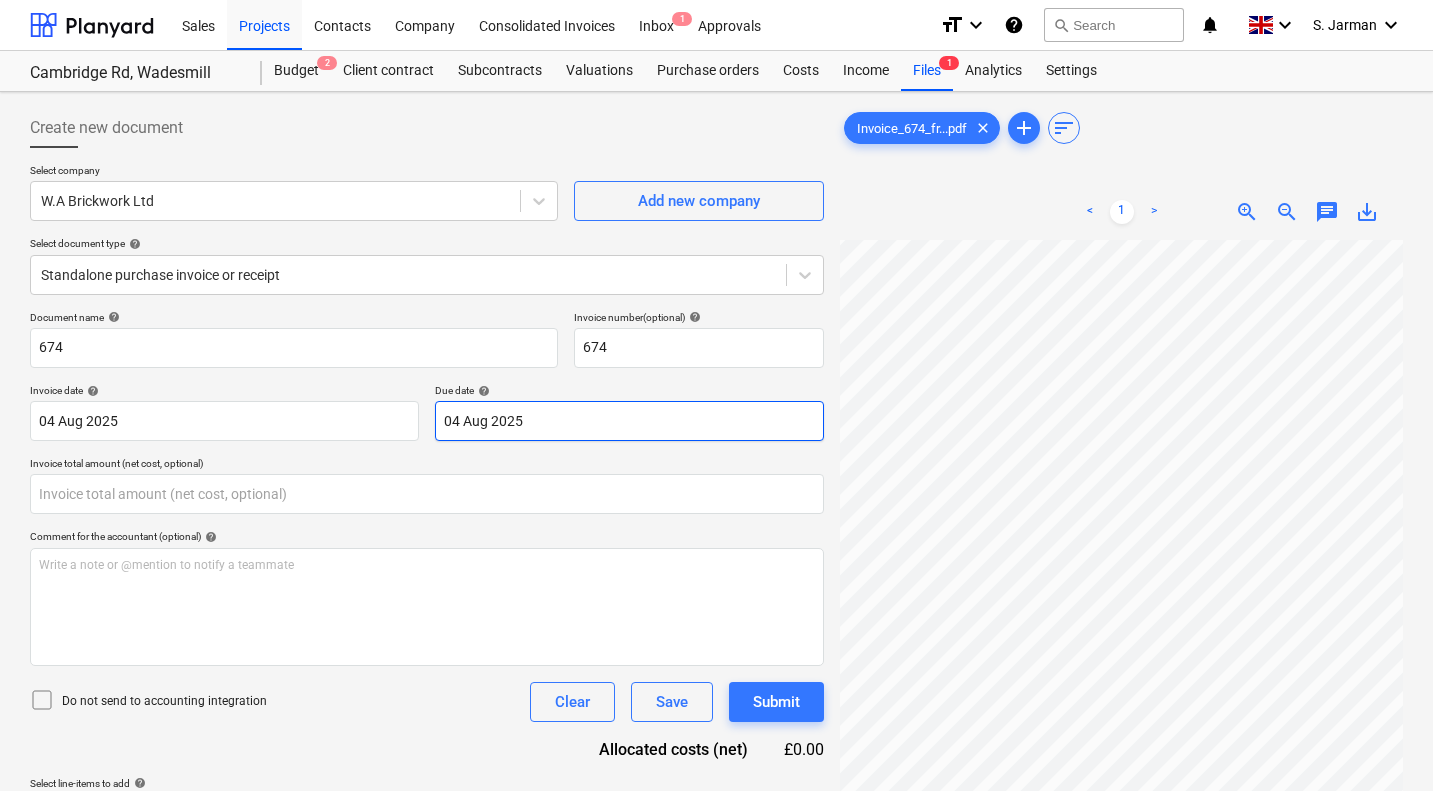 type on "0.00" 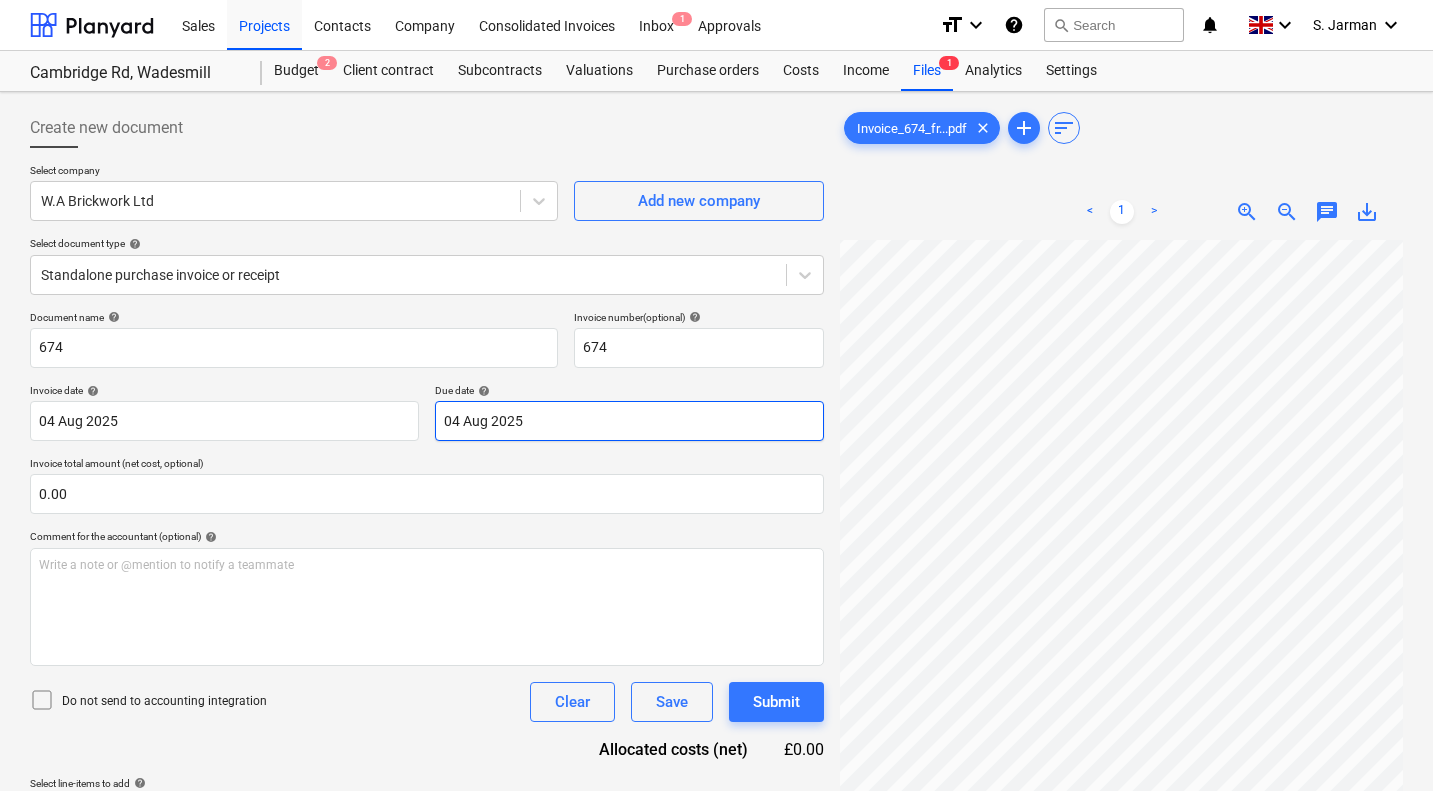 scroll, scrollTop: 561, scrollLeft: 786, axis: both 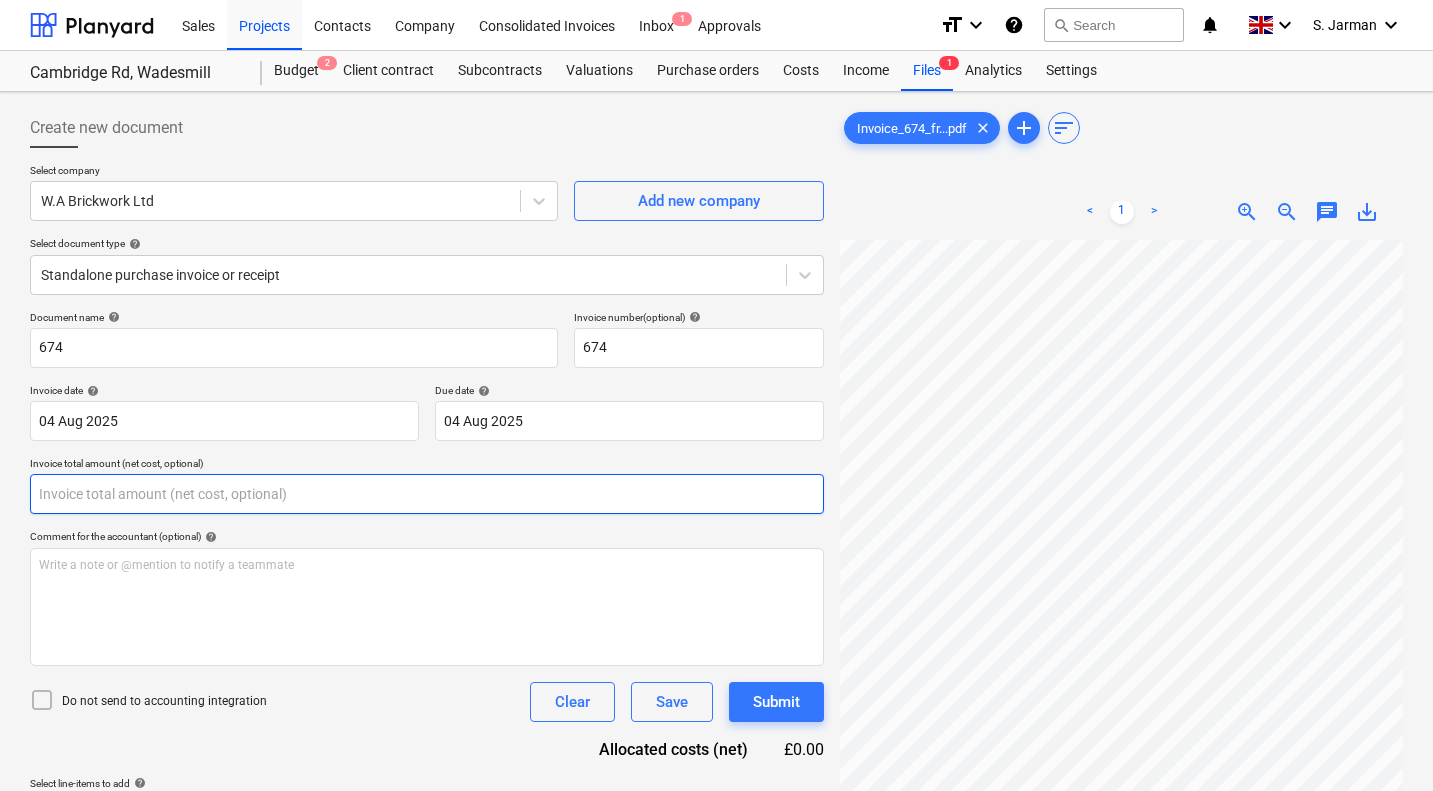 click at bounding box center (427, 494) 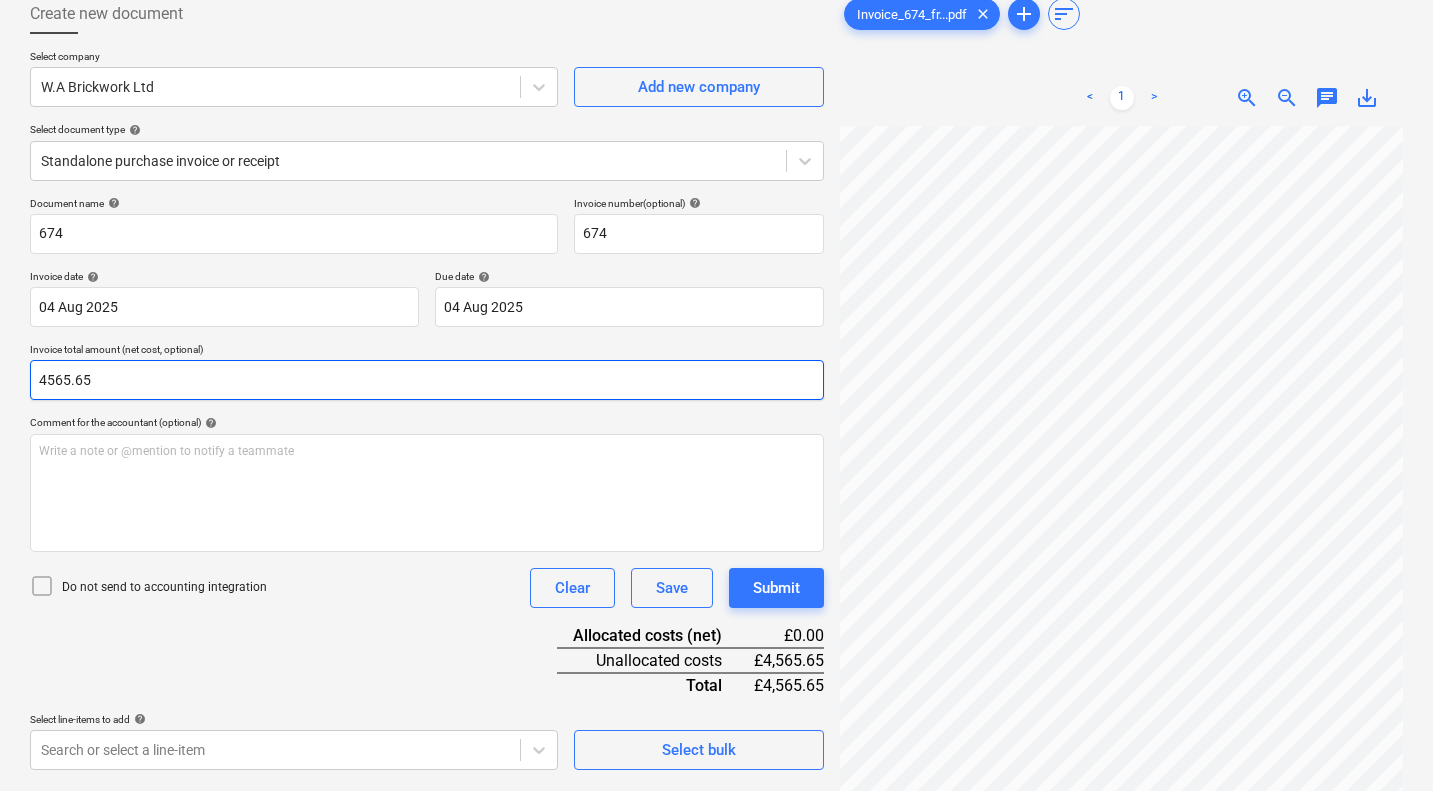 scroll, scrollTop: 200, scrollLeft: 0, axis: vertical 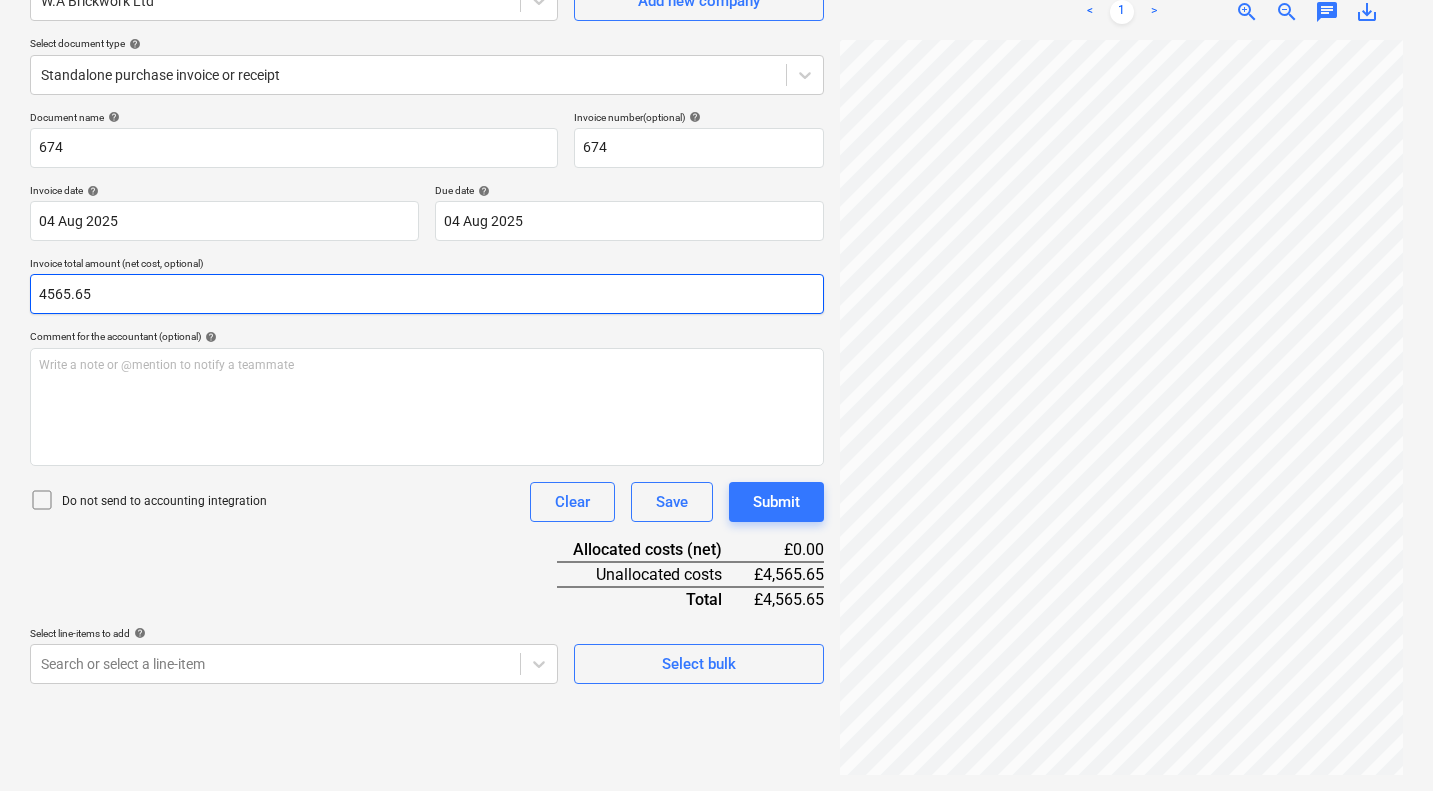type on "4,565.65" 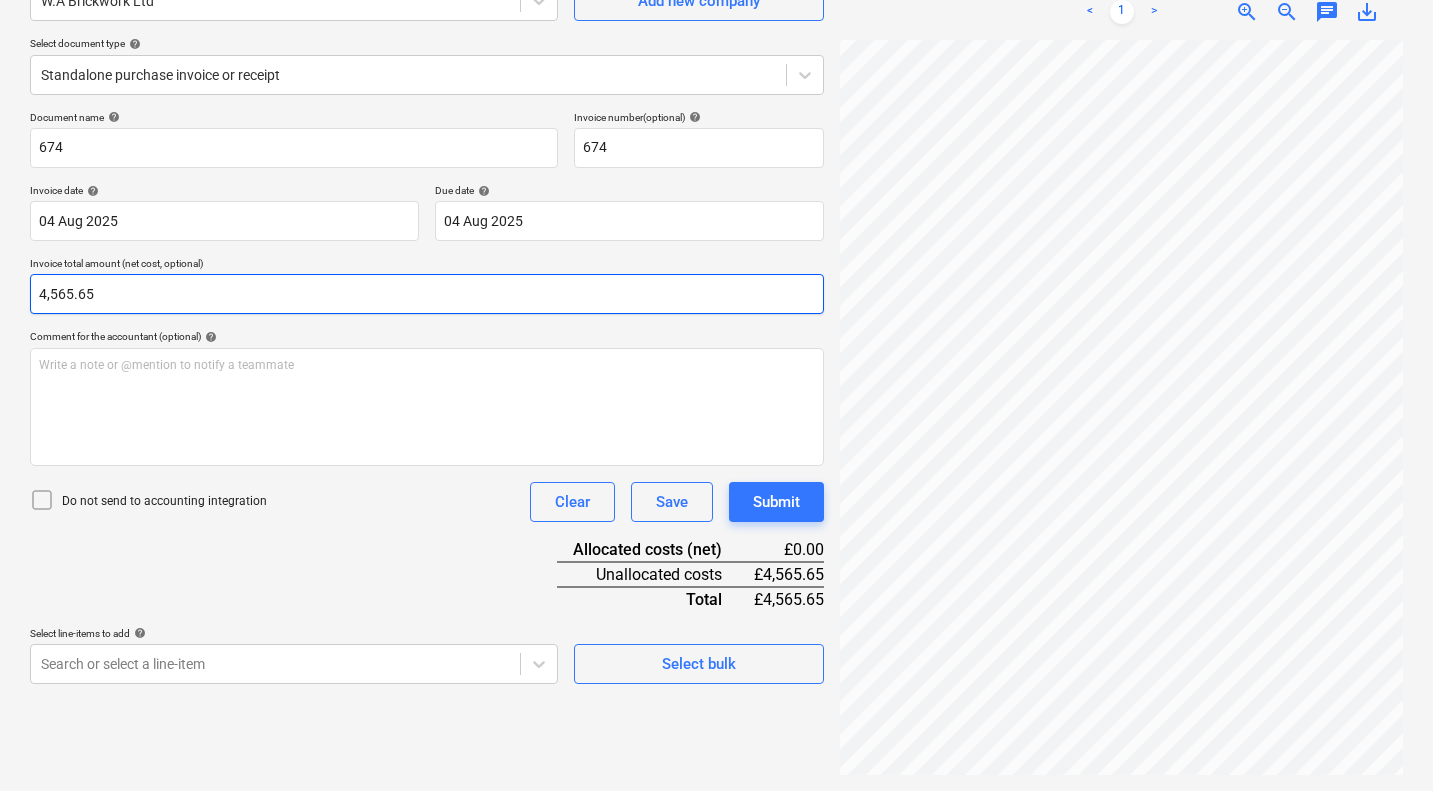 click on "Do not send to accounting integration Clear Save Submit" at bounding box center [427, 502] 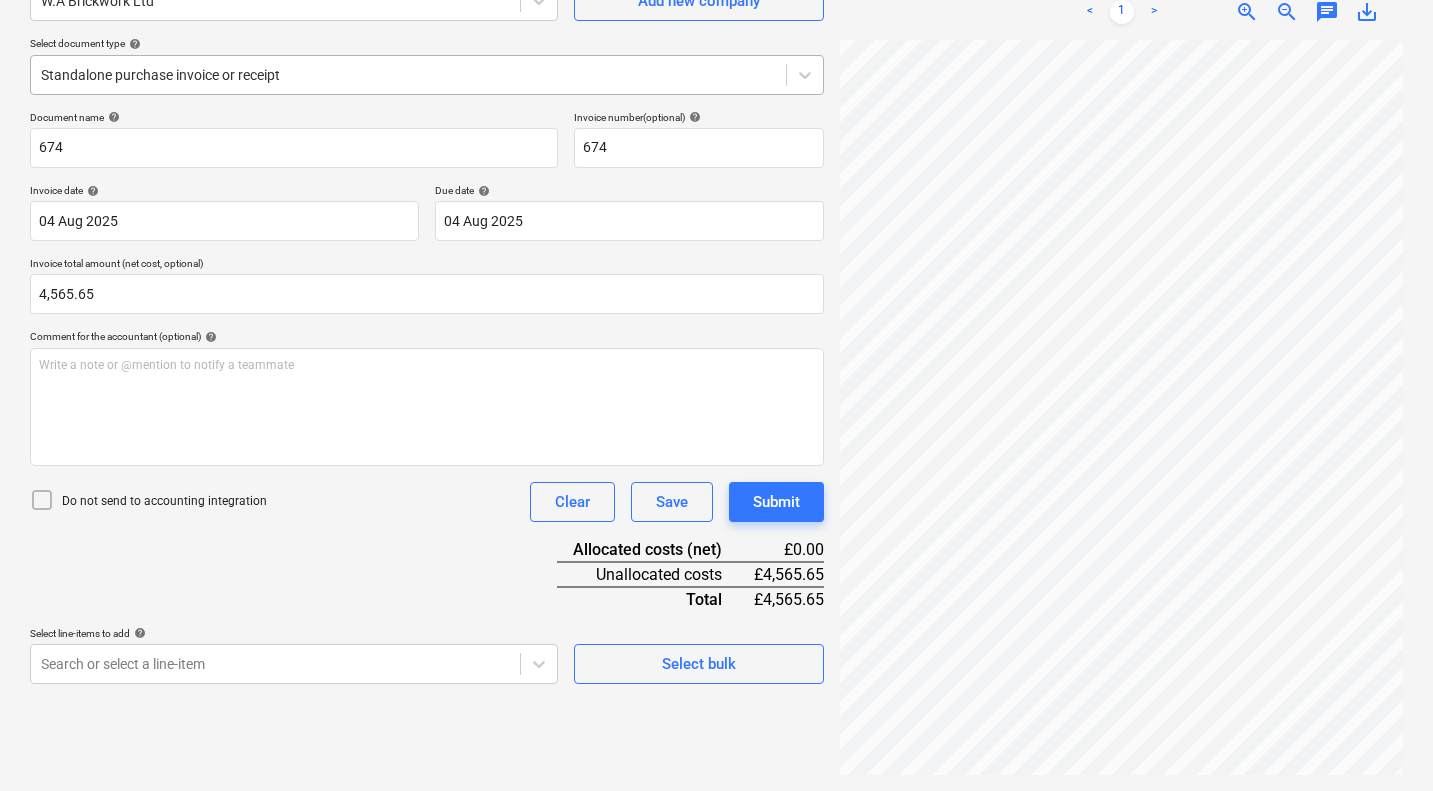 click at bounding box center (408, 75) 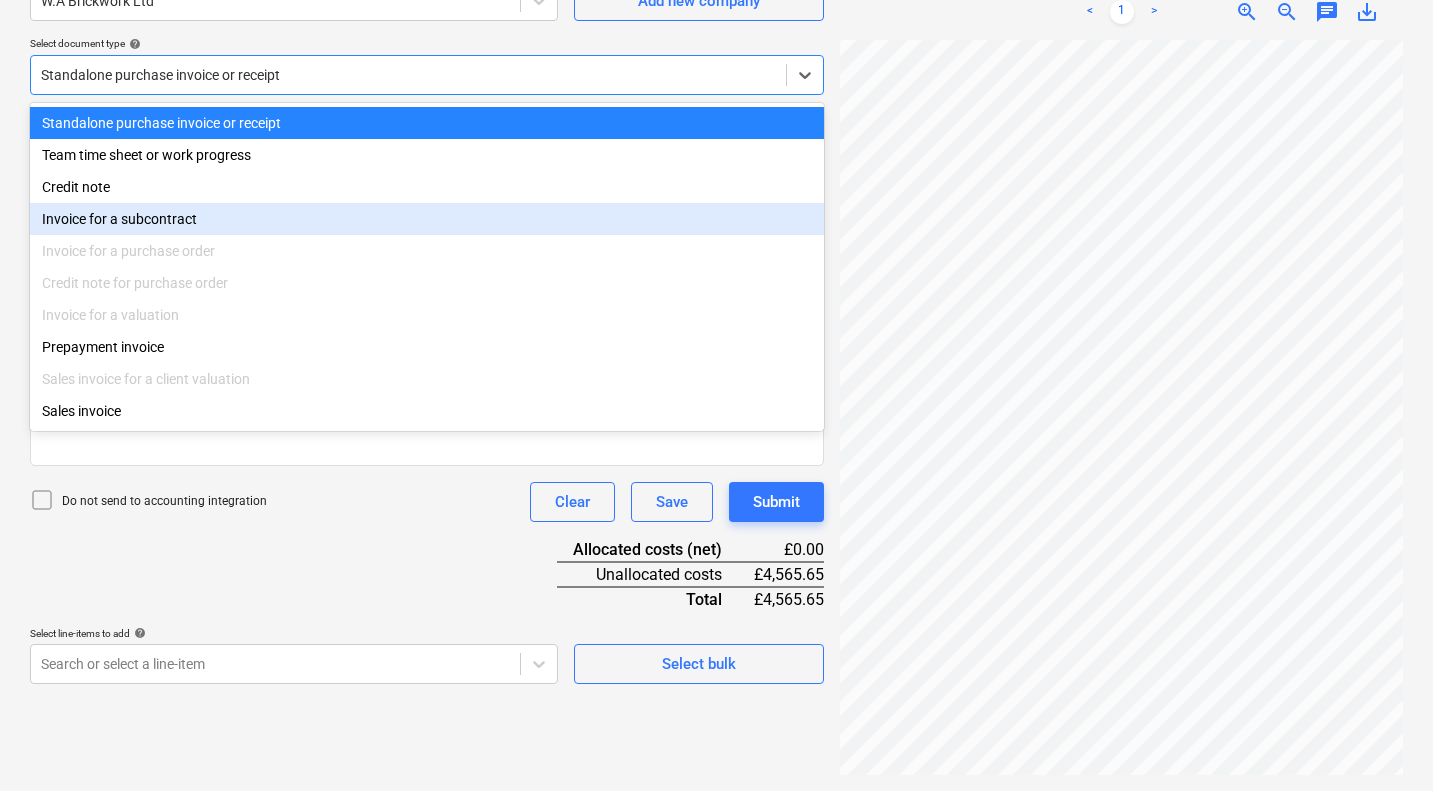 click on "Invoice for a subcontract" at bounding box center [427, 219] 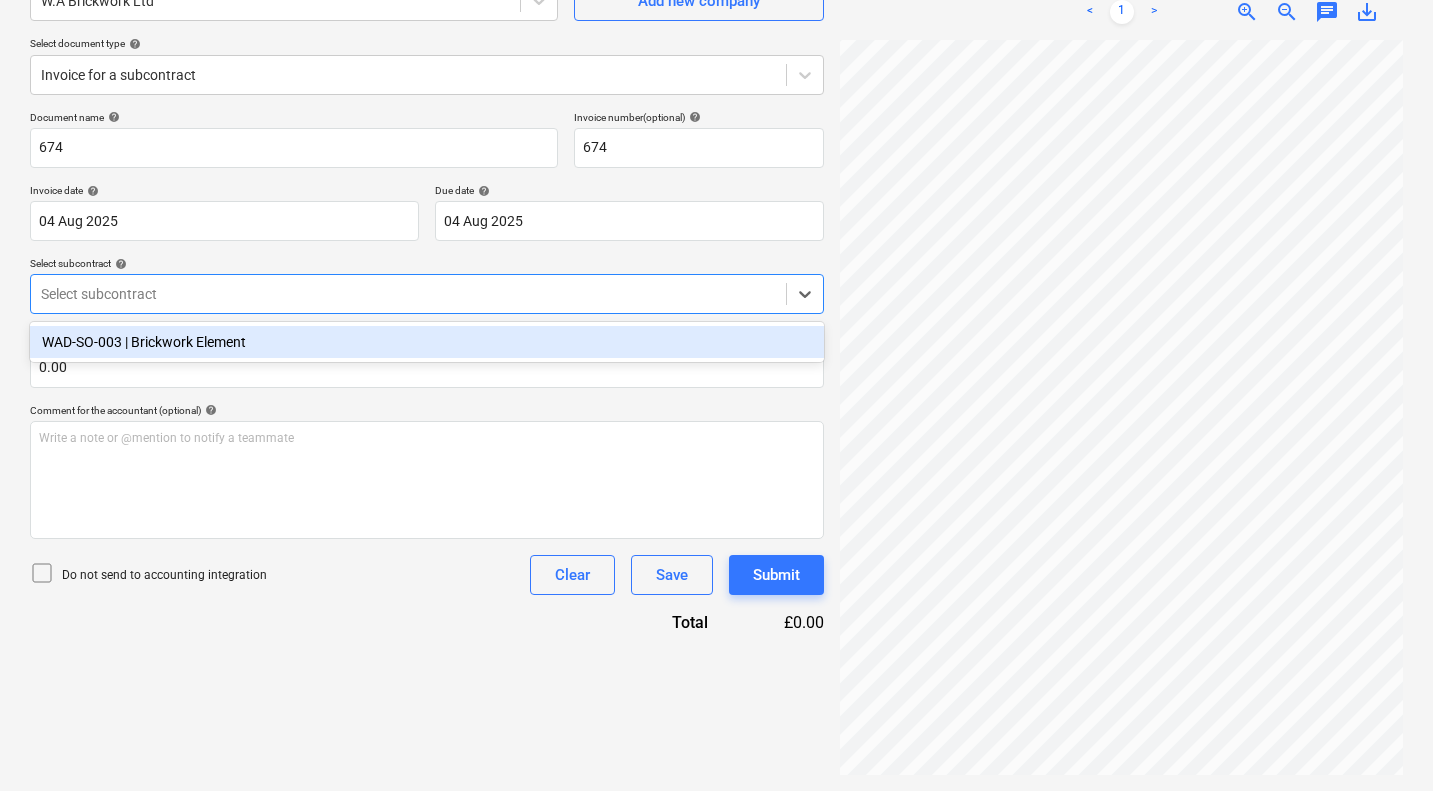 click at bounding box center (408, 294) 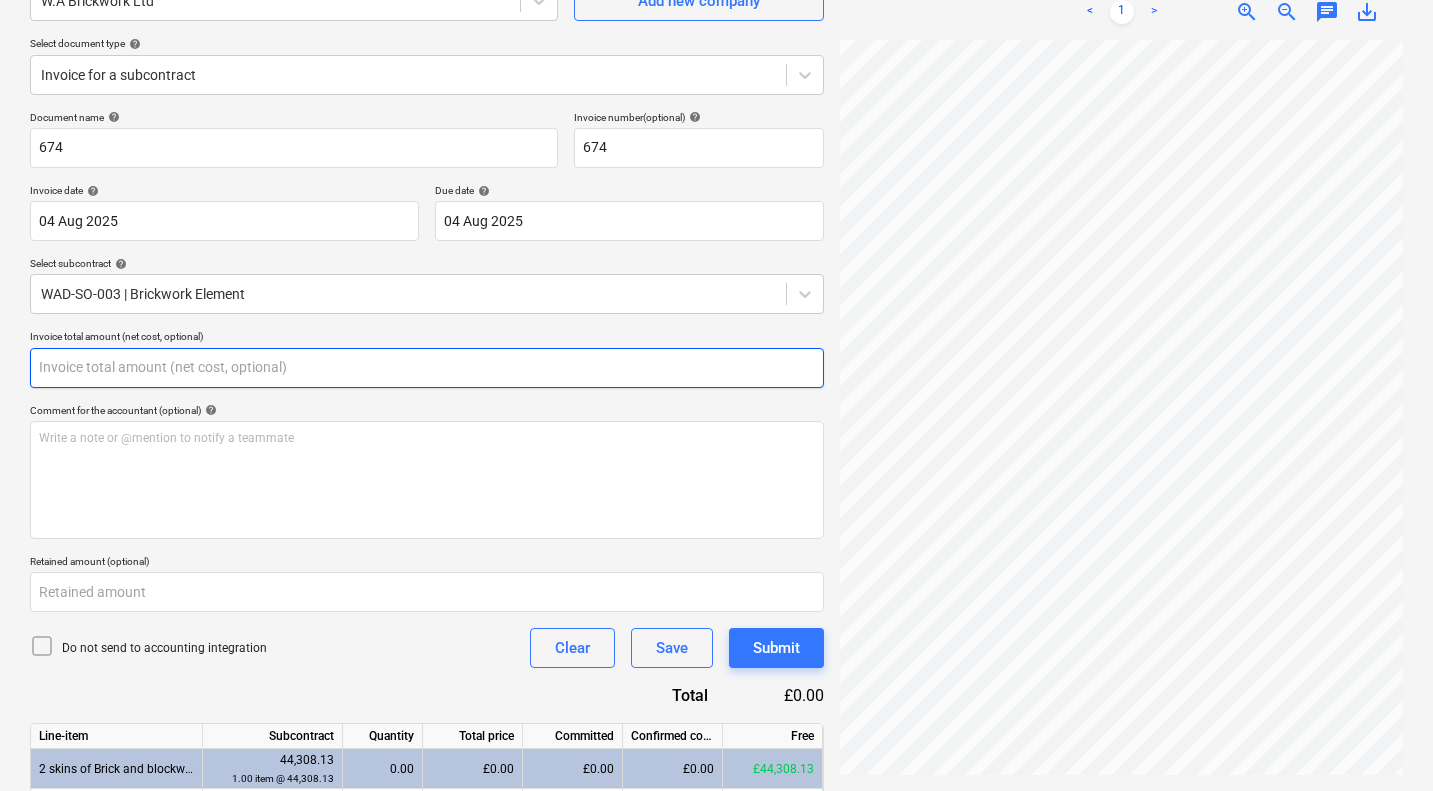 click at bounding box center [427, 368] 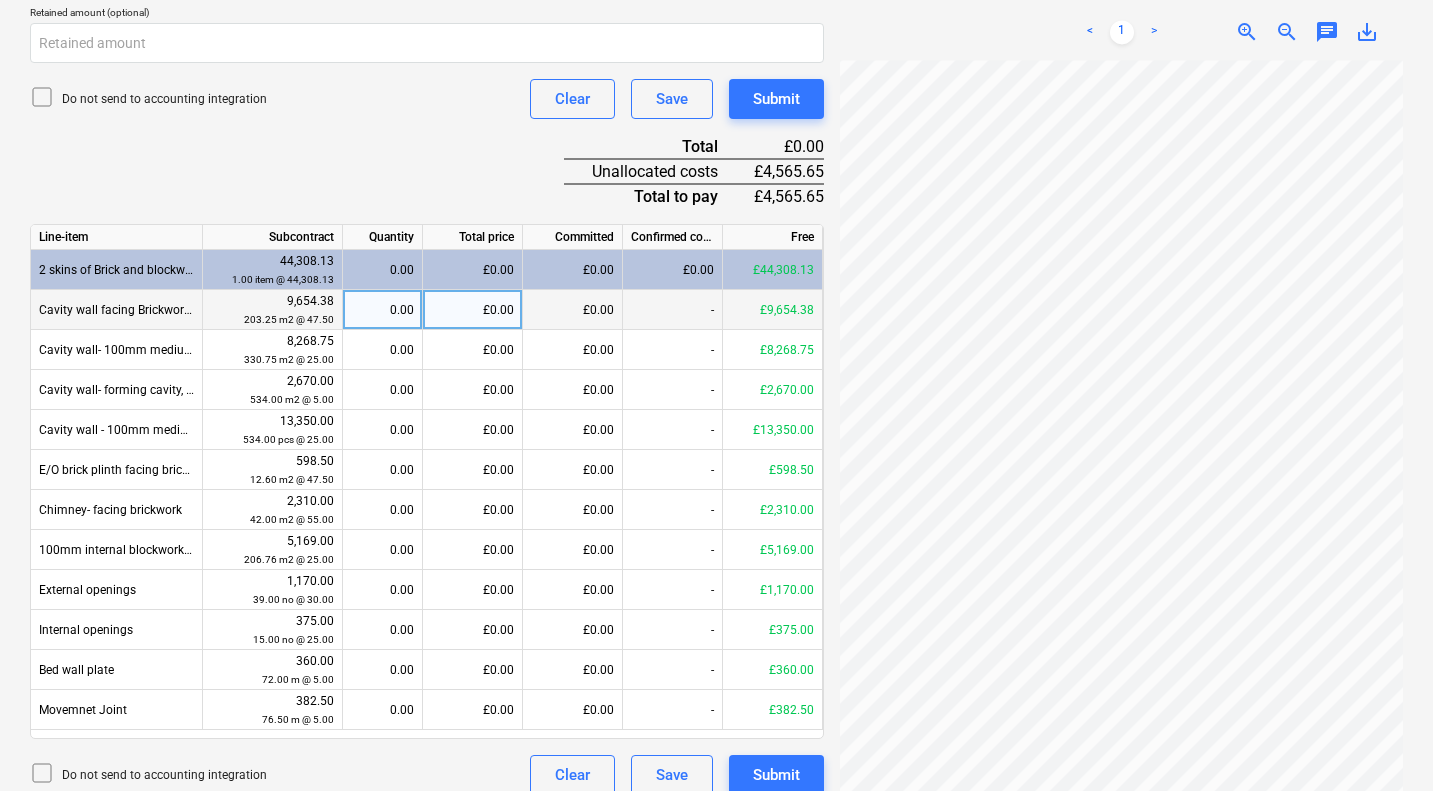 scroll, scrollTop: 769, scrollLeft: 0, axis: vertical 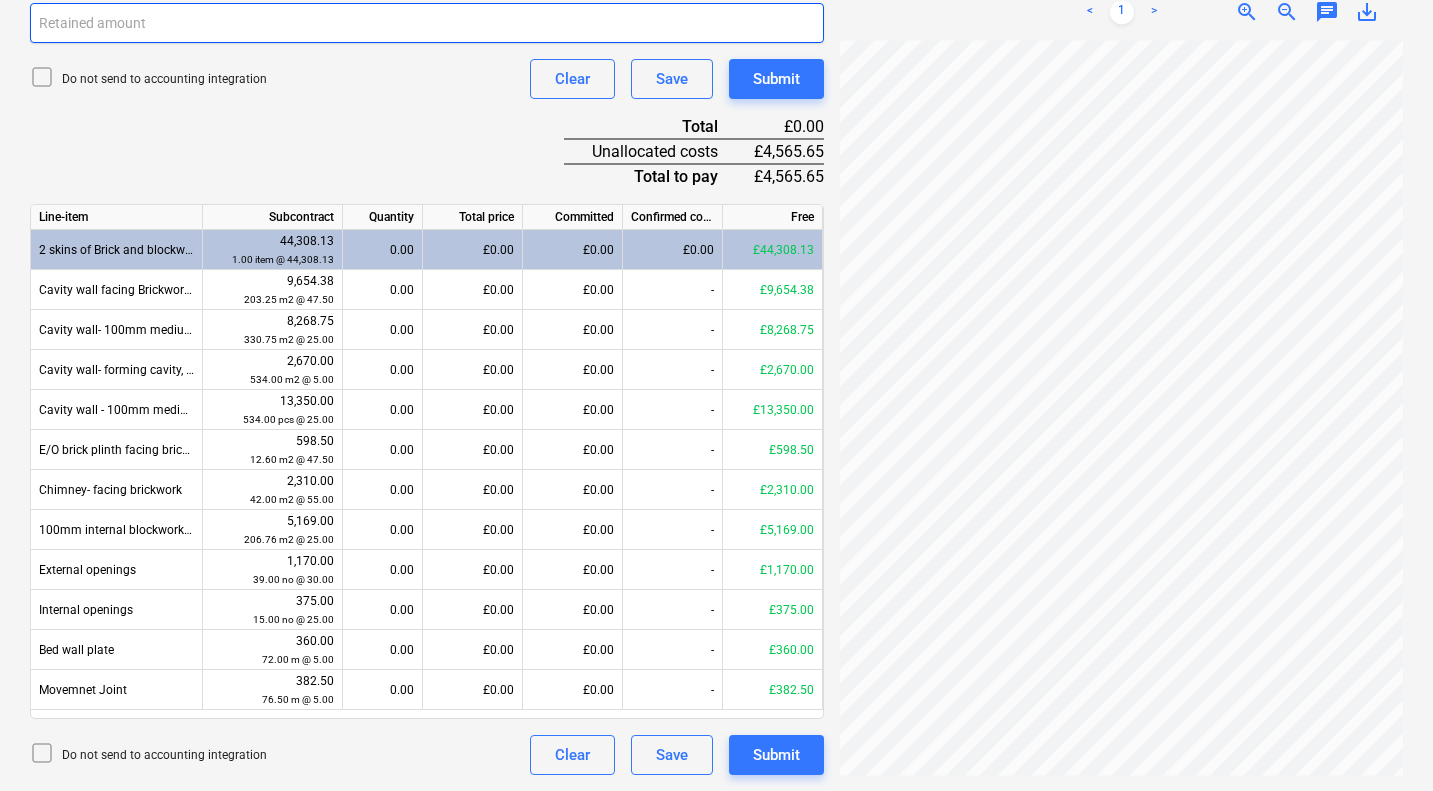 type on "4565.65" 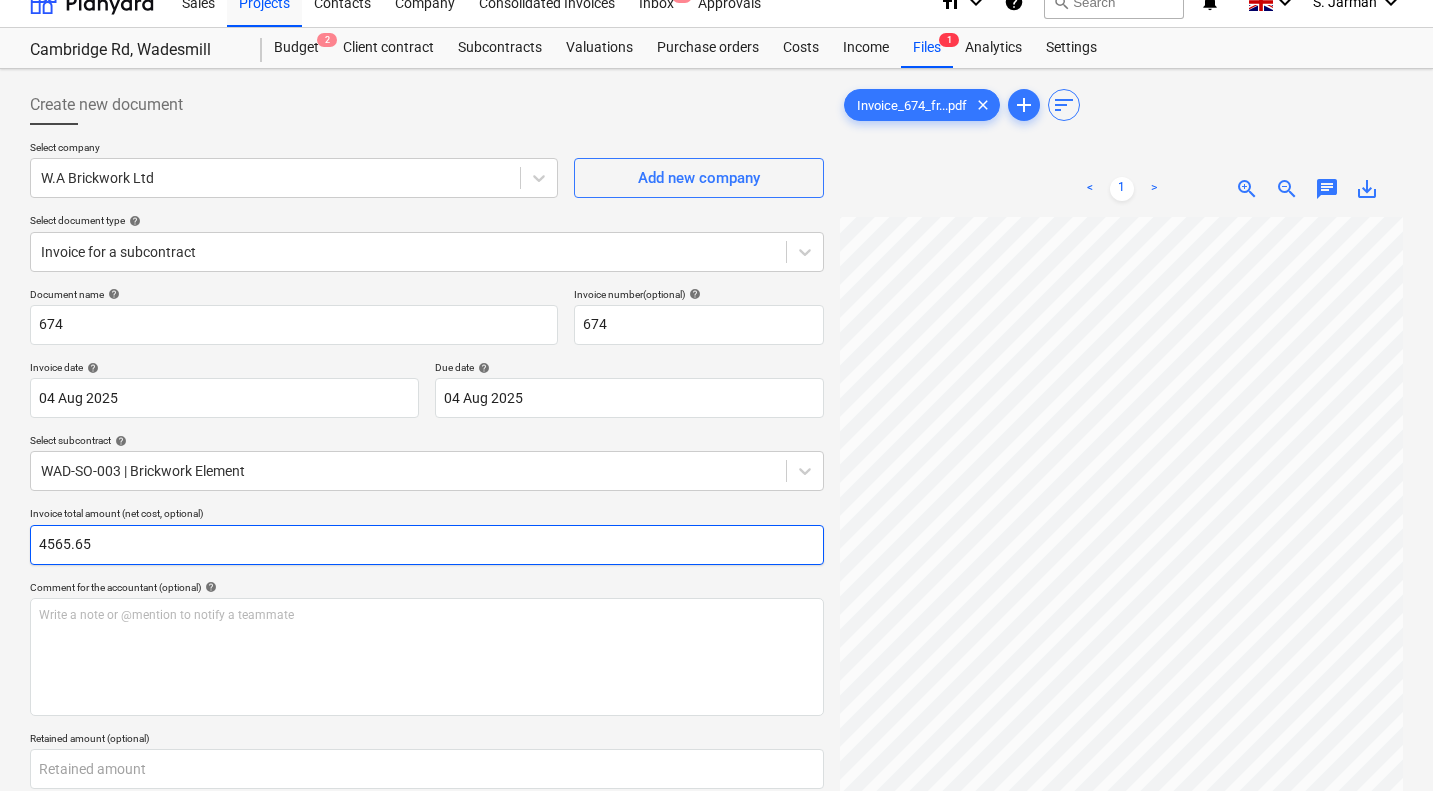 scroll, scrollTop: 0, scrollLeft: 0, axis: both 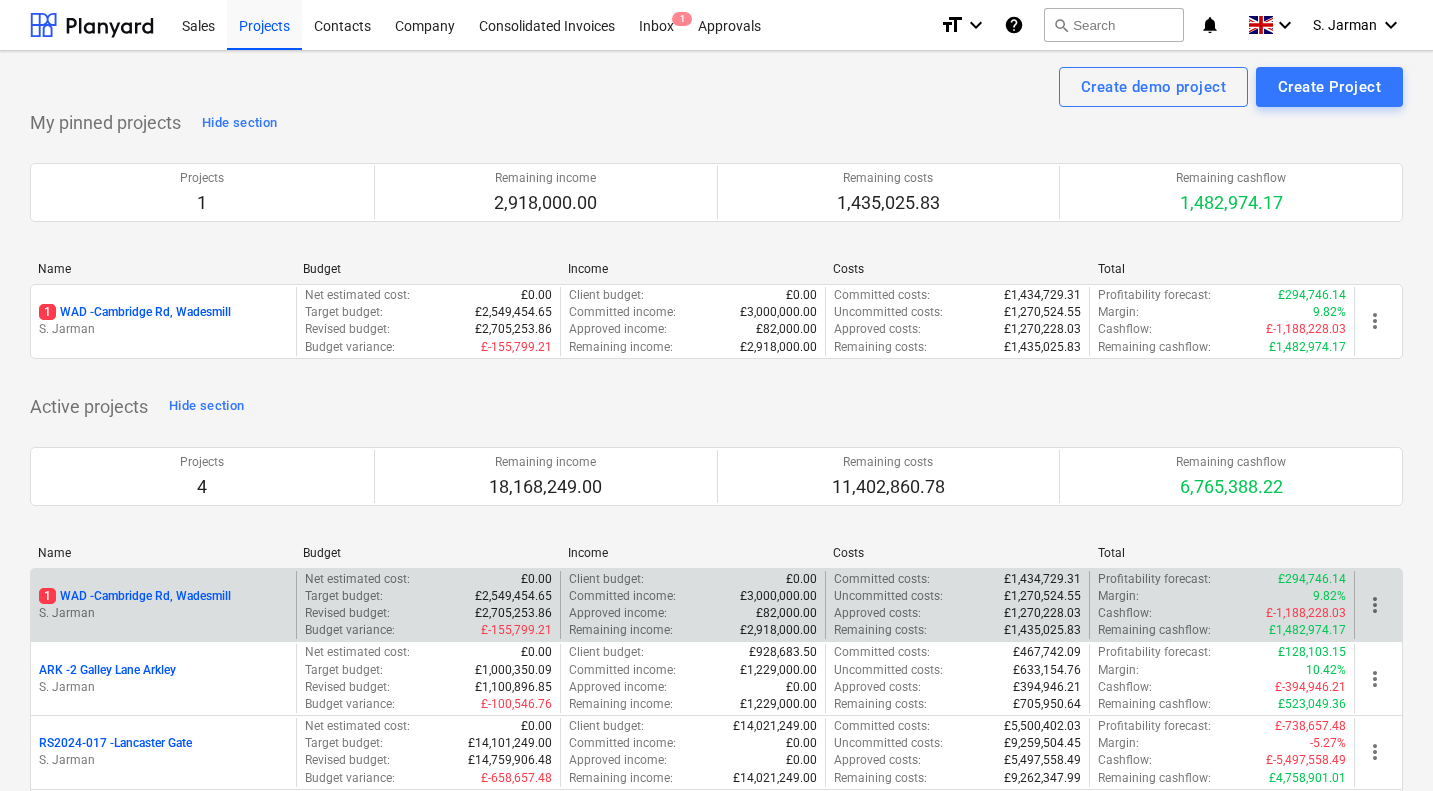 click on "1  WAD -  [CITY] Rd, [TOWN]" at bounding box center [135, 596] 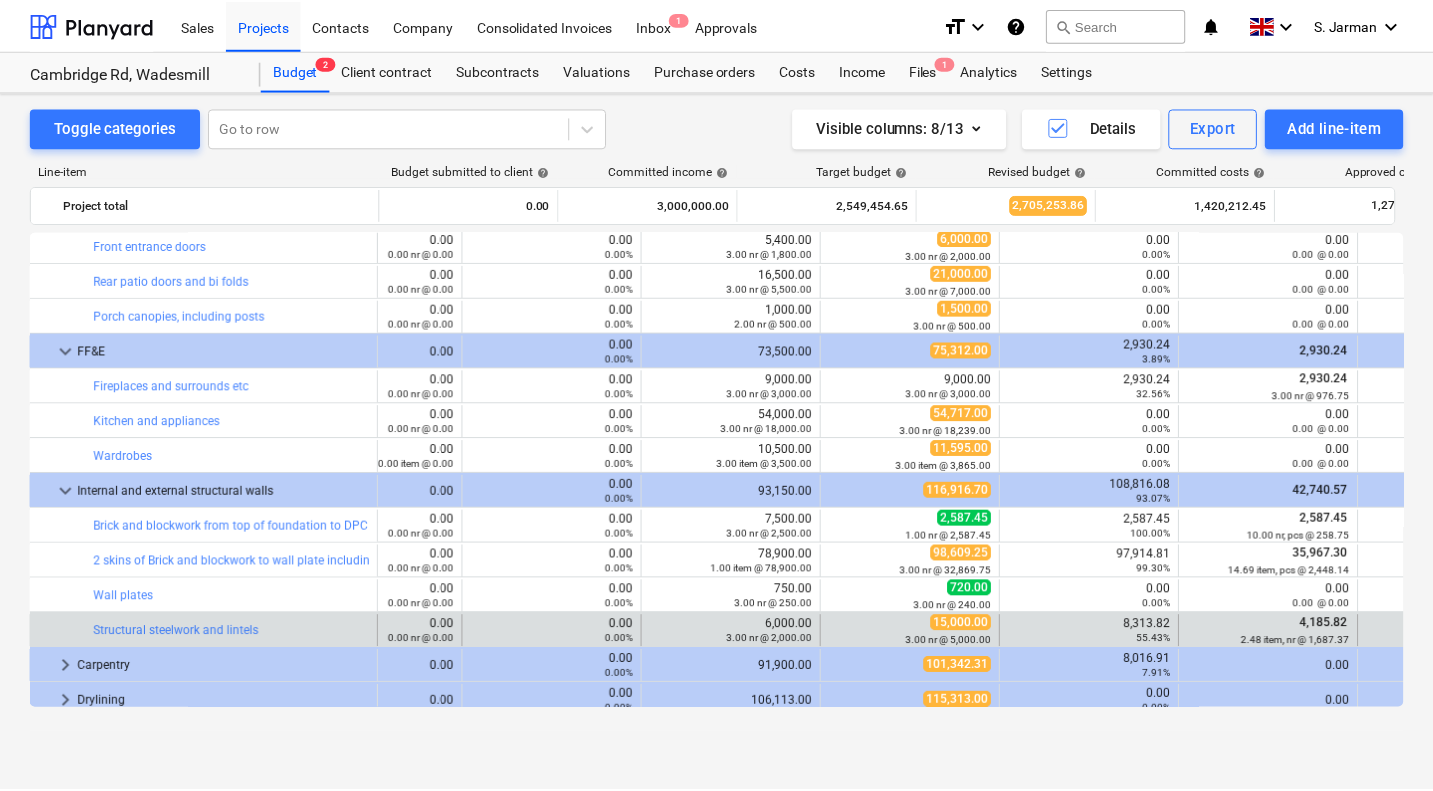 scroll, scrollTop: 1230, scrollLeft: 0, axis: vertical 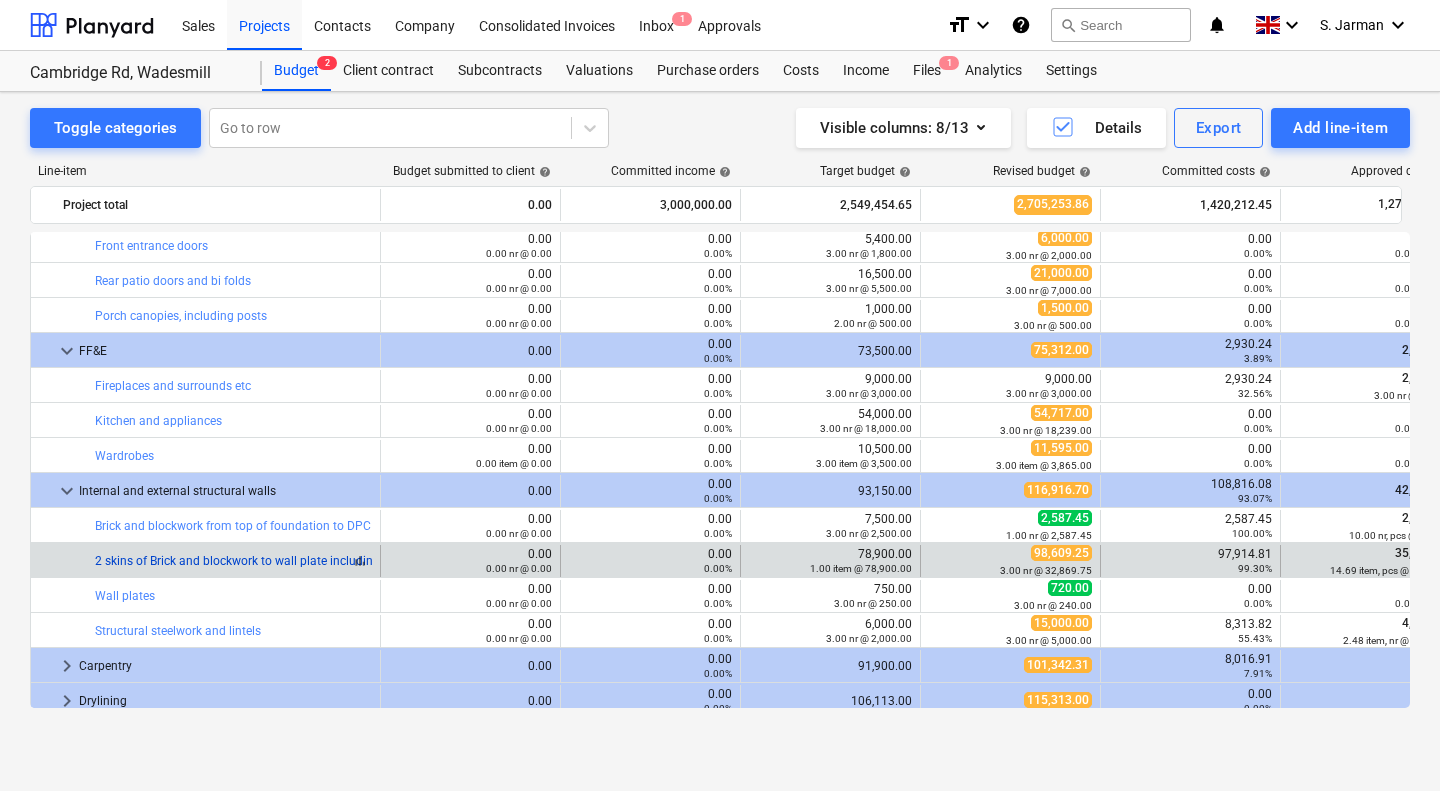 click on "2 skins of Brick and blockwork to wall plate including plinths, internal walls and insulation" at bounding box center [336, 561] 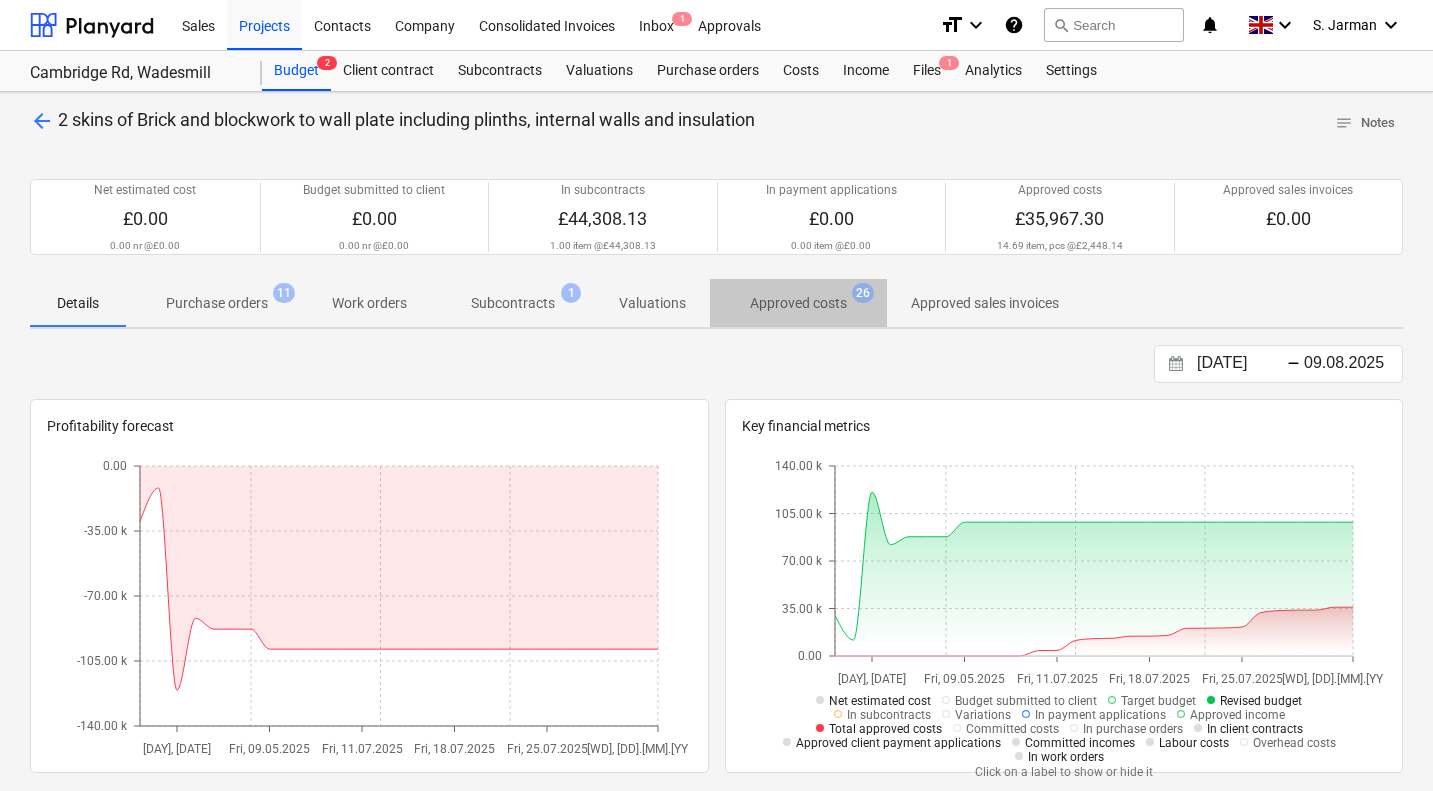 click on "Approved costs" at bounding box center (798, 303) 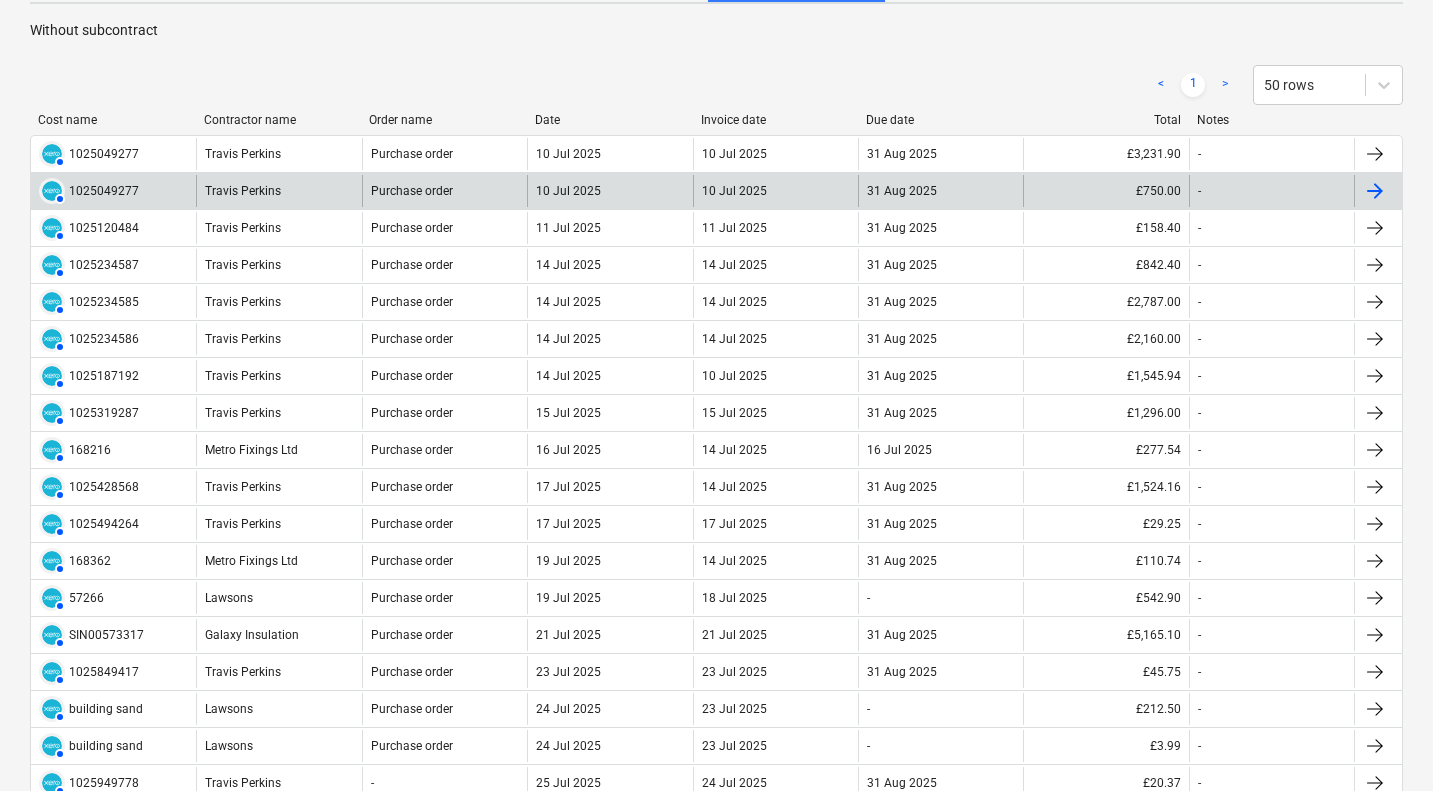 scroll, scrollTop: 326, scrollLeft: 0, axis: vertical 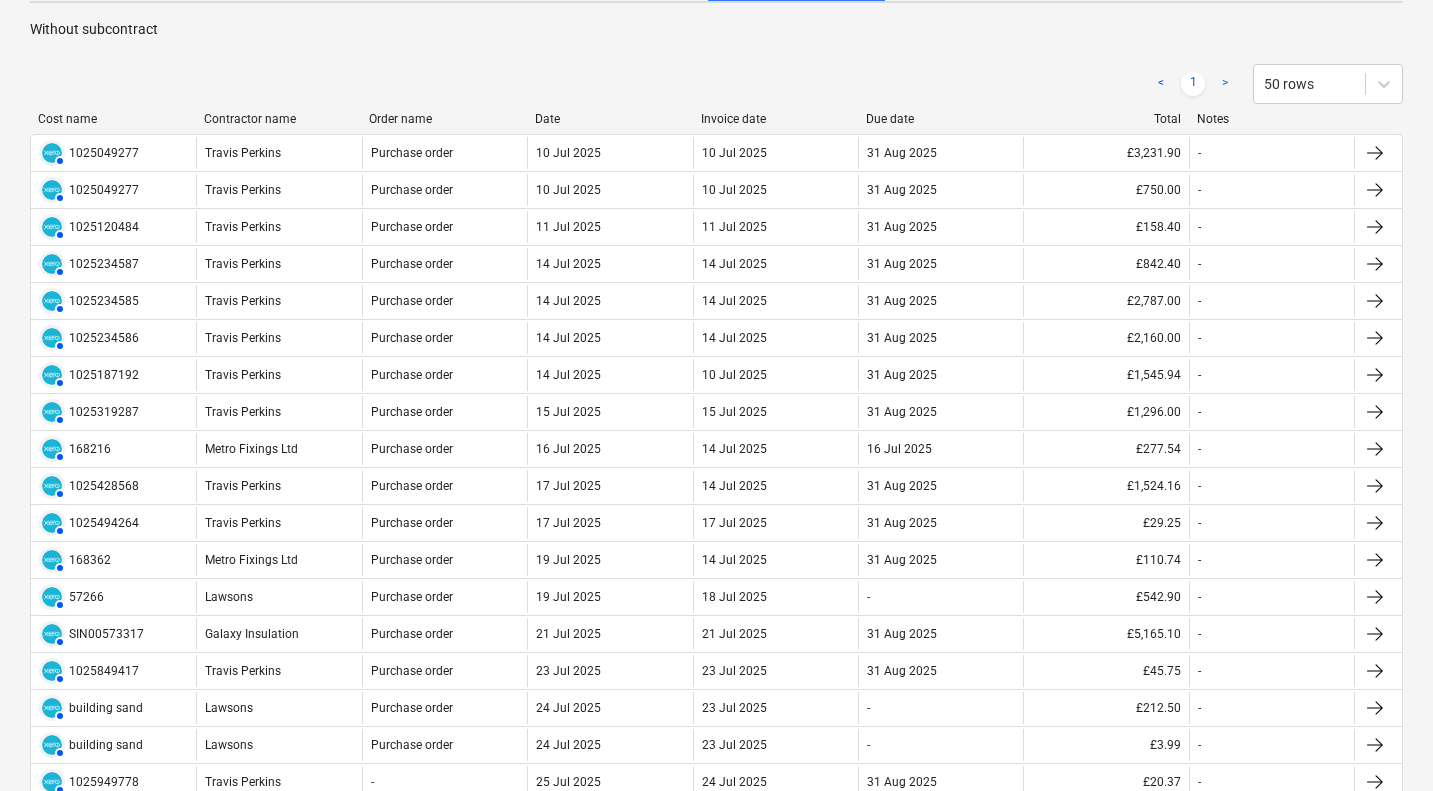 click on "Contractor name" at bounding box center [279, 119] 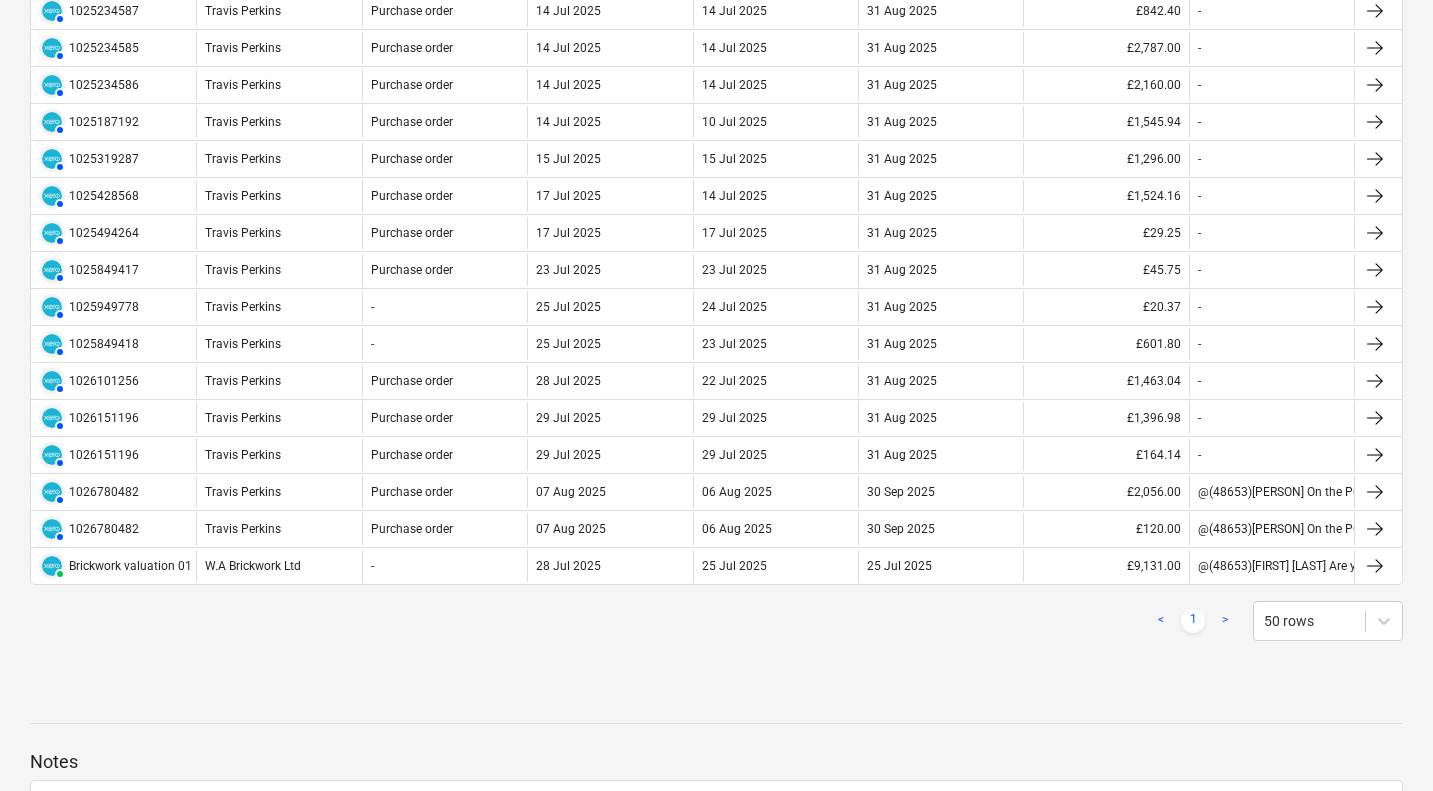 scroll, scrollTop: 846, scrollLeft: 0, axis: vertical 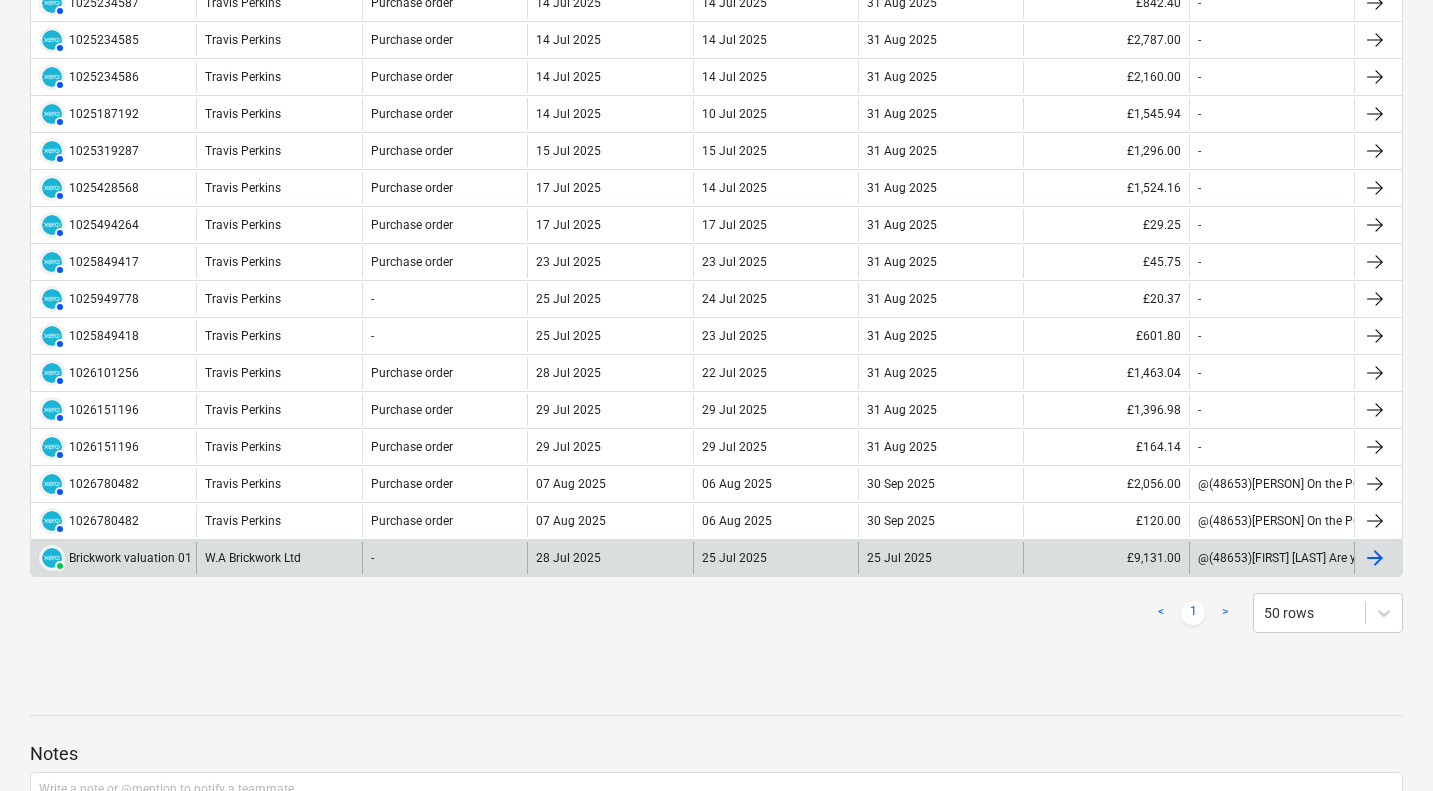 click on "-" at bounding box center [444, 558] 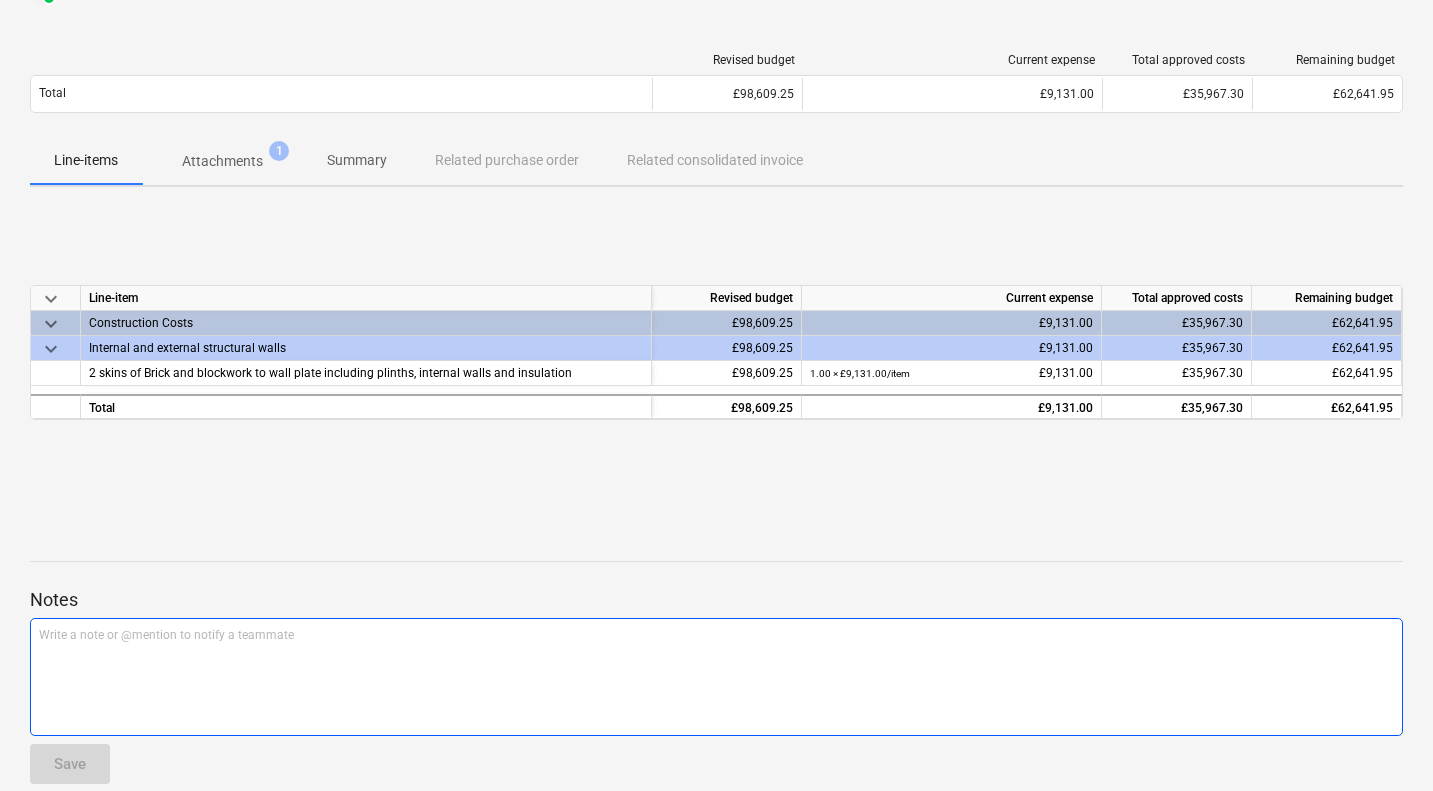 scroll, scrollTop: 117, scrollLeft: 0, axis: vertical 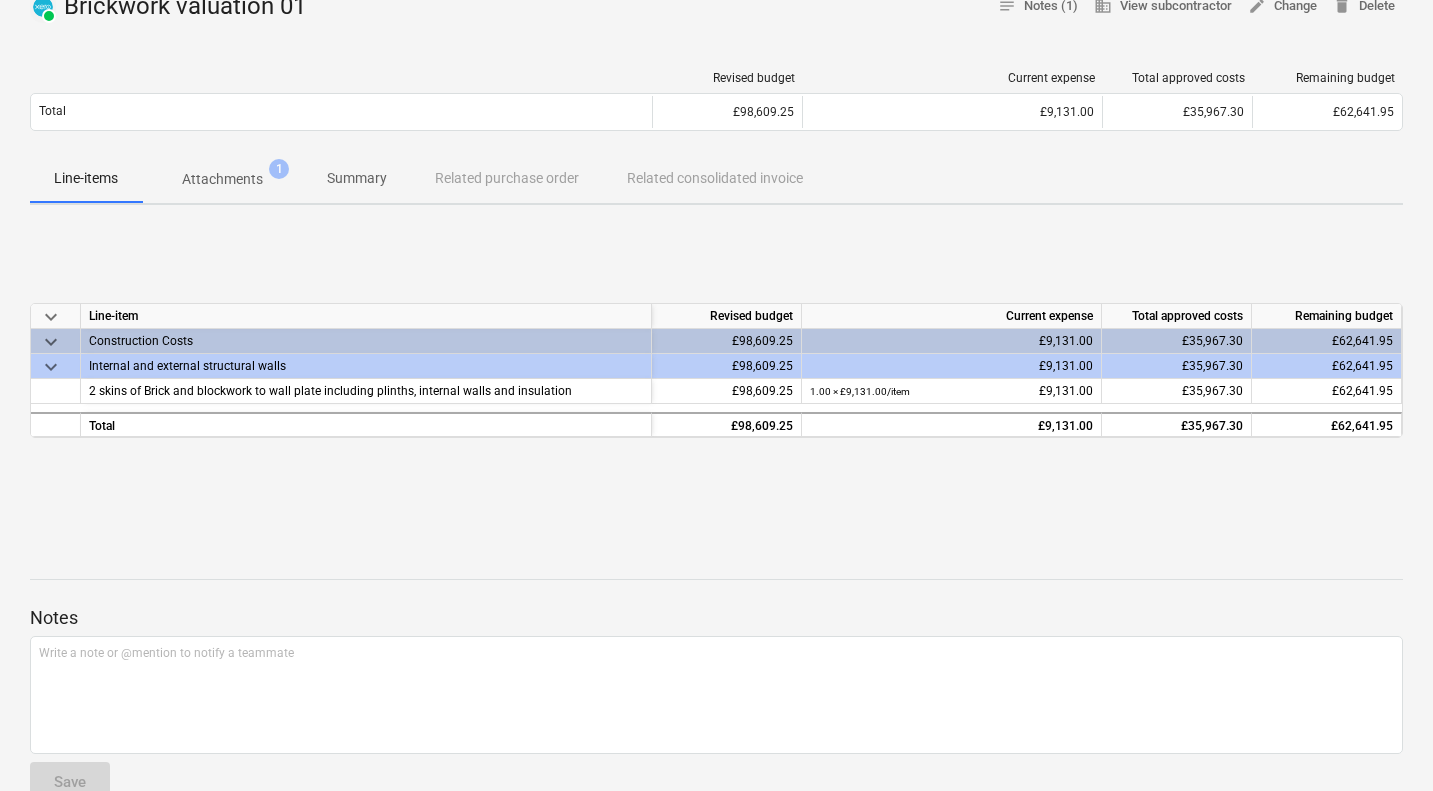 click on "Line-items Attachments 1 Summary Related purchase order Related consolidated invoice" at bounding box center (716, 179) 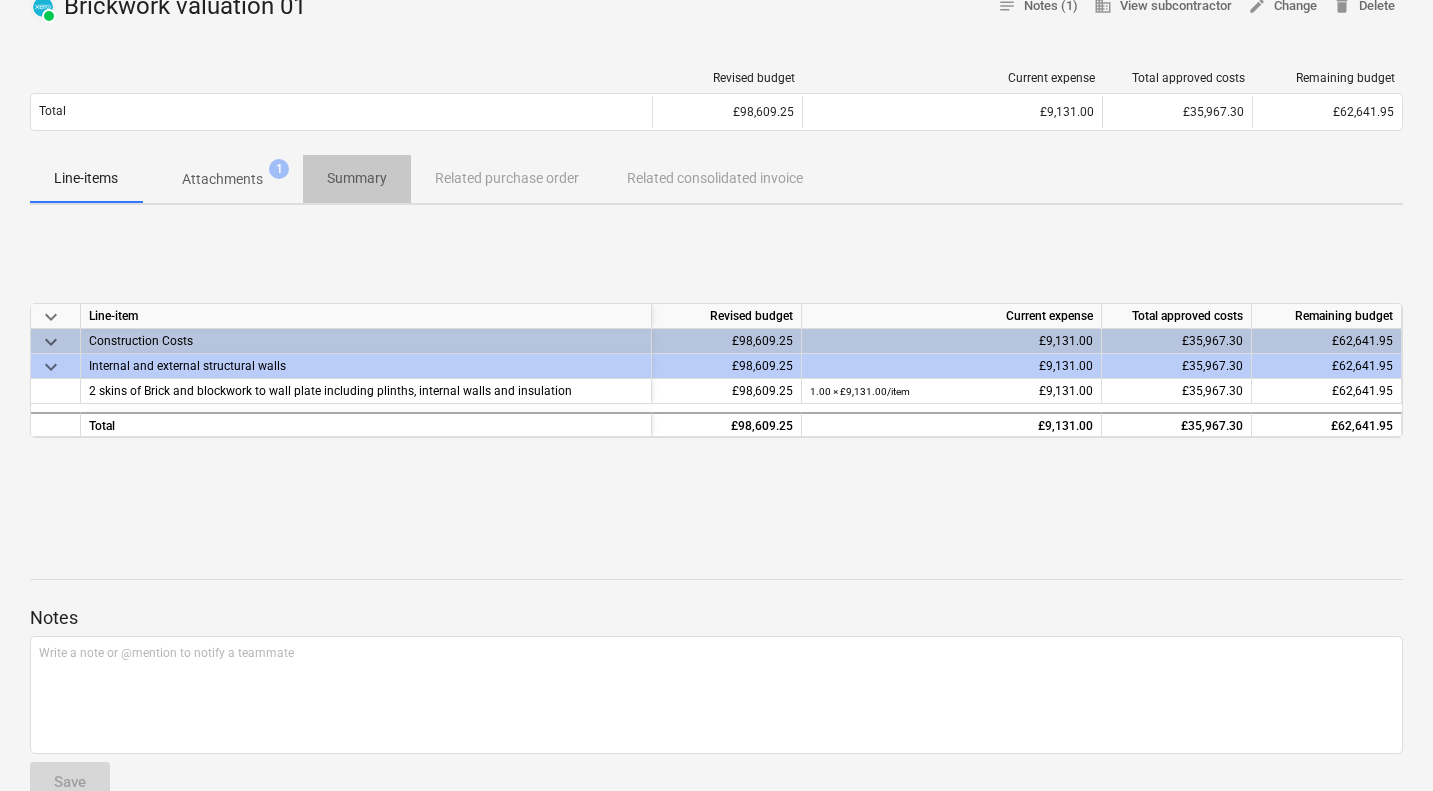 click on "Summary" at bounding box center [357, 178] 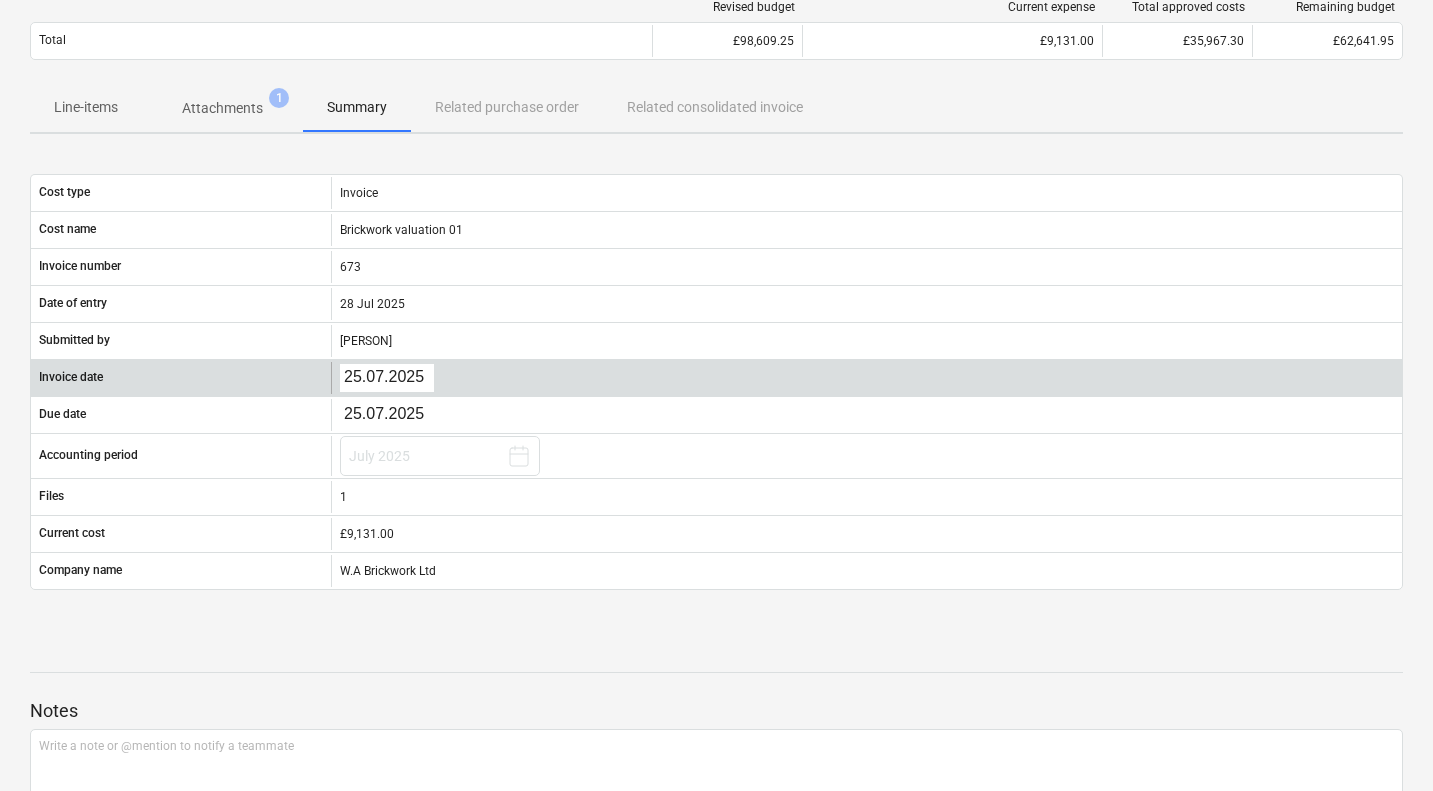 scroll, scrollTop: 0, scrollLeft: 0, axis: both 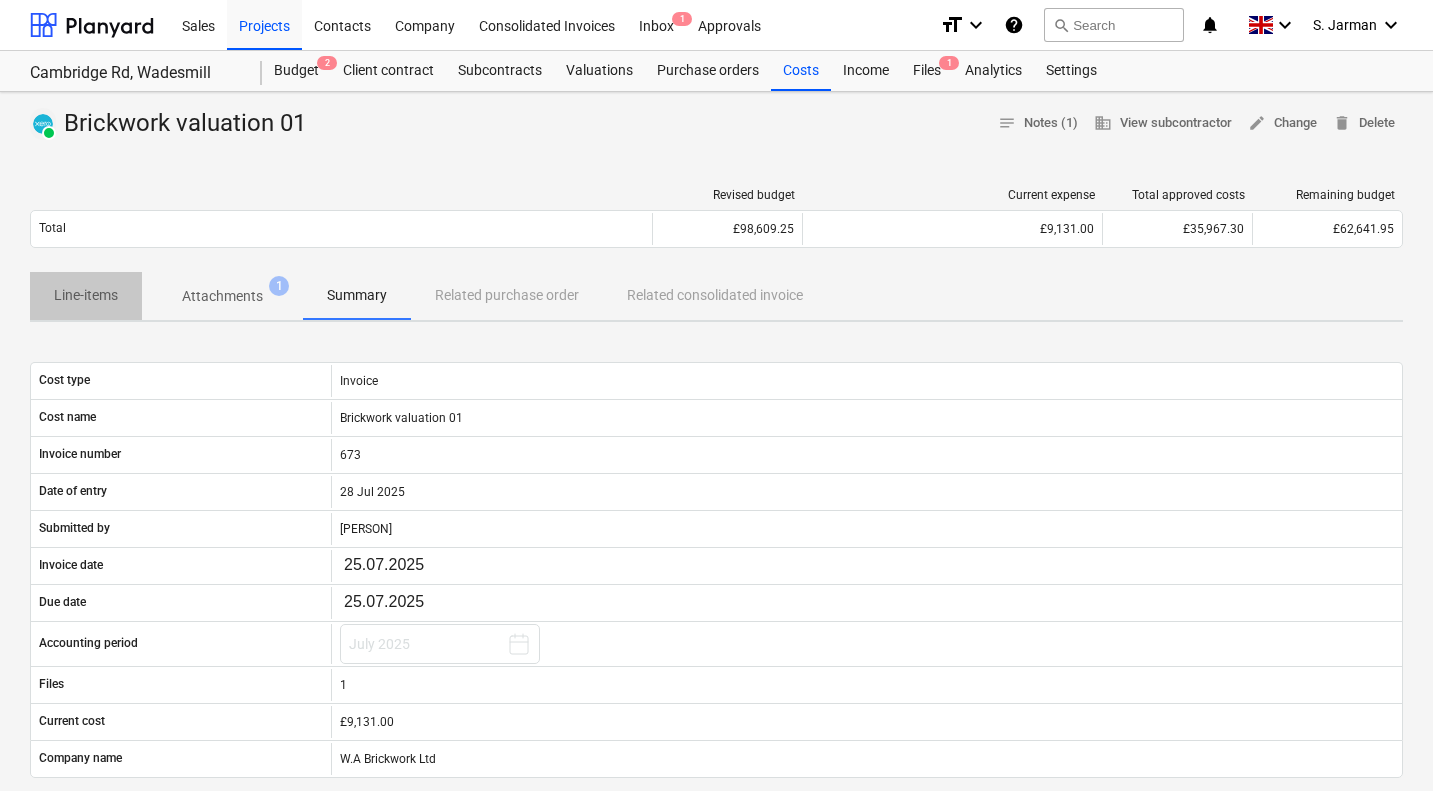 click on "Line-items" at bounding box center (86, 295) 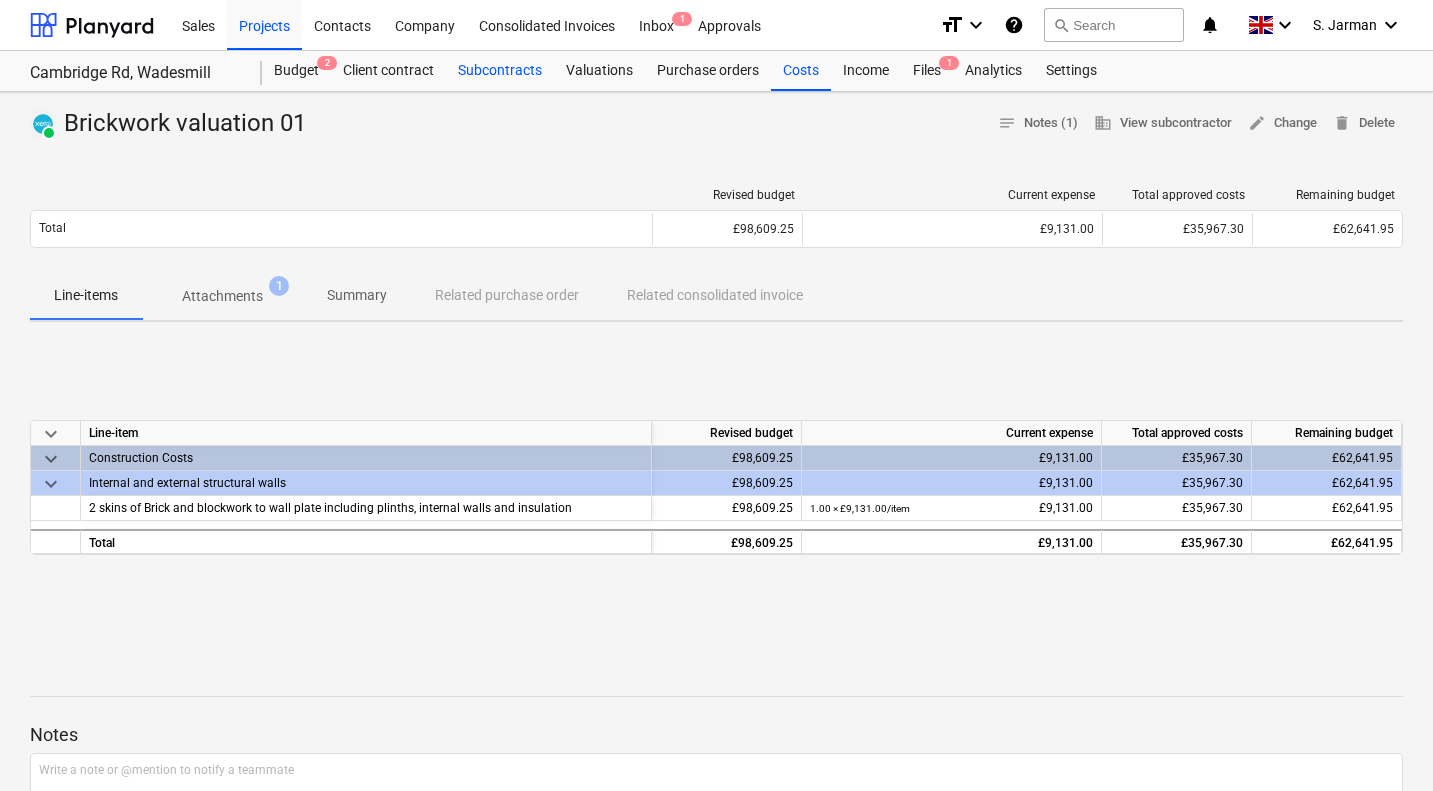 click on "Subcontracts" at bounding box center [500, 71] 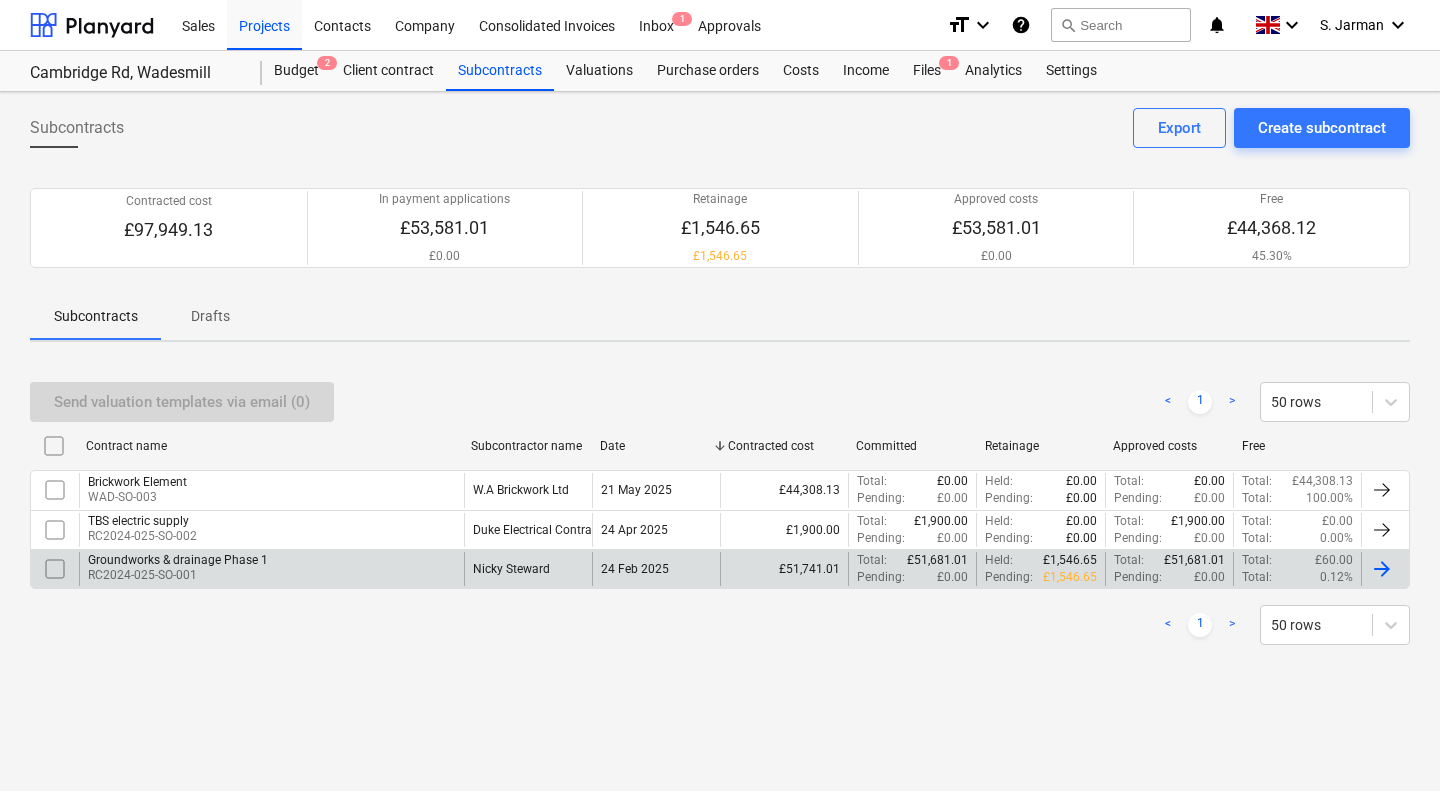 click on "Groundworks & drainage Phase 1" at bounding box center (178, 560) 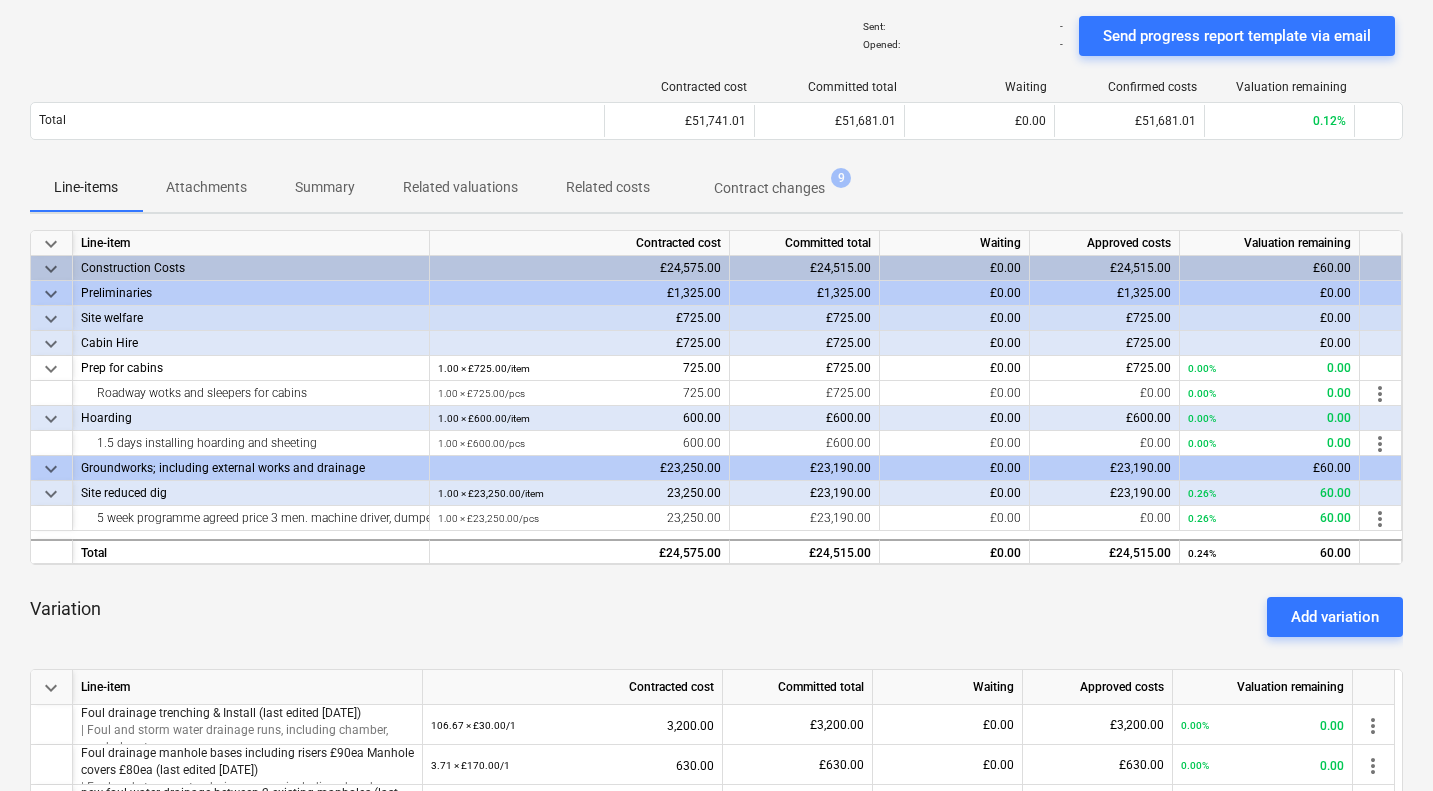 scroll, scrollTop: 122, scrollLeft: 0, axis: vertical 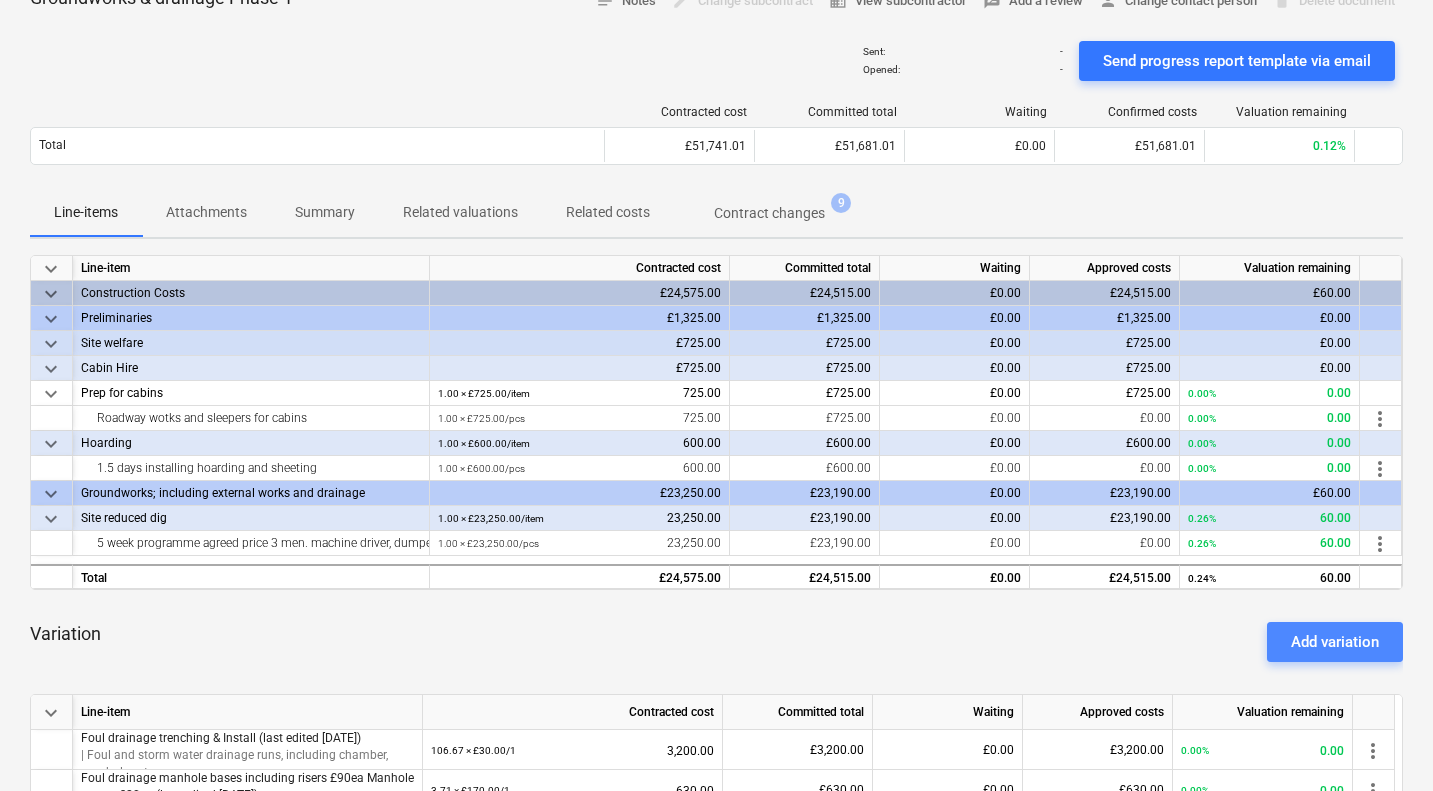 click on "Add variation" at bounding box center (1335, 642) 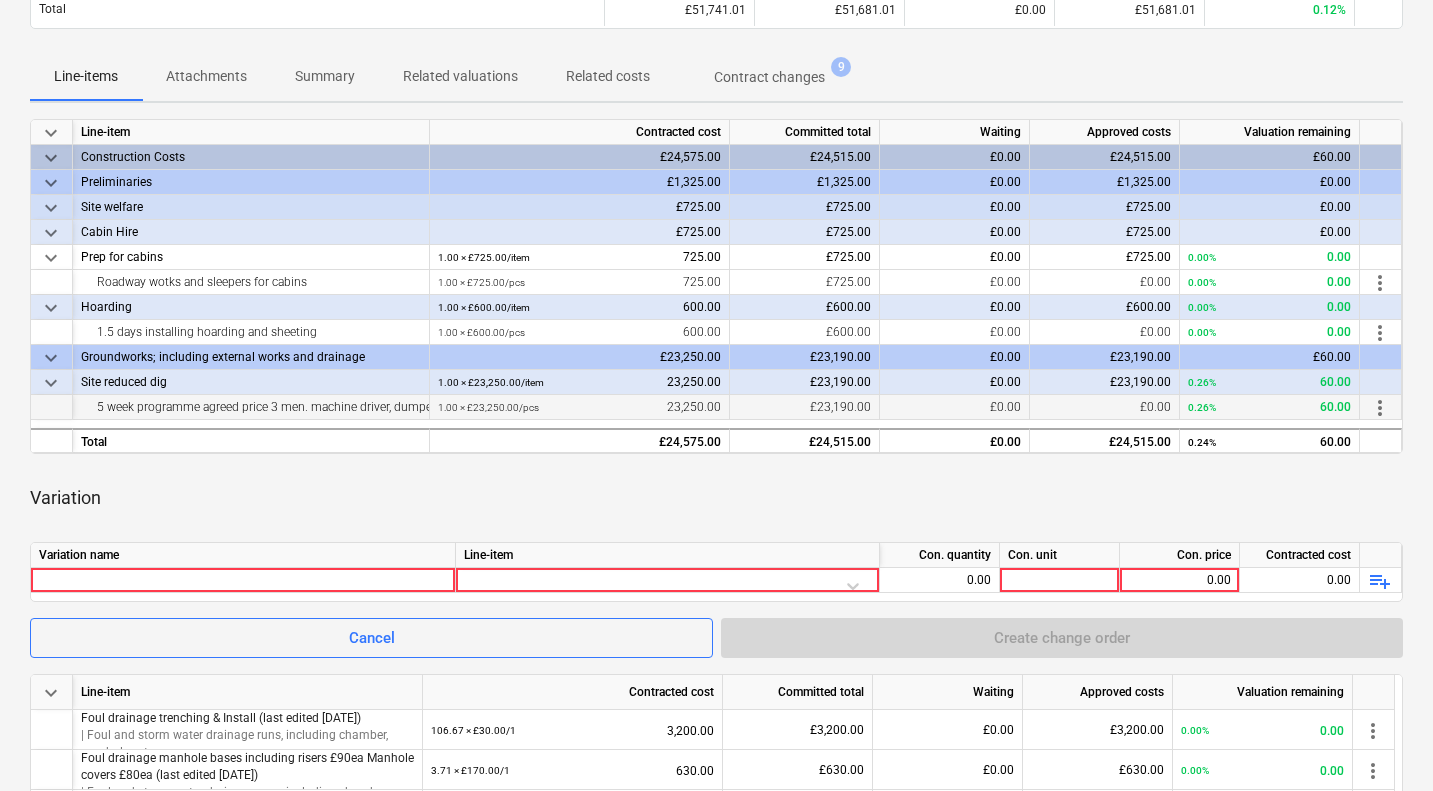 scroll, scrollTop: 259, scrollLeft: 0, axis: vertical 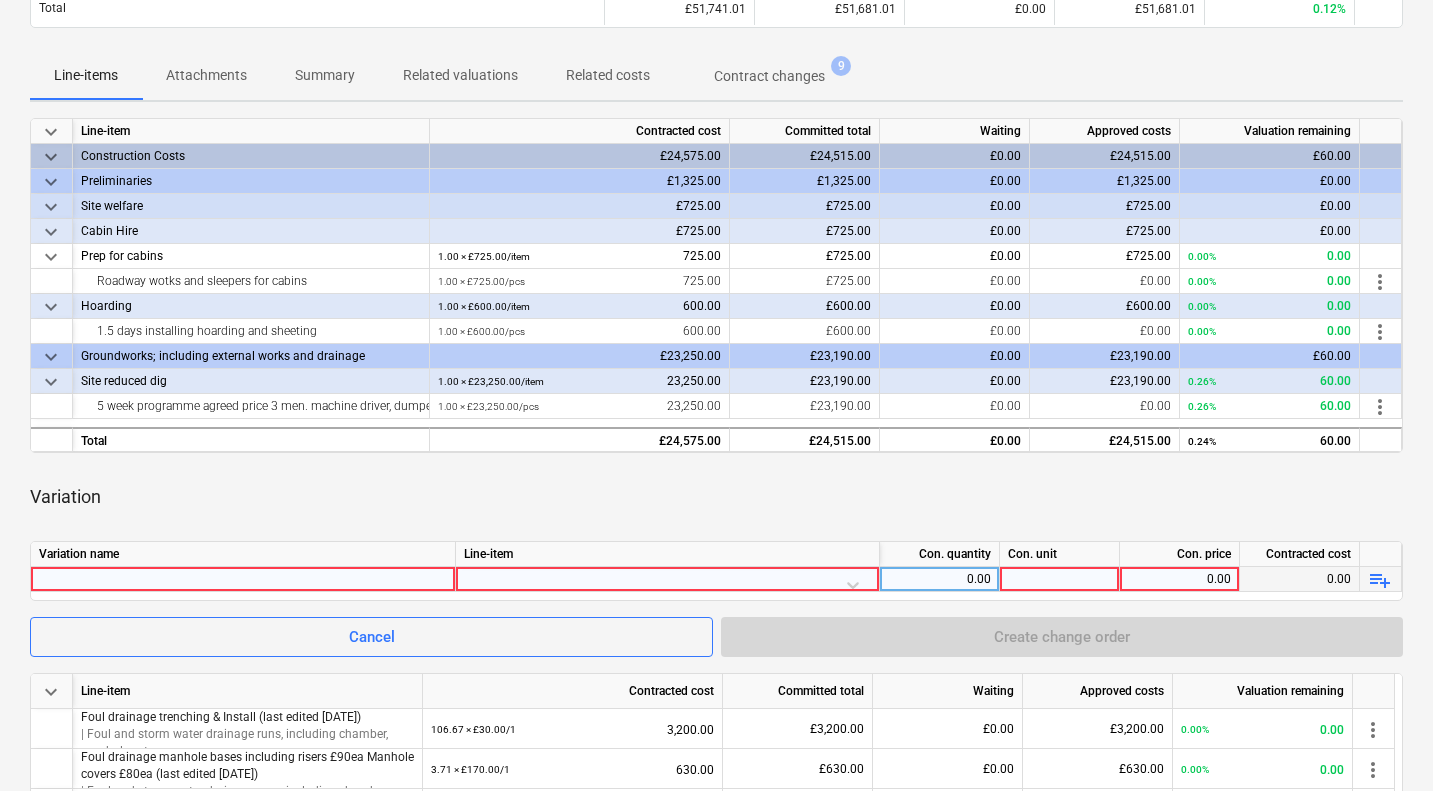 click at bounding box center (243, 579) 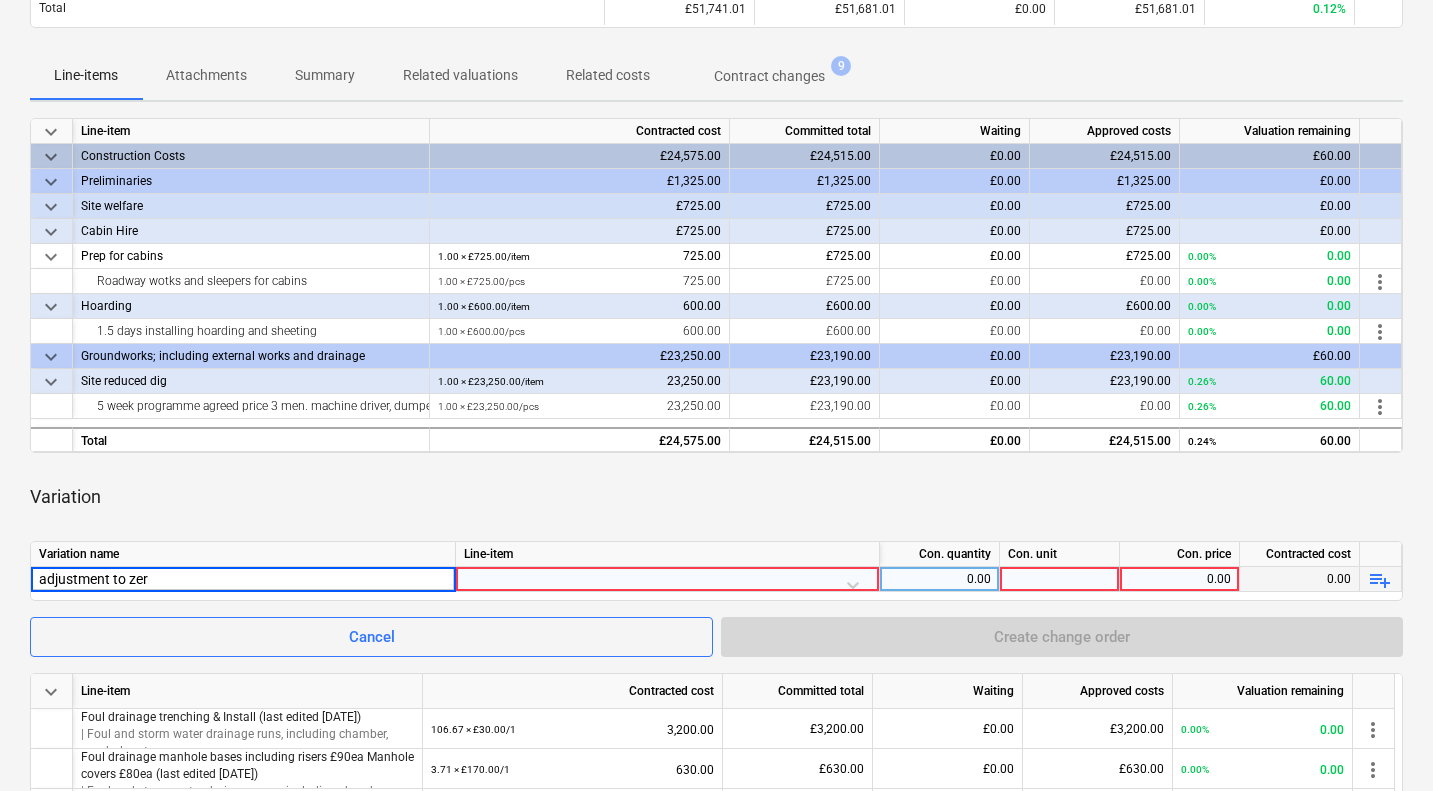 type on "adjustment to zero" 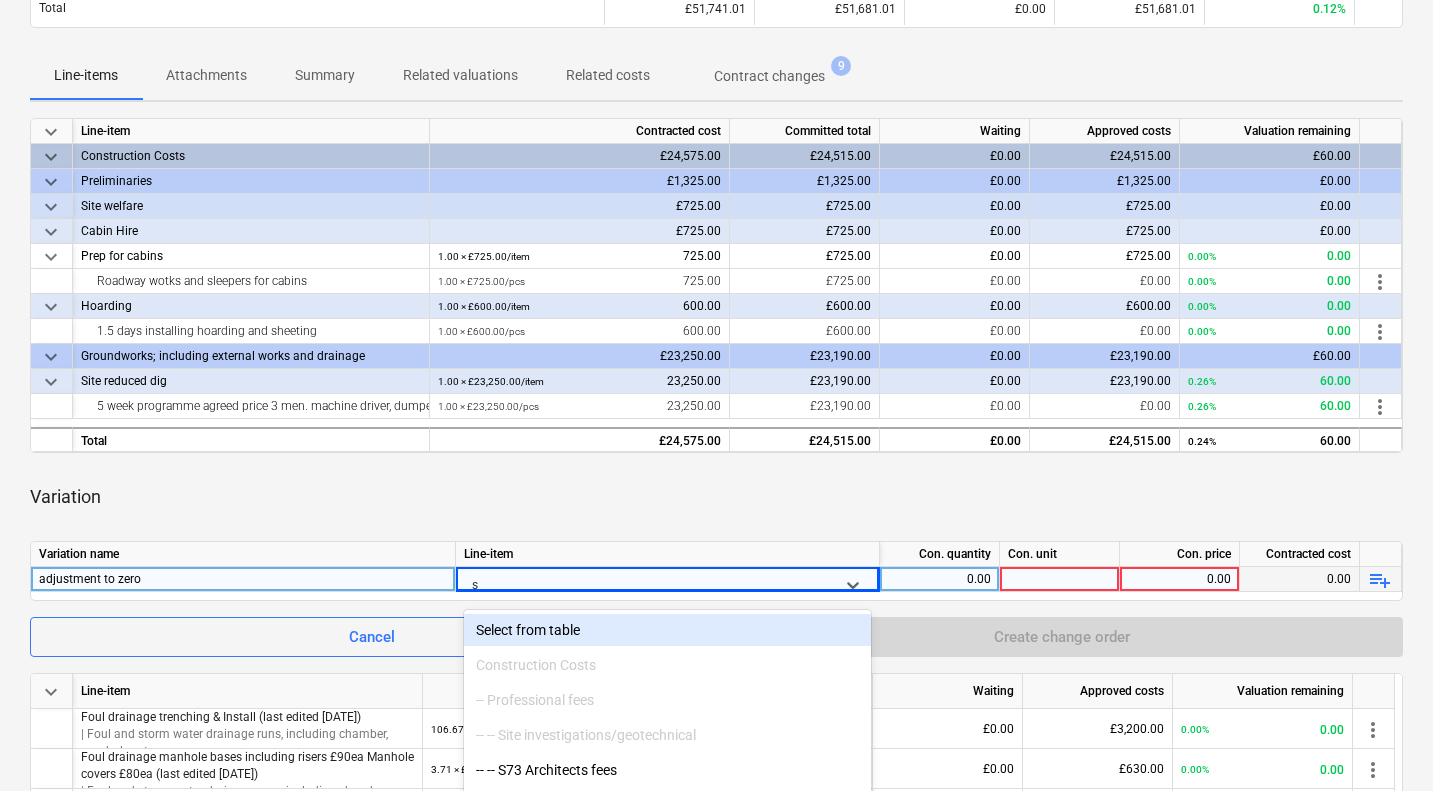 scroll, scrollTop: 390, scrollLeft: 0, axis: vertical 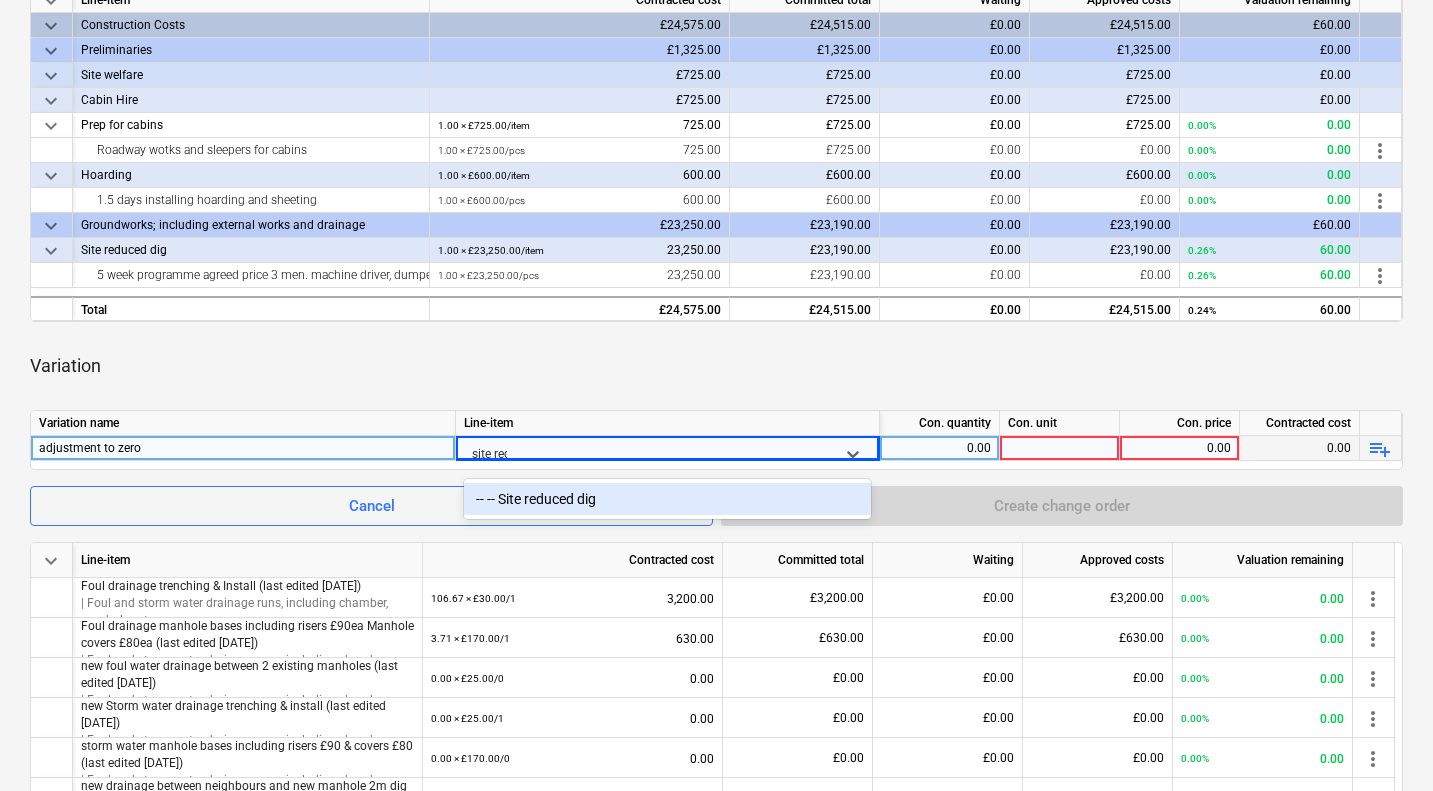 type on "site redu" 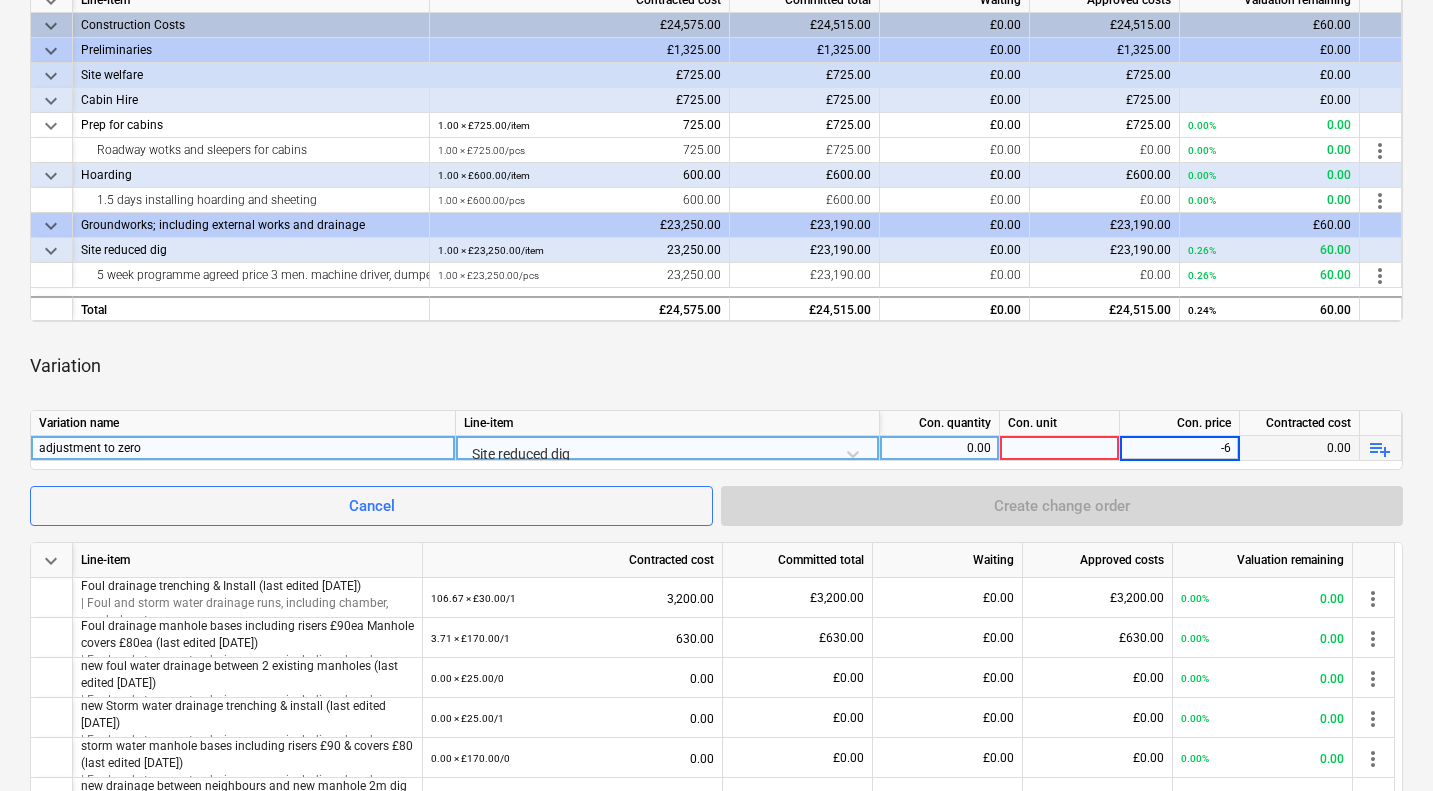 type on "-6-" 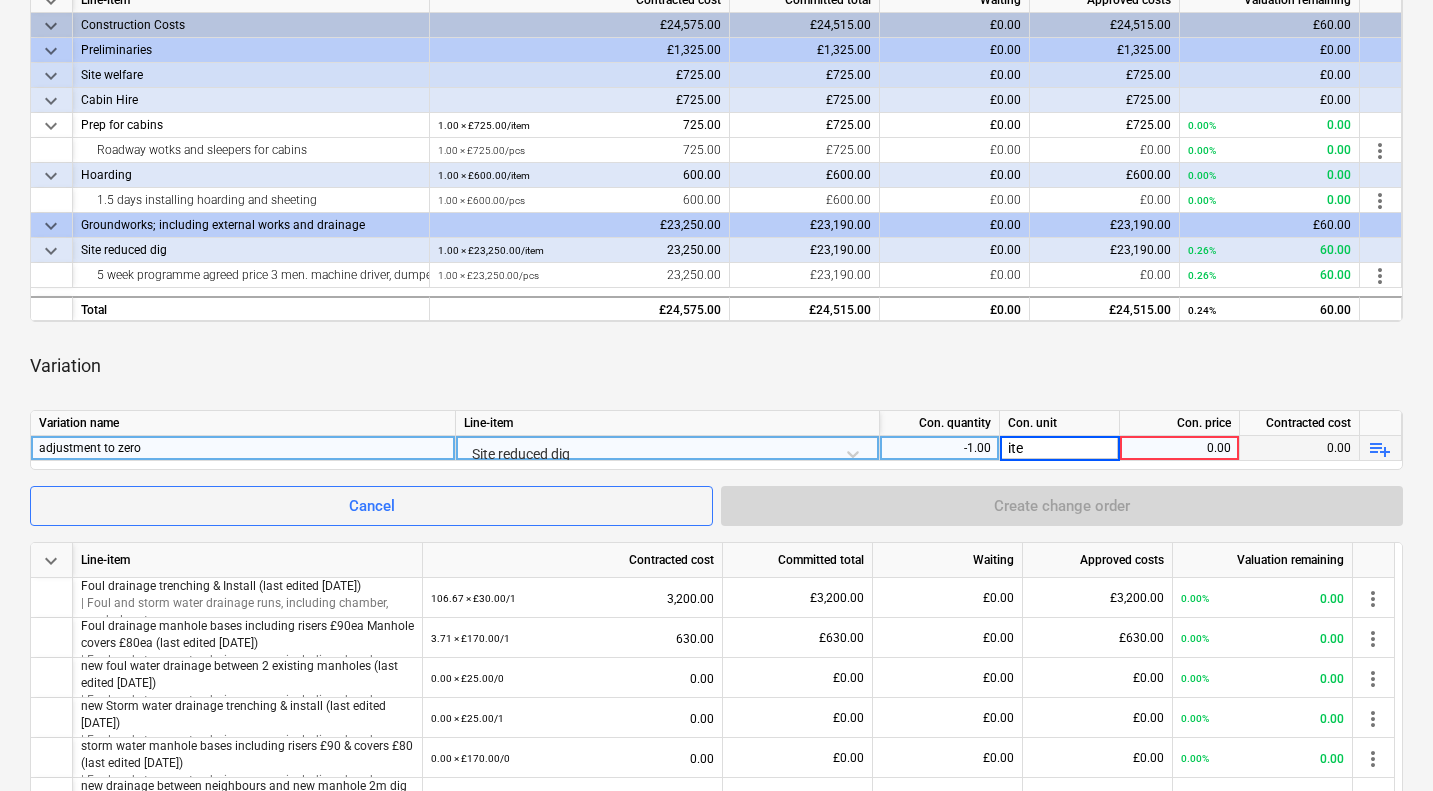 type on "item" 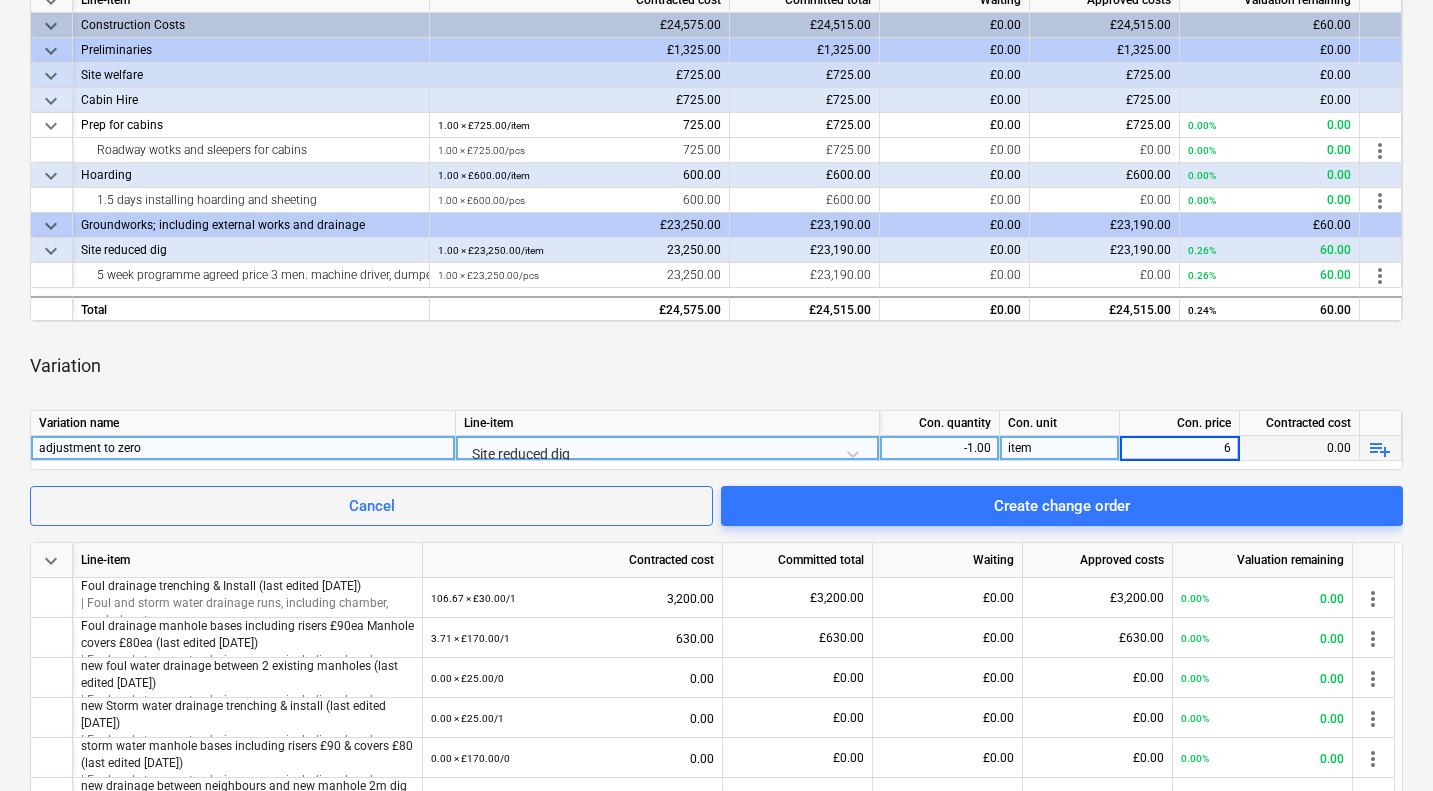 type on "60" 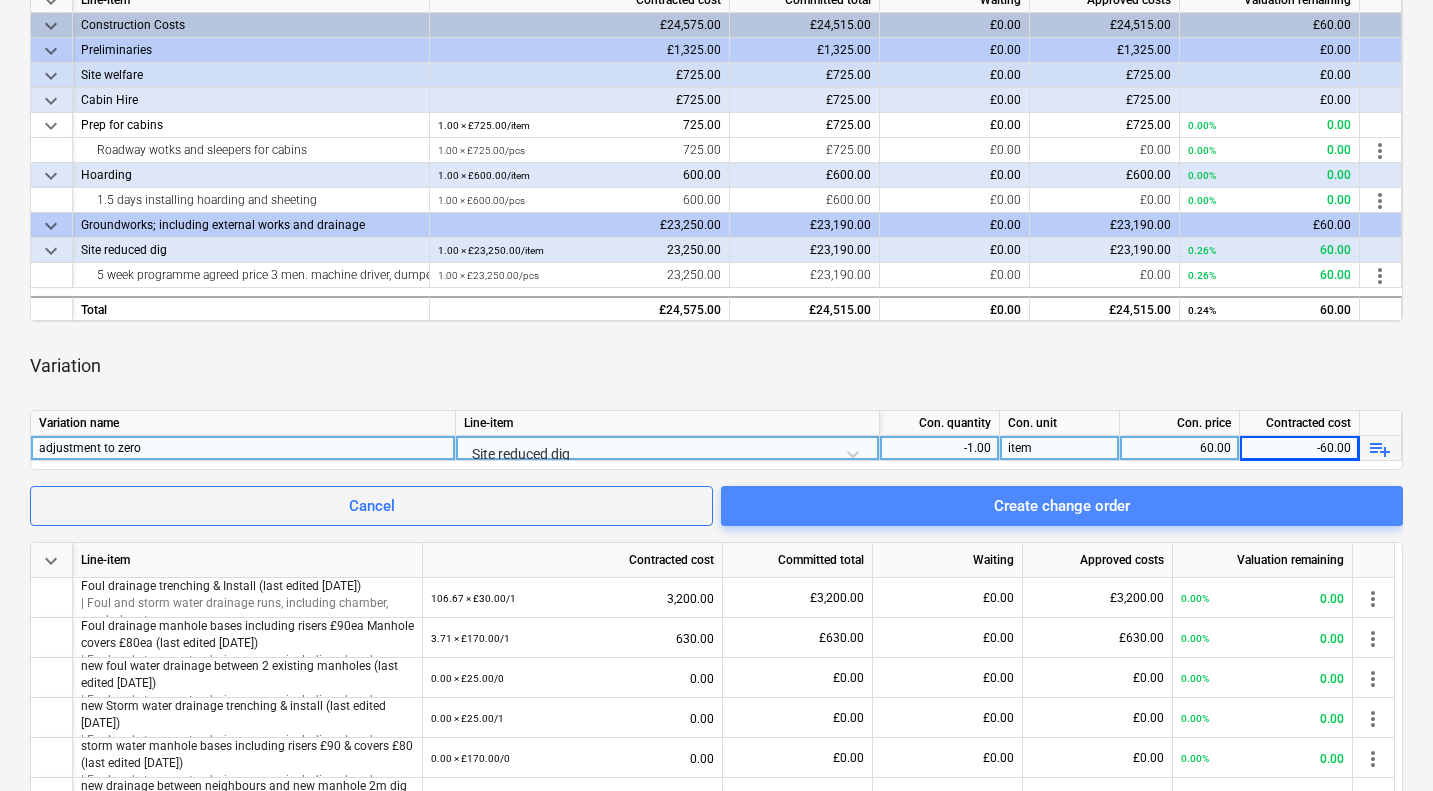 click on "Create change order" at bounding box center (1062, 506) 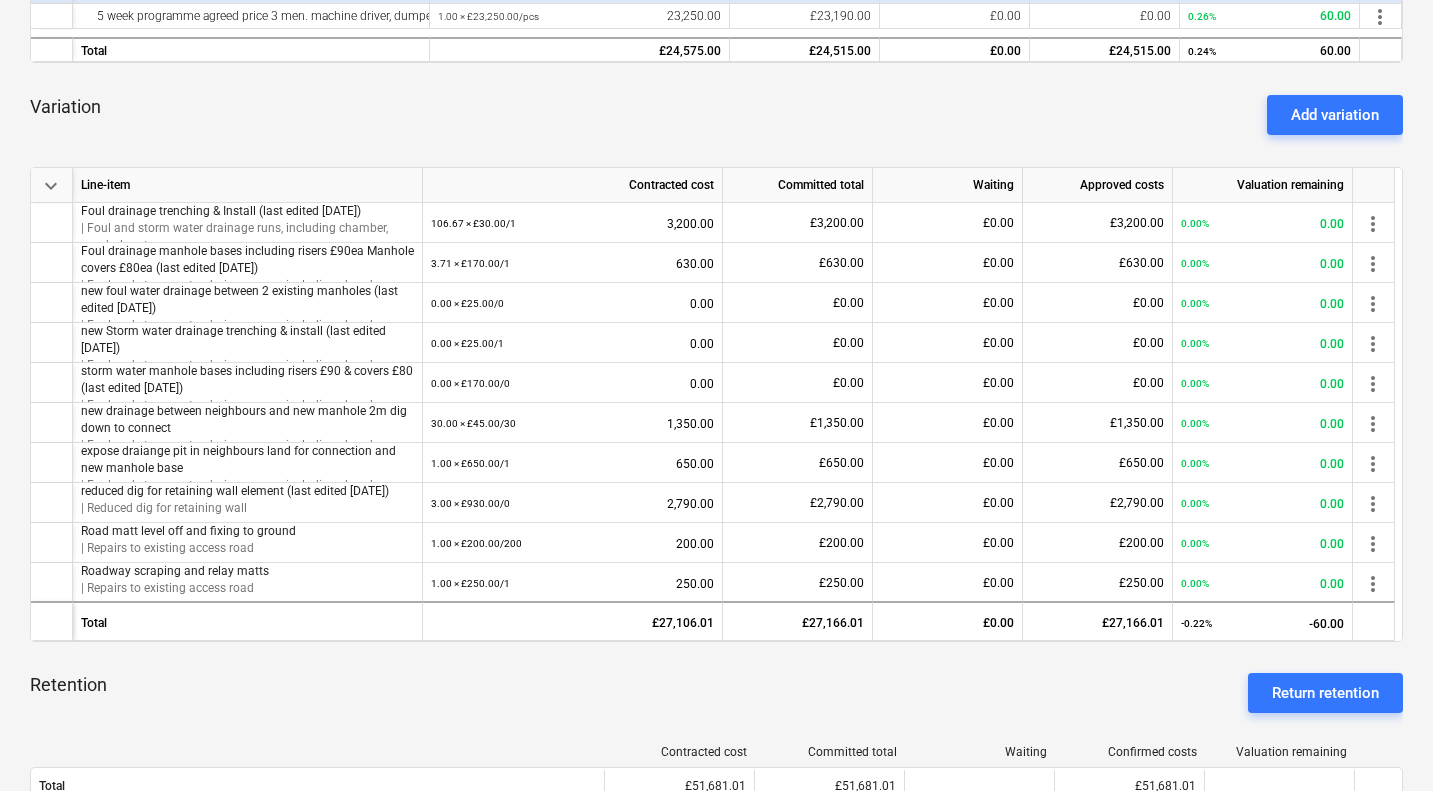 scroll, scrollTop: 650, scrollLeft: 0, axis: vertical 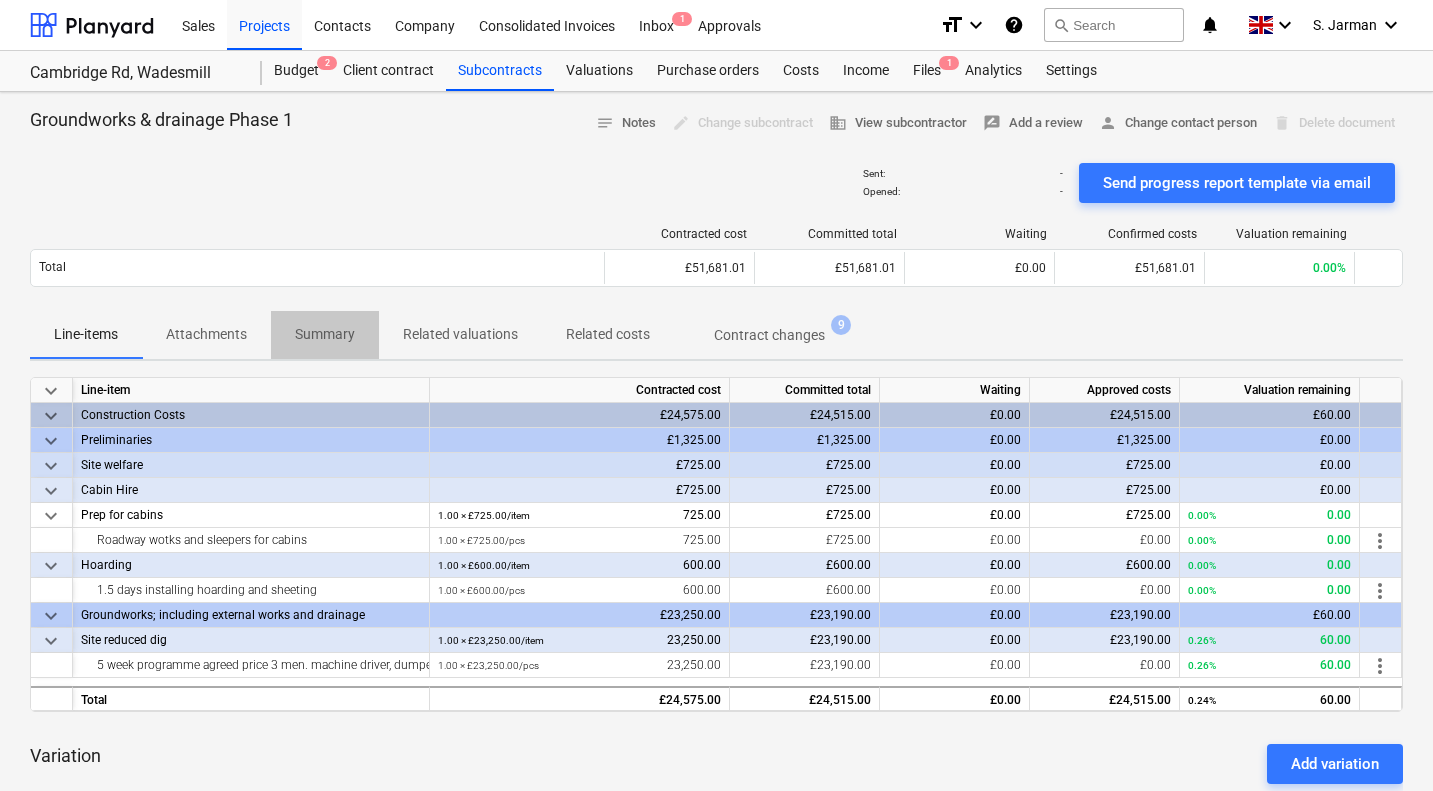click on "Summary" at bounding box center [325, 334] 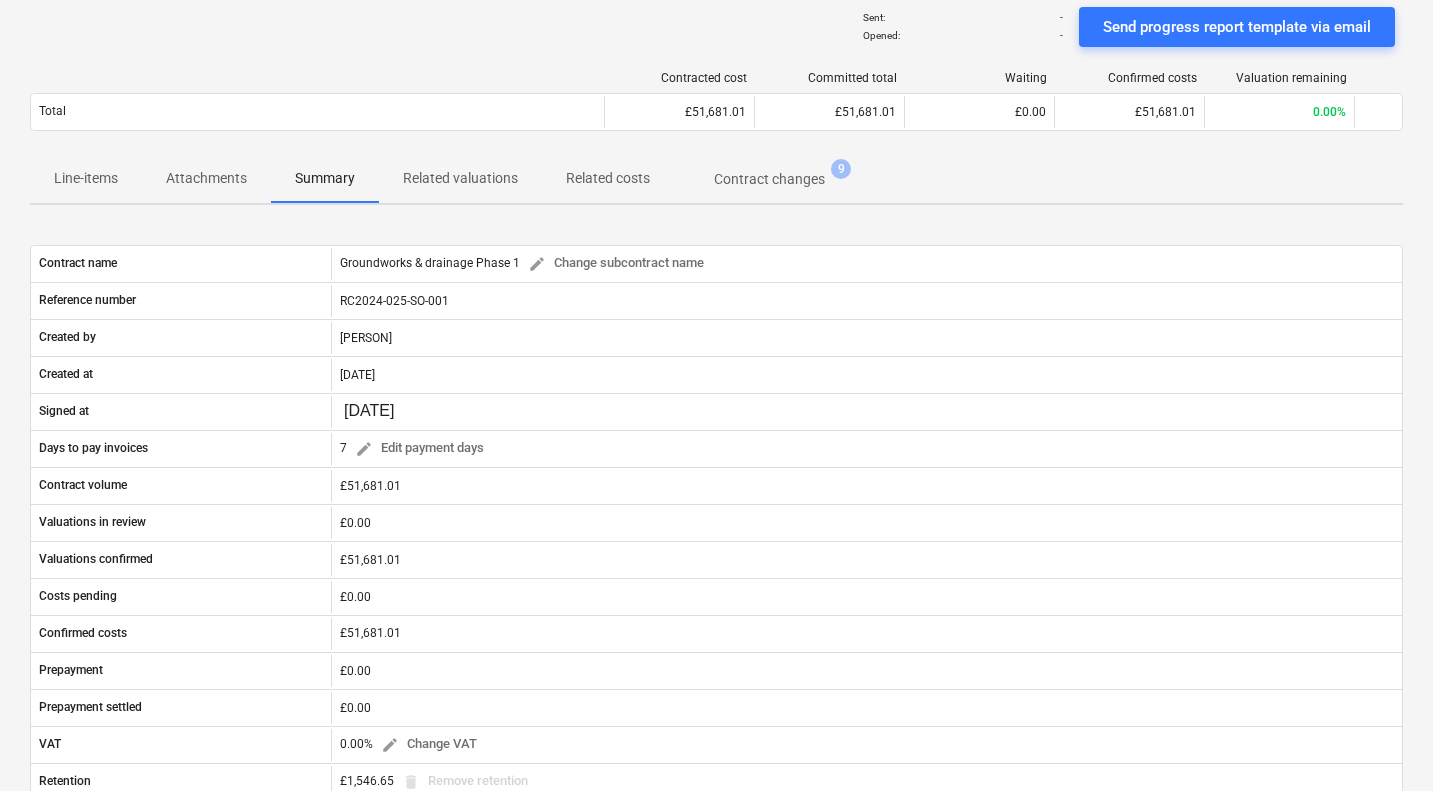 scroll, scrollTop: 0, scrollLeft: 0, axis: both 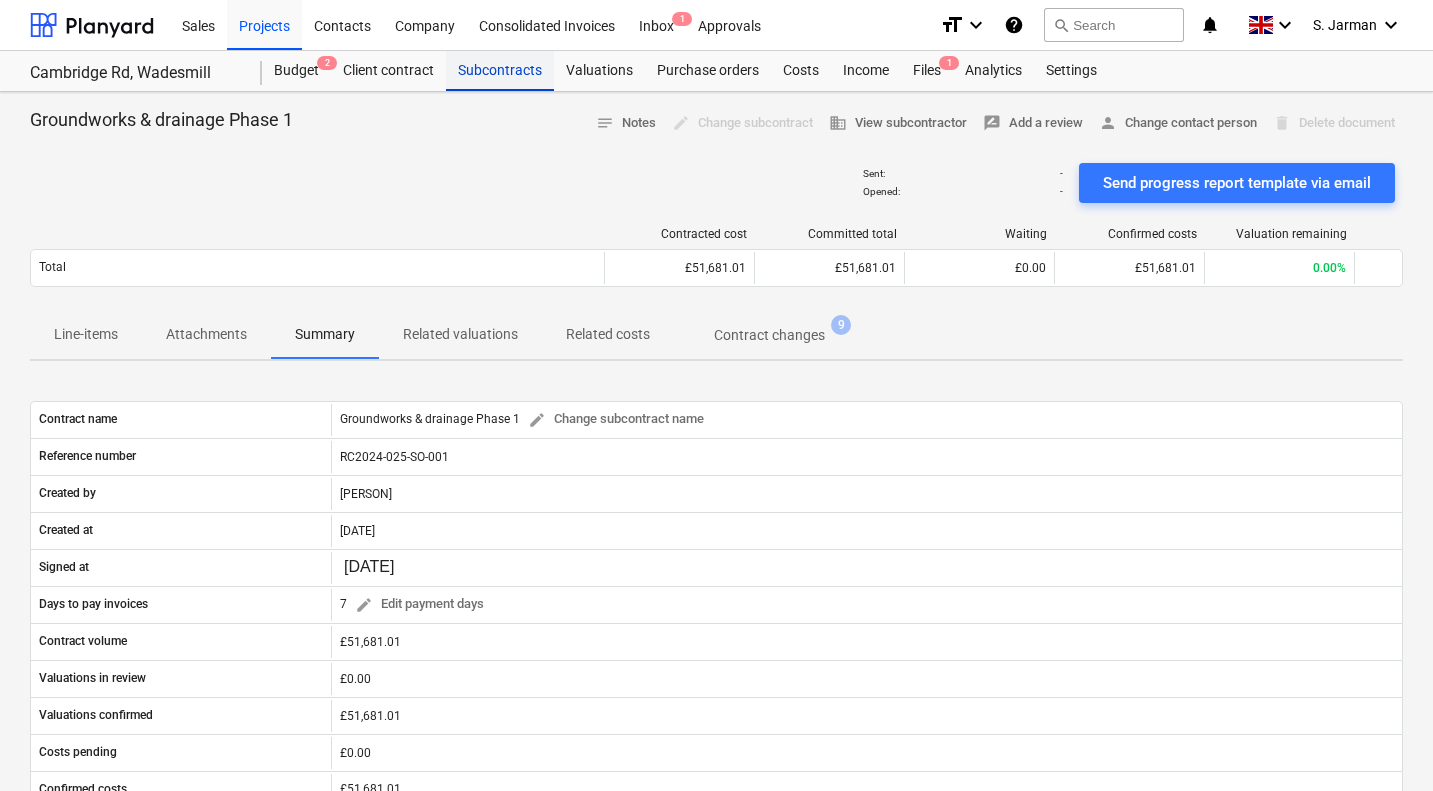 click on "Subcontracts" at bounding box center [500, 71] 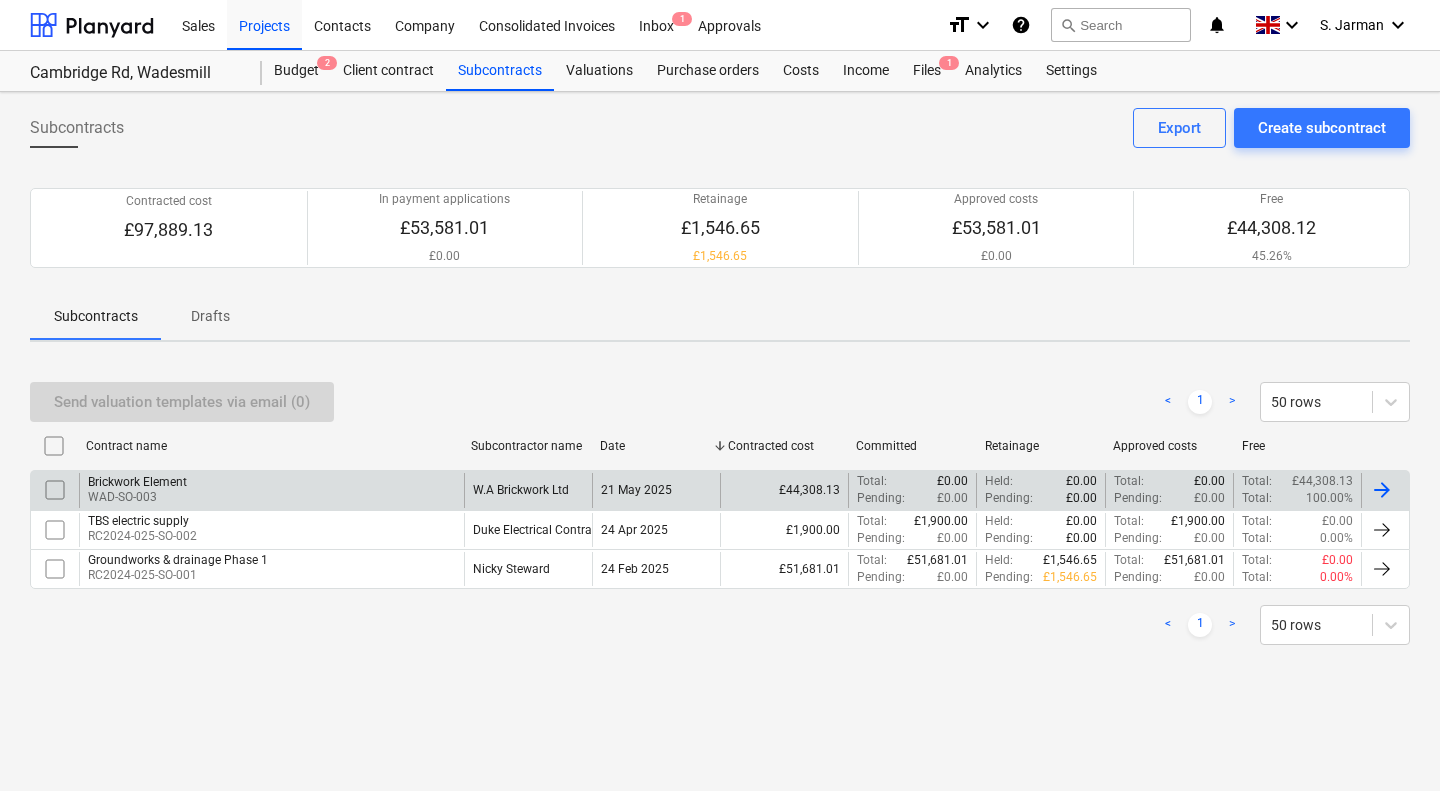 click on "Brickwork Element  WAD-SO-003" at bounding box center (271, 490) 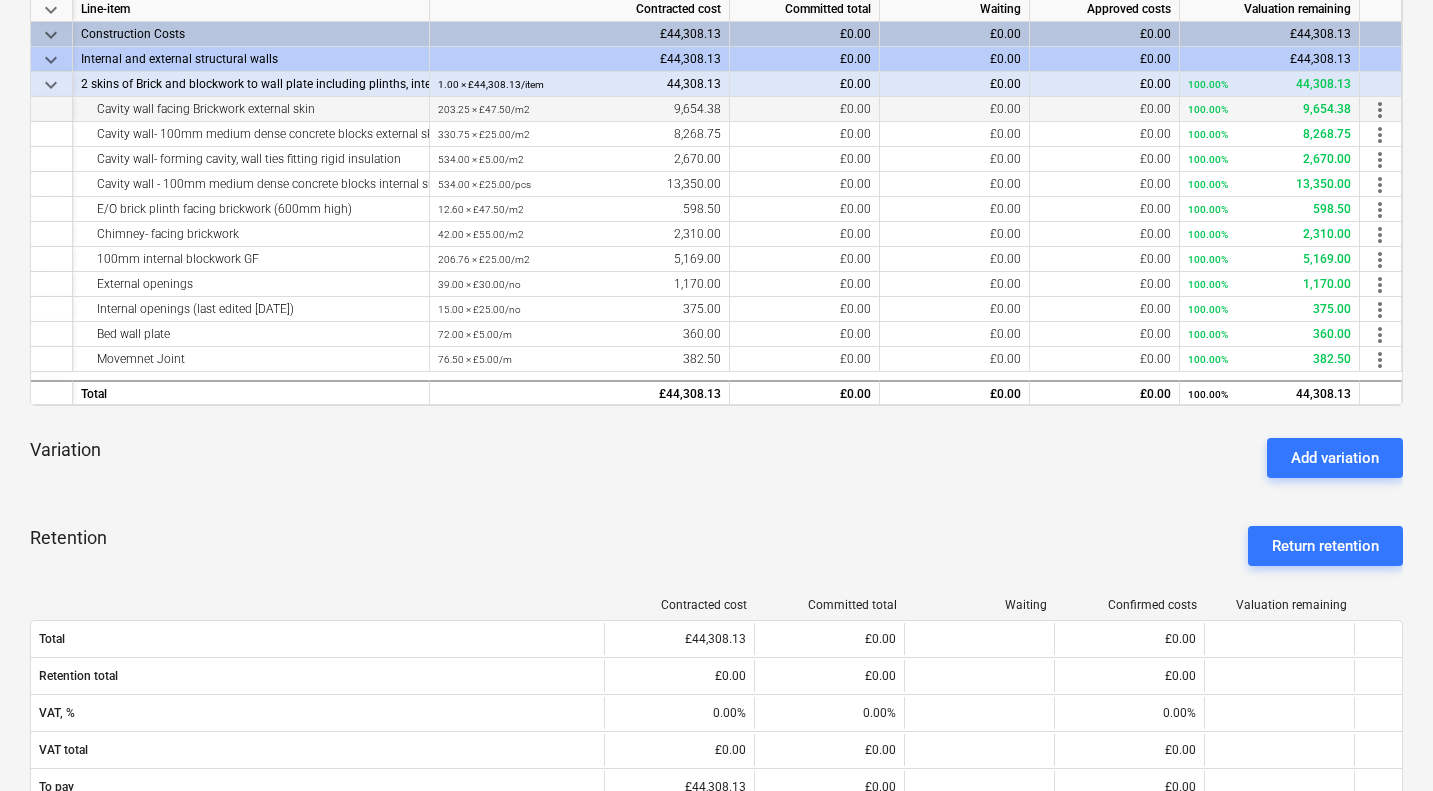 scroll, scrollTop: 0, scrollLeft: 0, axis: both 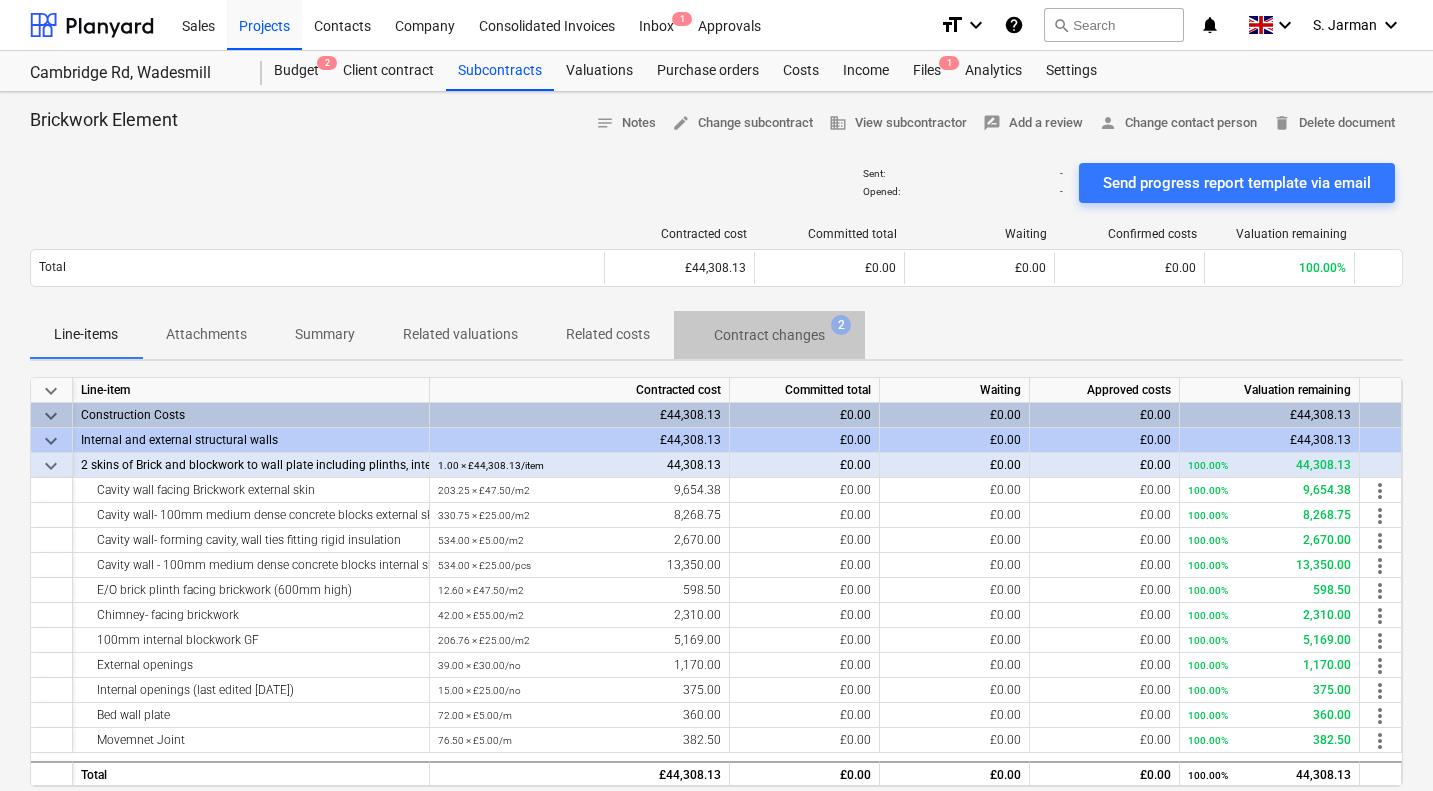 click on "Contract changes" at bounding box center (769, 335) 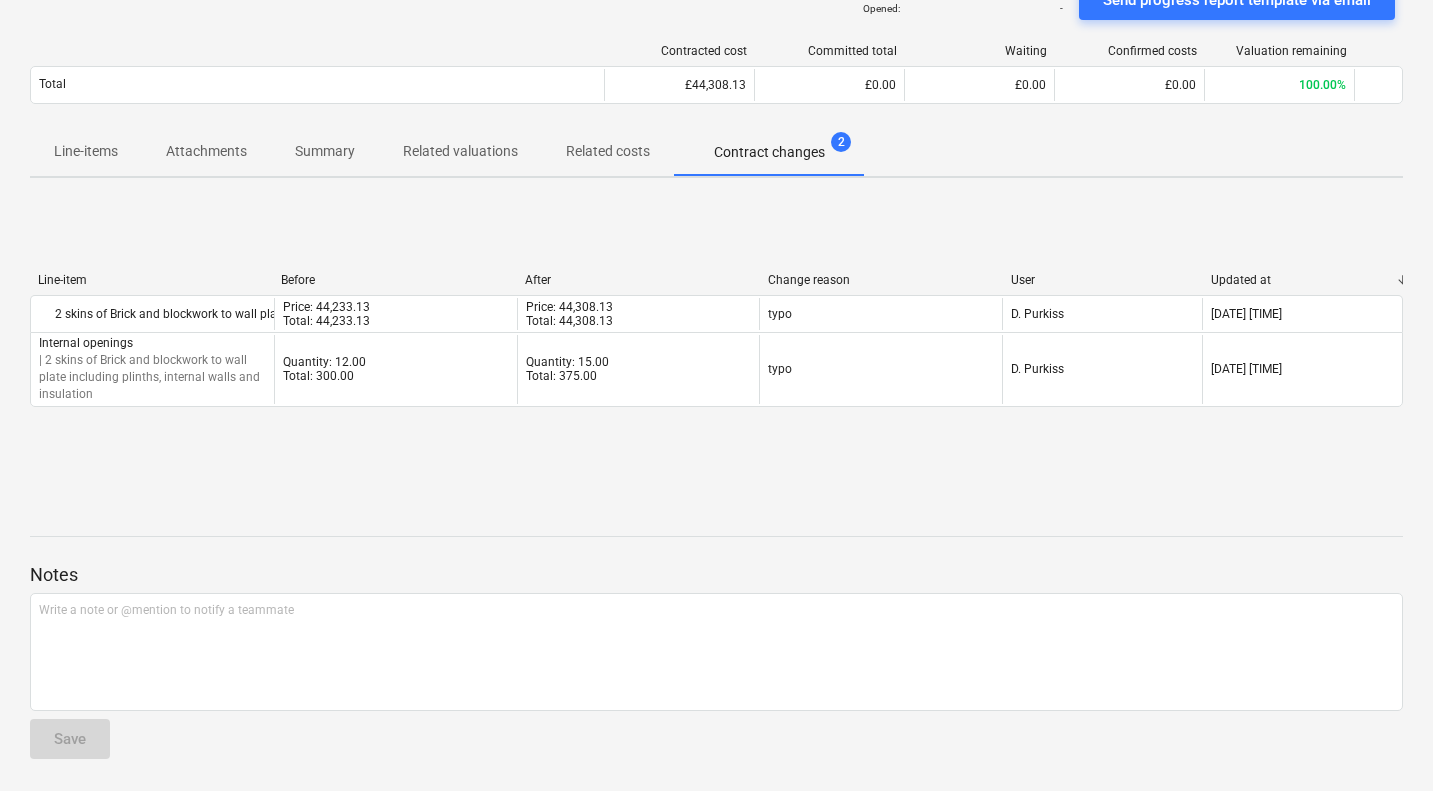 scroll, scrollTop: 0, scrollLeft: 0, axis: both 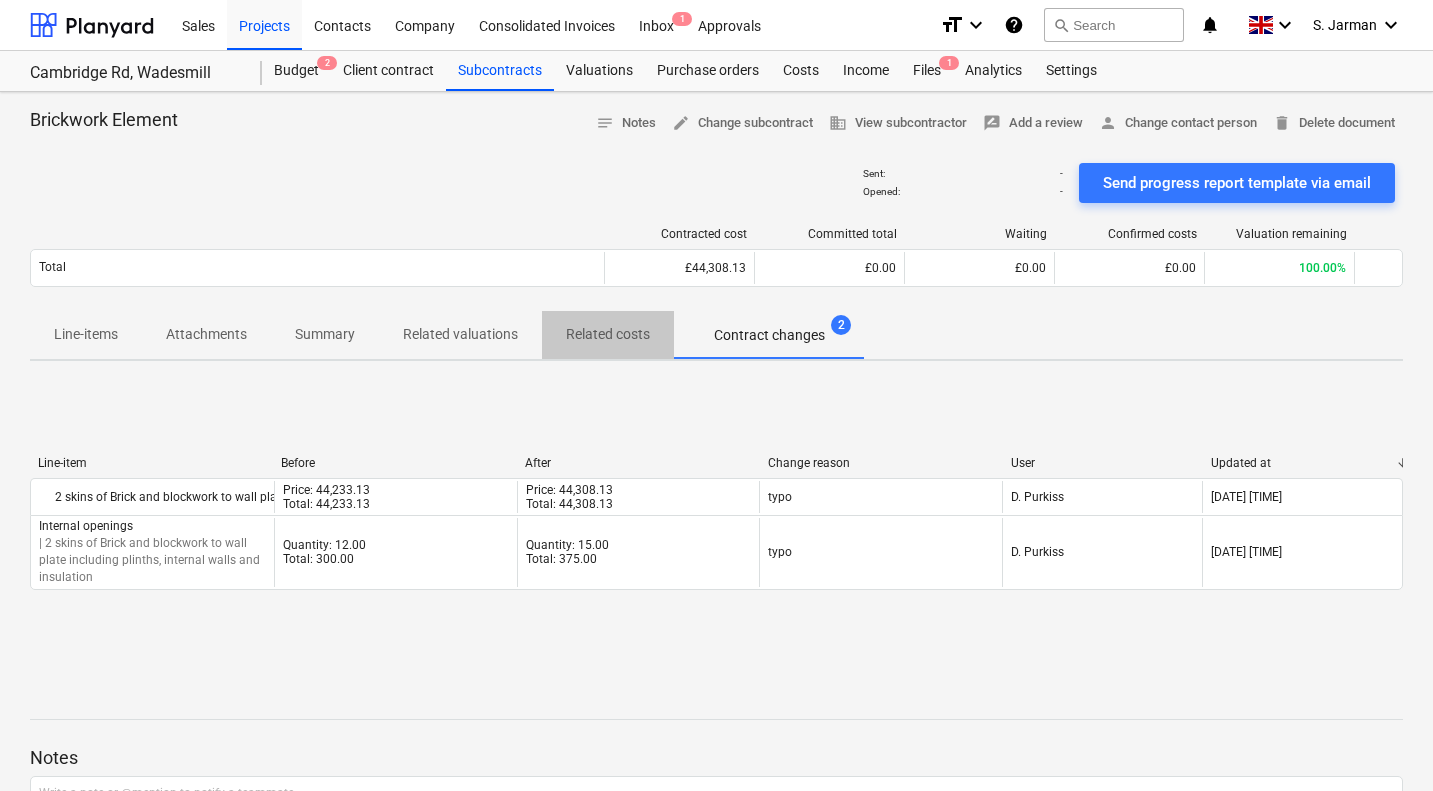 click on "Related costs" at bounding box center [608, 334] 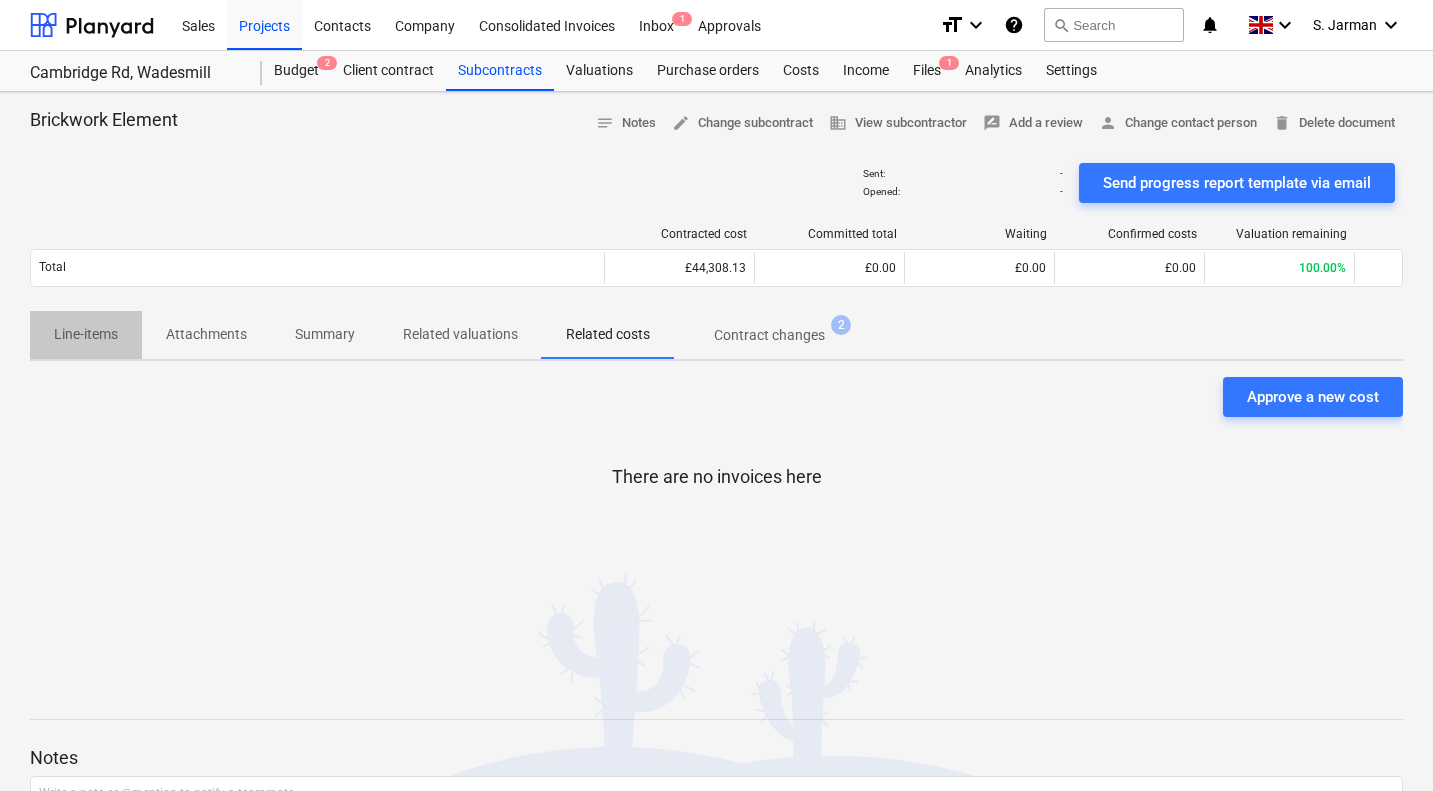 click on "Line-items" at bounding box center (86, 334) 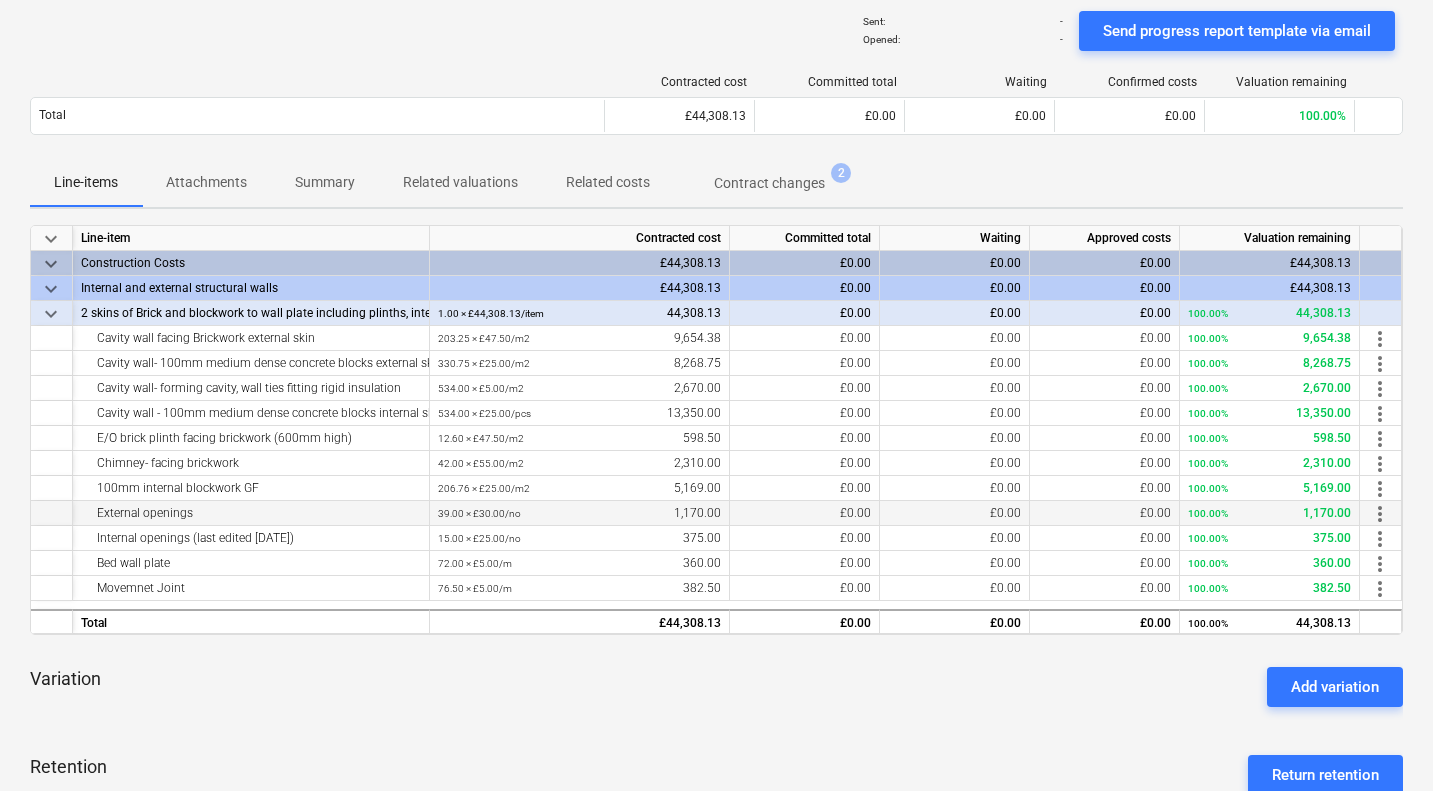 scroll, scrollTop: 155, scrollLeft: 0, axis: vertical 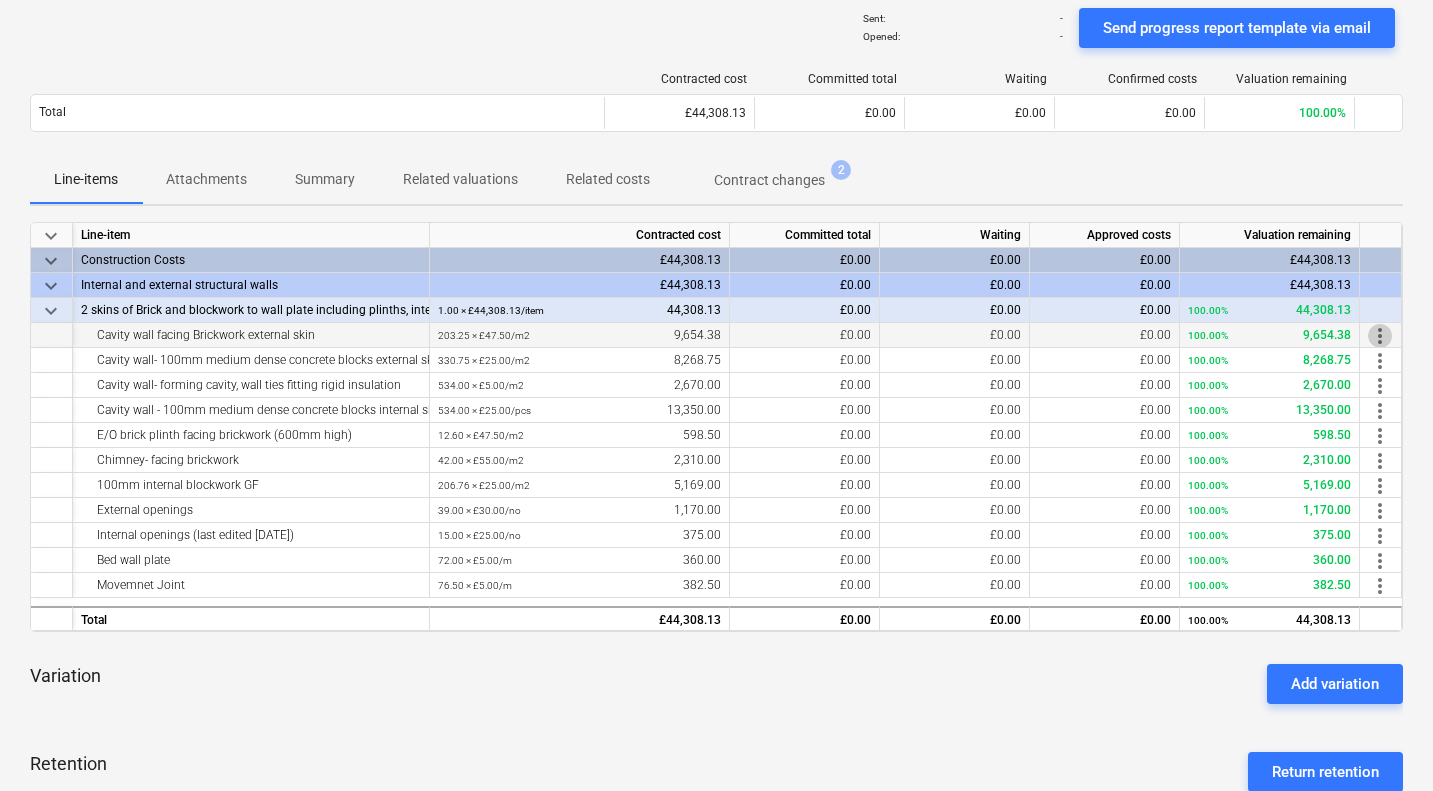 click on "more_vert" at bounding box center (1380, 336) 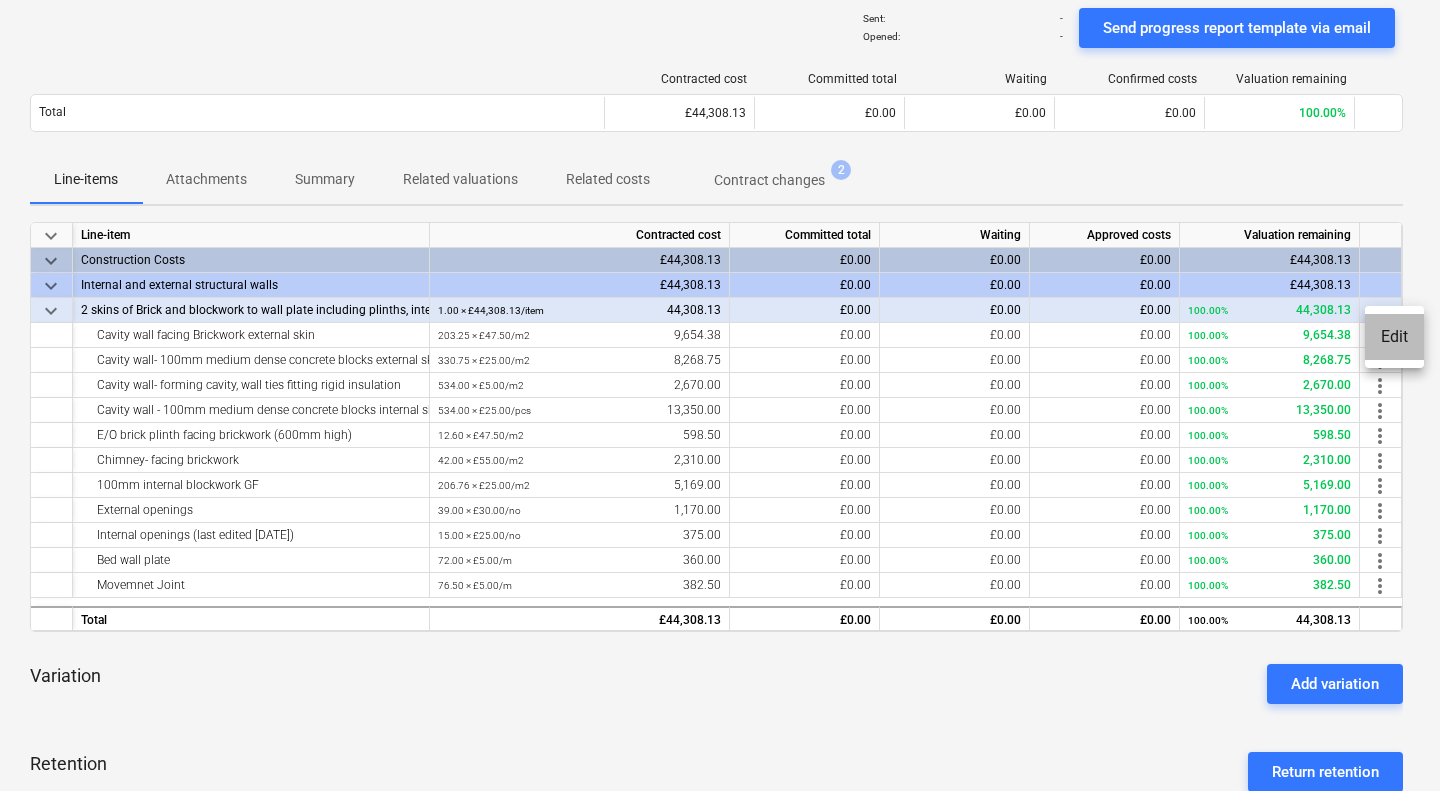 click on "Edit" at bounding box center [1394, 337] 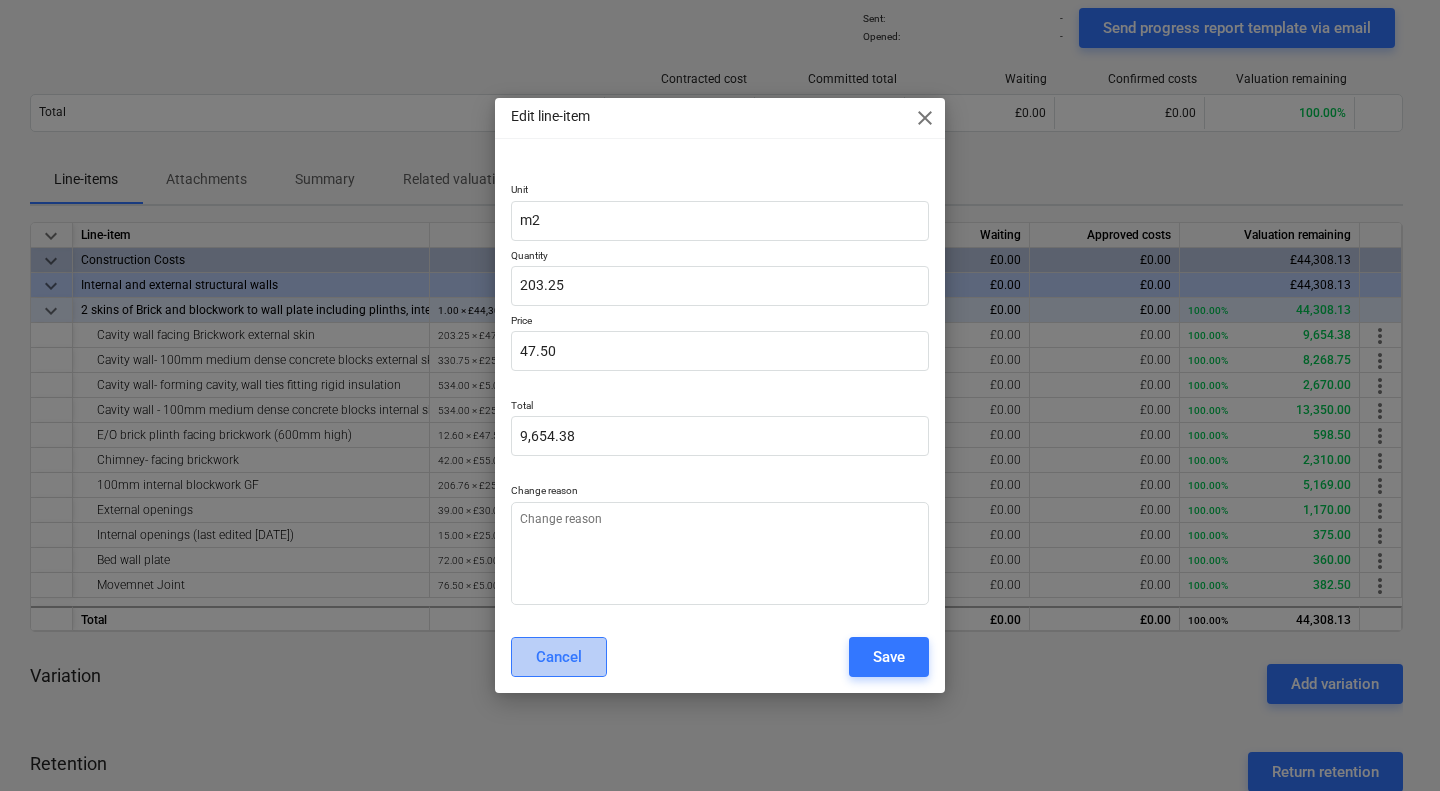 click on "Cancel" at bounding box center (559, 657) 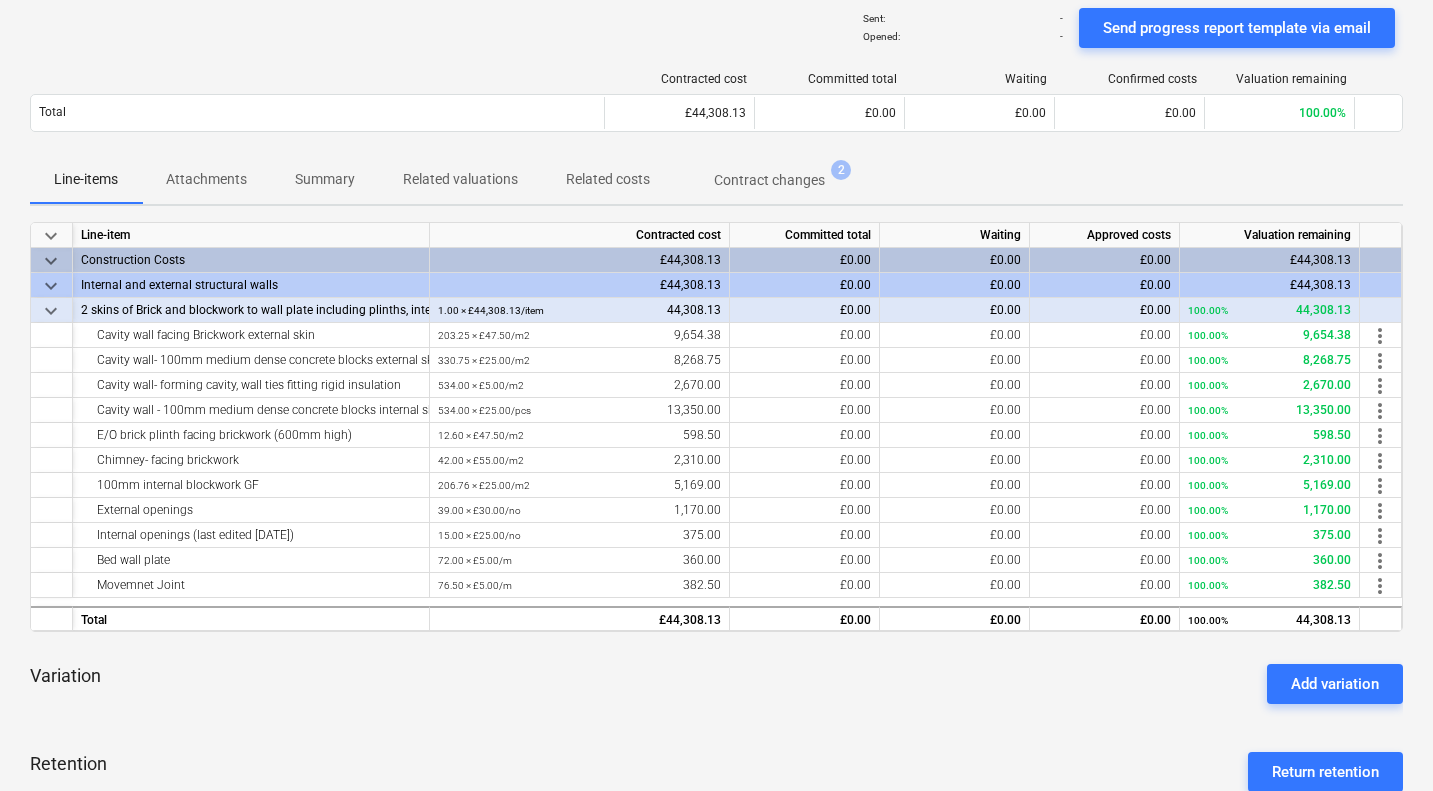 click on "Variation Add variation" at bounding box center (716, 684) 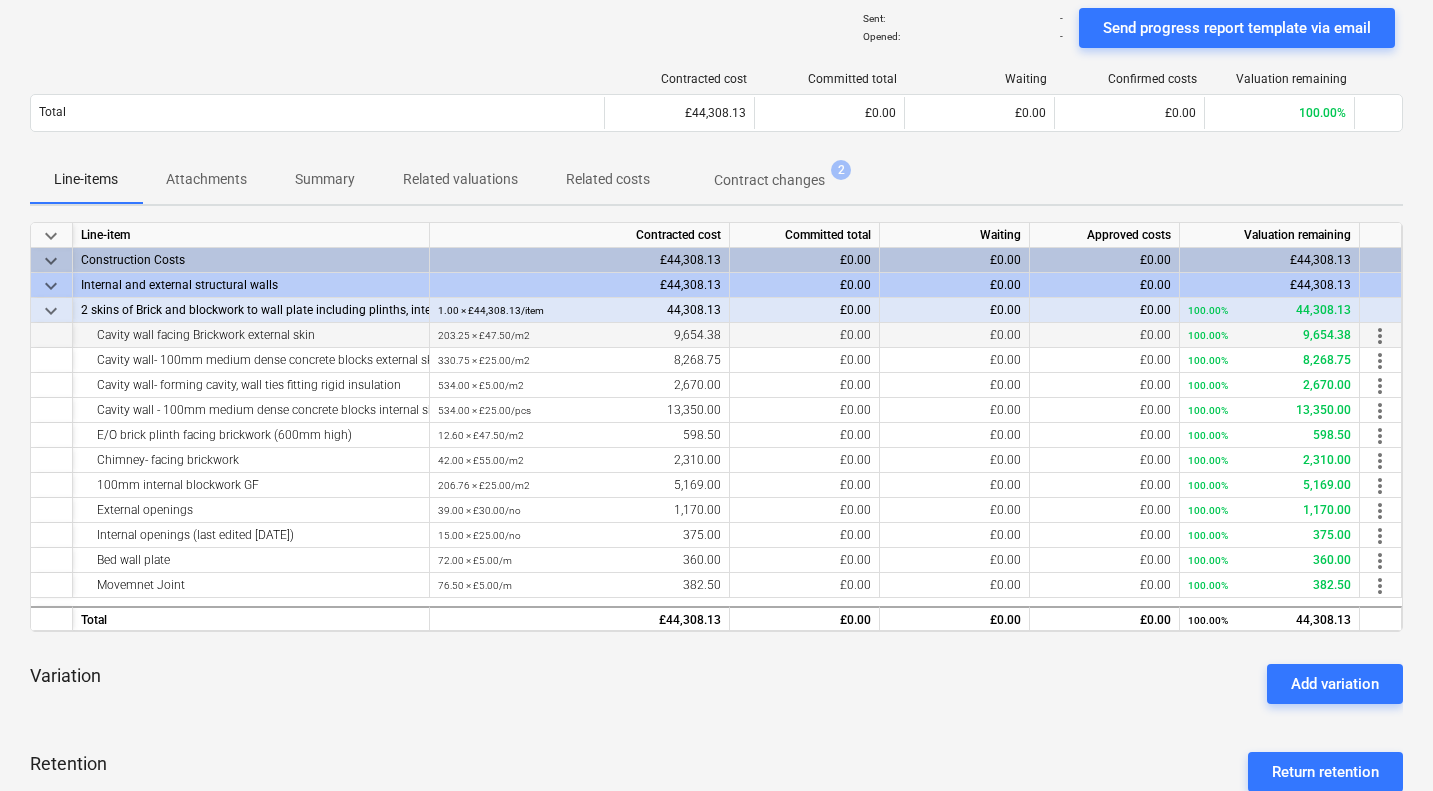 click on "more_vert" at bounding box center [1380, 336] 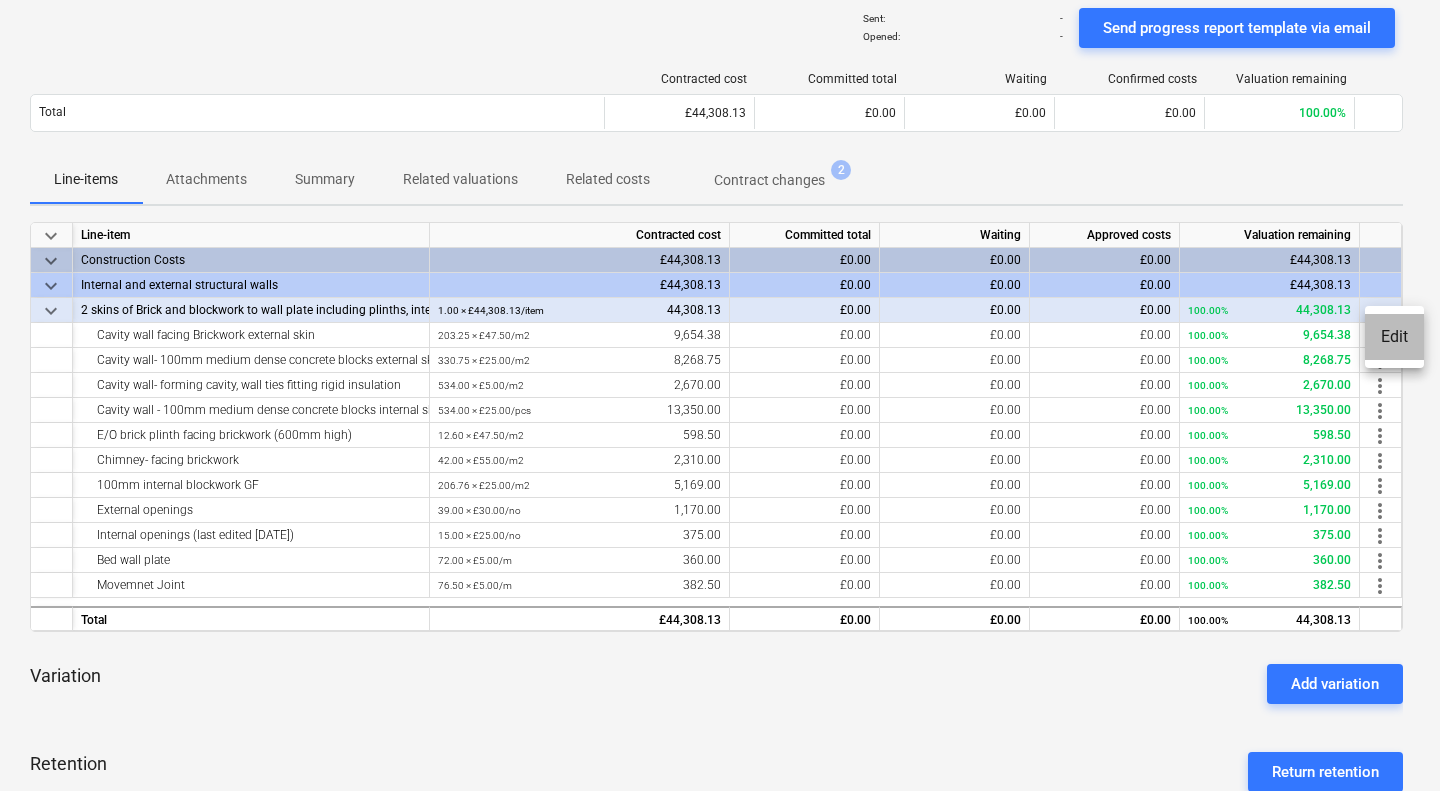 click on "Edit" at bounding box center [1394, 337] 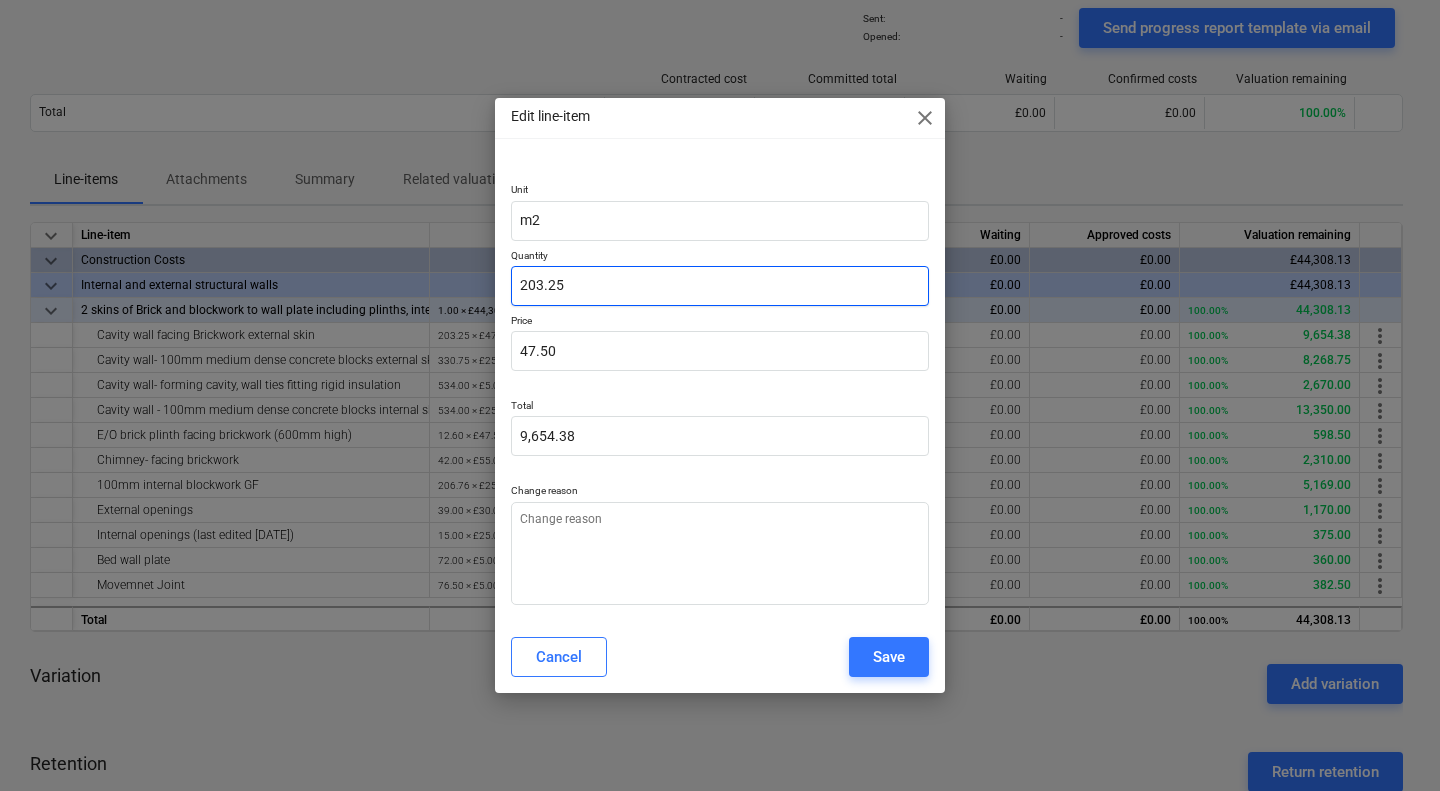 drag, startPoint x: 602, startPoint y: 285, endPoint x: 436, endPoint y: 274, distance: 166.36406 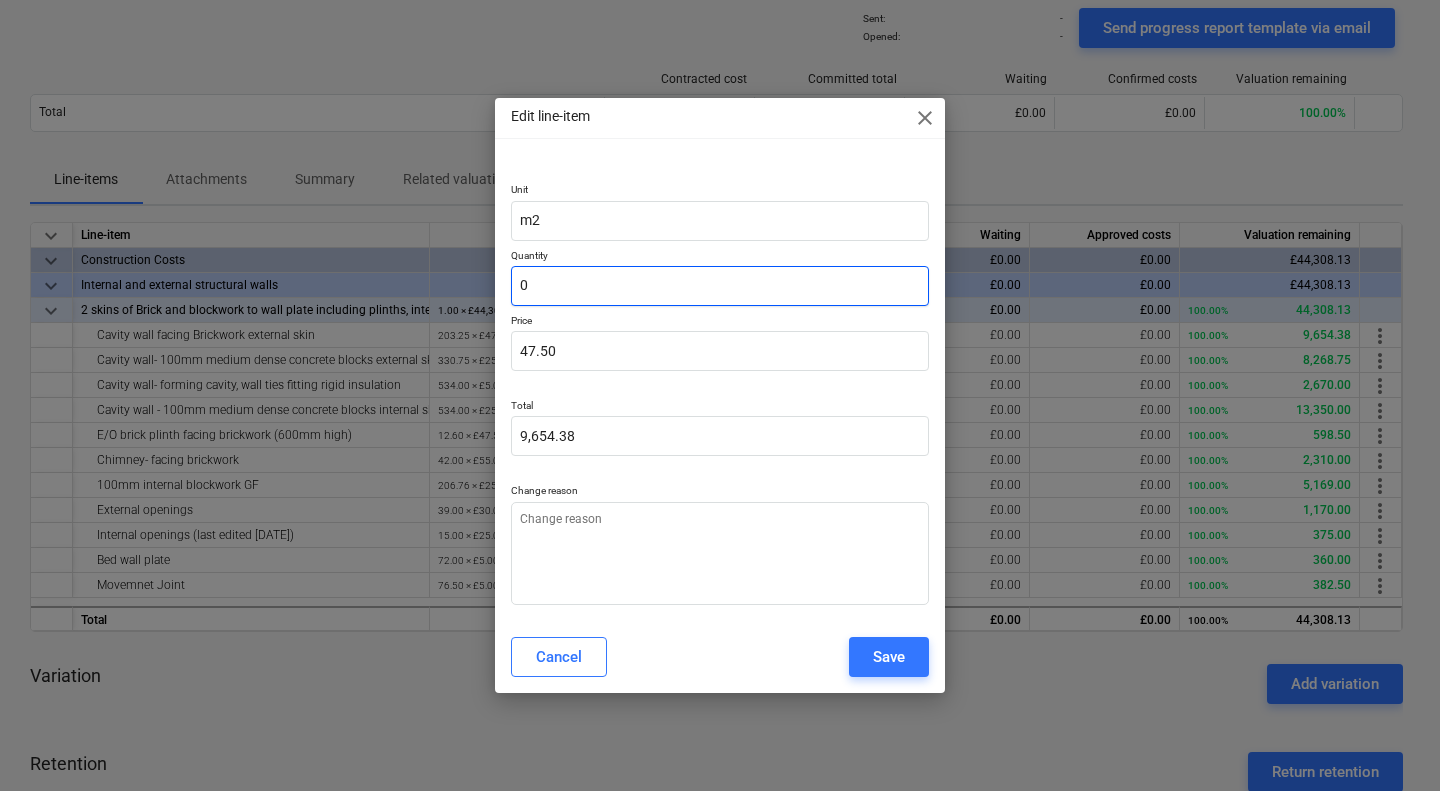 type on "0.00" 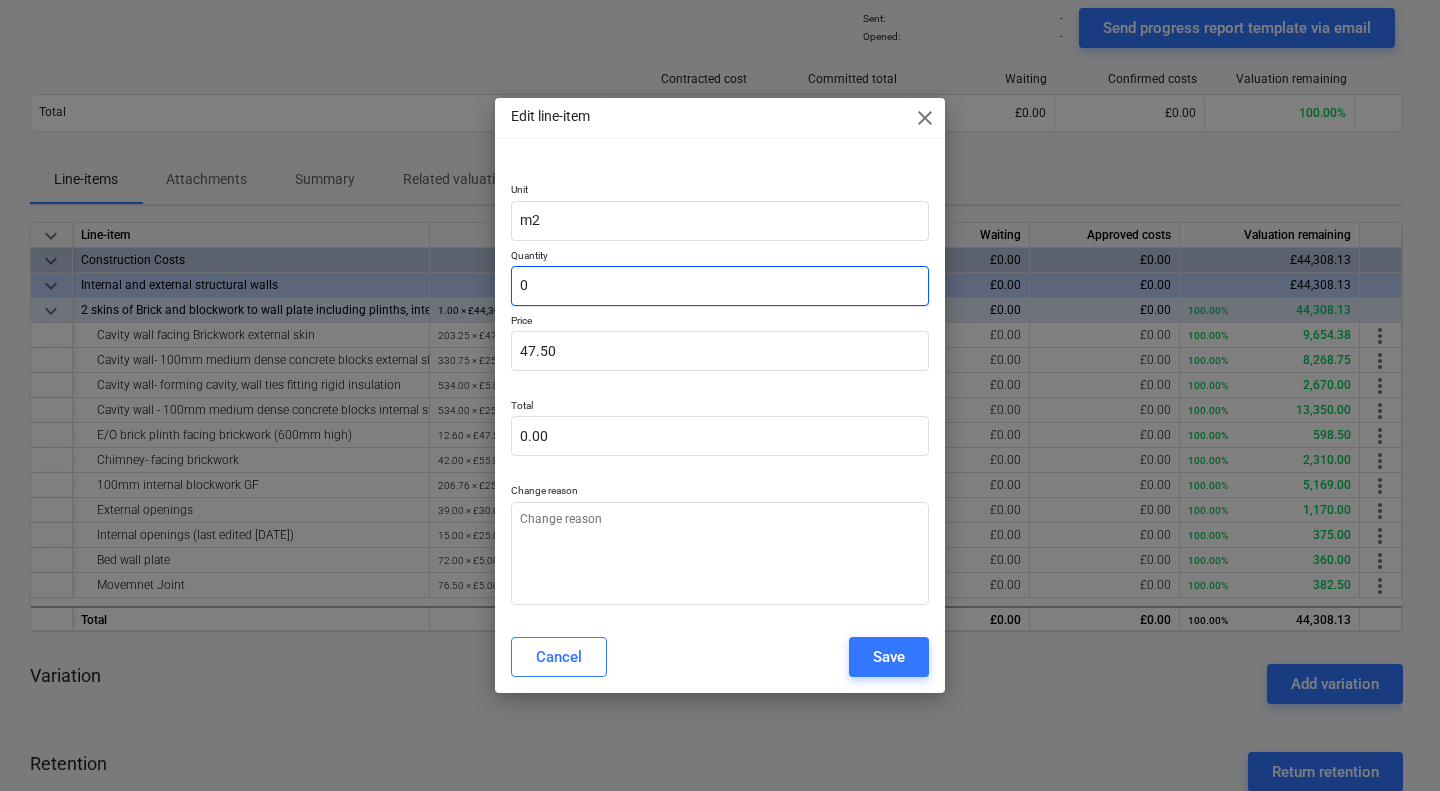 type on "0" 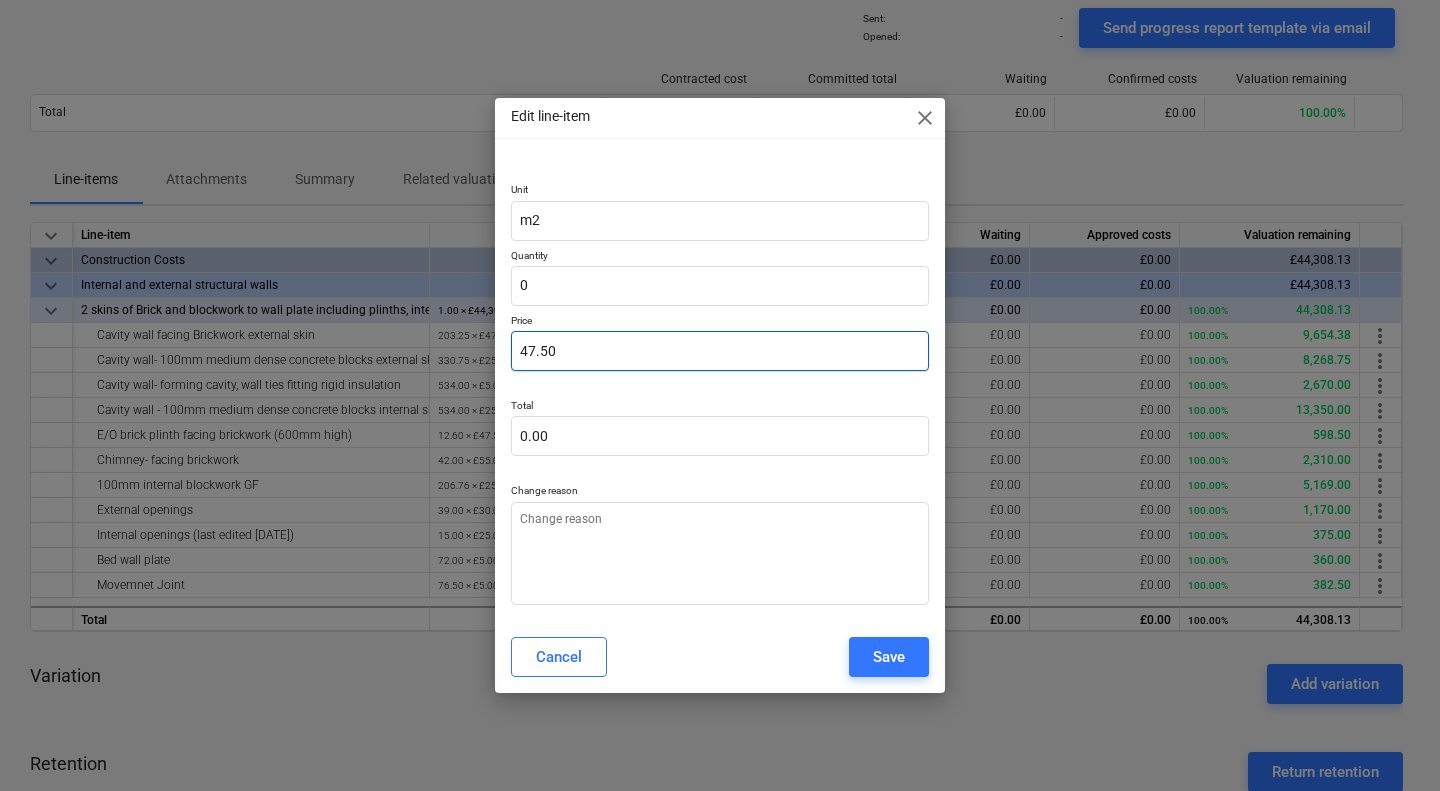 type on "x" 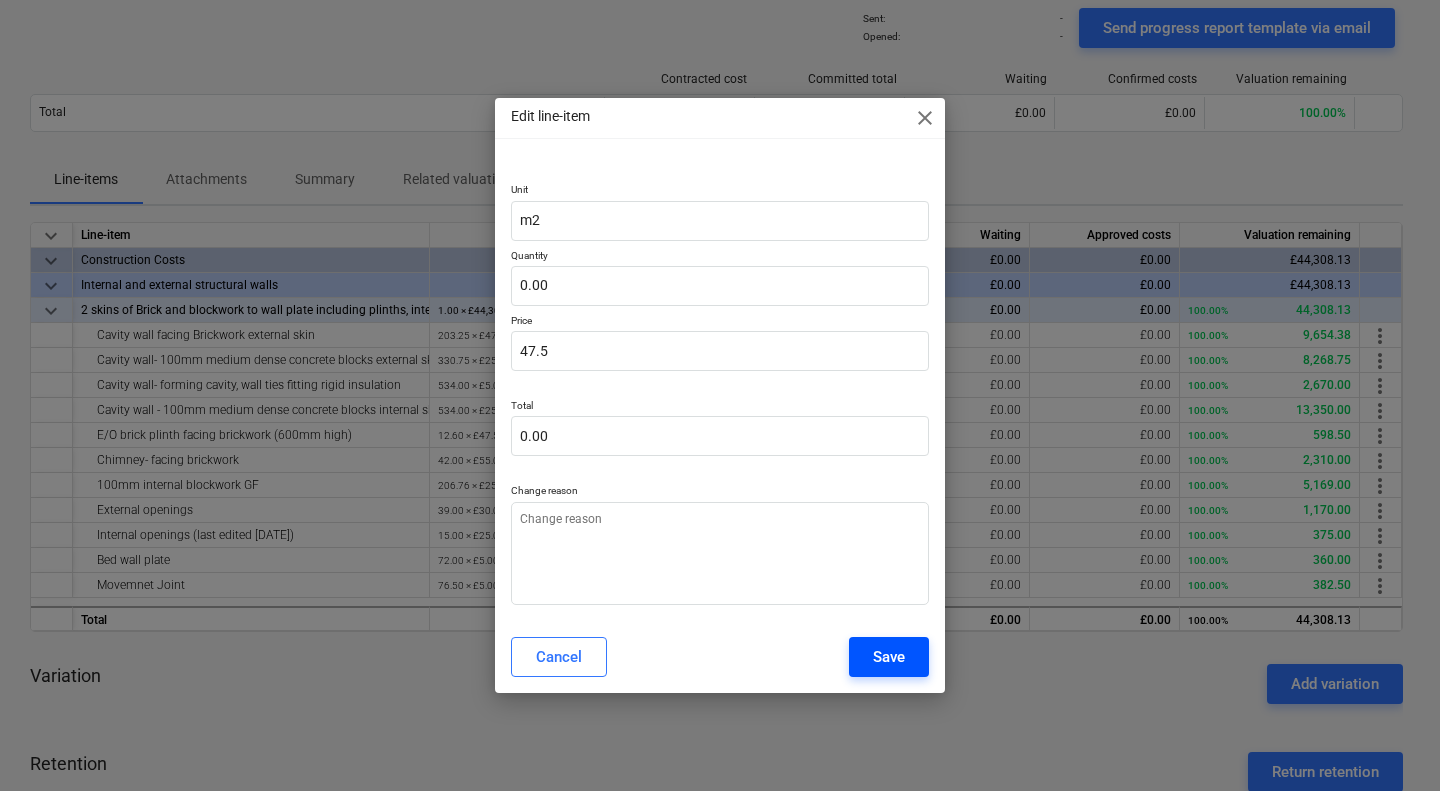 type on "x" 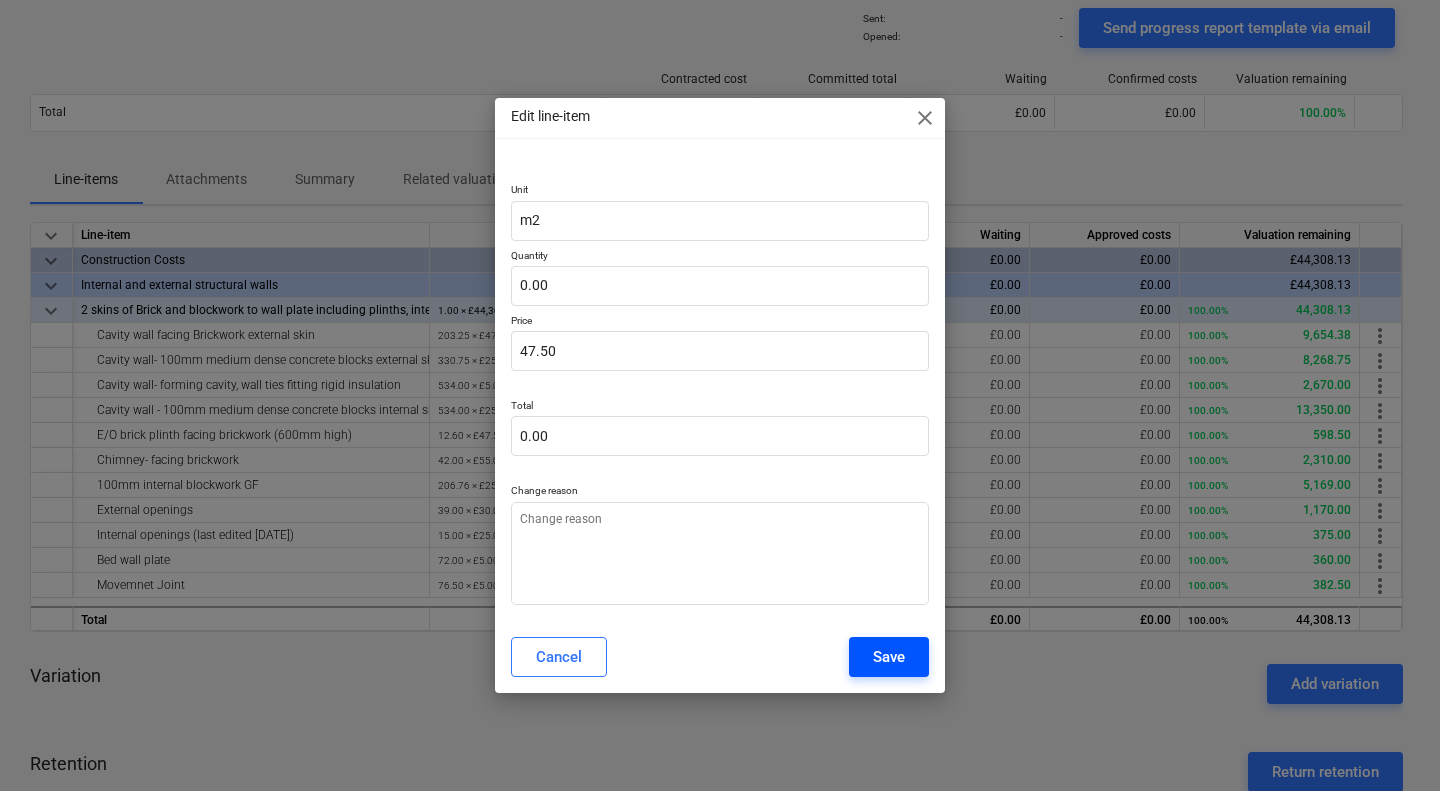 click on "Save" at bounding box center [889, 657] 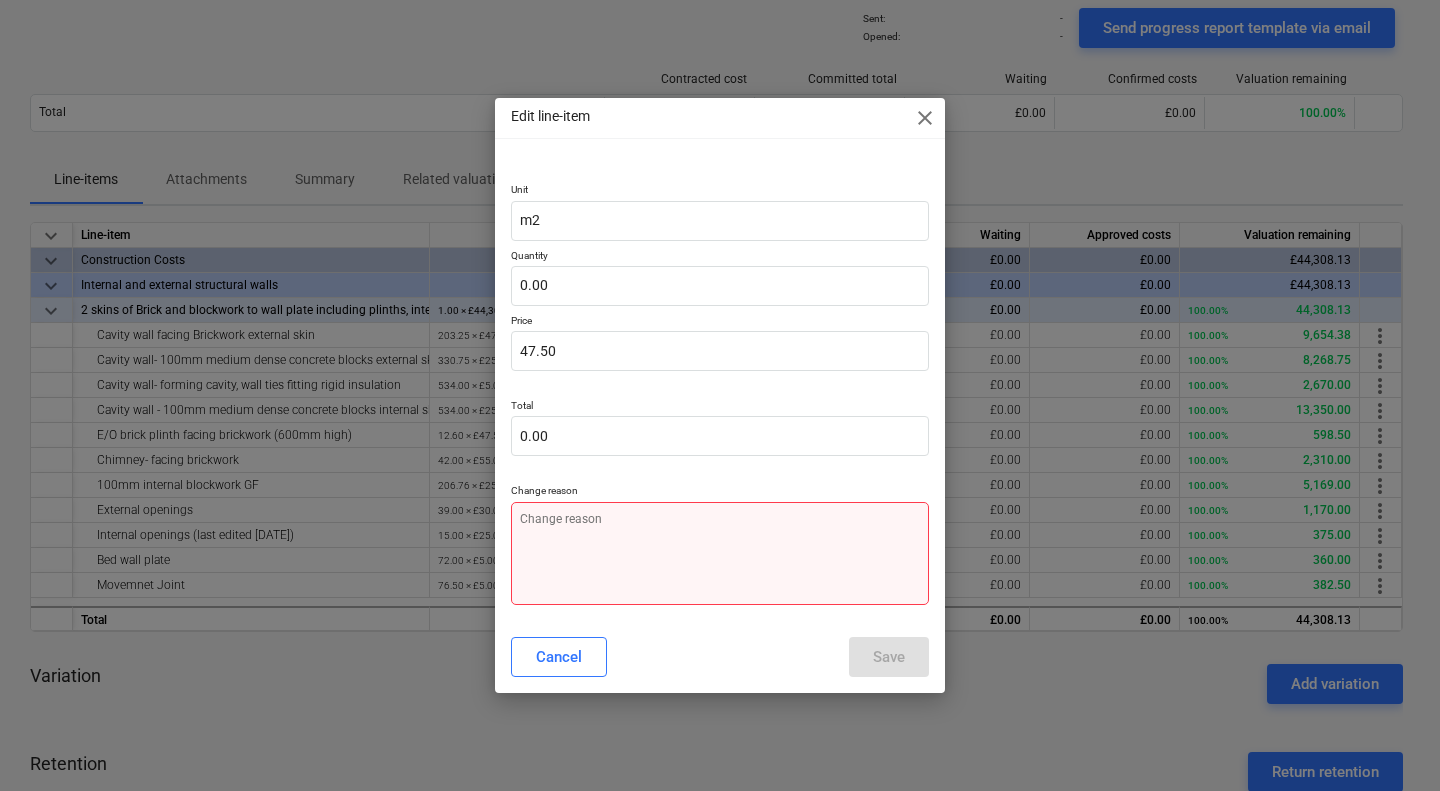 click at bounding box center [720, 553] 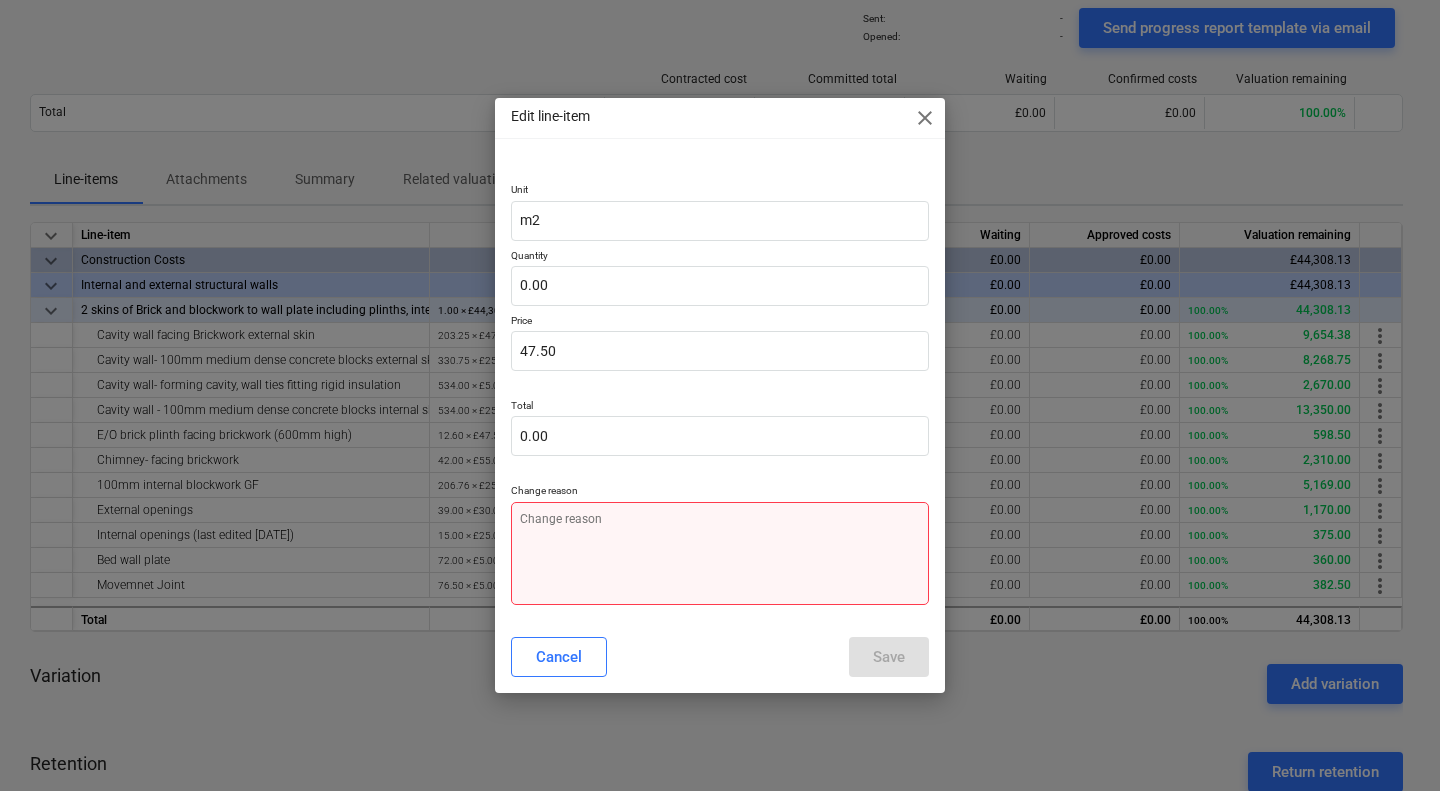 type on "x" 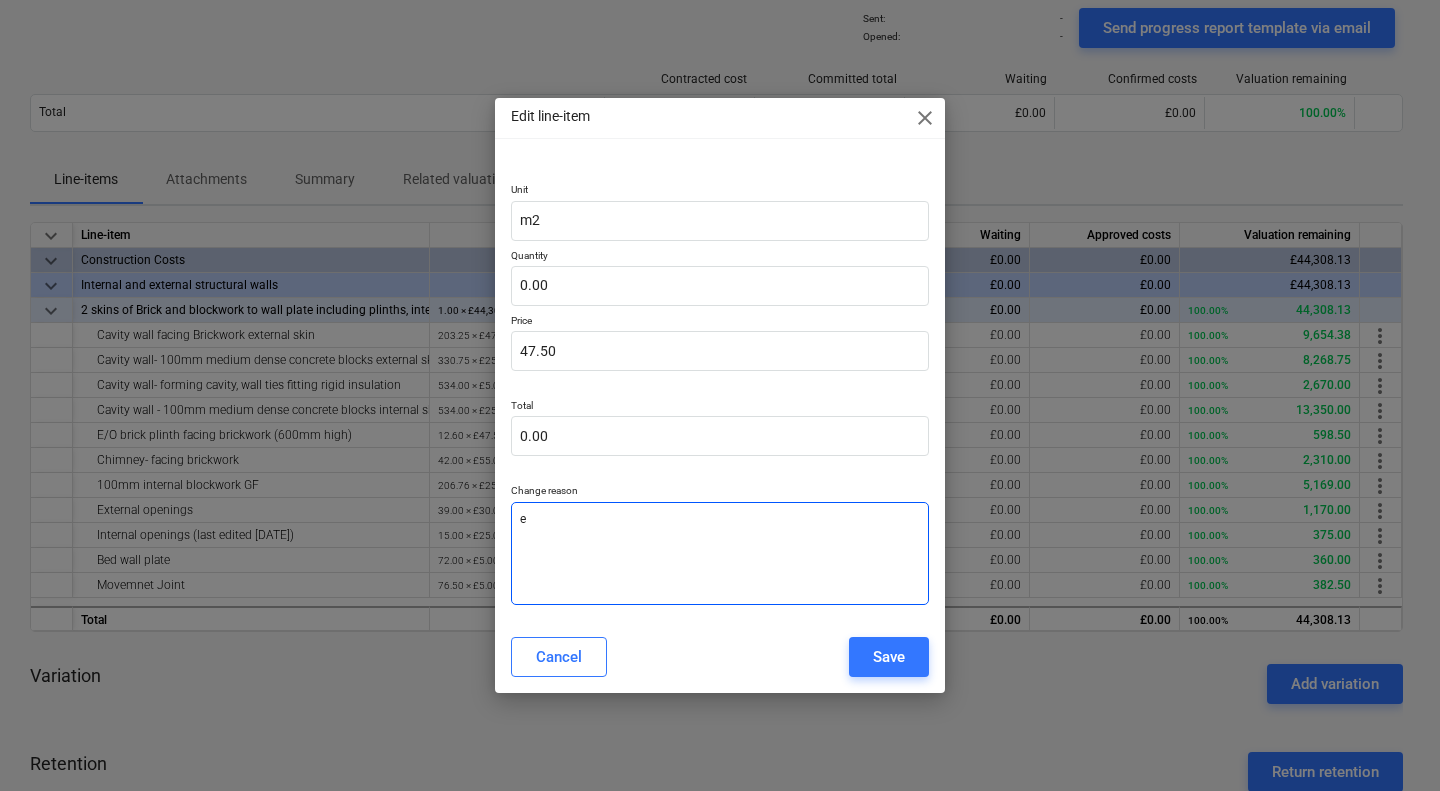 type on "x" 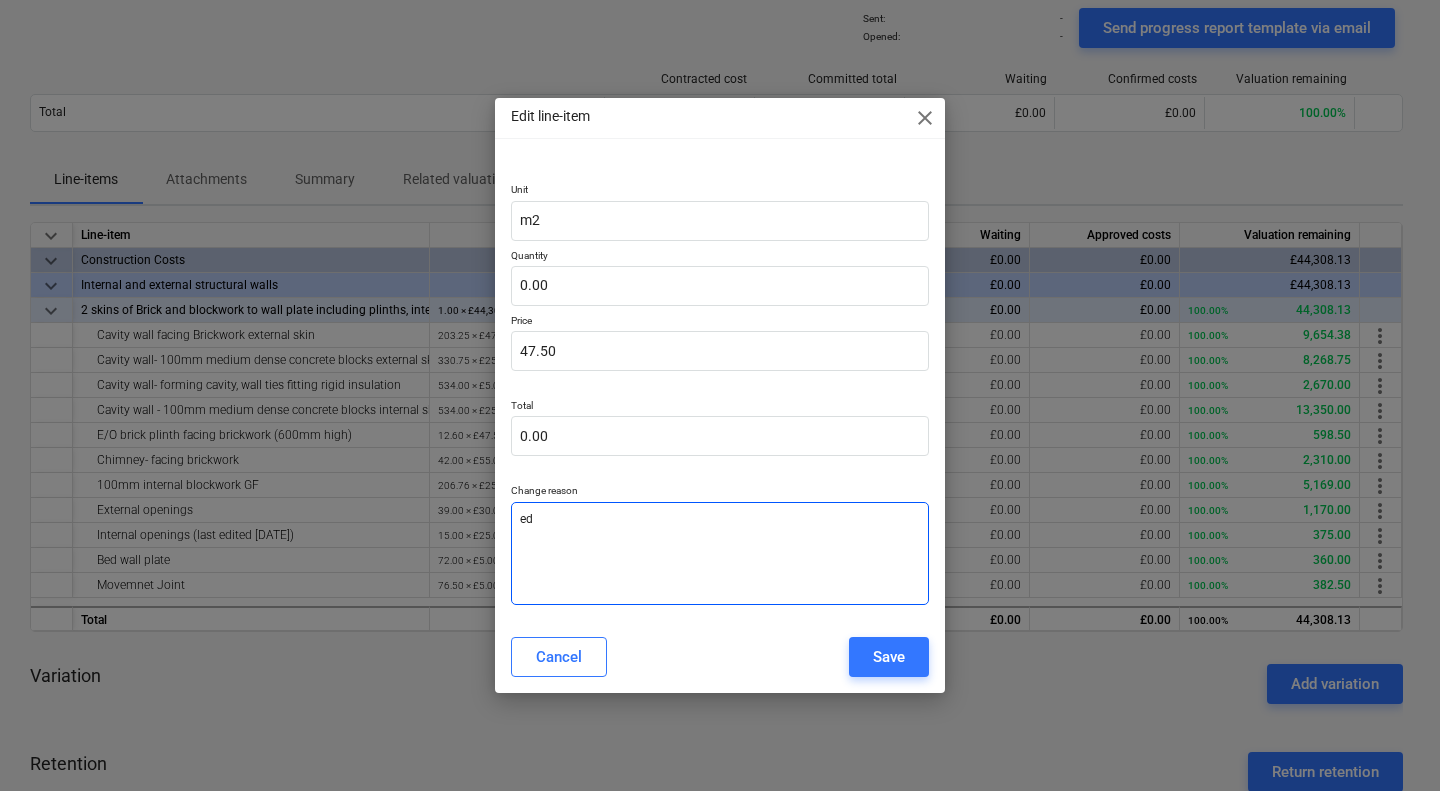 type on "x" 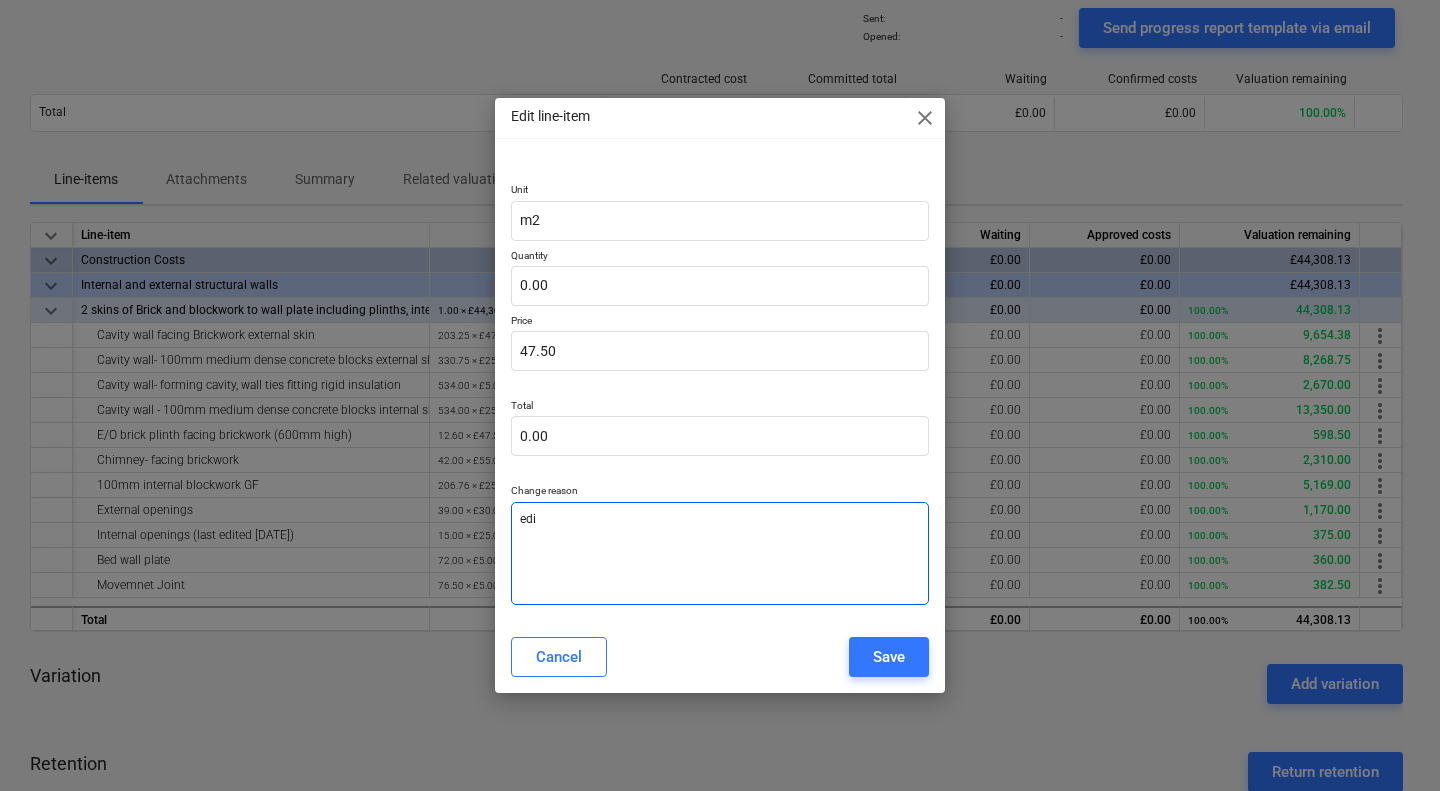type on "x" 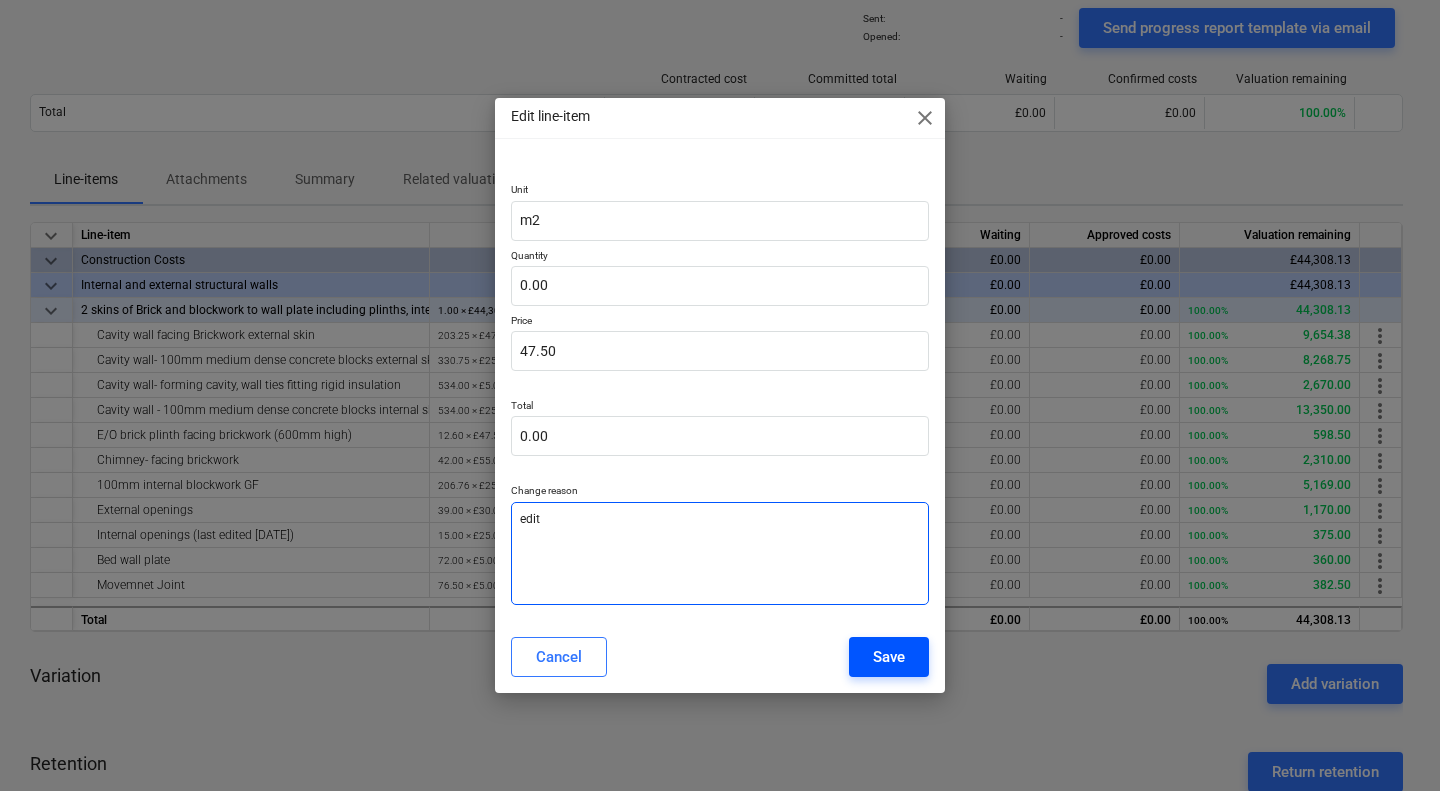 type on "edit" 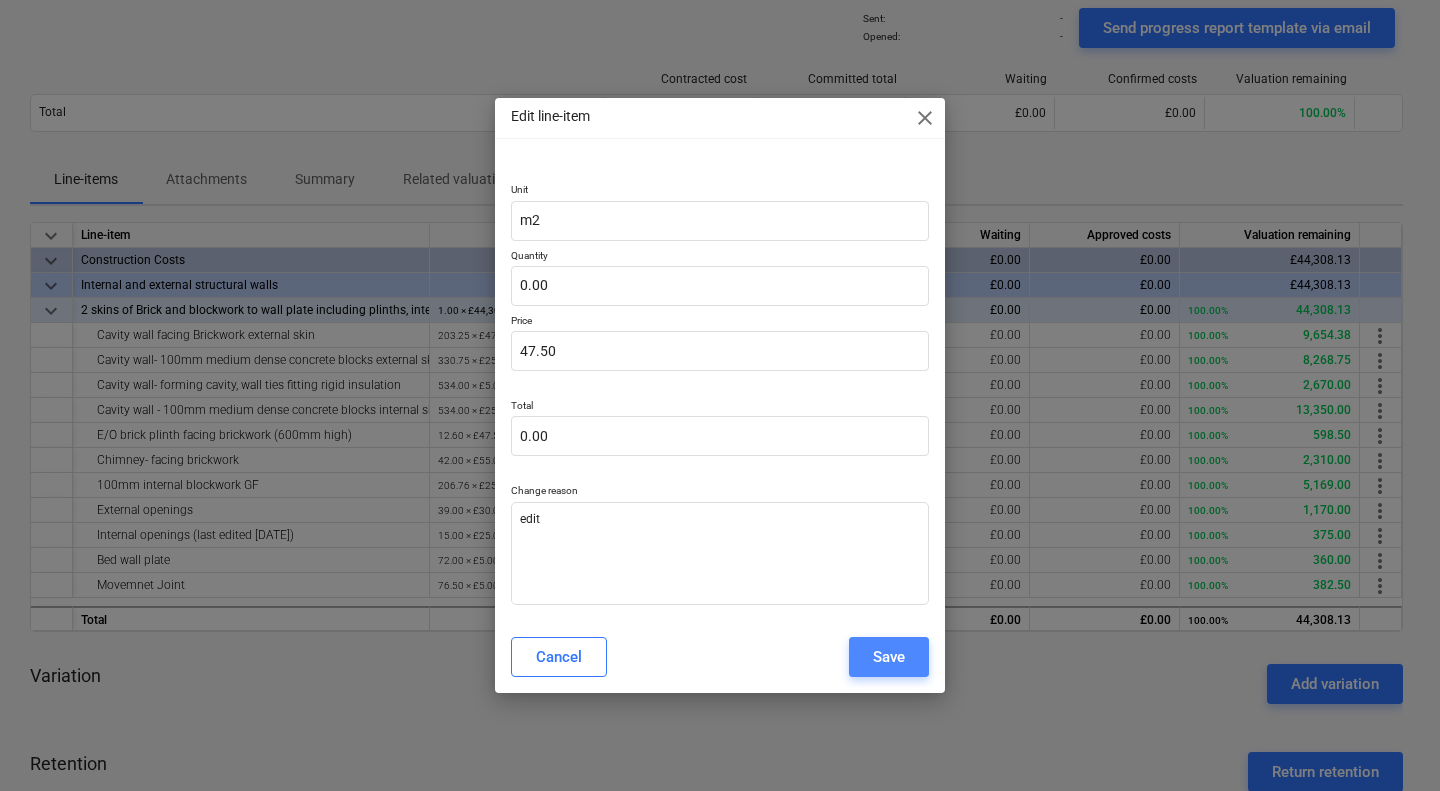 click on "Save" at bounding box center (889, 657) 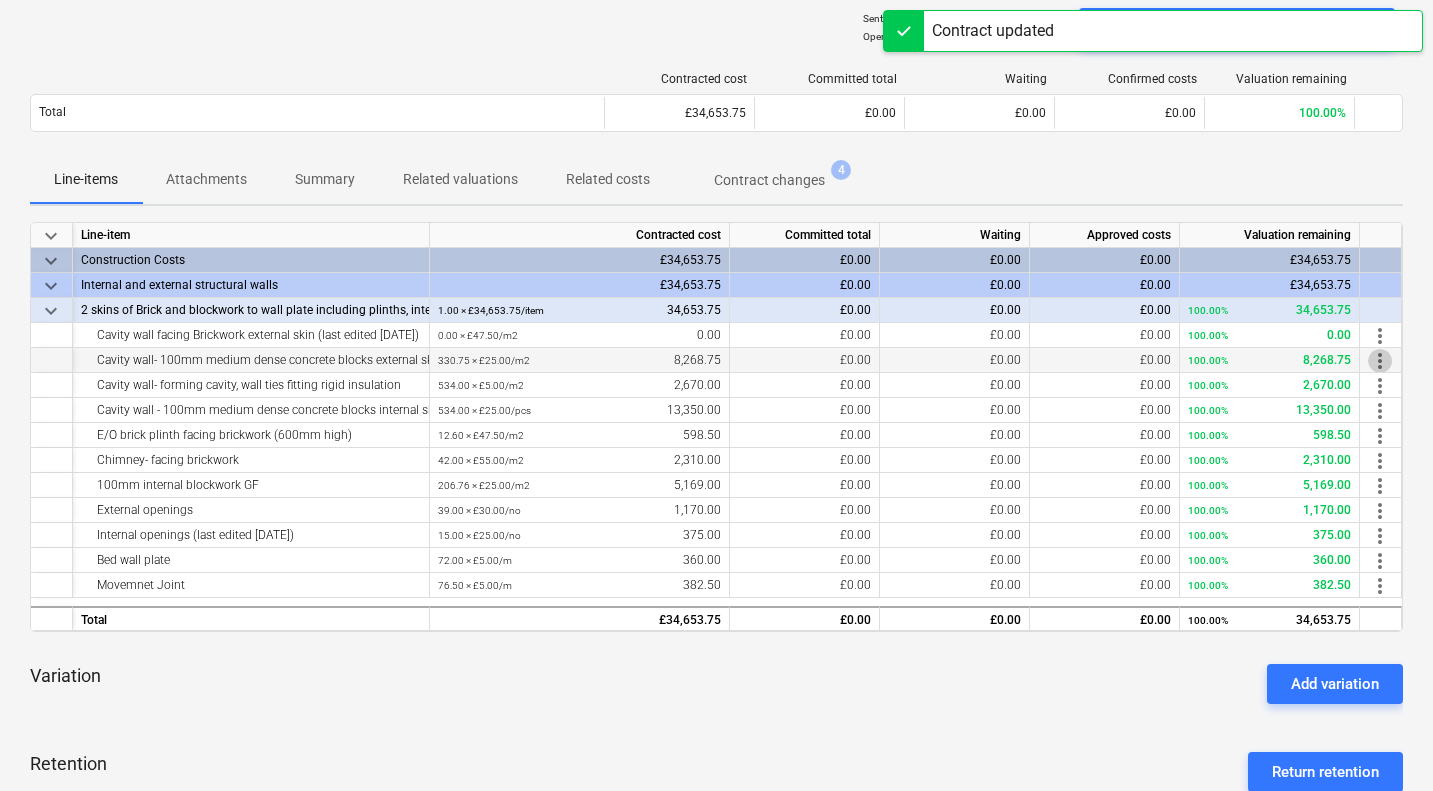 click on "more_vert" at bounding box center (1380, 361) 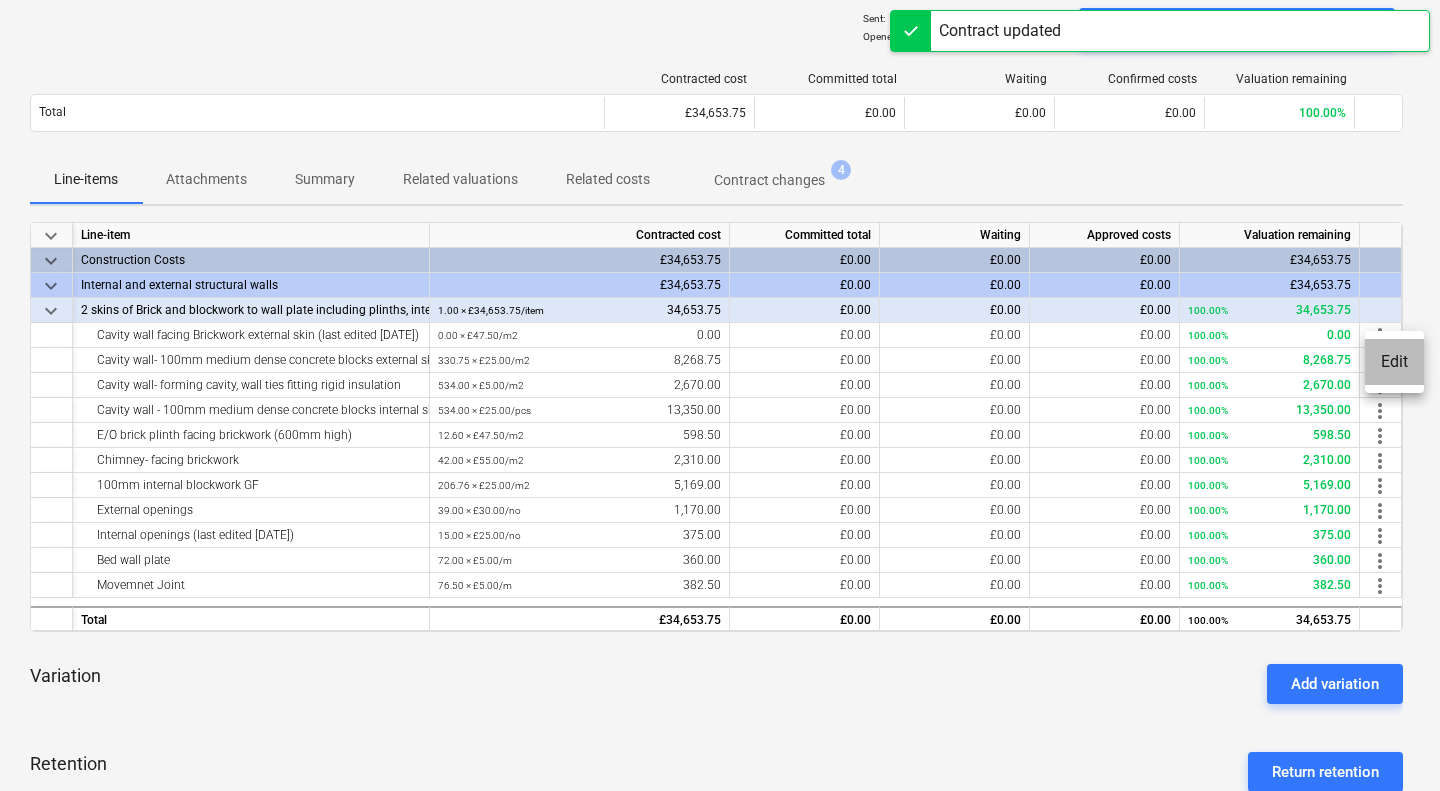 click on "Edit" at bounding box center [1394, 362] 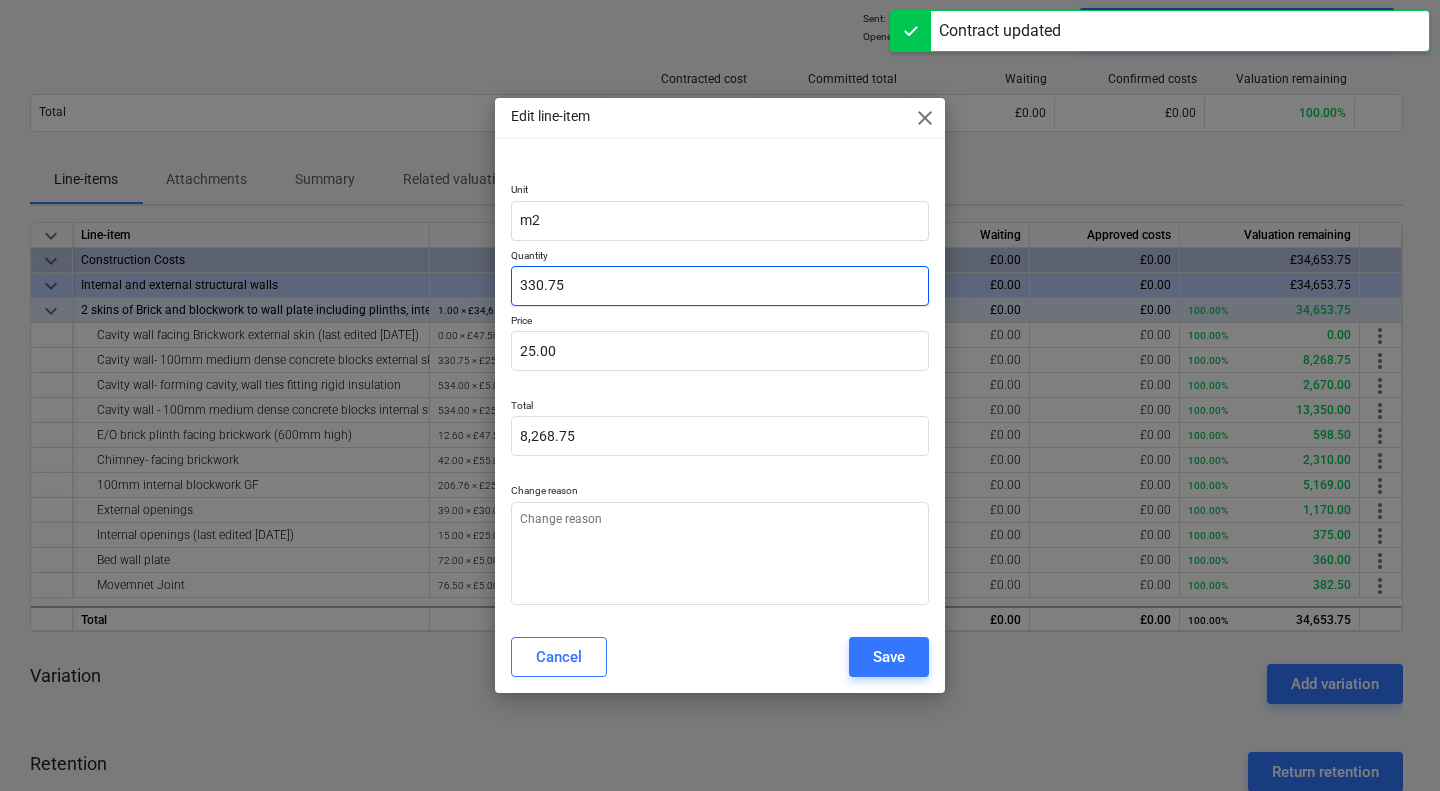 click on "330.75" at bounding box center (720, 286) 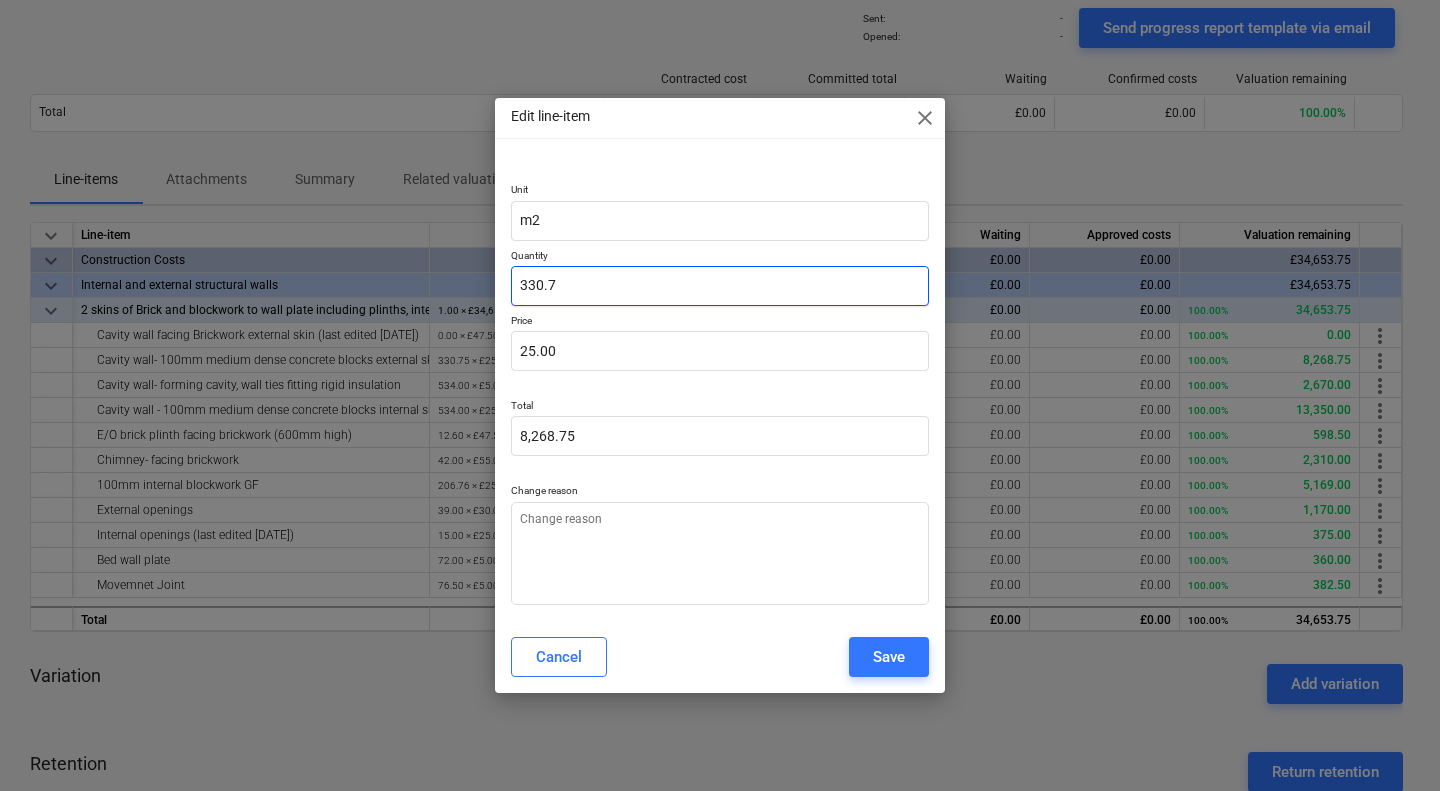 type on "x" 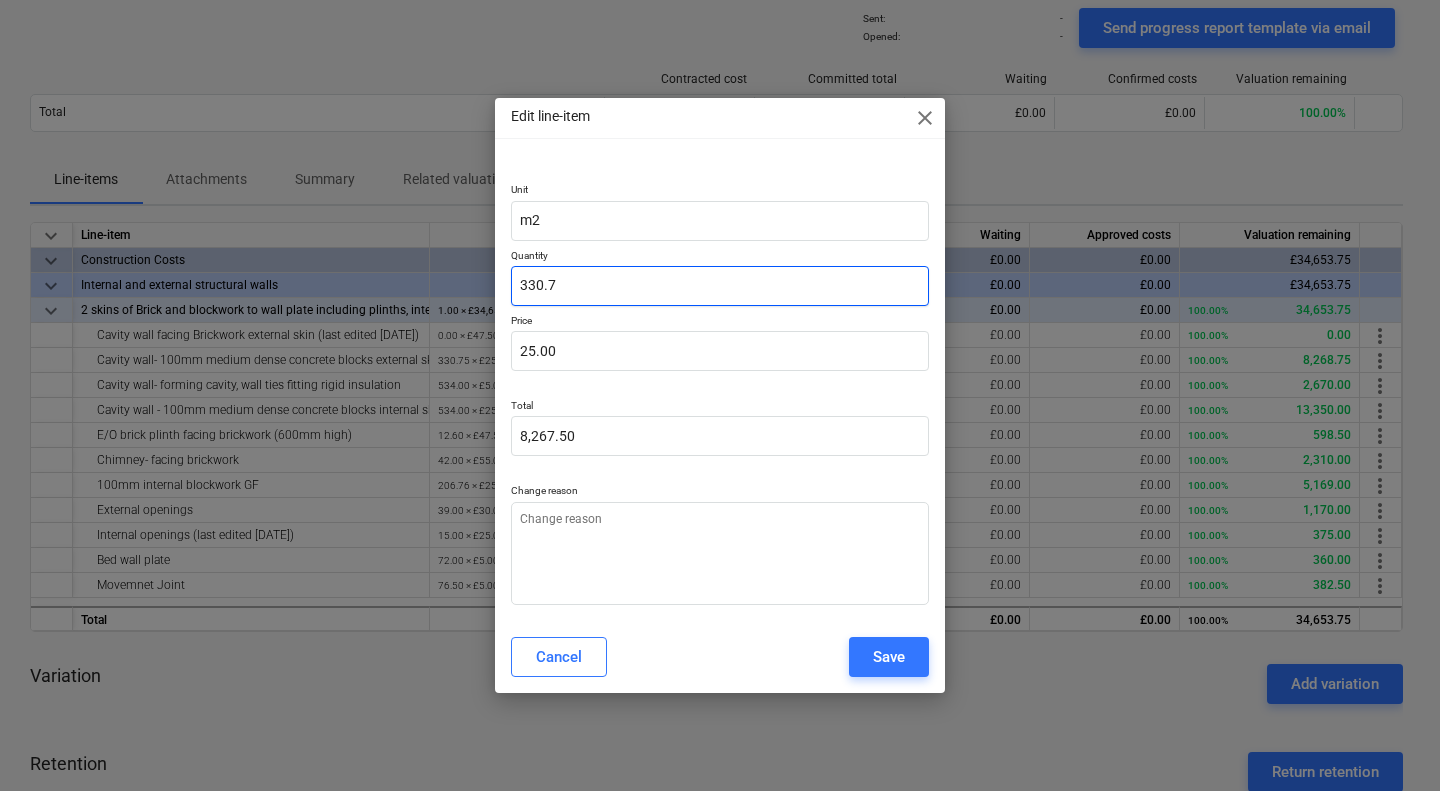 type on "x" 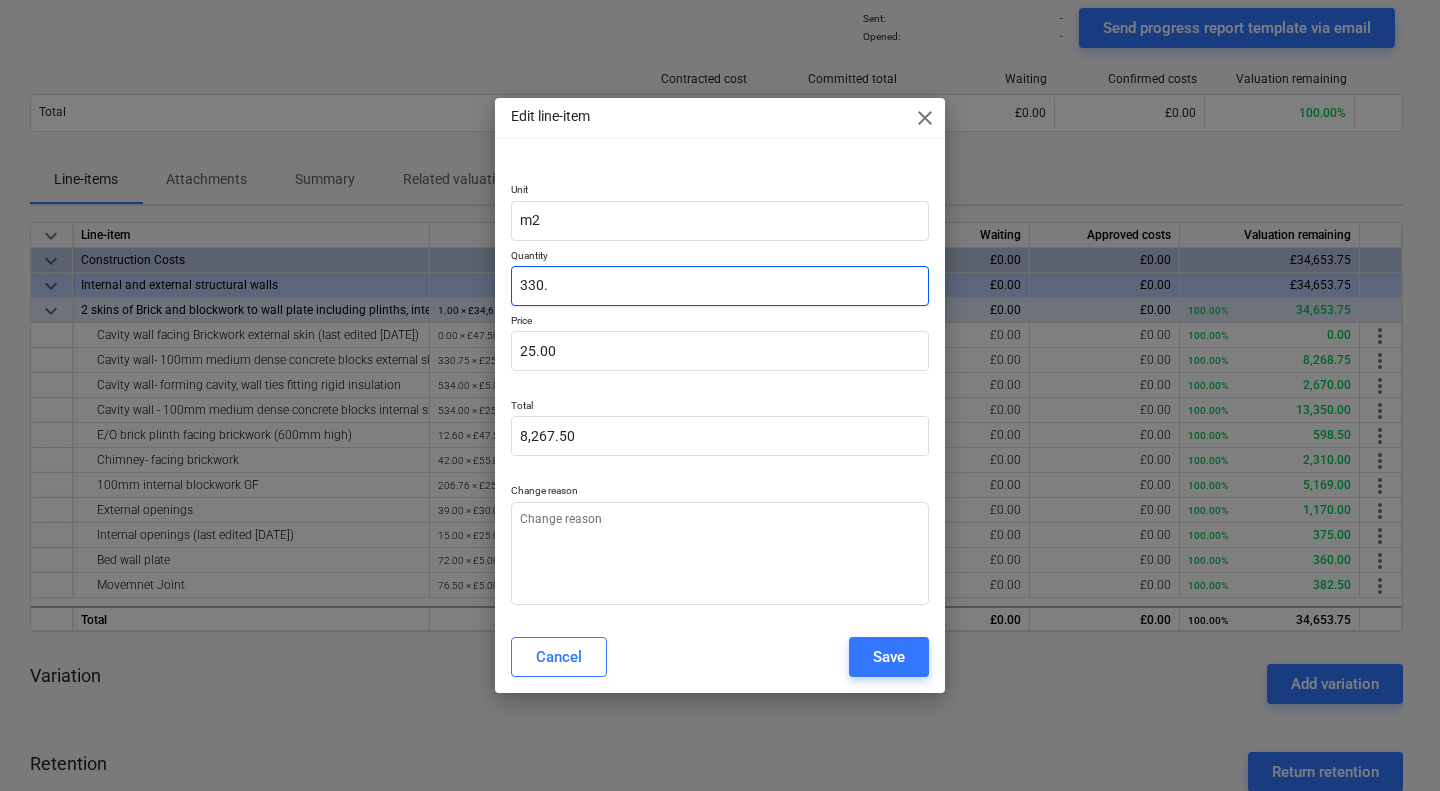 type on "8,250.00" 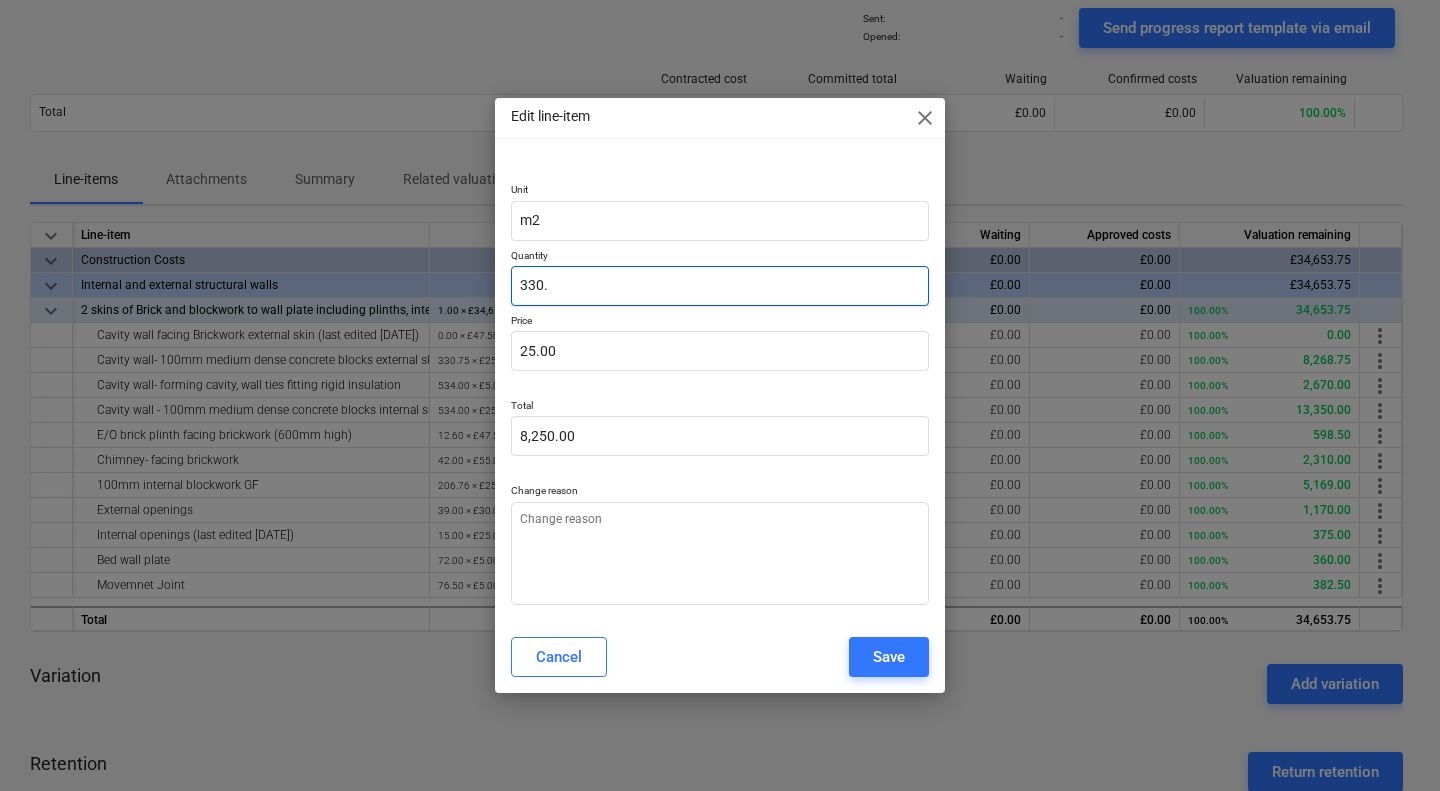 type on "x" 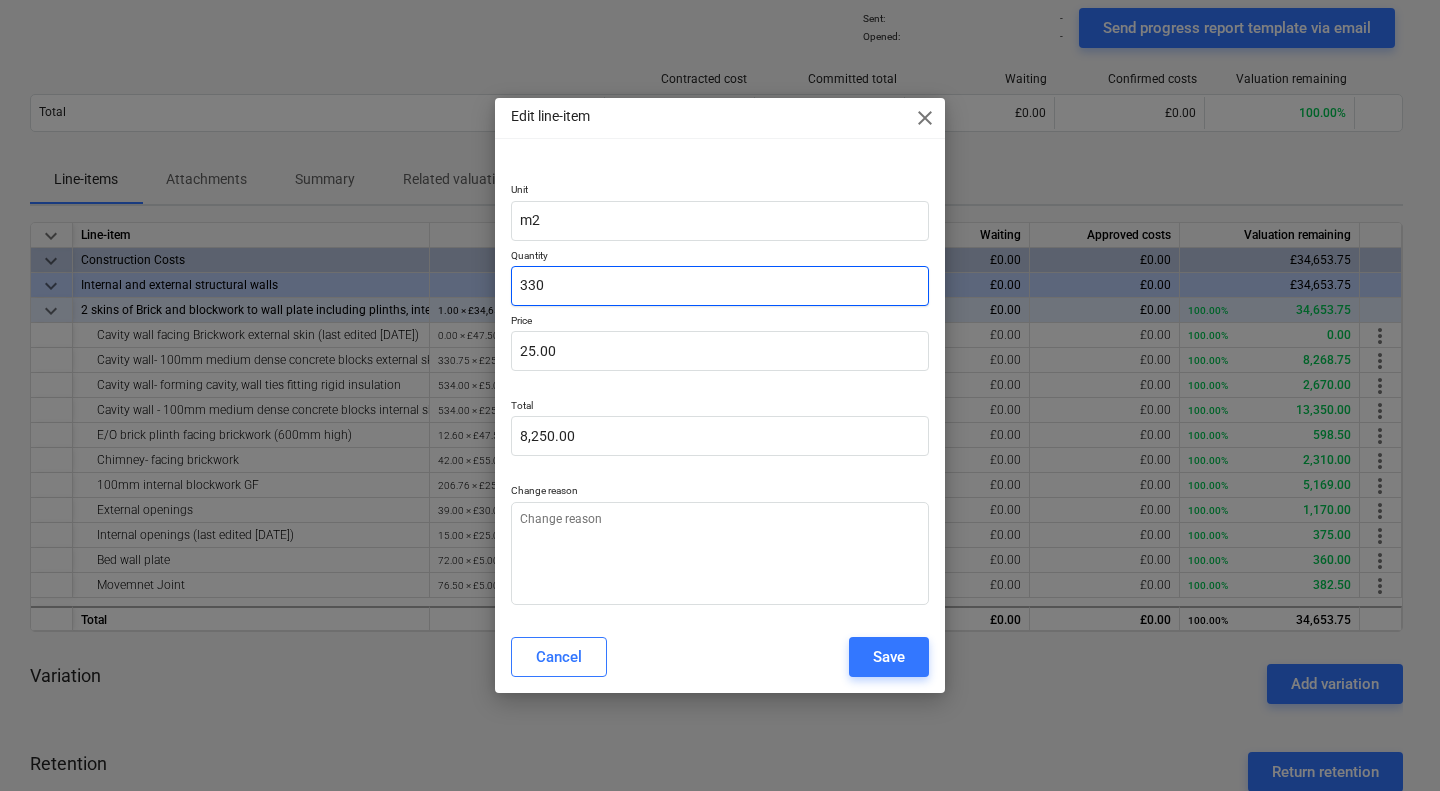 type on "x" 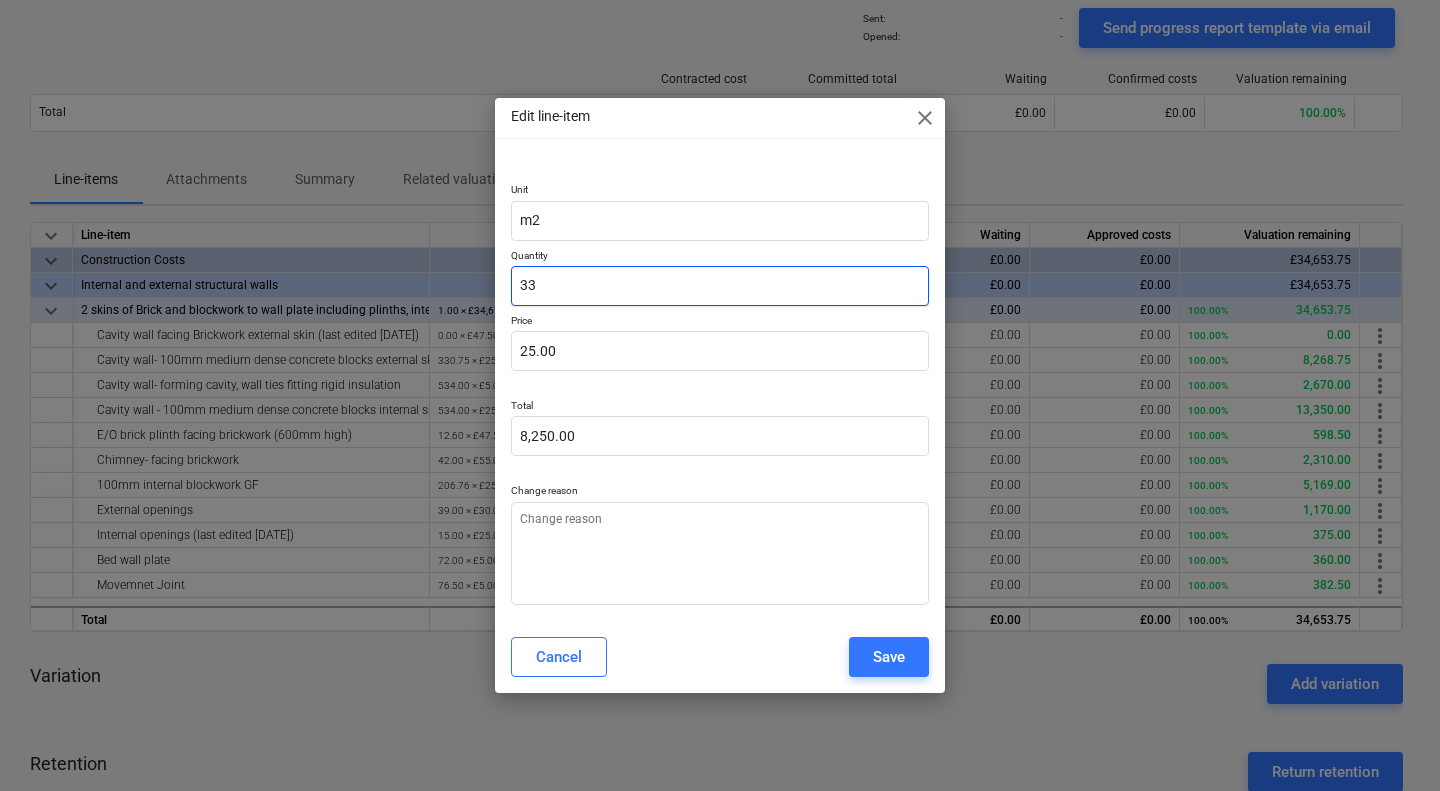 type on "825.00" 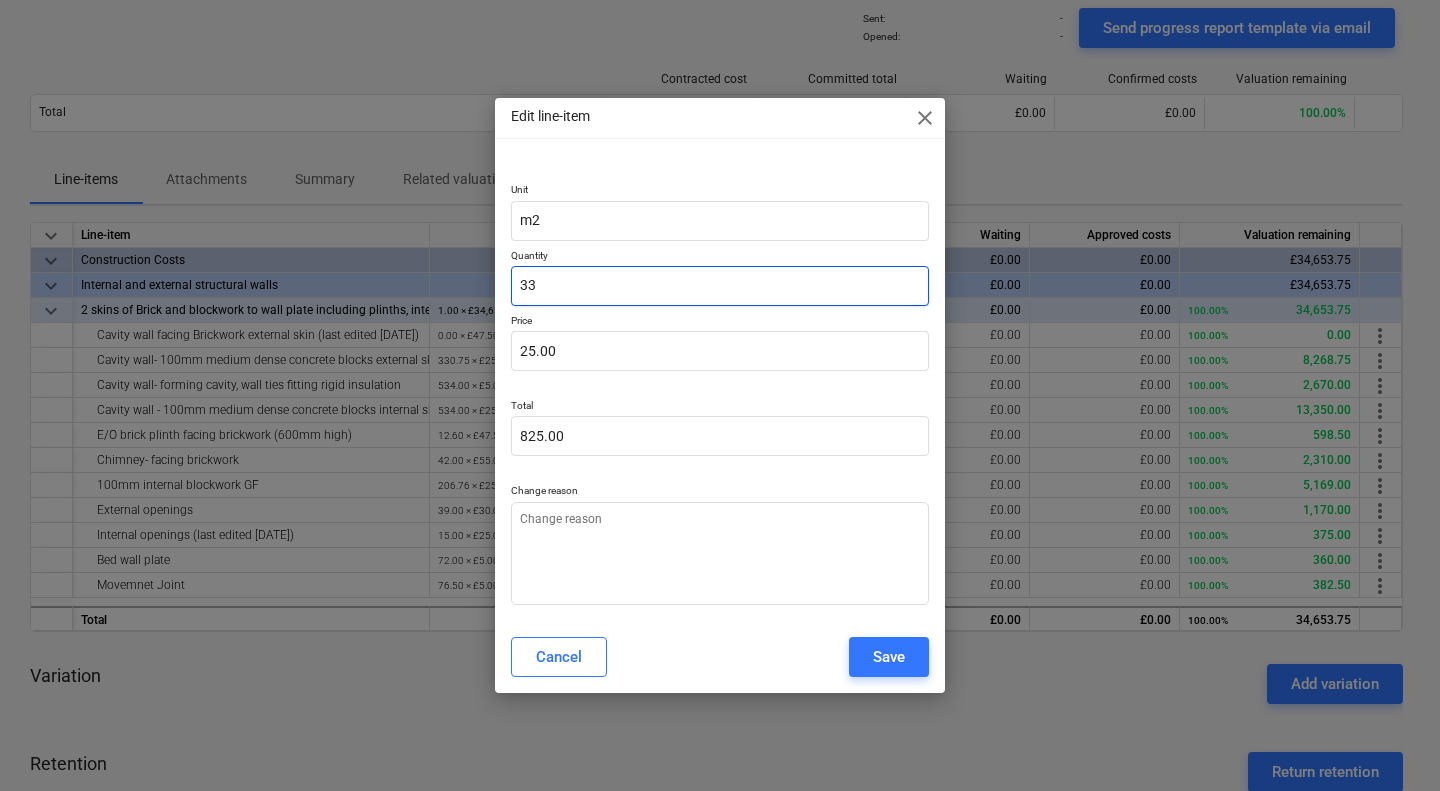 type on "x" 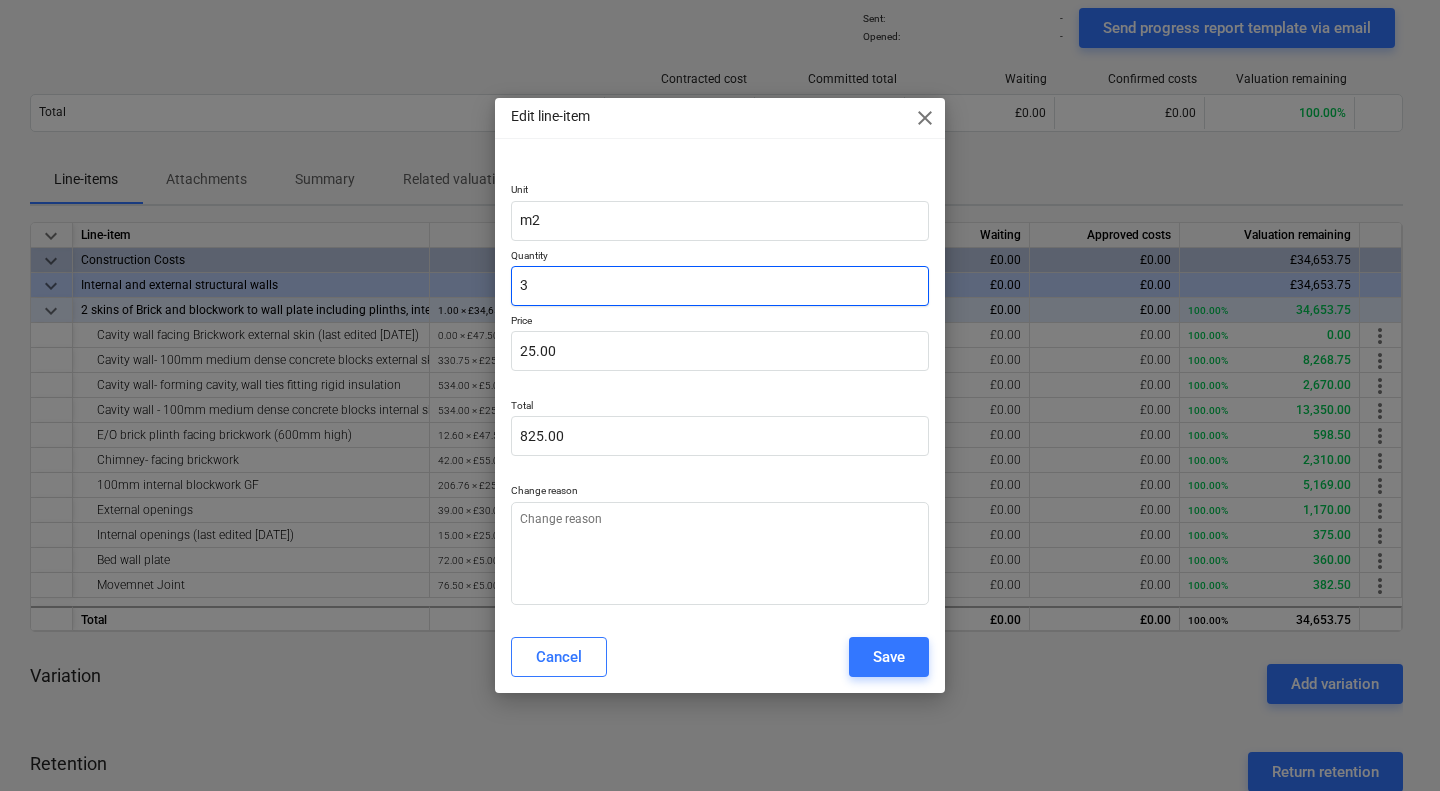type on "75.00" 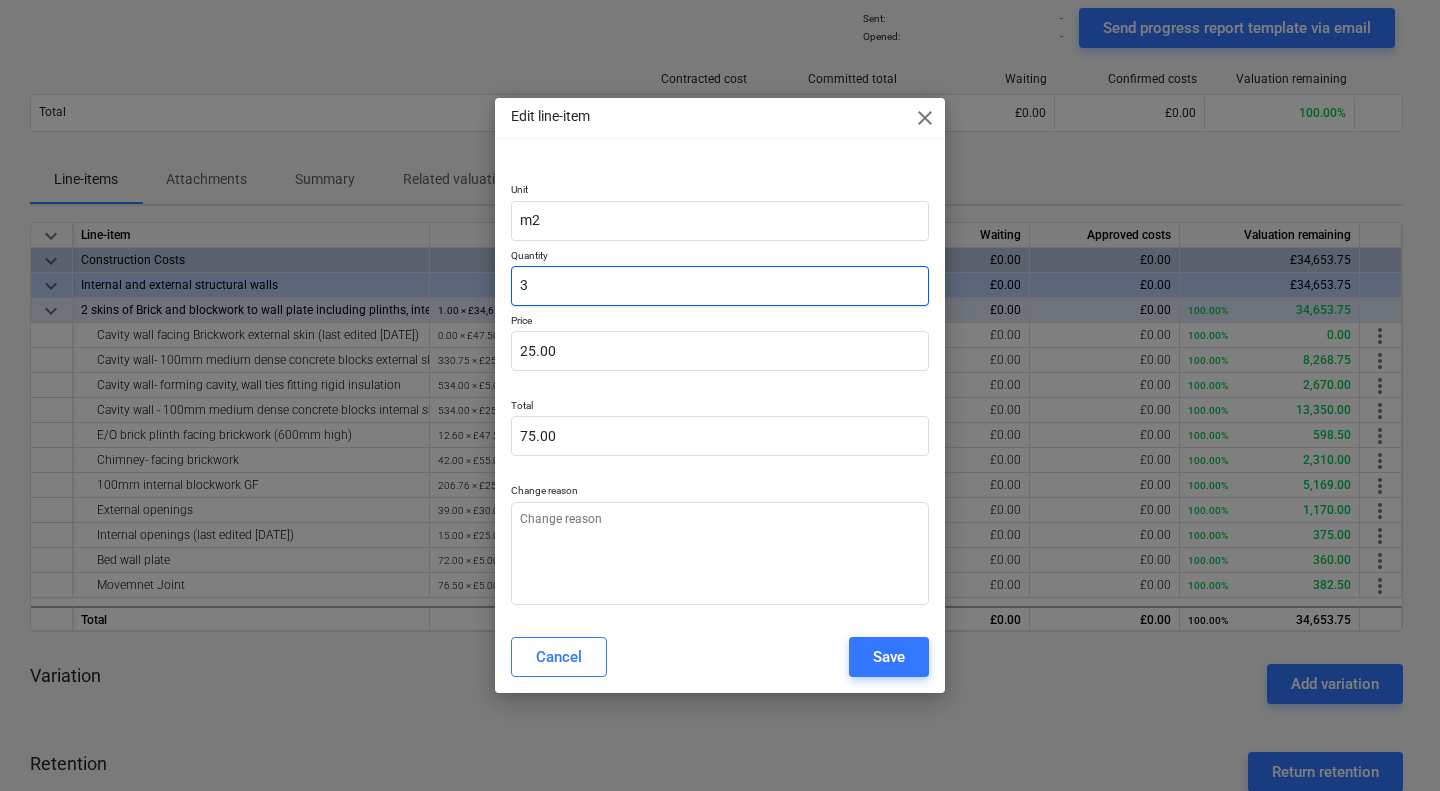 type on "x" 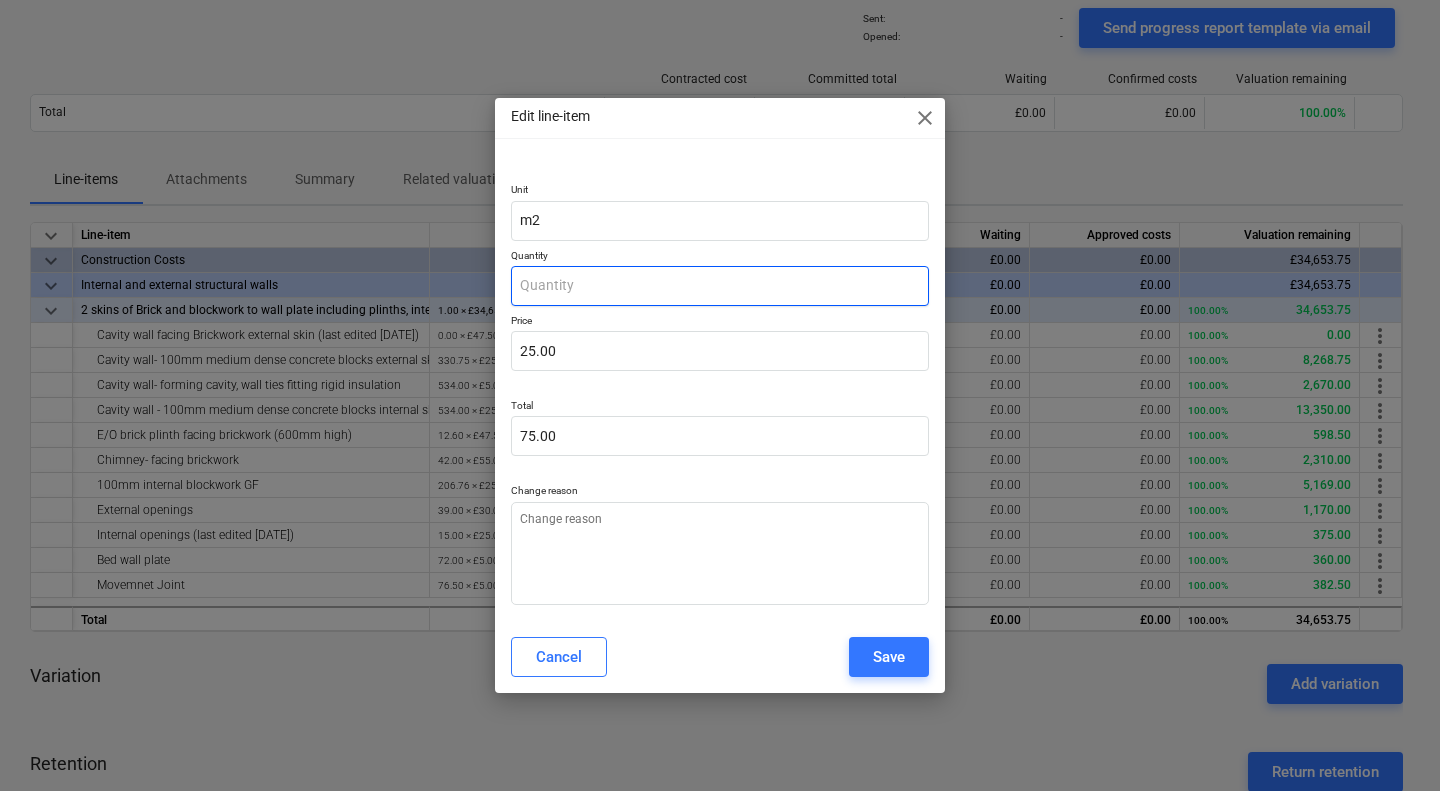 type on "0.00" 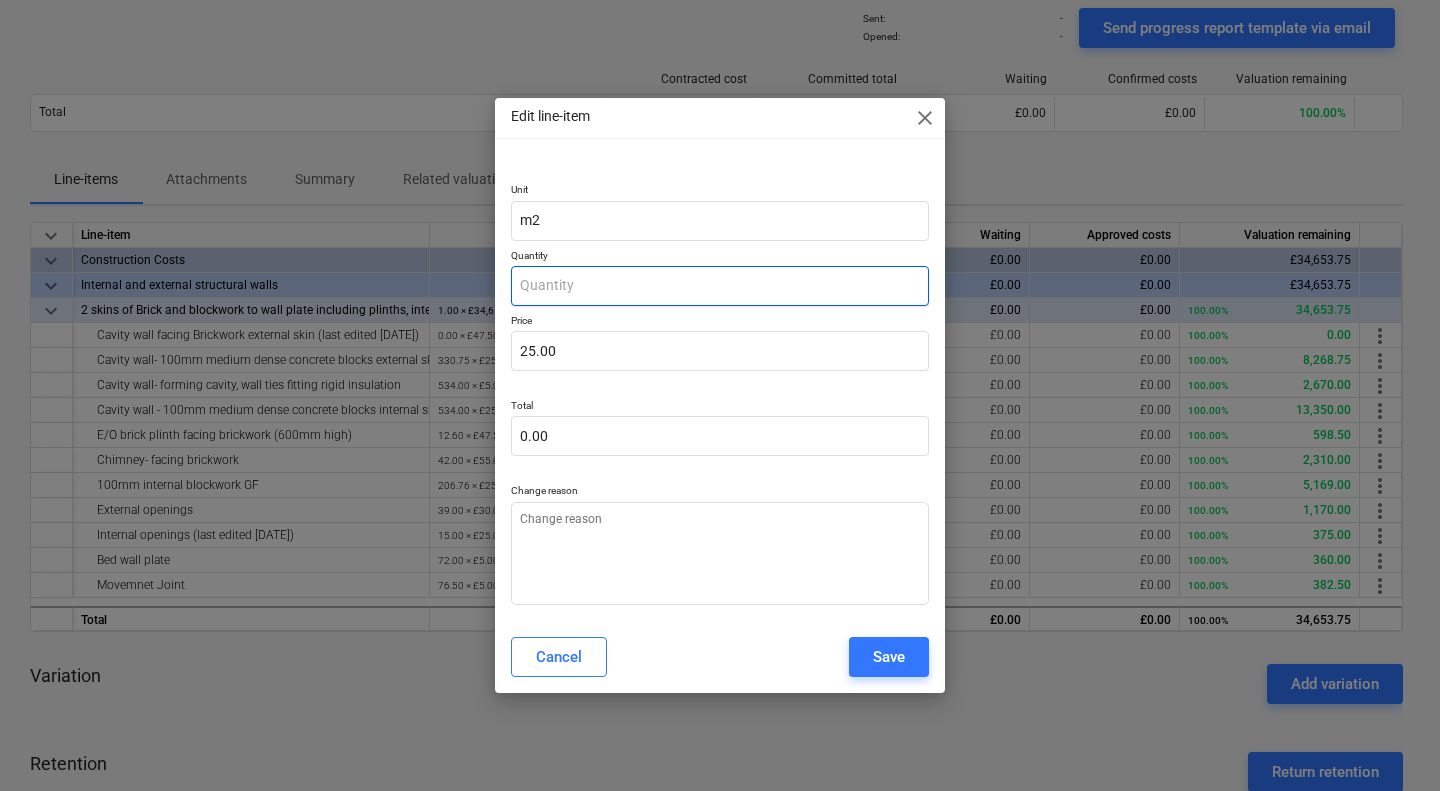 type on "x" 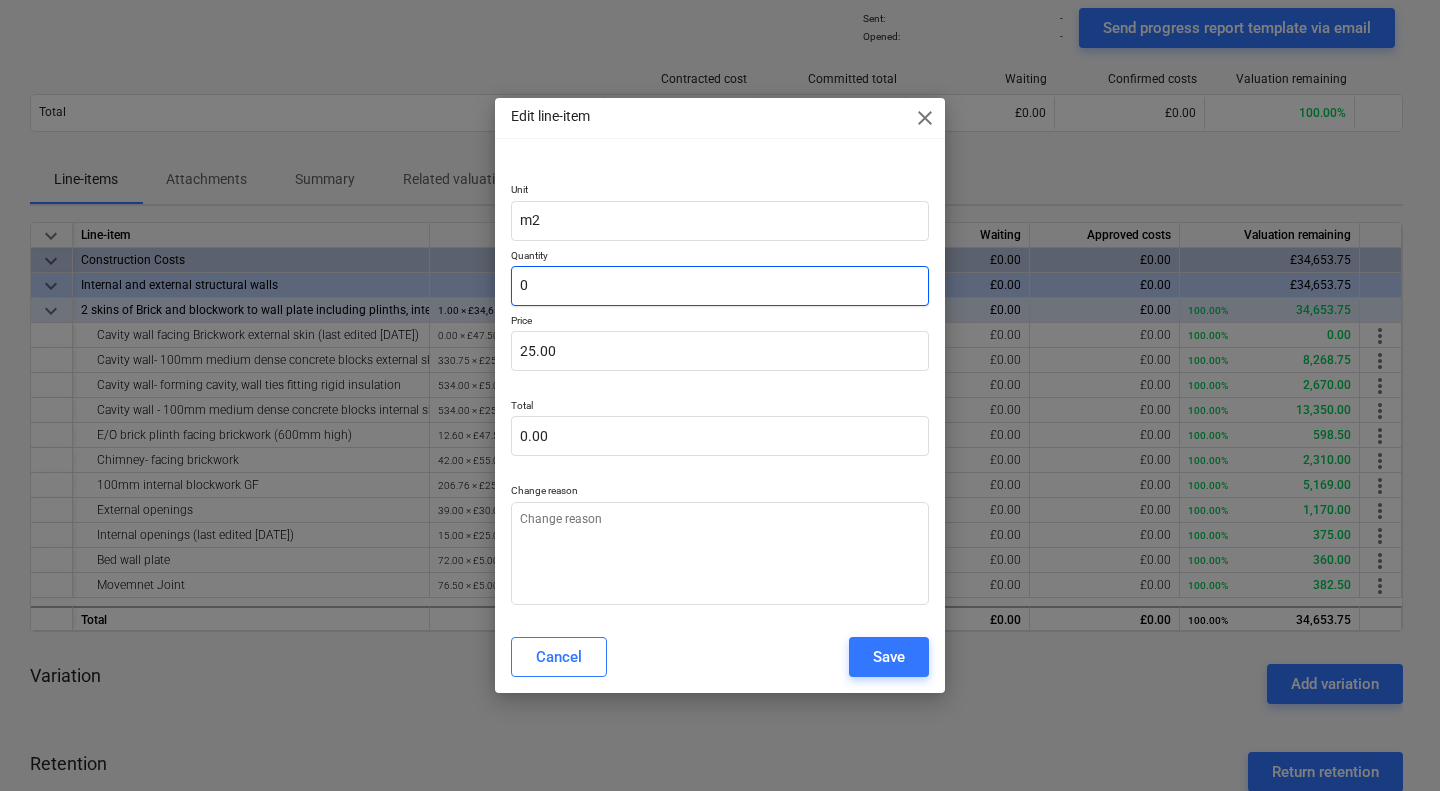 type on "0" 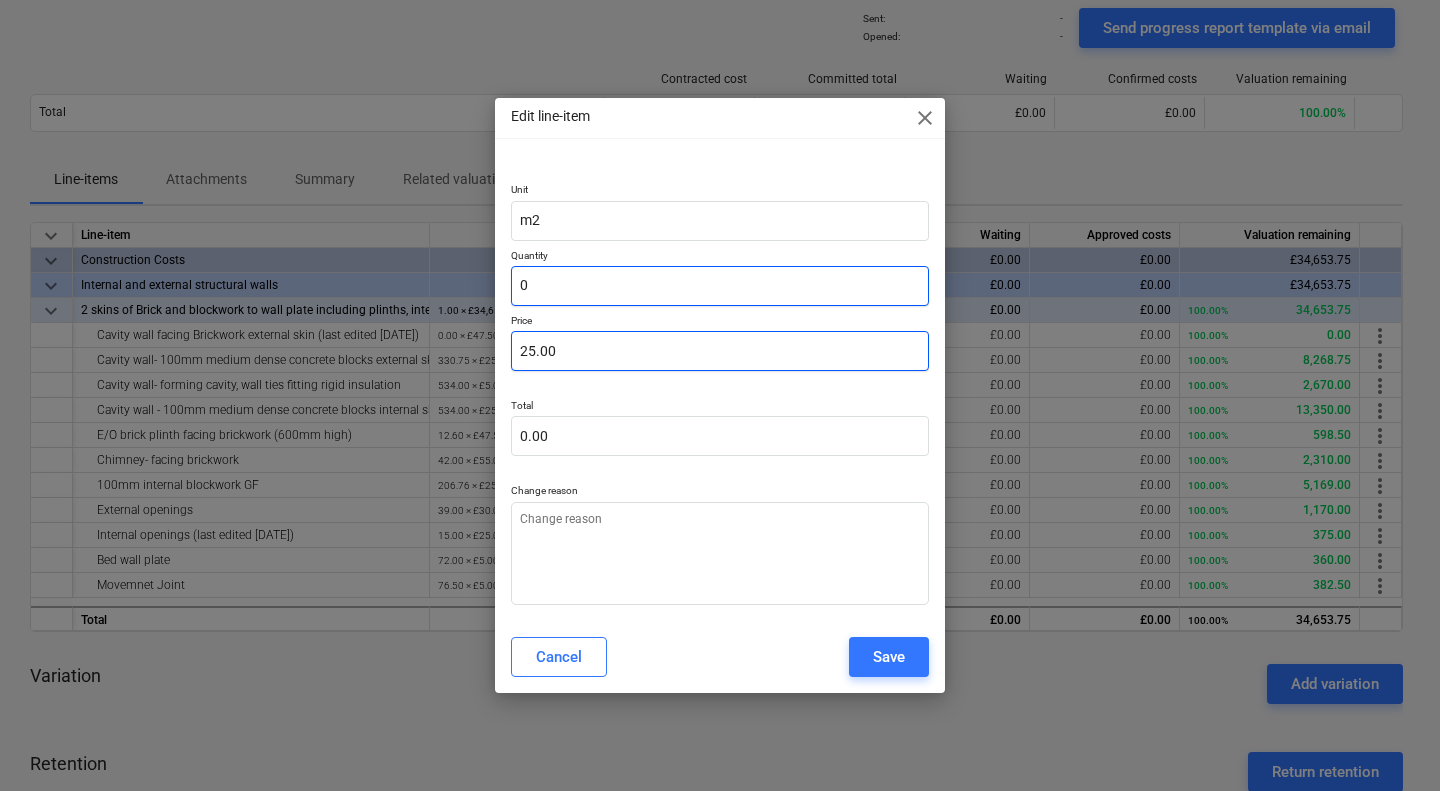 type on "x" 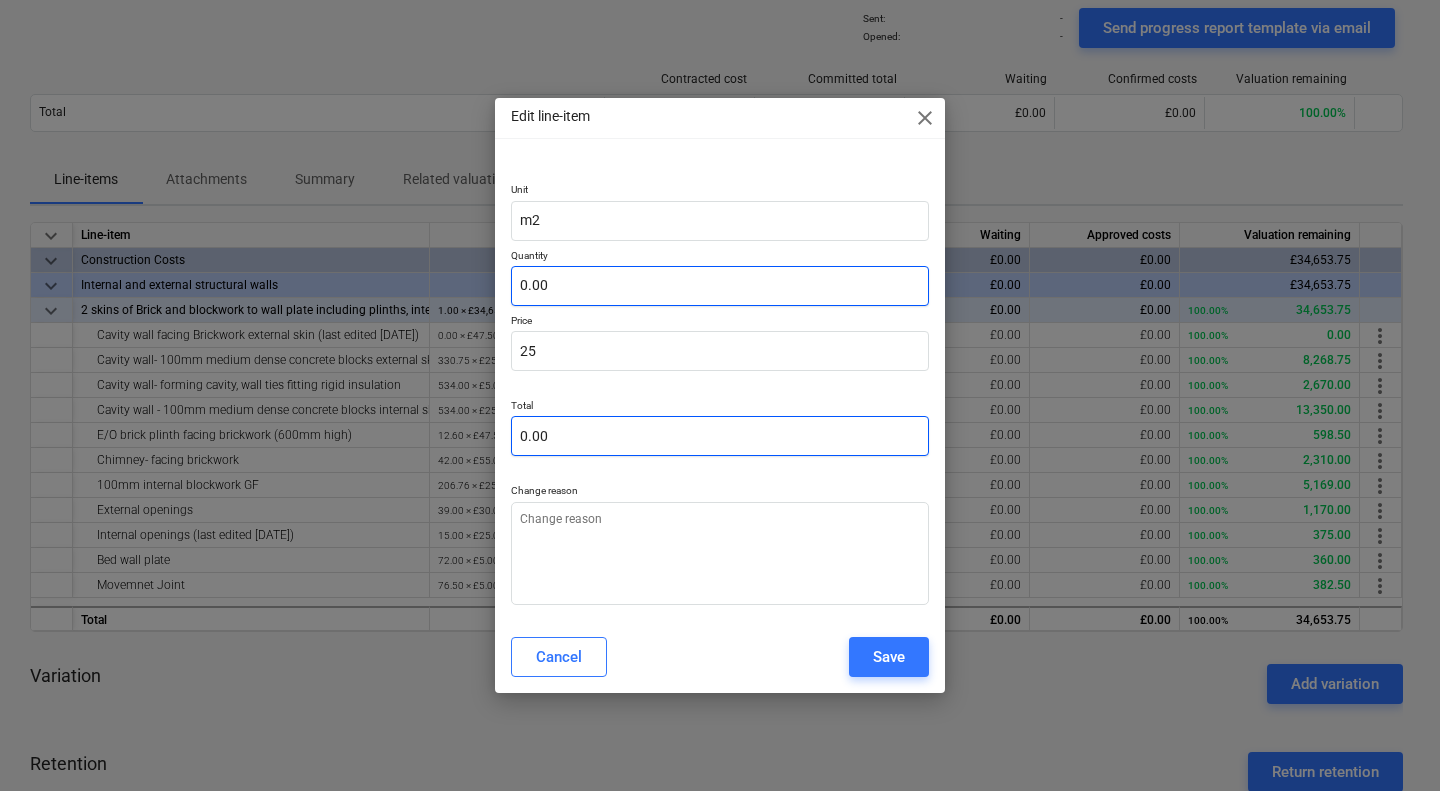 type on "x" 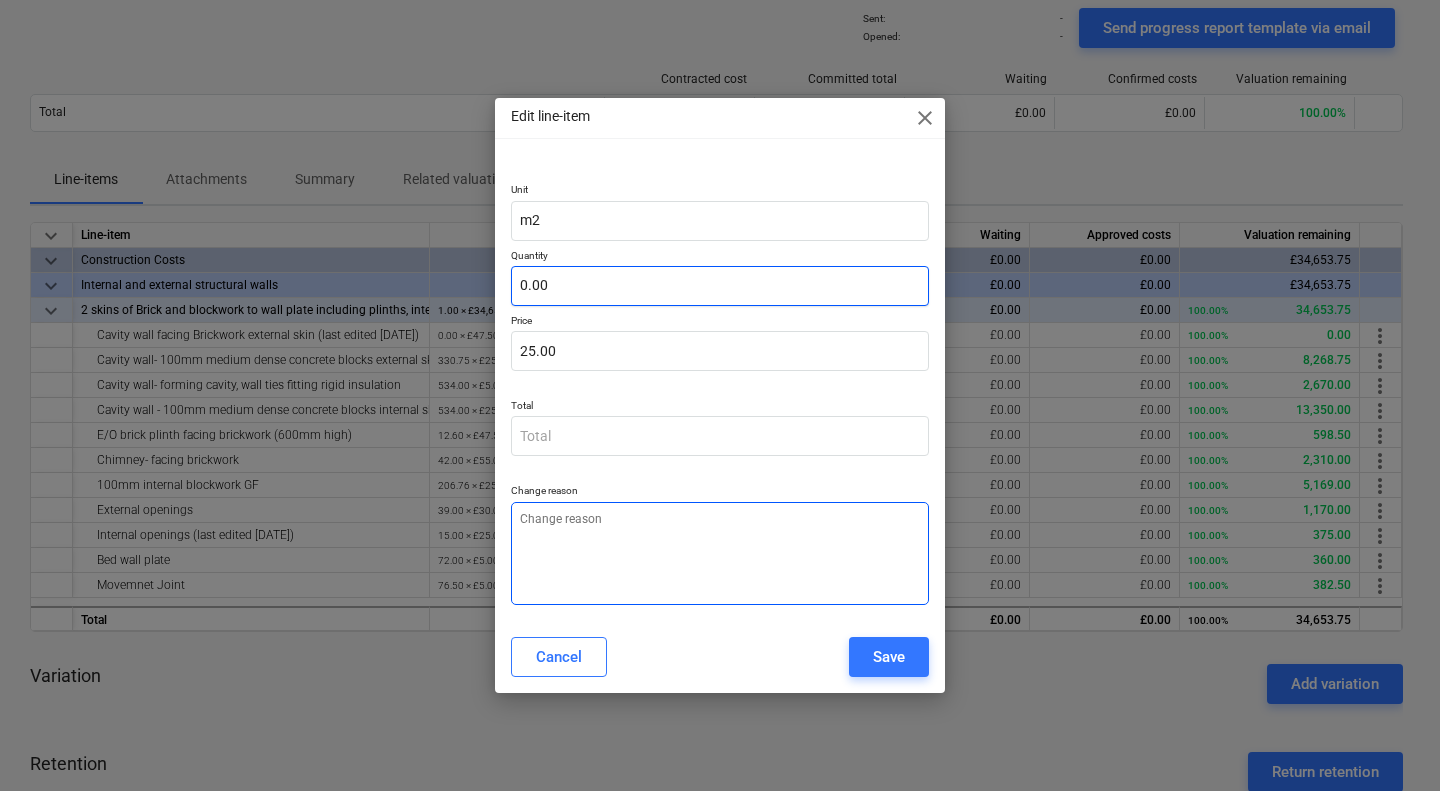 type on "0.00" 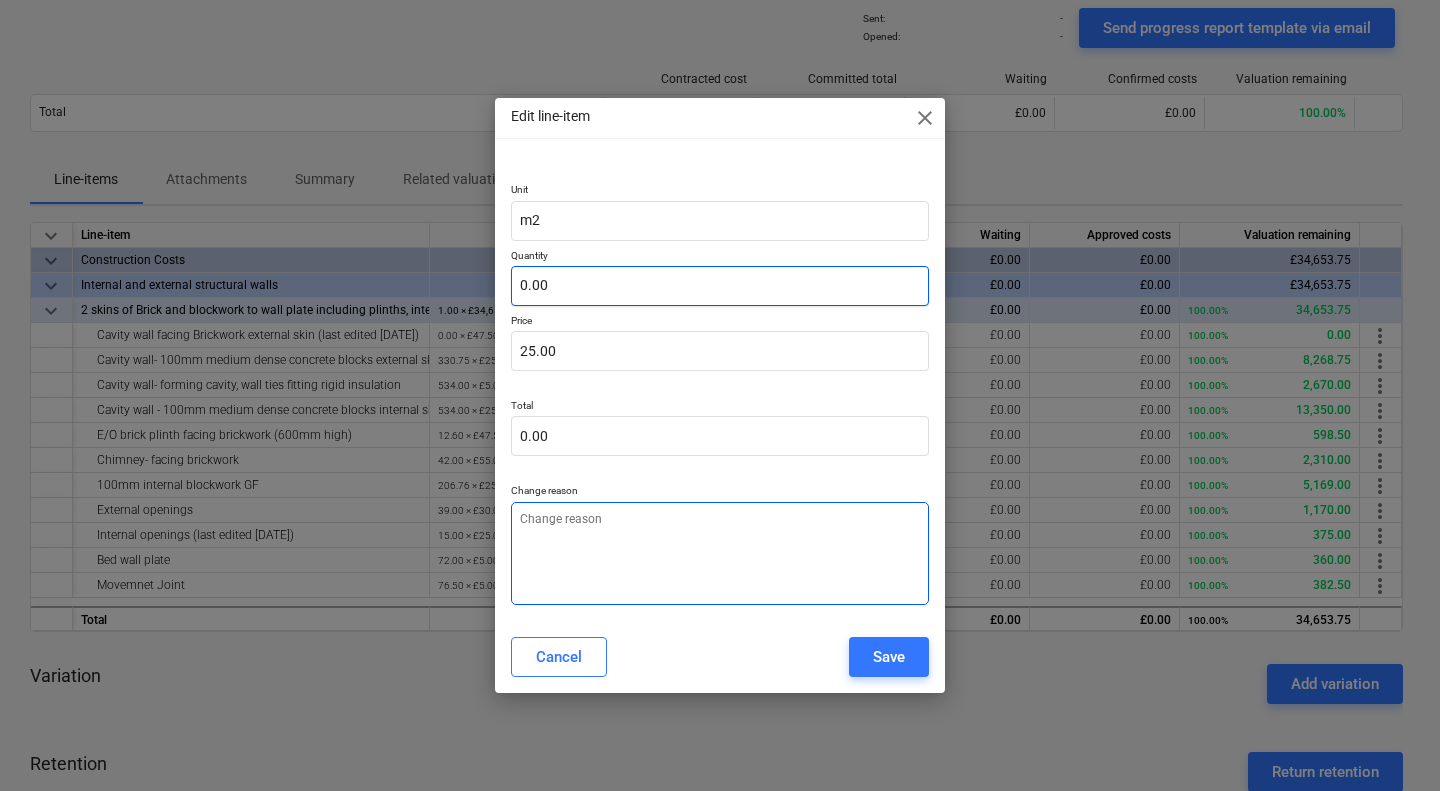 type on "x" 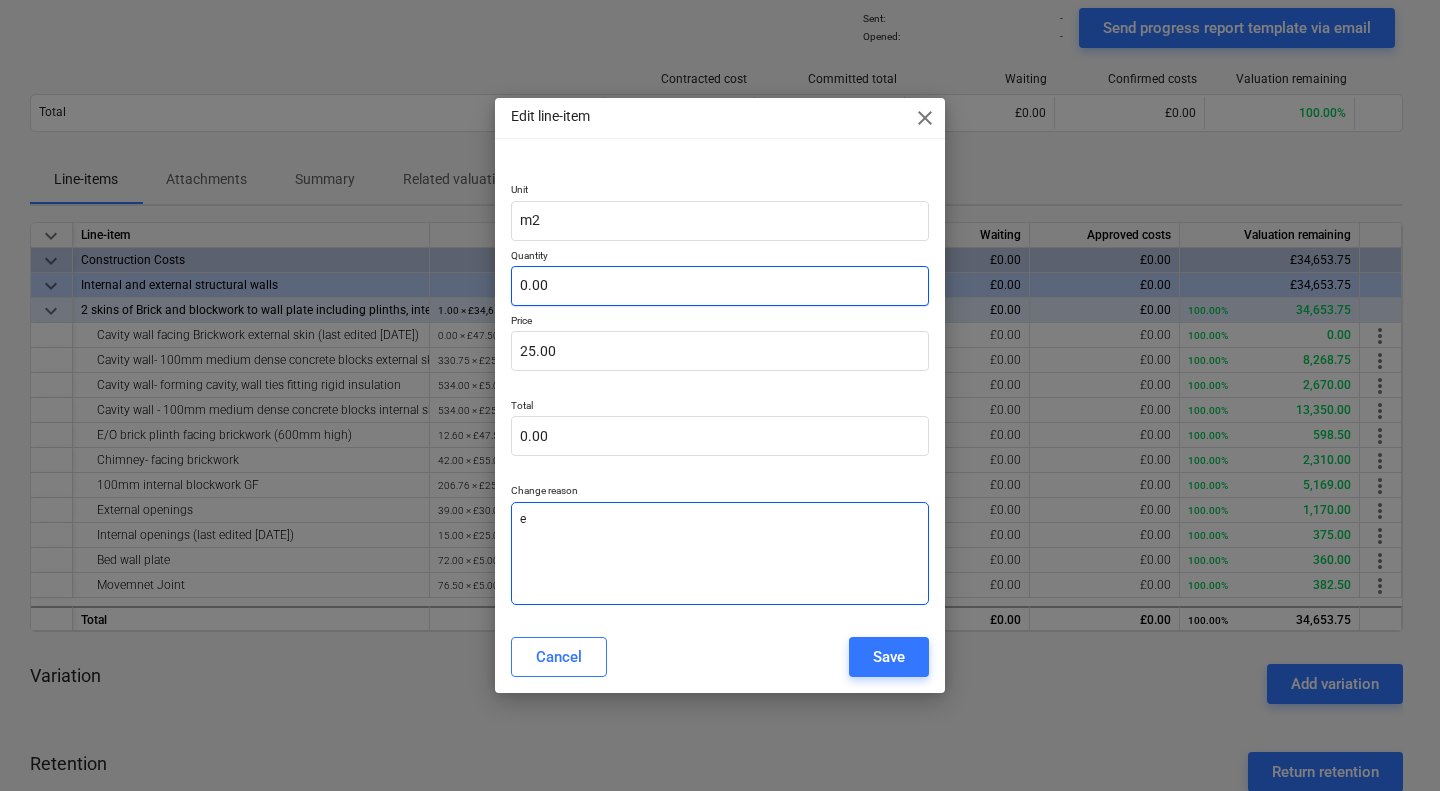 type on "x" 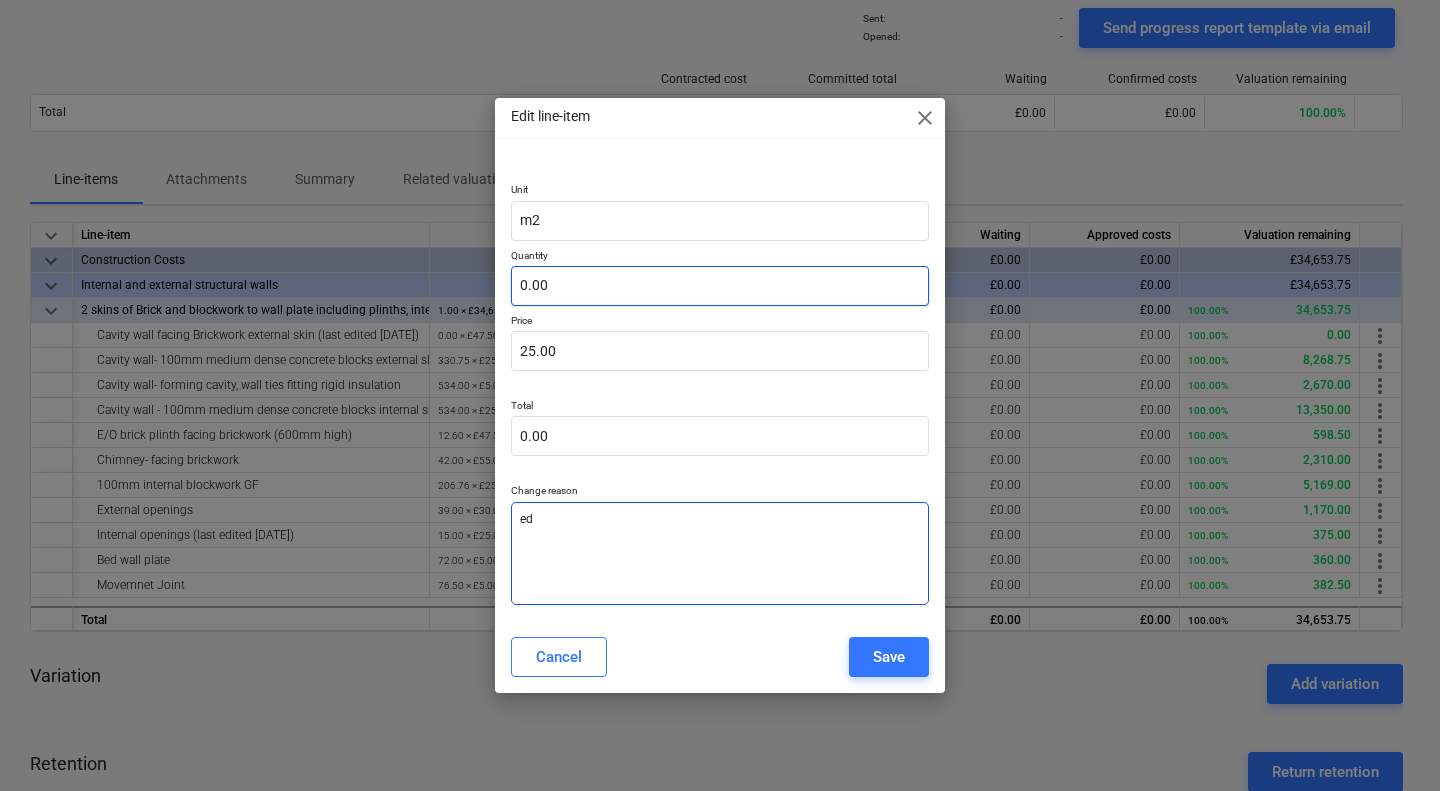 type on "x" 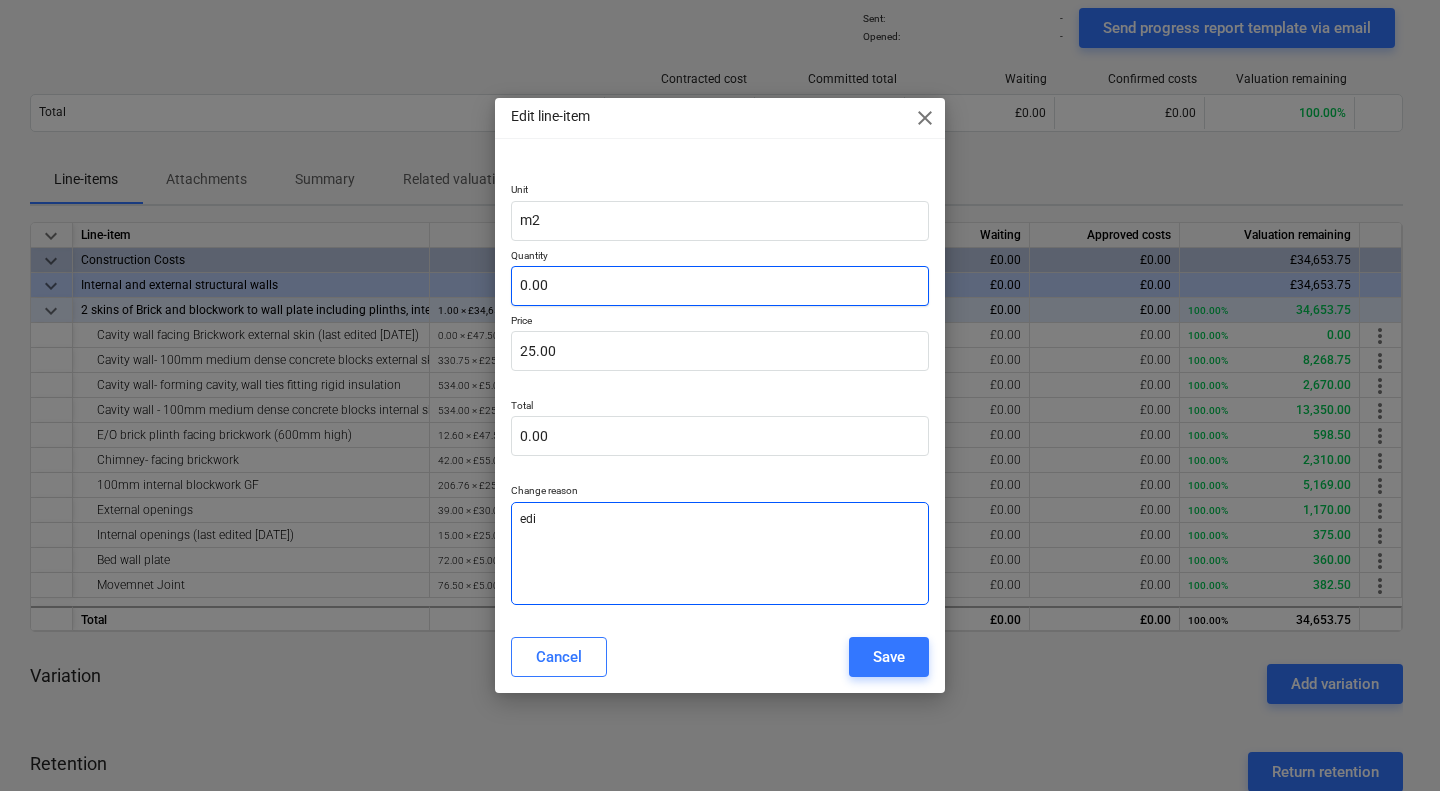 type on "x" 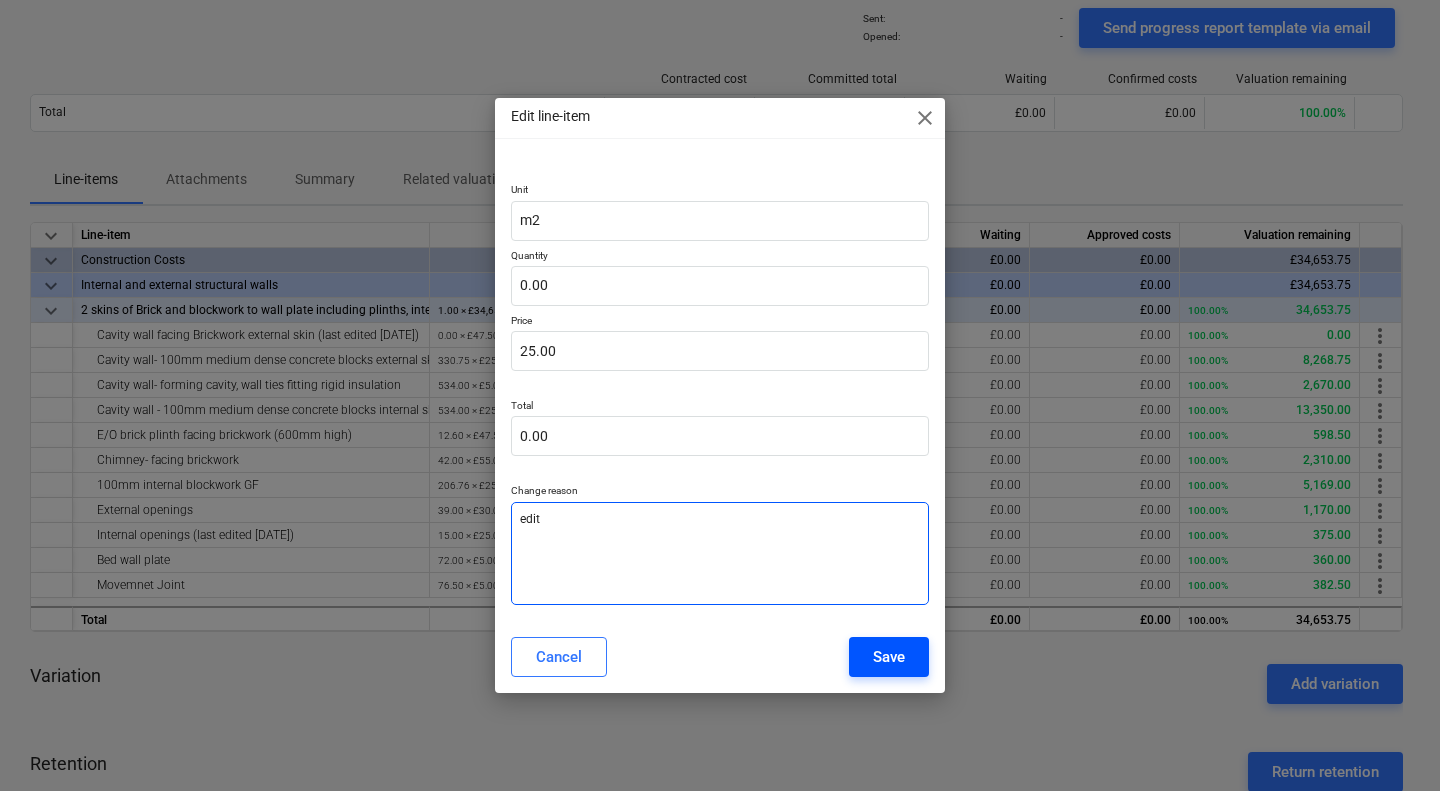 type on "edit" 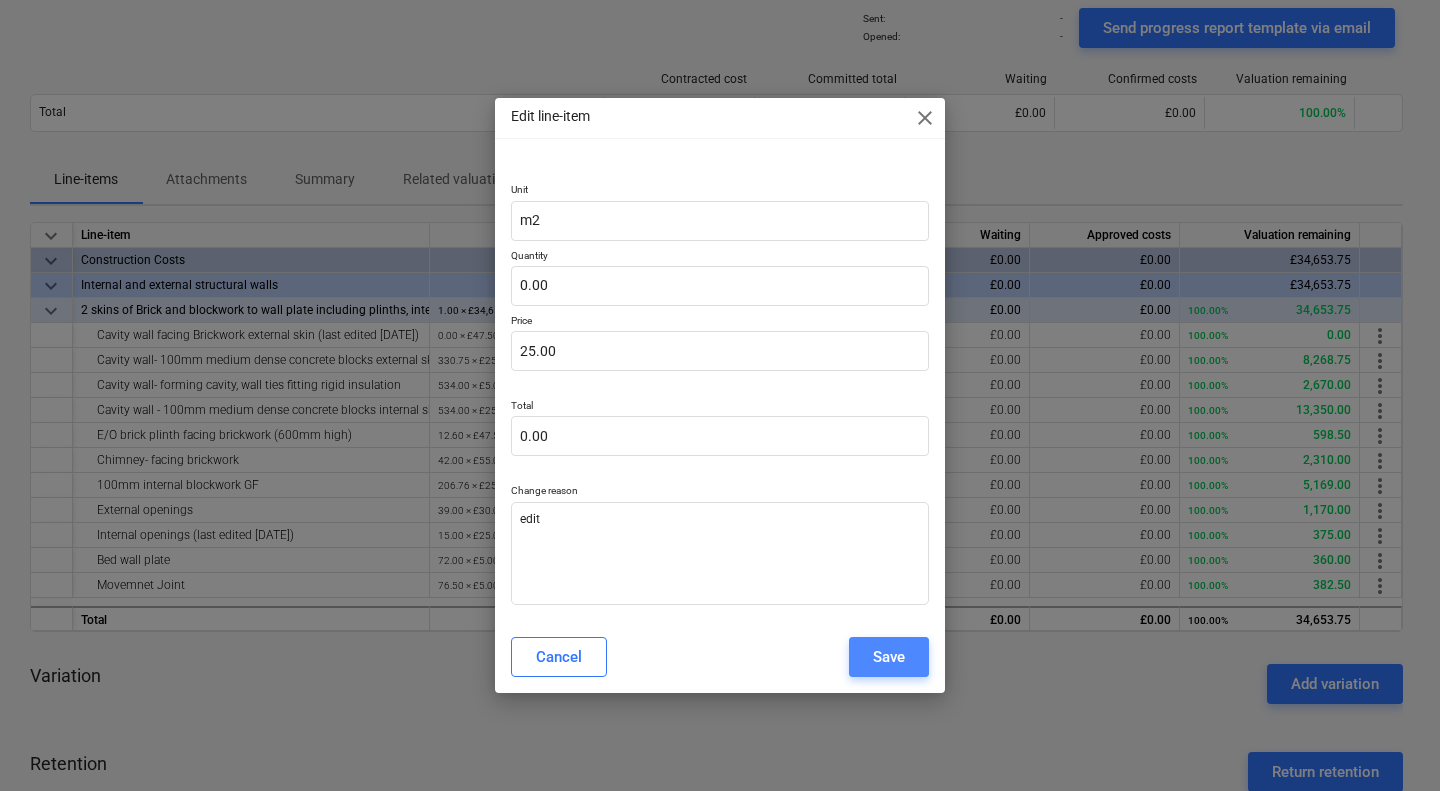 click on "Save" at bounding box center [889, 657] 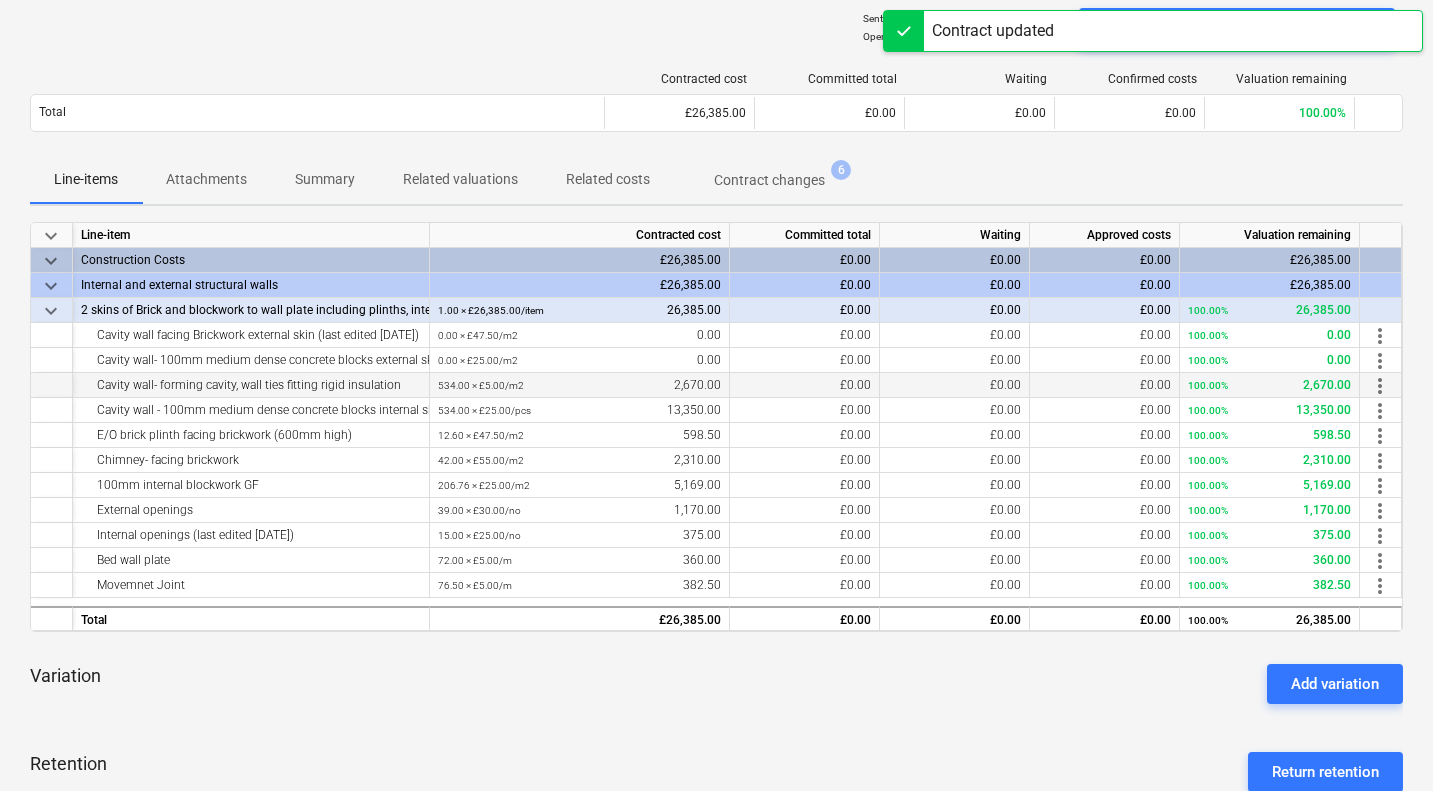 click on "more_vert" at bounding box center [1380, 386] 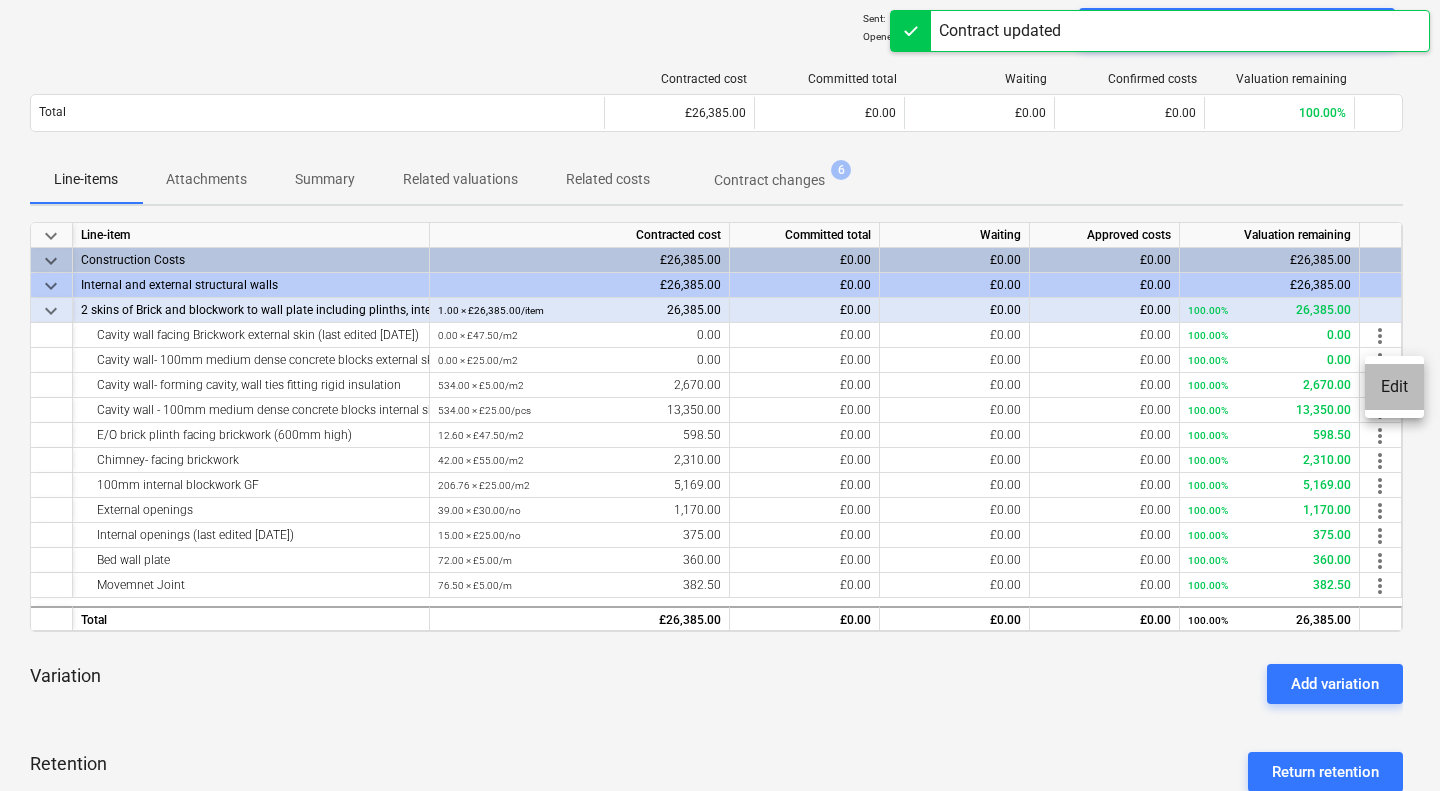 click on "Edit" at bounding box center (1394, 387) 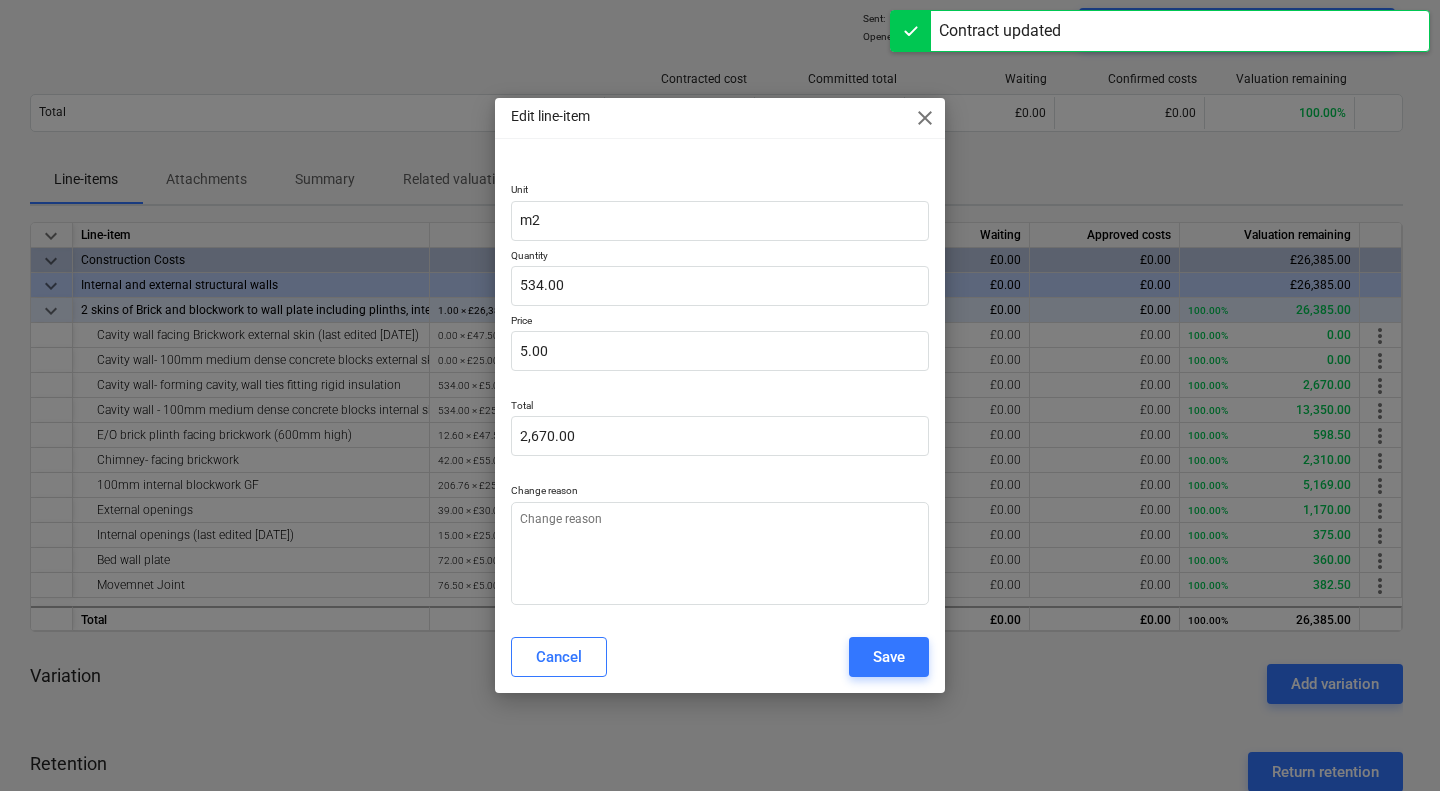 type on "x" 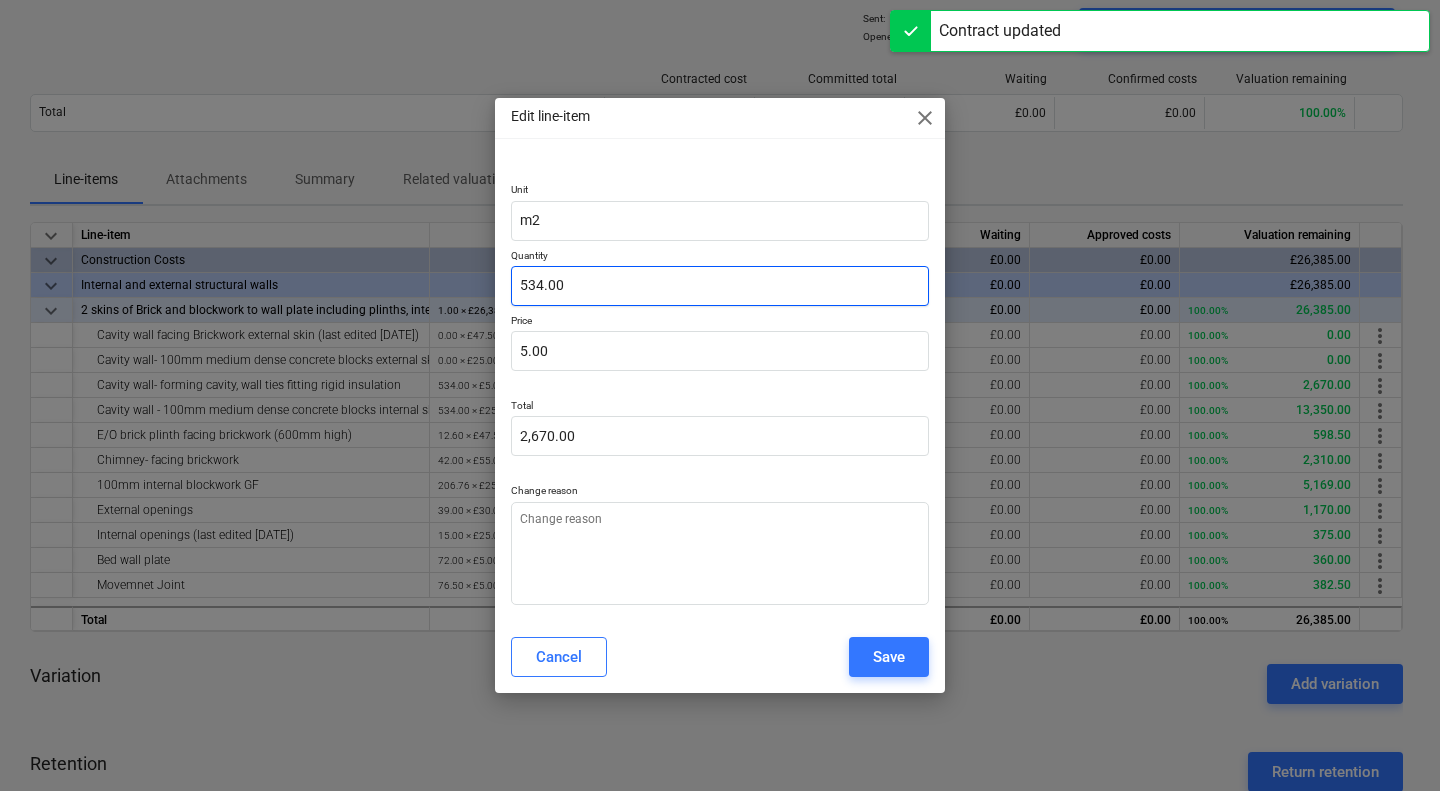 type on "534" 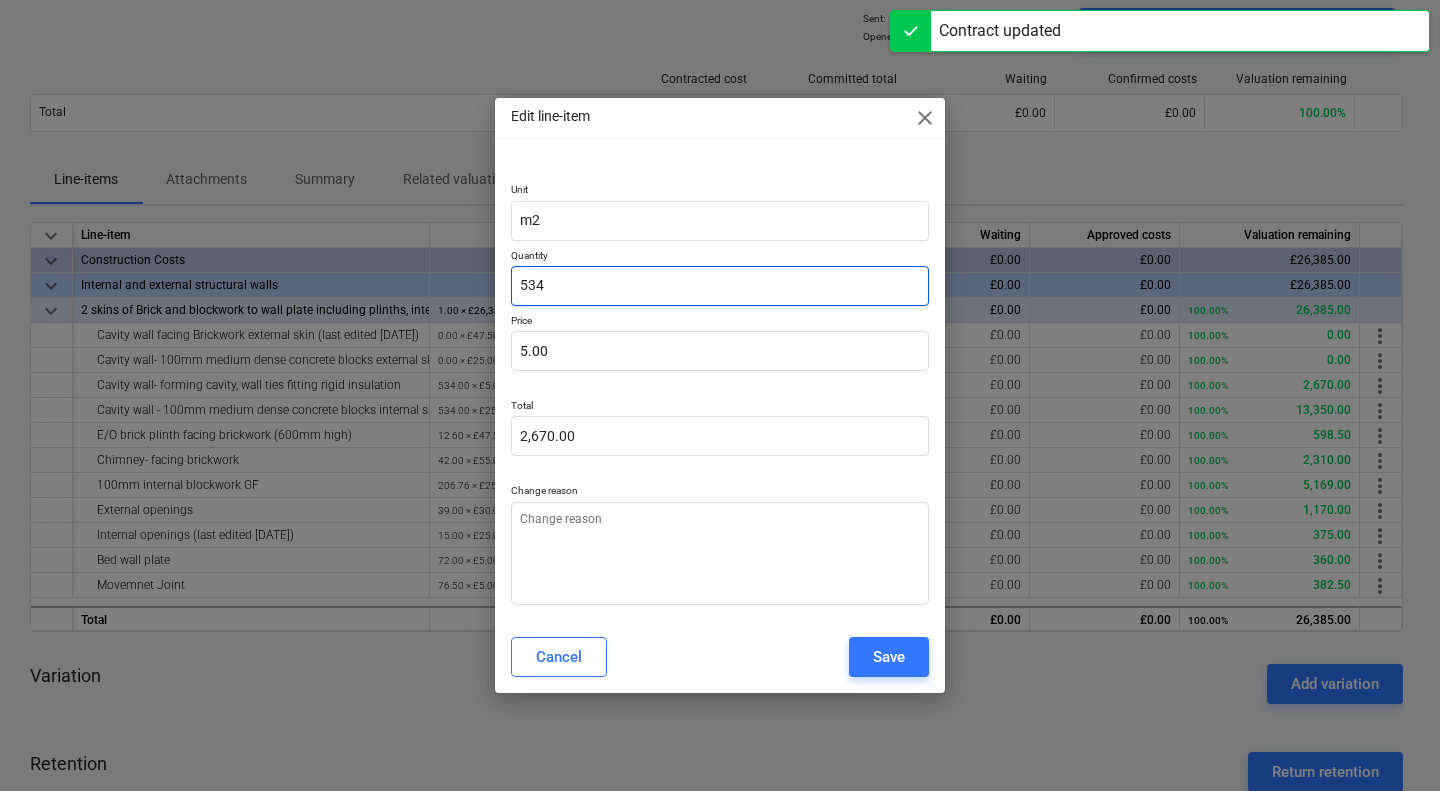 click on "534" at bounding box center (720, 286) 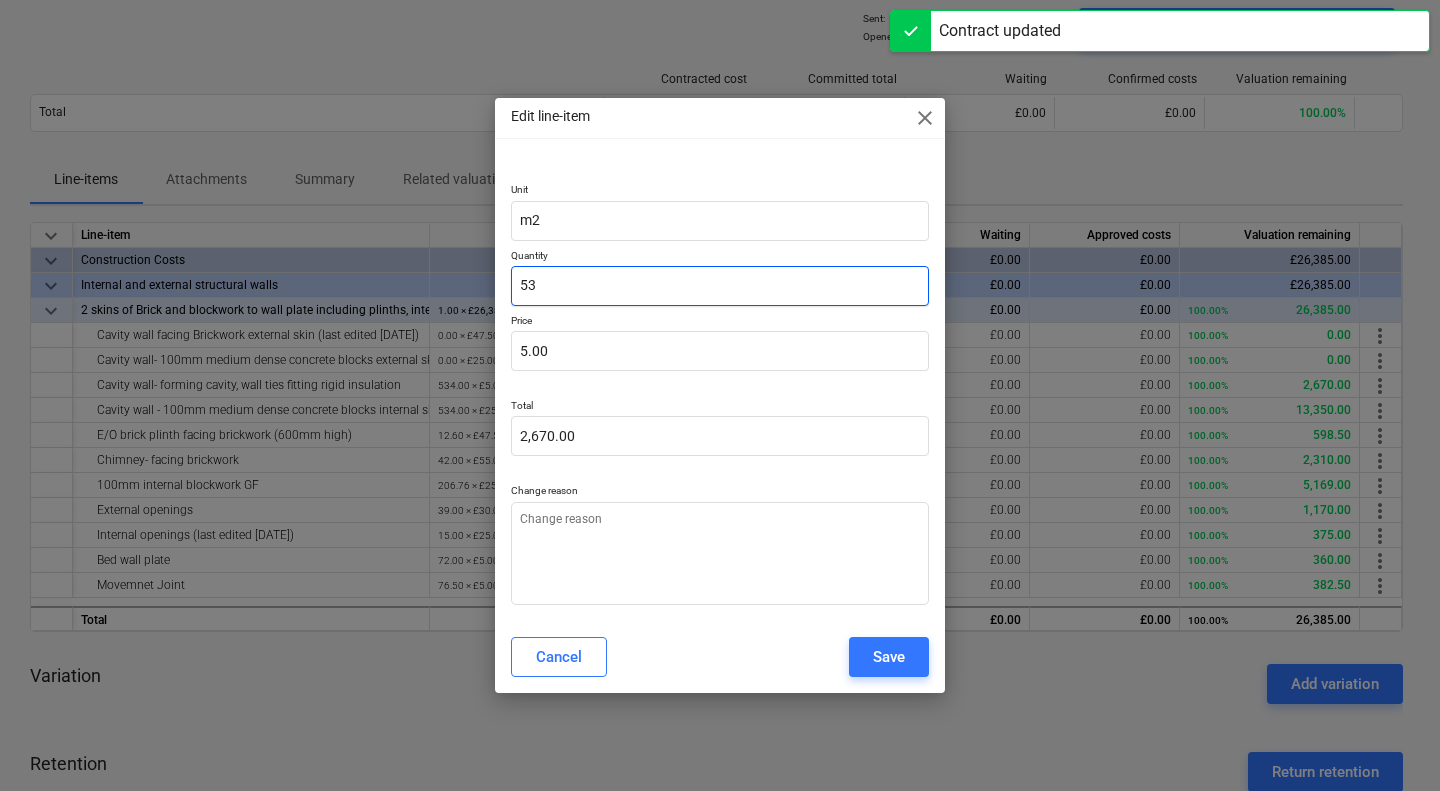 type on "265.00" 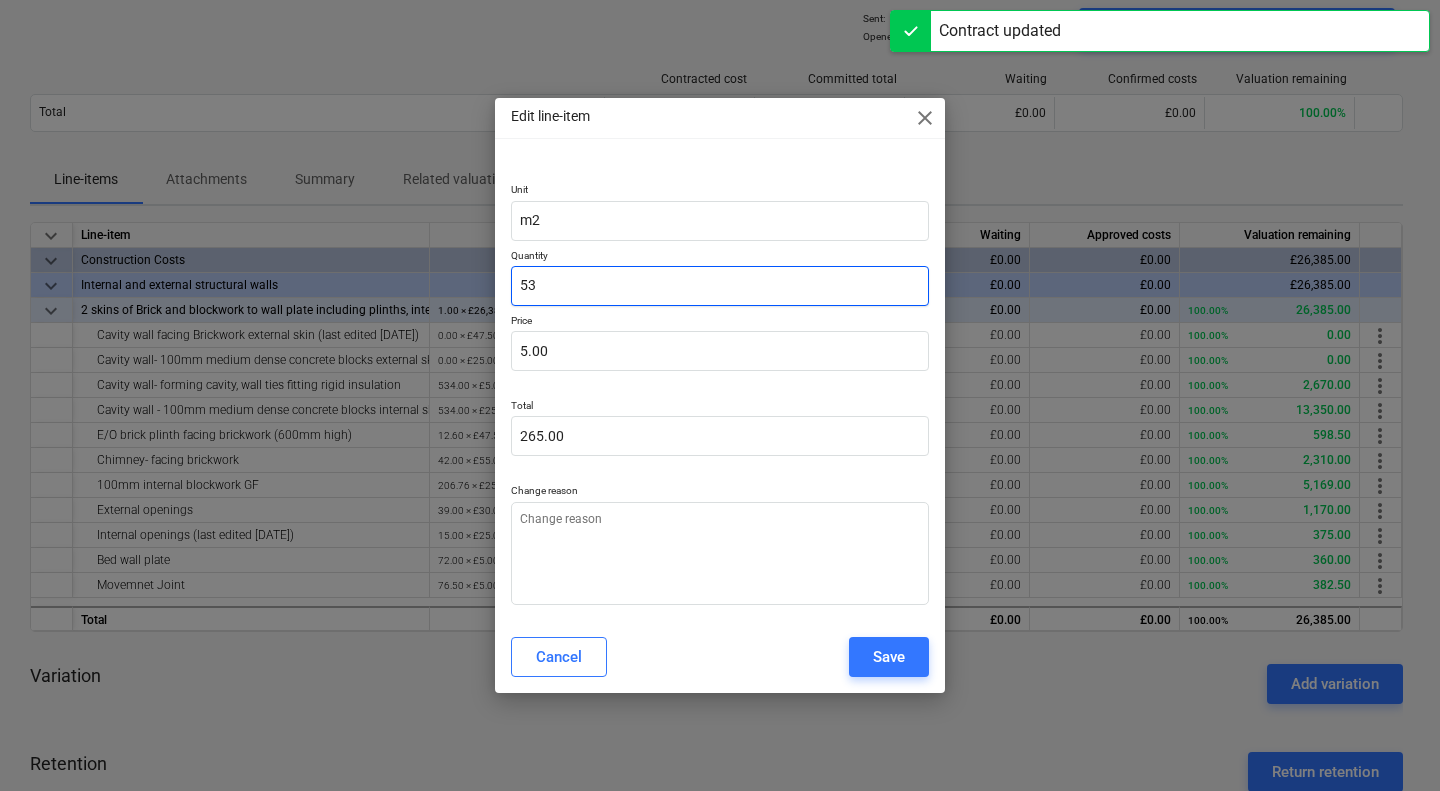 type on "x" 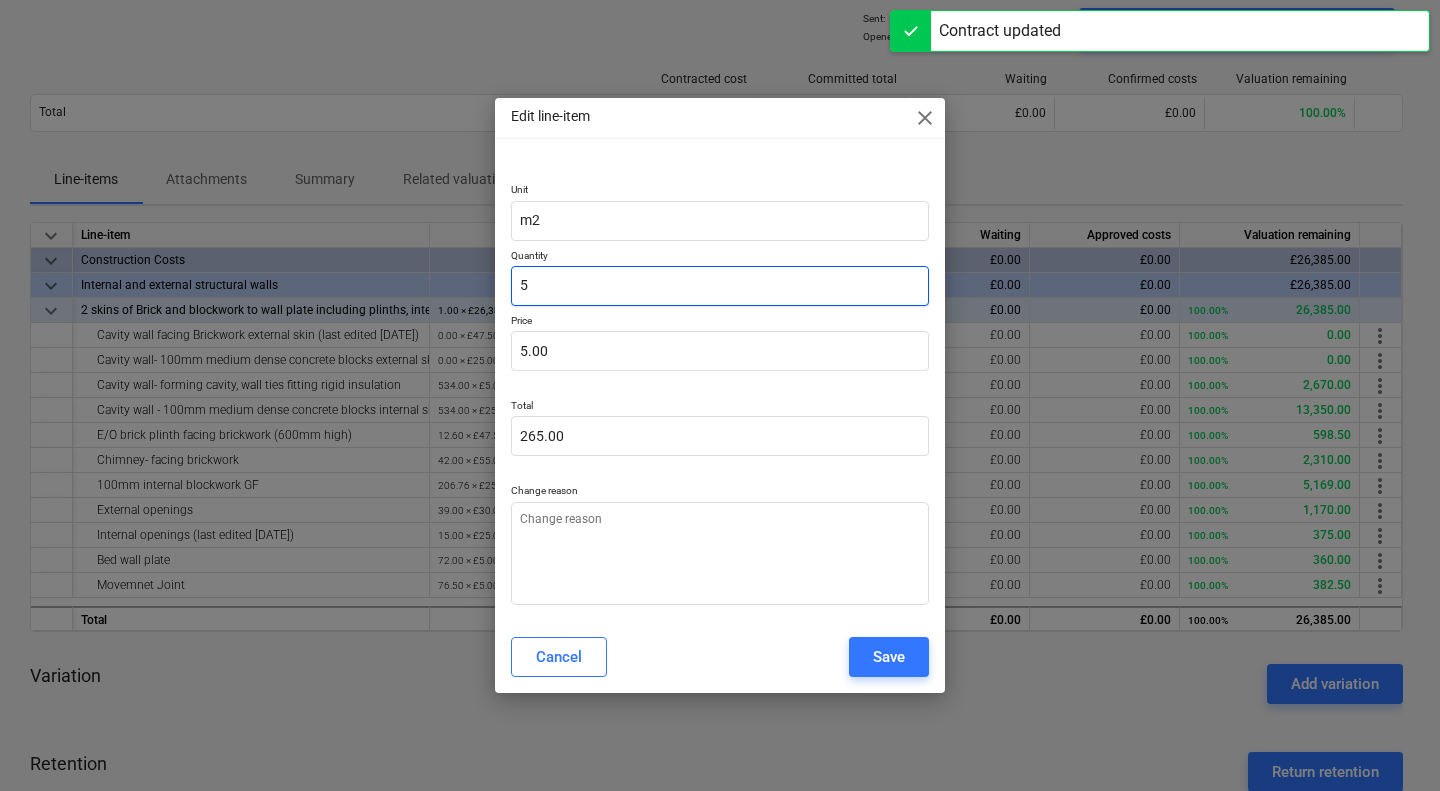 type on "25.00" 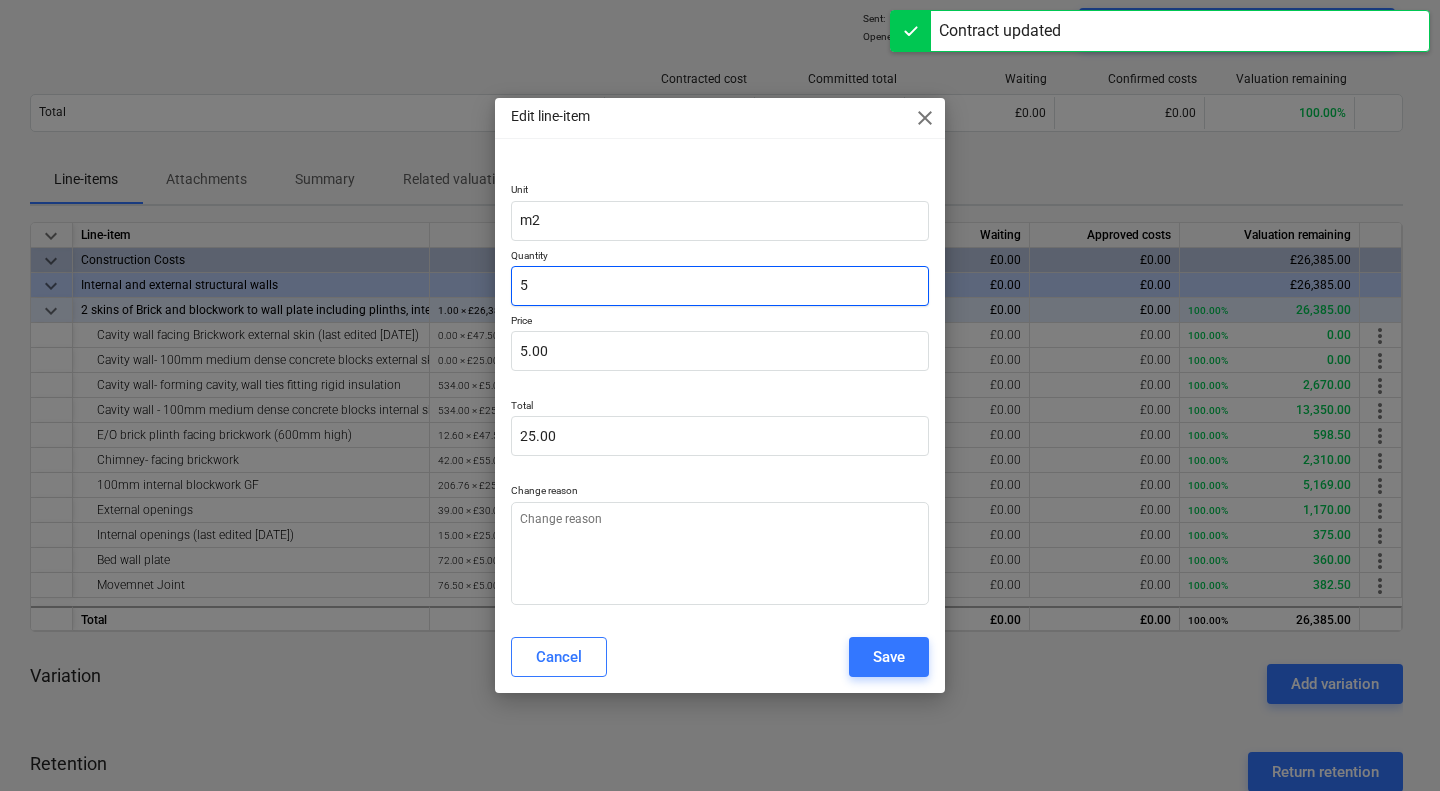 type on "x" 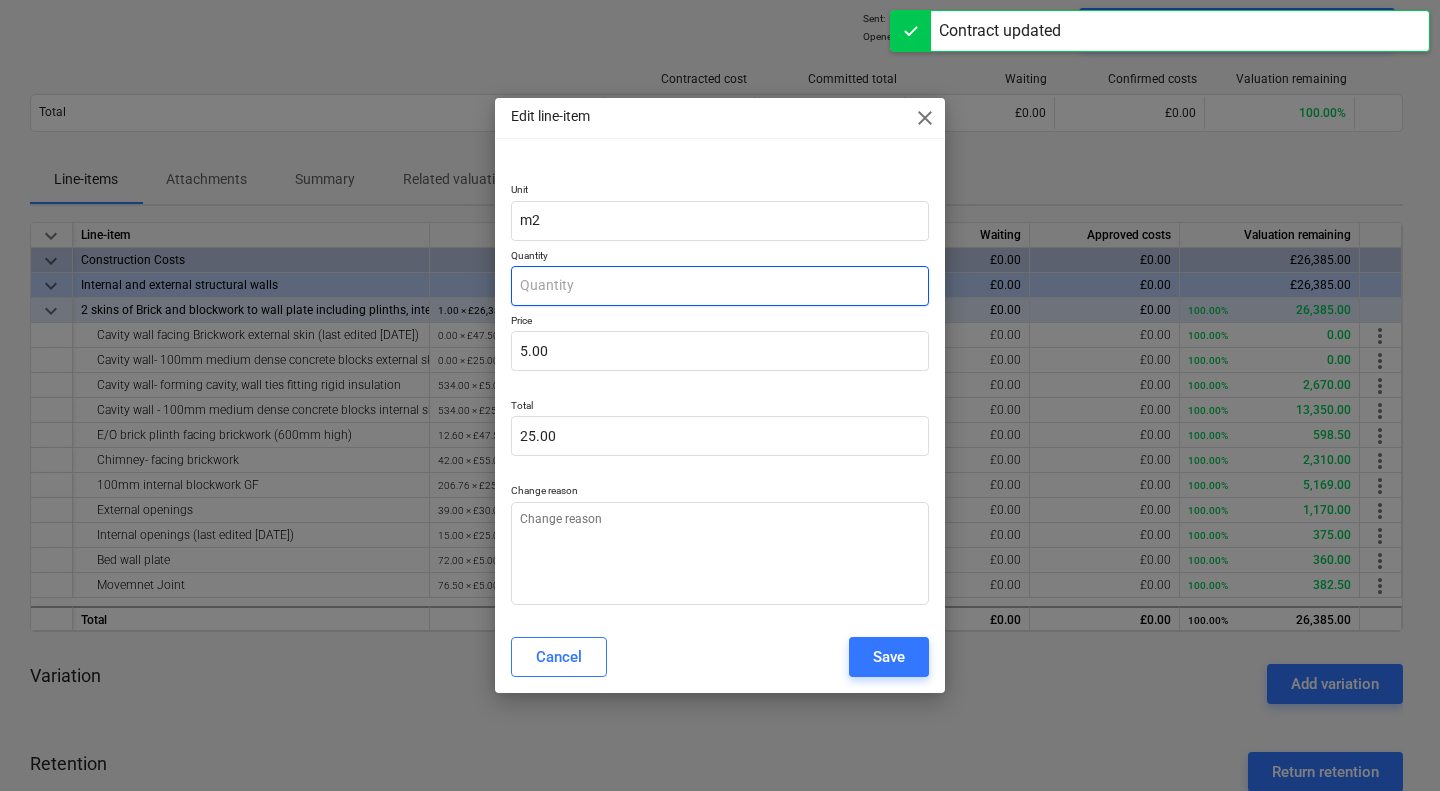 type on "0.00" 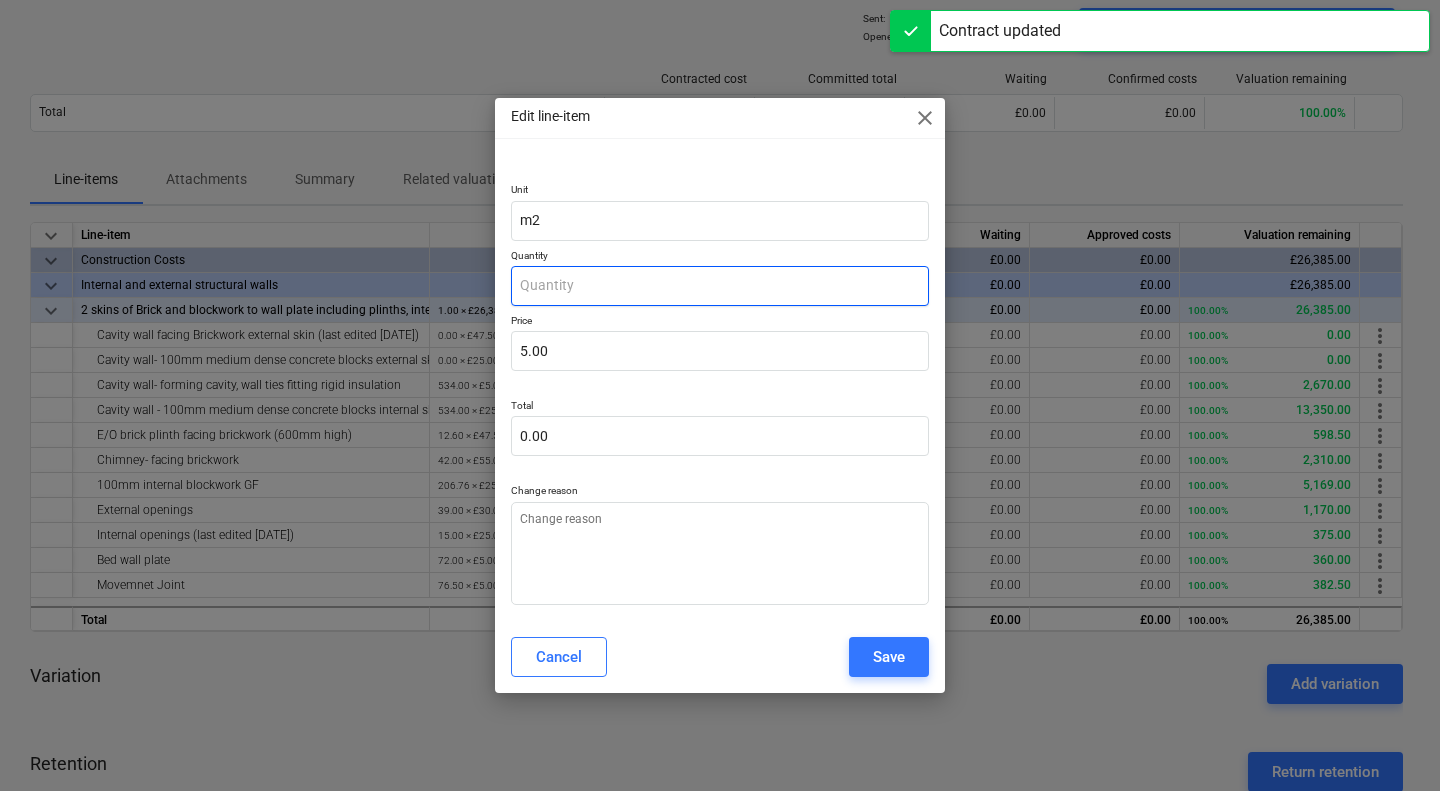 type on "x" 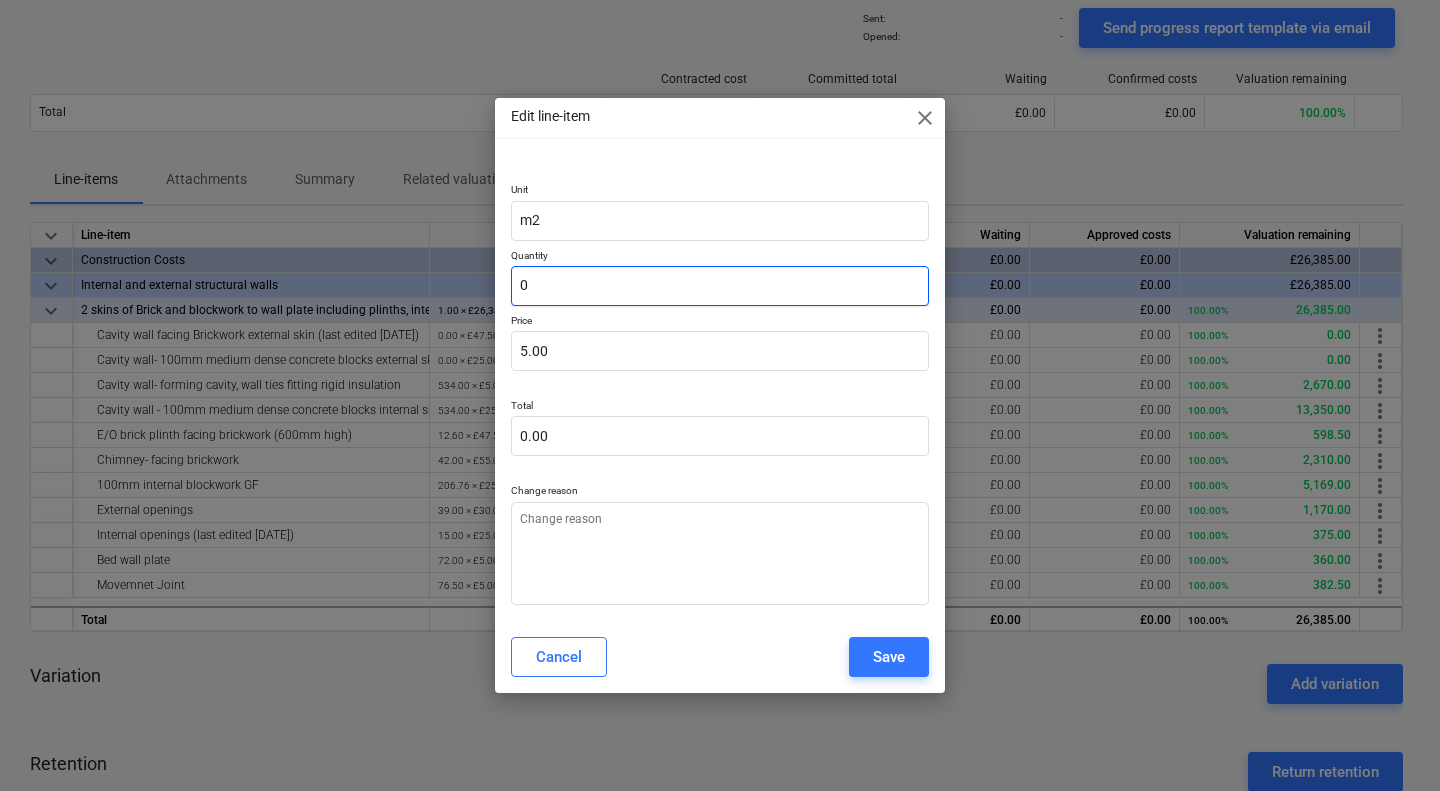 type on "0" 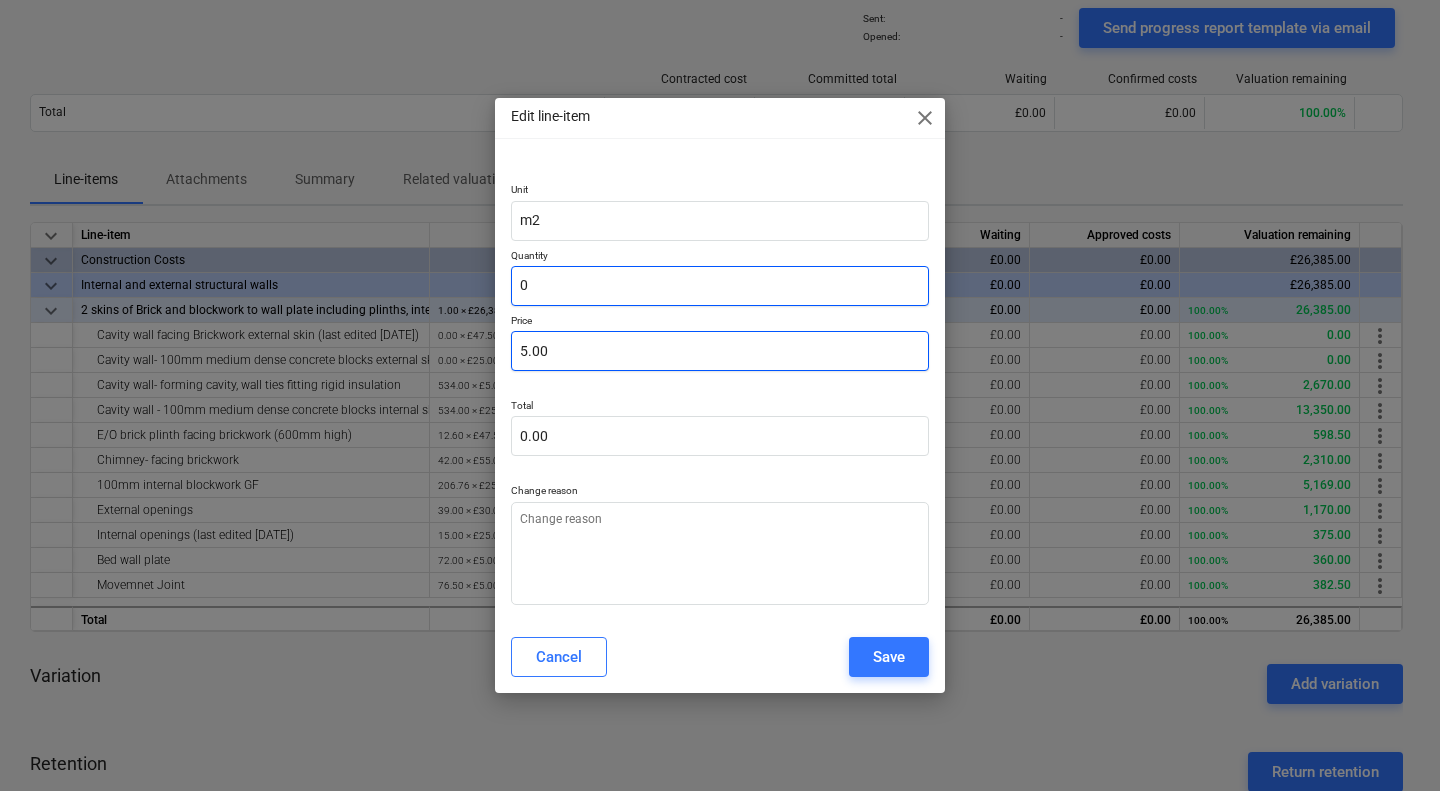 type on "x" 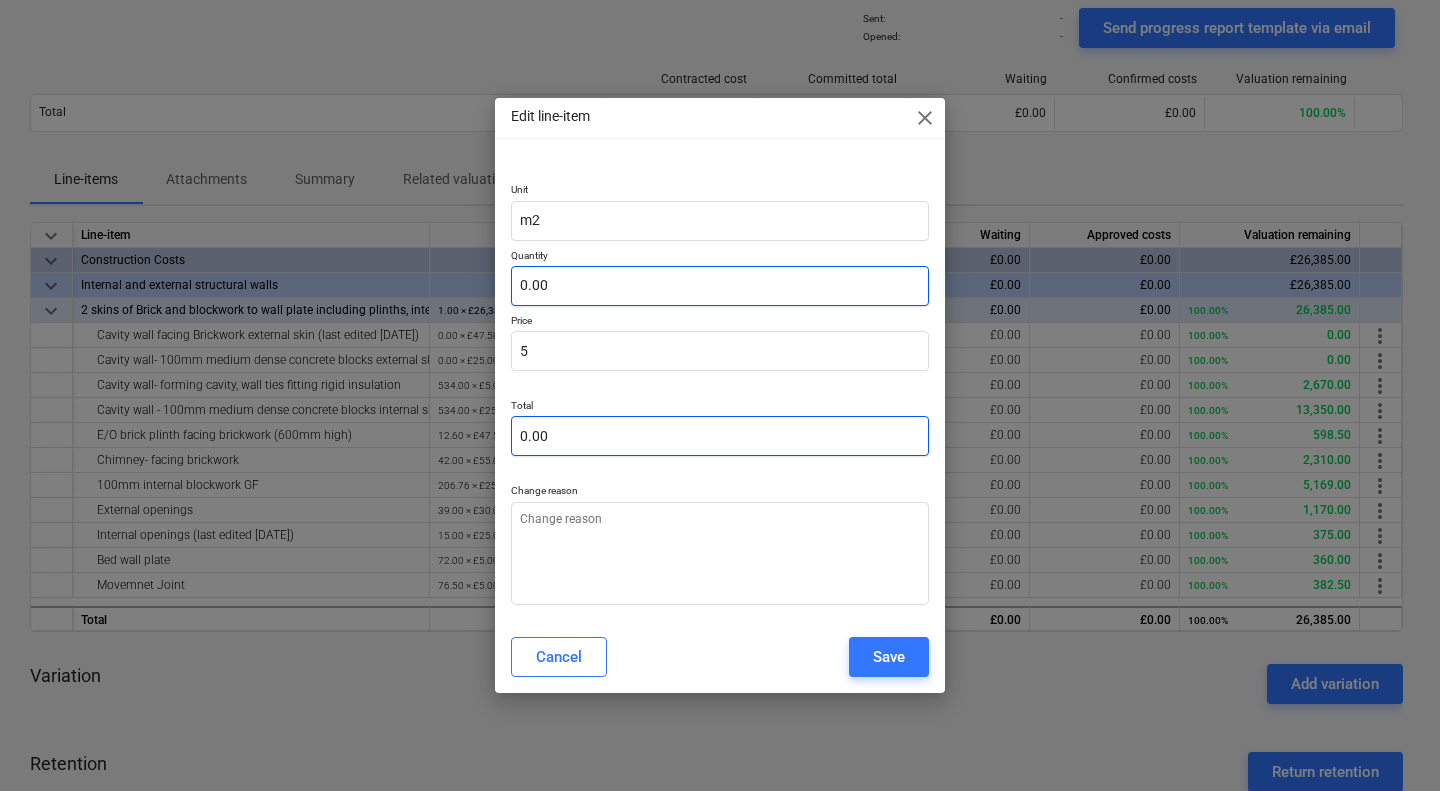 type on "x" 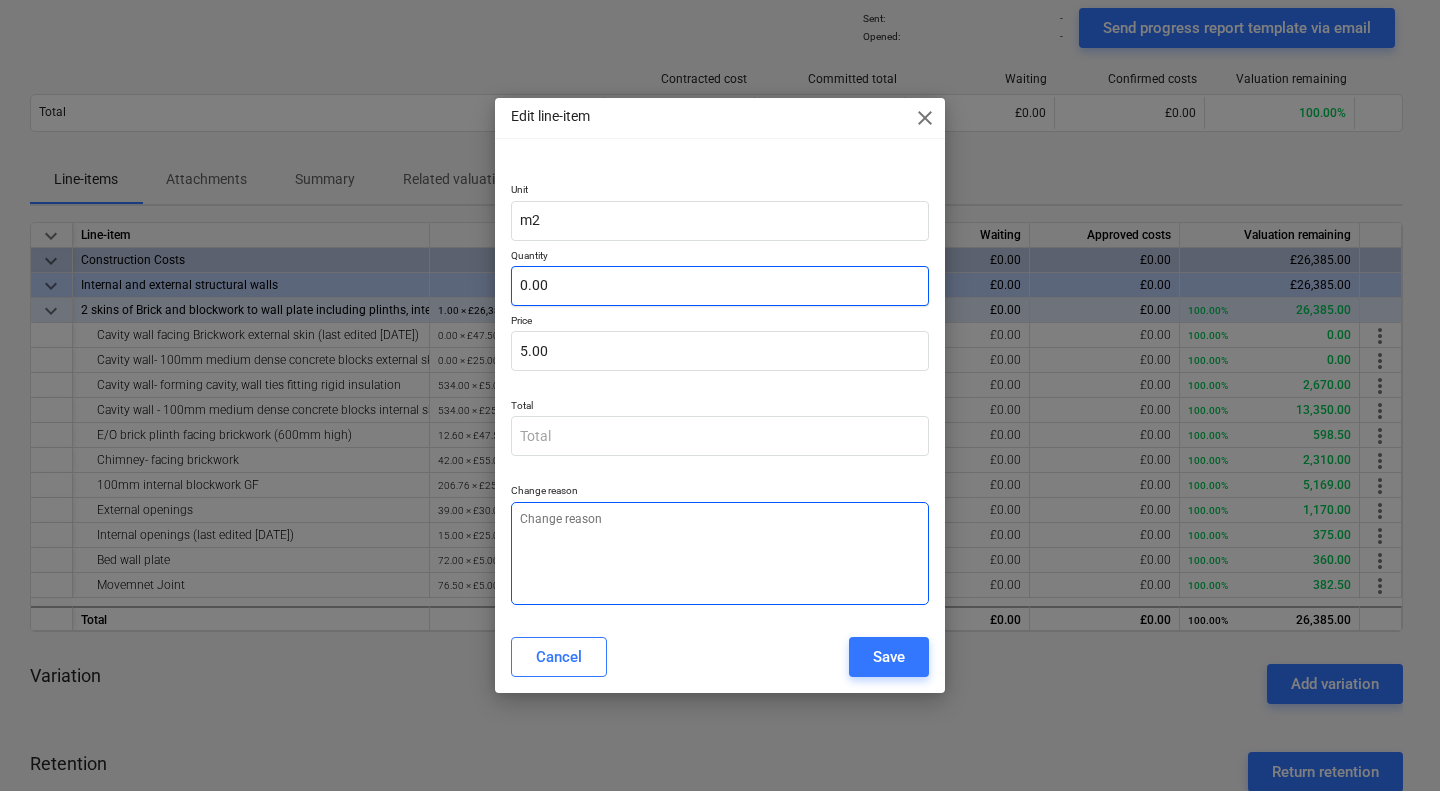 type on "0.00" 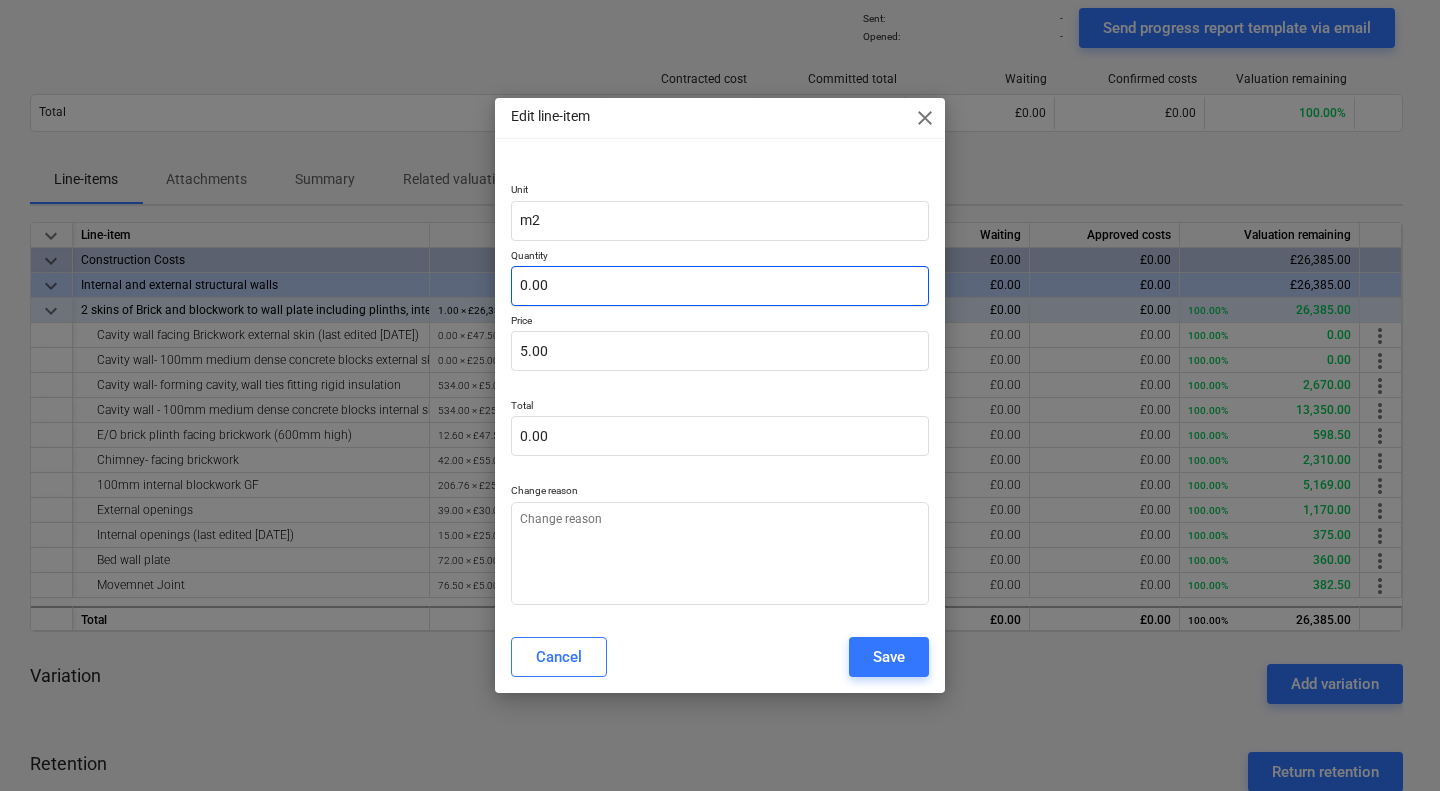 type on "x" 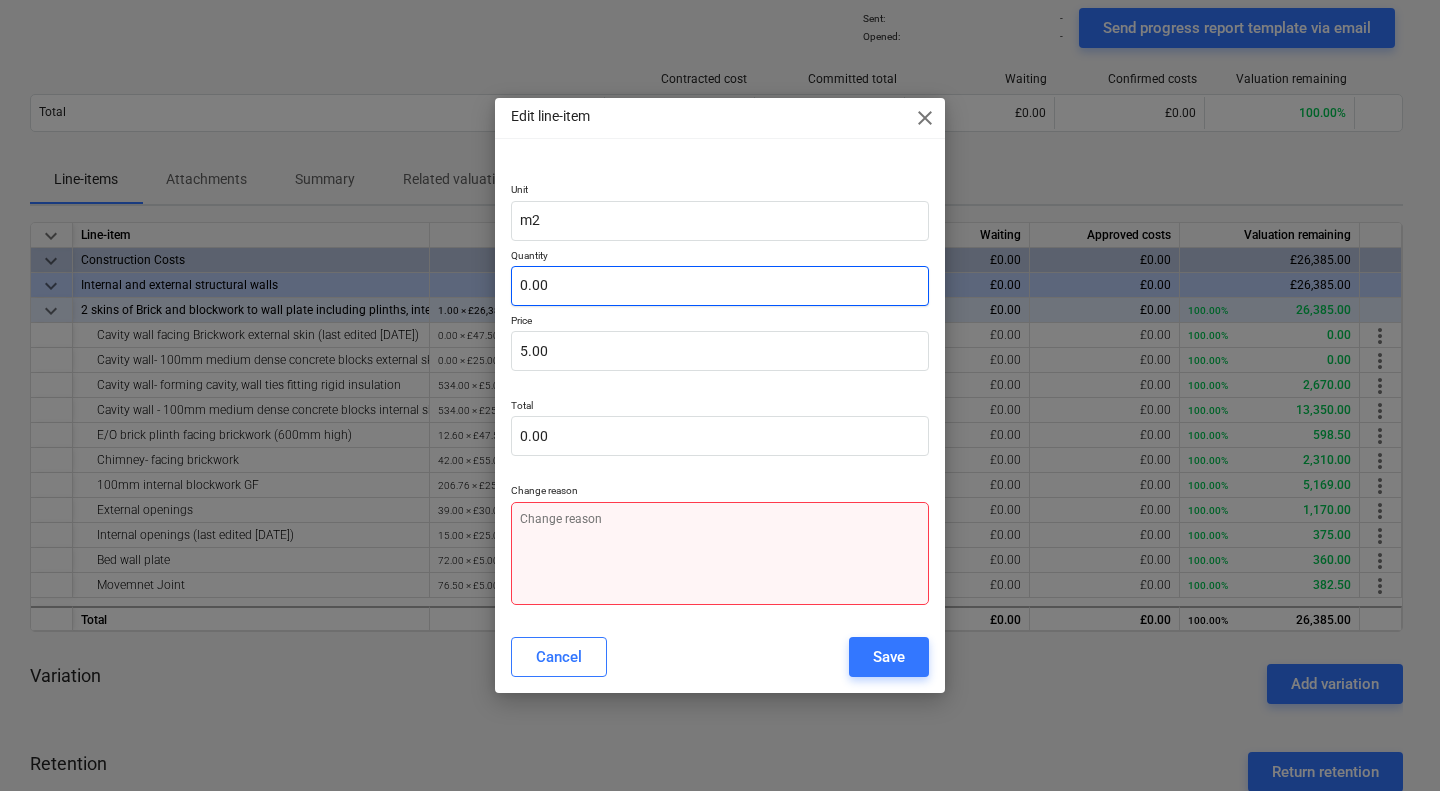 type on "x" 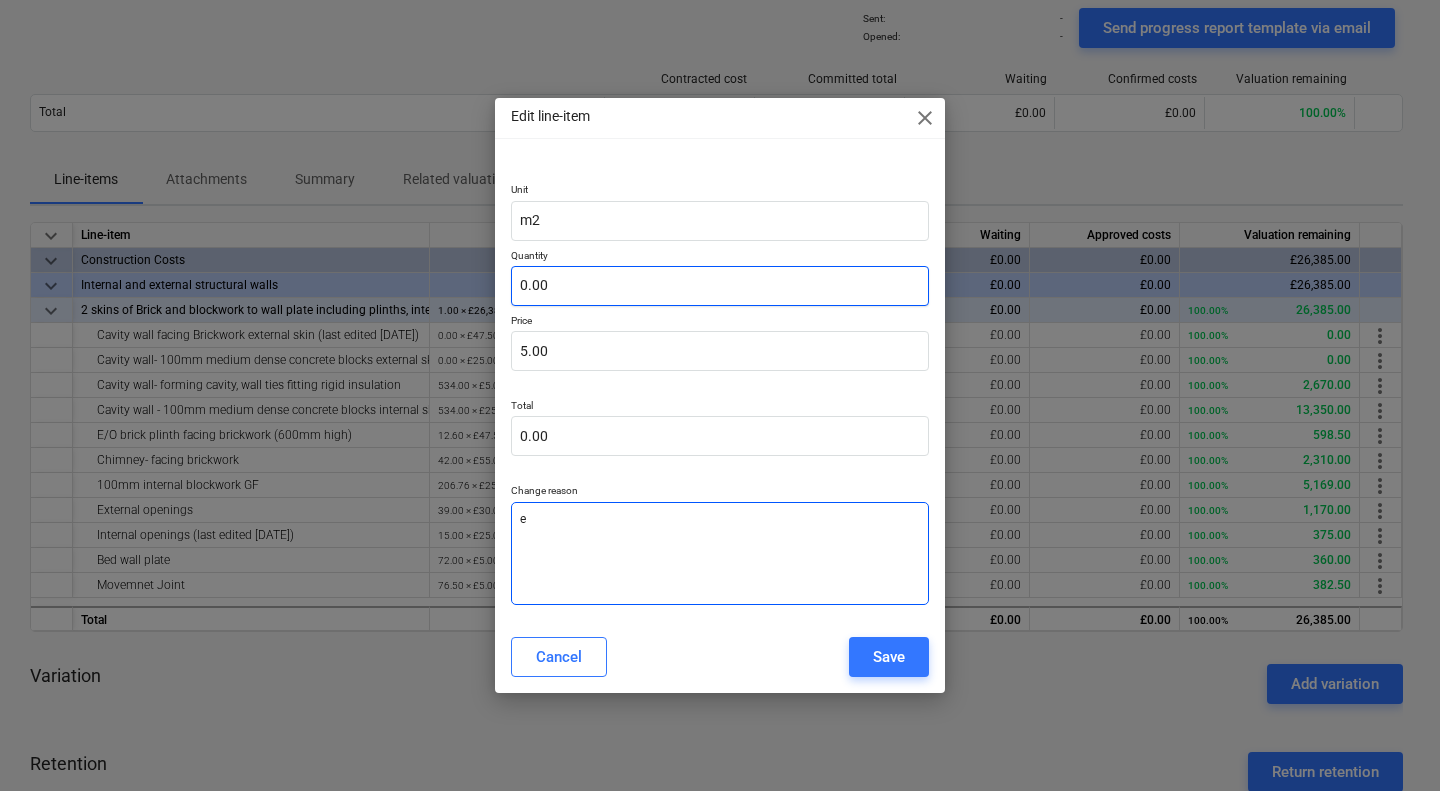 type on "x" 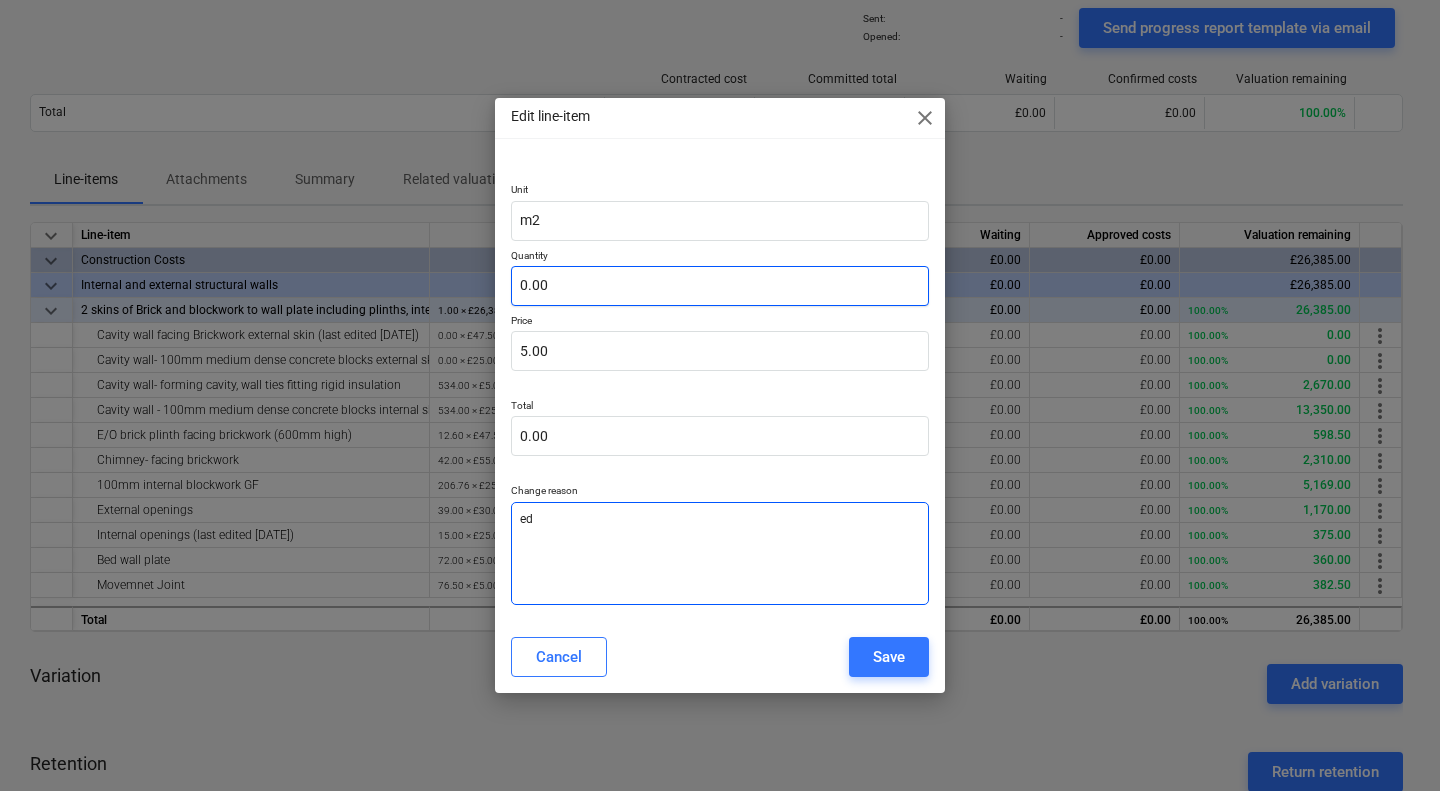 type on "x" 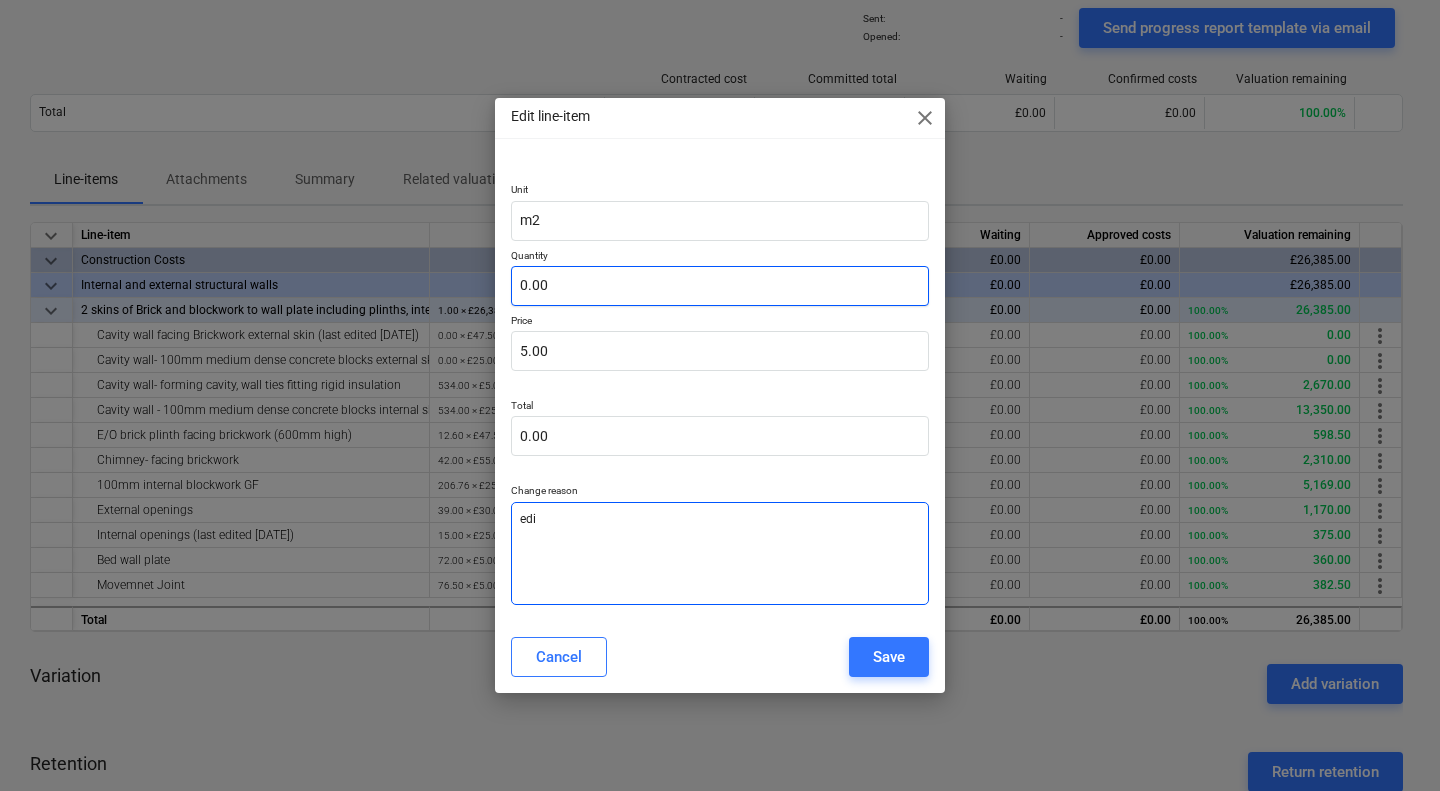 type on "x" 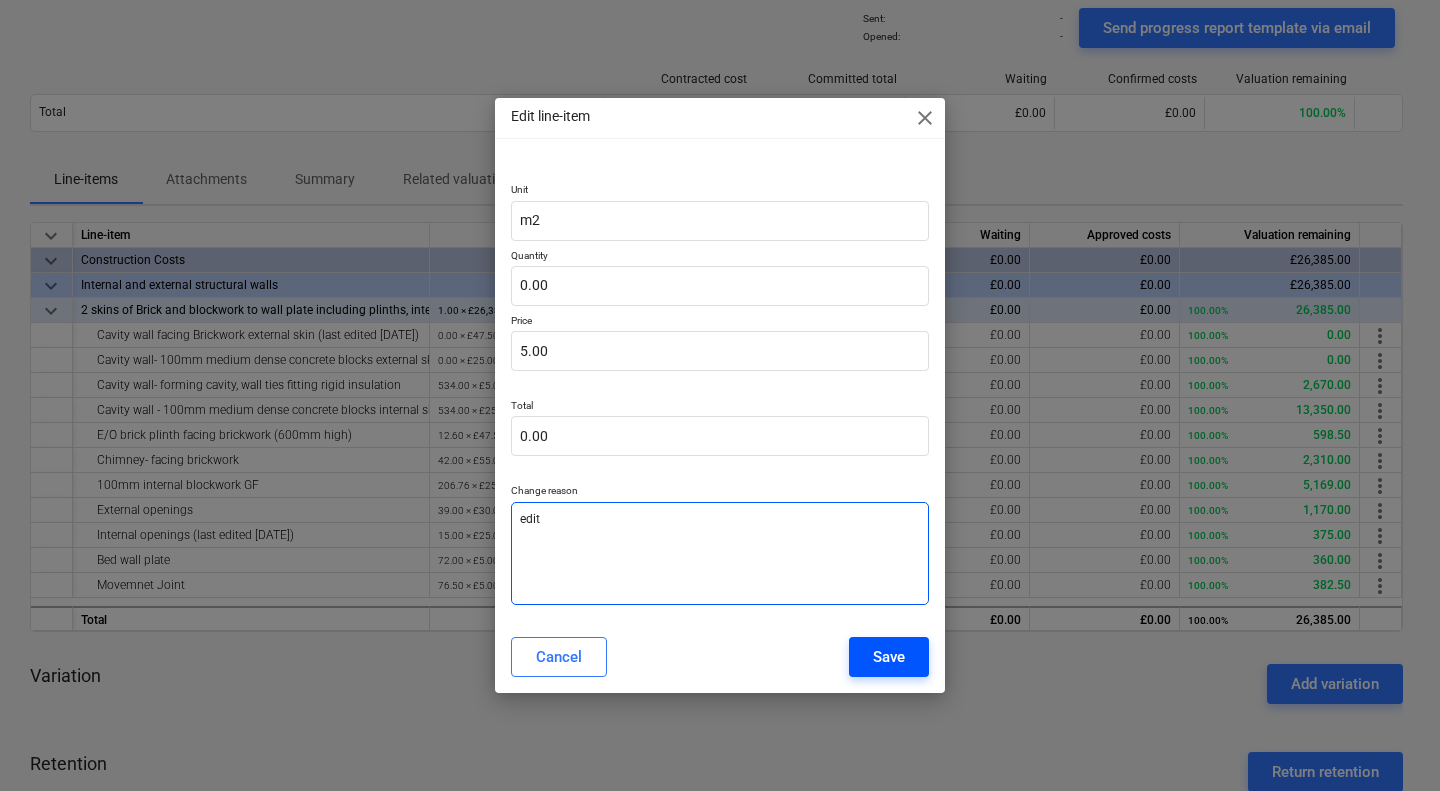 type on "edit" 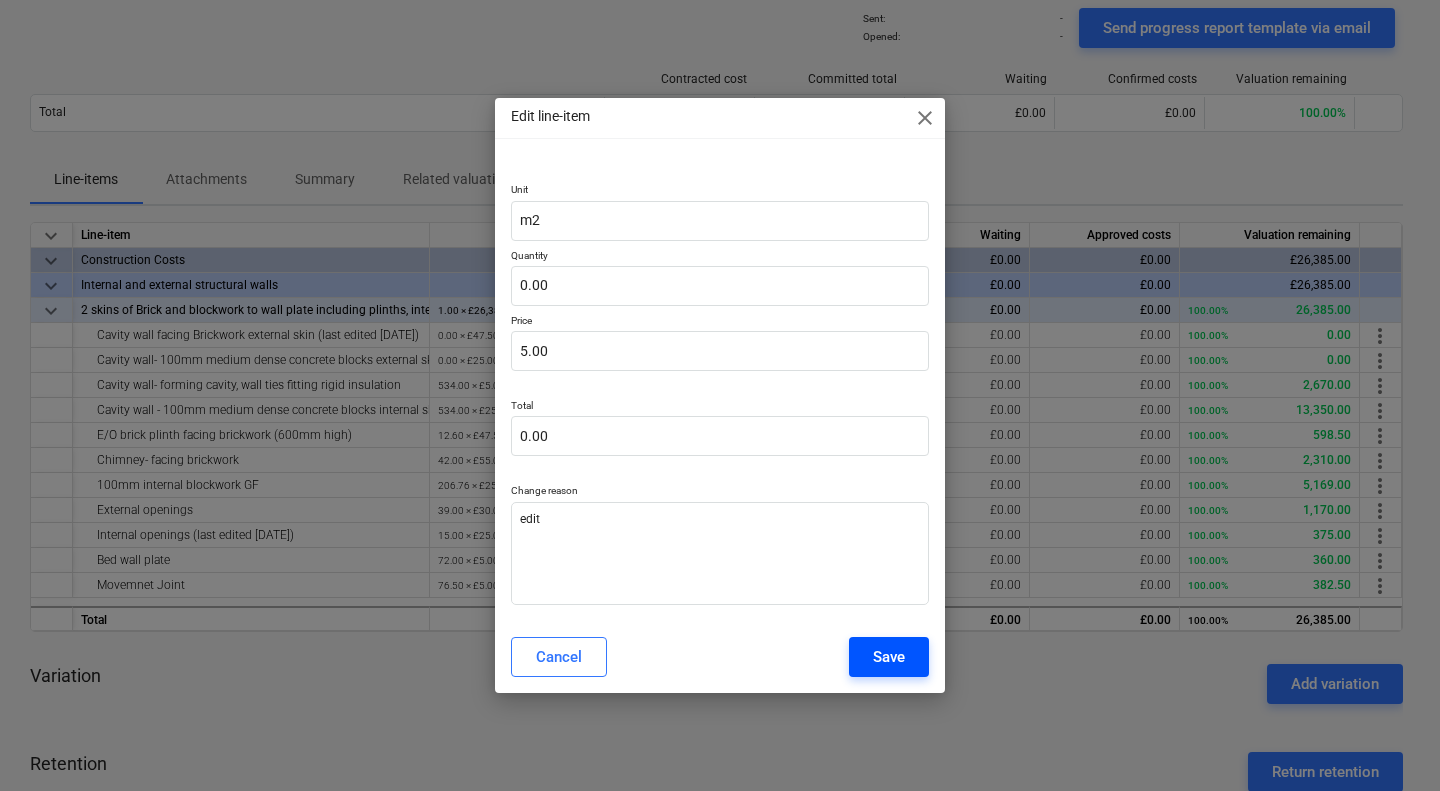 click on "Save" at bounding box center [889, 657] 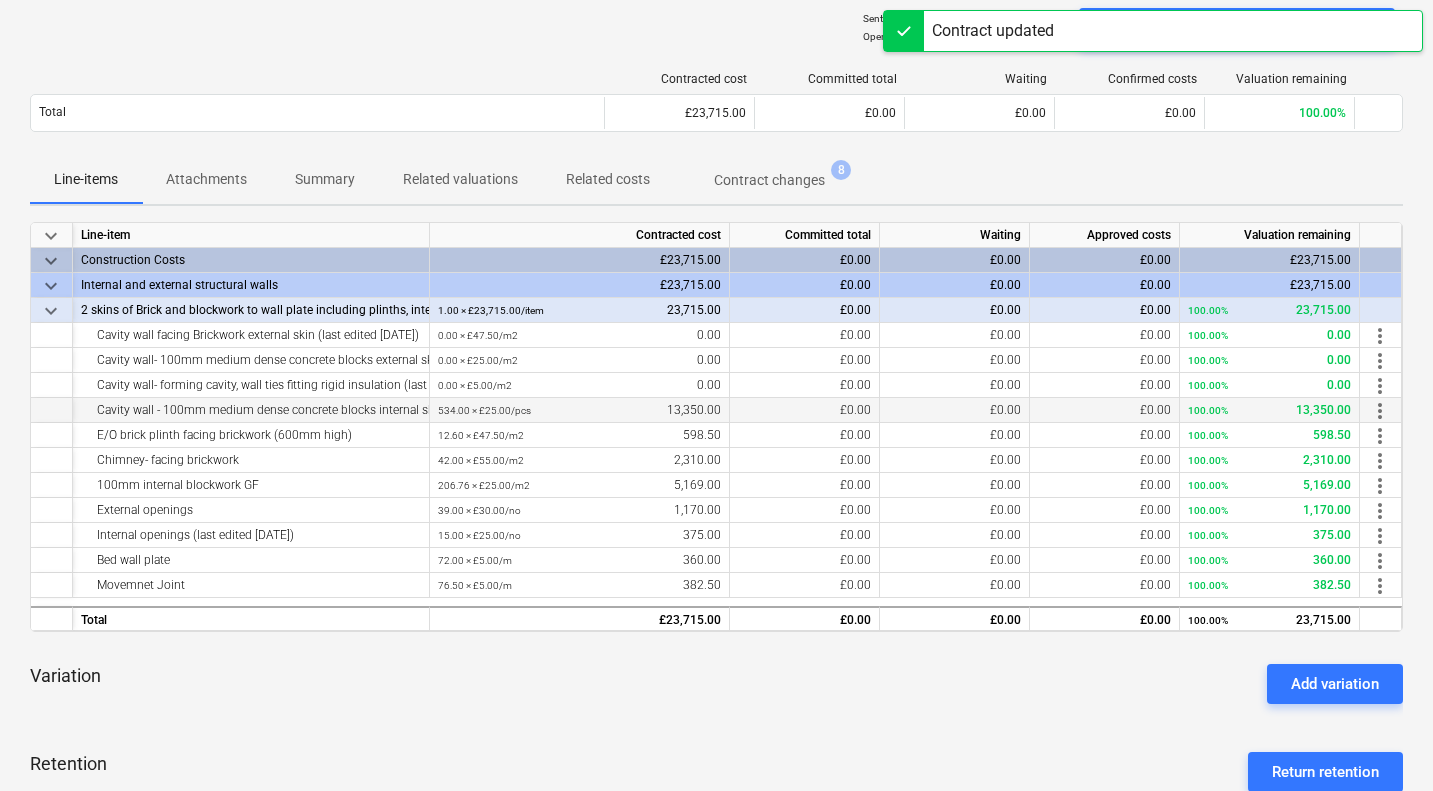 click on "more_vert" at bounding box center [1380, 411] 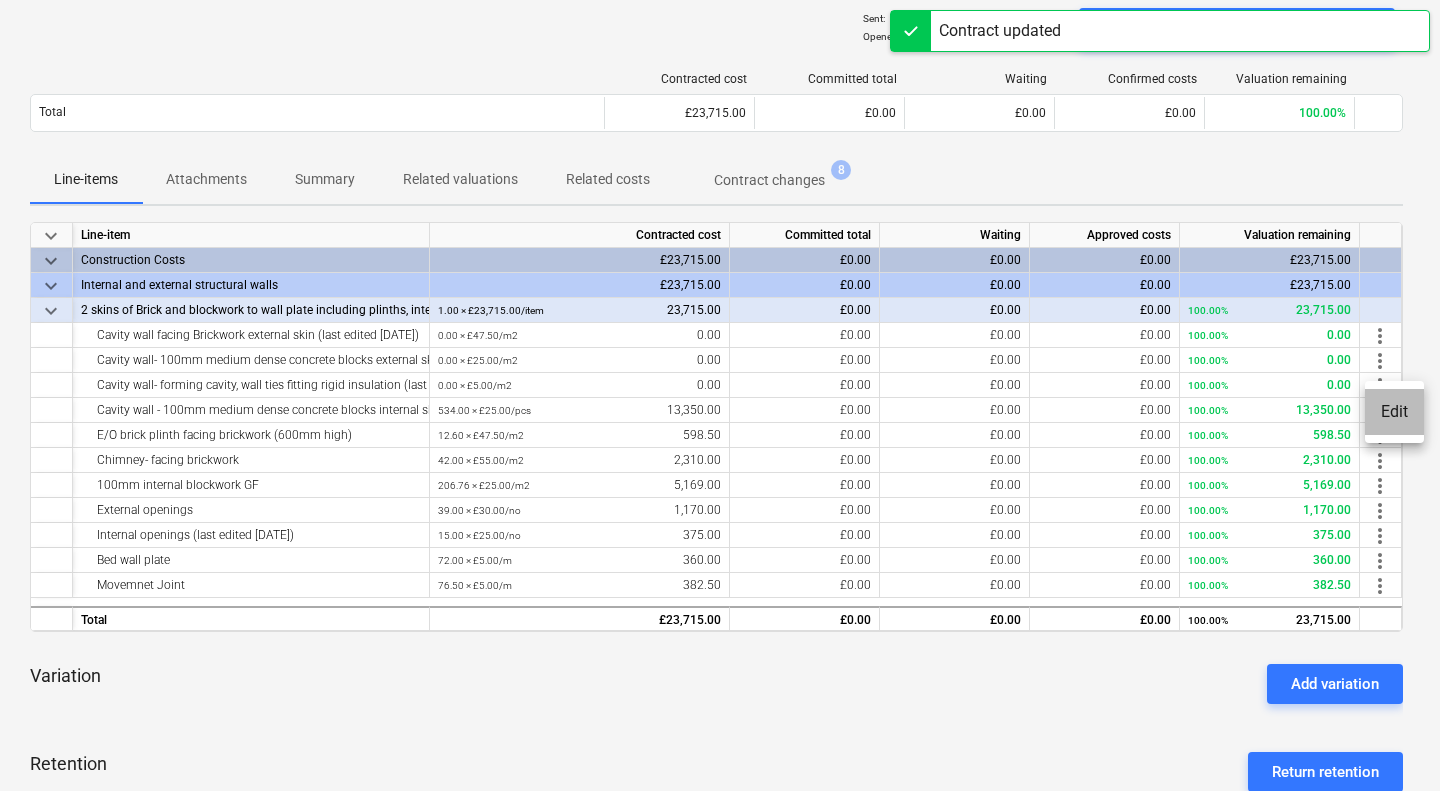 click on "Edit" at bounding box center [1394, 412] 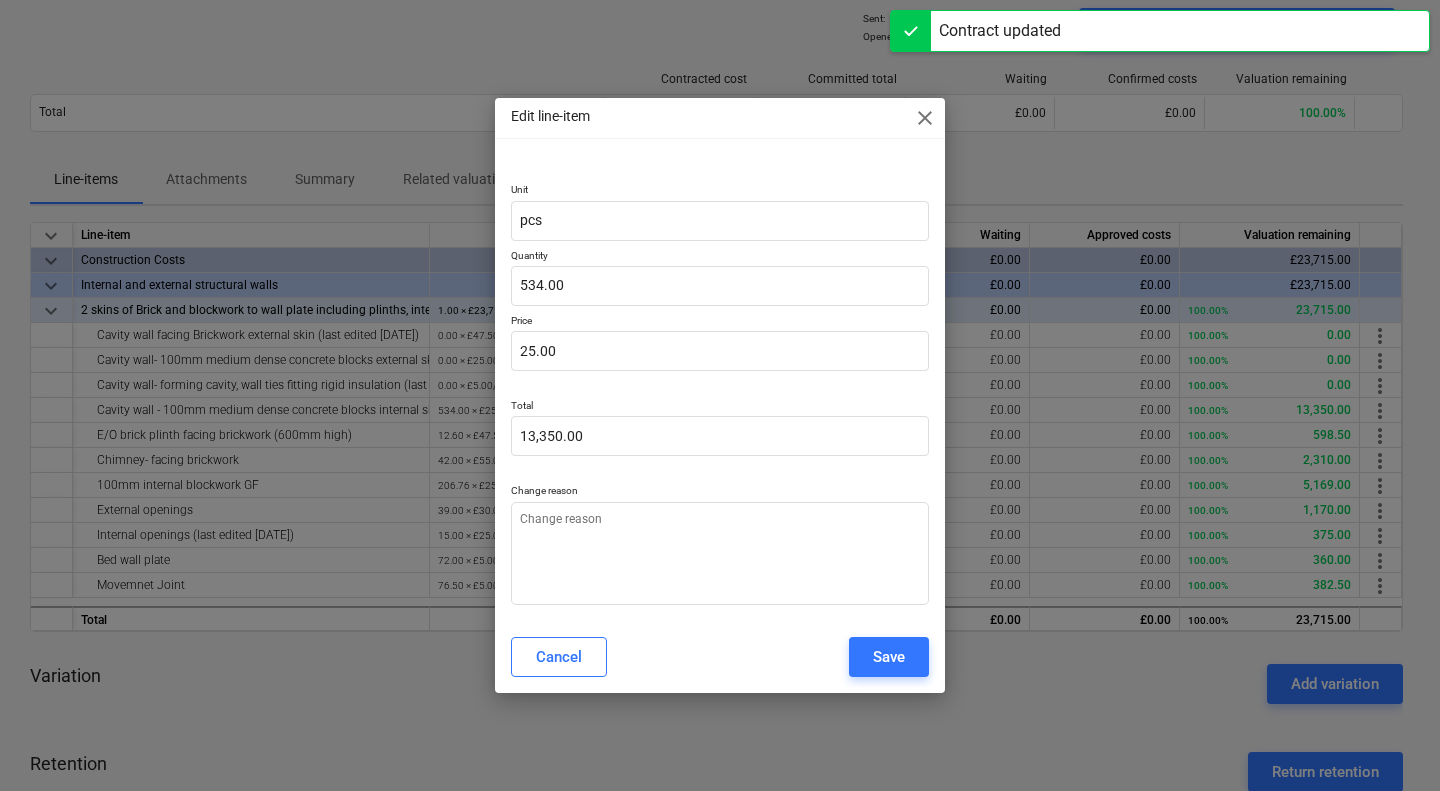 type on "x" 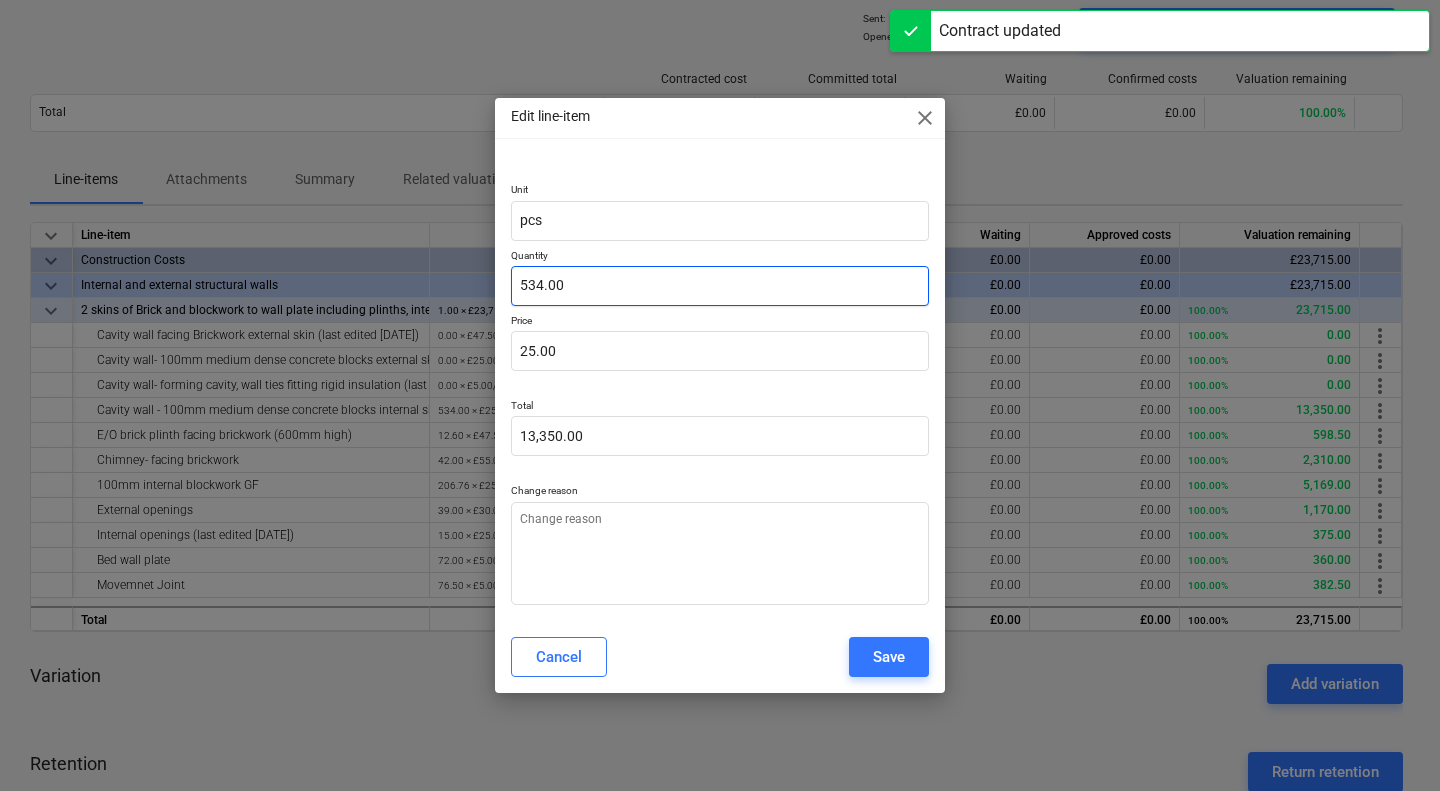 type on "534" 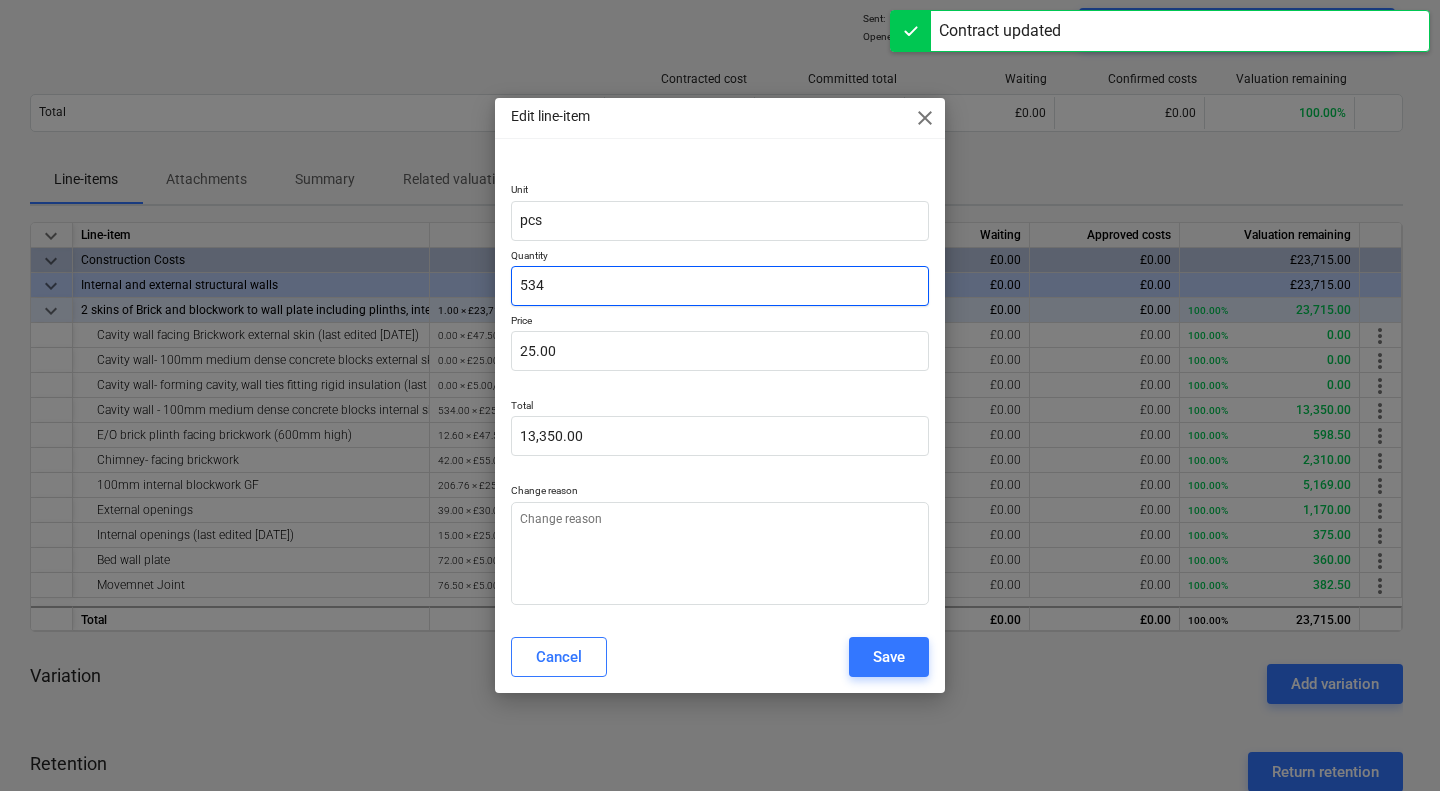 drag, startPoint x: 629, startPoint y: 271, endPoint x: 492, endPoint y: 302, distance: 140.46352 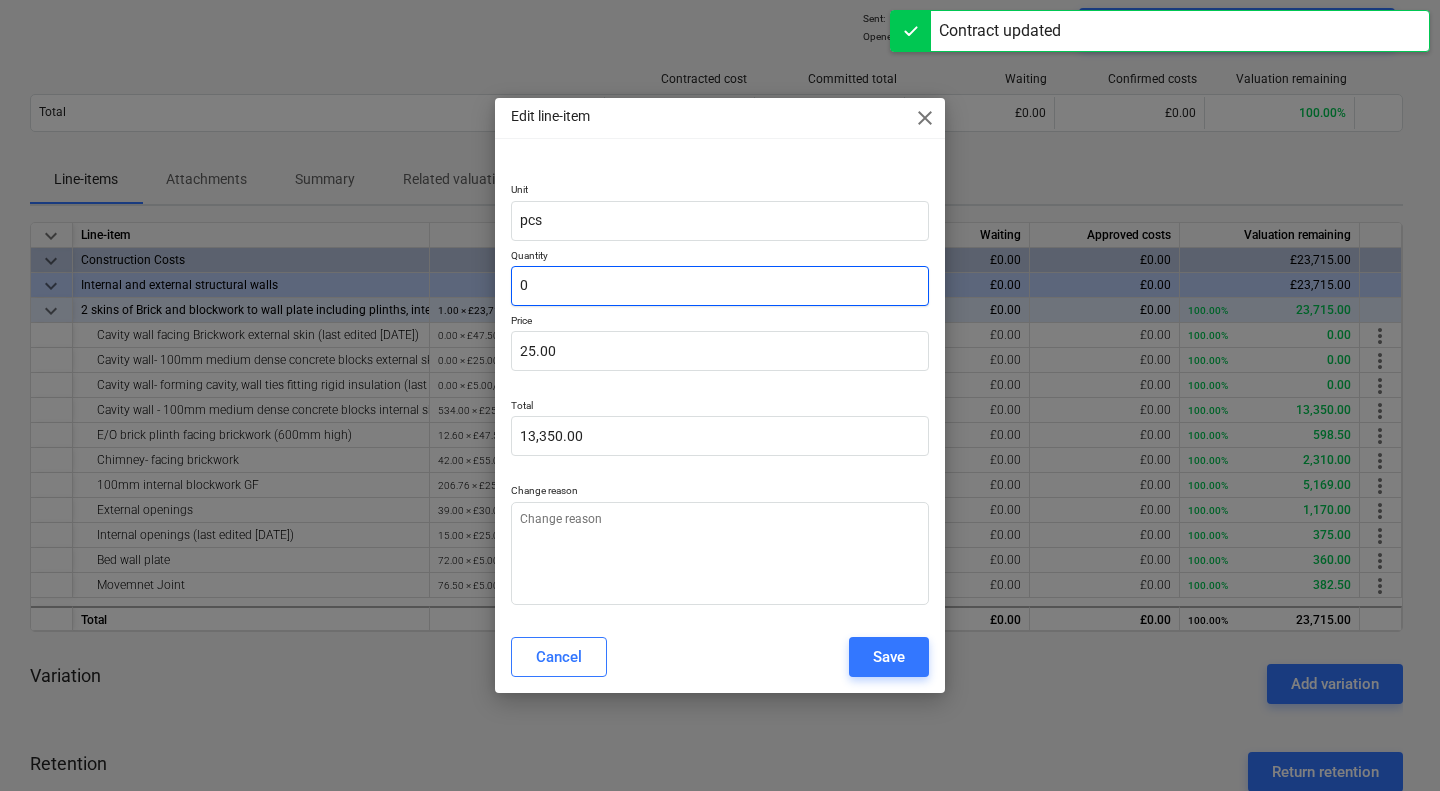 type on "0.00" 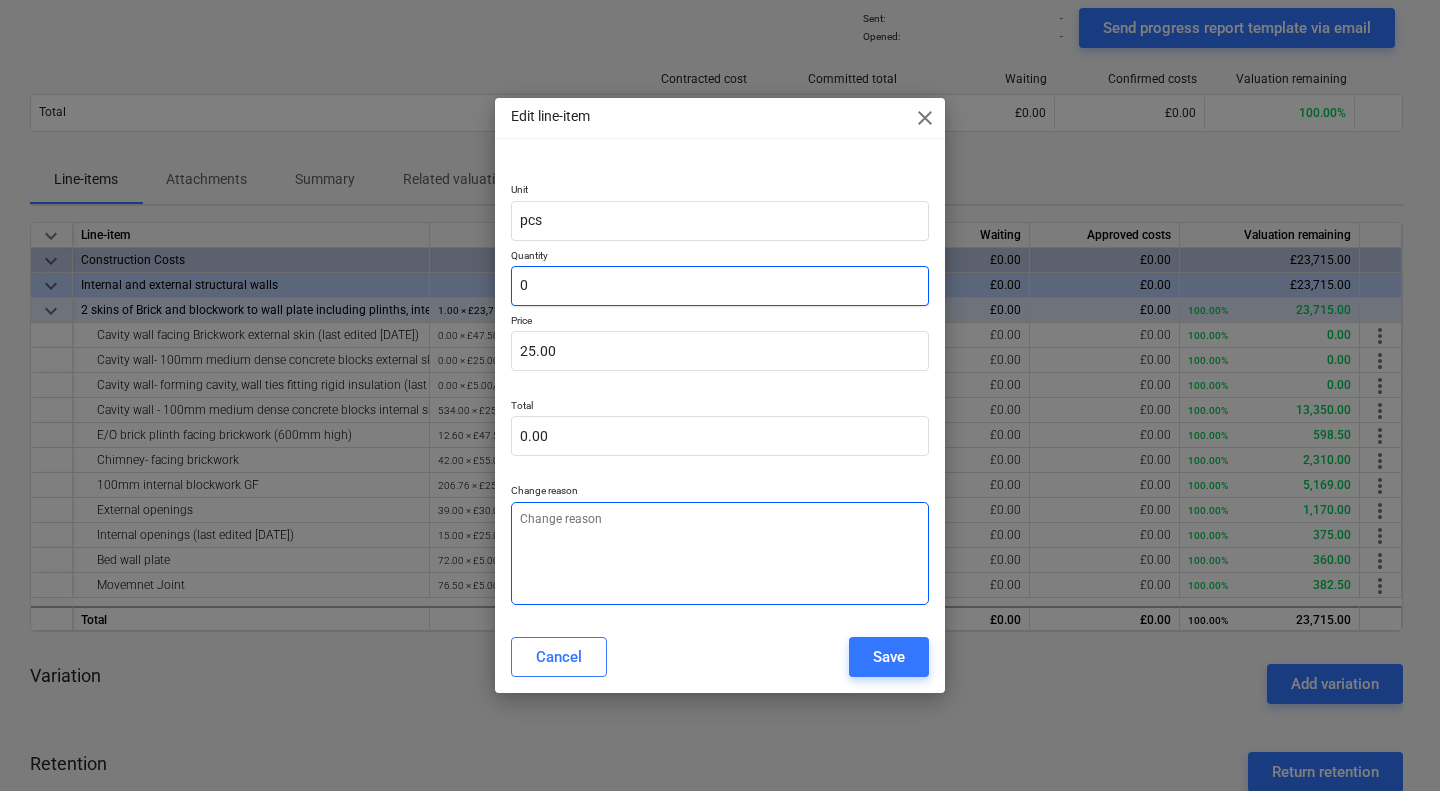 type on "0" 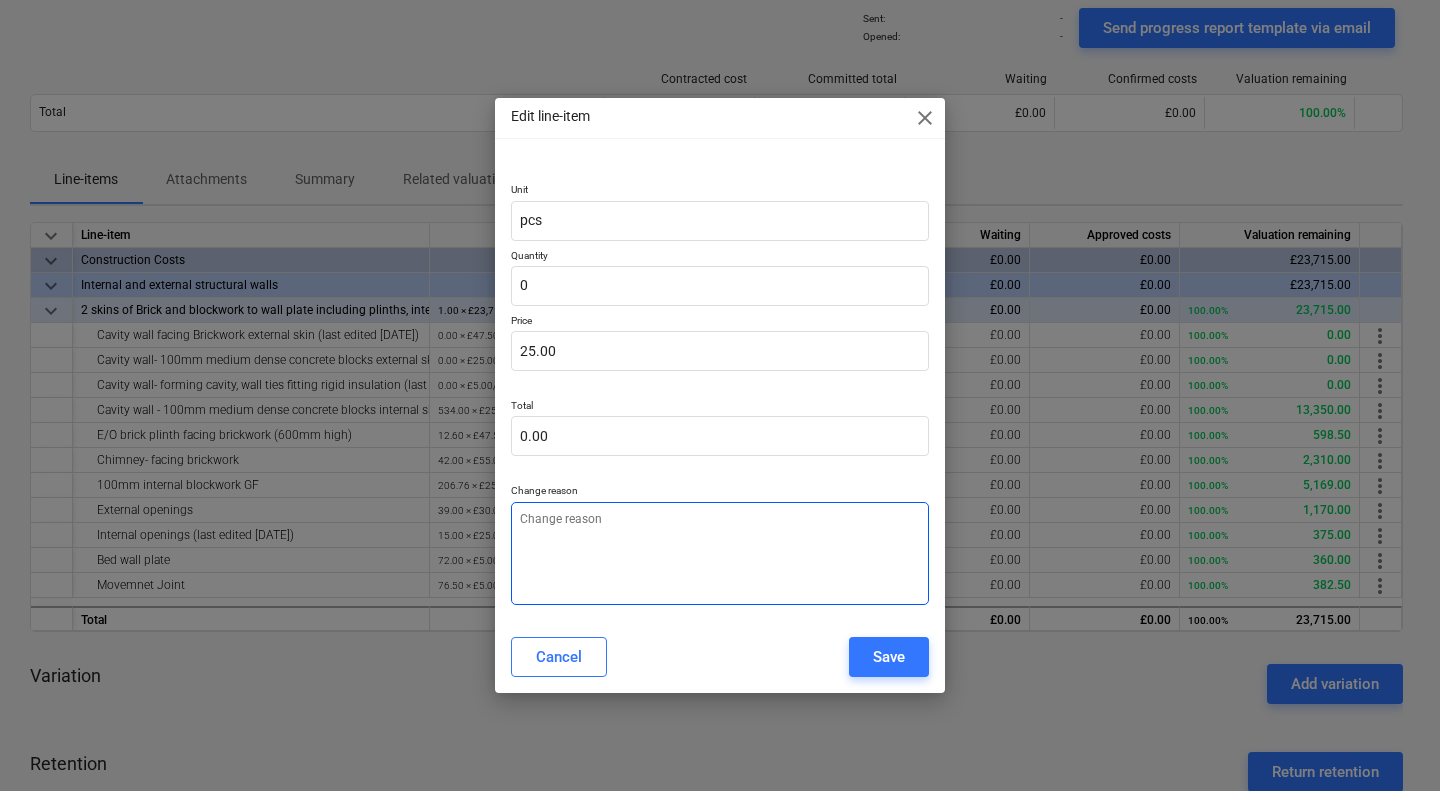 type on "x" 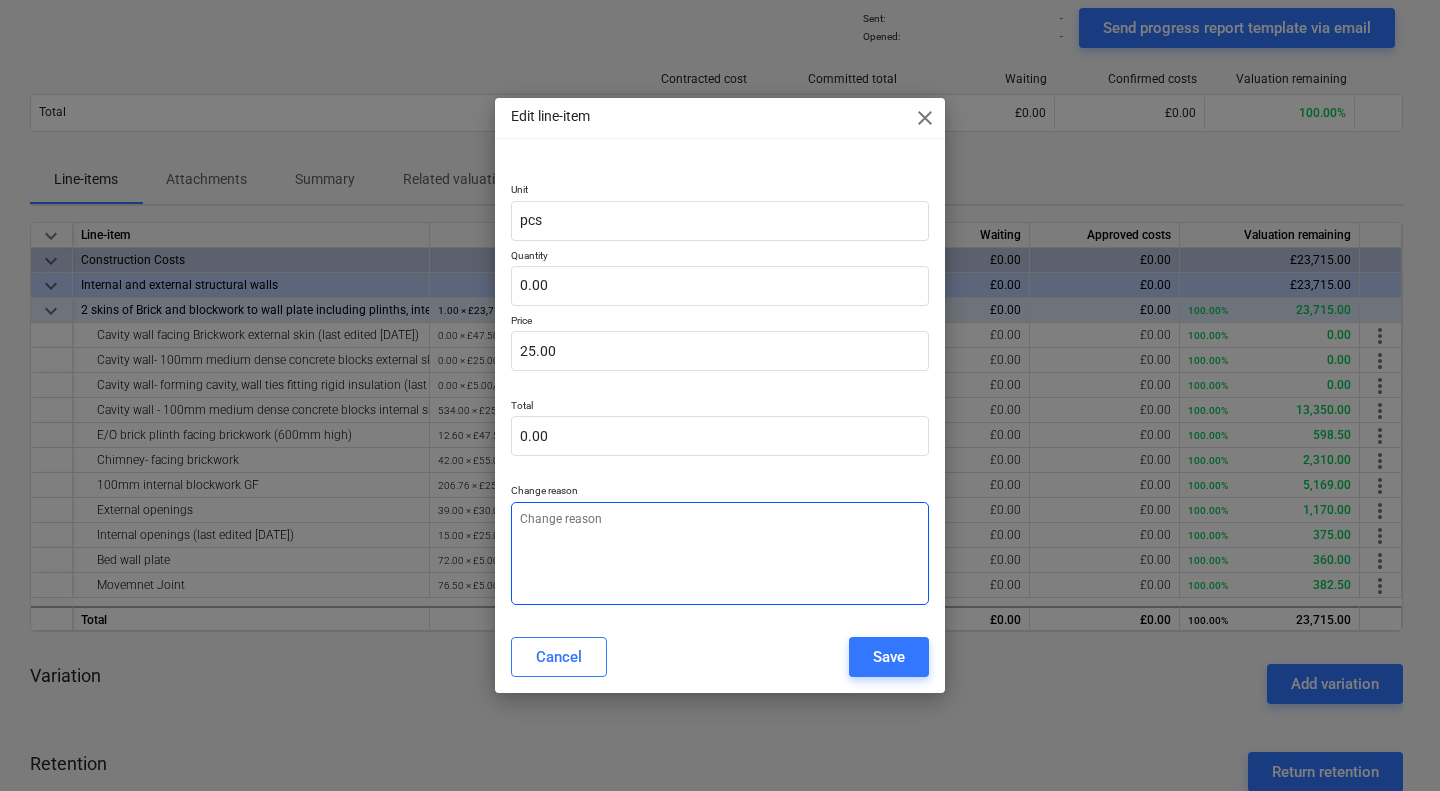 click at bounding box center (720, 553) 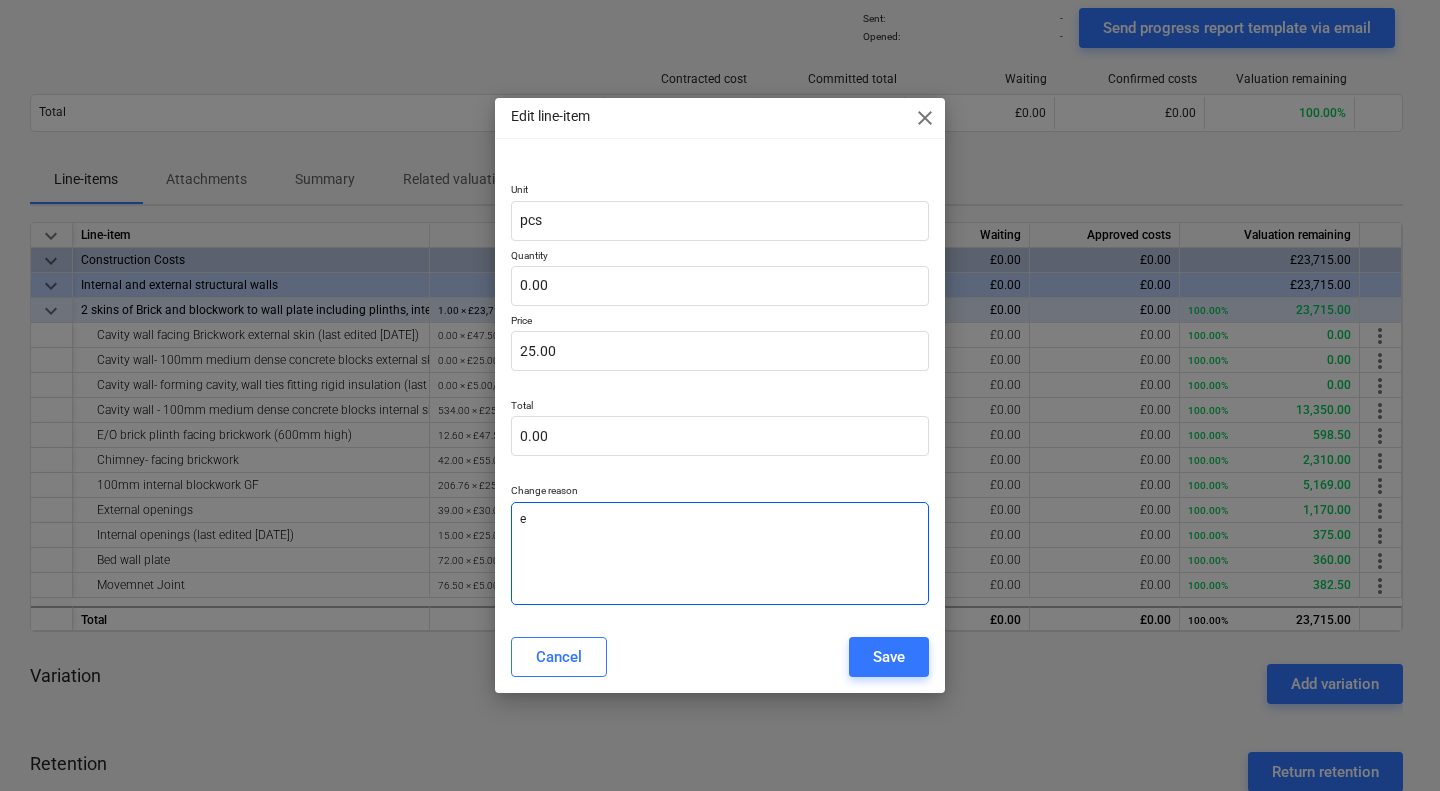 type on "x" 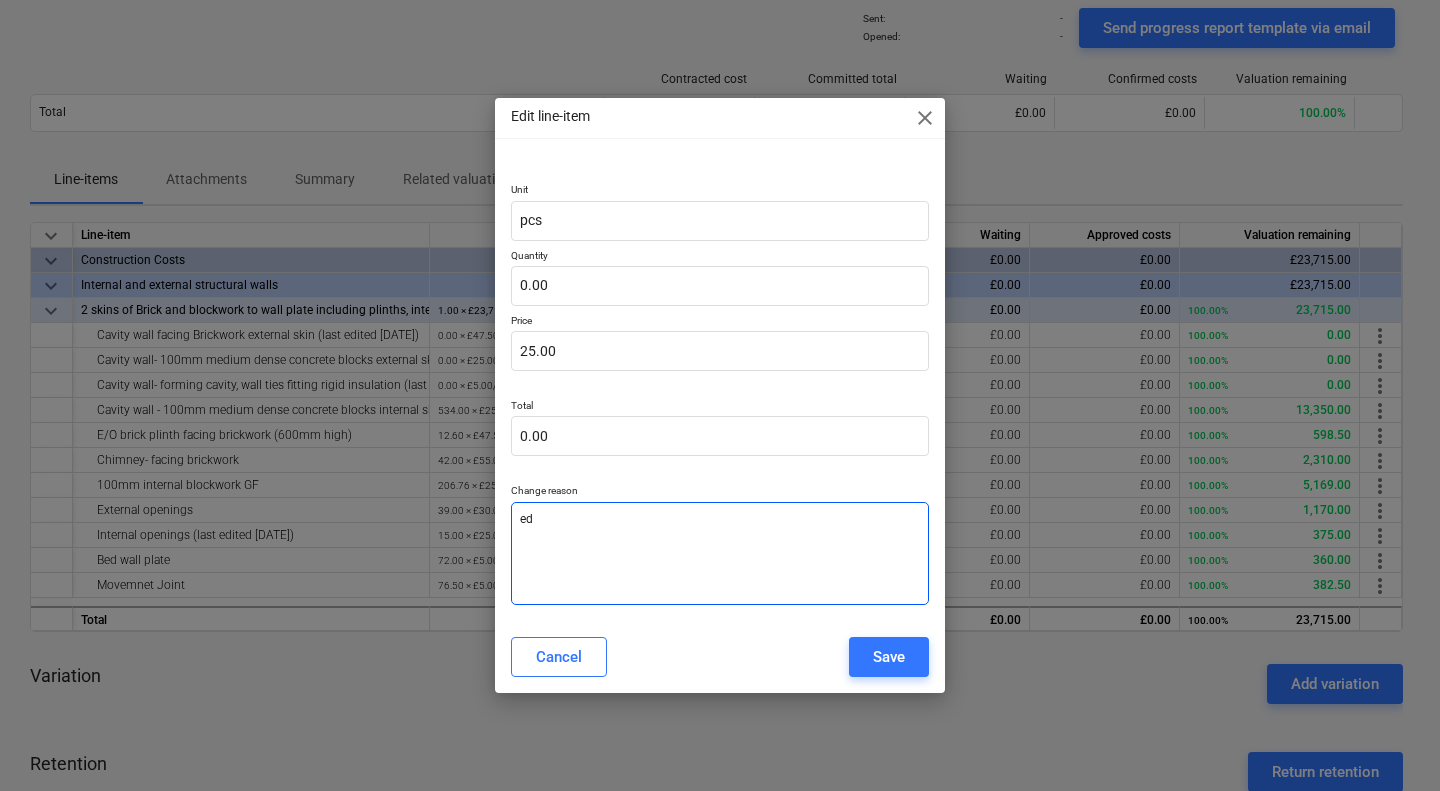 type on "edi" 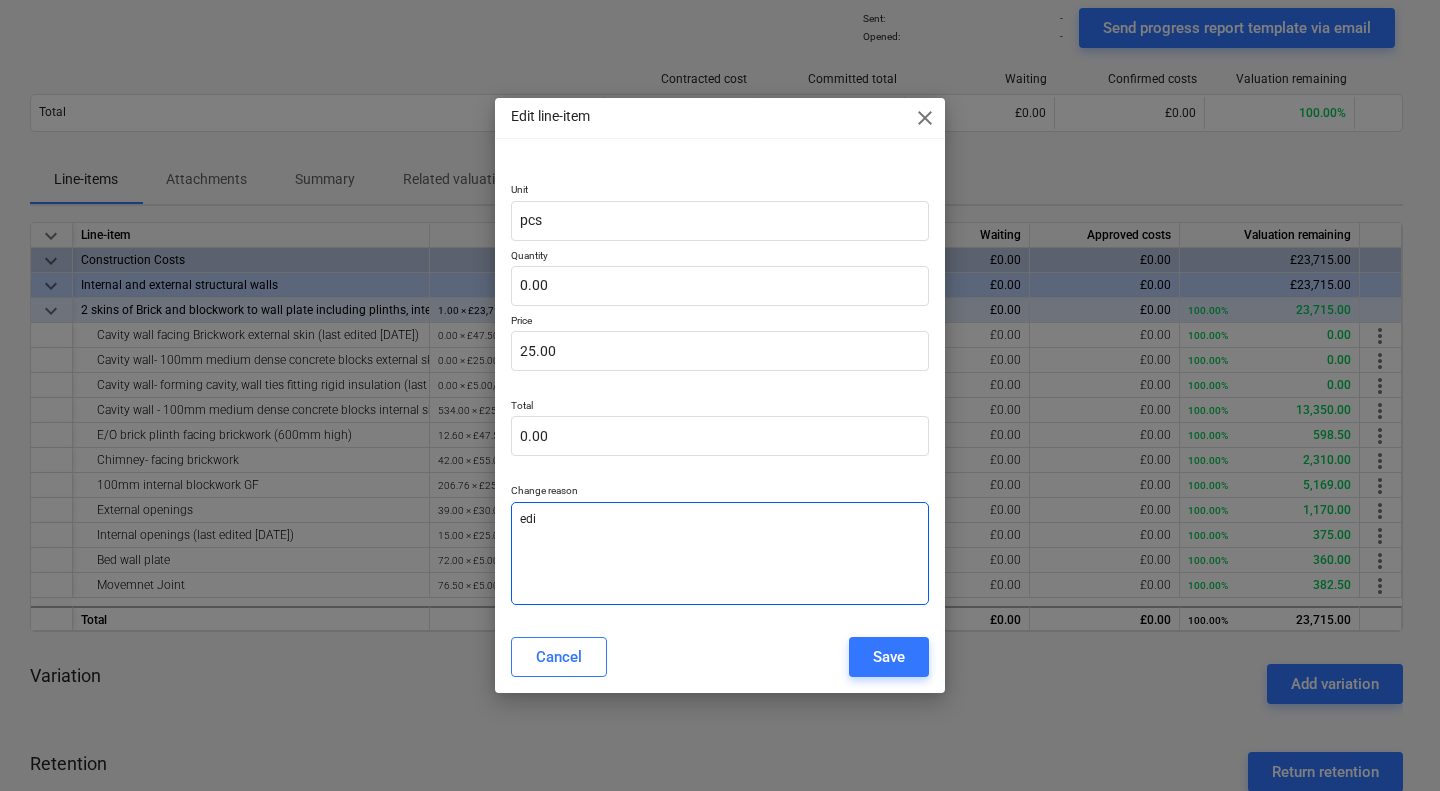 type on "x" 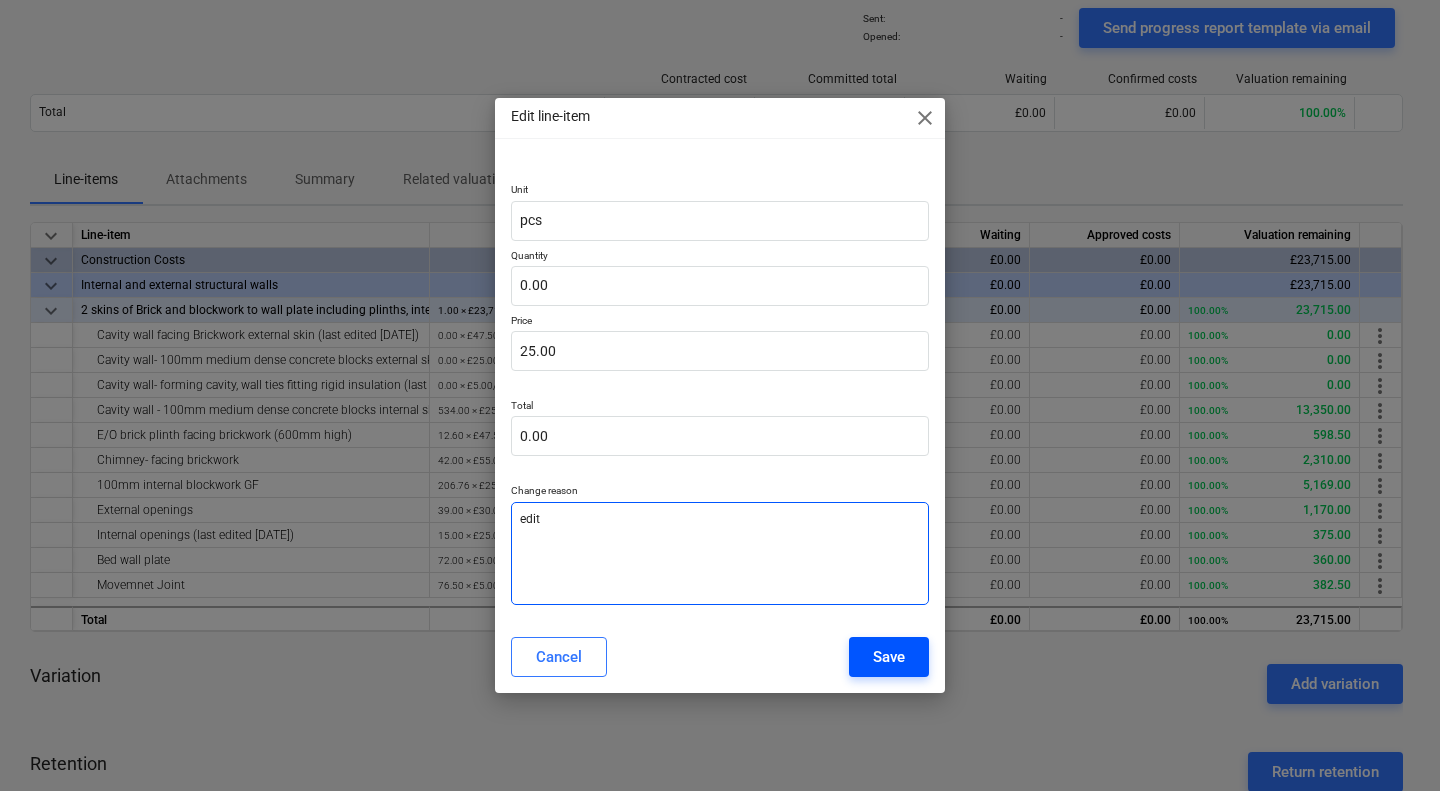 type on "edit" 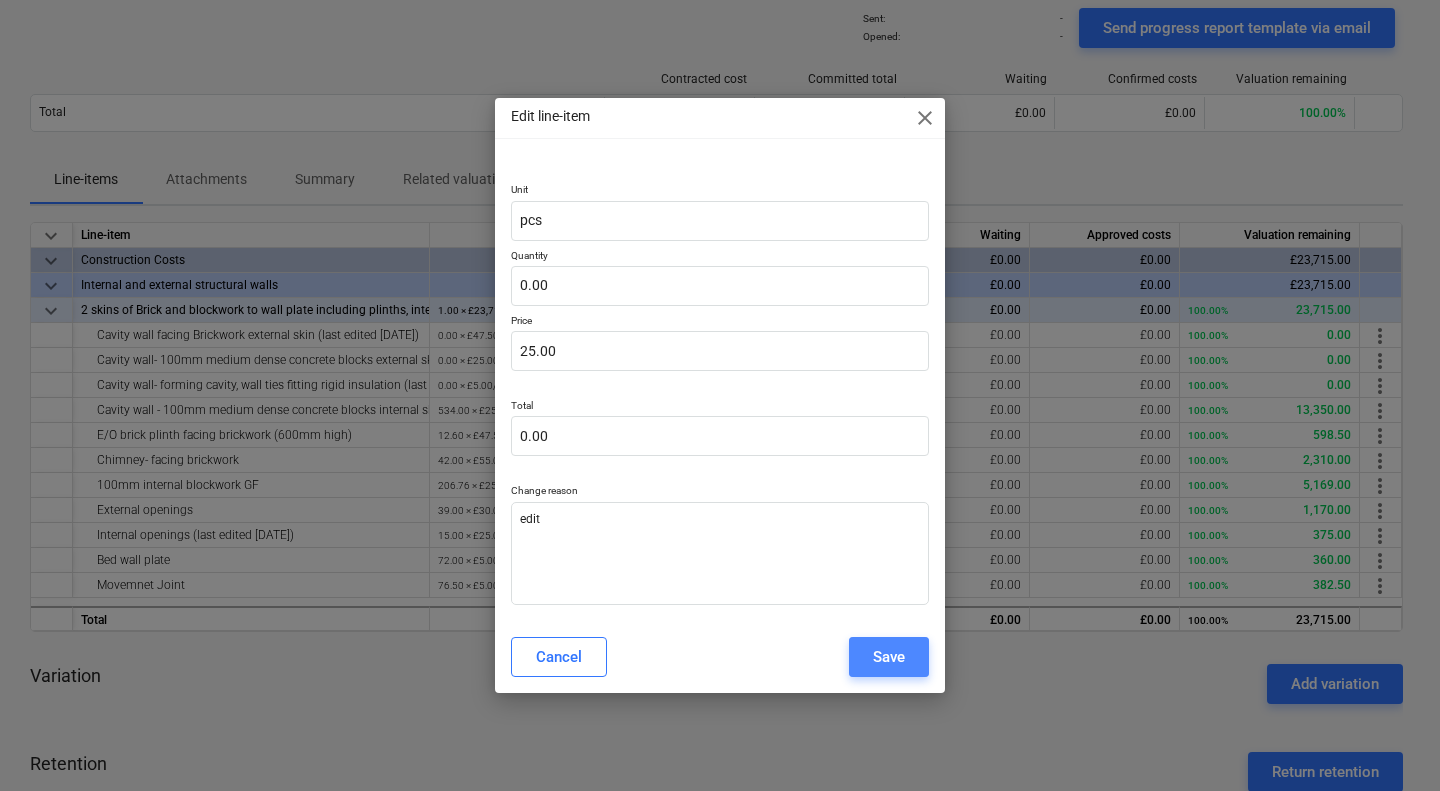 click on "Save" at bounding box center (889, 657) 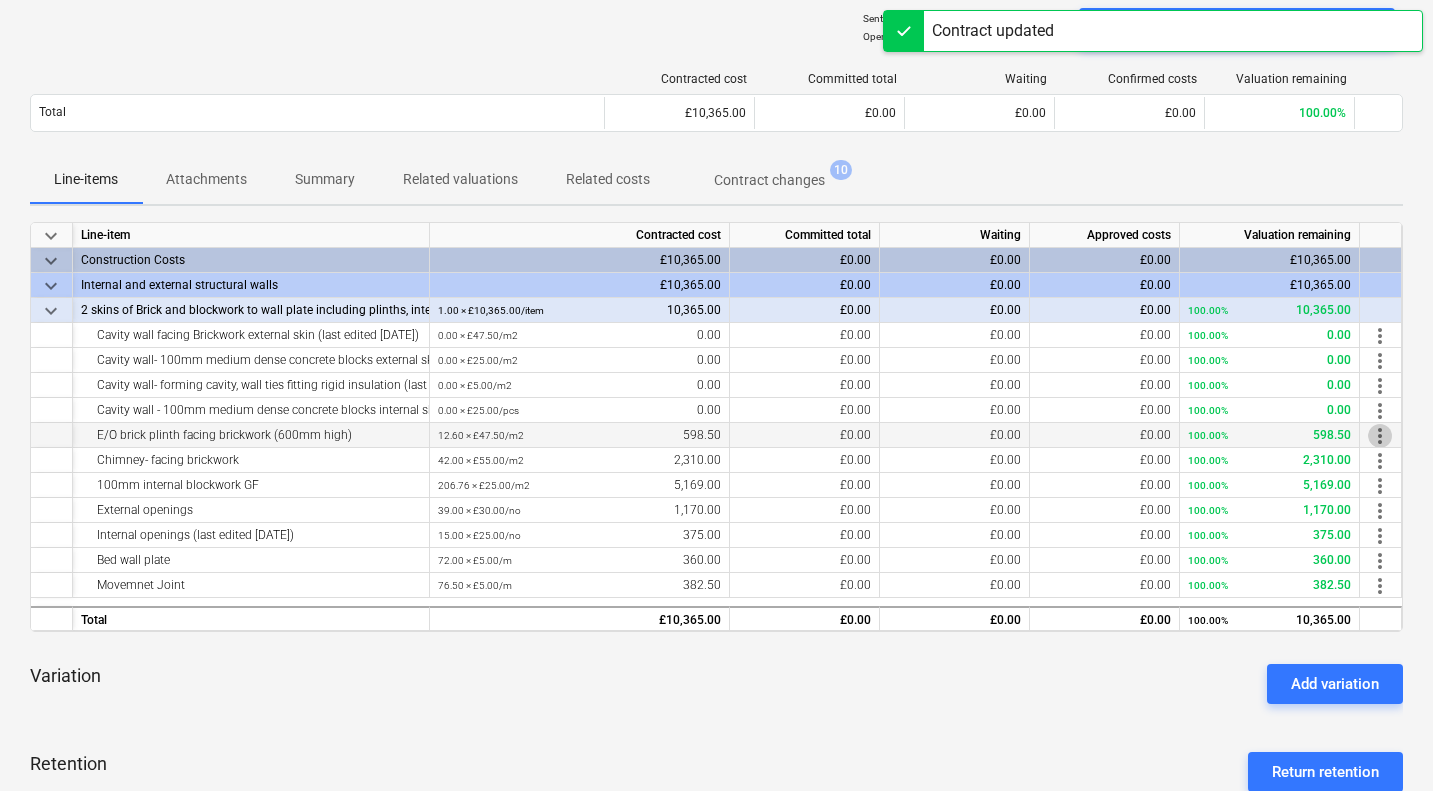 click on "more_vert" at bounding box center [1380, 436] 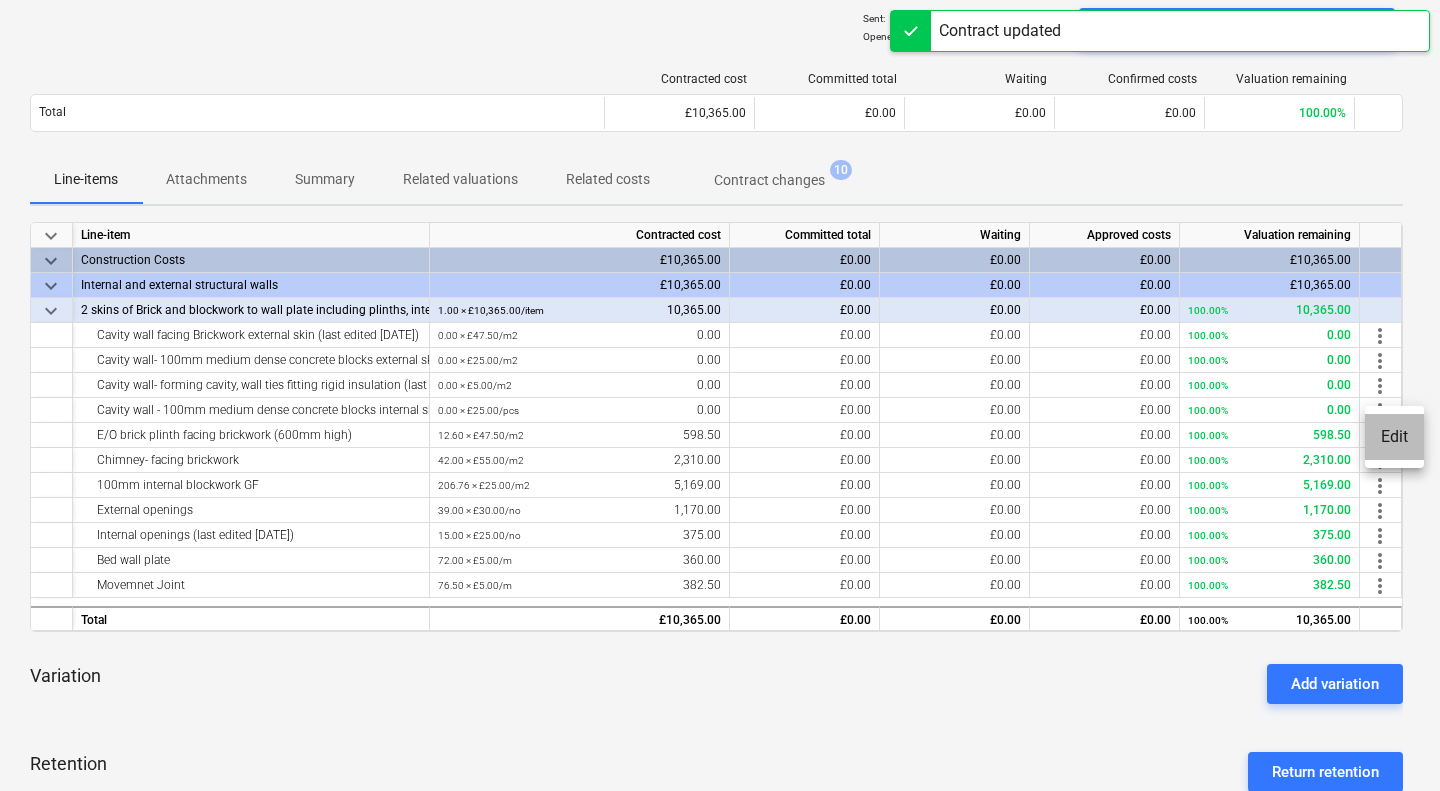 click on "Edit" at bounding box center (1394, 437) 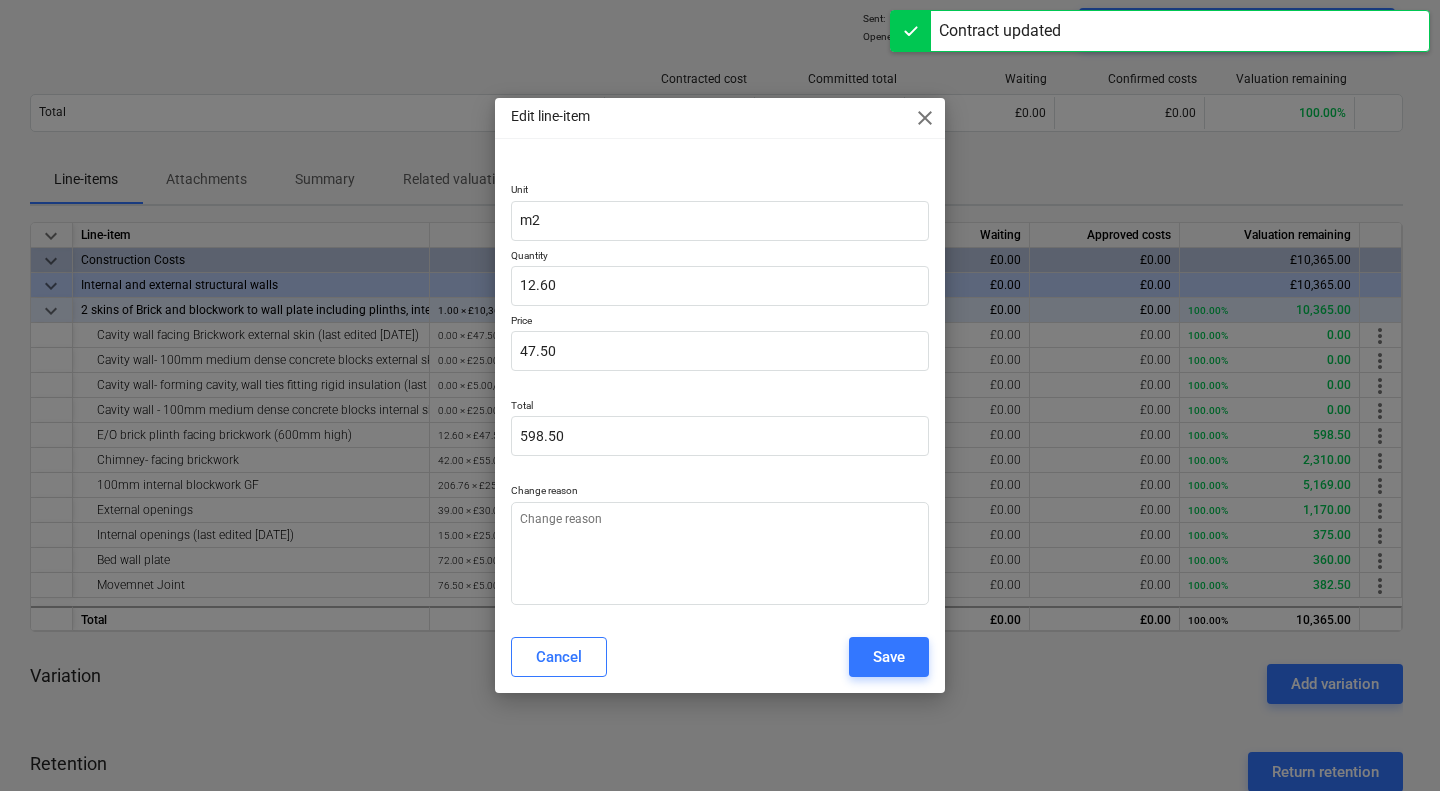 type on "x" 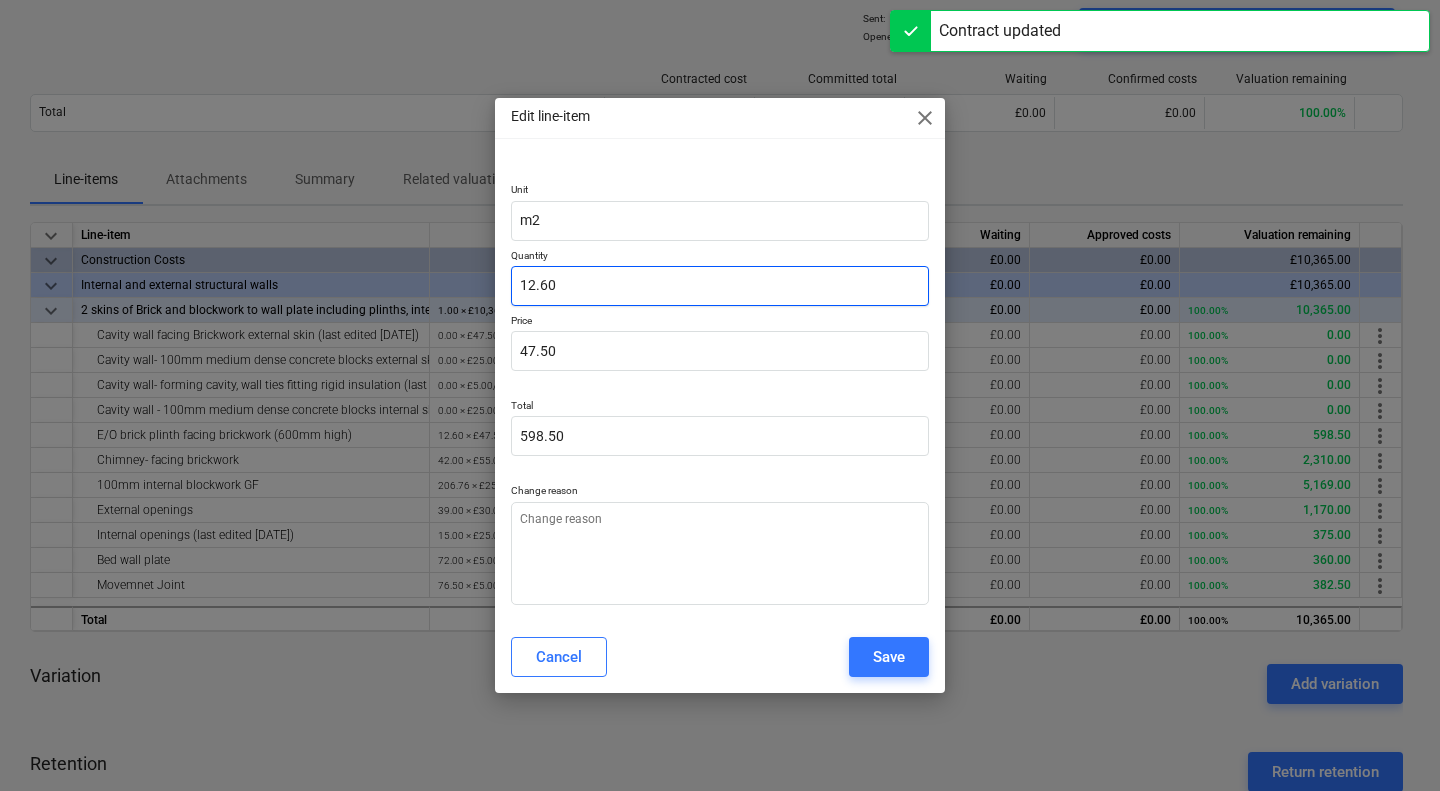 type on "12.6" 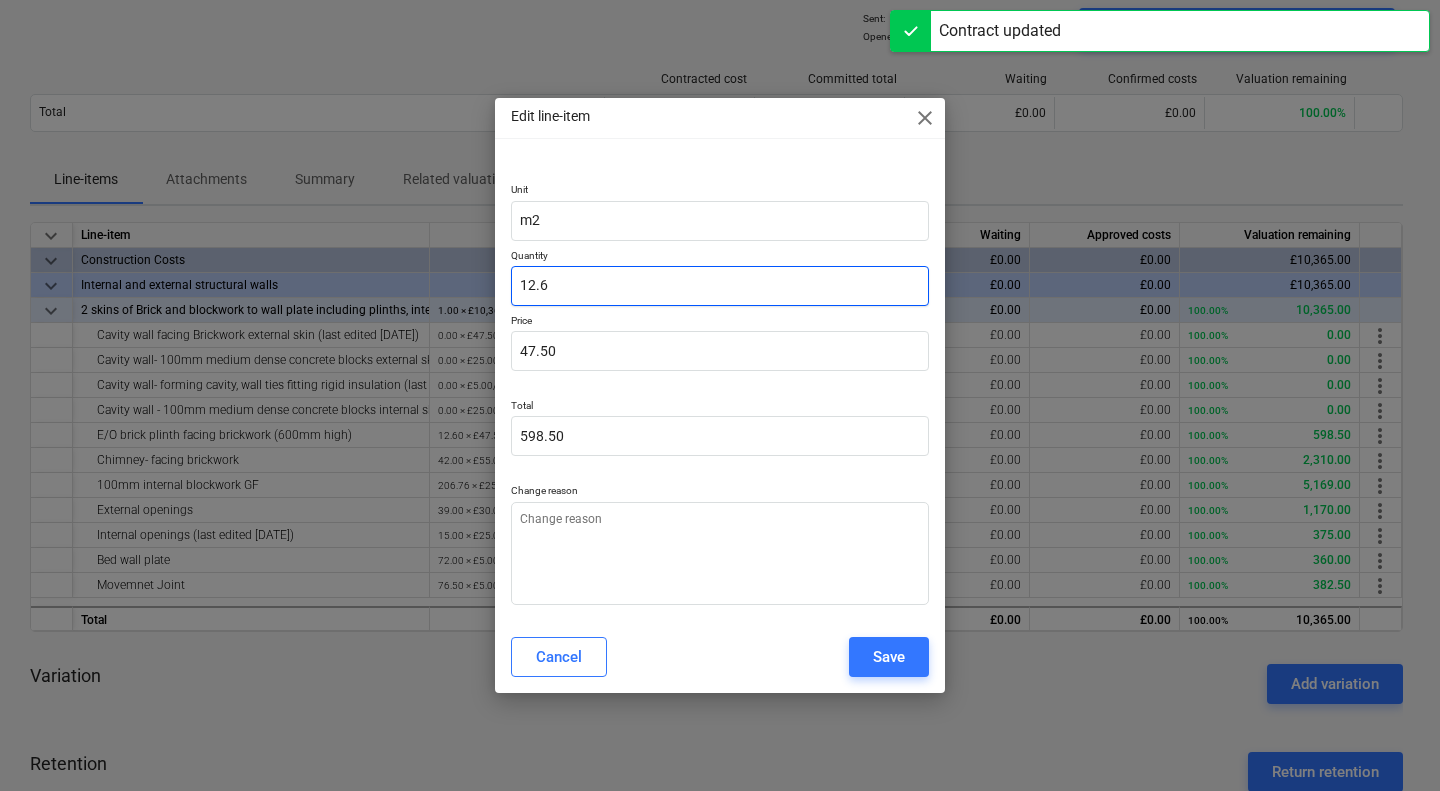 drag, startPoint x: 608, startPoint y: 266, endPoint x: 399, endPoint y: 279, distance: 209.40392 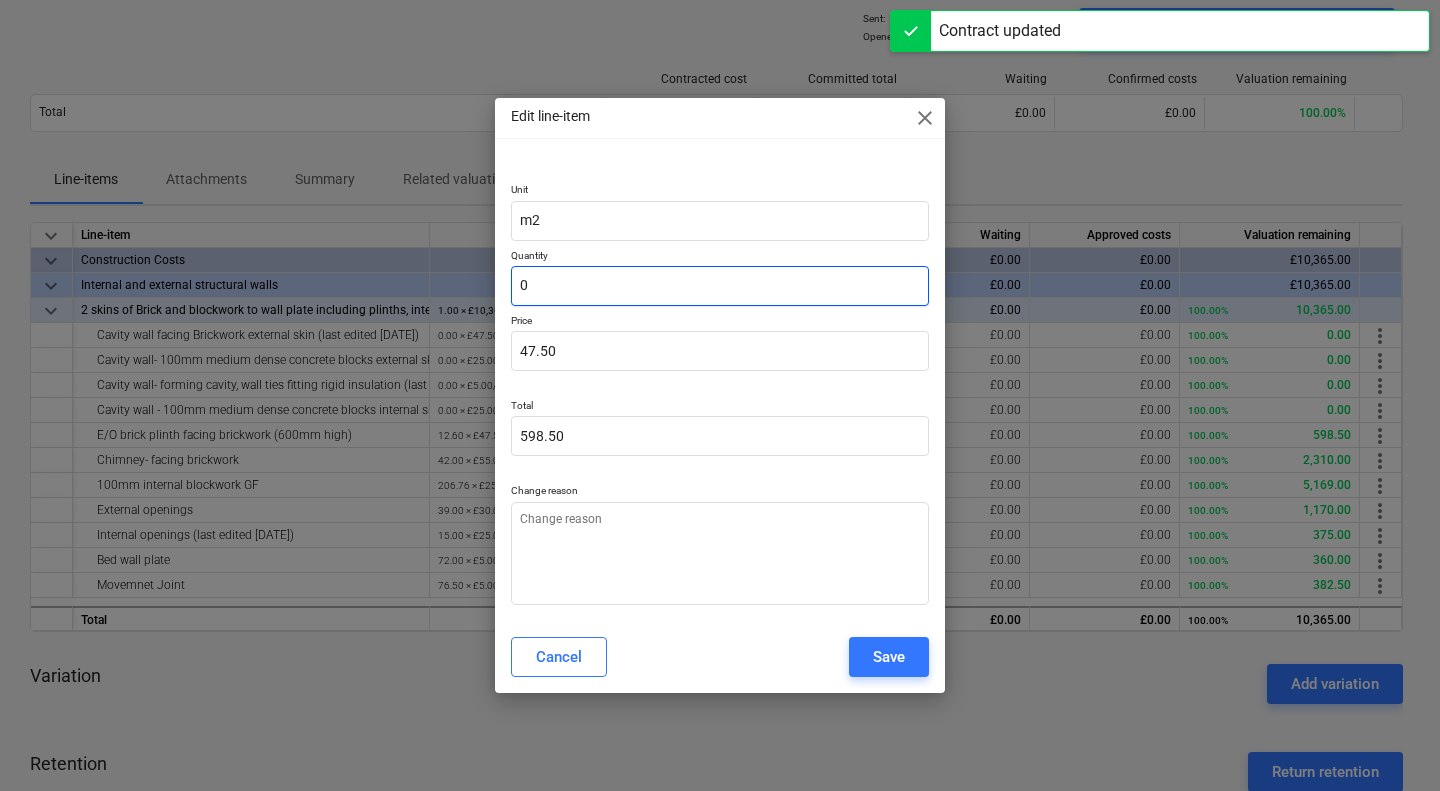 type on "0.00" 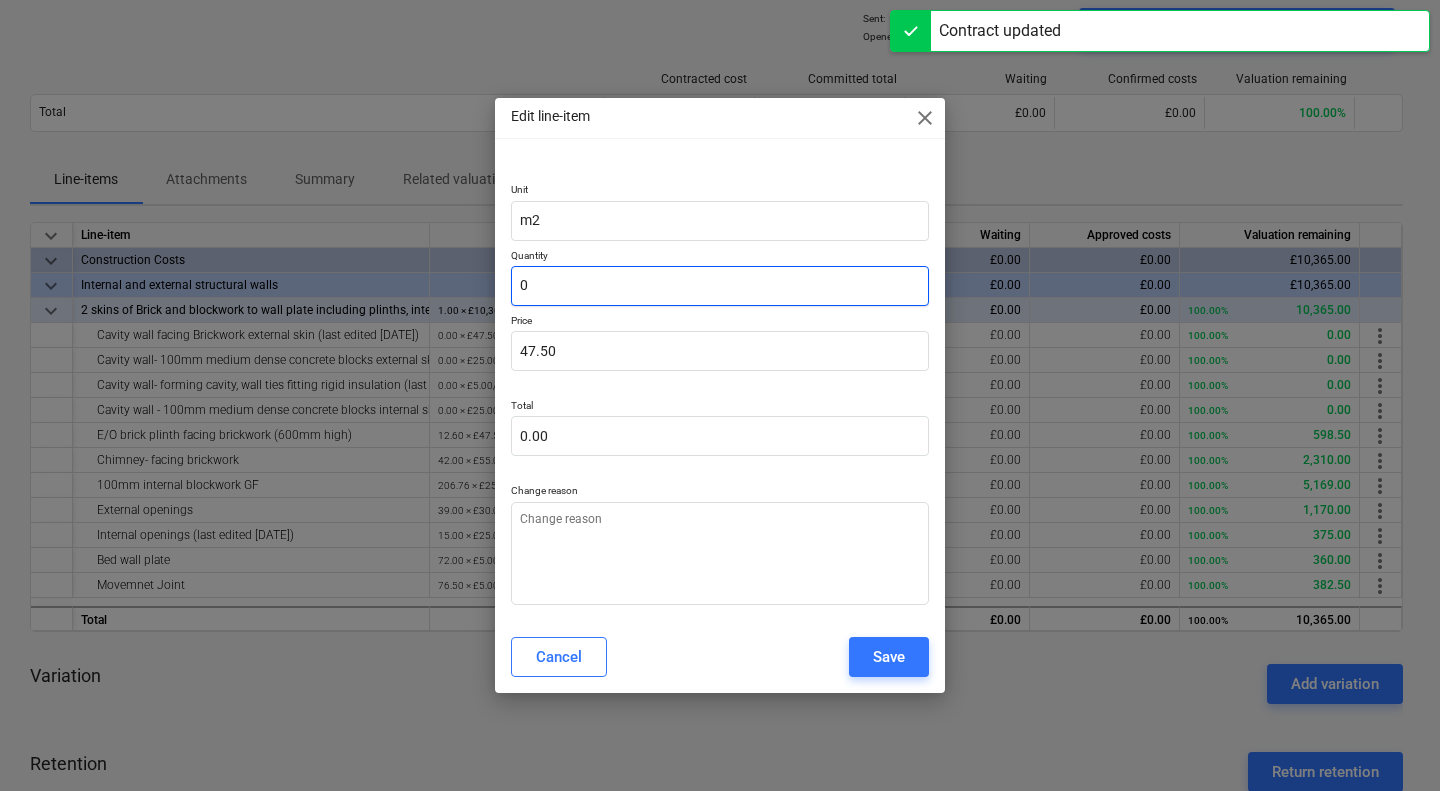 type on "0" 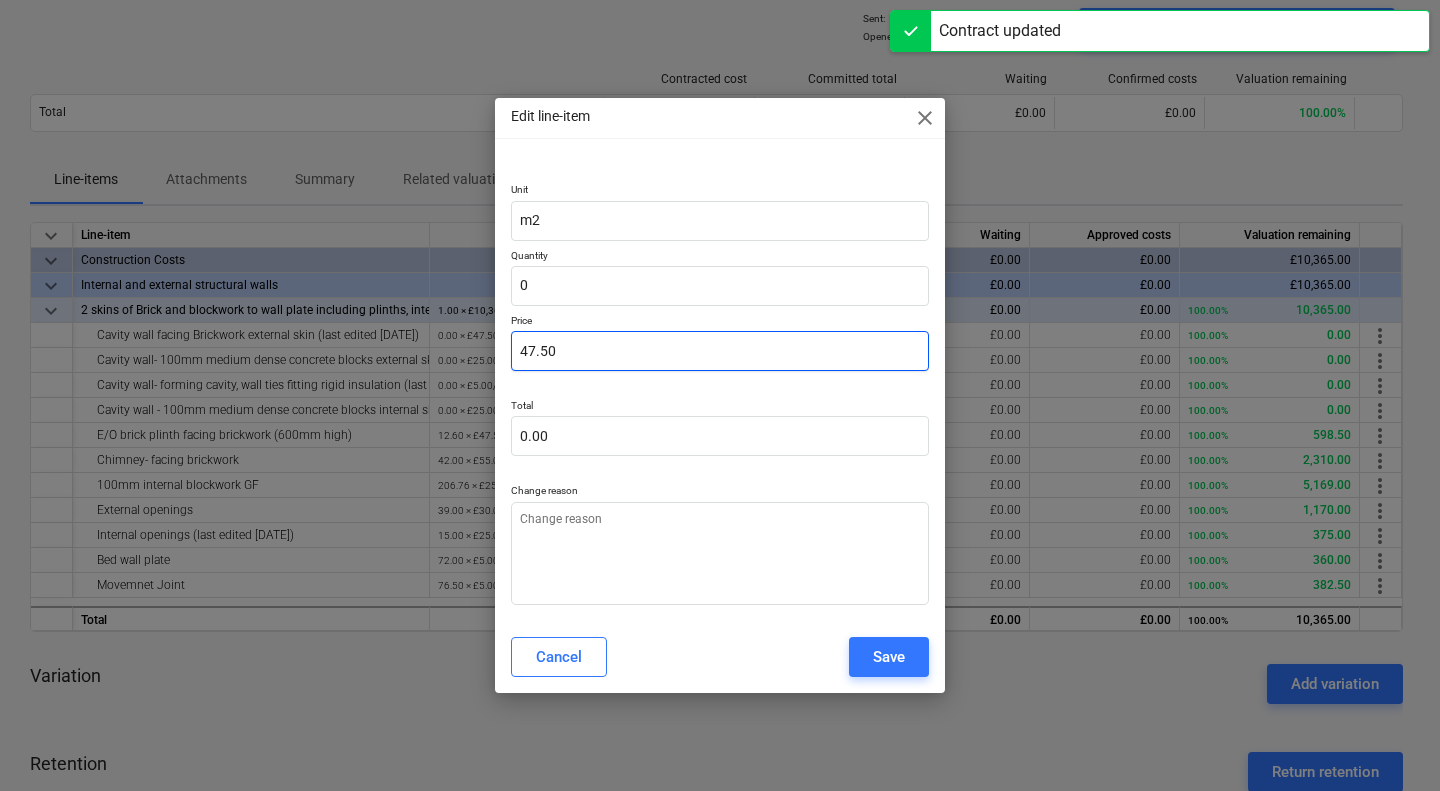 type on "x" 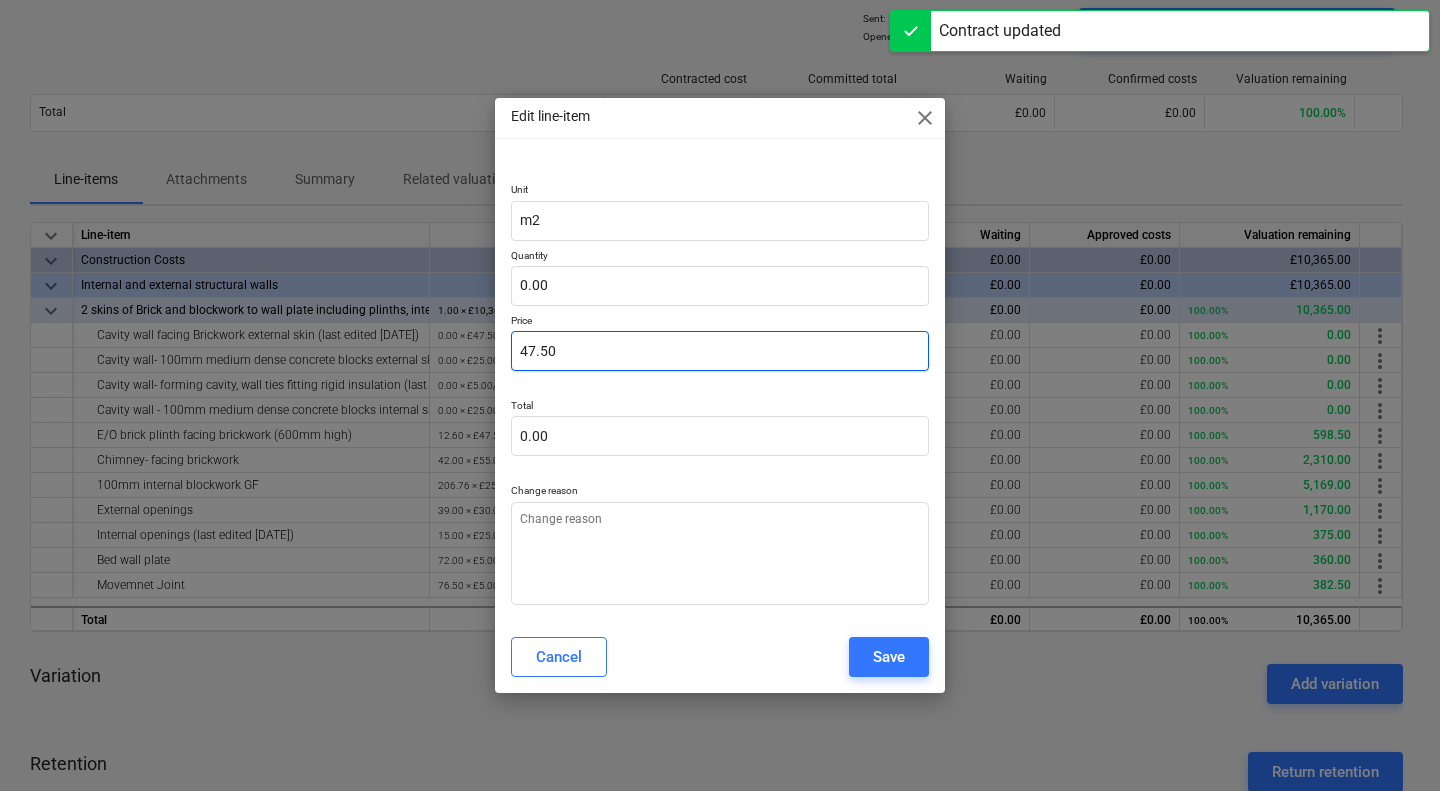 type on "47.5" 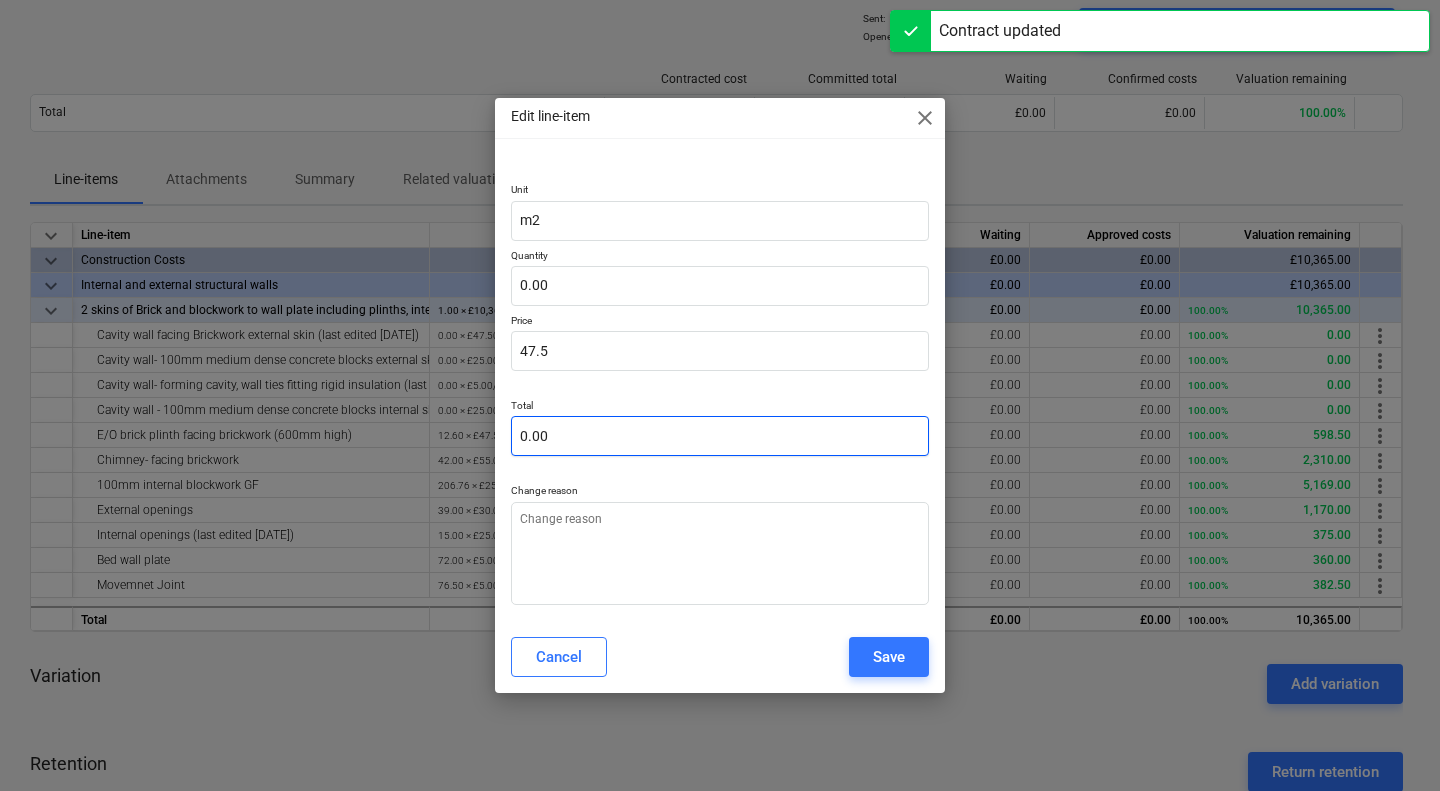 type on "x" 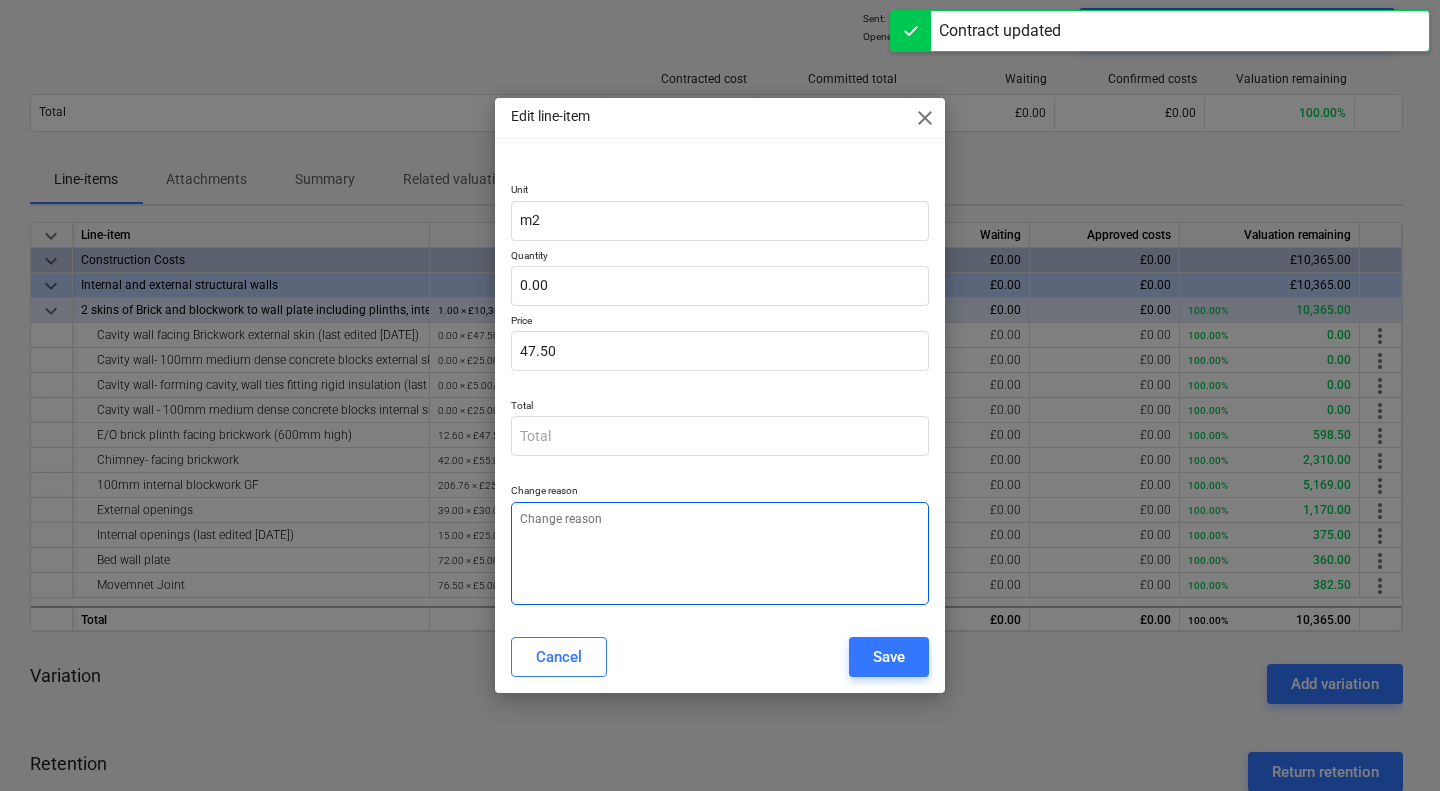 type on "0.00" 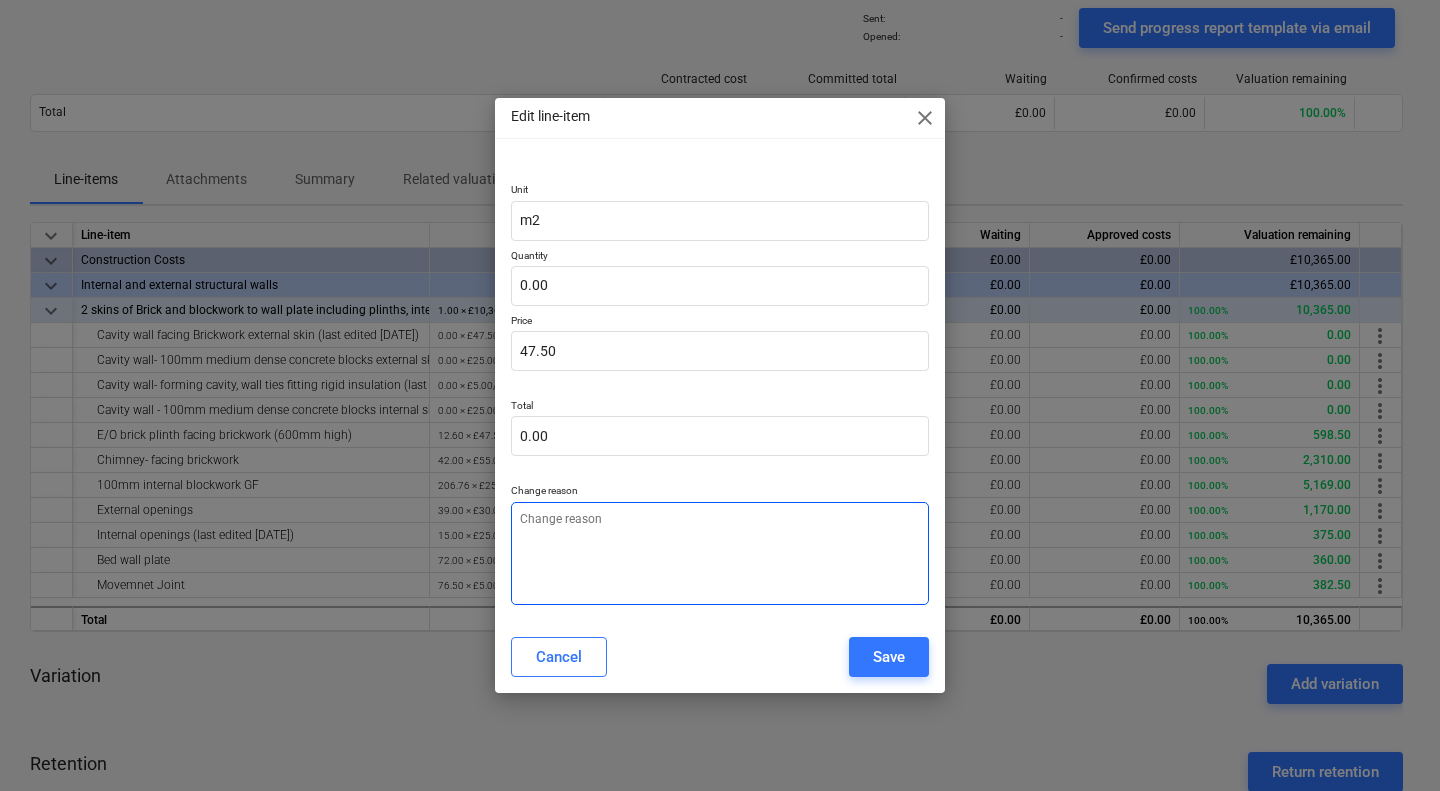 type on "x" 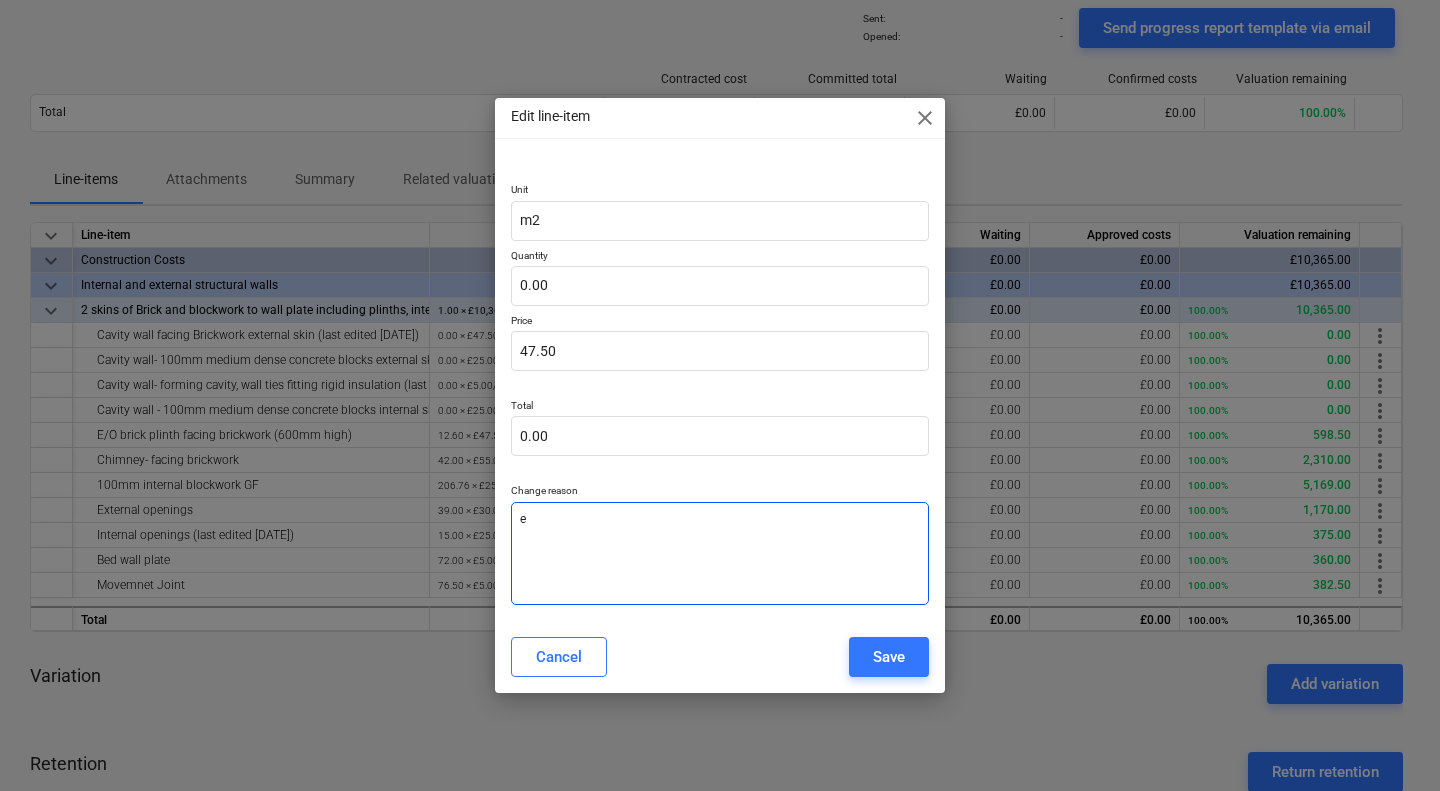 type on "x" 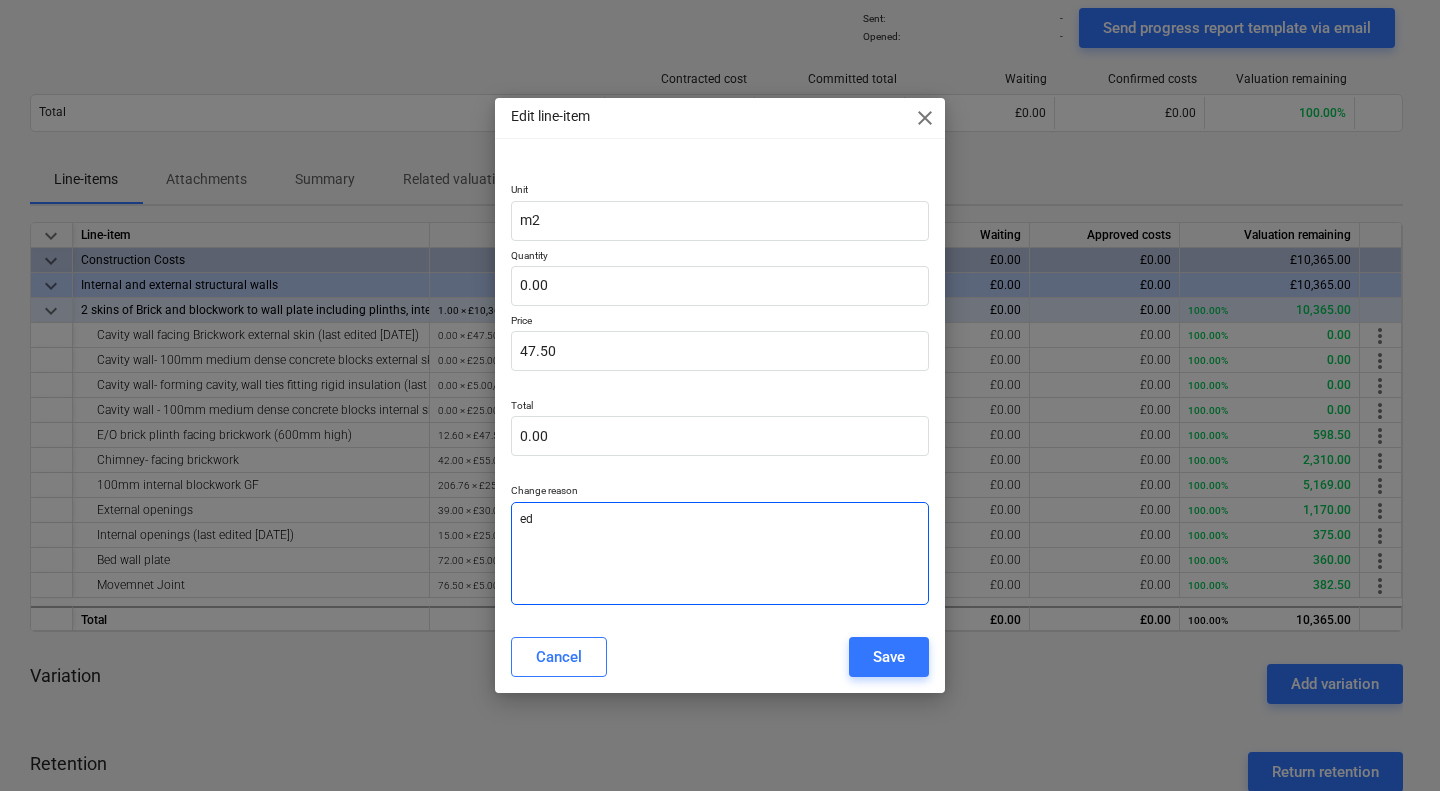 type on "x" 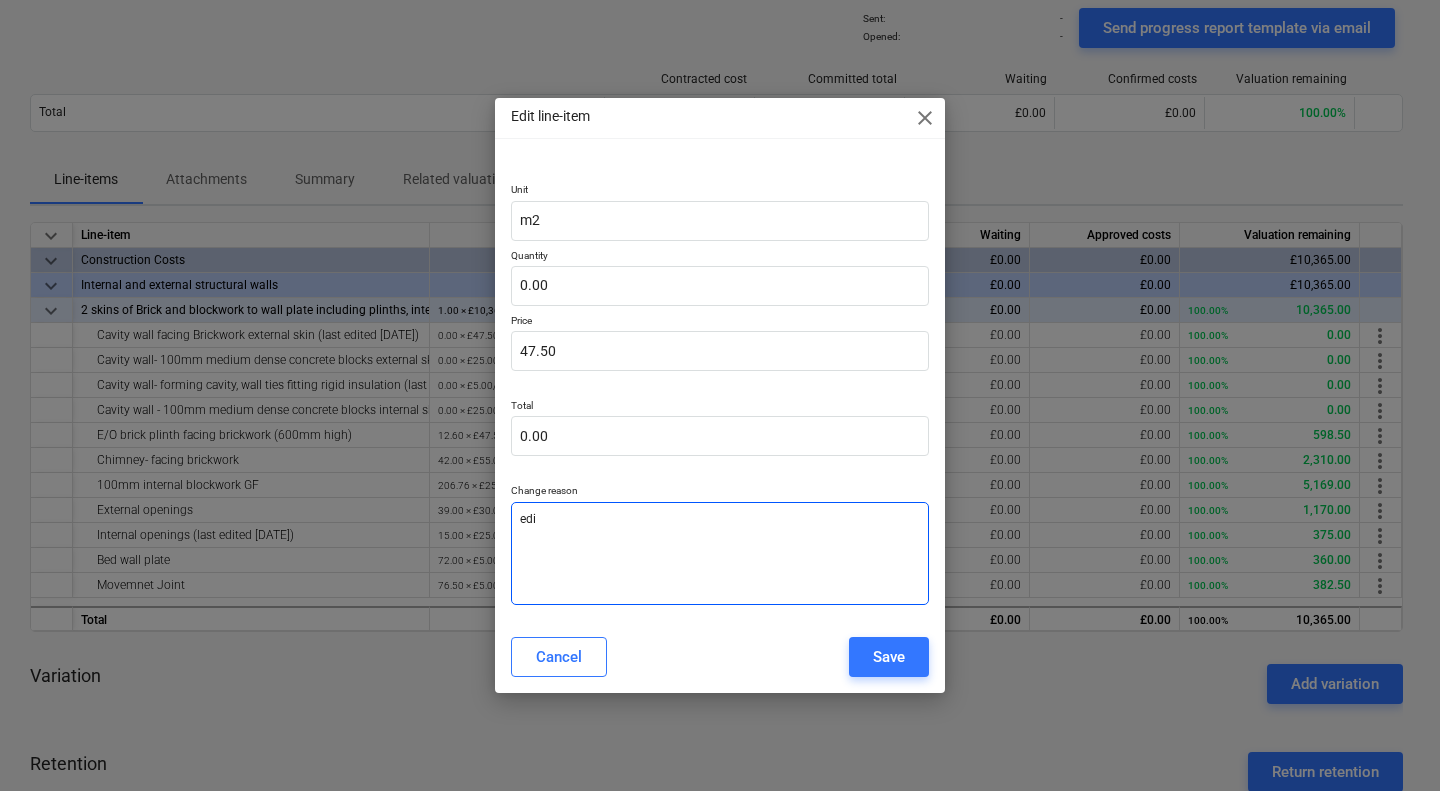 type on "x" 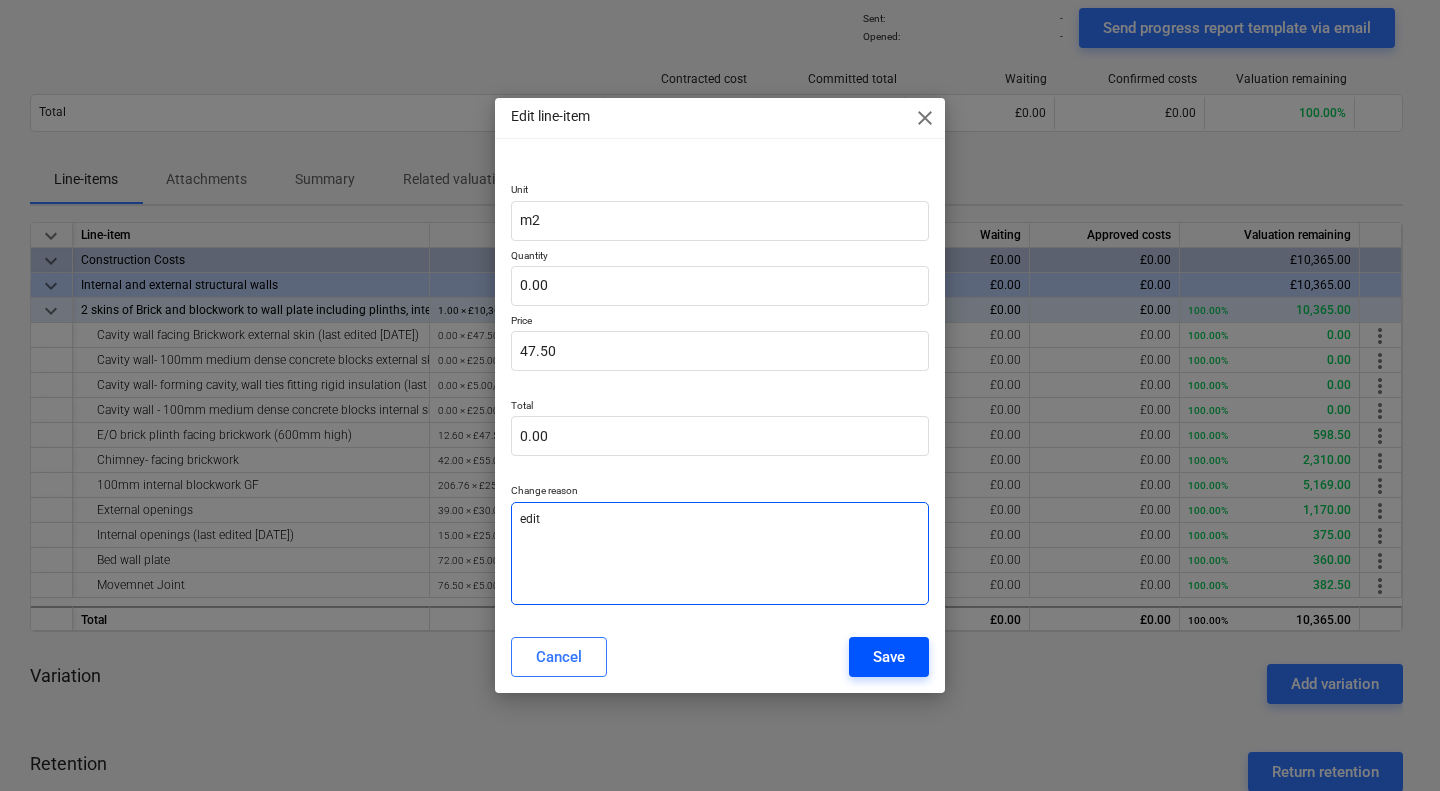 type on "edit" 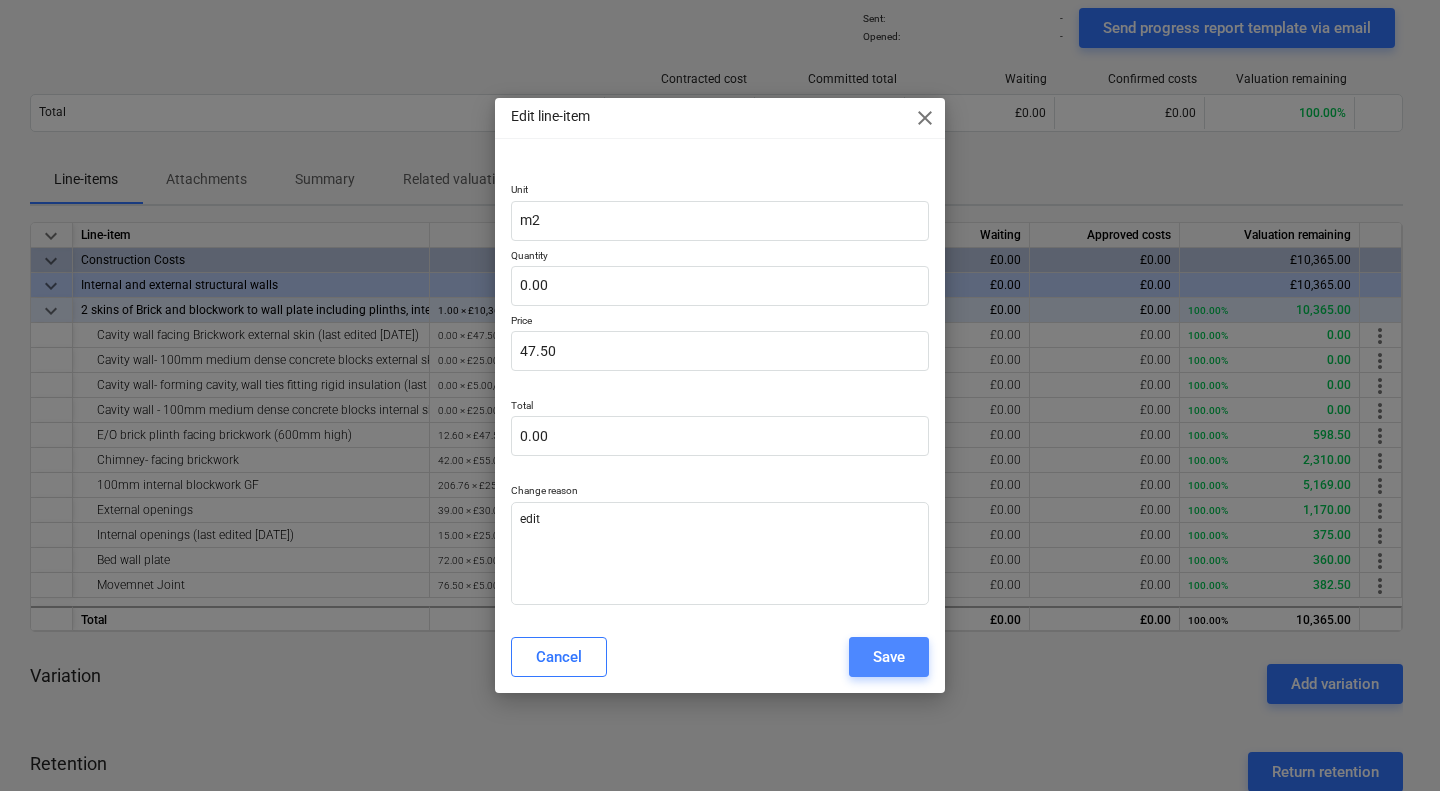 click on "Save" at bounding box center [889, 657] 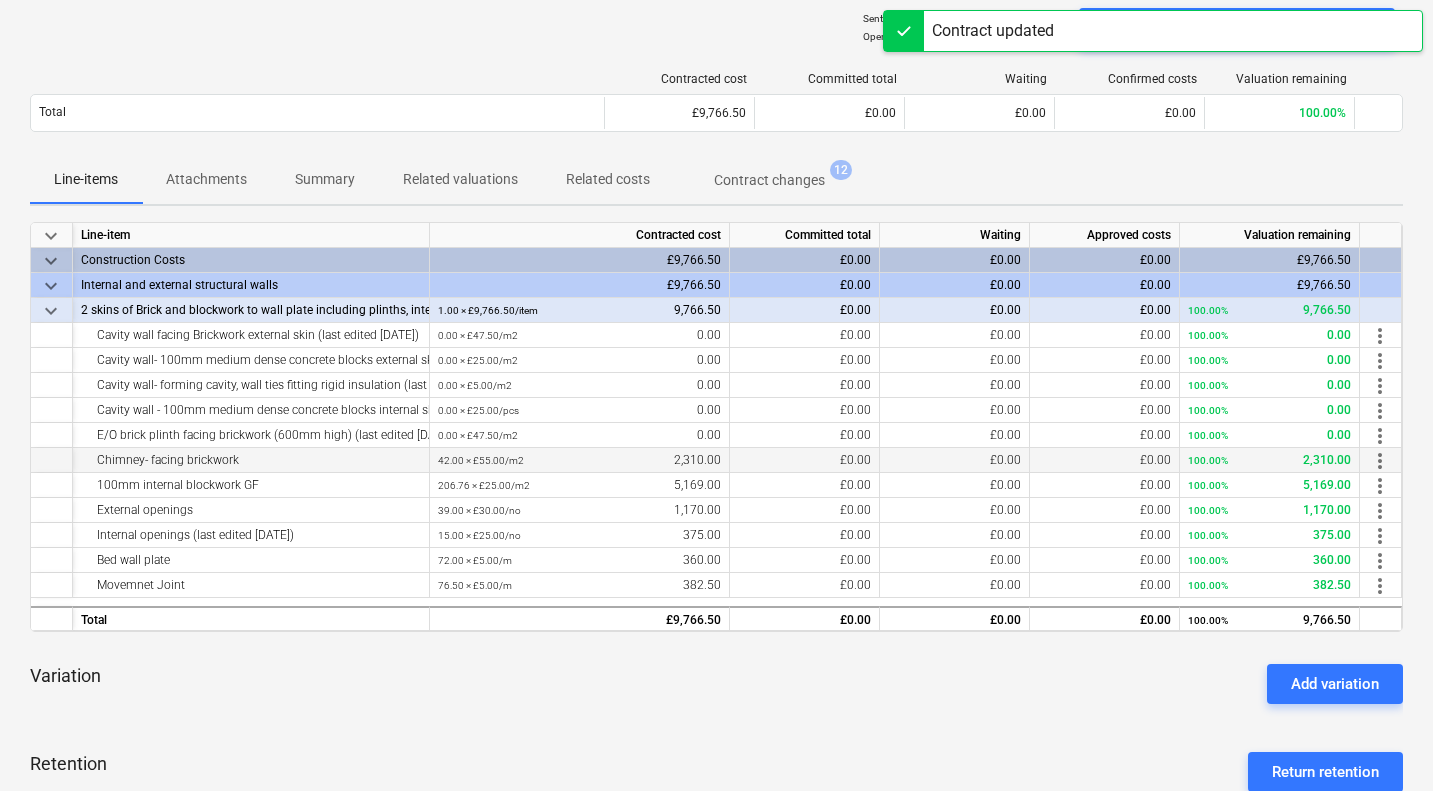 click on "more_vert" at bounding box center (1380, 461) 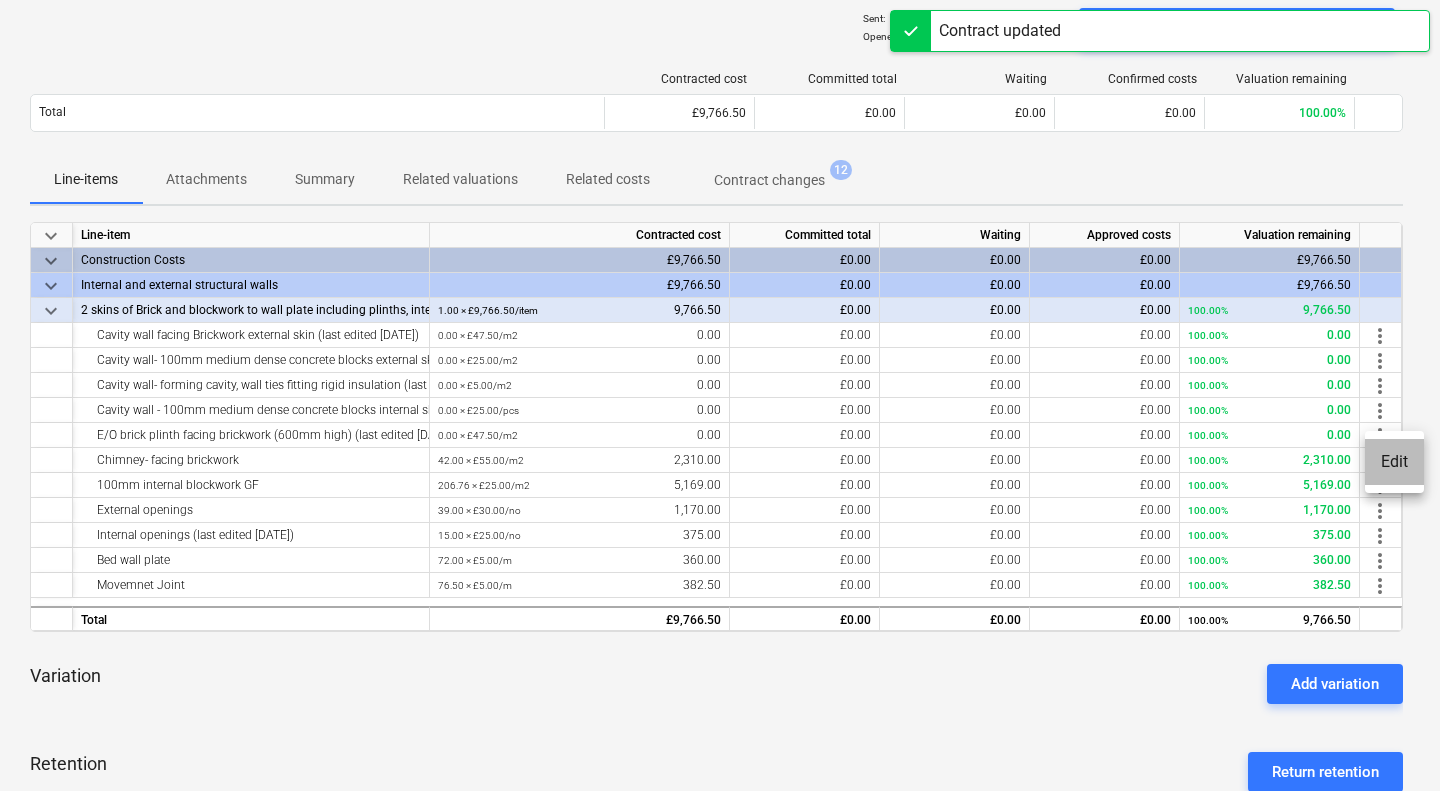 click on "Edit" at bounding box center (1394, 462) 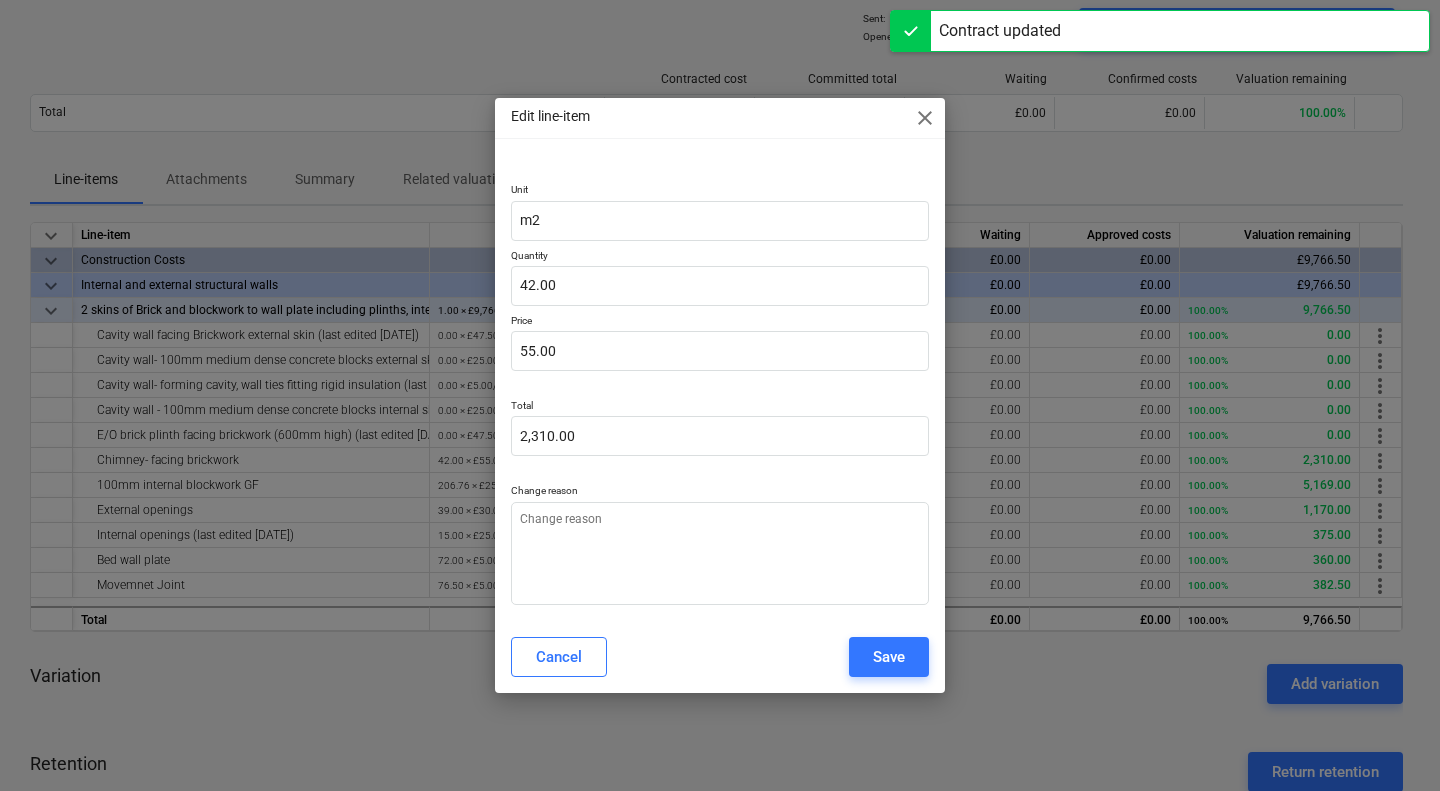 type on "x" 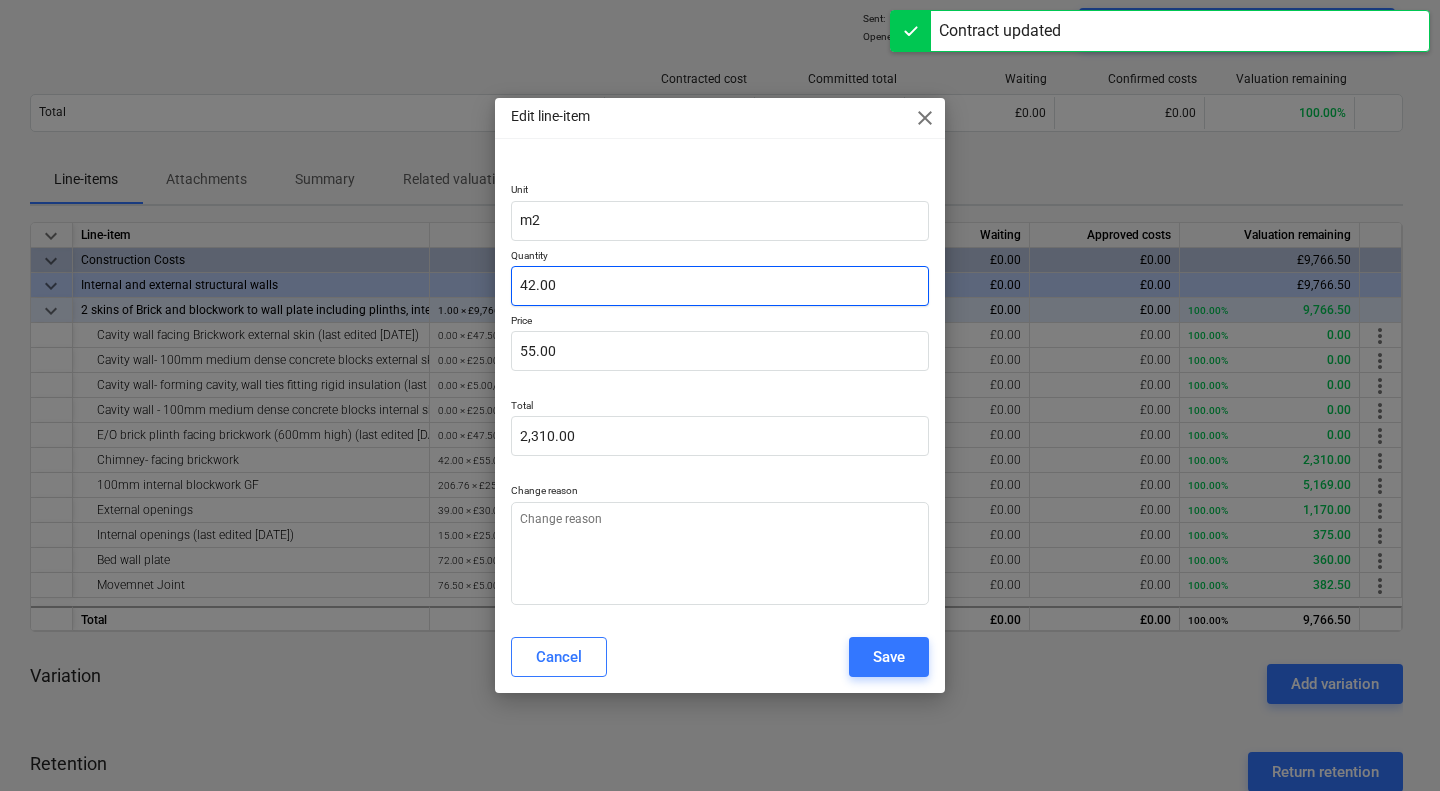 type on "42" 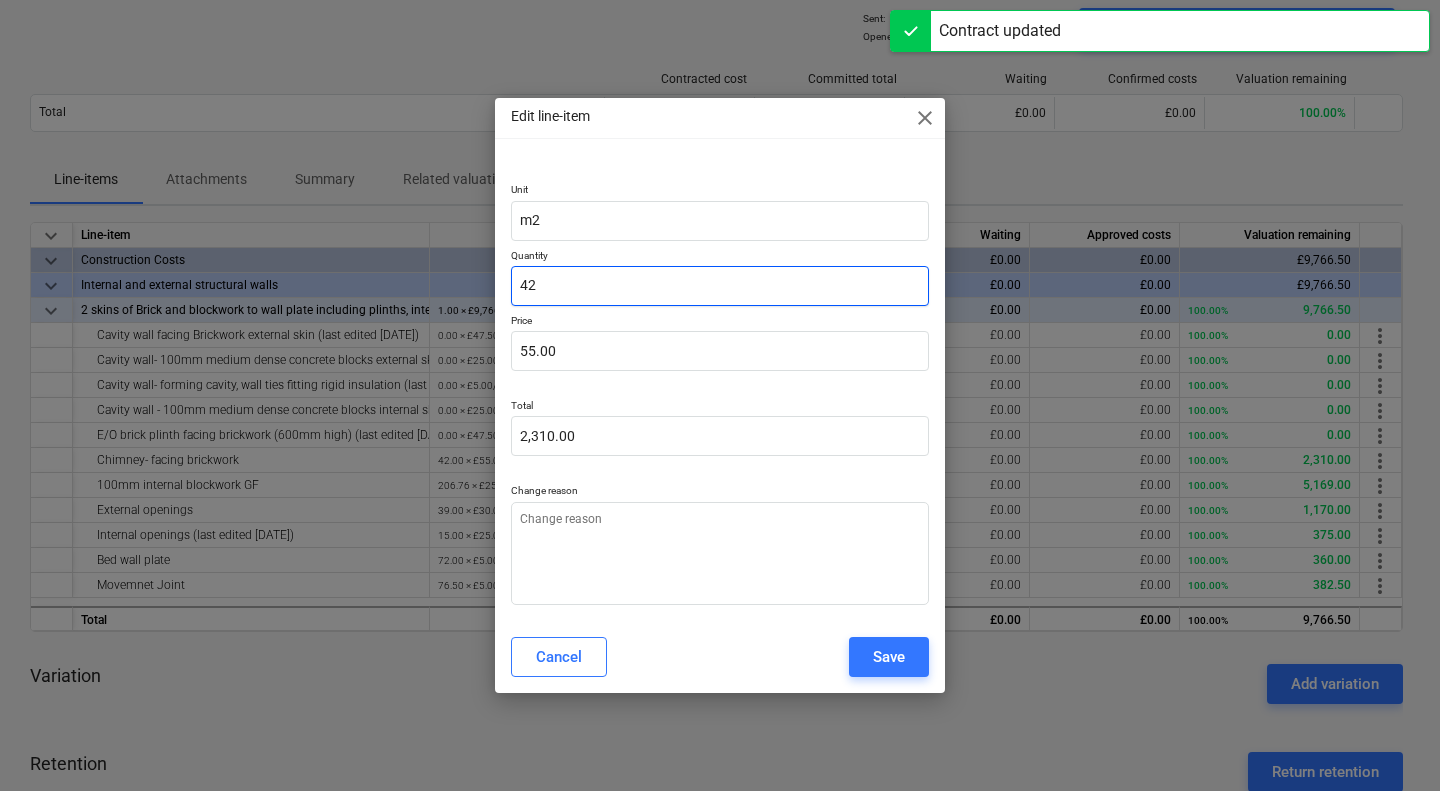 drag, startPoint x: 578, startPoint y: 275, endPoint x: 508, endPoint y: 281, distance: 70.256676 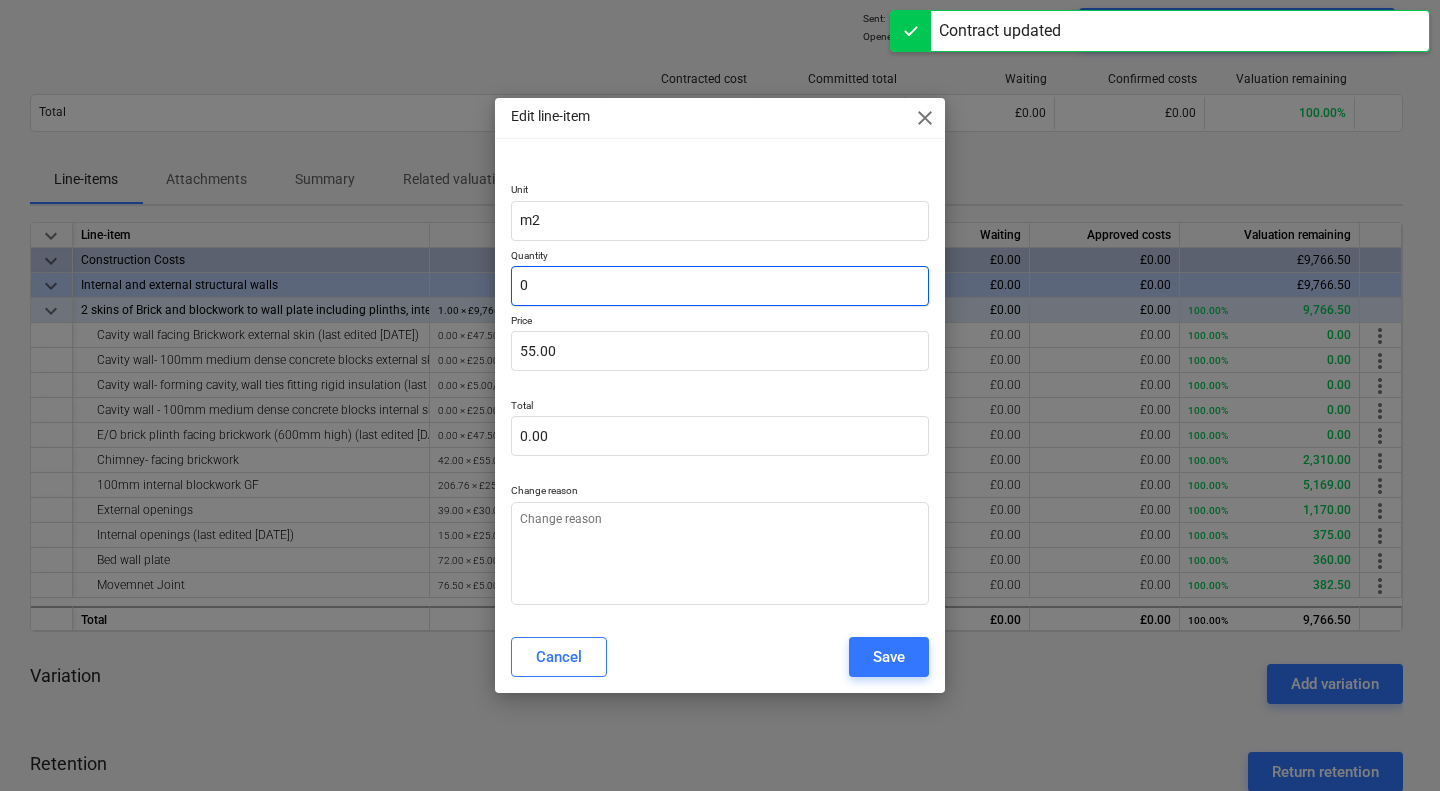 type on "0.00" 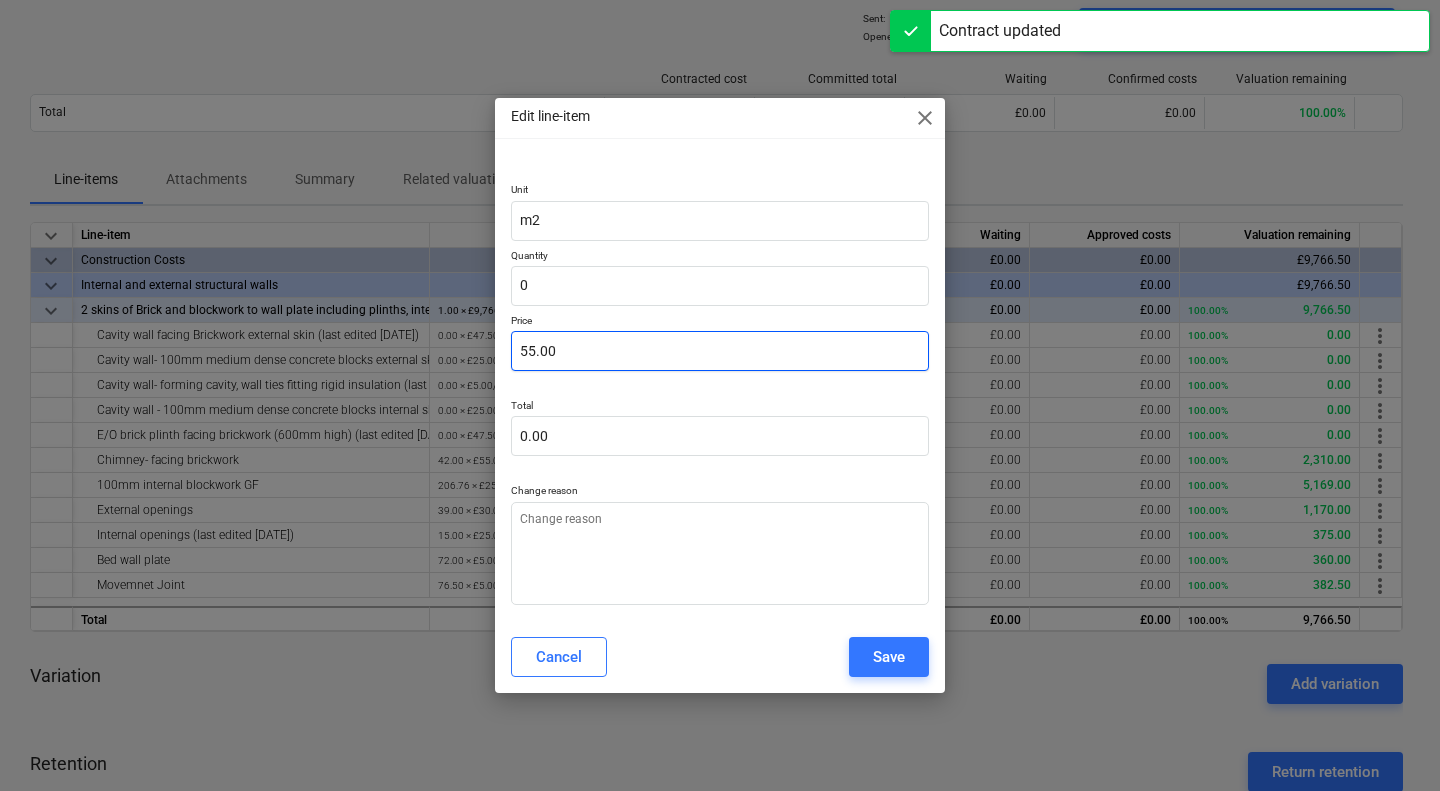 type on "x" 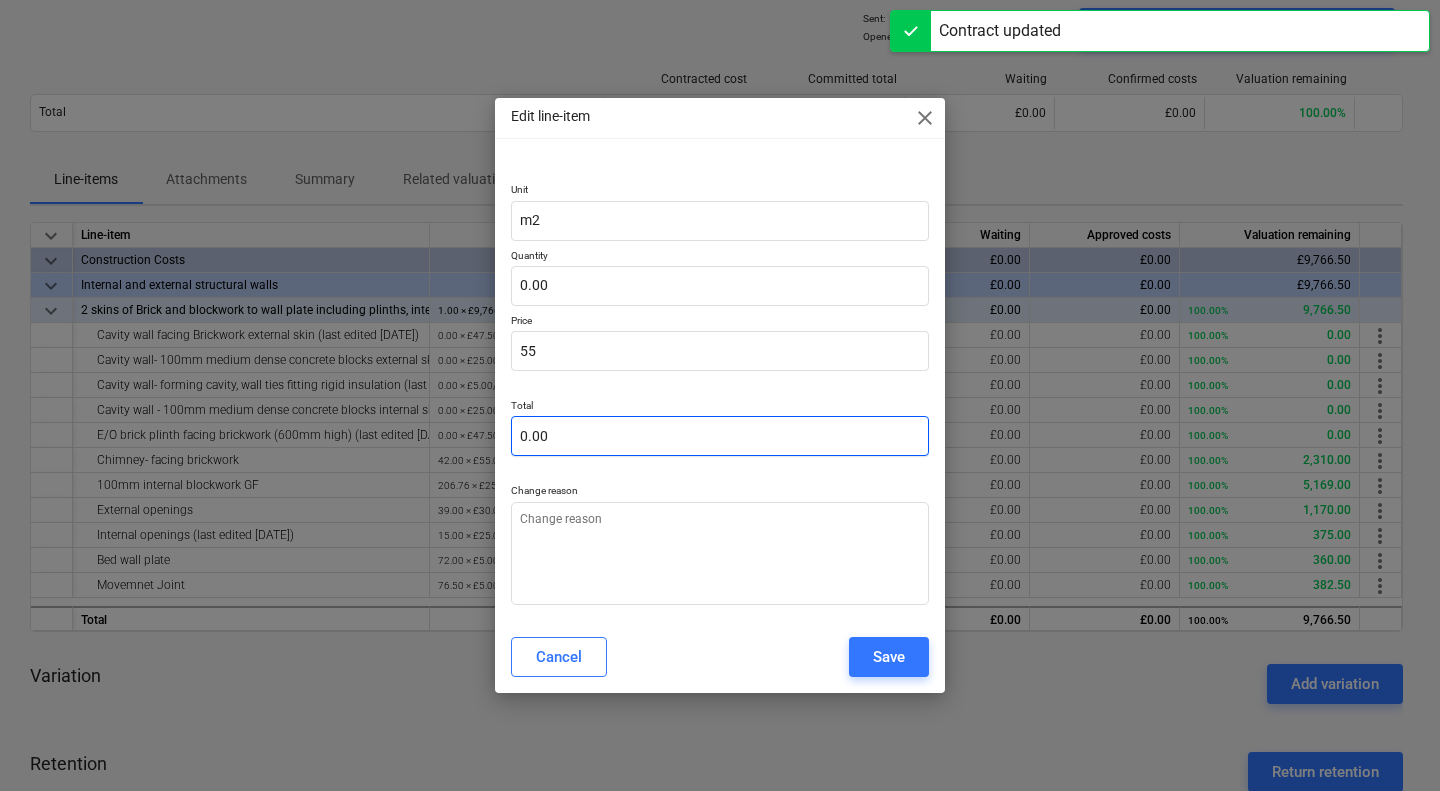 type on "x" 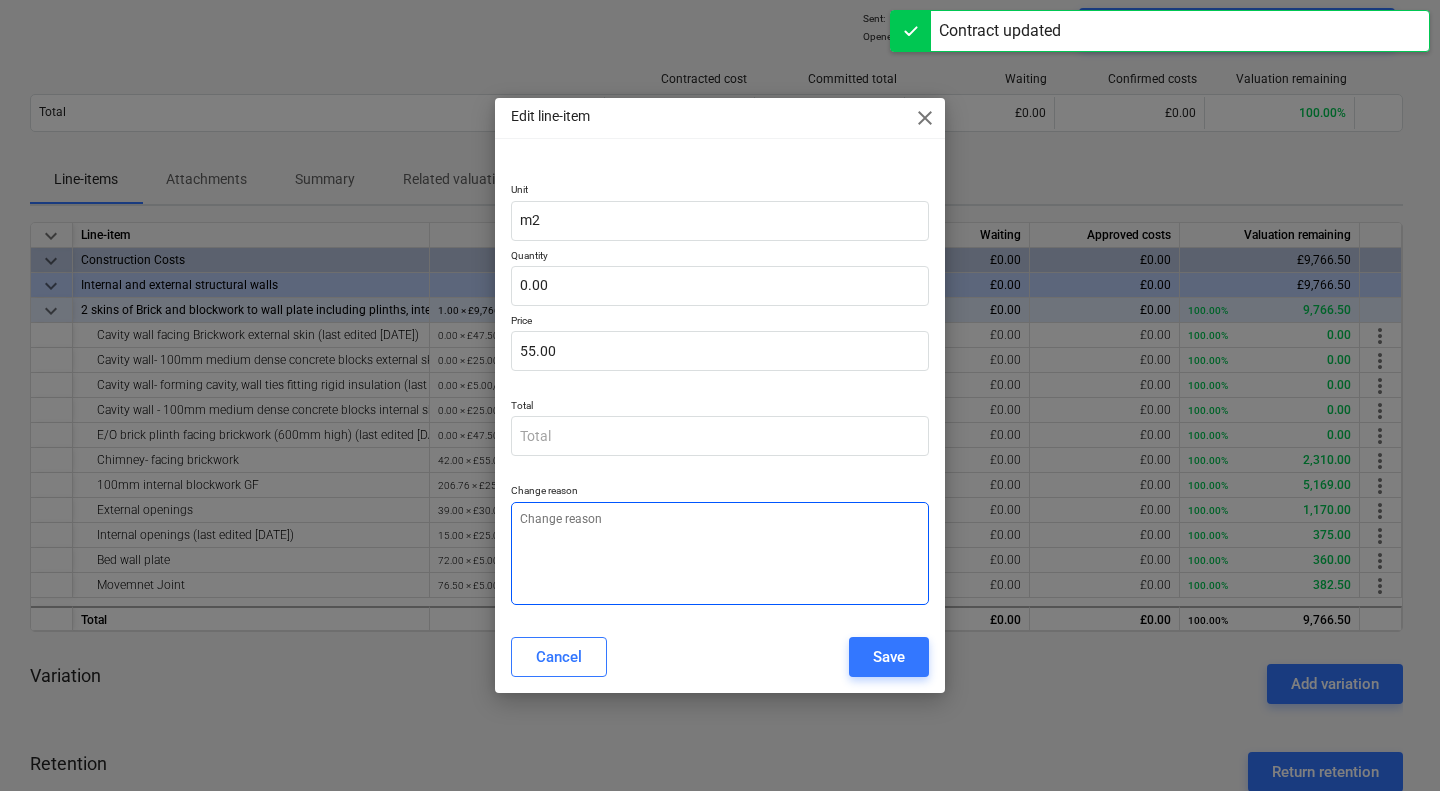type on "0.00" 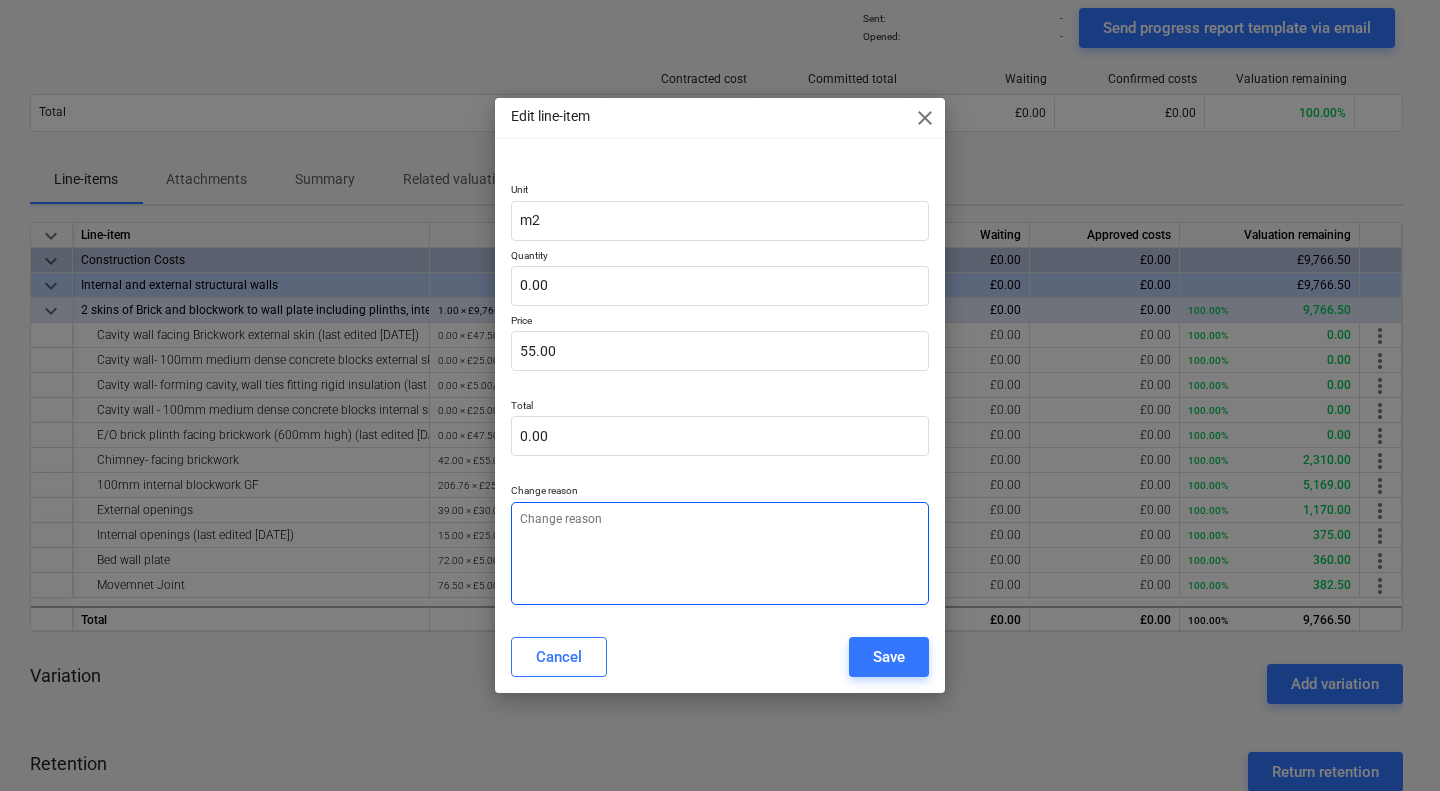 type on "x" 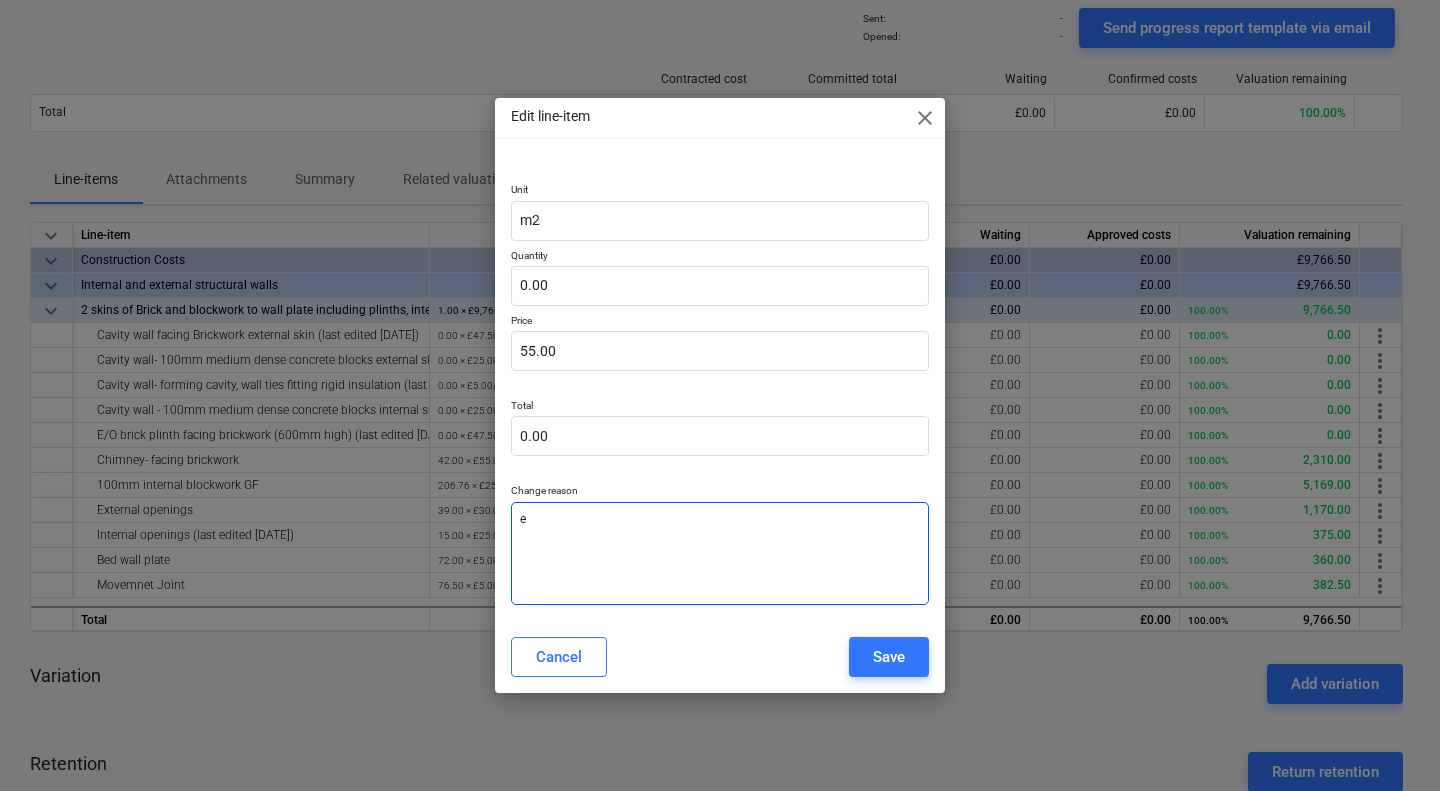 type on "x" 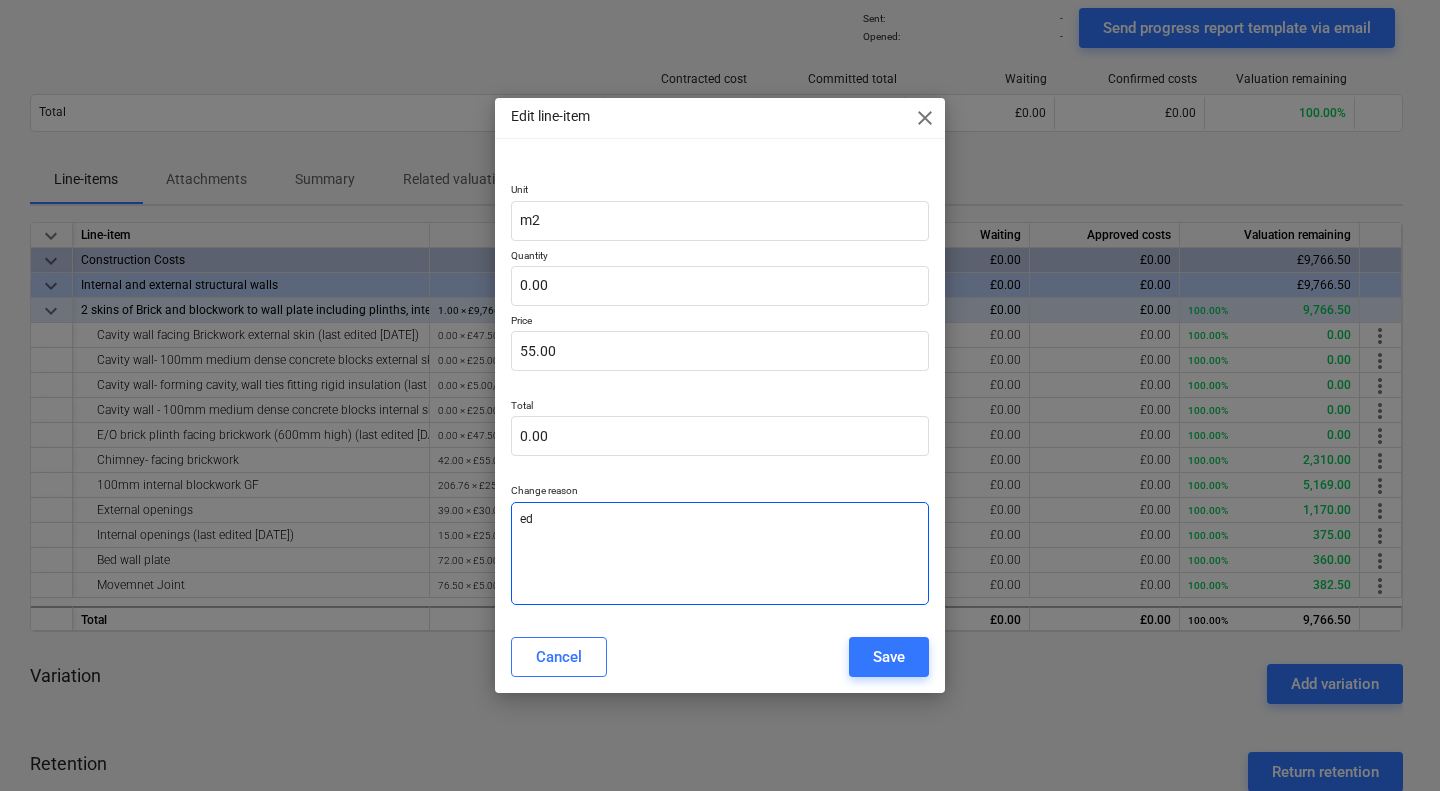 type on "x" 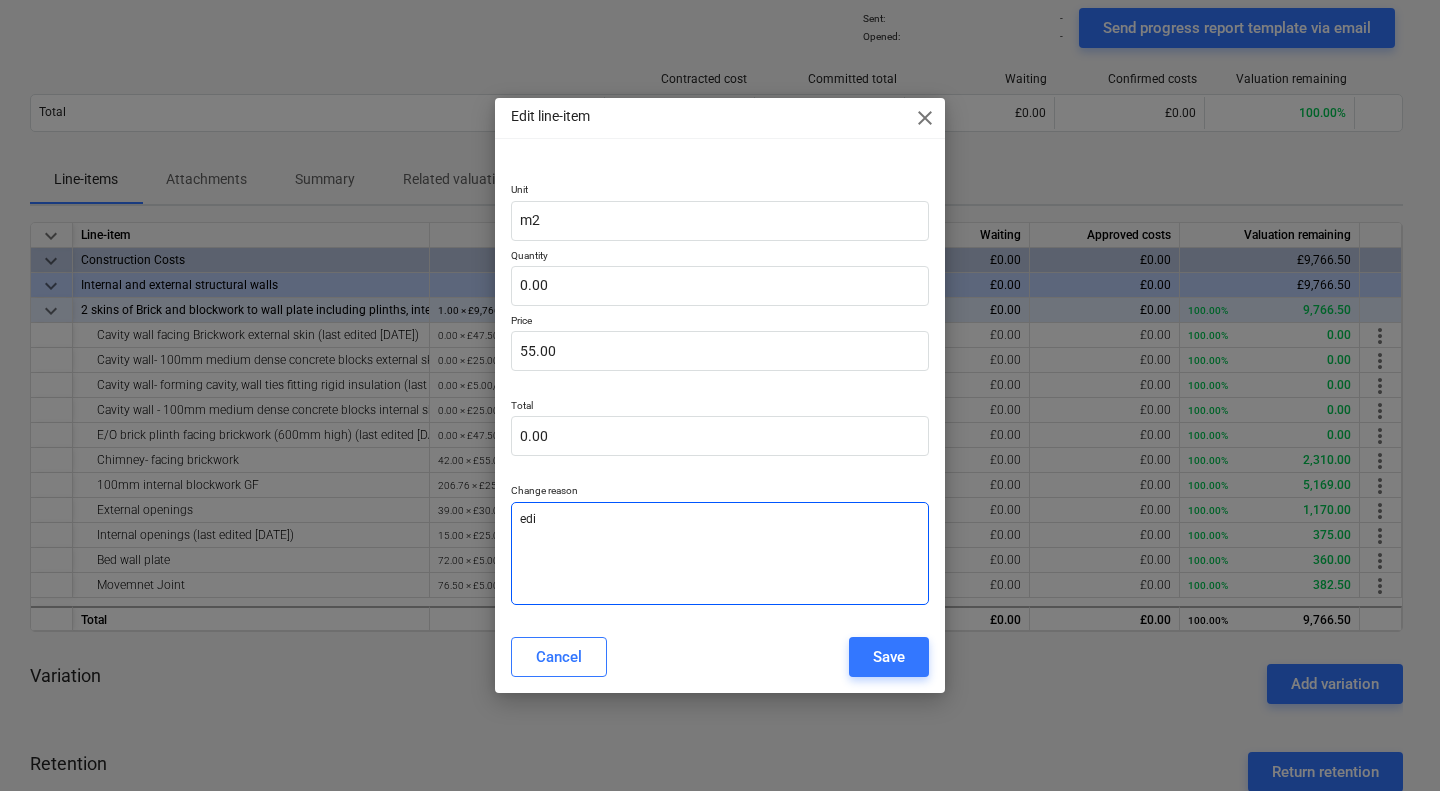 type on "x" 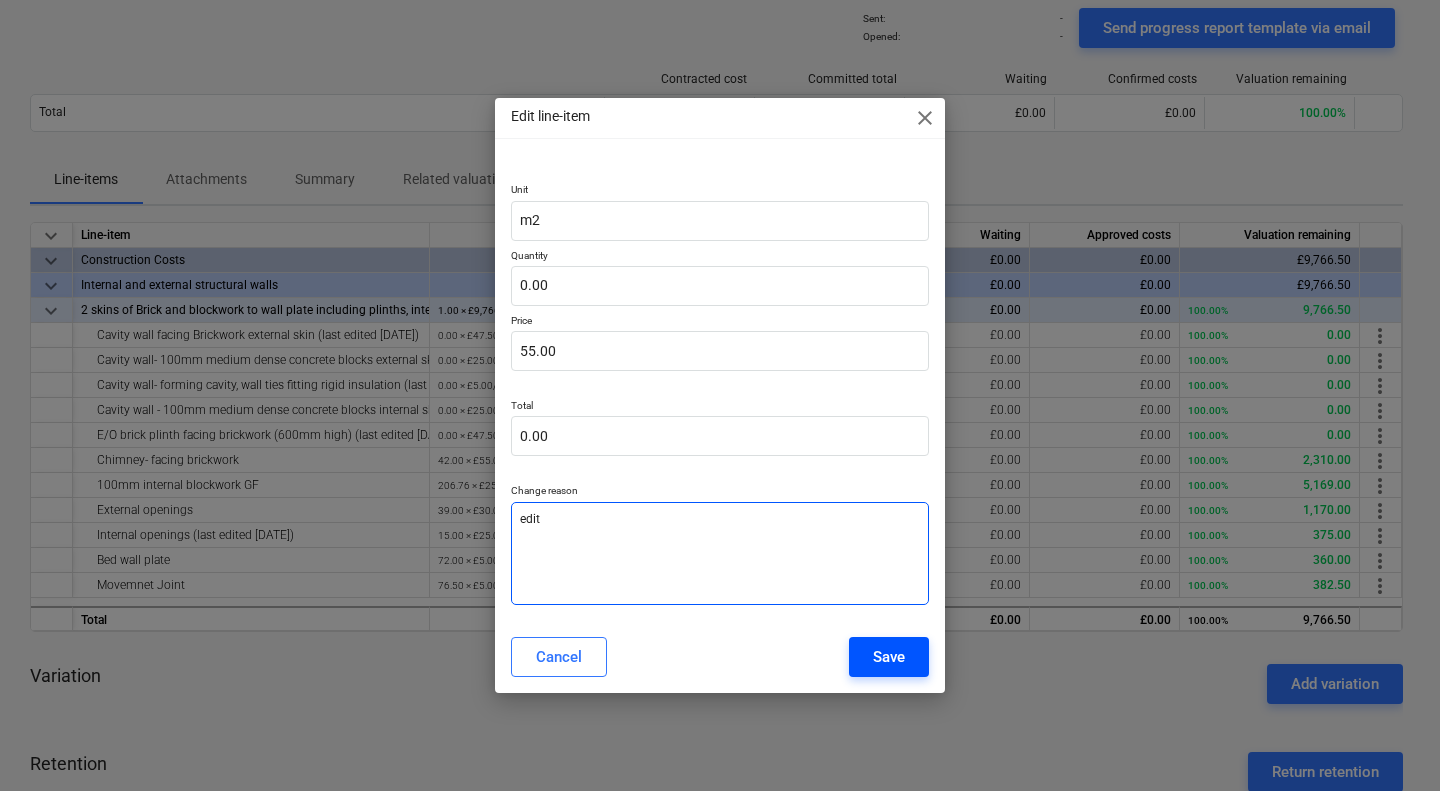 type on "edit" 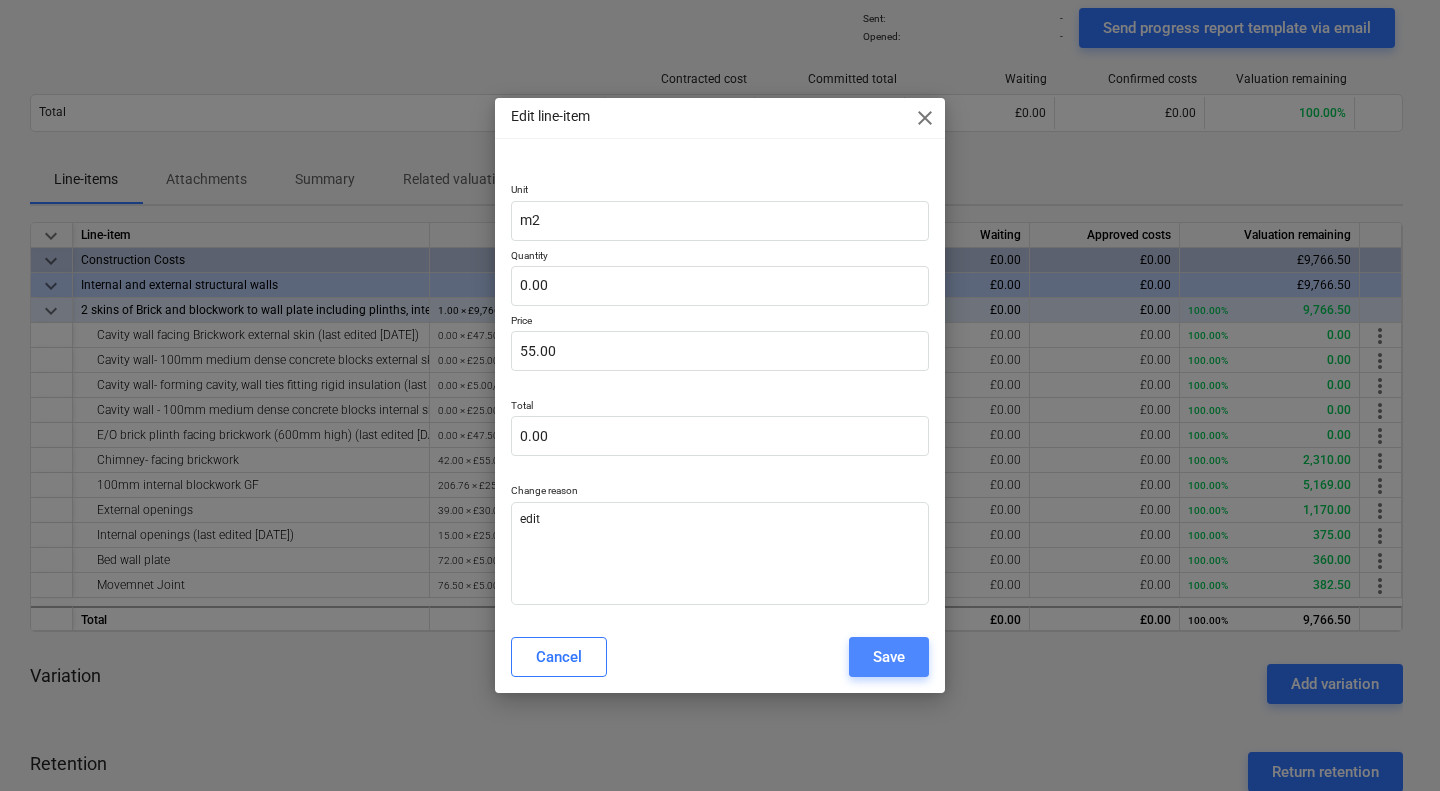 click on "Save" at bounding box center [889, 657] 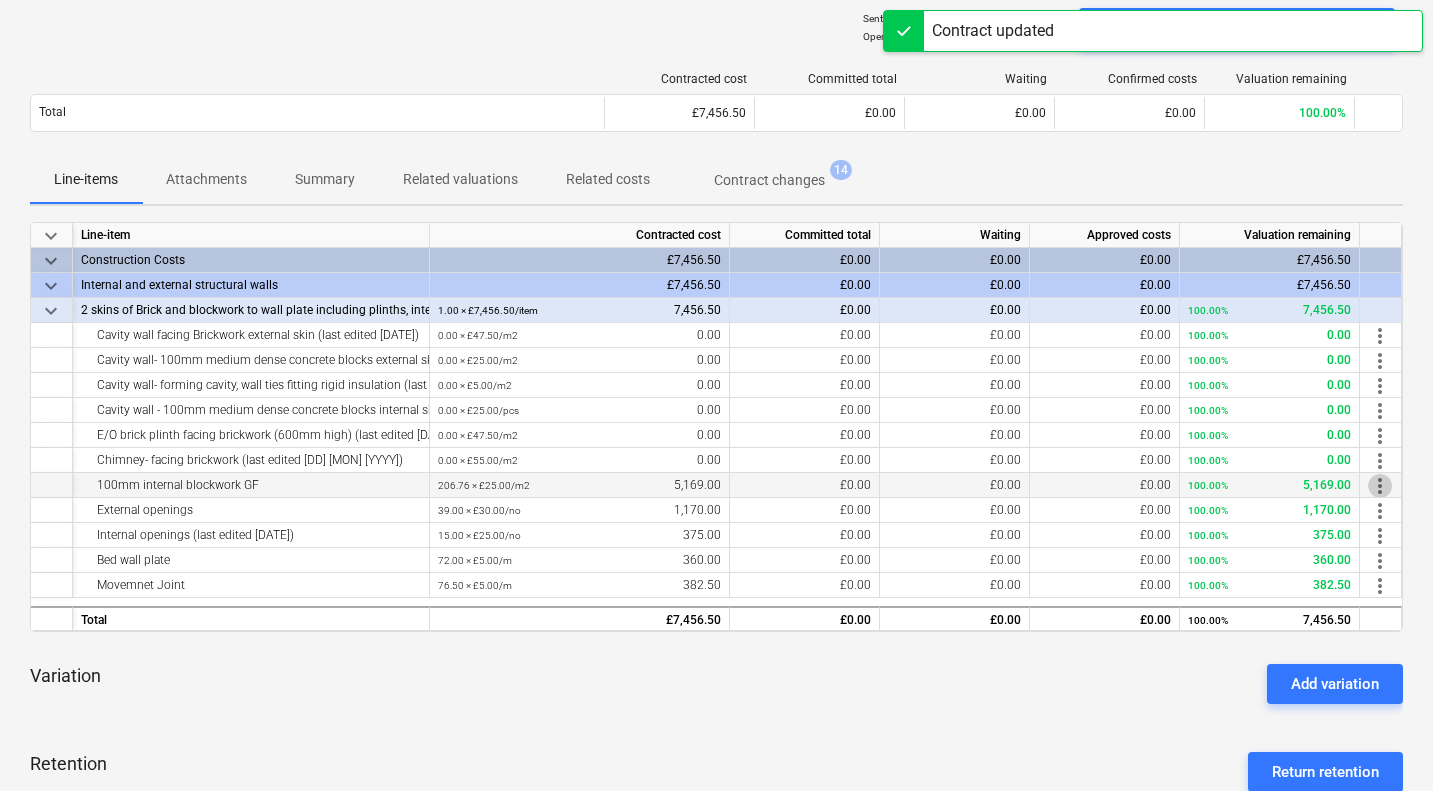 click on "more_vert" at bounding box center [1380, 486] 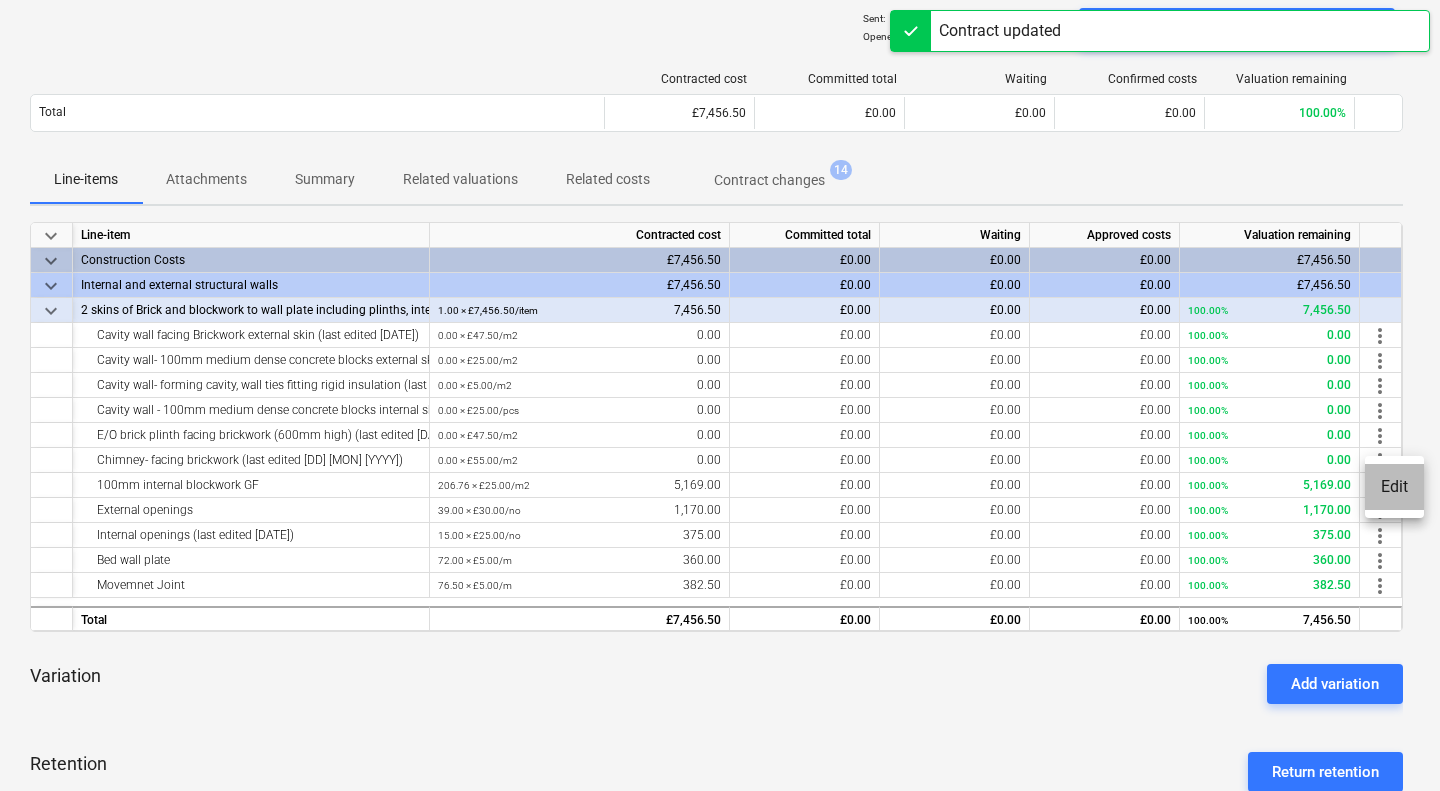 click on "Edit" at bounding box center (1394, 487) 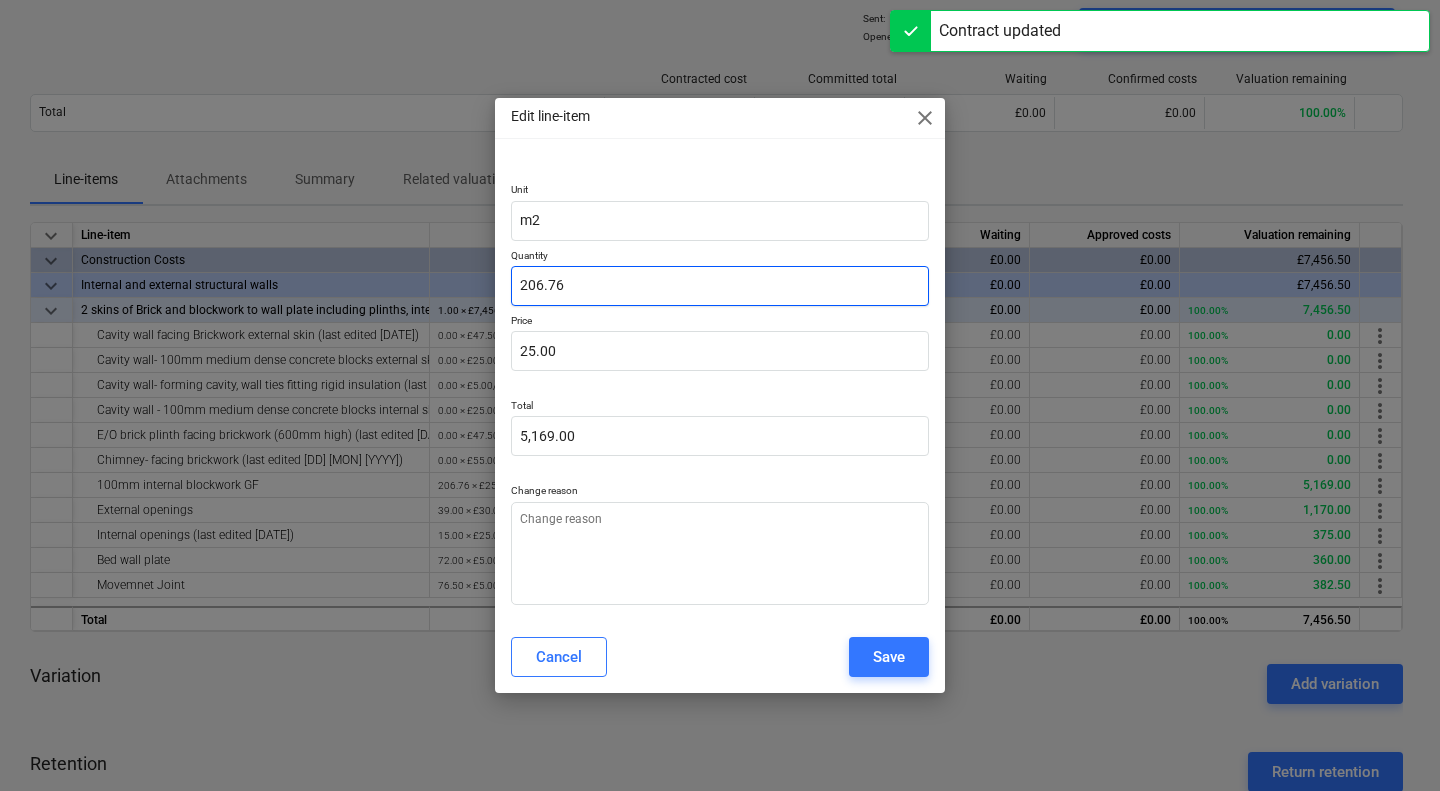 drag, startPoint x: 621, startPoint y: 287, endPoint x: 425, endPoint y: 291, distance: 196.04082 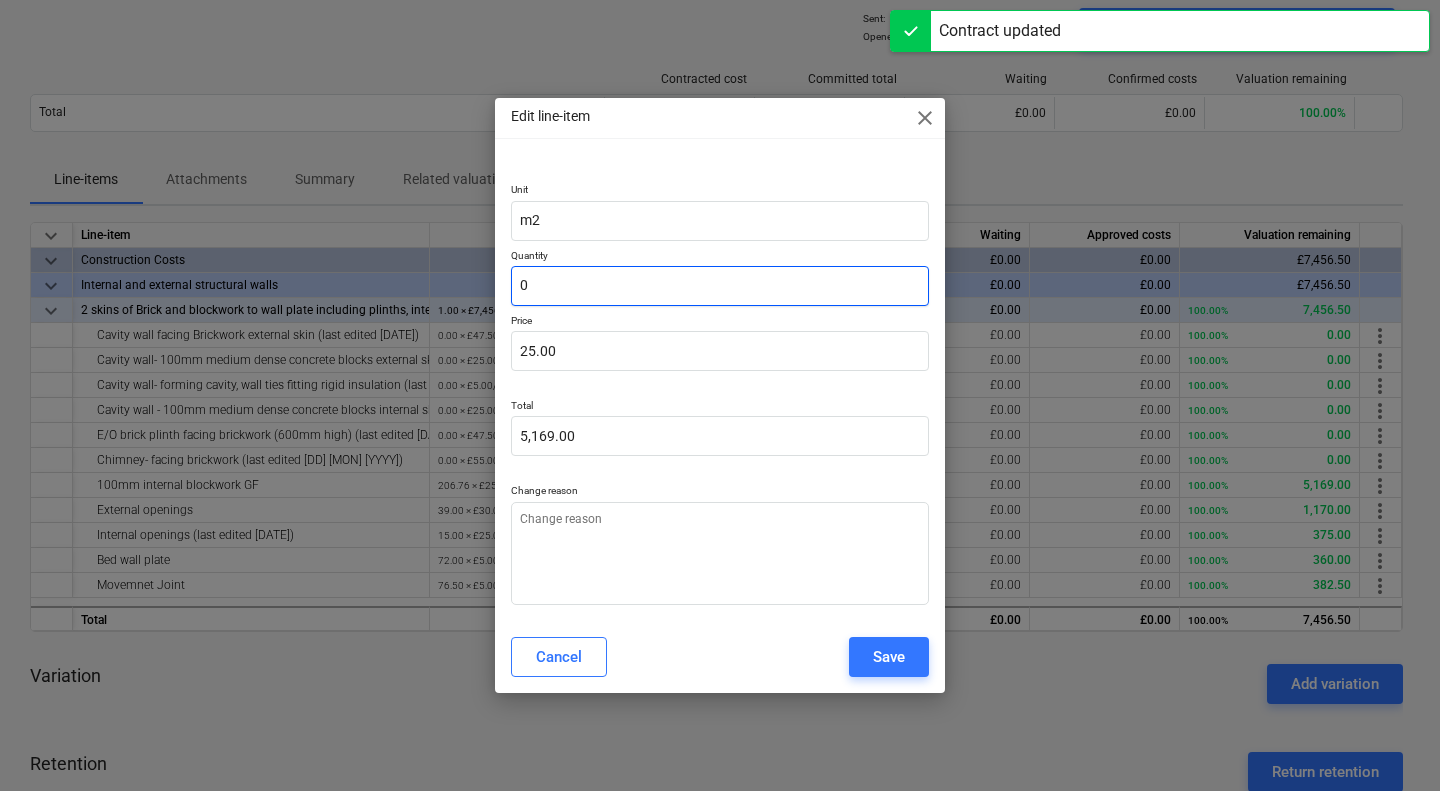 type on "0.00" 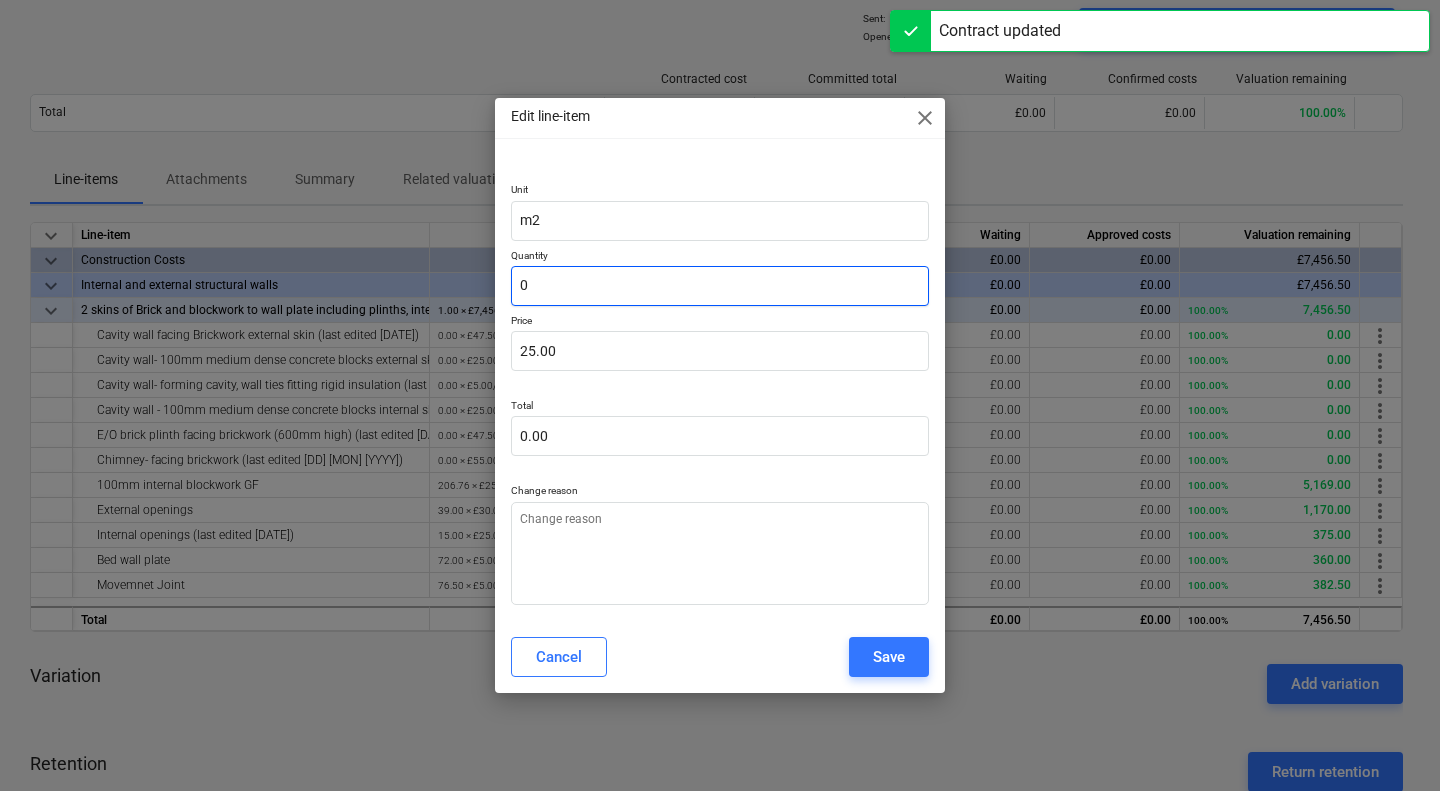 type on "0" 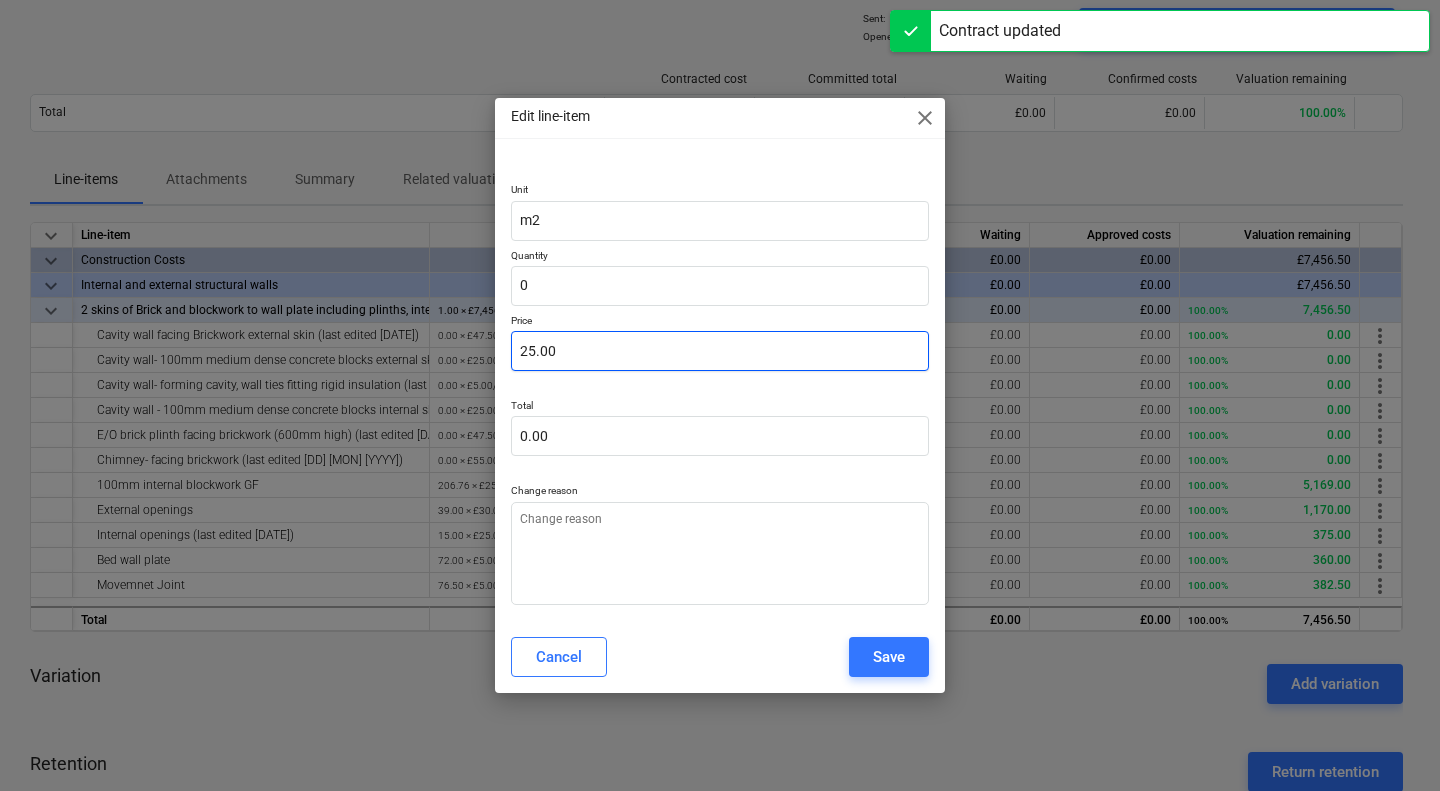 type on "x" 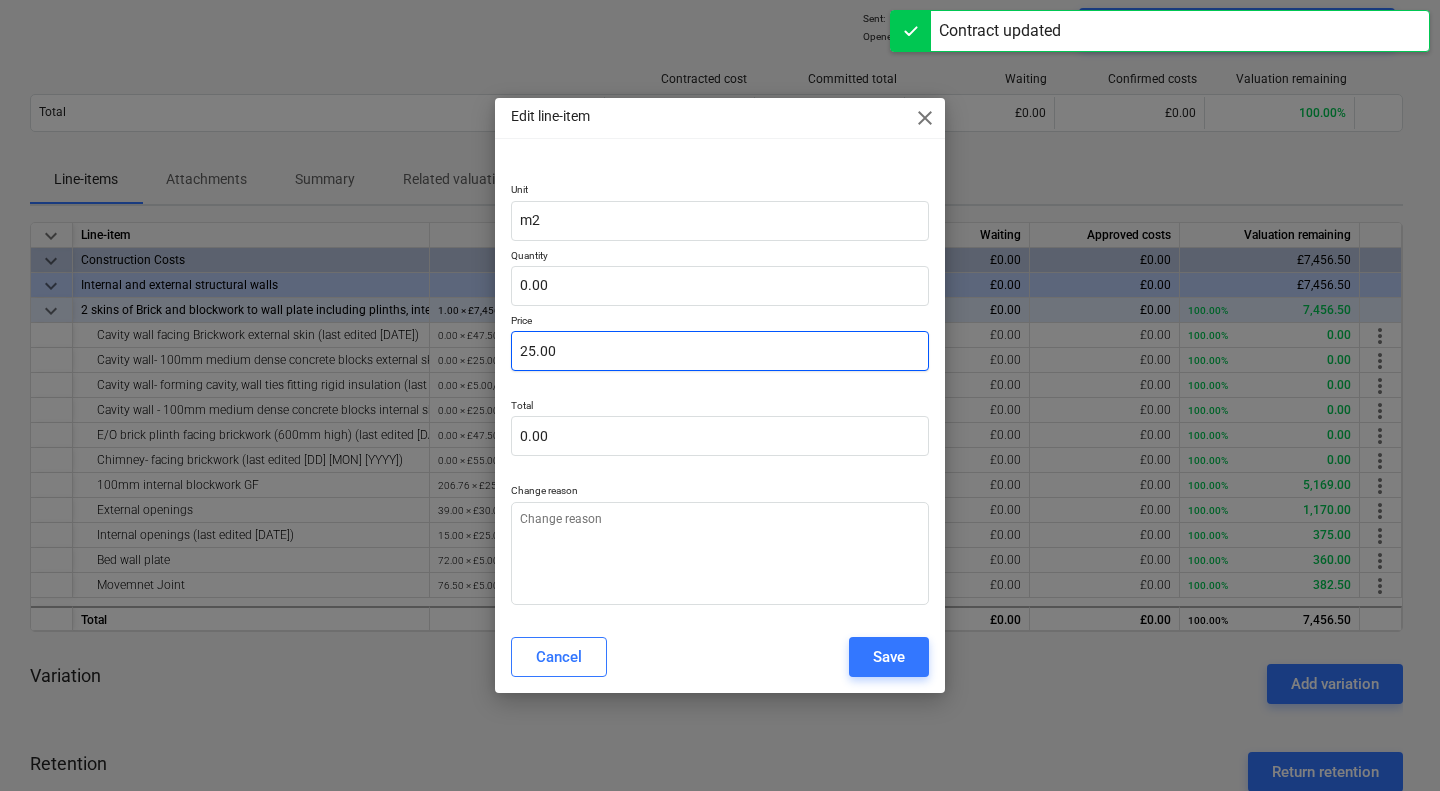type on "25" 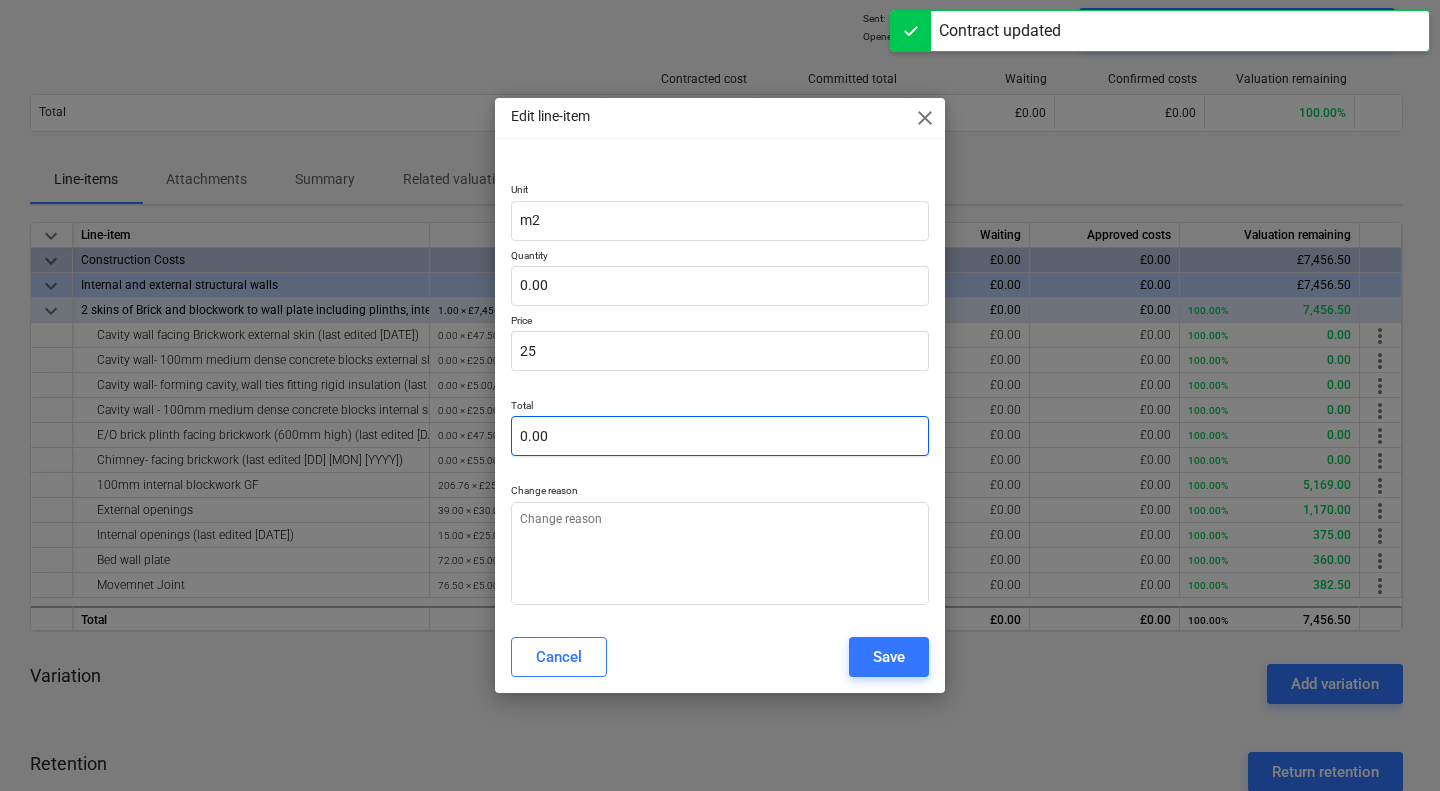 type on "x" 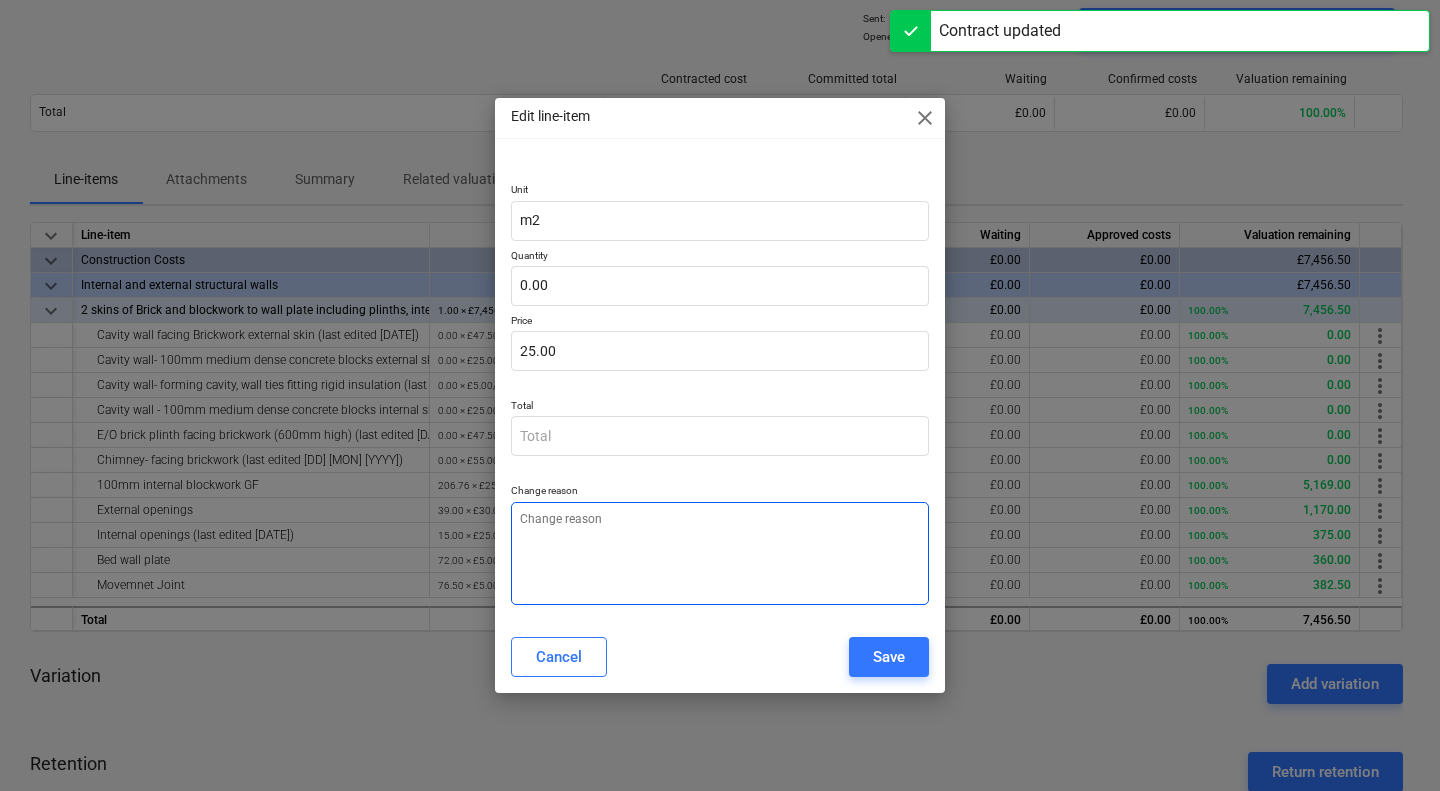 type on "0.00" 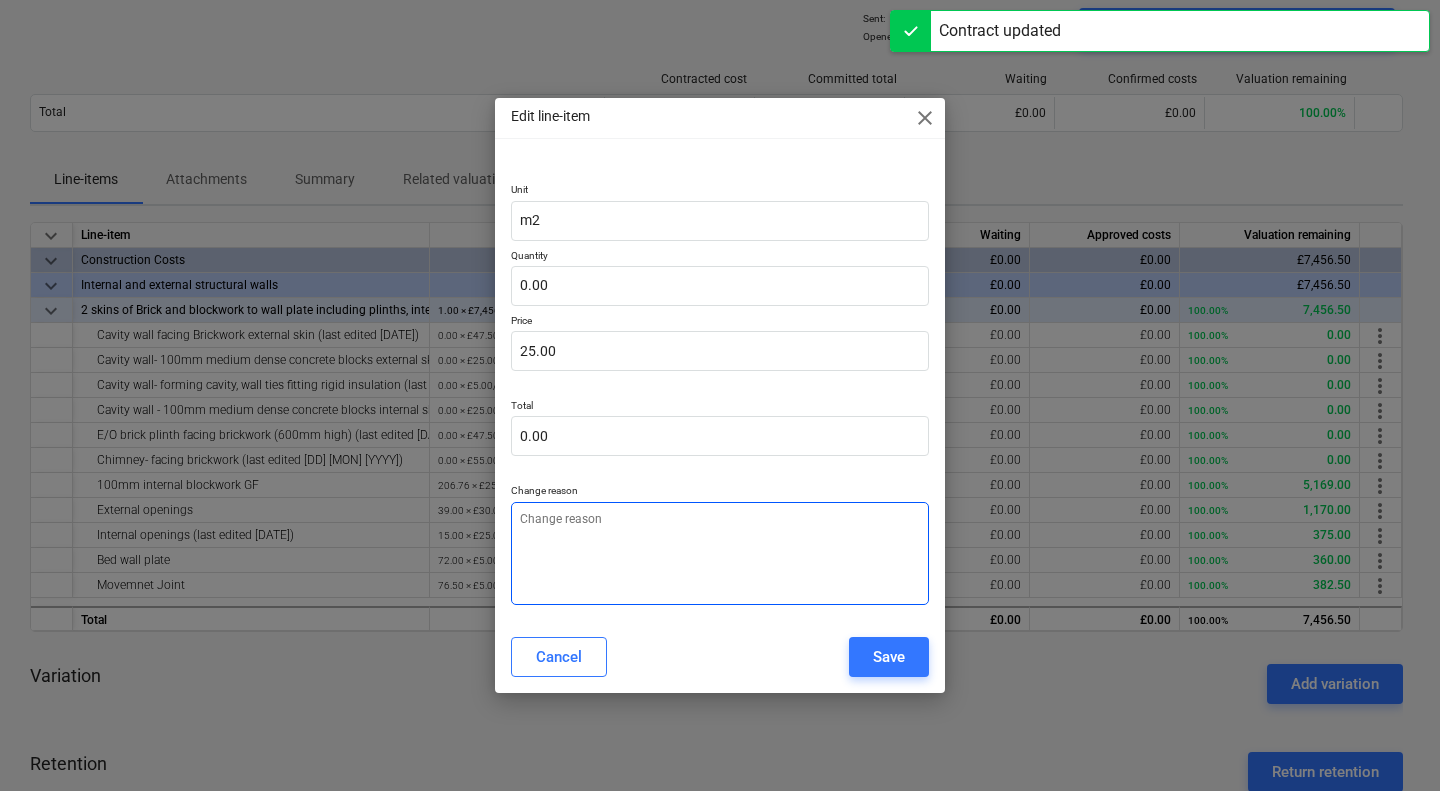 type on "x" 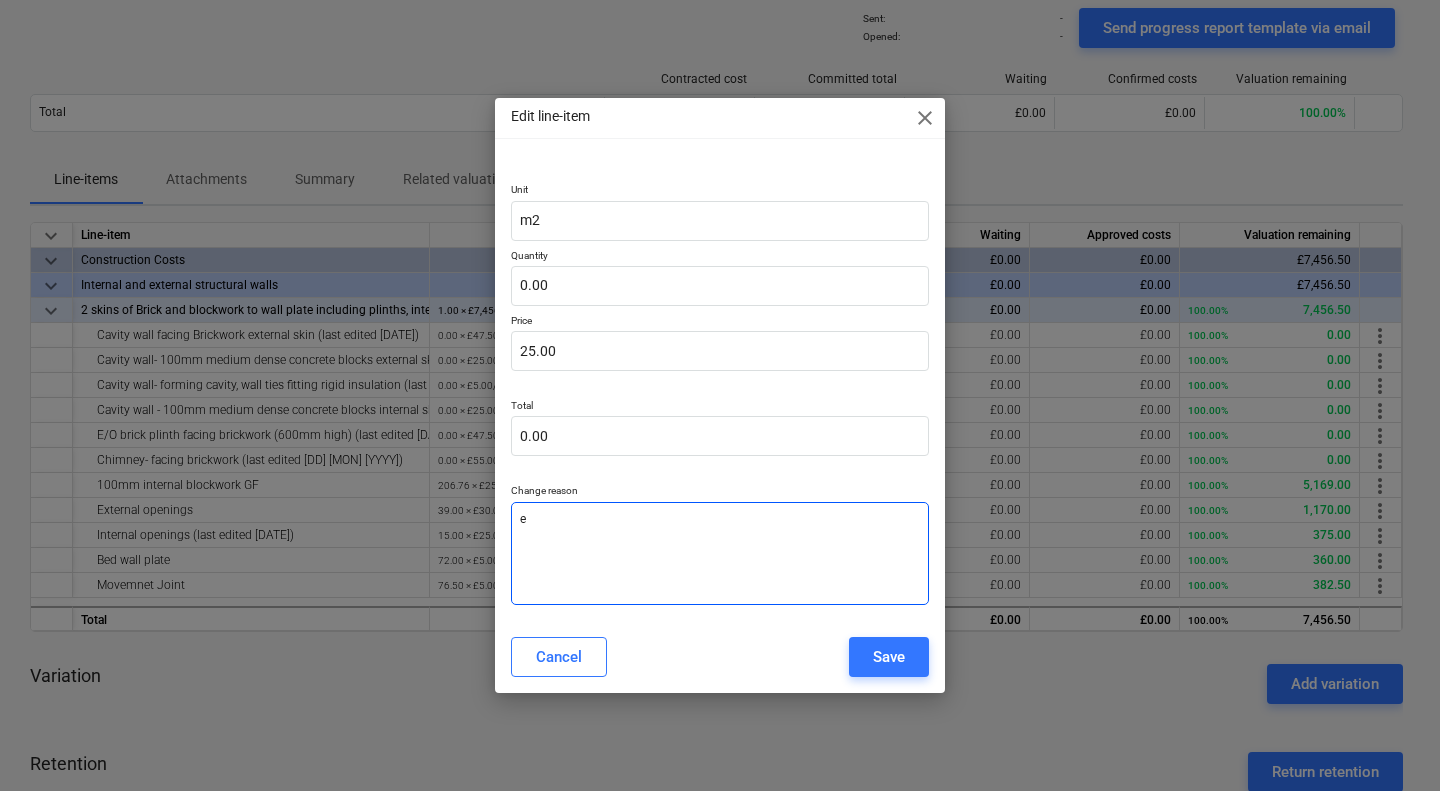 type on "x" 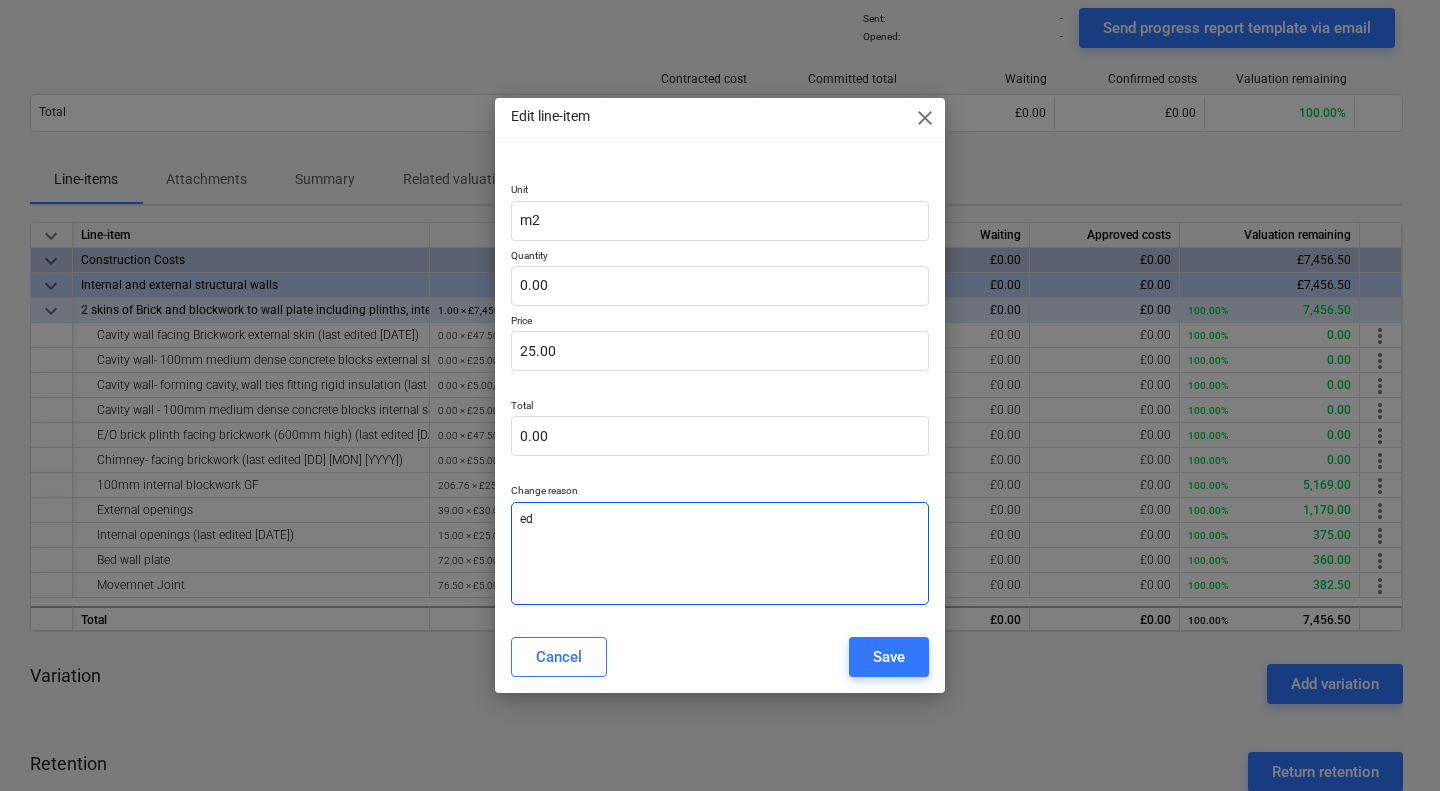type on "x" 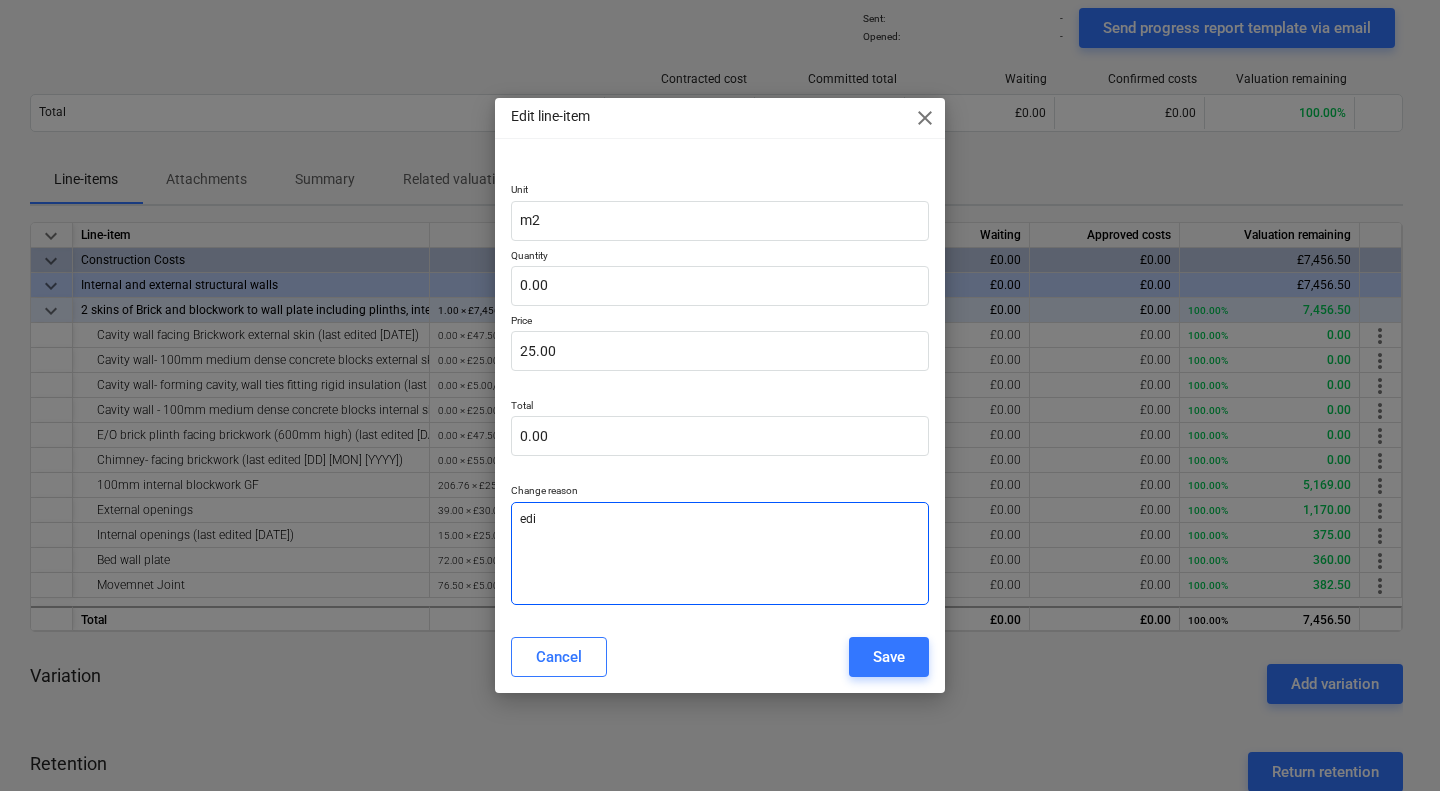 type on "x" 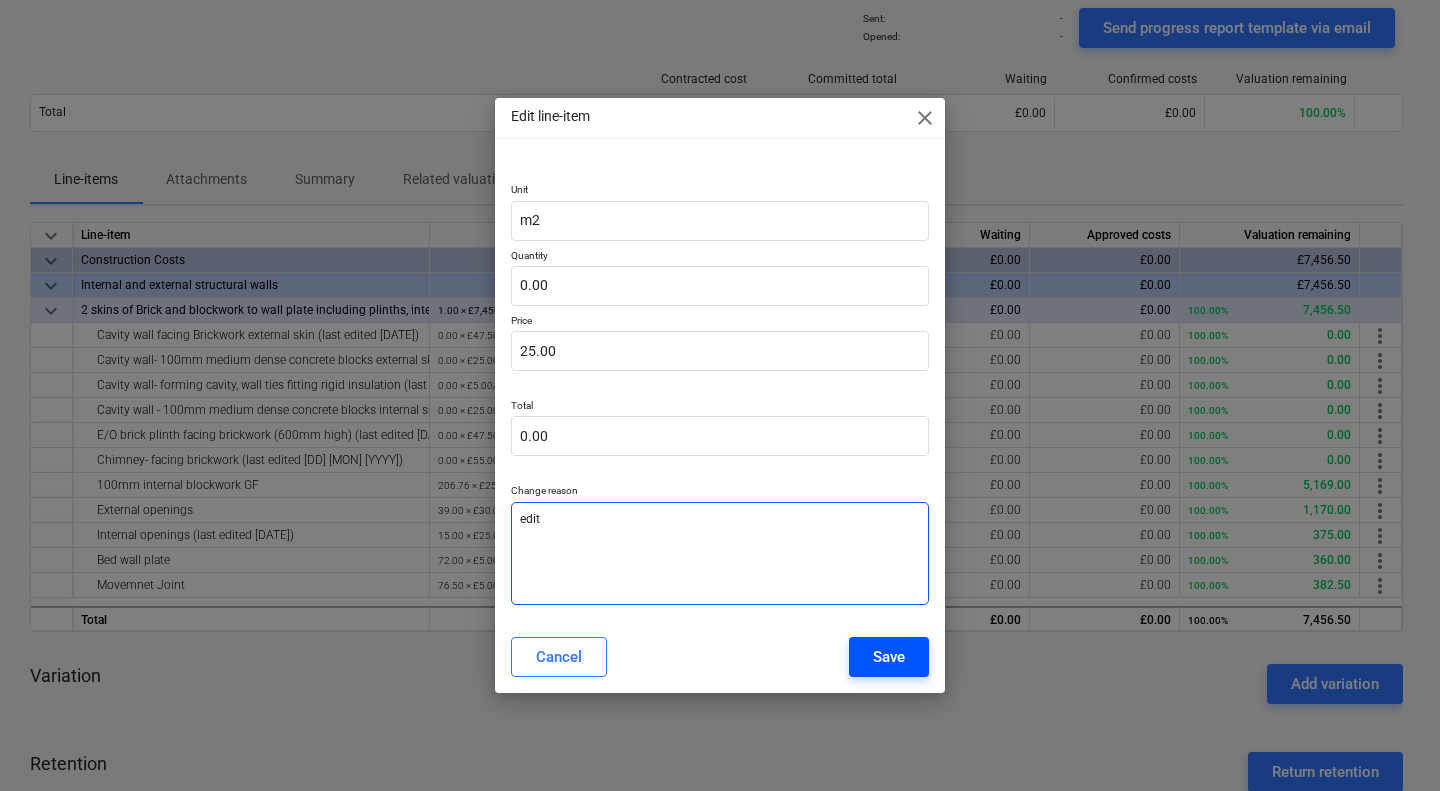 type on "edit" 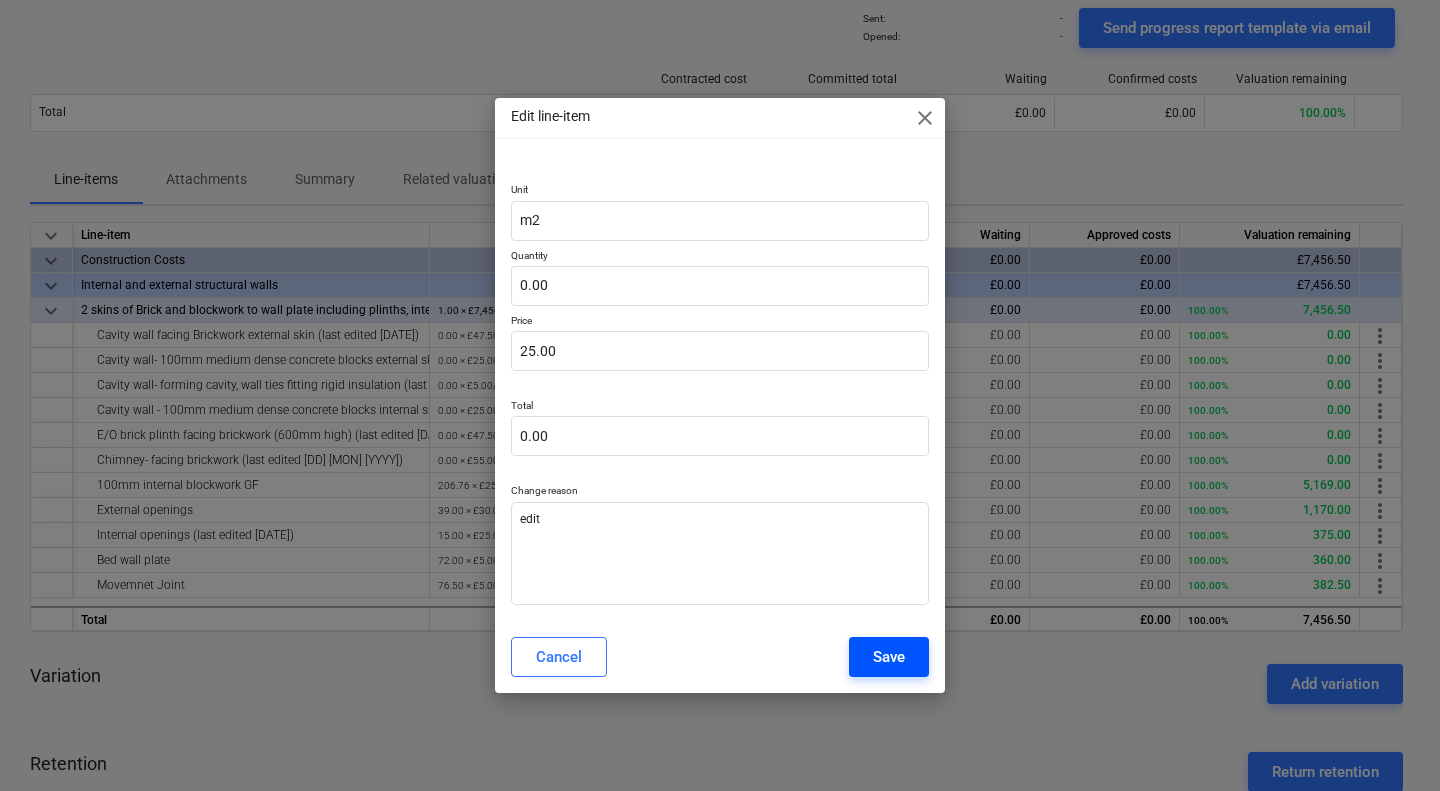 click on "Save" at bounding box center [889, 657] 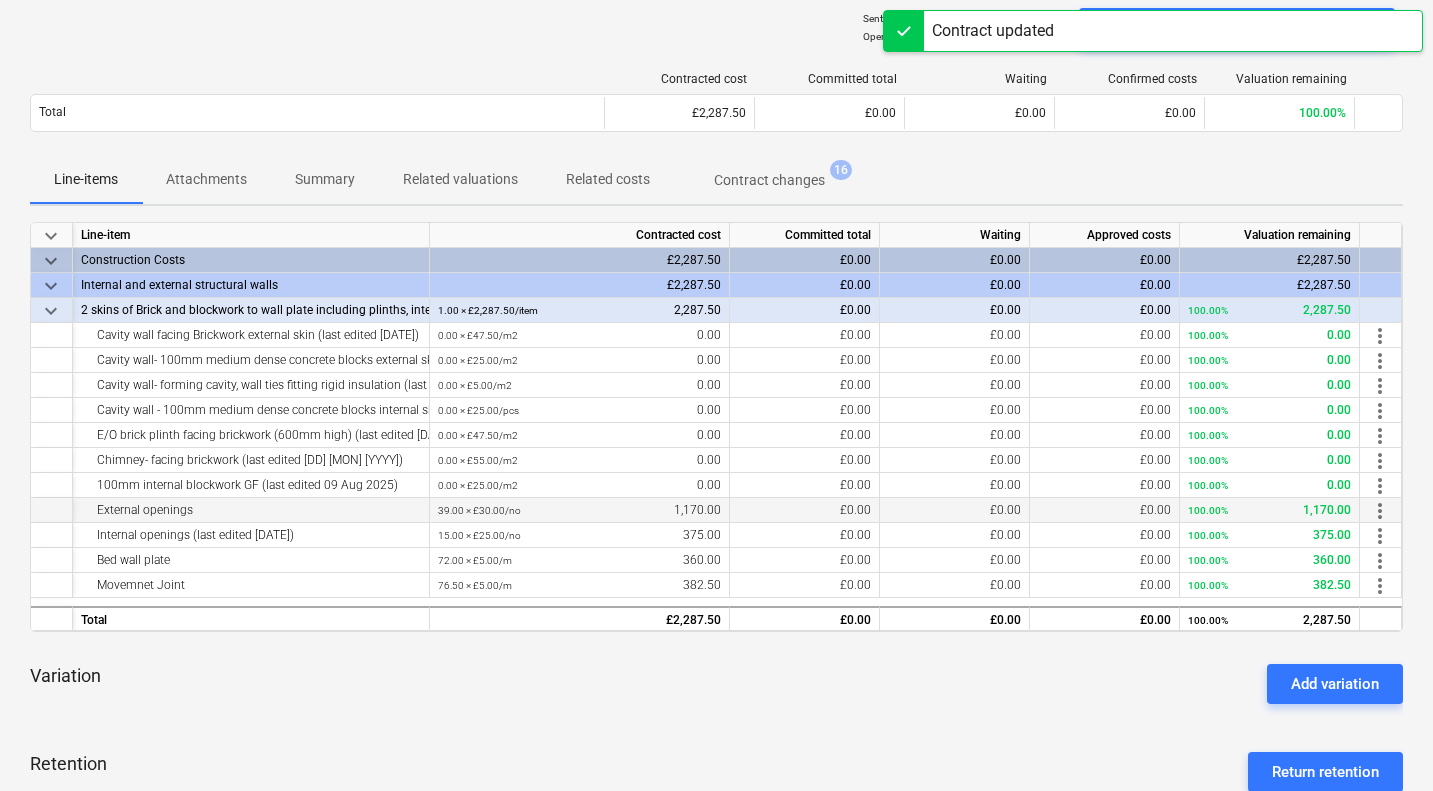 click on "more_vert" at bounding box center (1380, 511) 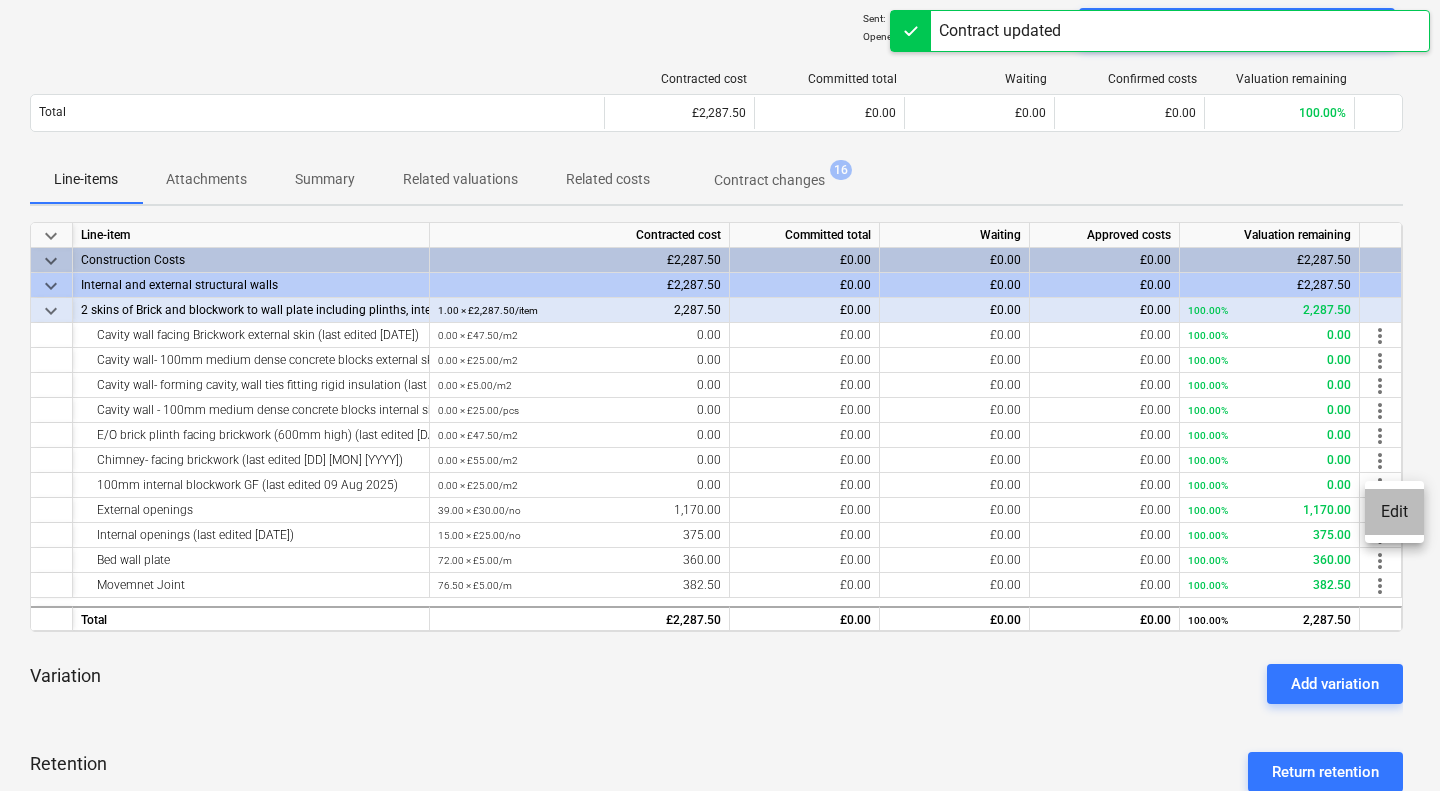 click on "Edit" at bounding box center [1394, 512] 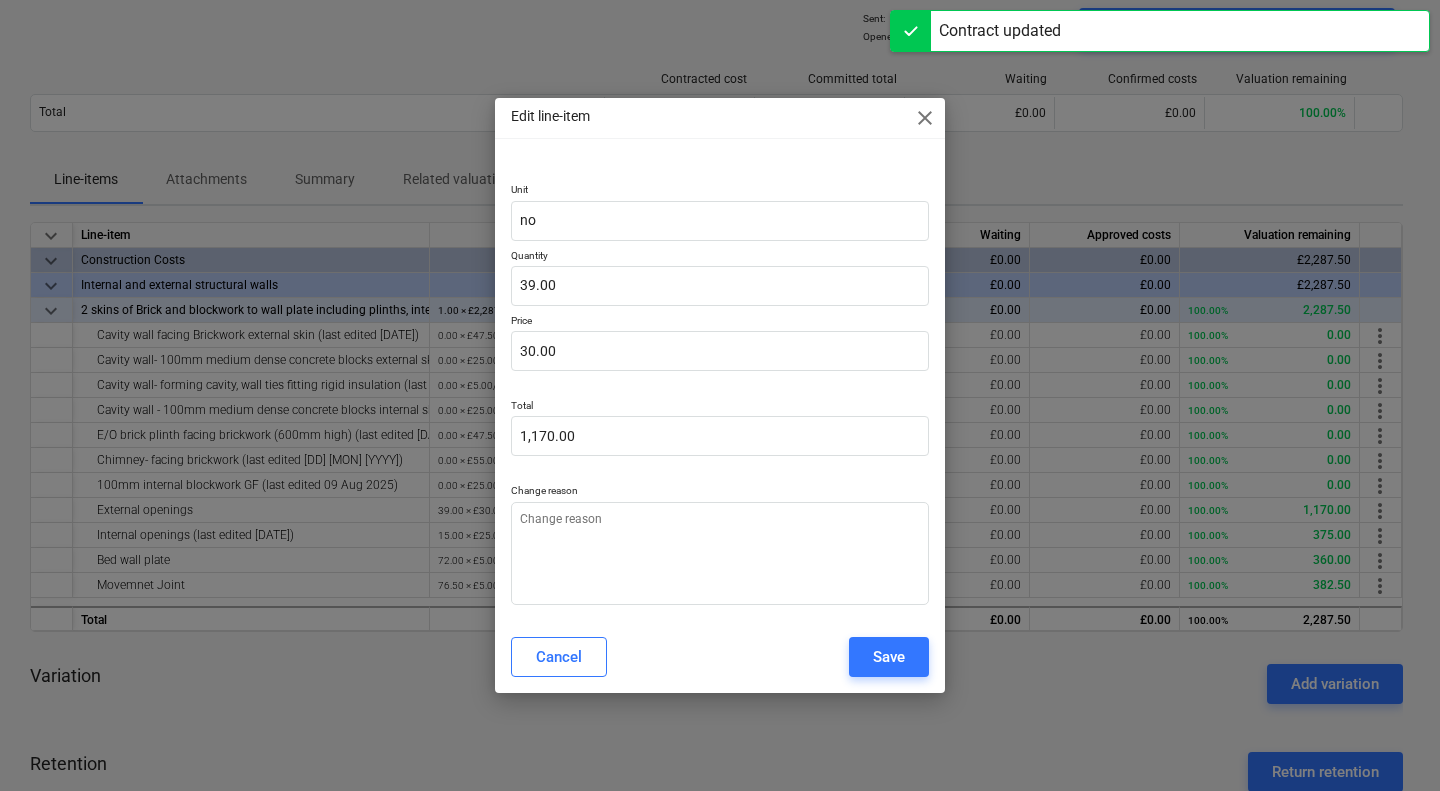 type on "x" 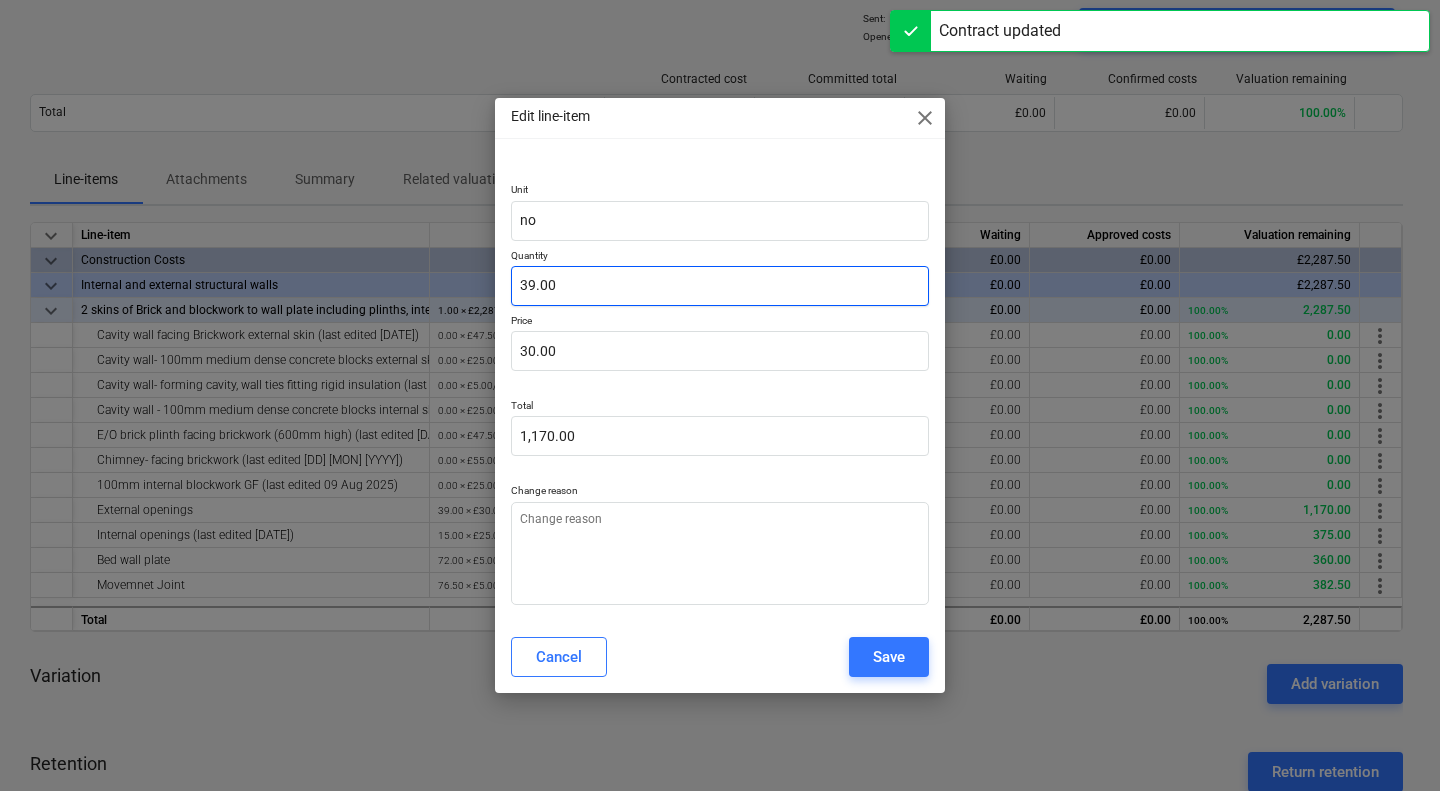 type on "39" 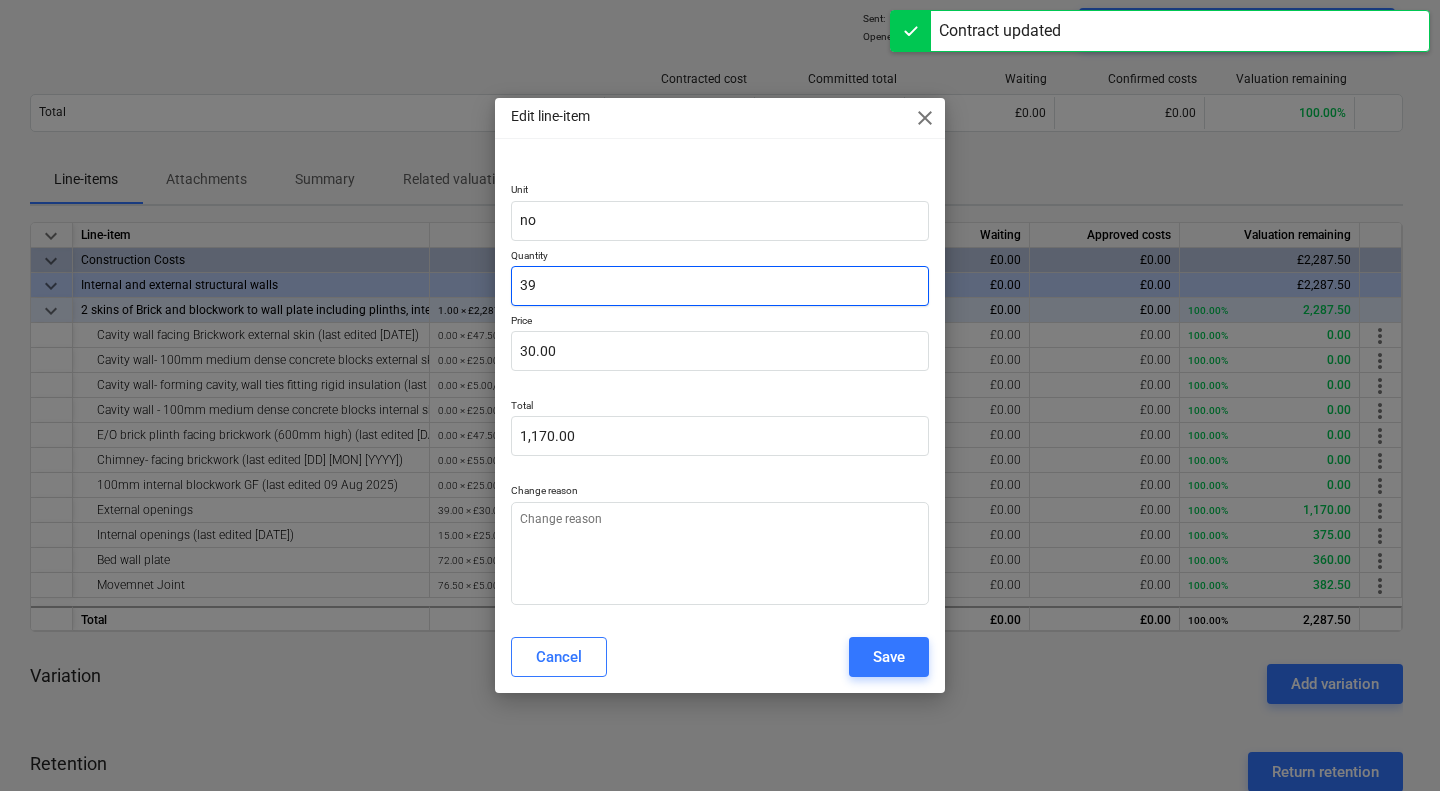 drag, startPoint x: 678, startPoint y: 284, endPoint x: 483, endPoint y: 325, distance: 199.26364 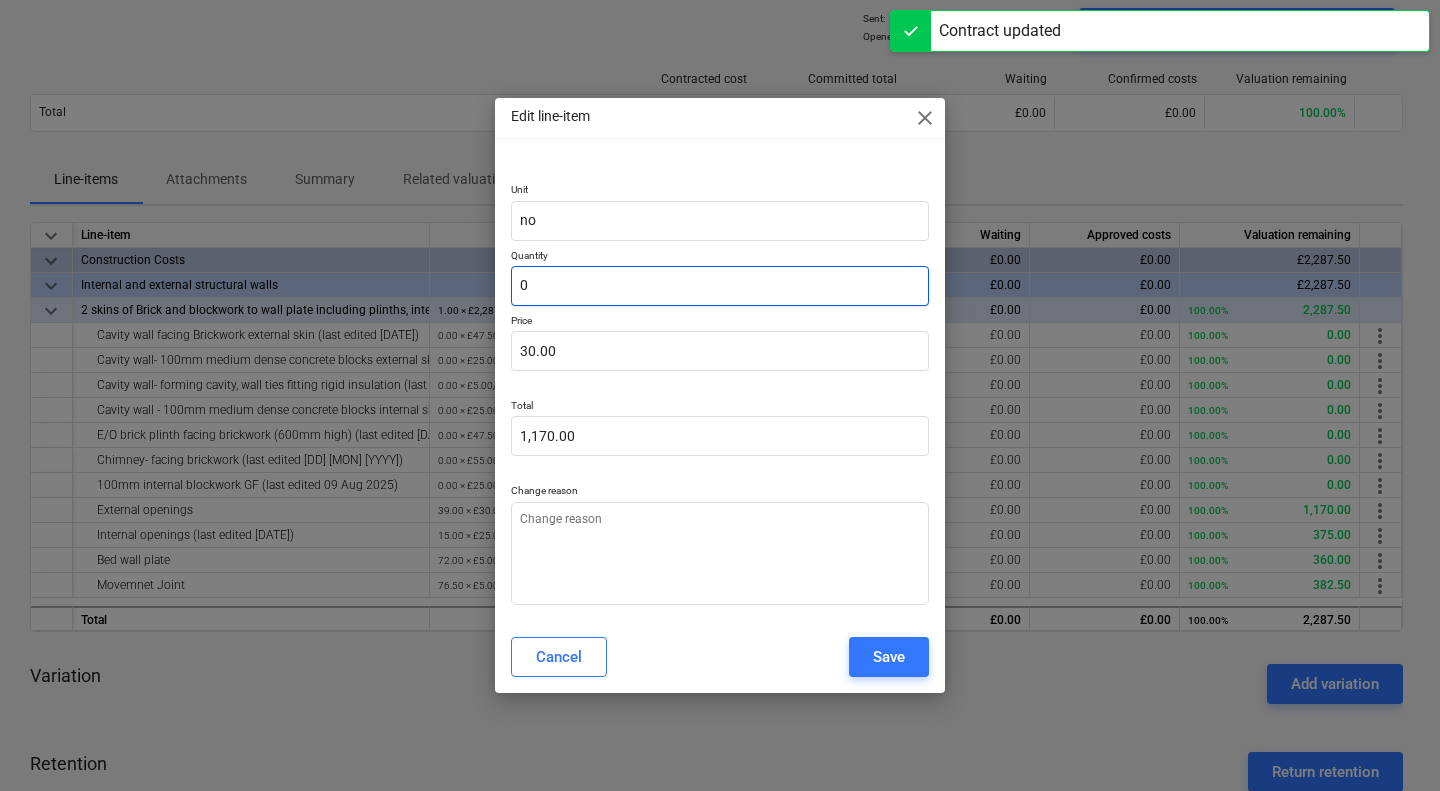 type on "0.00" 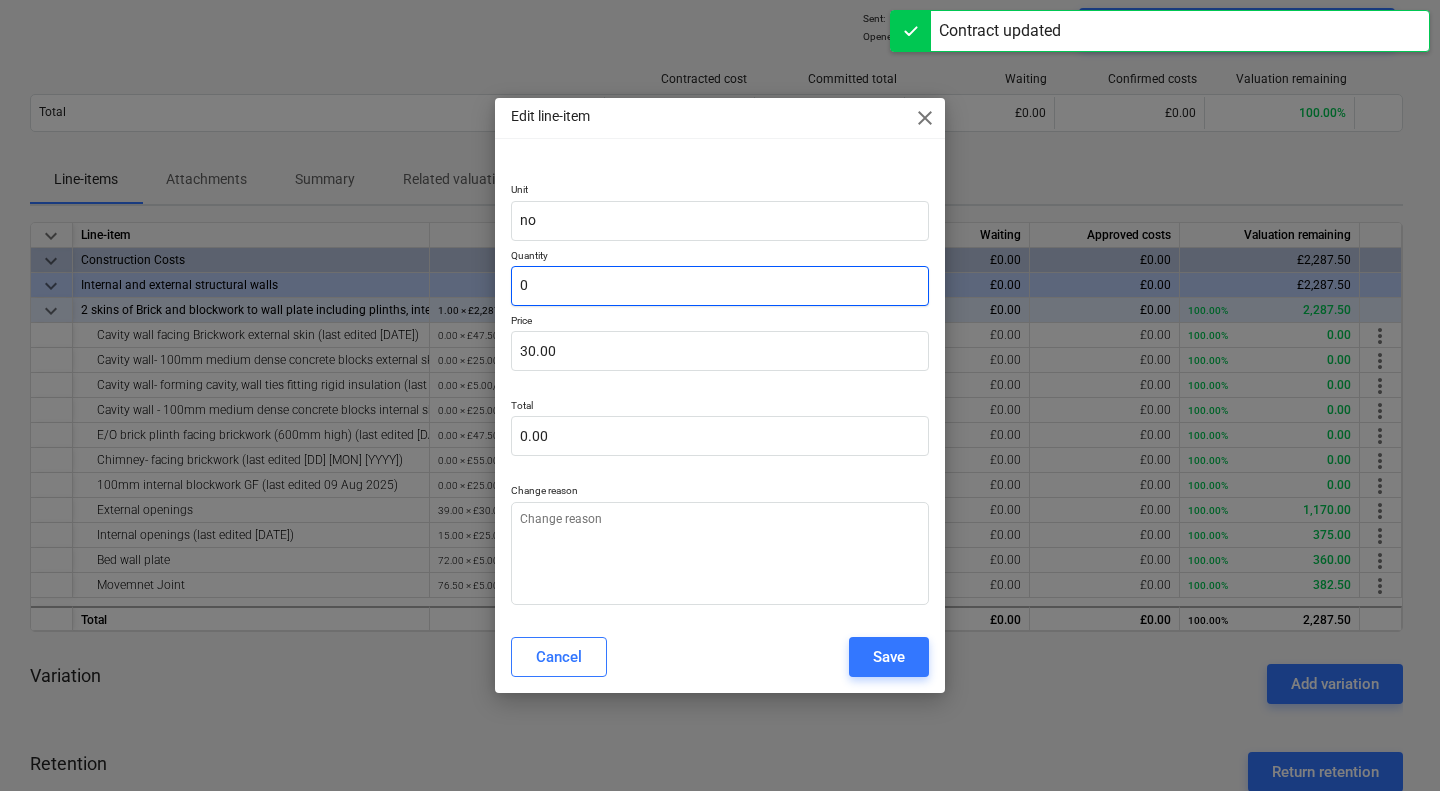 type on "0" 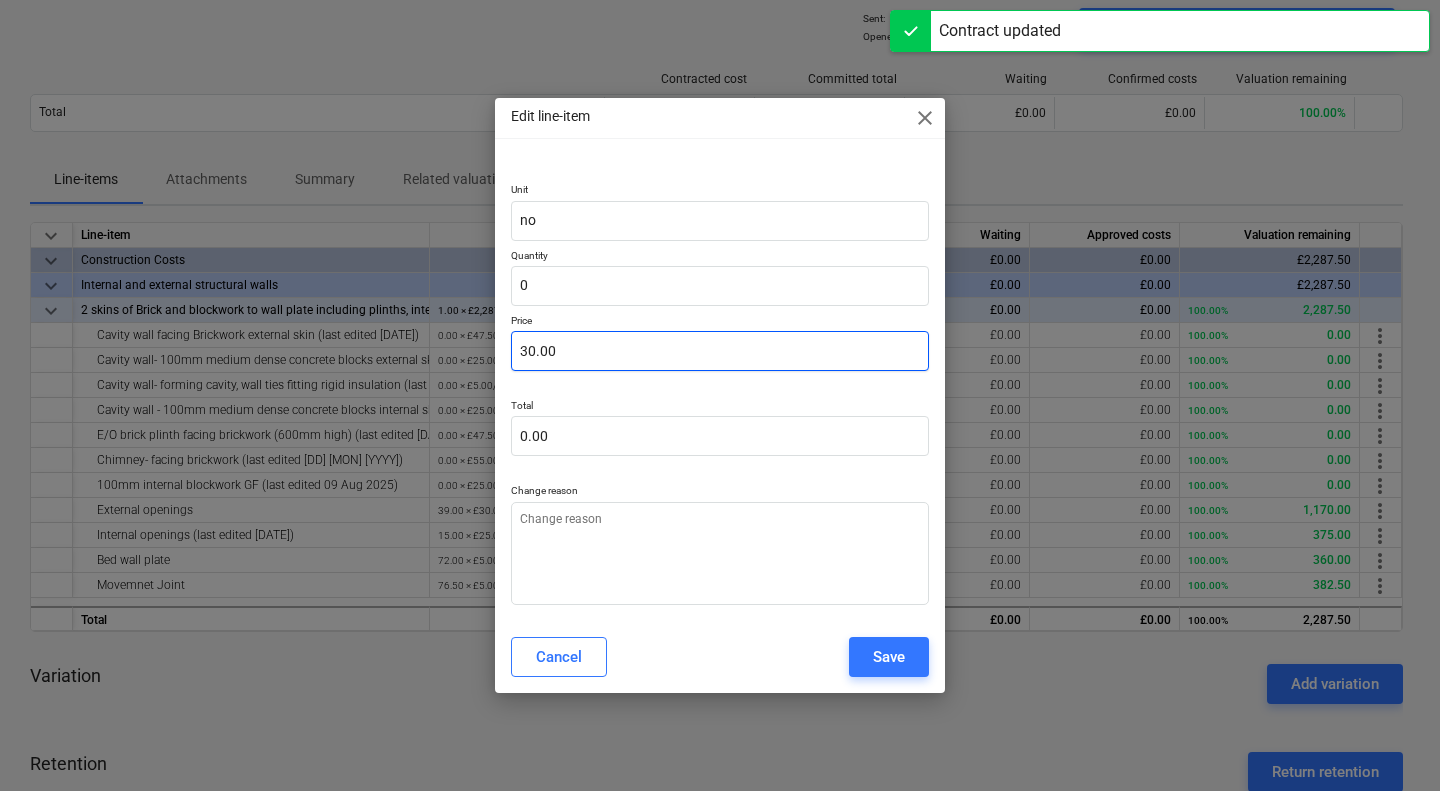 type on "x" 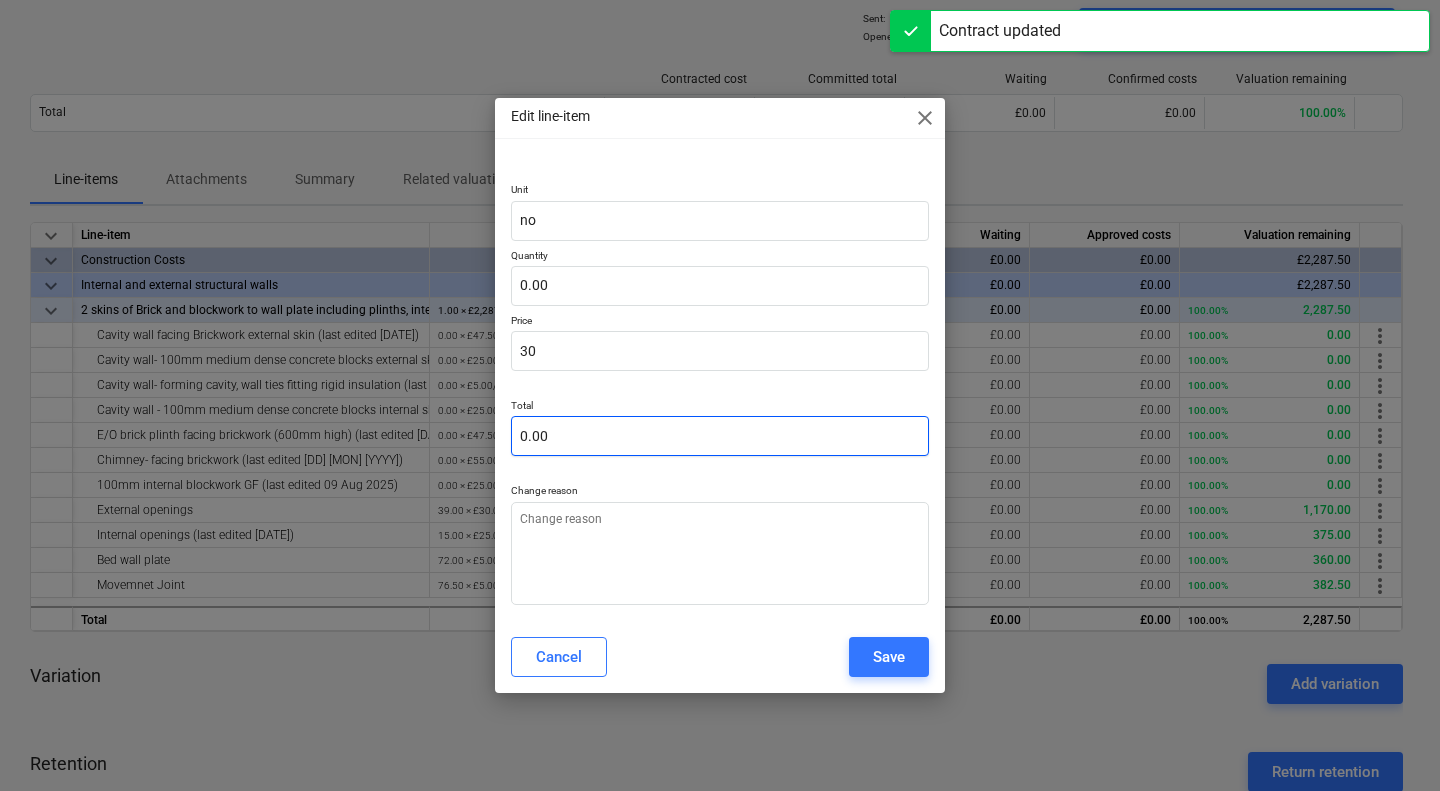 type on "x" 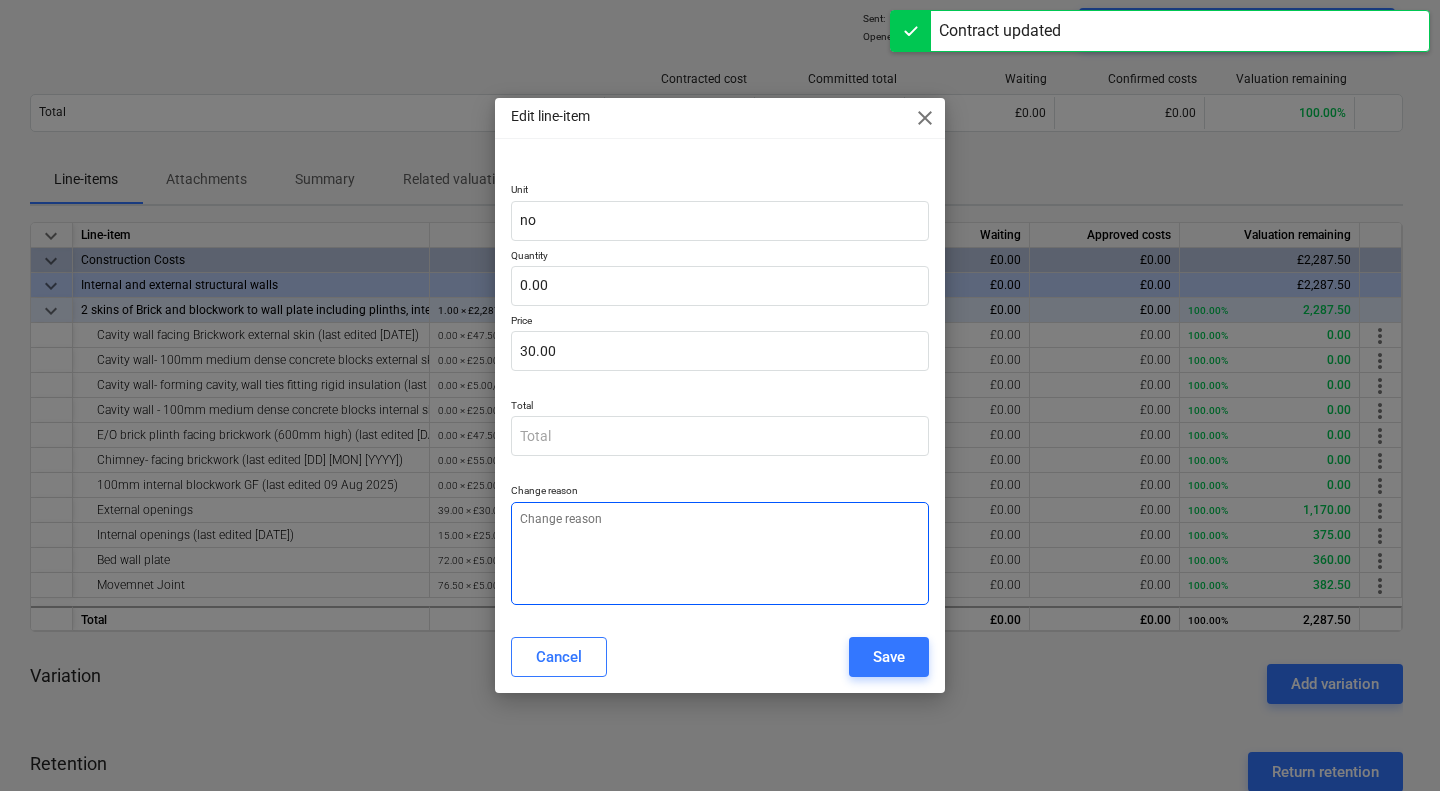 type on "0.00" 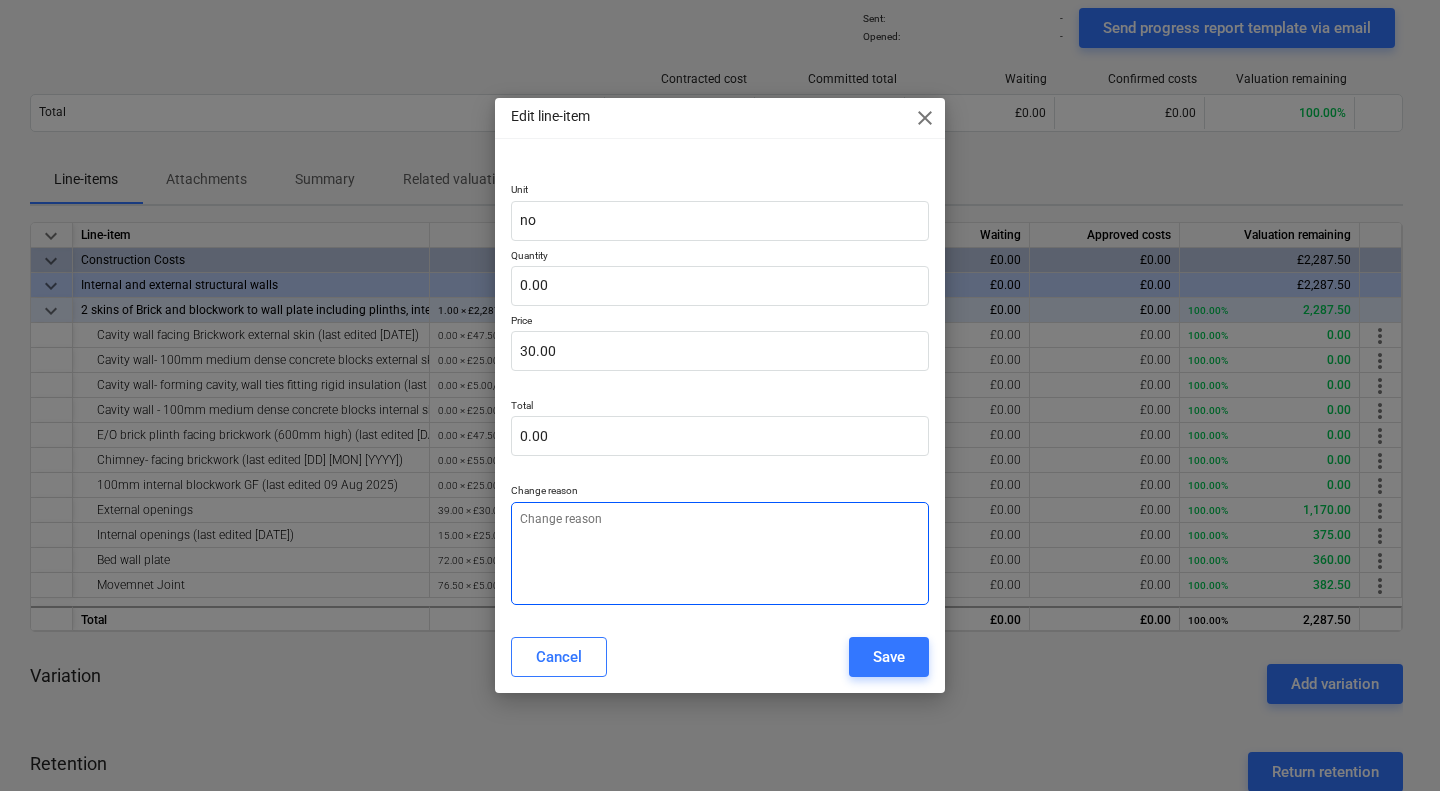 type on "x" 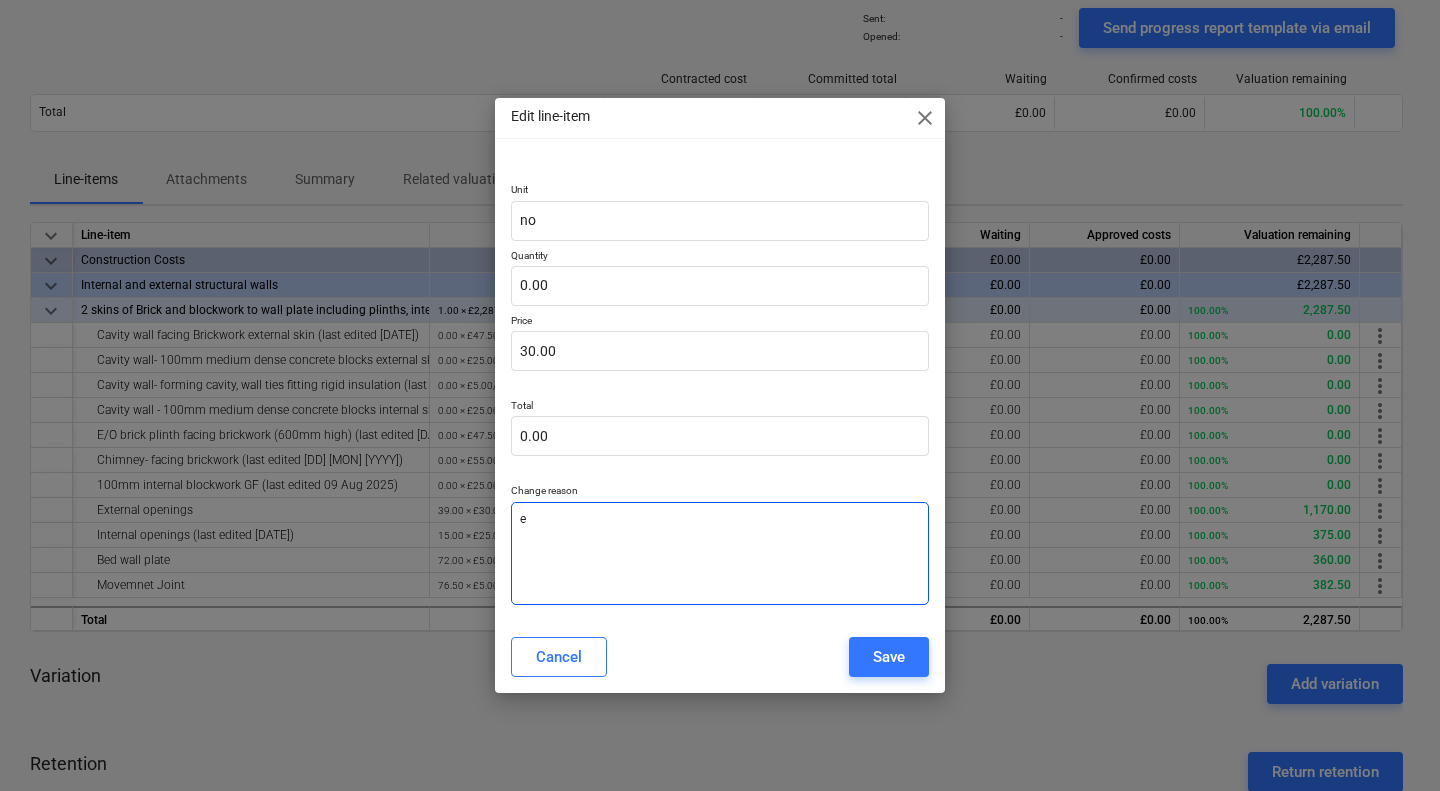 type on "x" 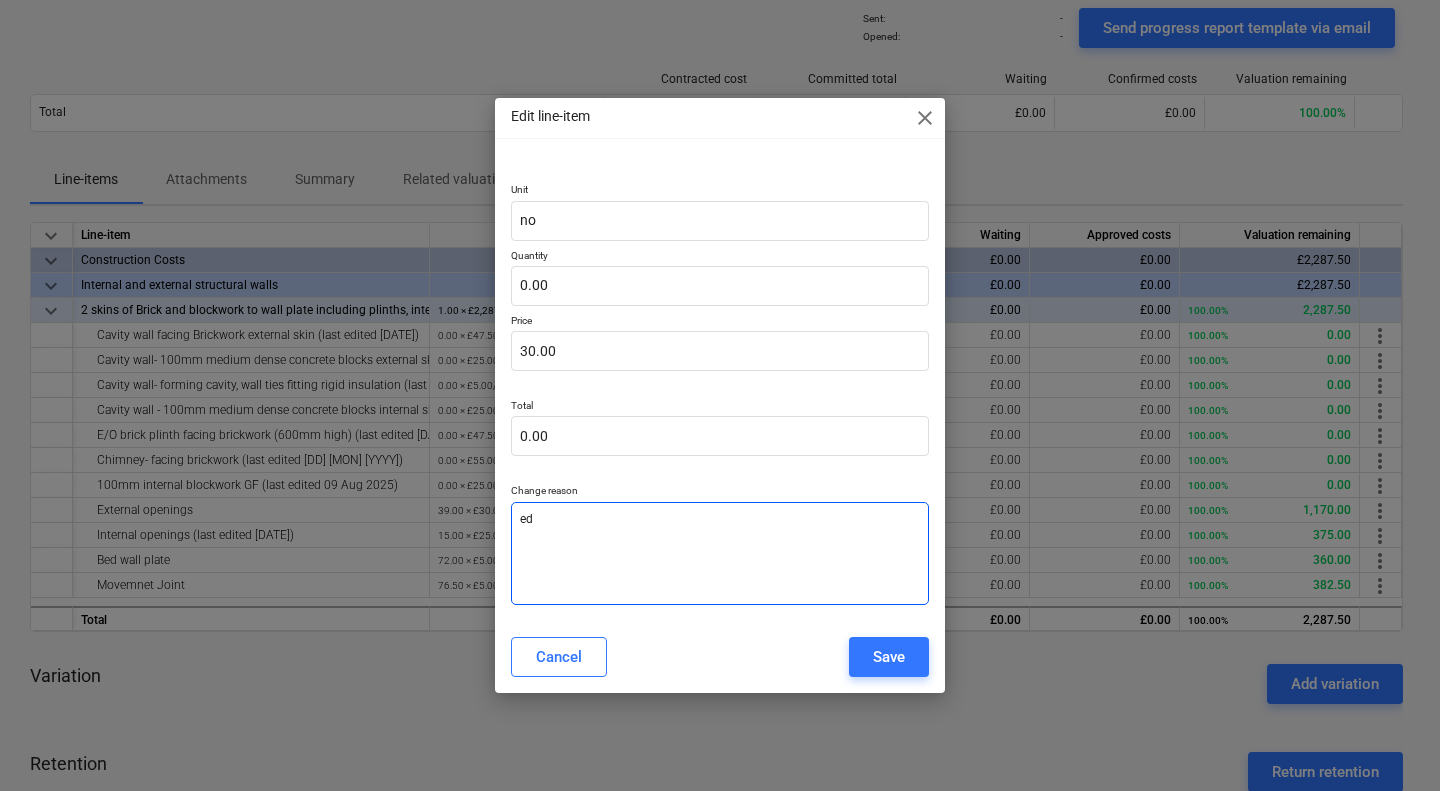 type on "x" 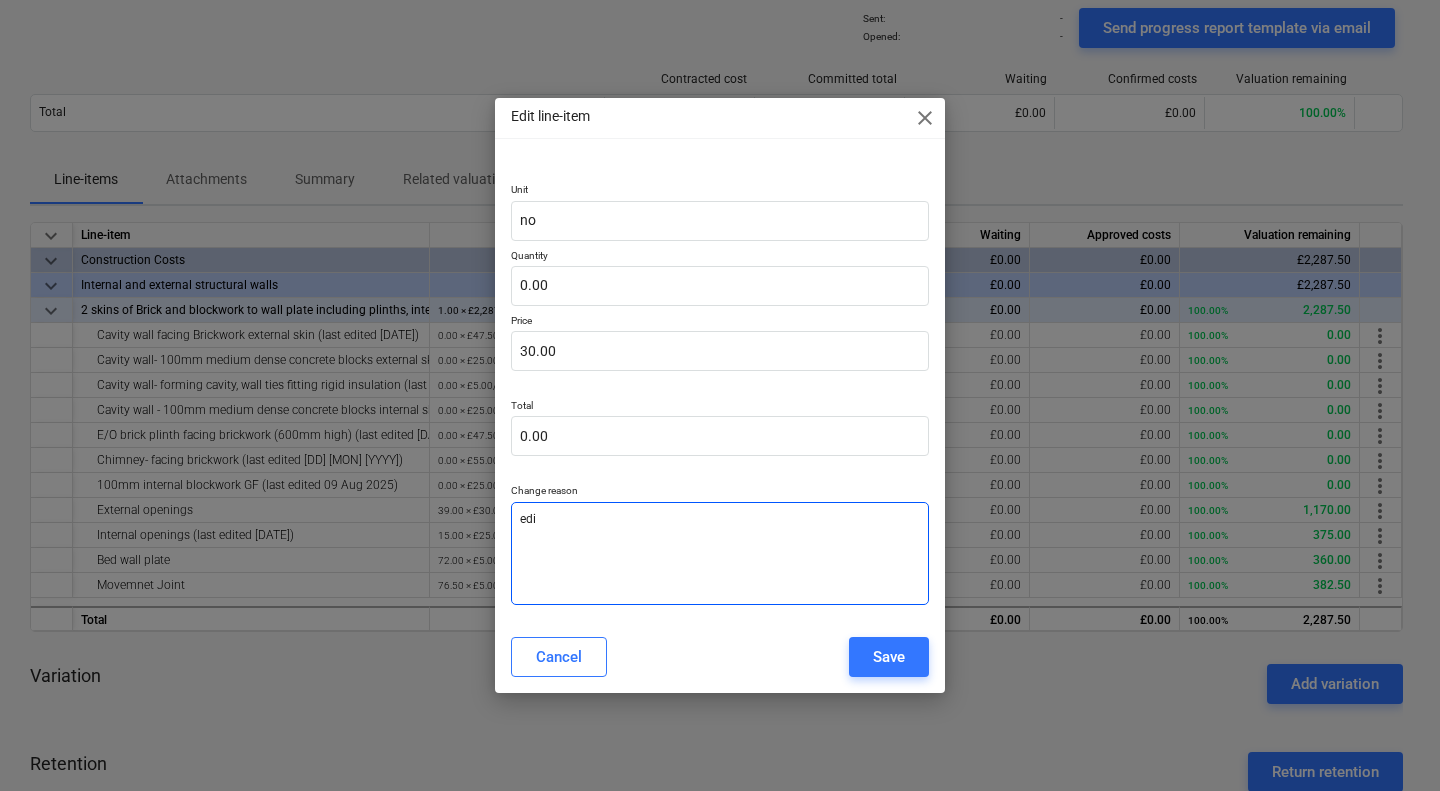 type on "x" 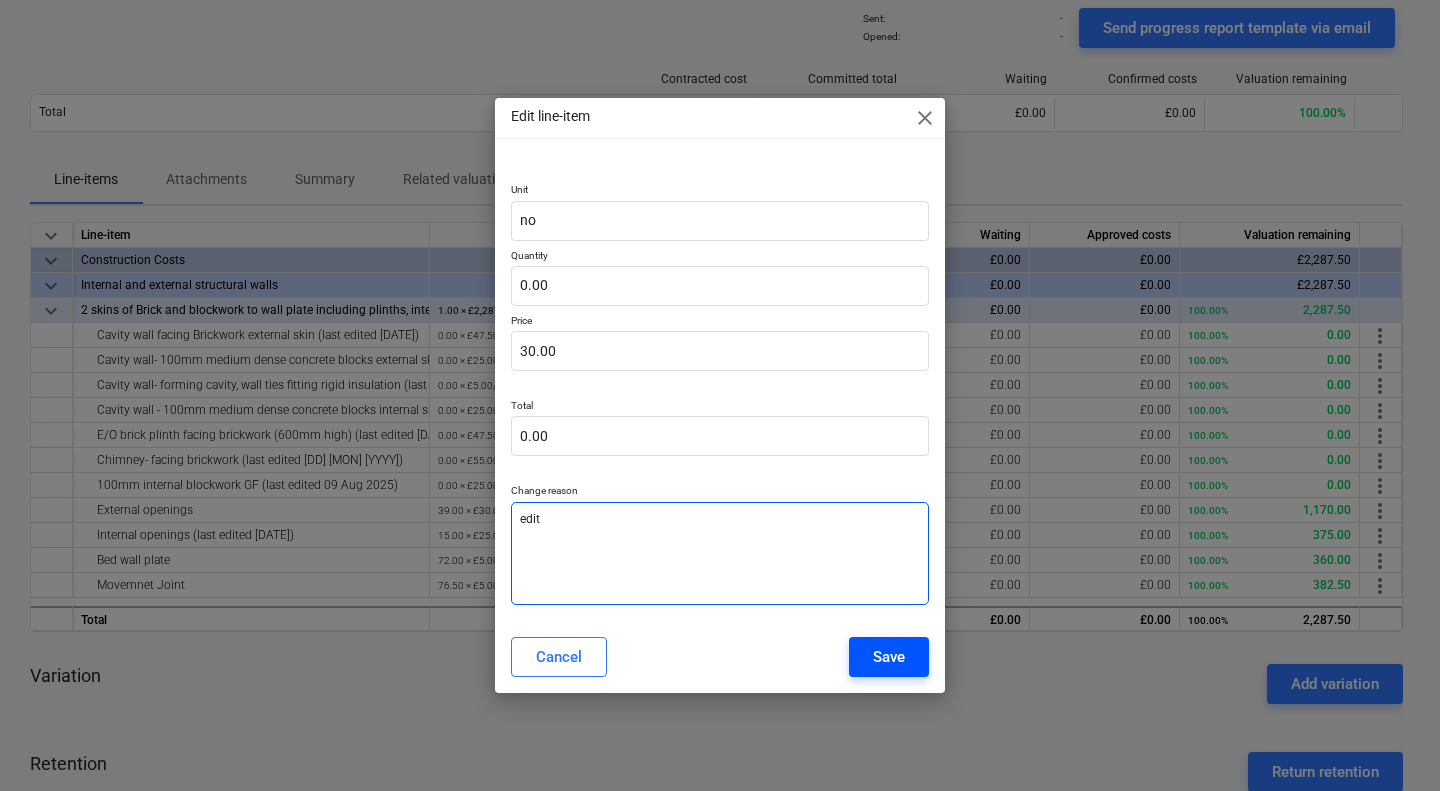 type on "edit" 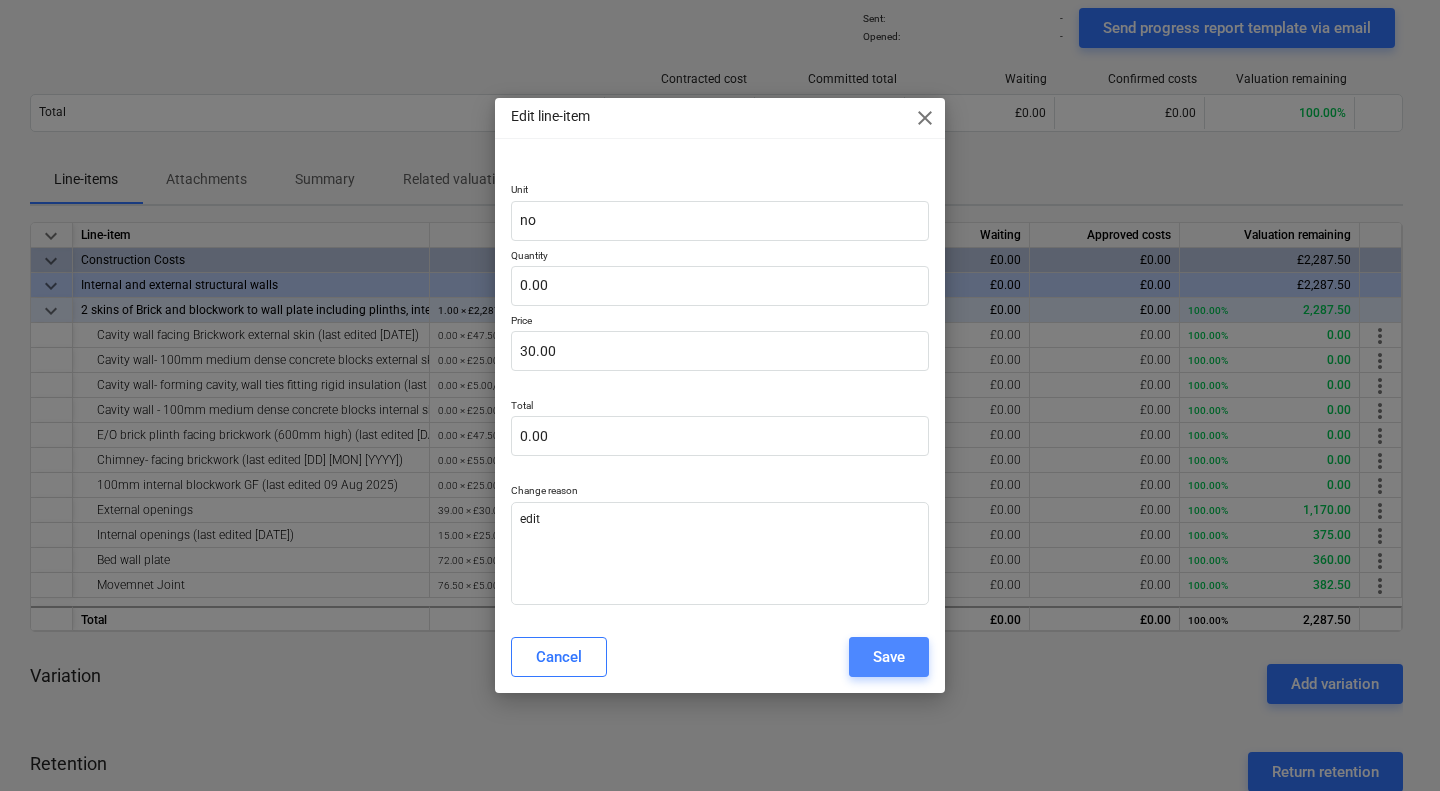 click on "Save" at bounding box center (889, 657) 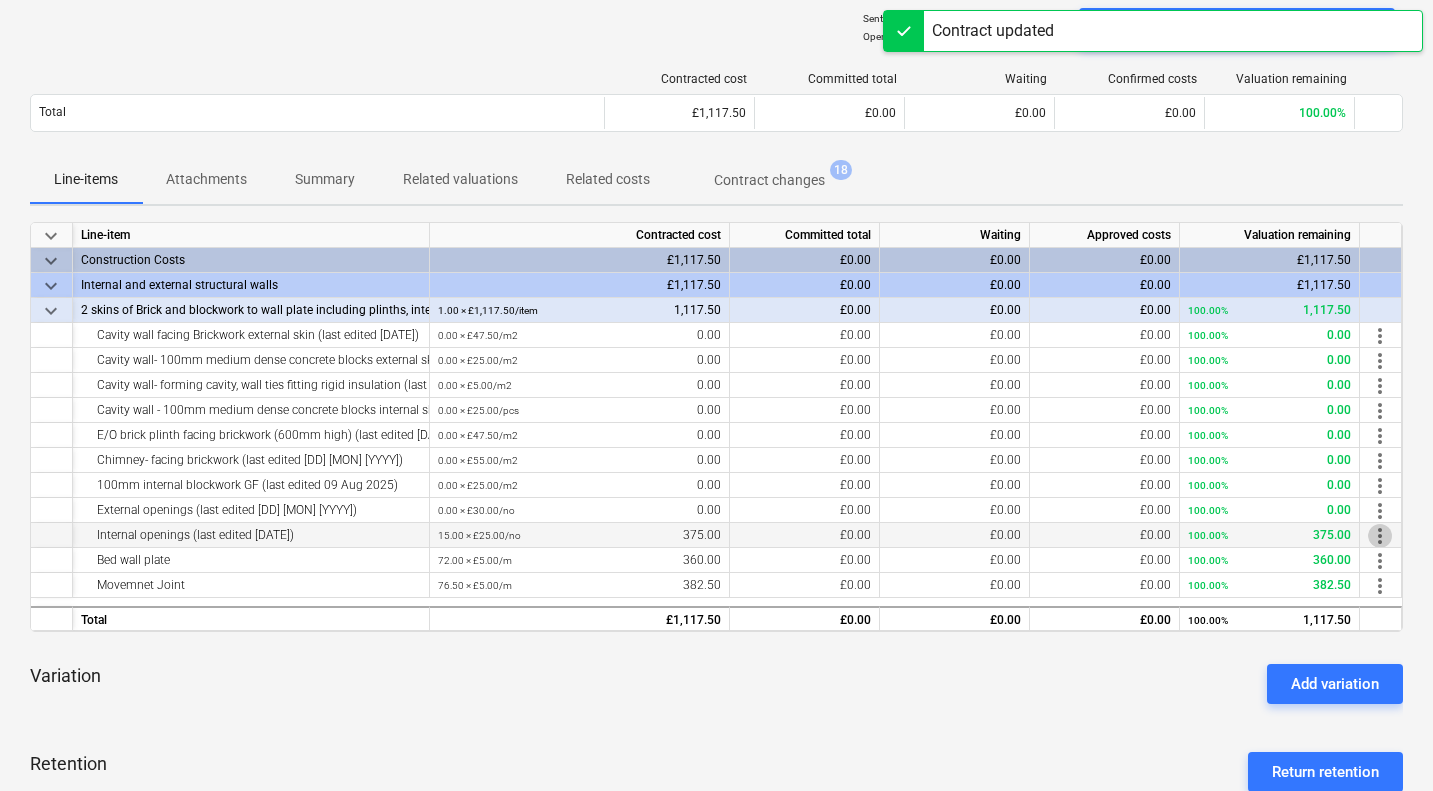 click on "more_vert" at bounding box center [1380, 536] 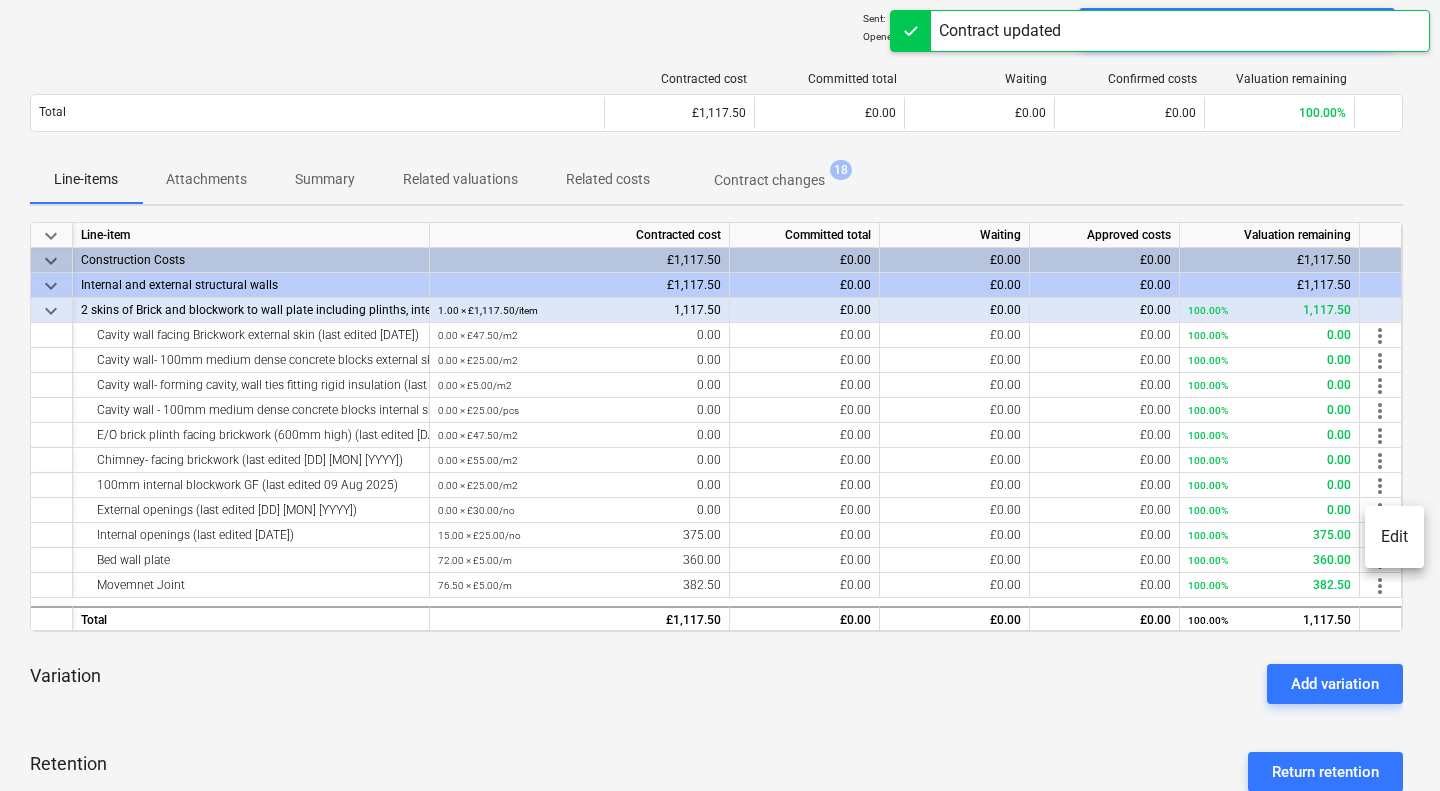 click on "Edit" at bounding box center [1394, 537] 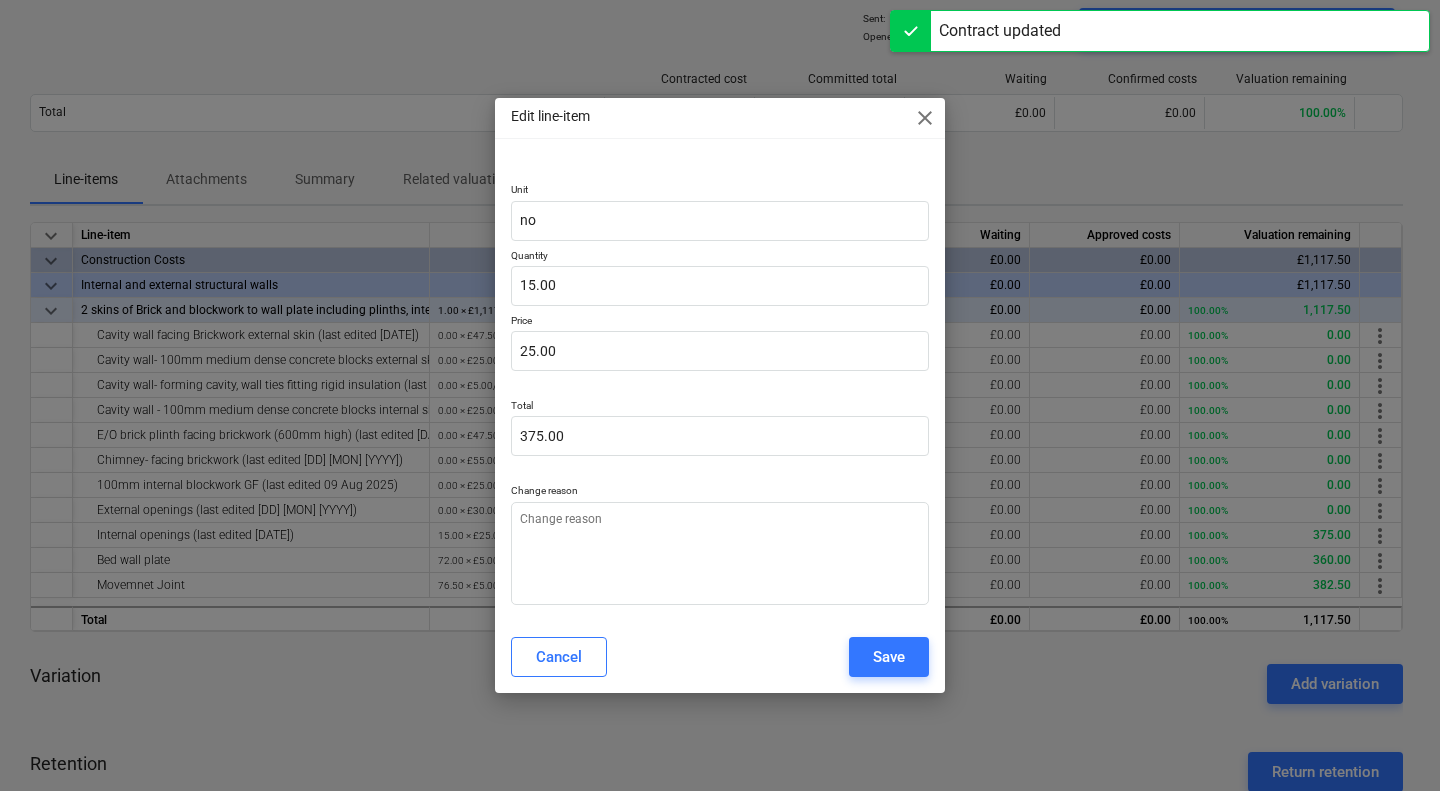 type on "x" 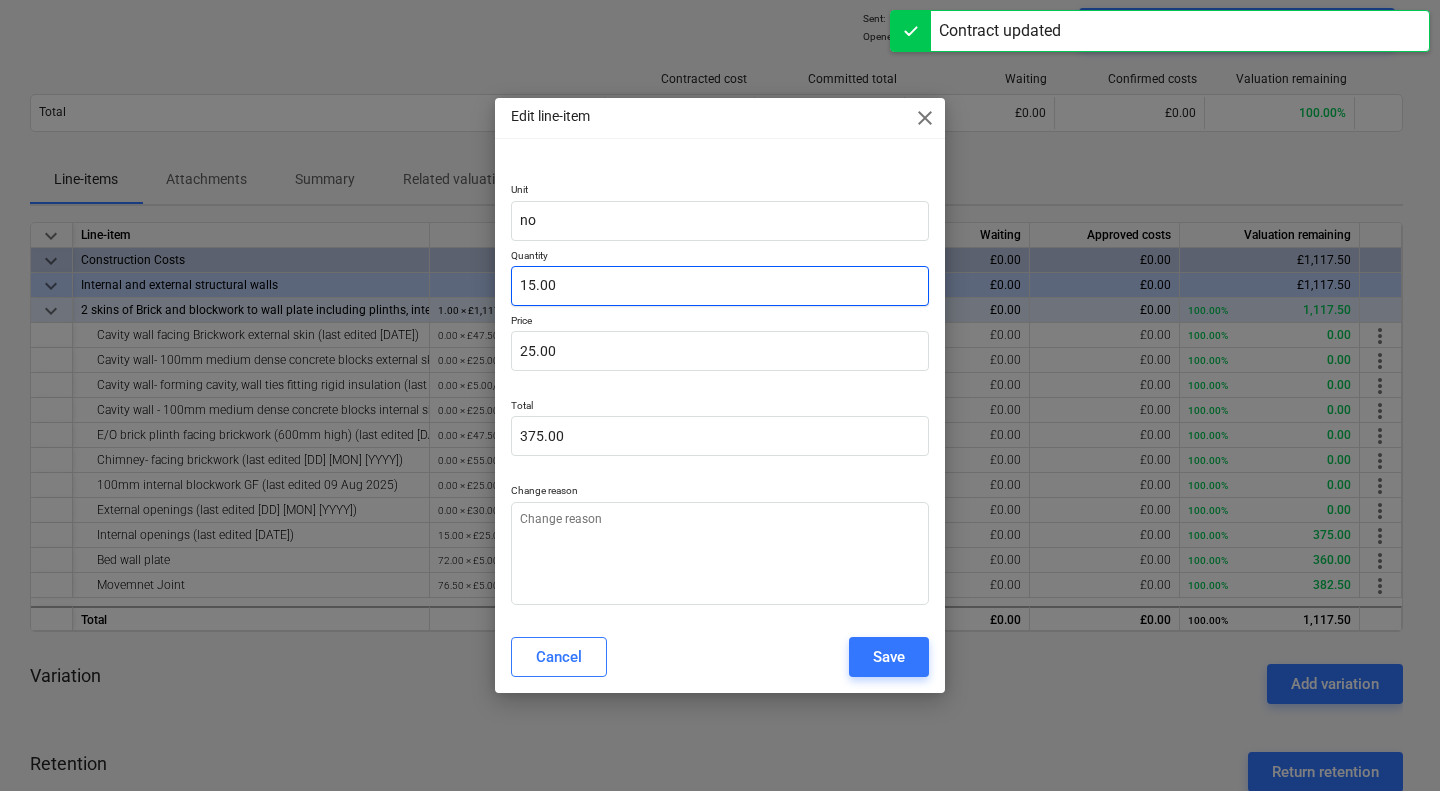 type on "15" 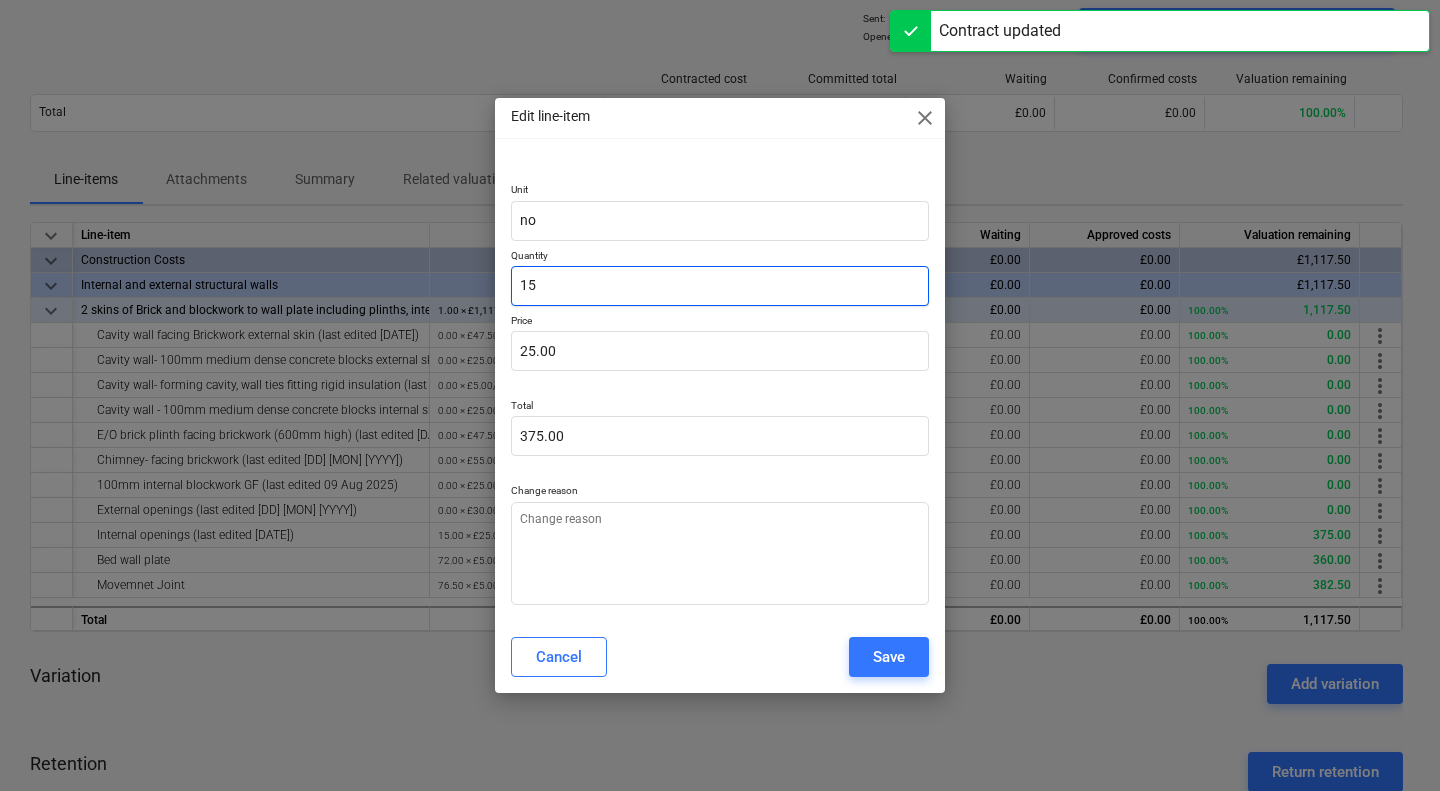 drag, startPoint x: 650, startPoint y: 277, endPoint x: 433, endPoint y: 288, distance: 217.27863 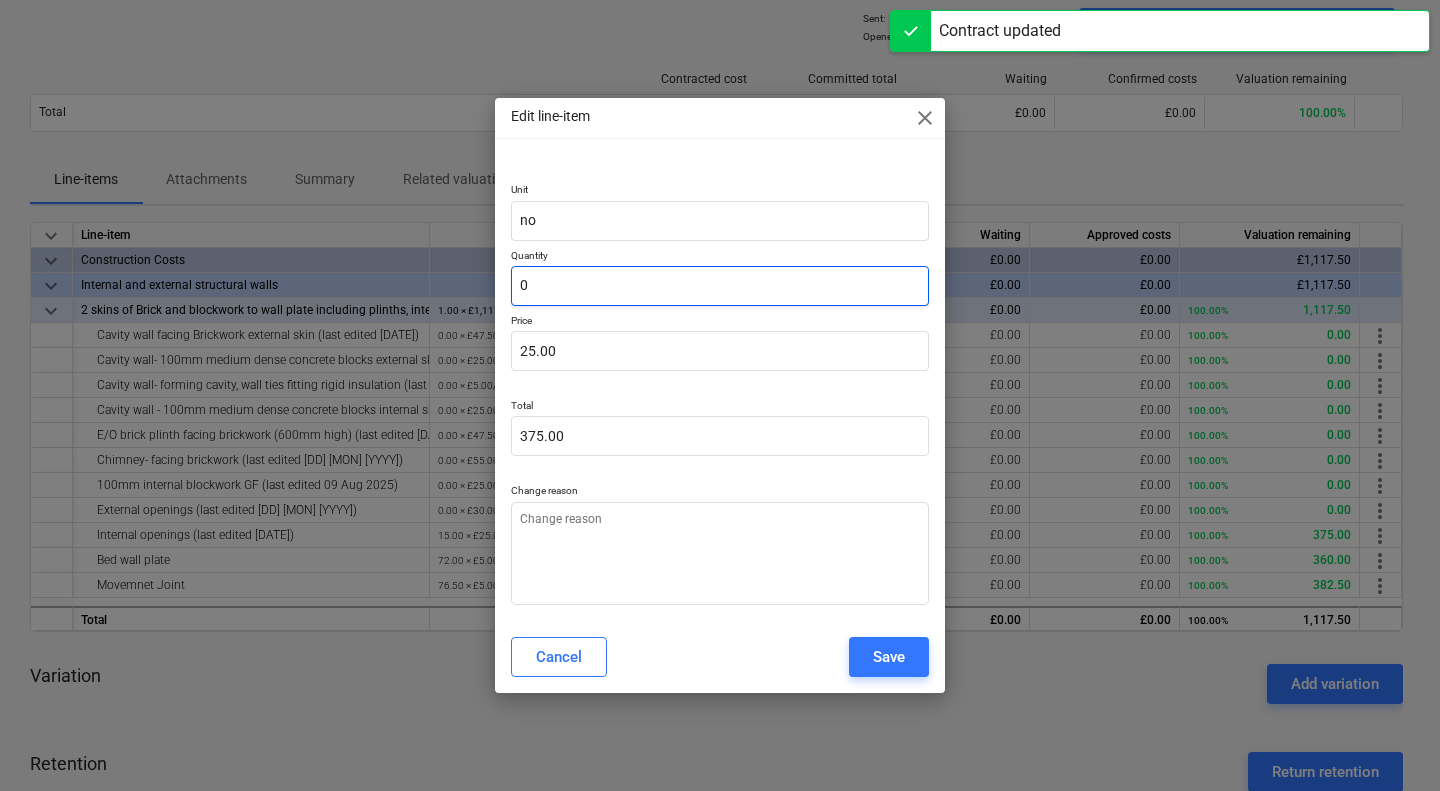type on "0.00" 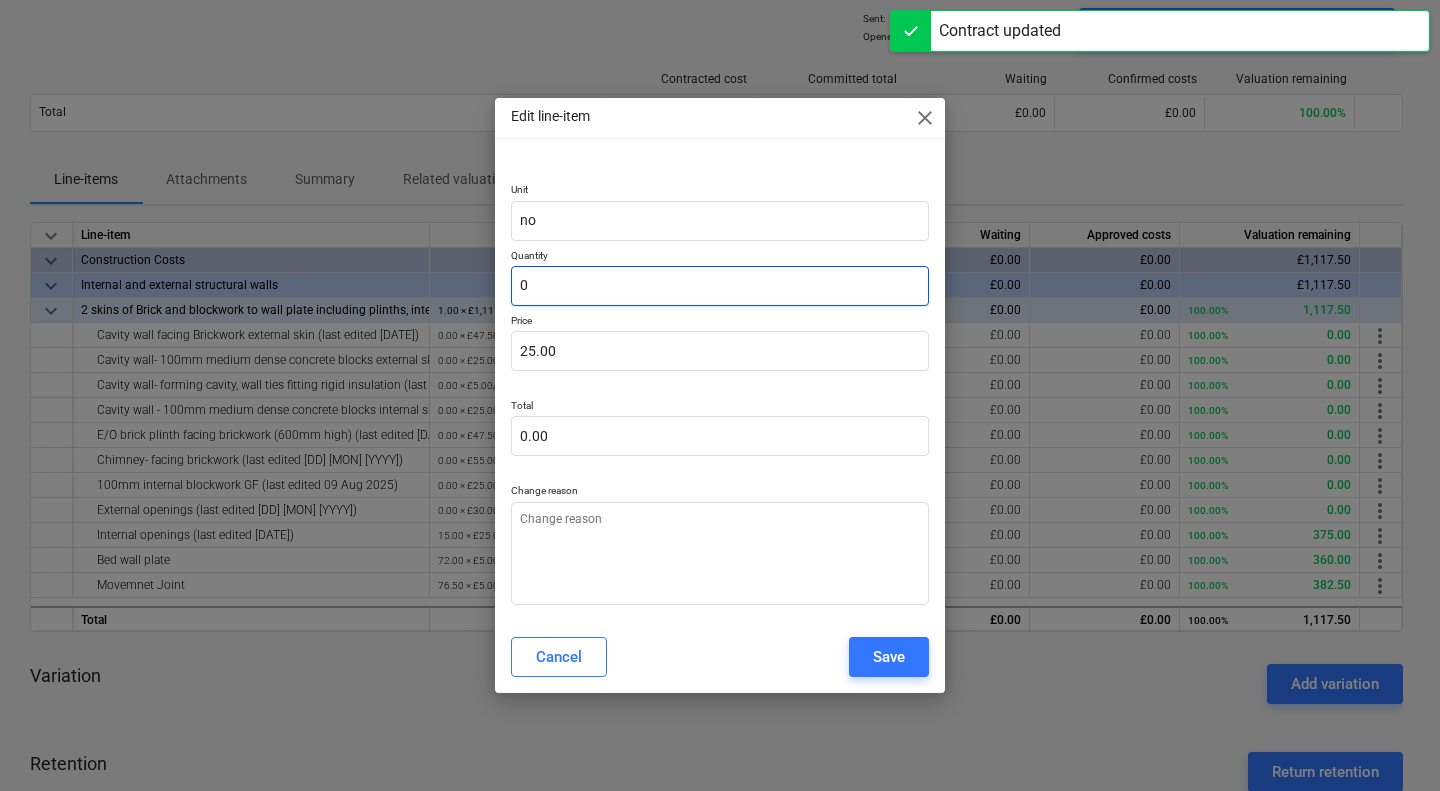 type on "0" 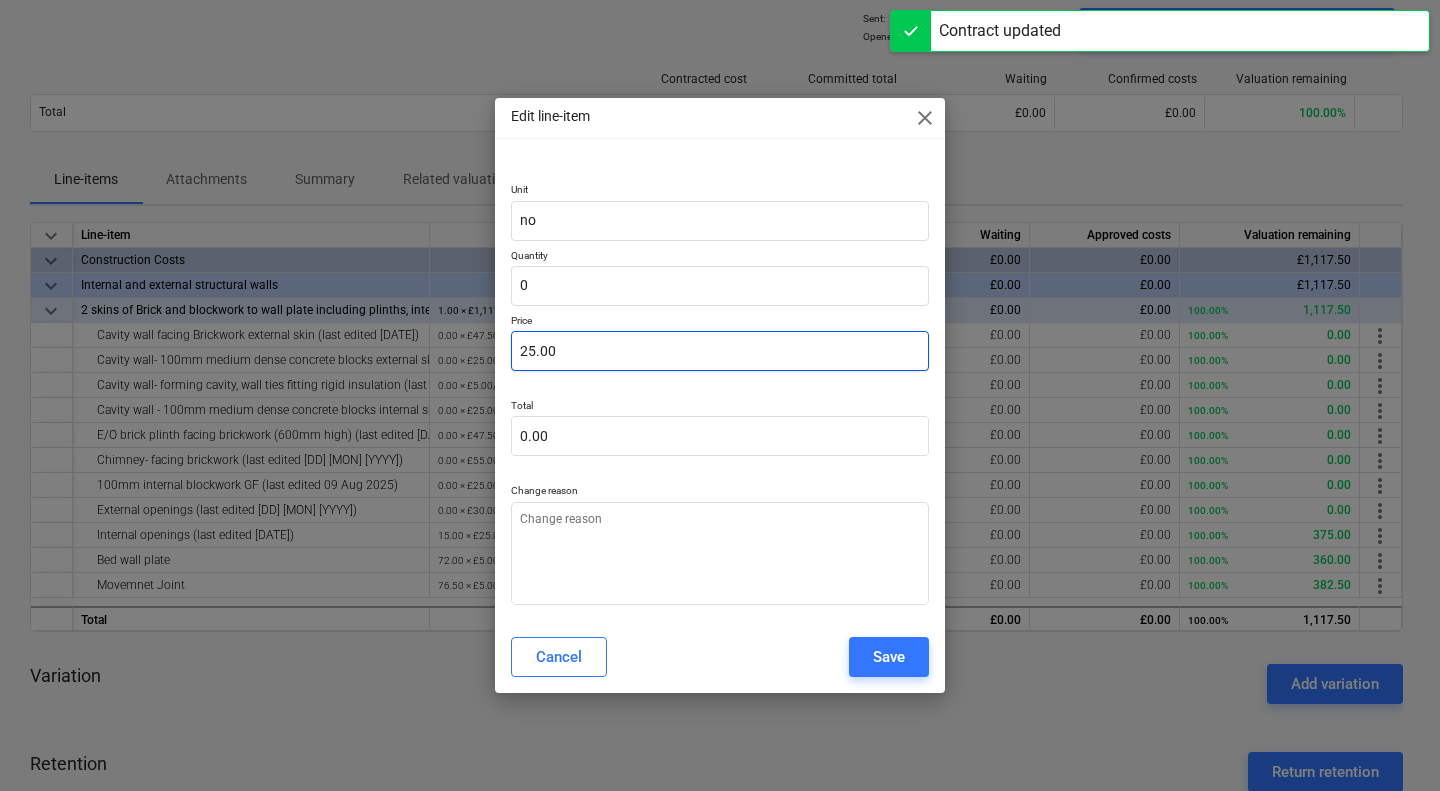 type on "x" 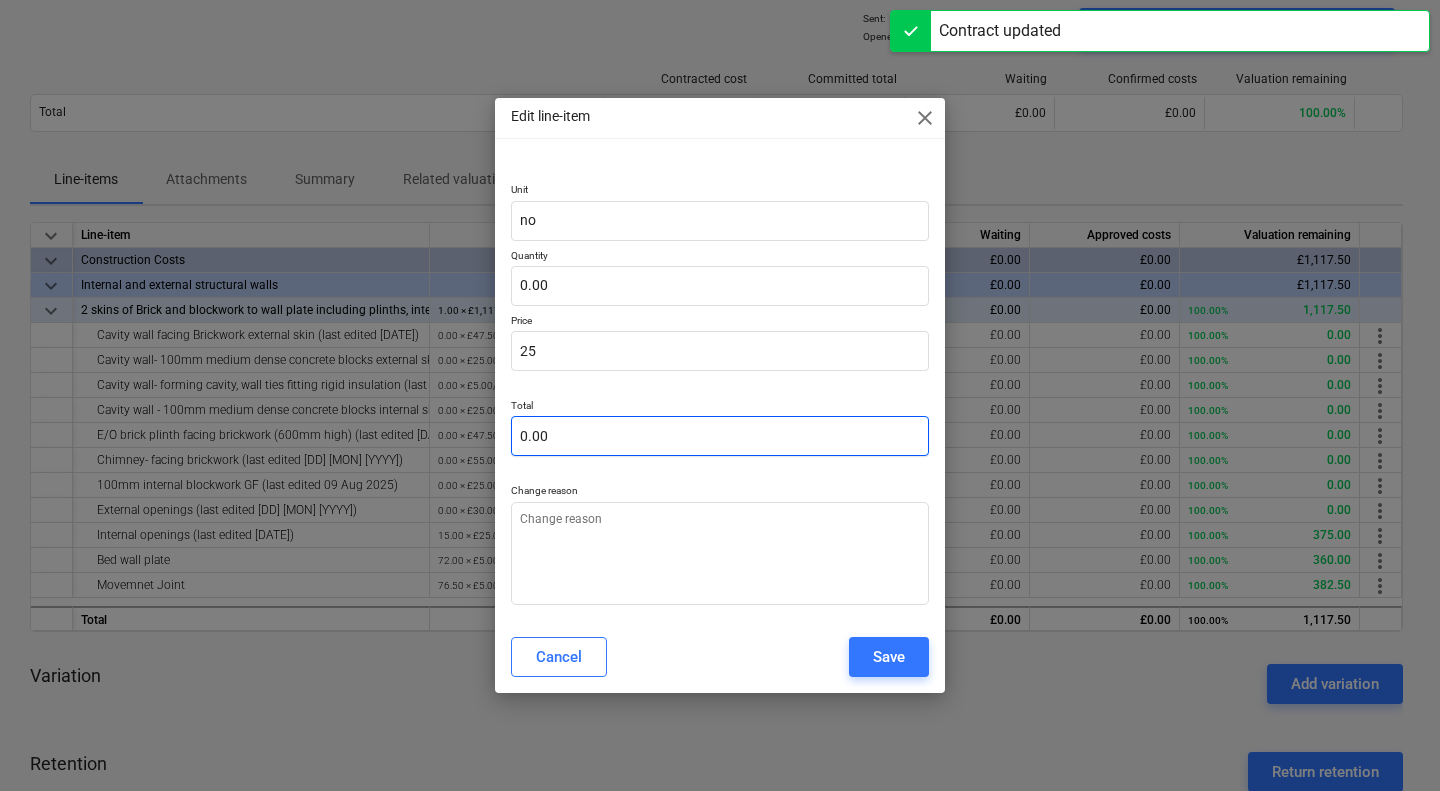 type on "x" 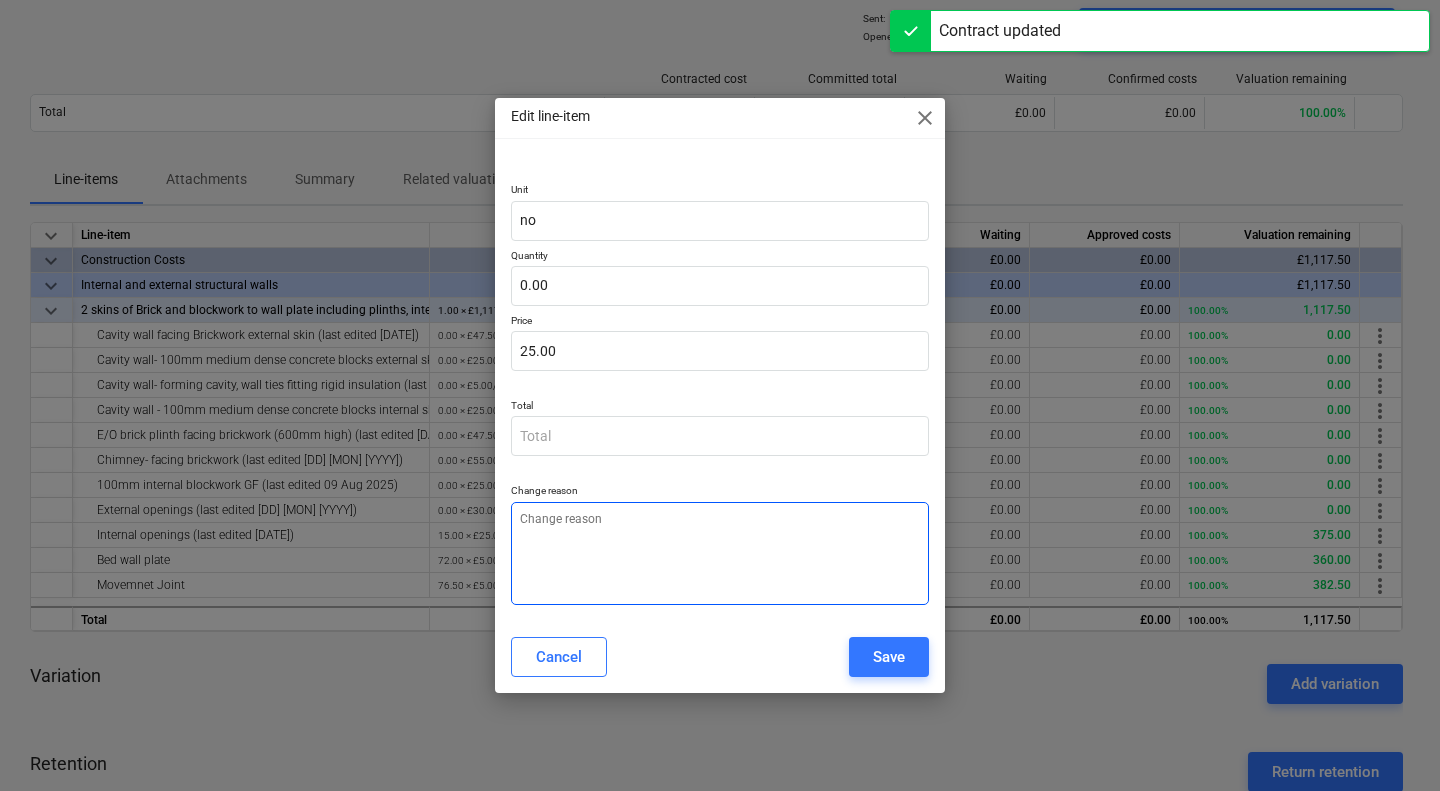 type on "0.00" 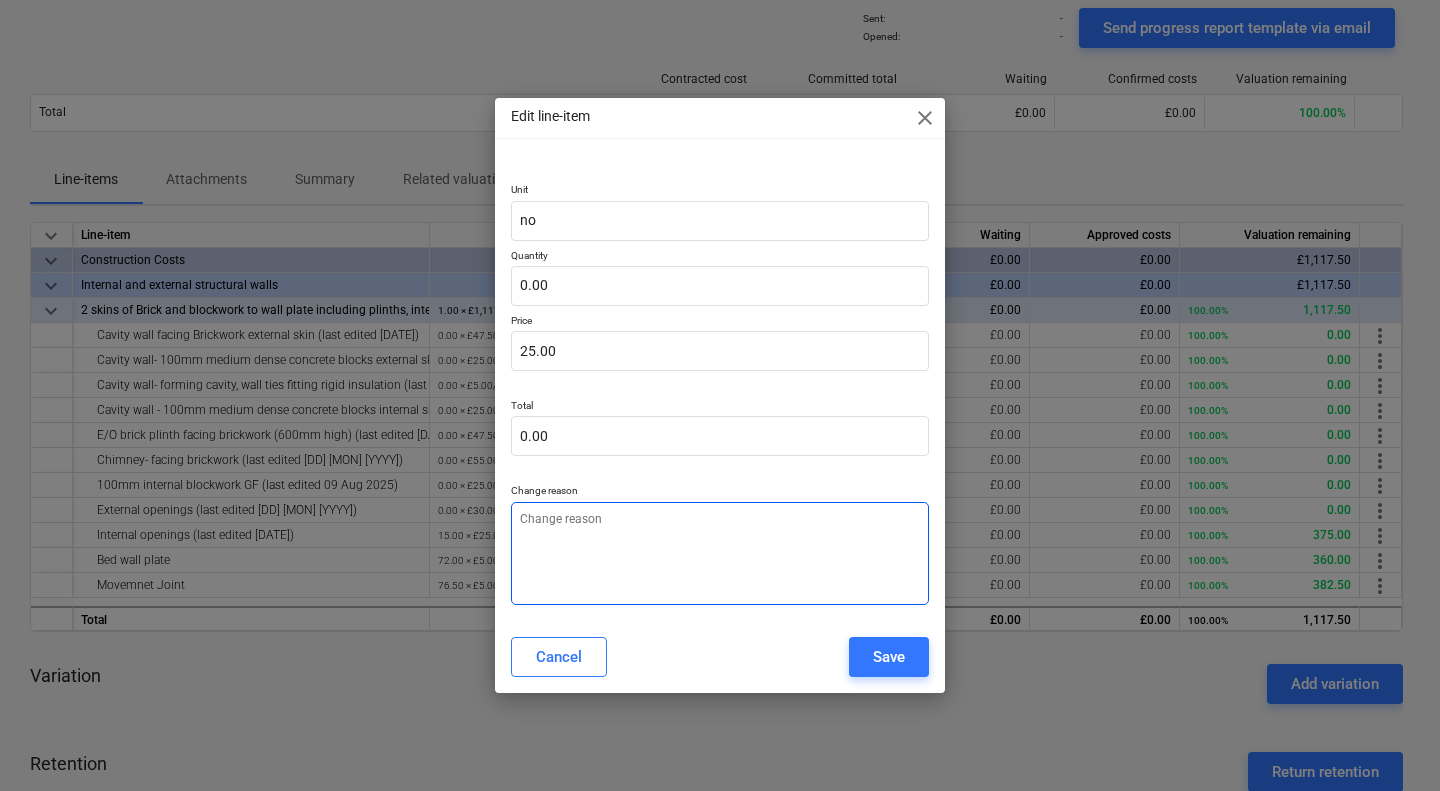 type on "x" 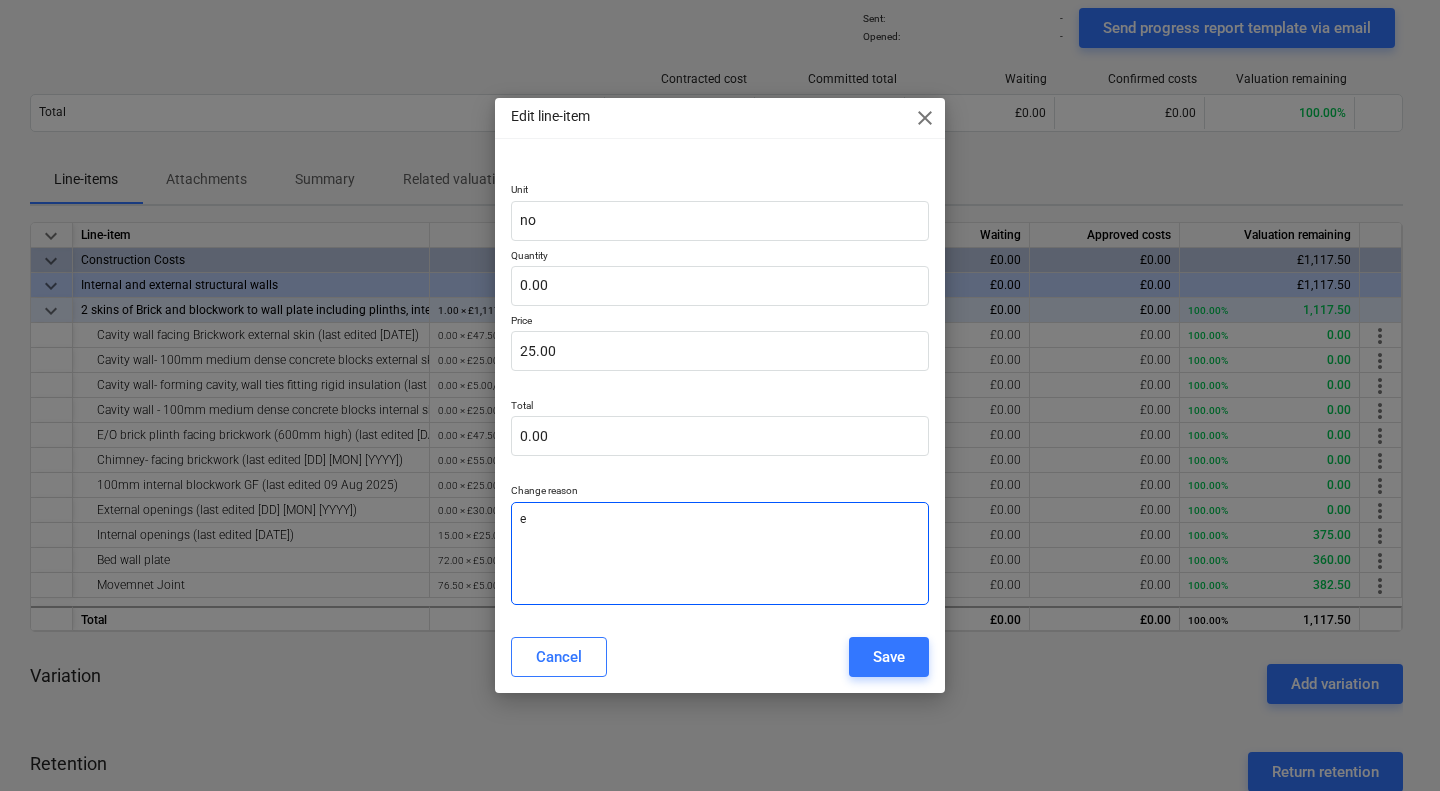 type on "x" 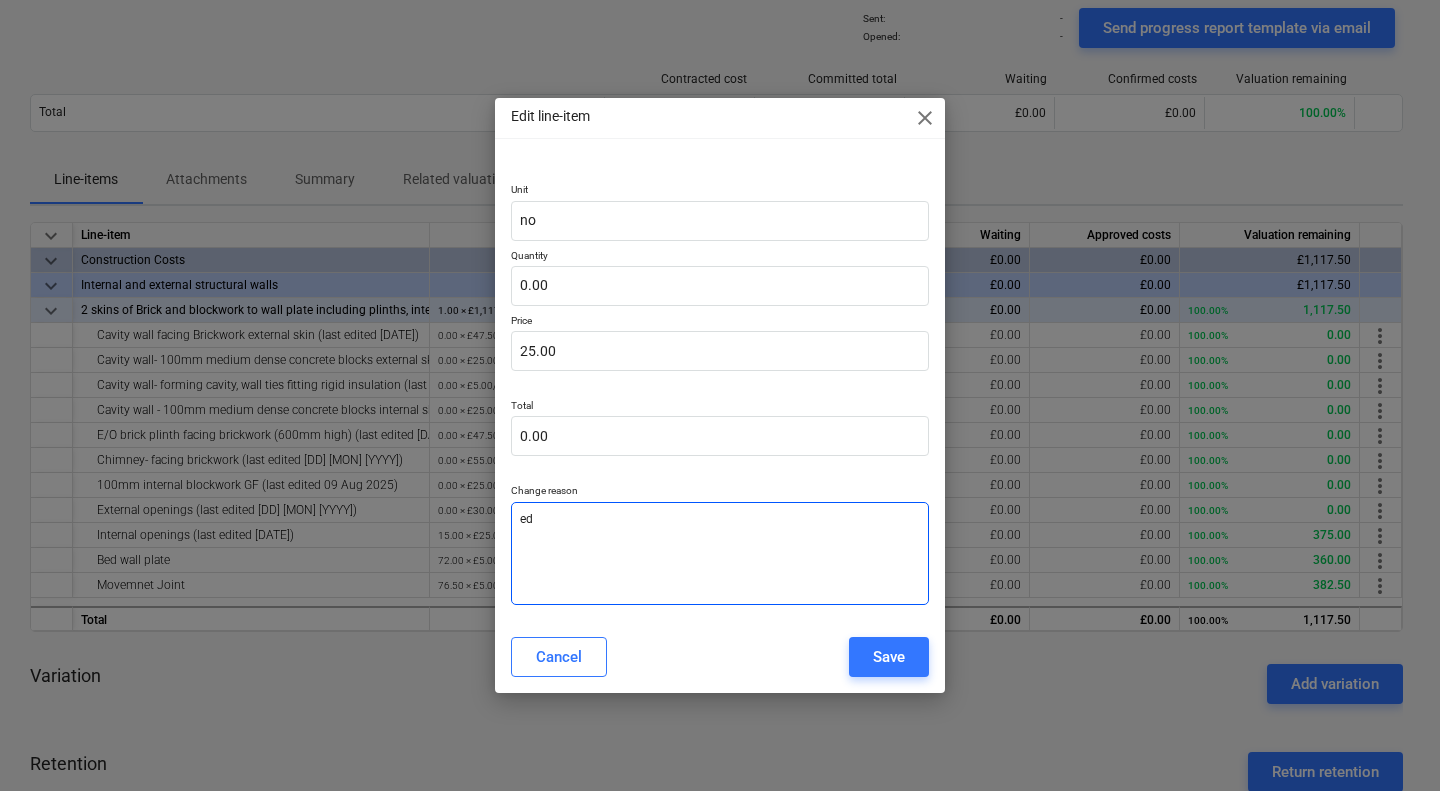 type on "x" 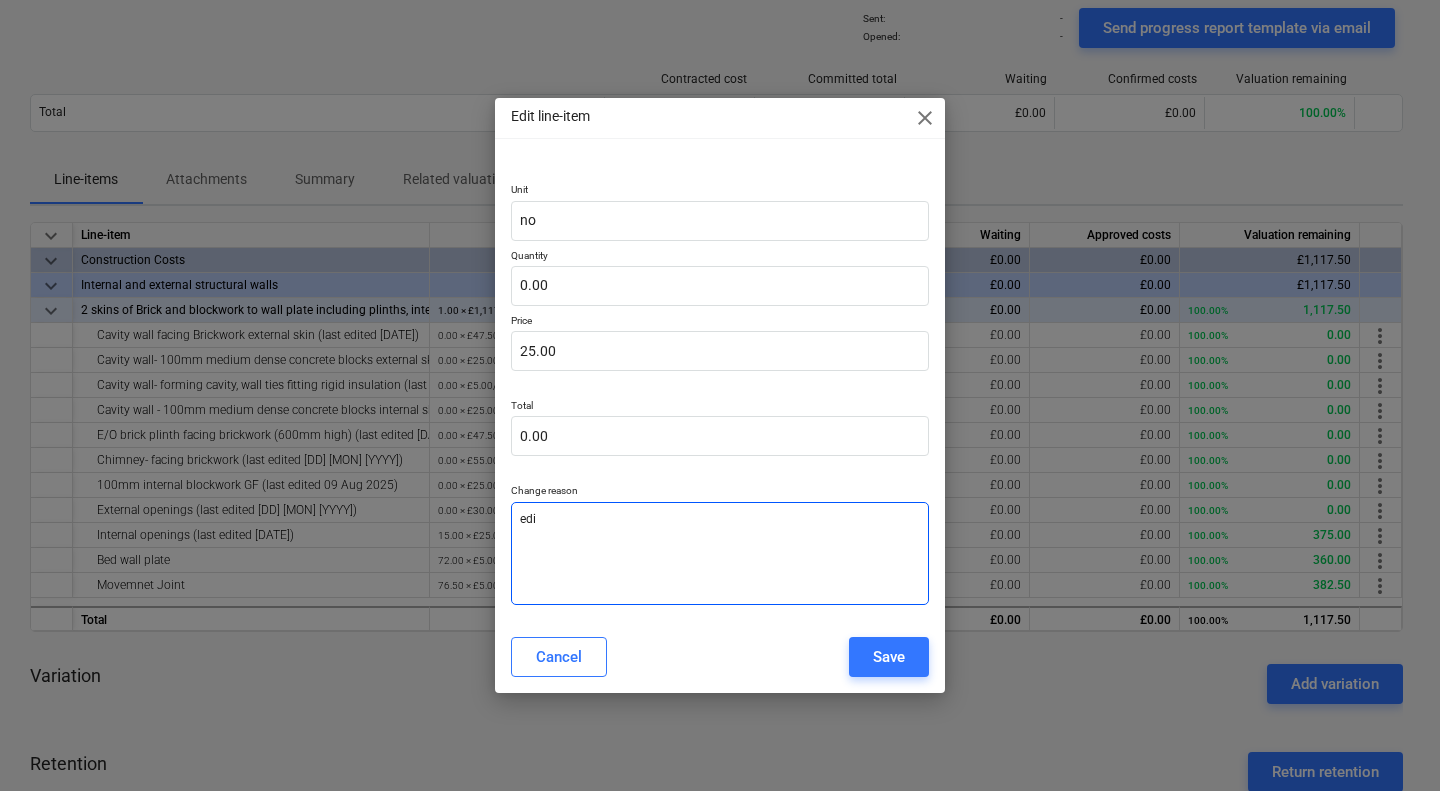 type on "x" 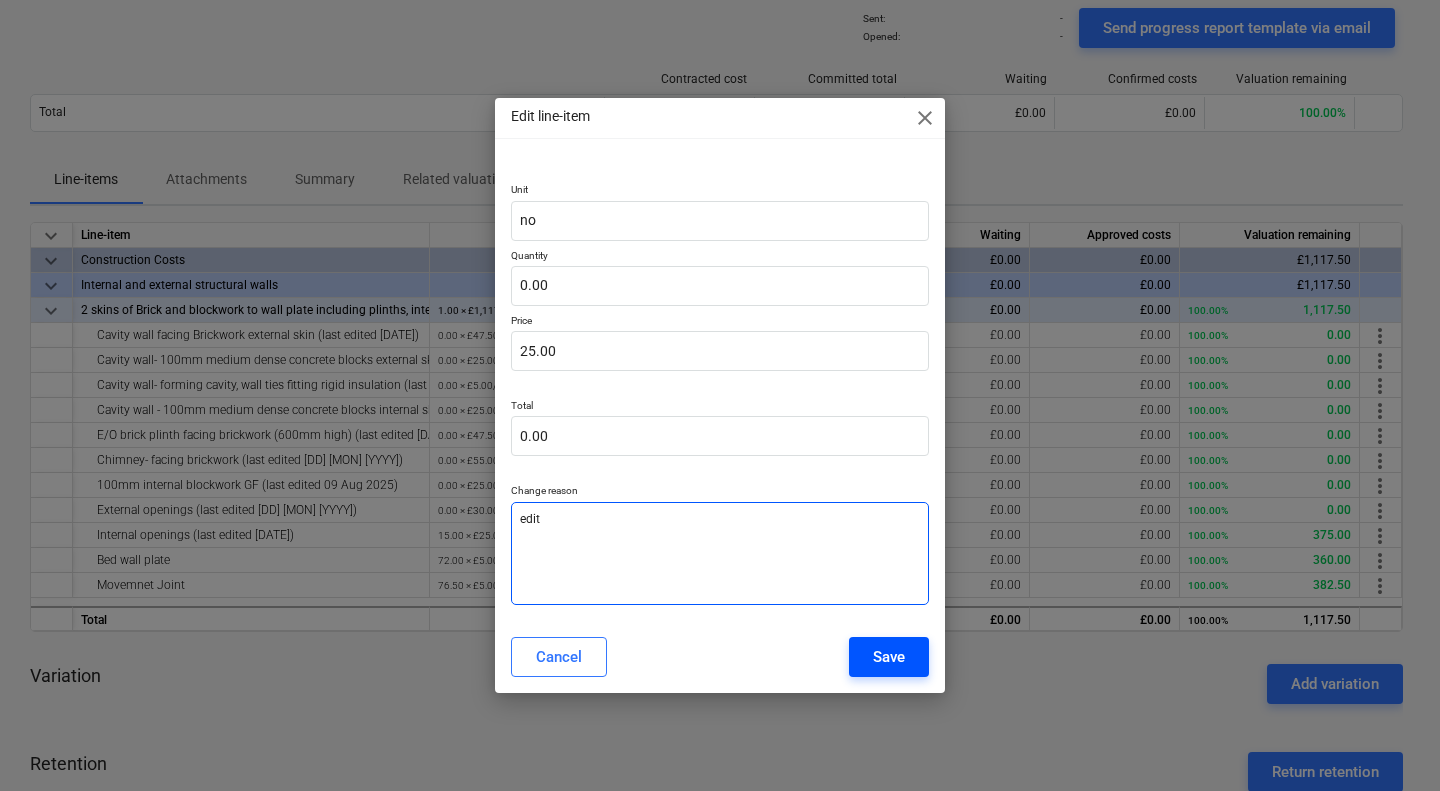 type on "edit" 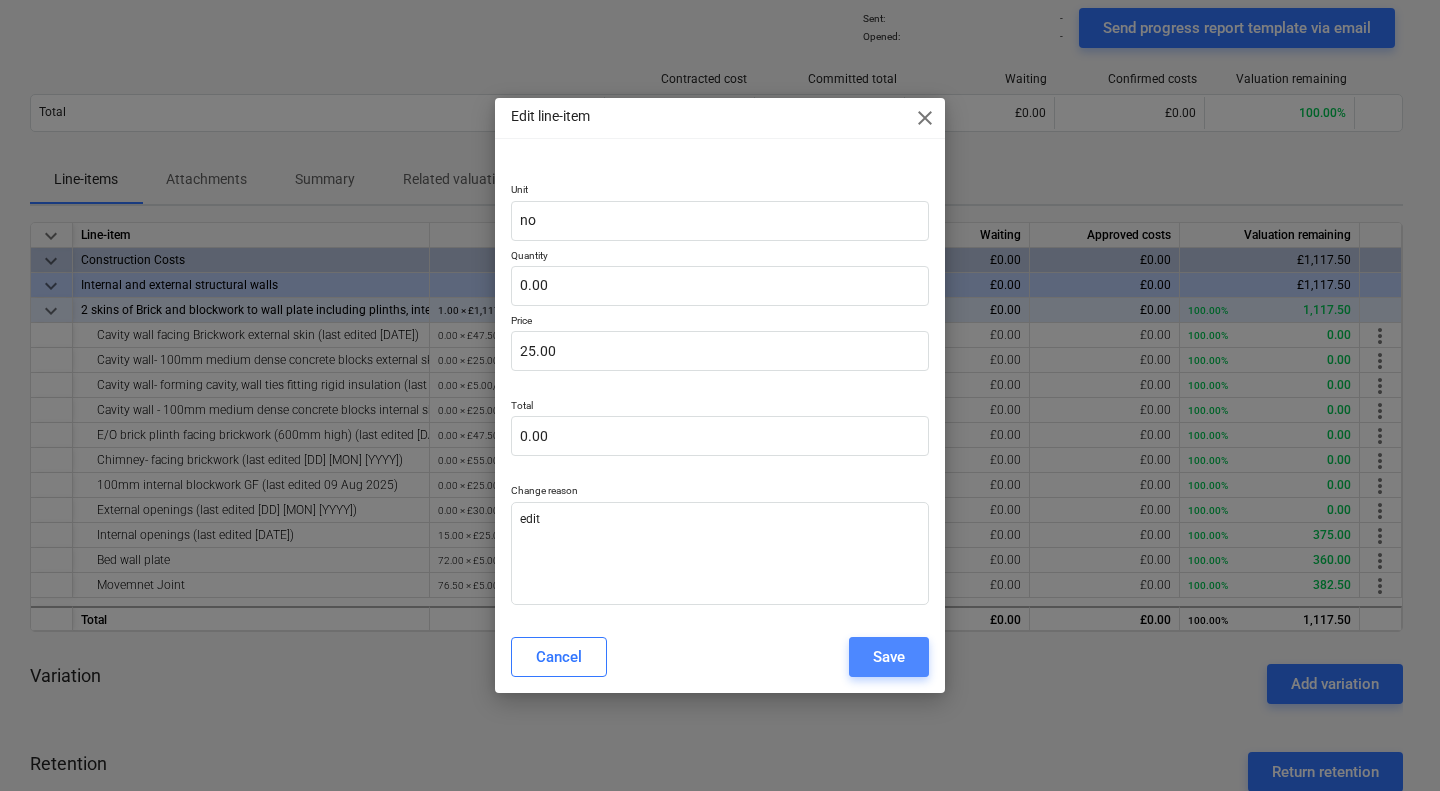 click on "Save" at bounding box center (889, 657) 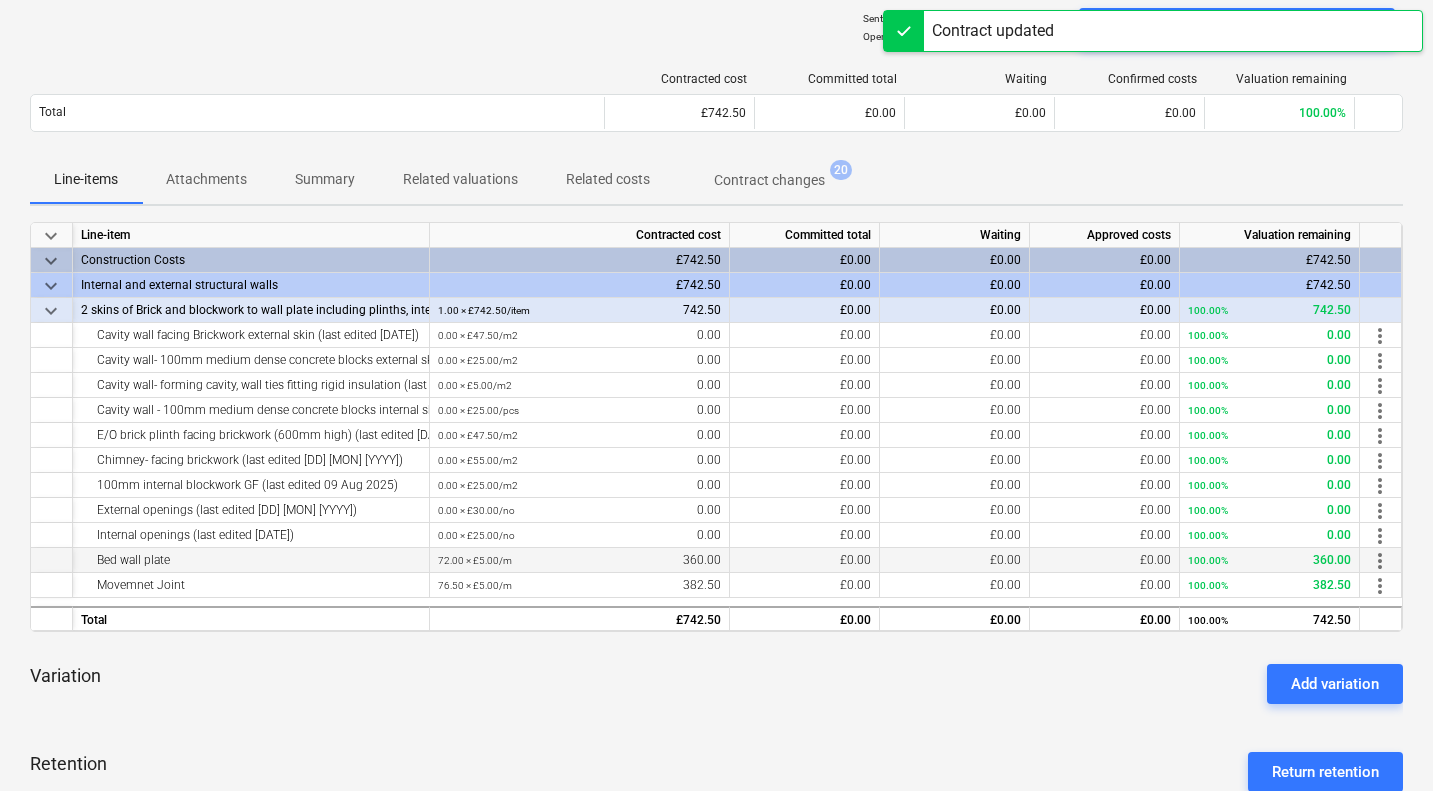 click on "more_vert" at bounding box center (1380, 561) 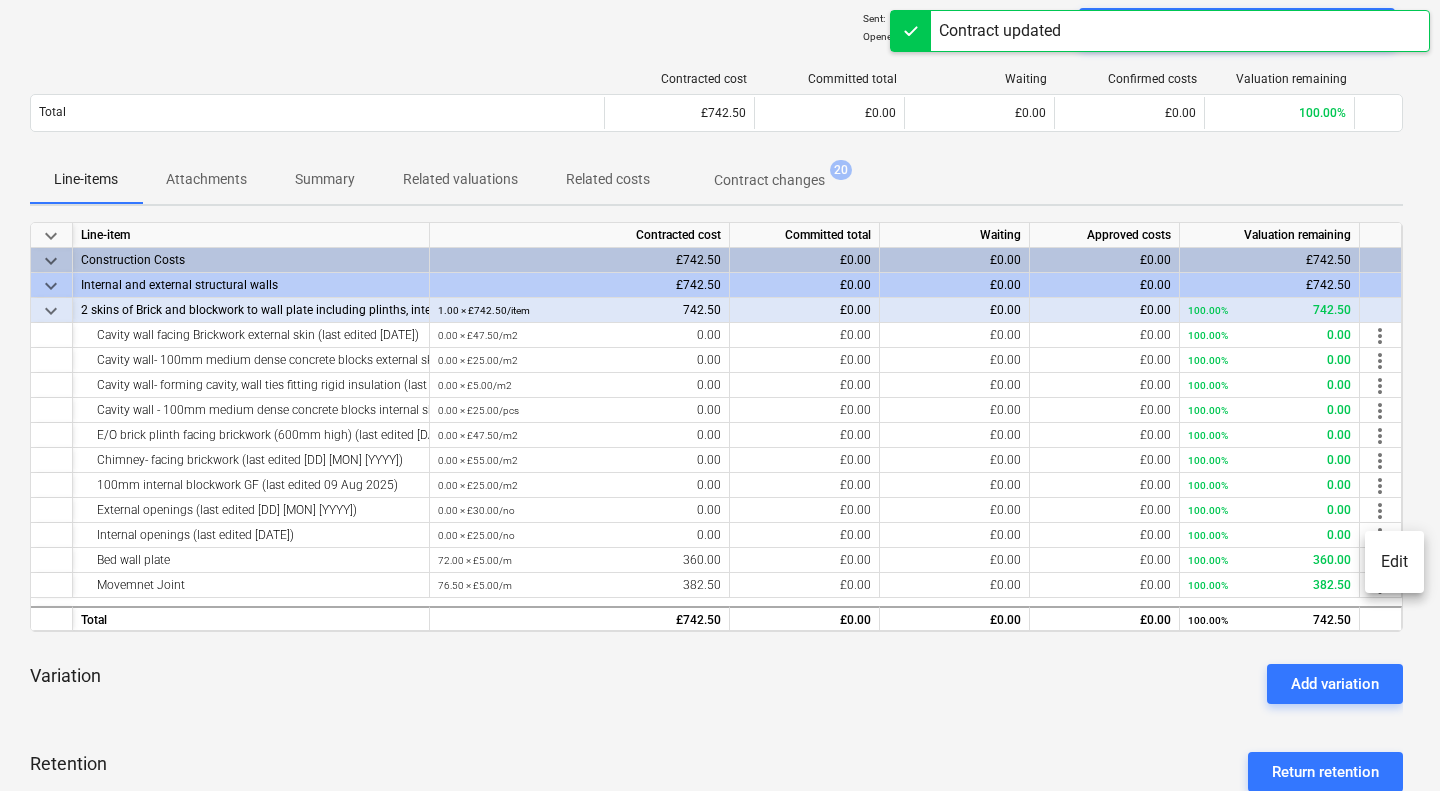 click on "Edit" at bounding box center [1394, 562] 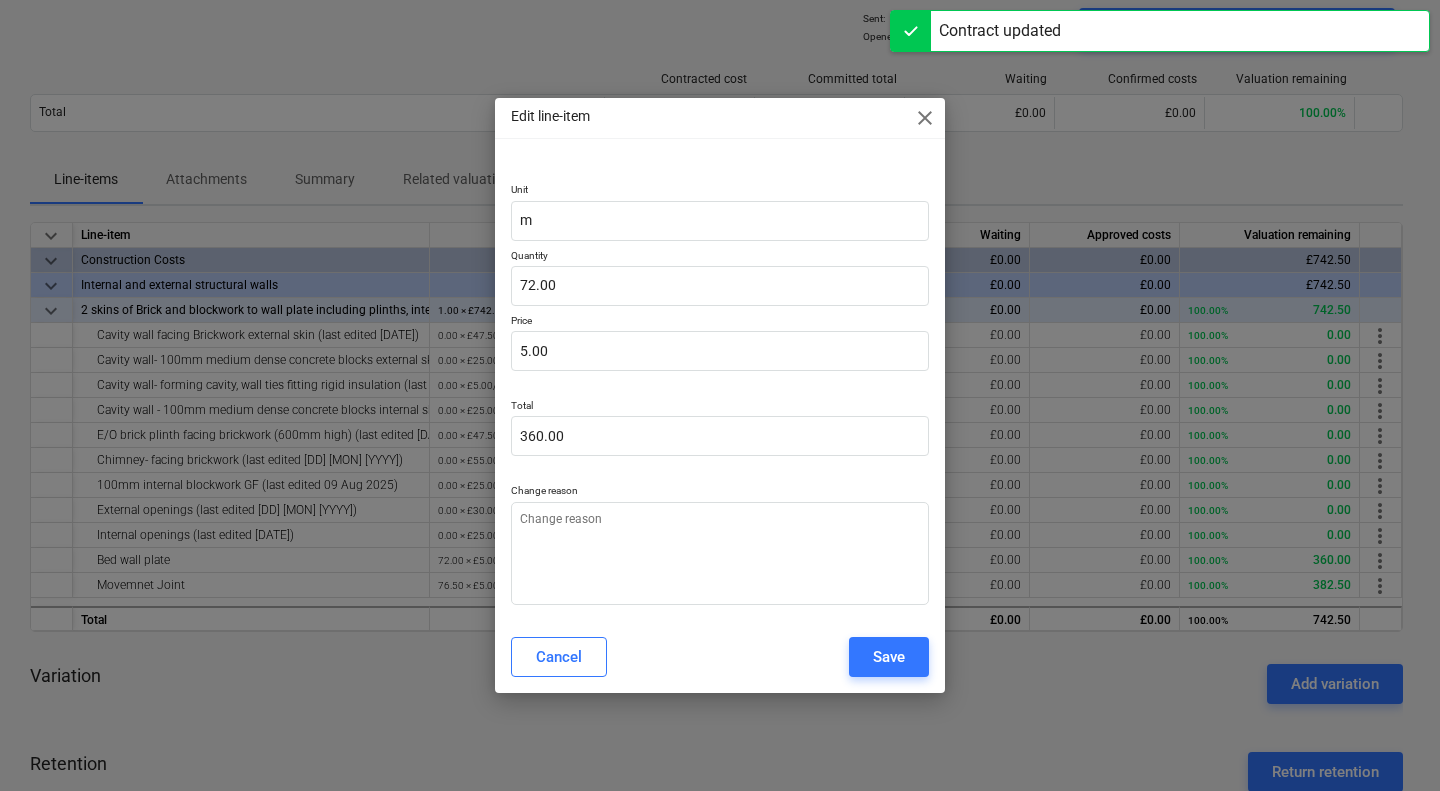 type on "x" 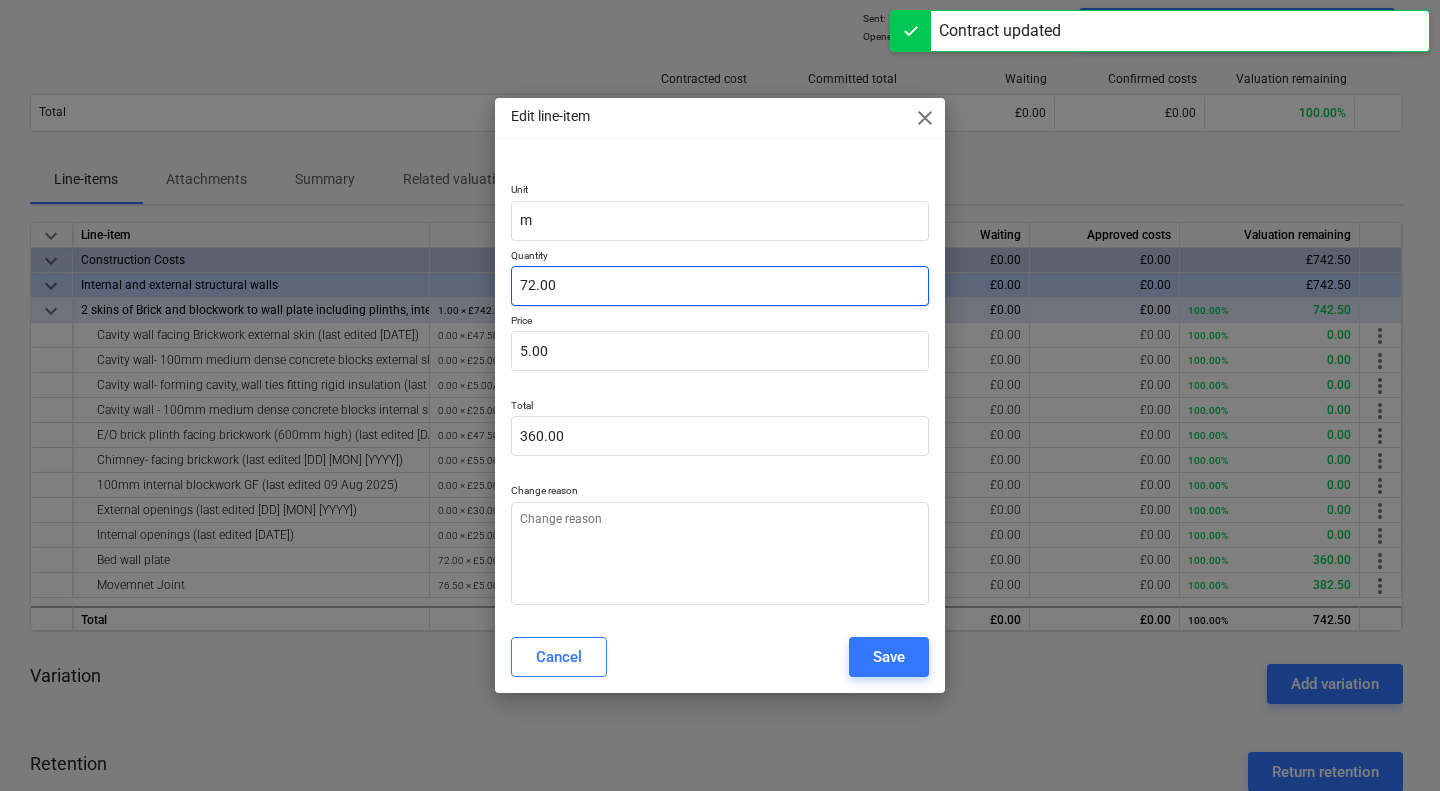 type on "72" 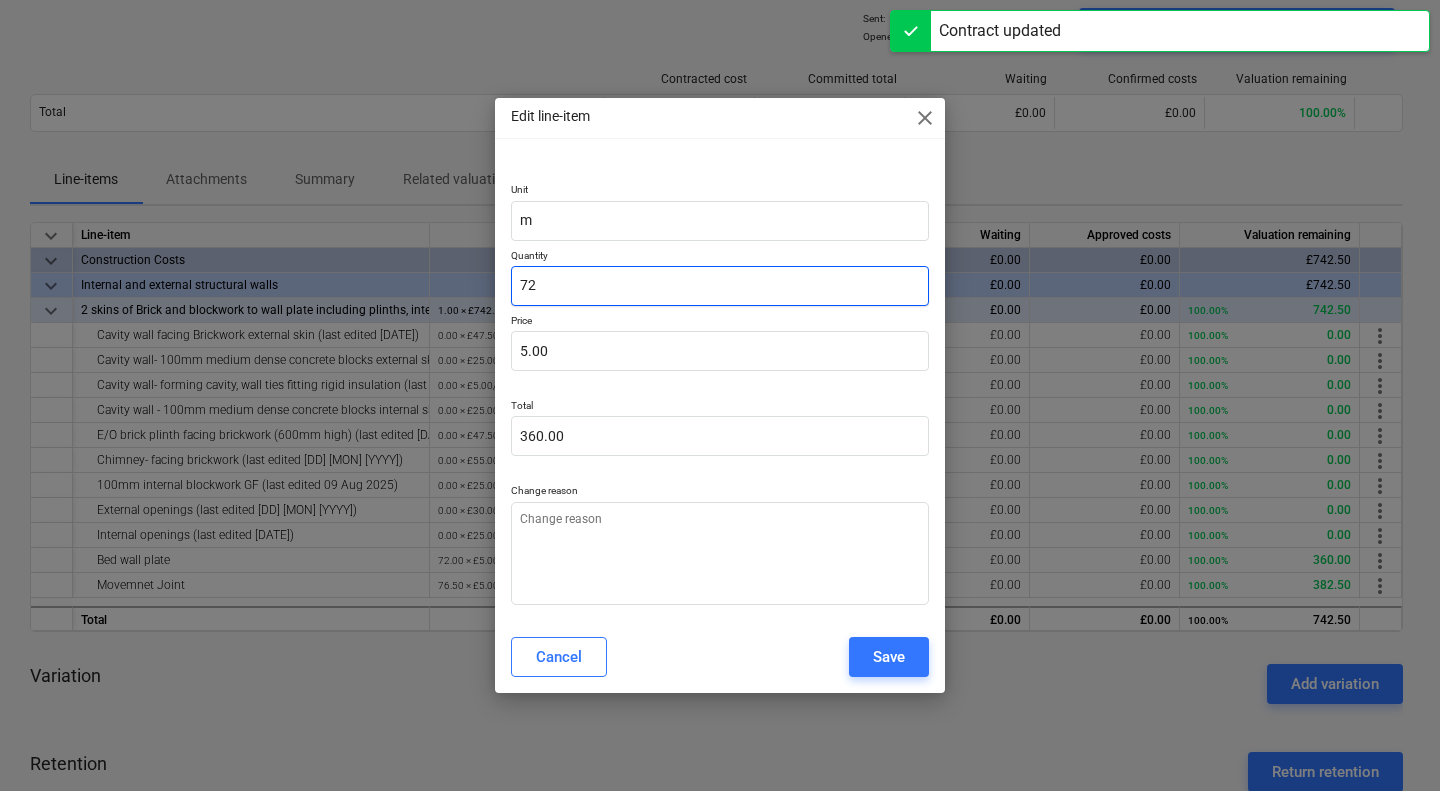 drag, startPoint x: 617, startPoint y: 281, endPoint x: 470, endPoint y: 279, distance: 147.01361 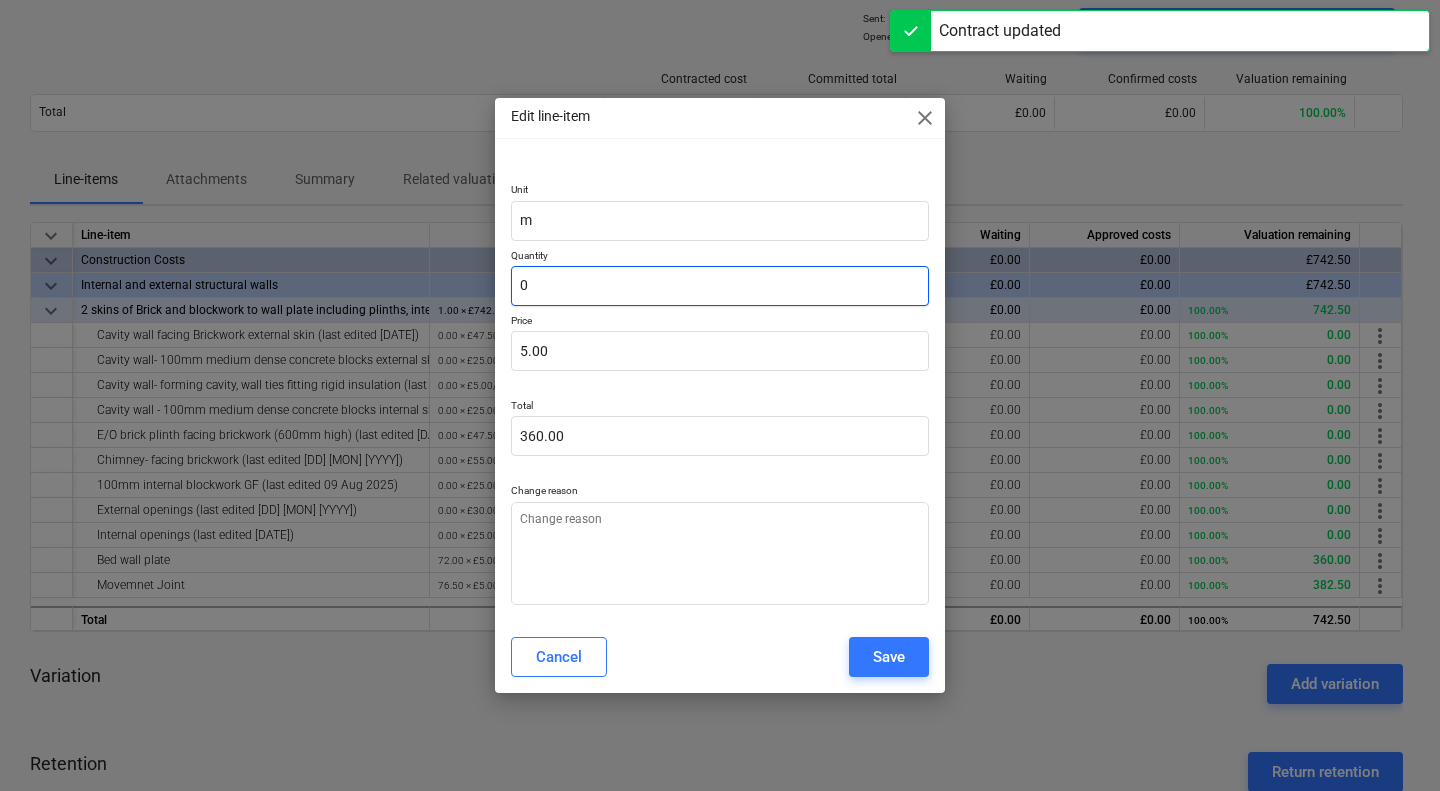 type 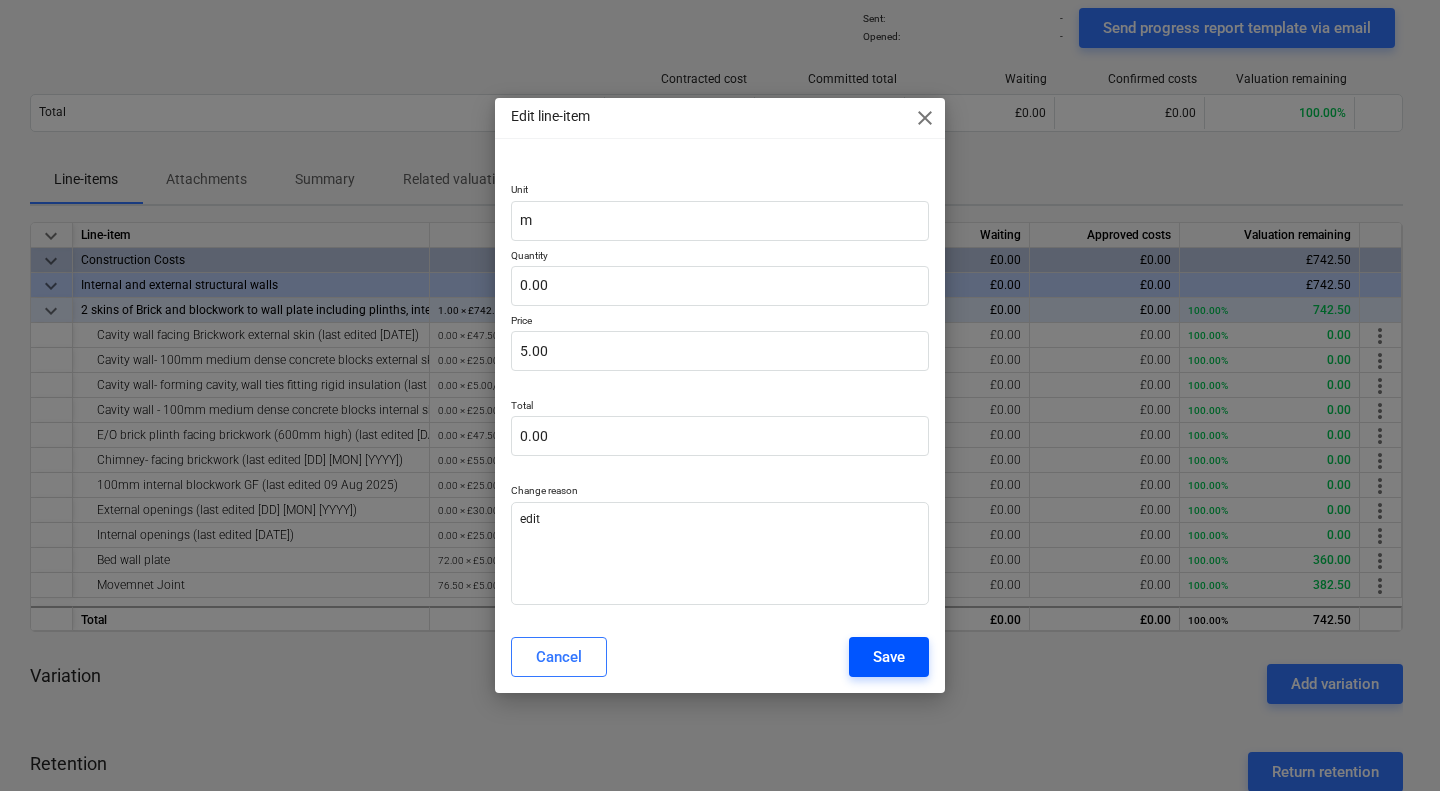 click on "Save" at bounding box center [889, 657] 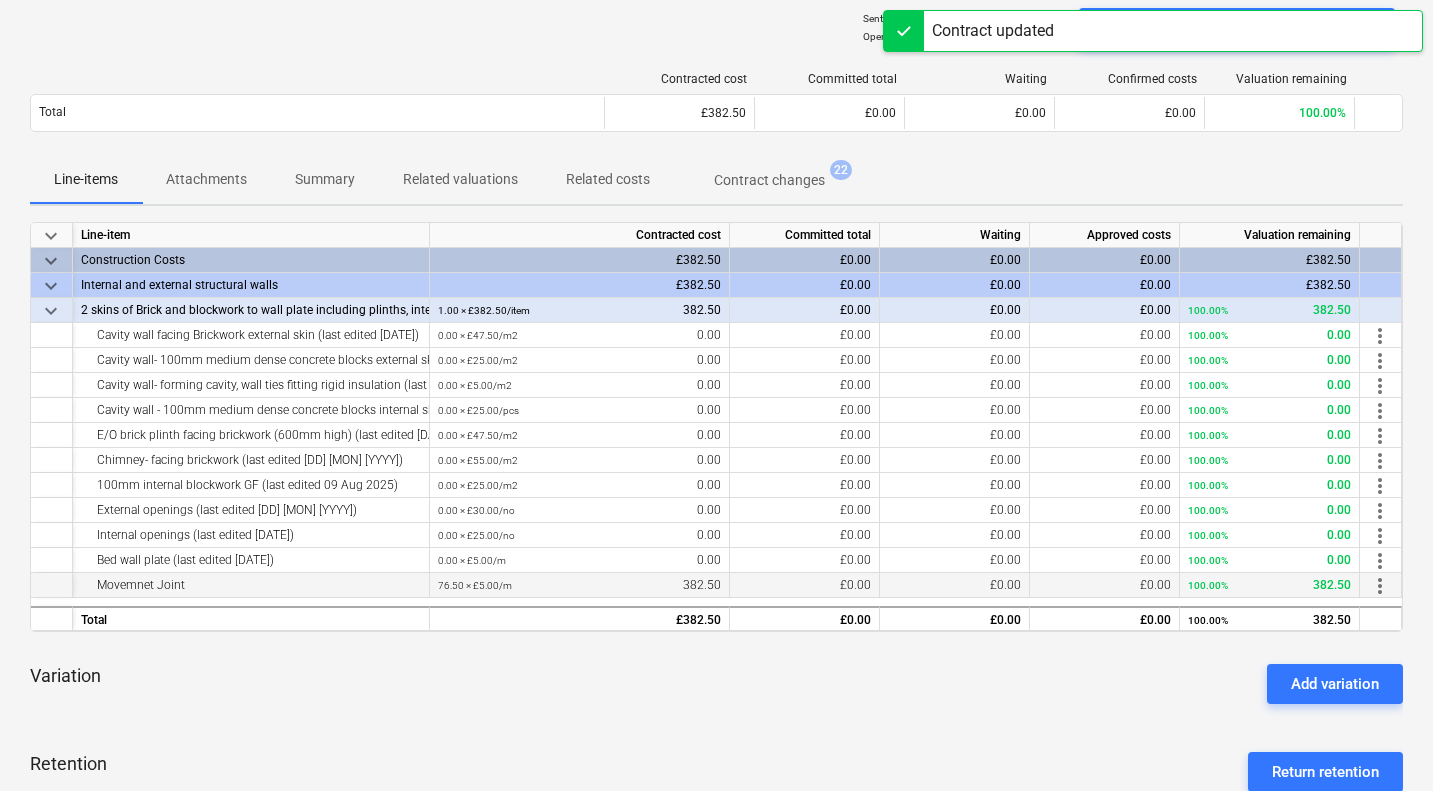 click on "more_vert" at bounding box center [1380, 586] 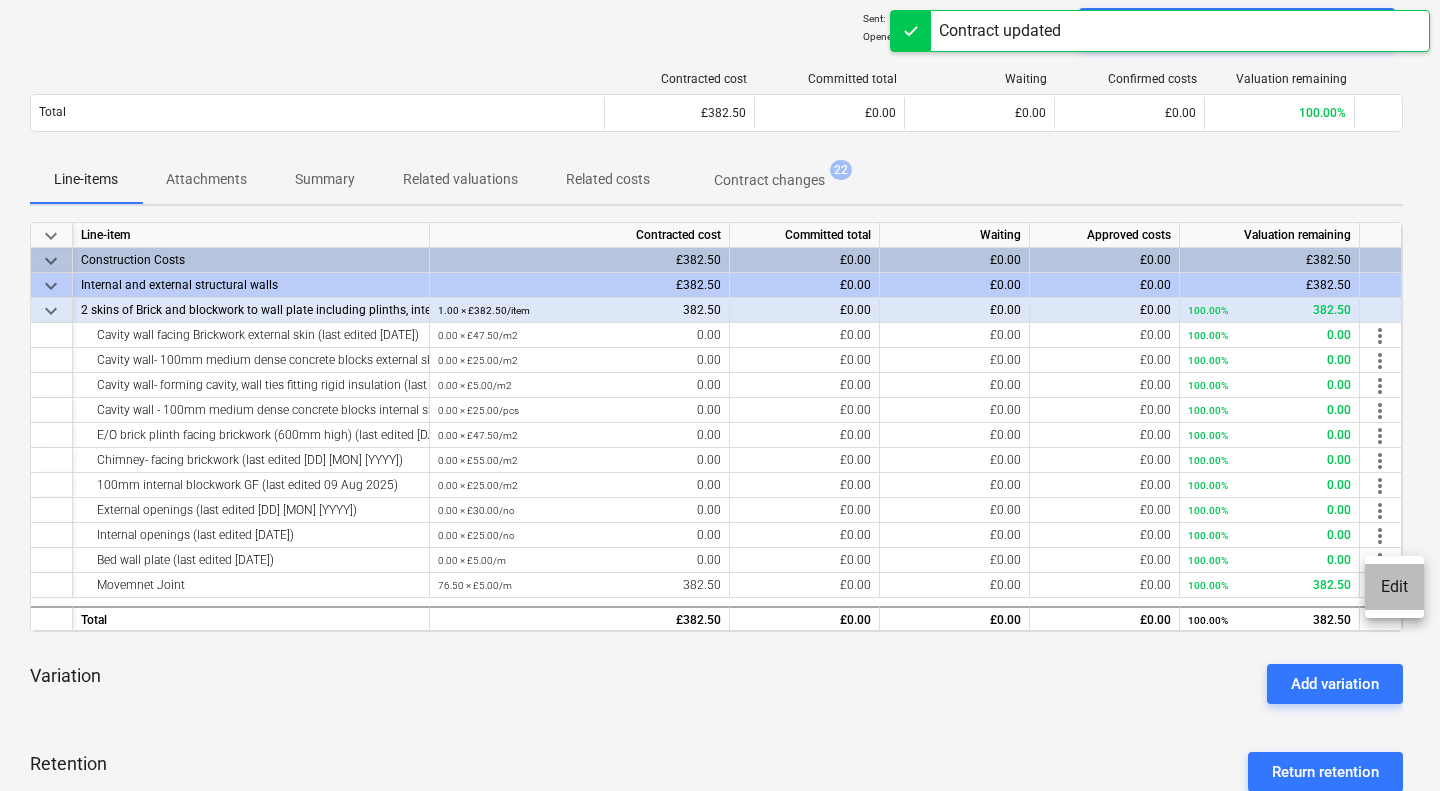 click on "Edit" at bounding box center [1394, 587] 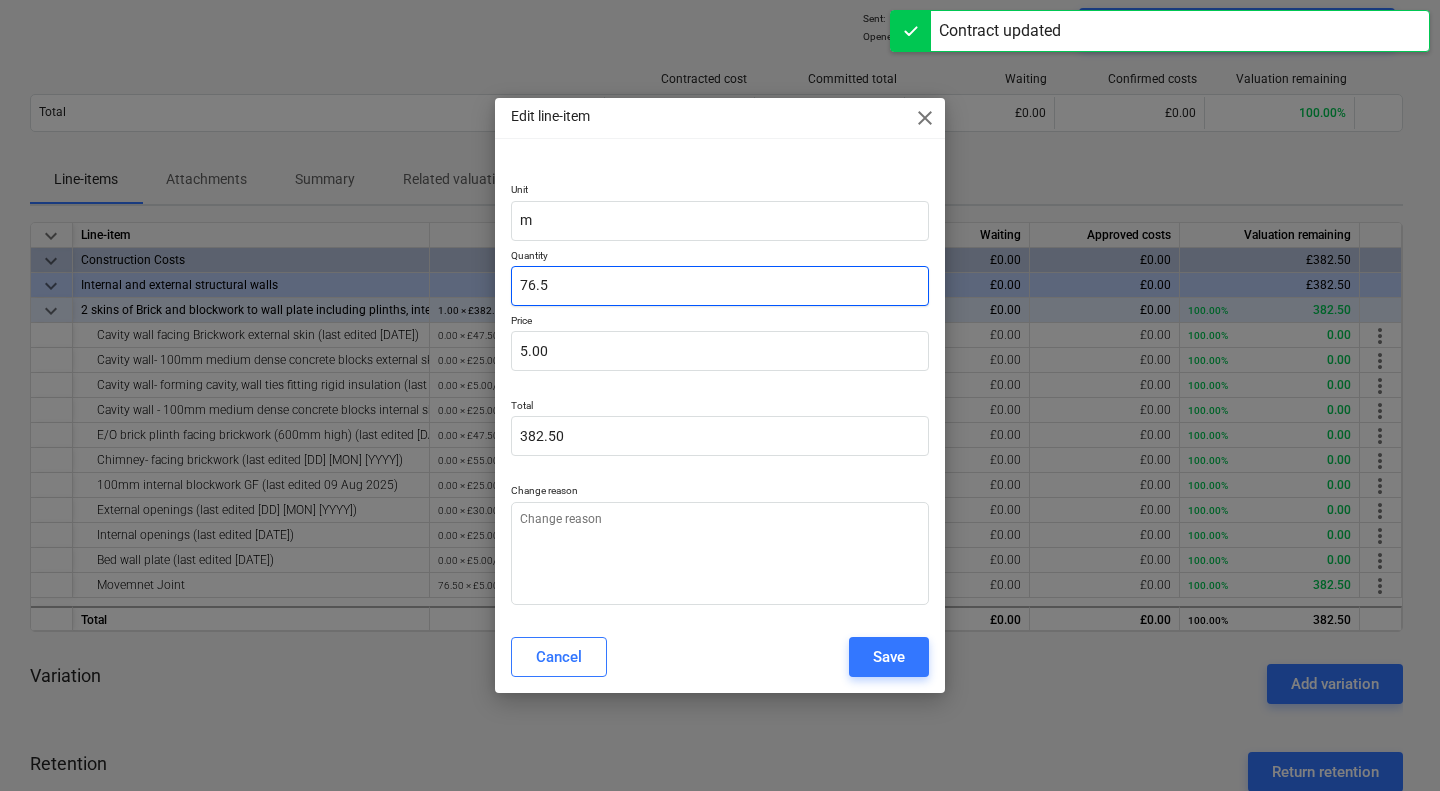 drag, startPoint x: 630, startPoint y: 281, endPoint x: 502, endPoint y: 287, distance: 128.14055 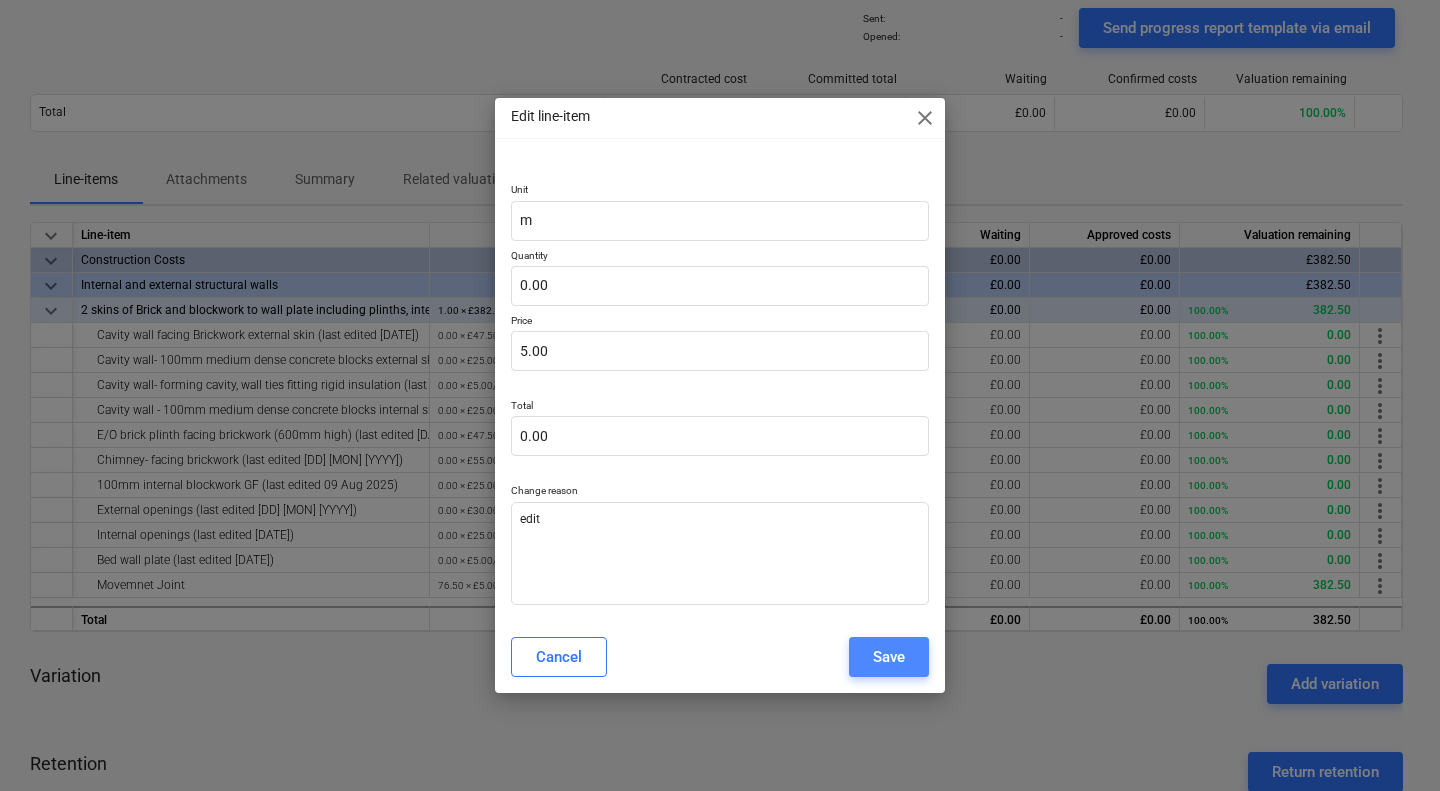 click on "Save" at bounding box center (889, 657) 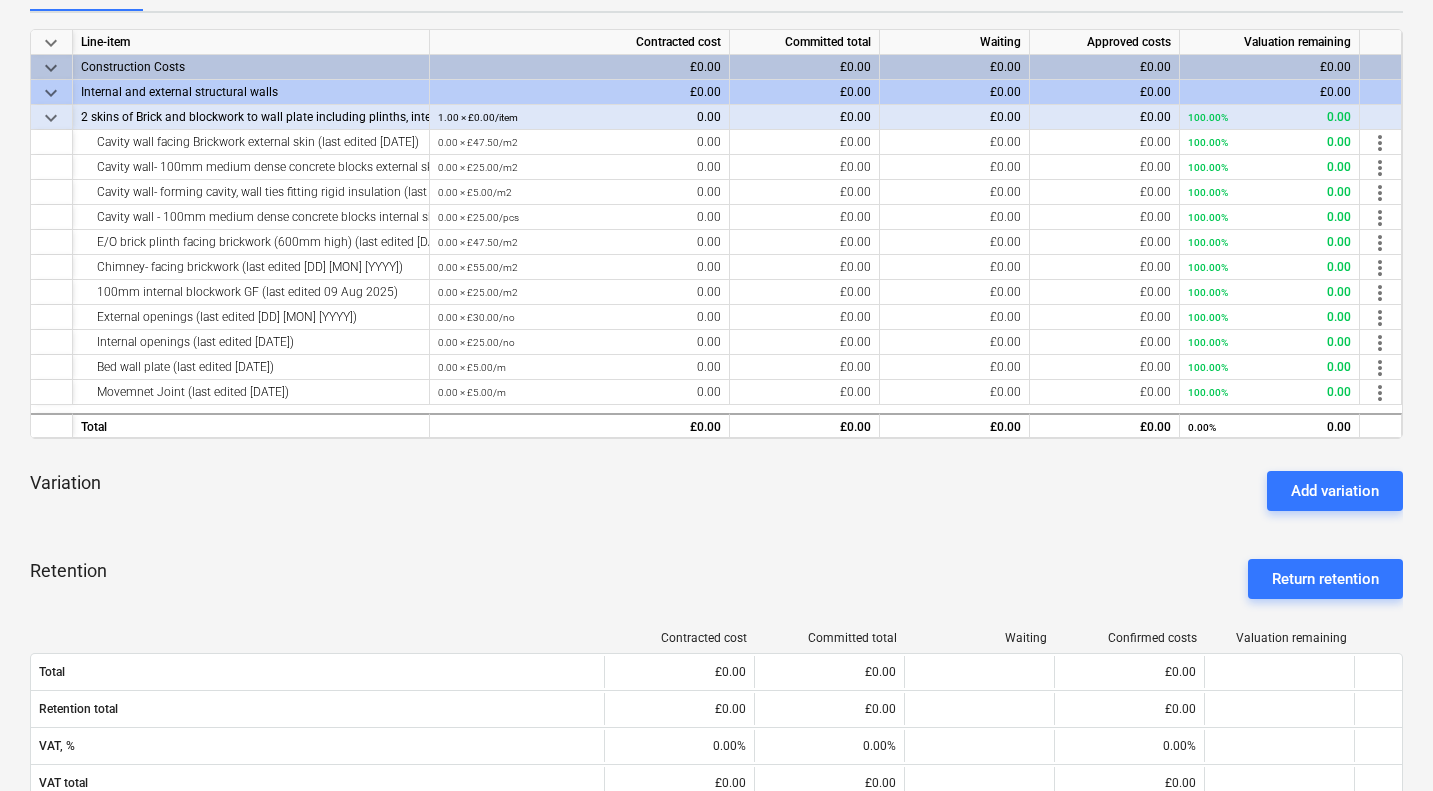 scroll, scrollTop: 336, scrollLeft: 0, axis: vertical 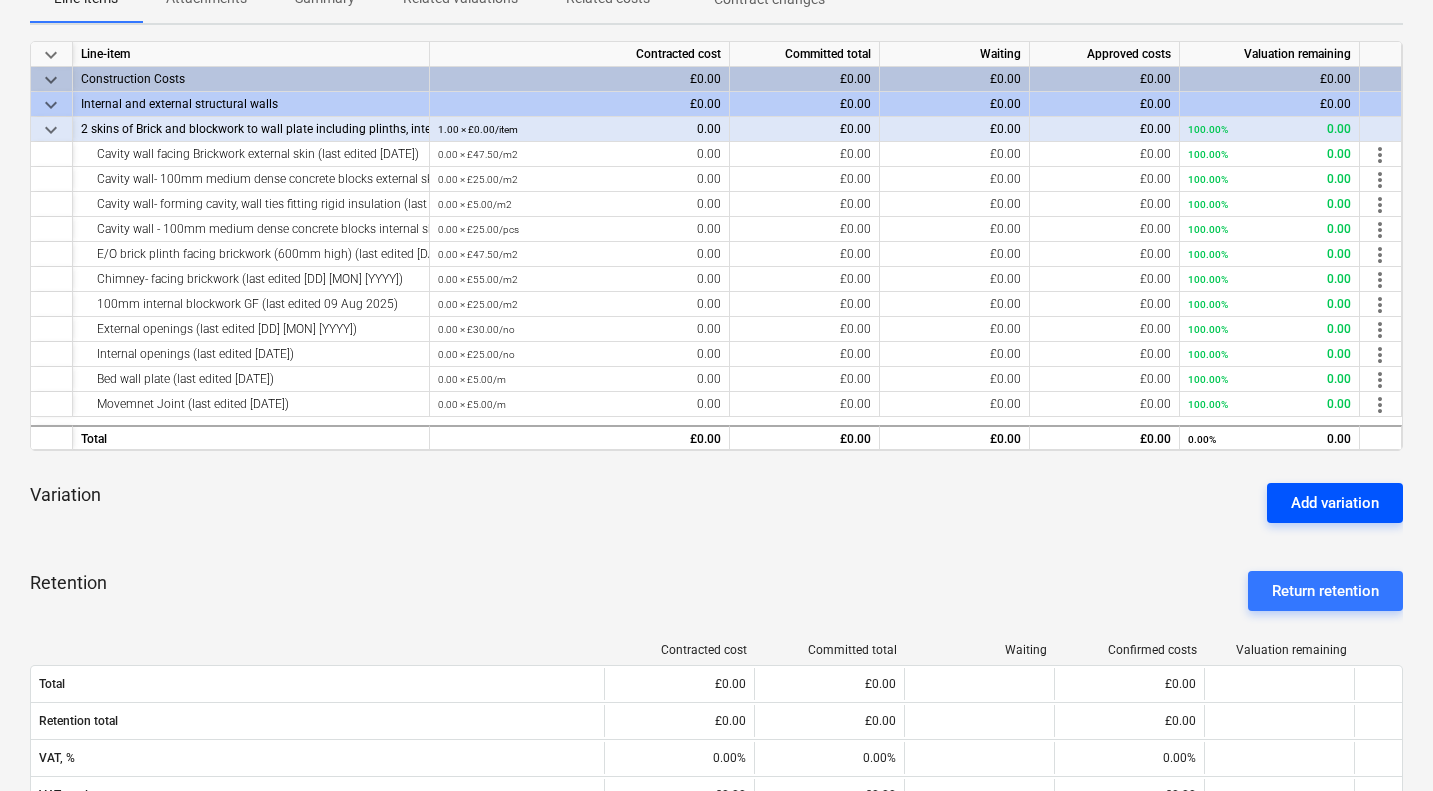 click on "Add variation" at bounding box center (1335, 503) 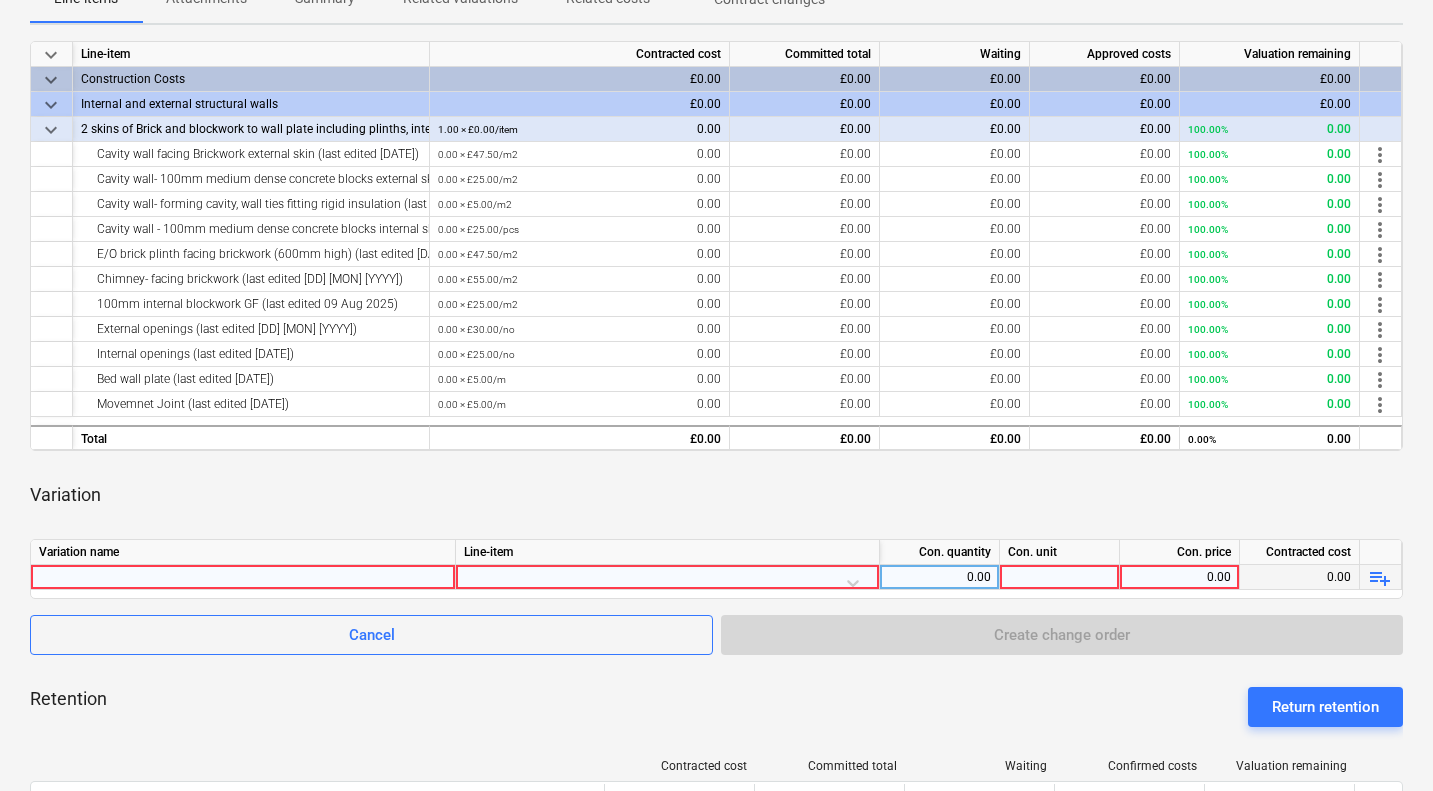 click at bounding box center [243, 577] 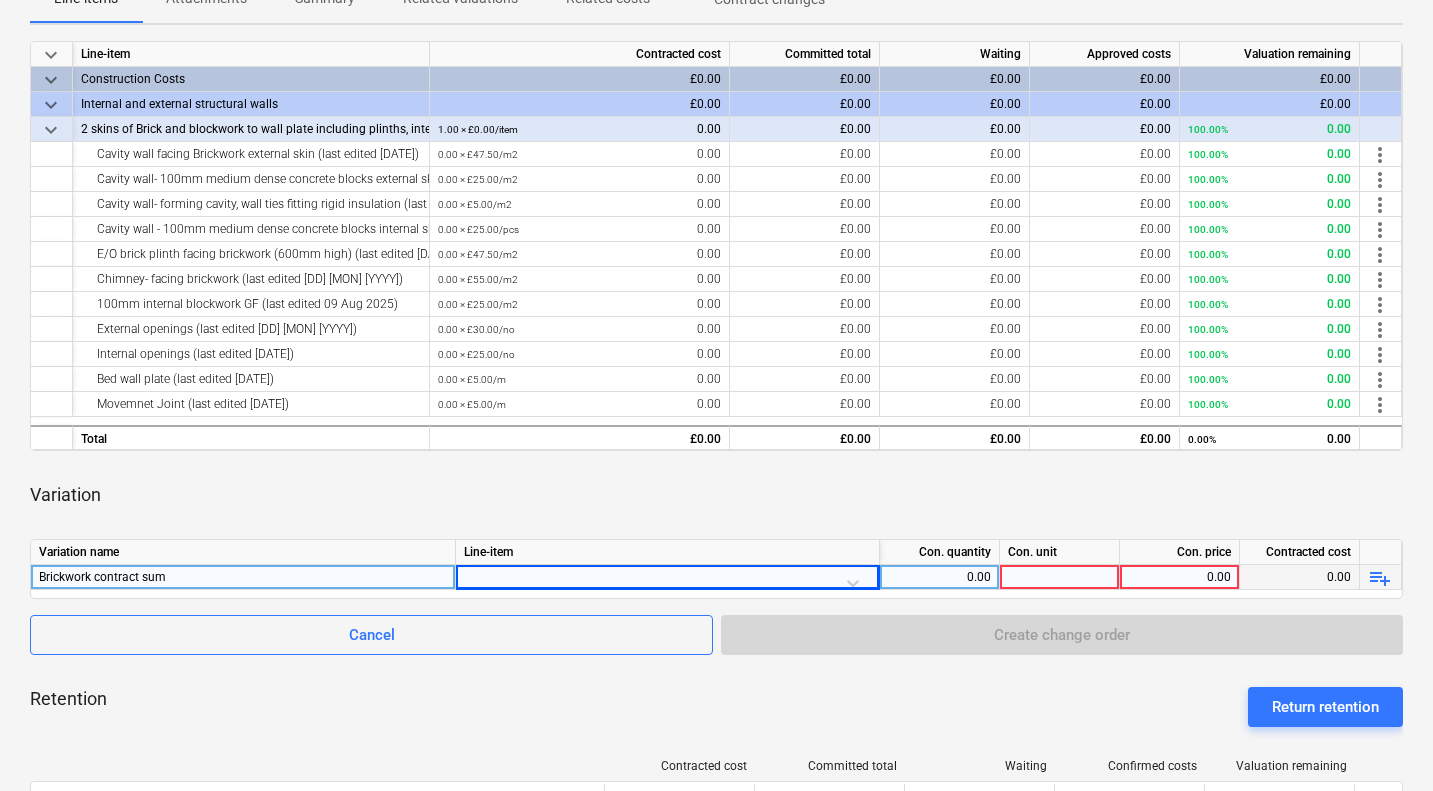scroll, scrollTop: 465, scrollLeft: 0, axis: vertical 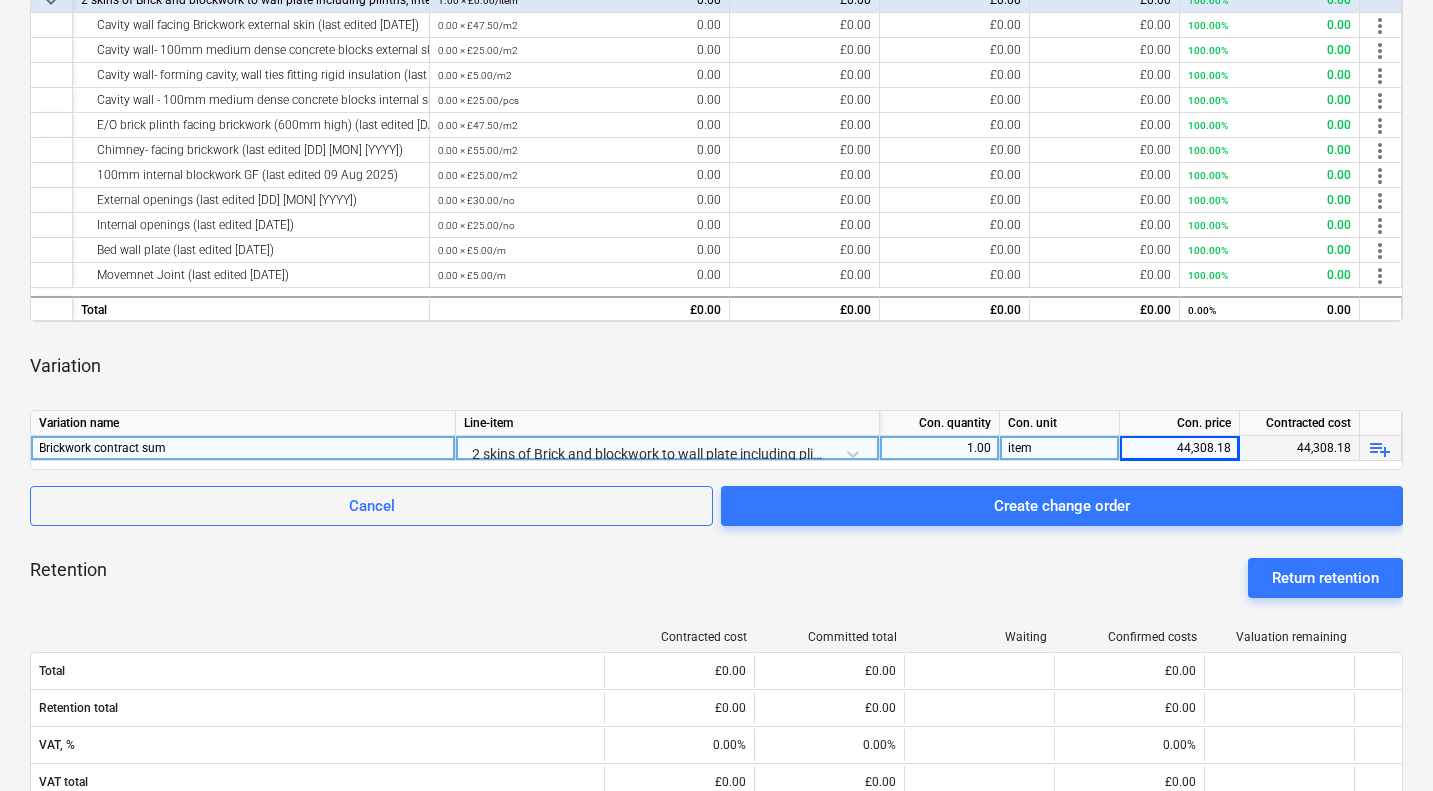 click on "44,308.18" at bounding box center (1179, 448) 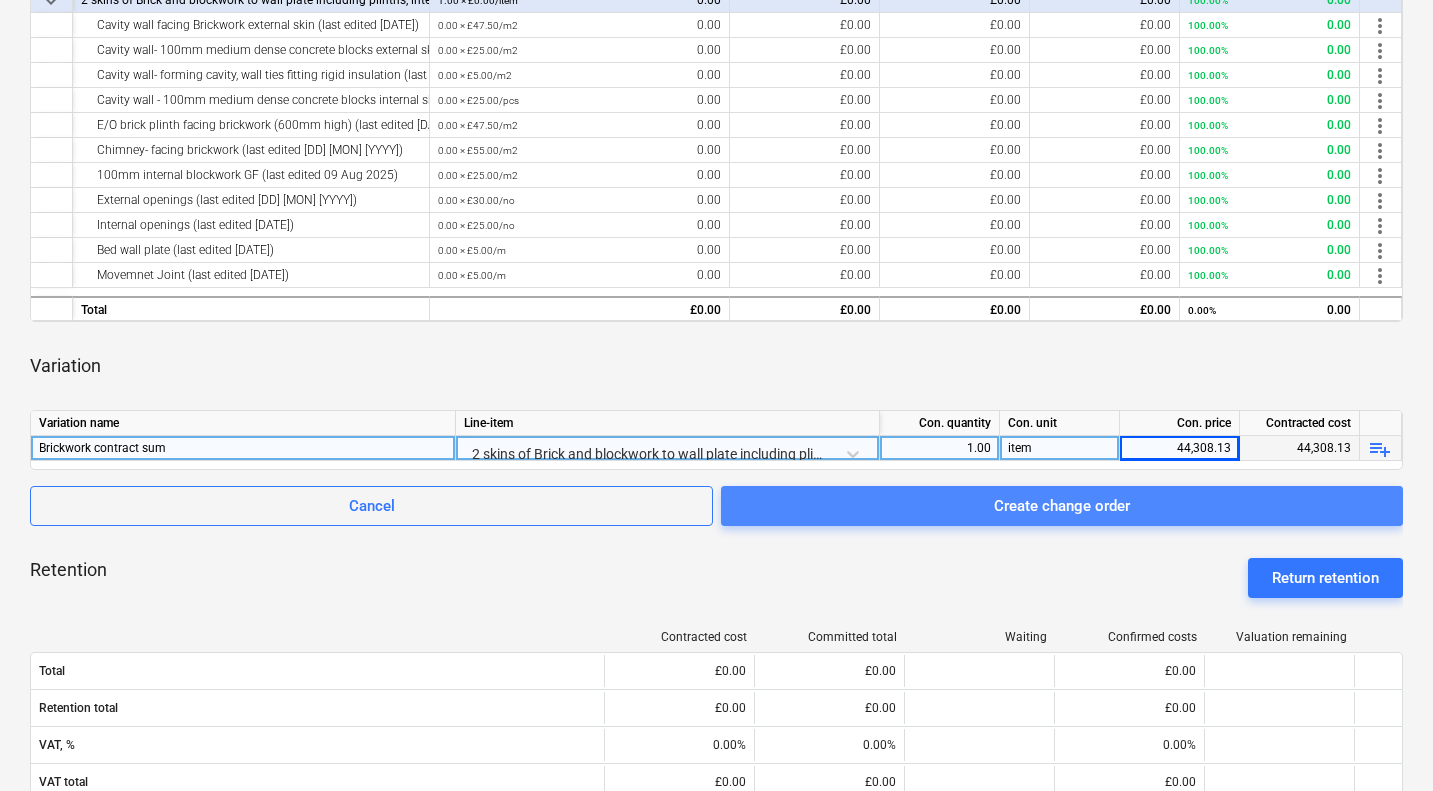 click on "Create change order" at bounding box center (1062, 506) 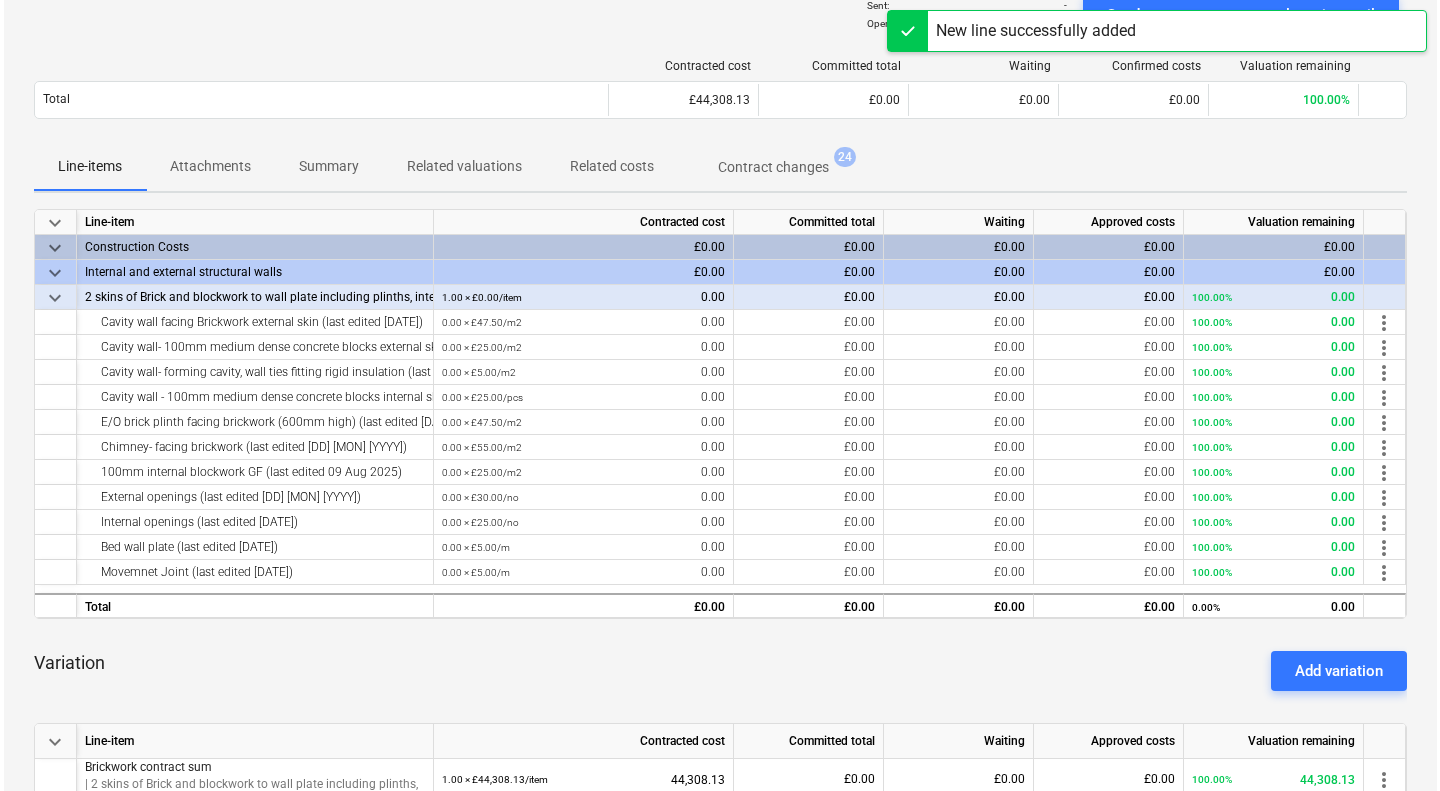 scroll, scrollTop: 0, scrollLeft: 0, axis: both 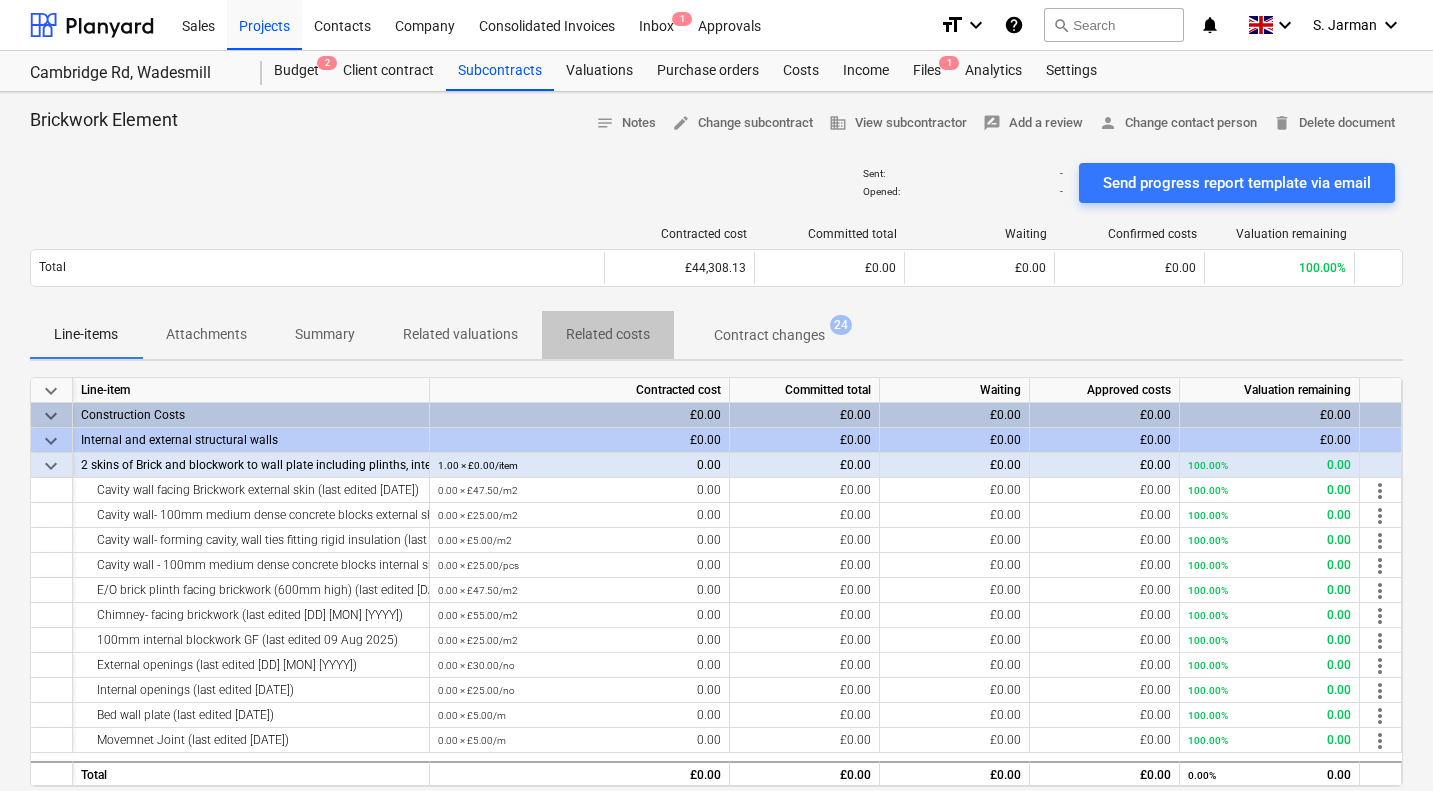click on "Related costs" at bounding box center [608, 334] 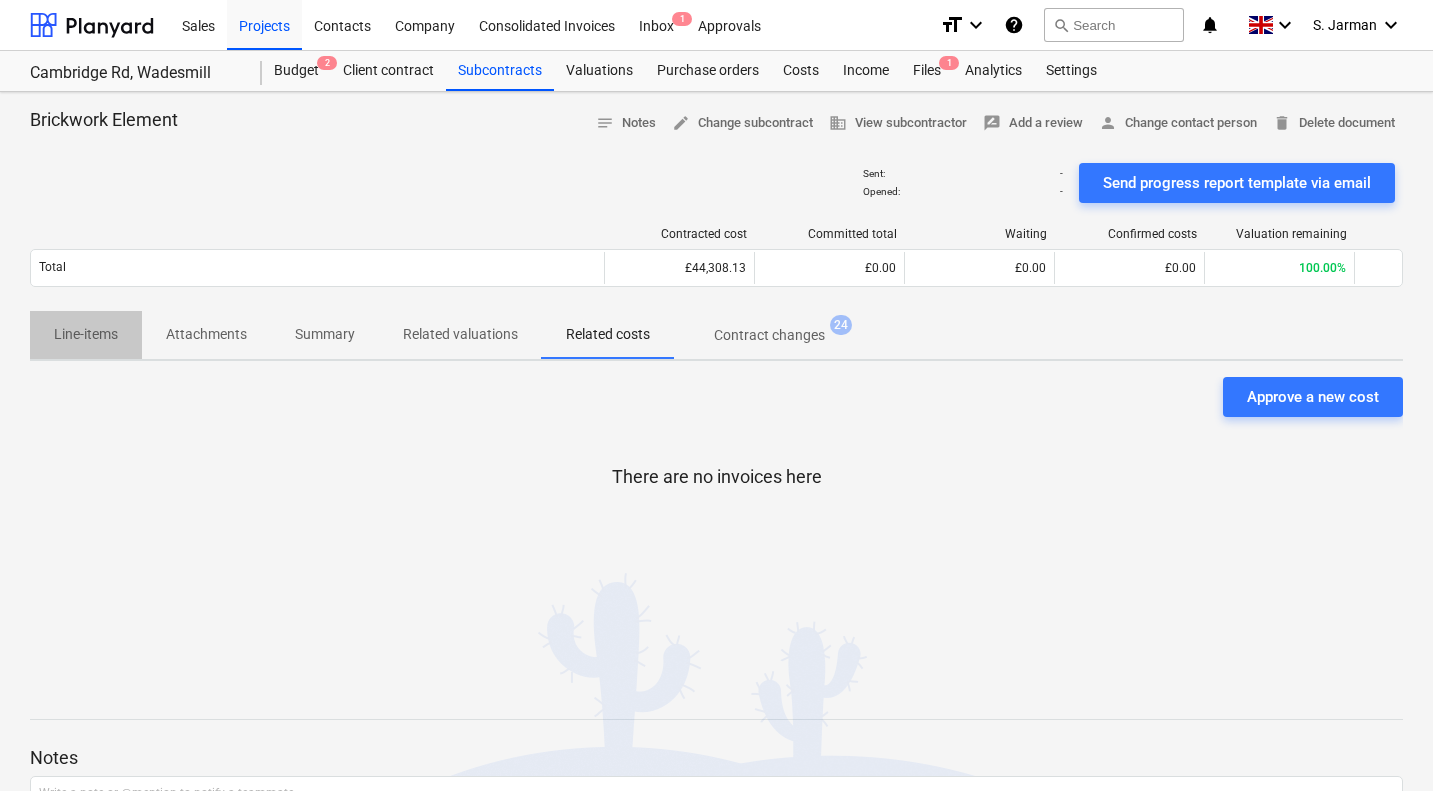 click on "Line-items" at bounding box center (86, 334) 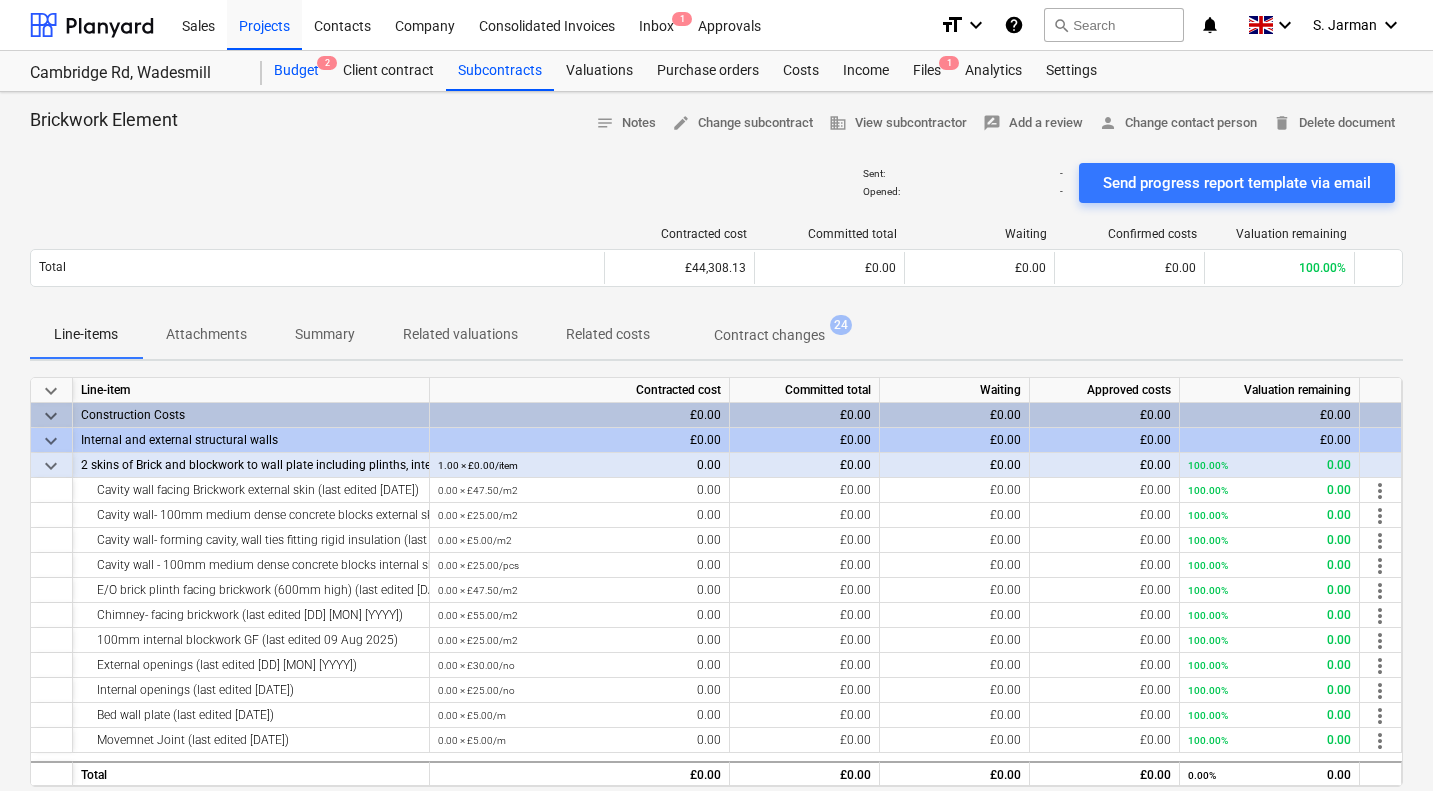 click on "Budget 2" at bounding box center (296, 71) 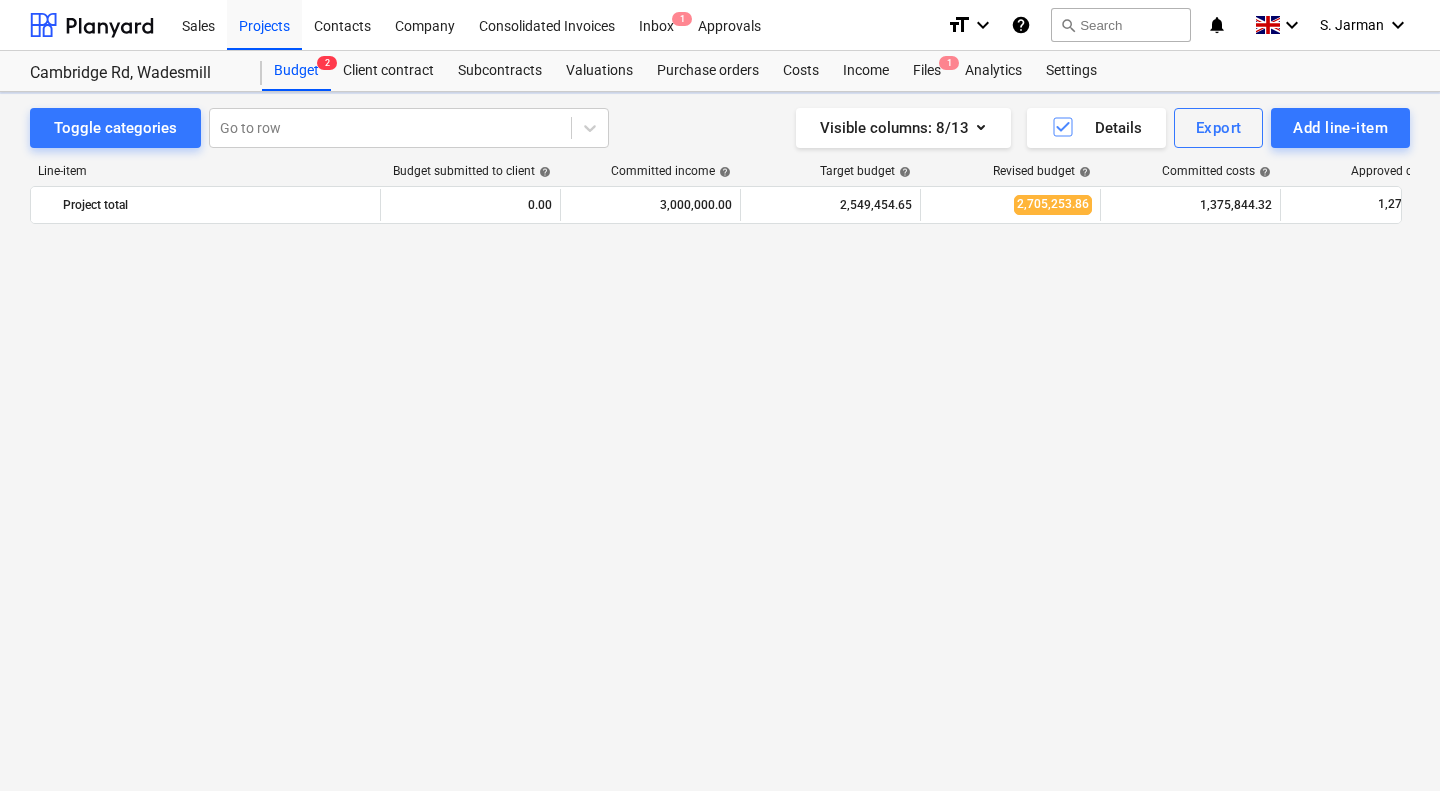 scroll, scrollTop: 1230, scrollLeft: 0, axis: vertical 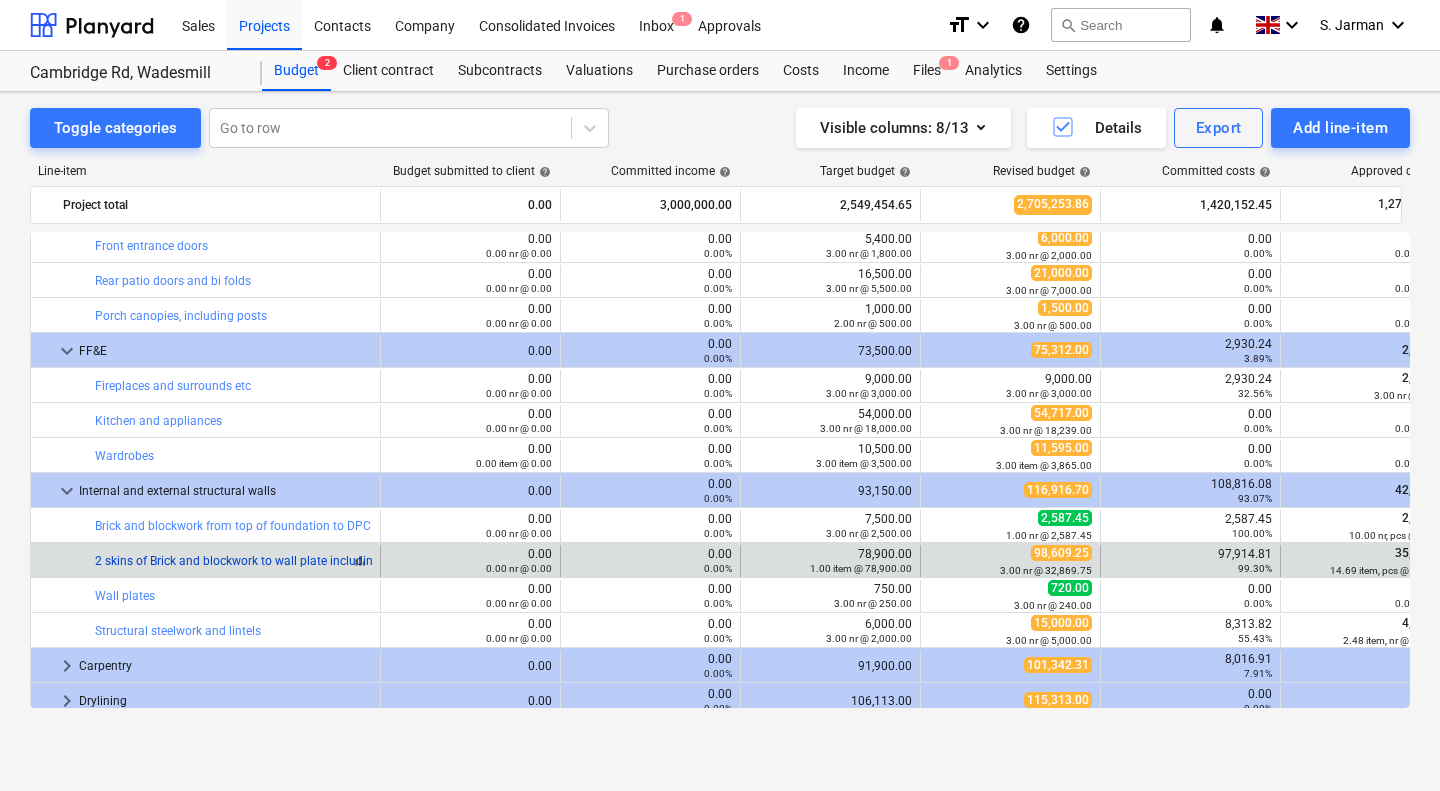 click on "2 skins of Brick and blockwork to wall plate including plinths, internal walls and insulation" at bounding box center [336, 561] 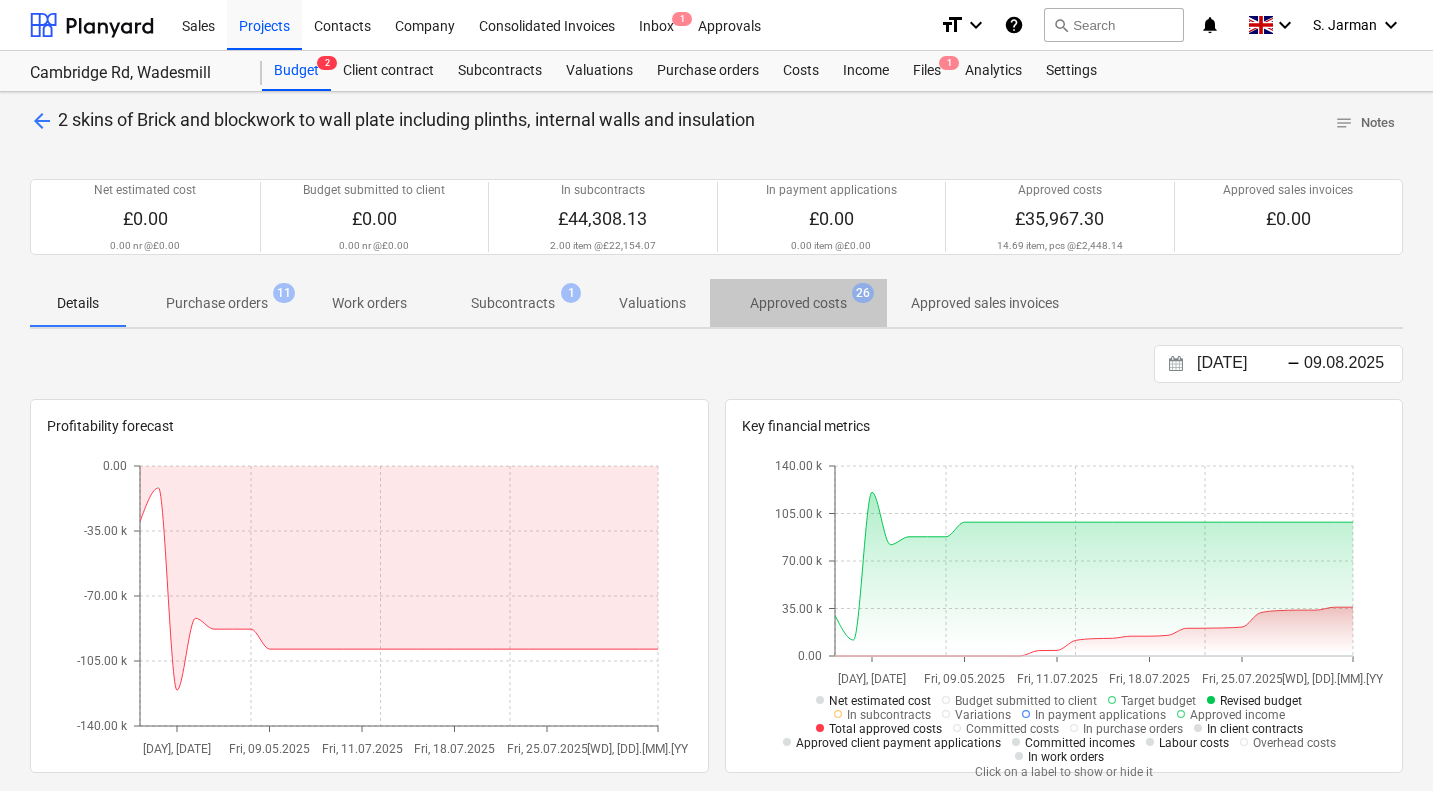 click on "Approved costs" at bounding box center (798, 303) 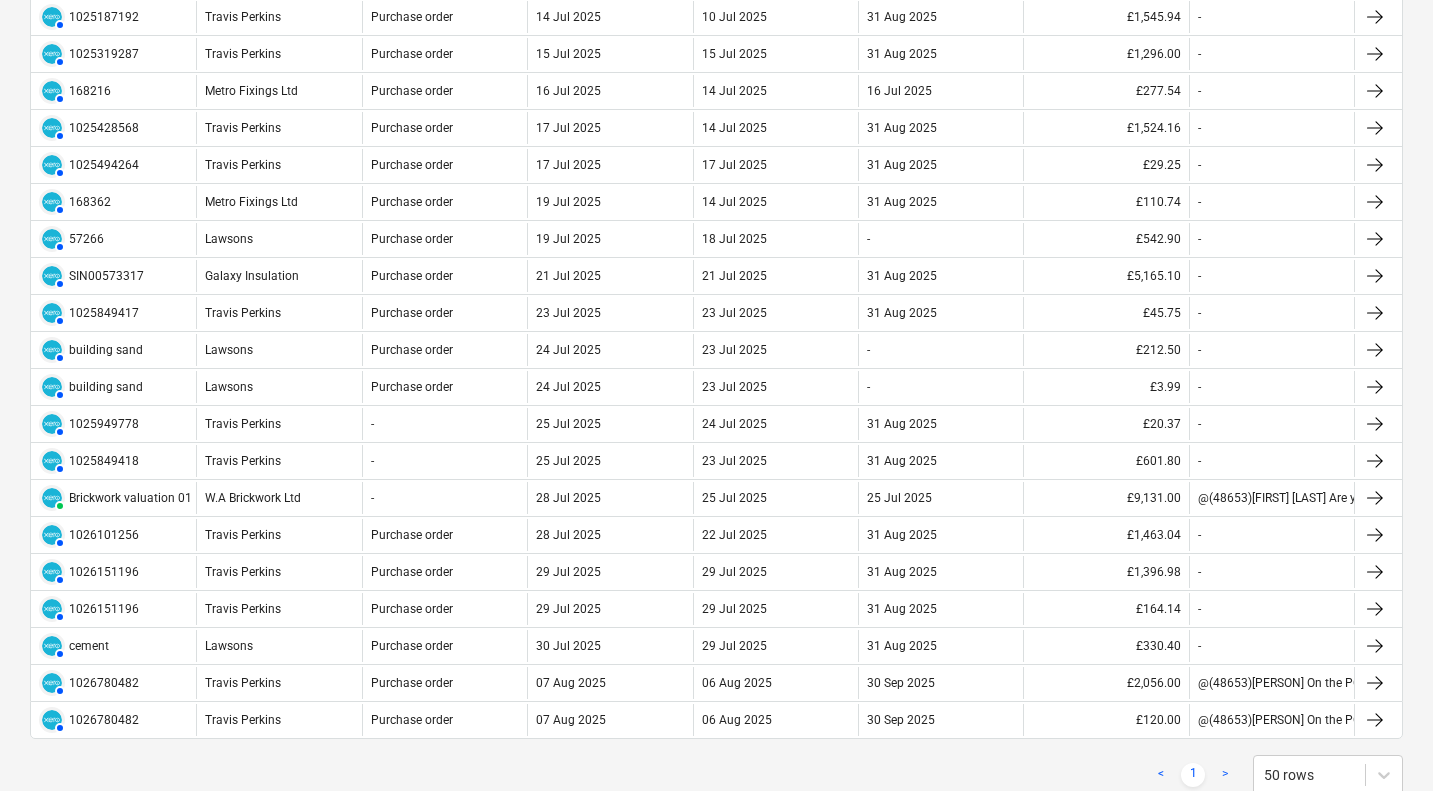 scroll, scrollTop: 754, scrollLeft: 0, axis: vertical 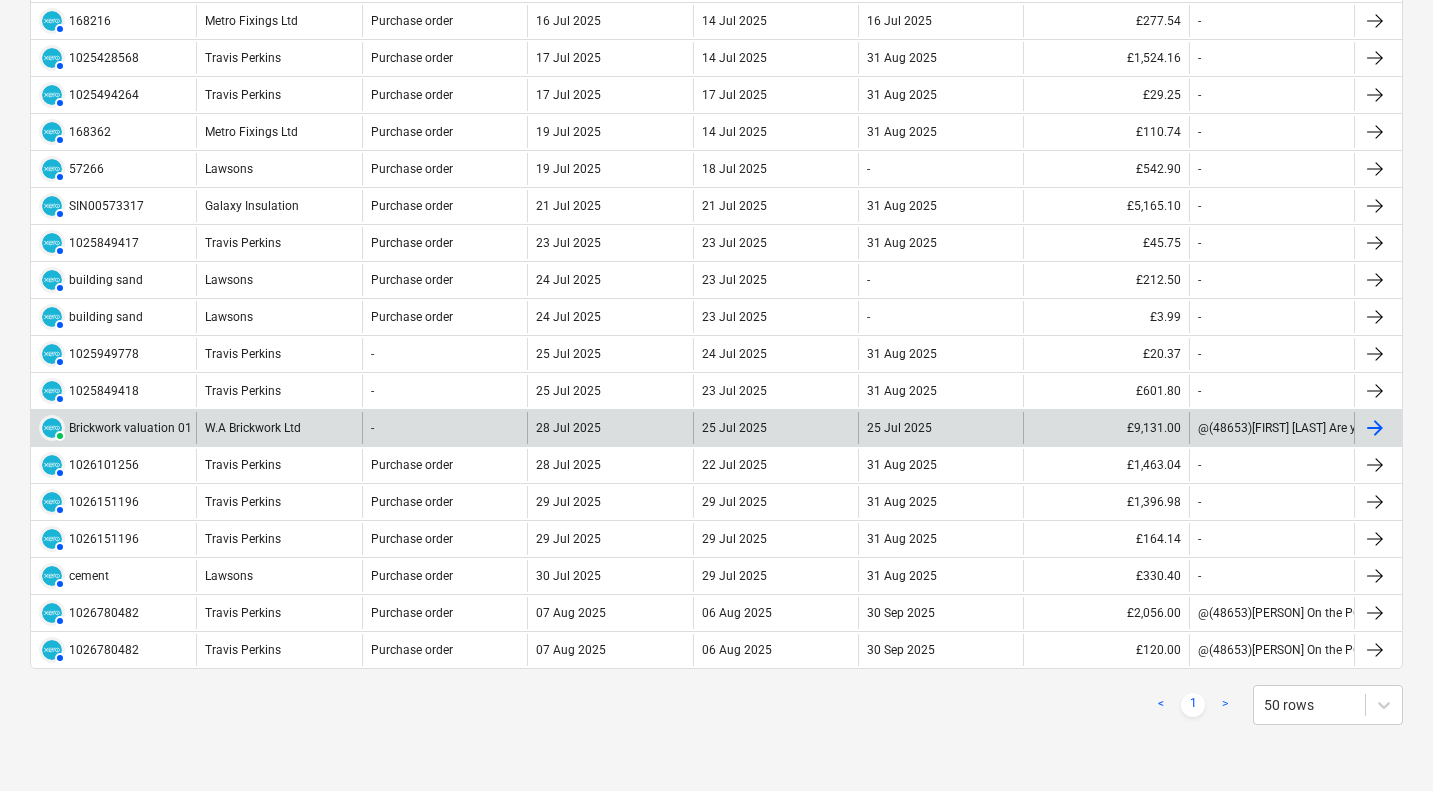 click on "W.A Brickwork Ltd" at bounding box center (278, 428) 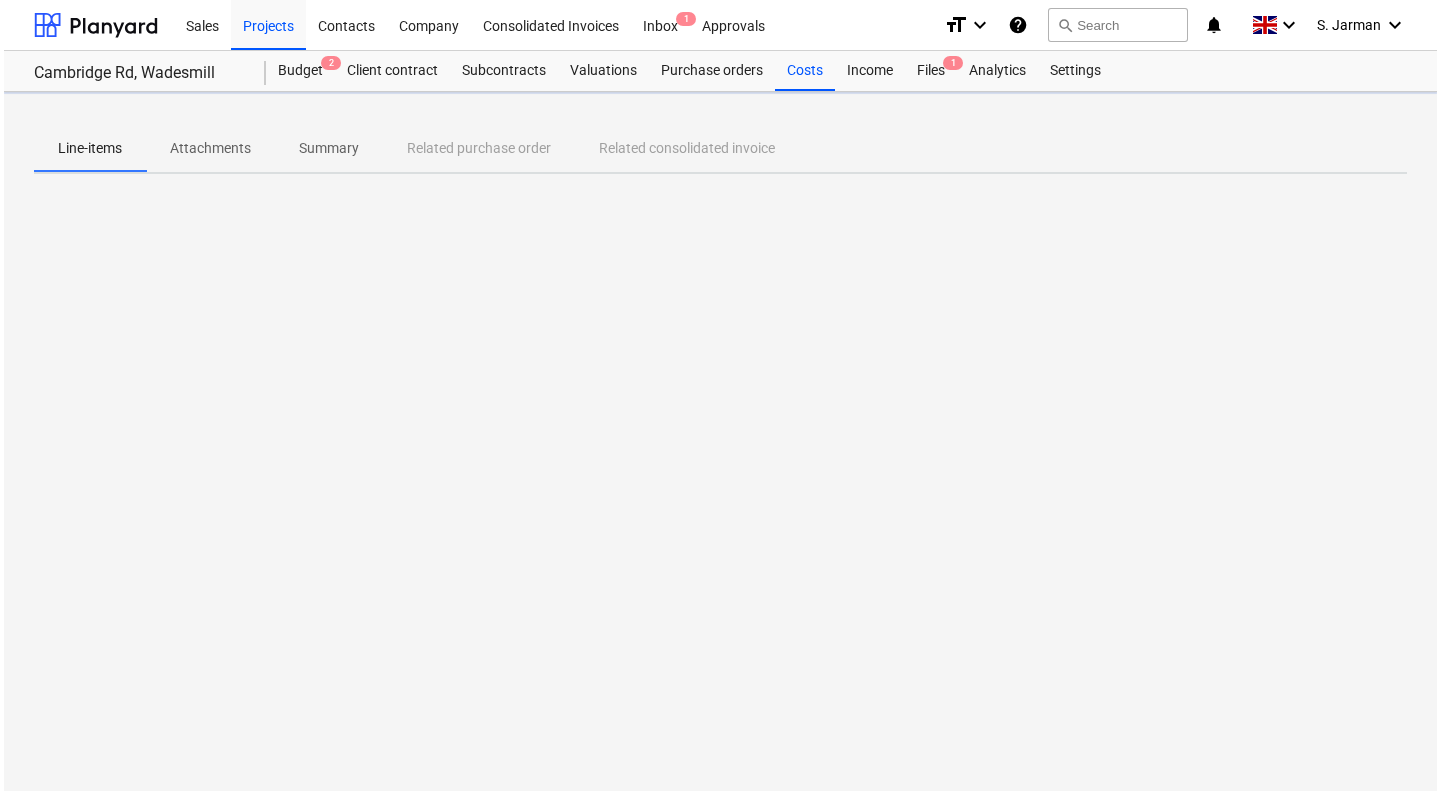 scroll, scrollTop: 0, scrollLeft: 0, axis: both 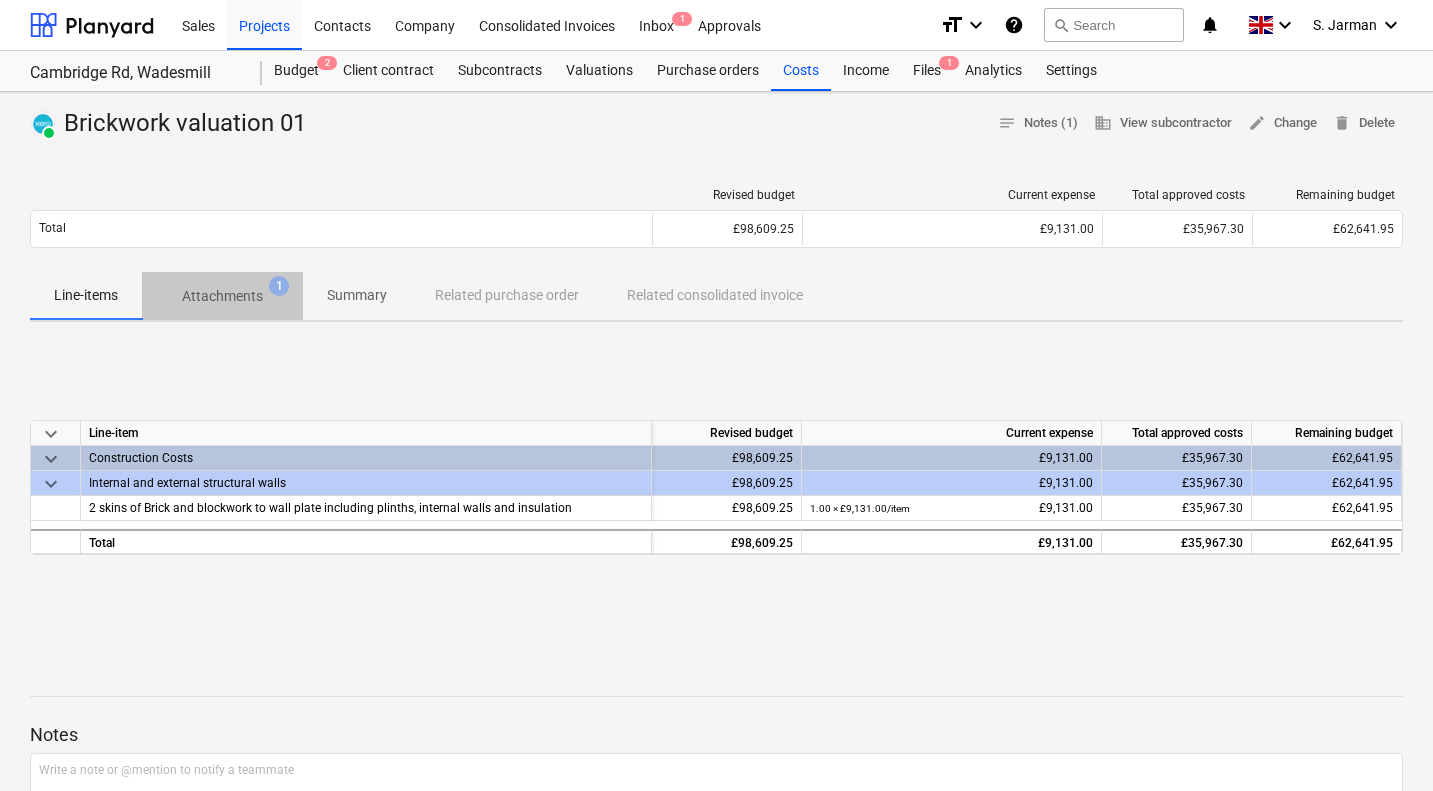 click on "Attachments" at bounding box center (222, 296) 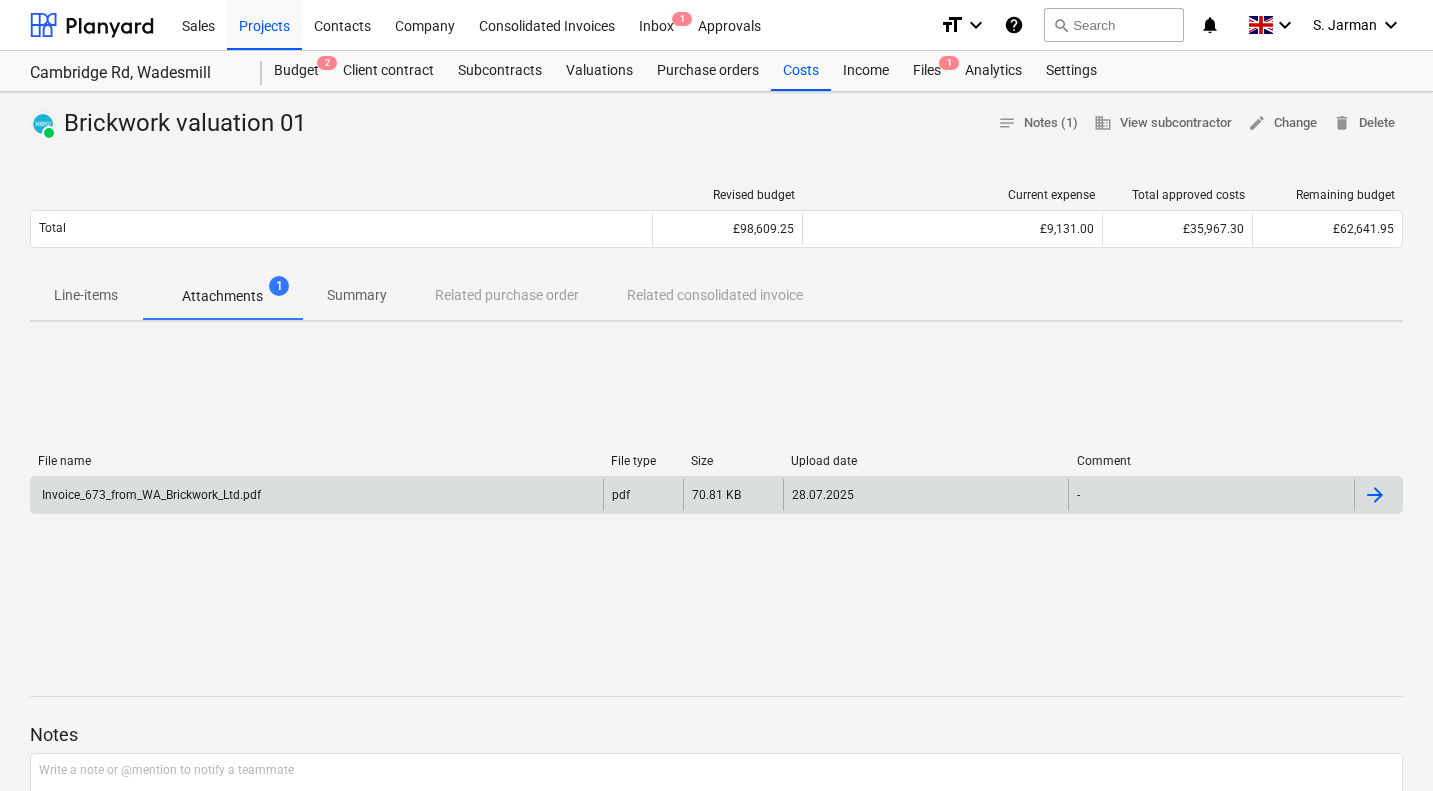 click on "Invoice_673_from_WA_Brickwork_Ltd.pdf" at bounding box center [150, 495] 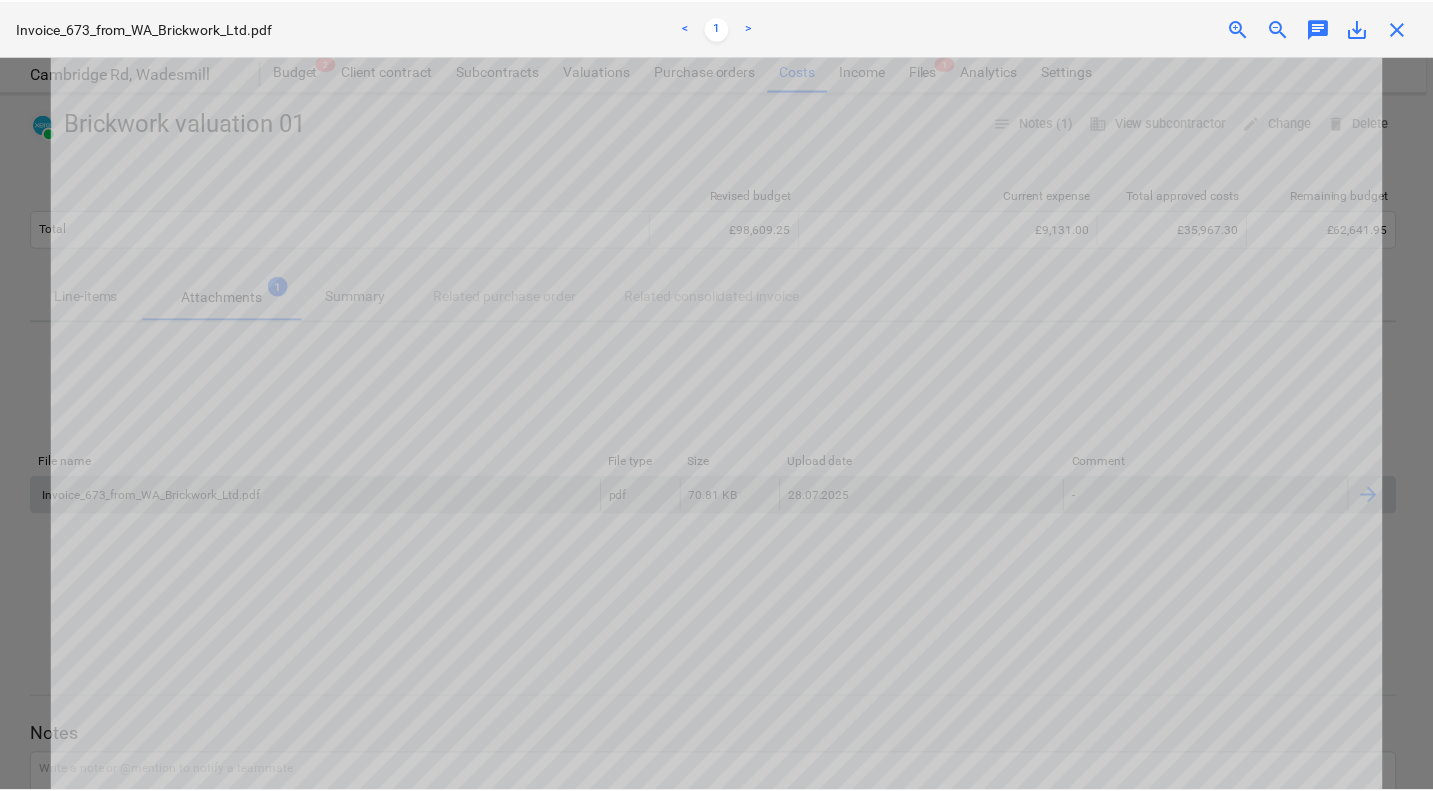 scroll, scrollTop: 357, scrollLeft: 0, axis: vertical 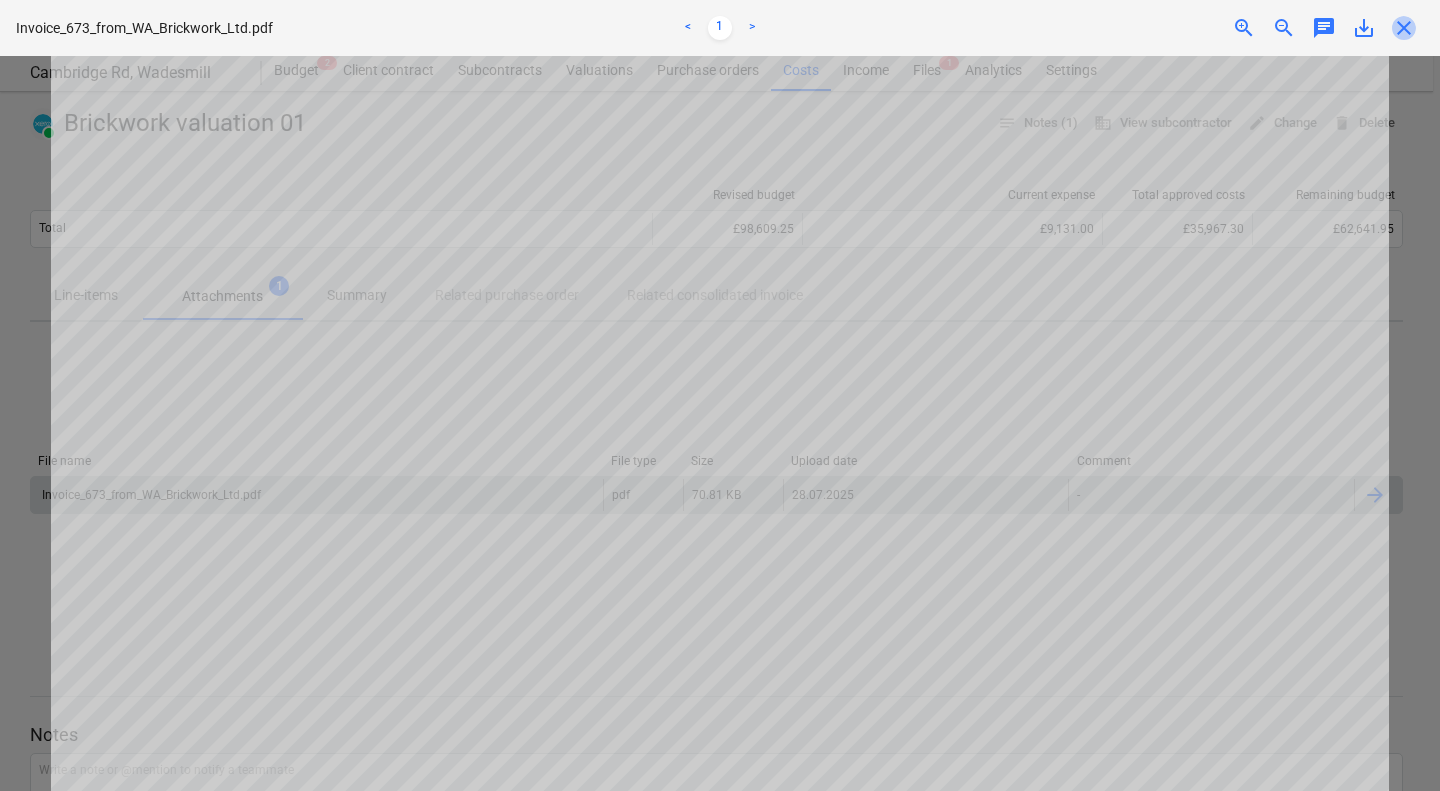 click on "close" at bounding box center [1404, 28] 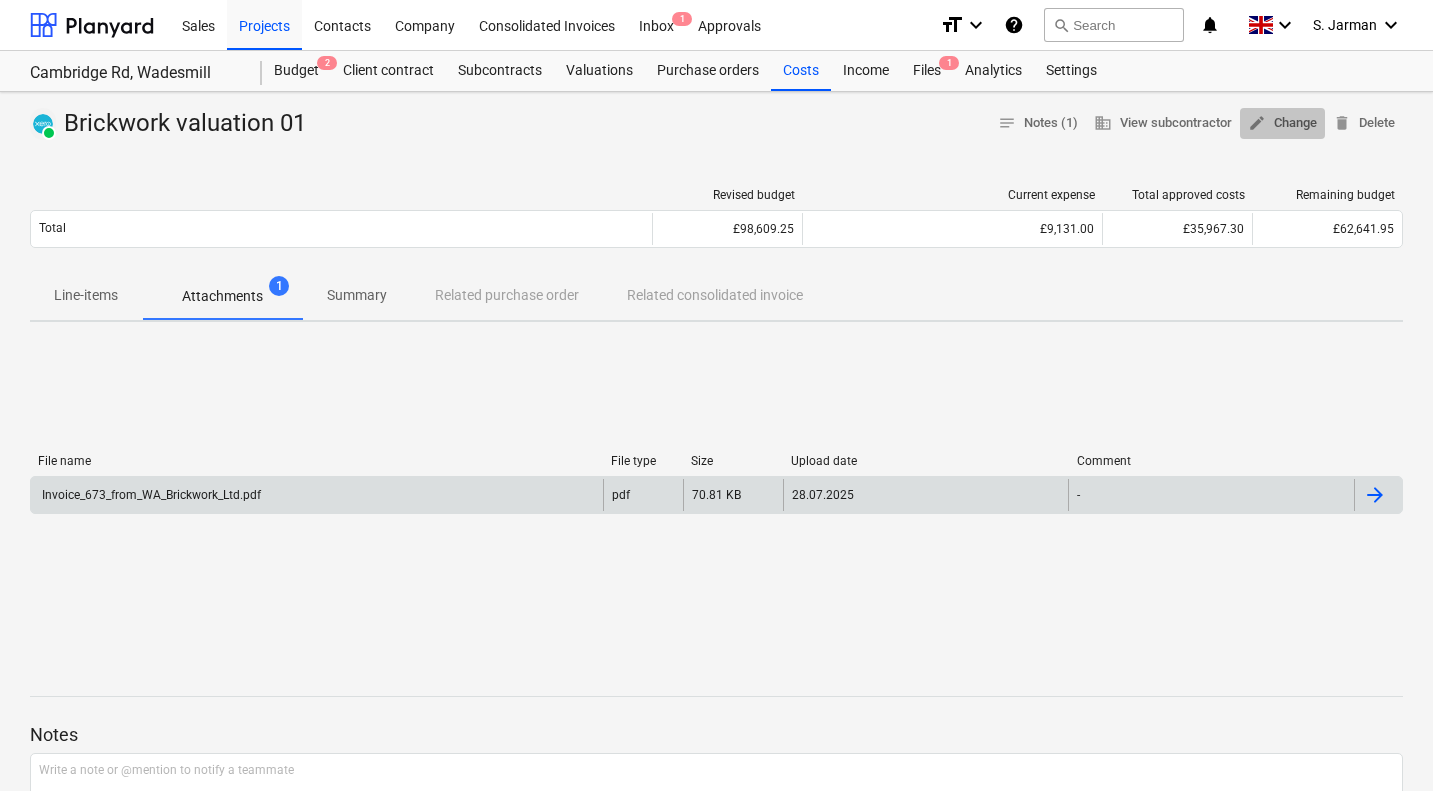click on "edit Change" at bounding box center [1282, 123] 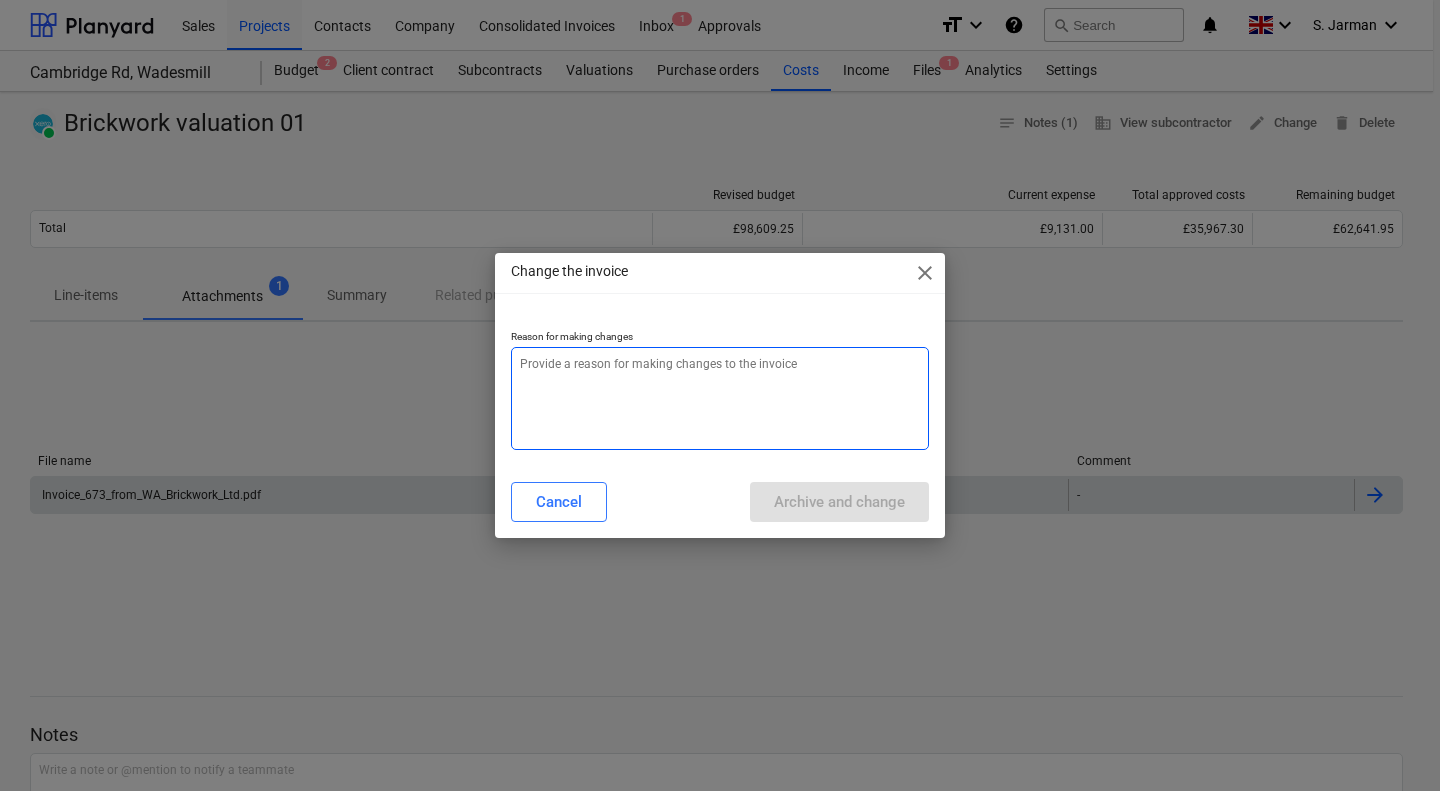 click at bounding box center [720, 398] 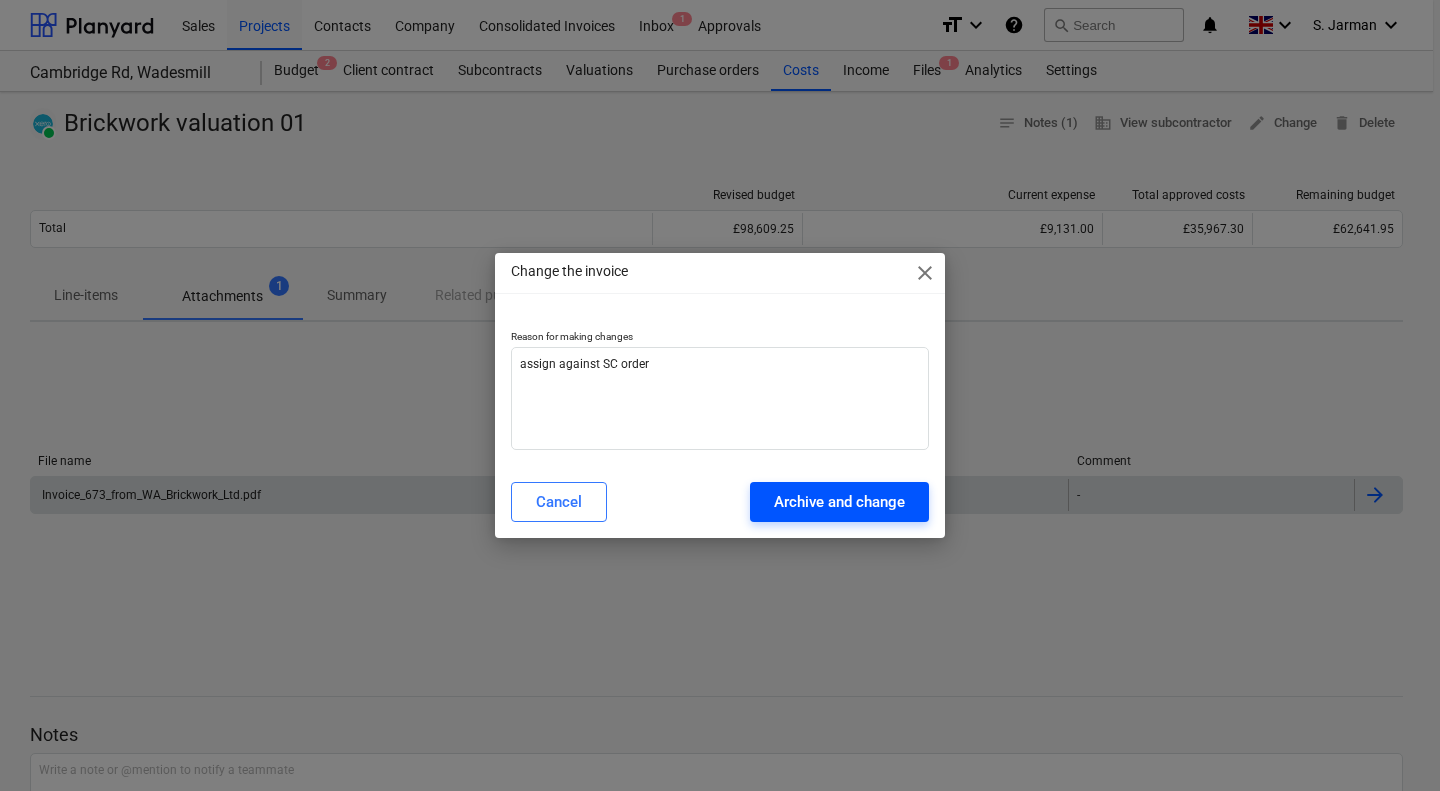 click on "Archive and change" at bounding box center [839, 502] 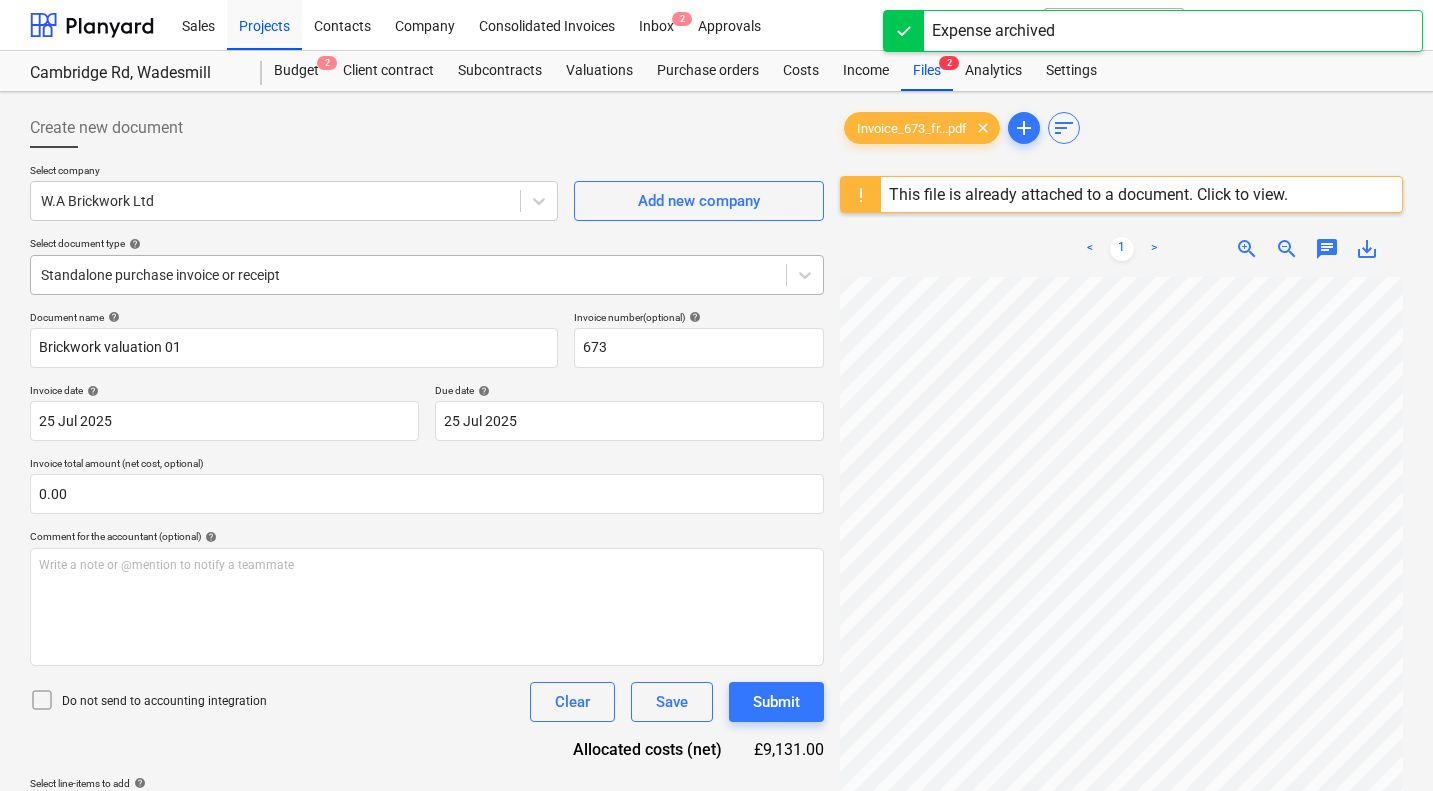 click at bounding box center [408, 275] 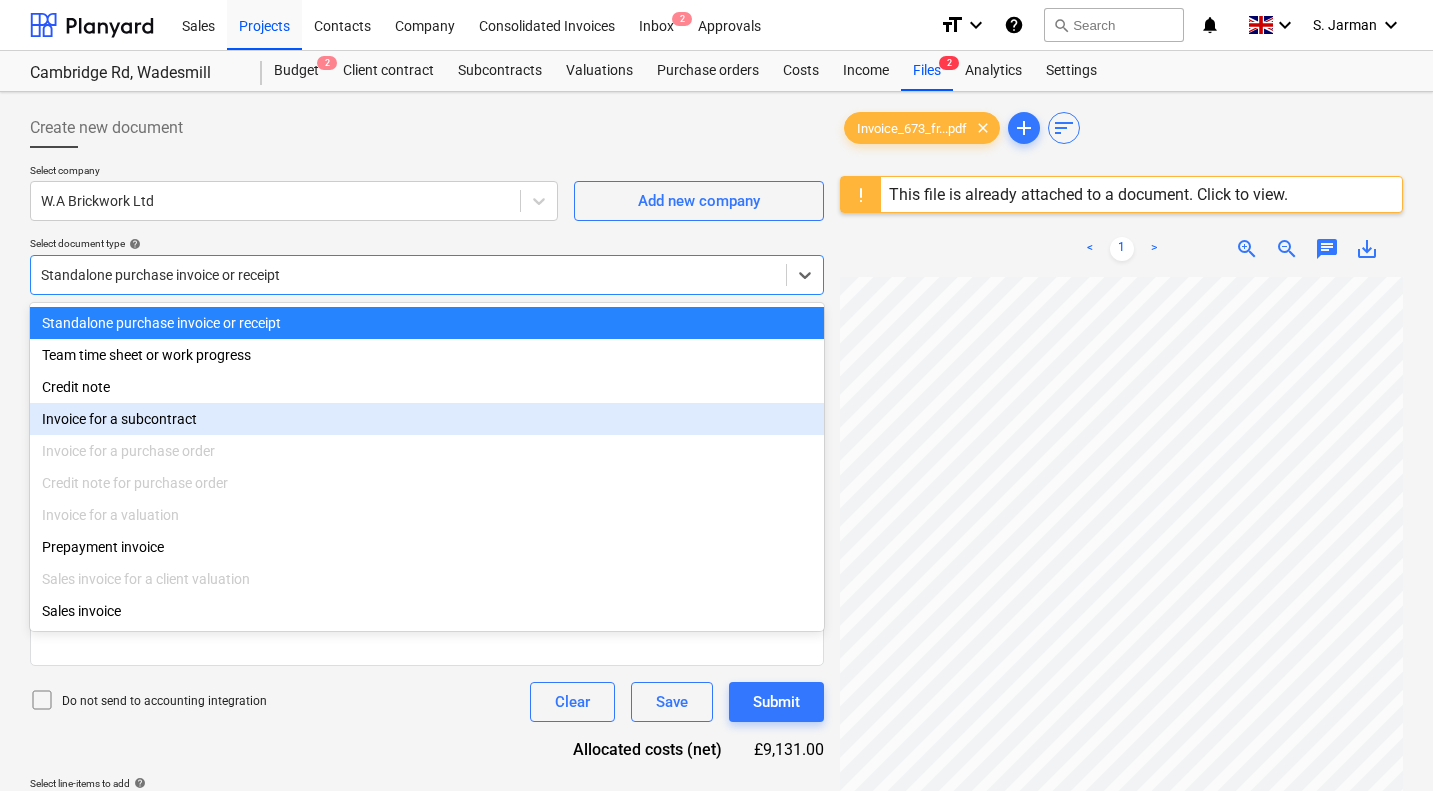 click on "Invoice for a subcontract" at bounding box center [427, 419] 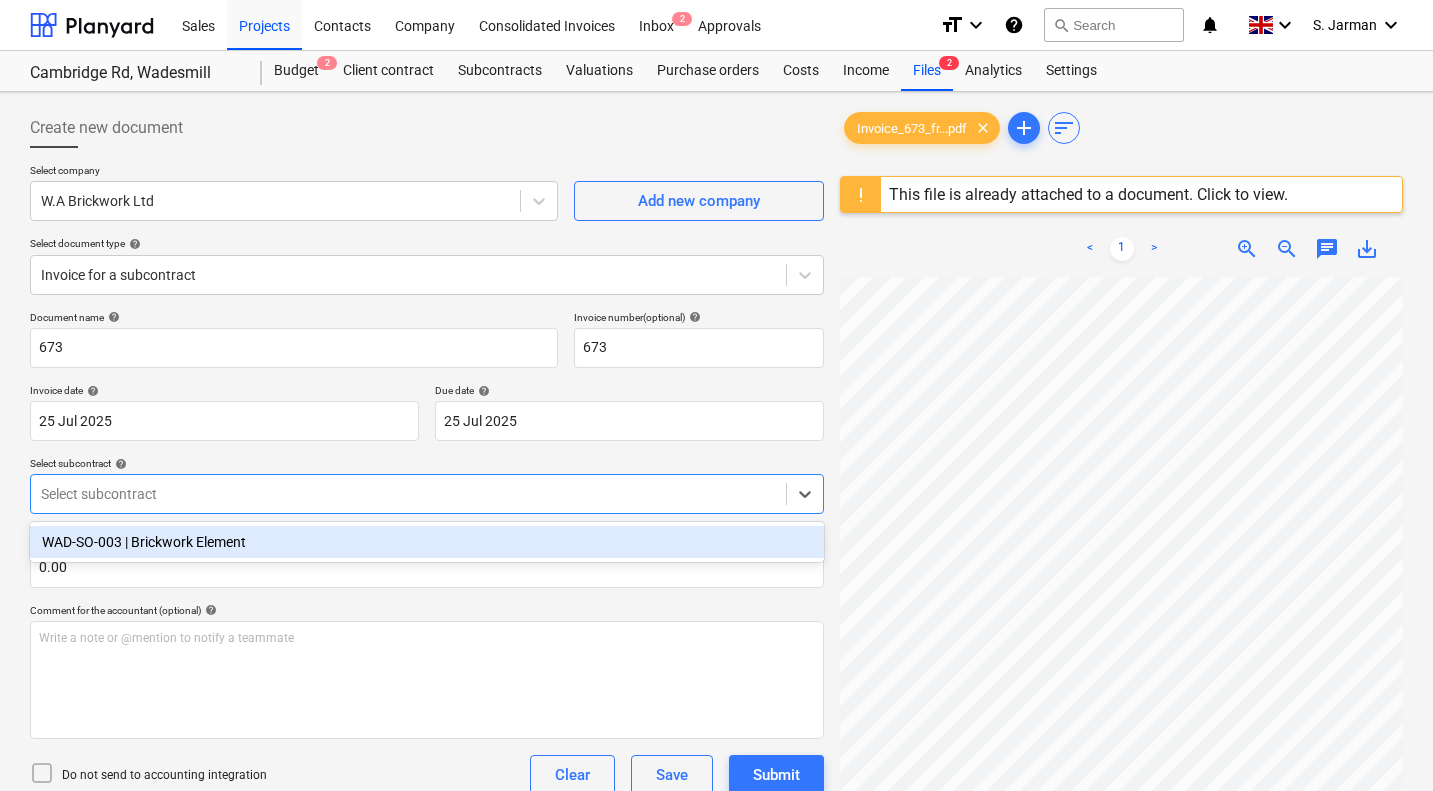 click at bounding box center (408, 494) 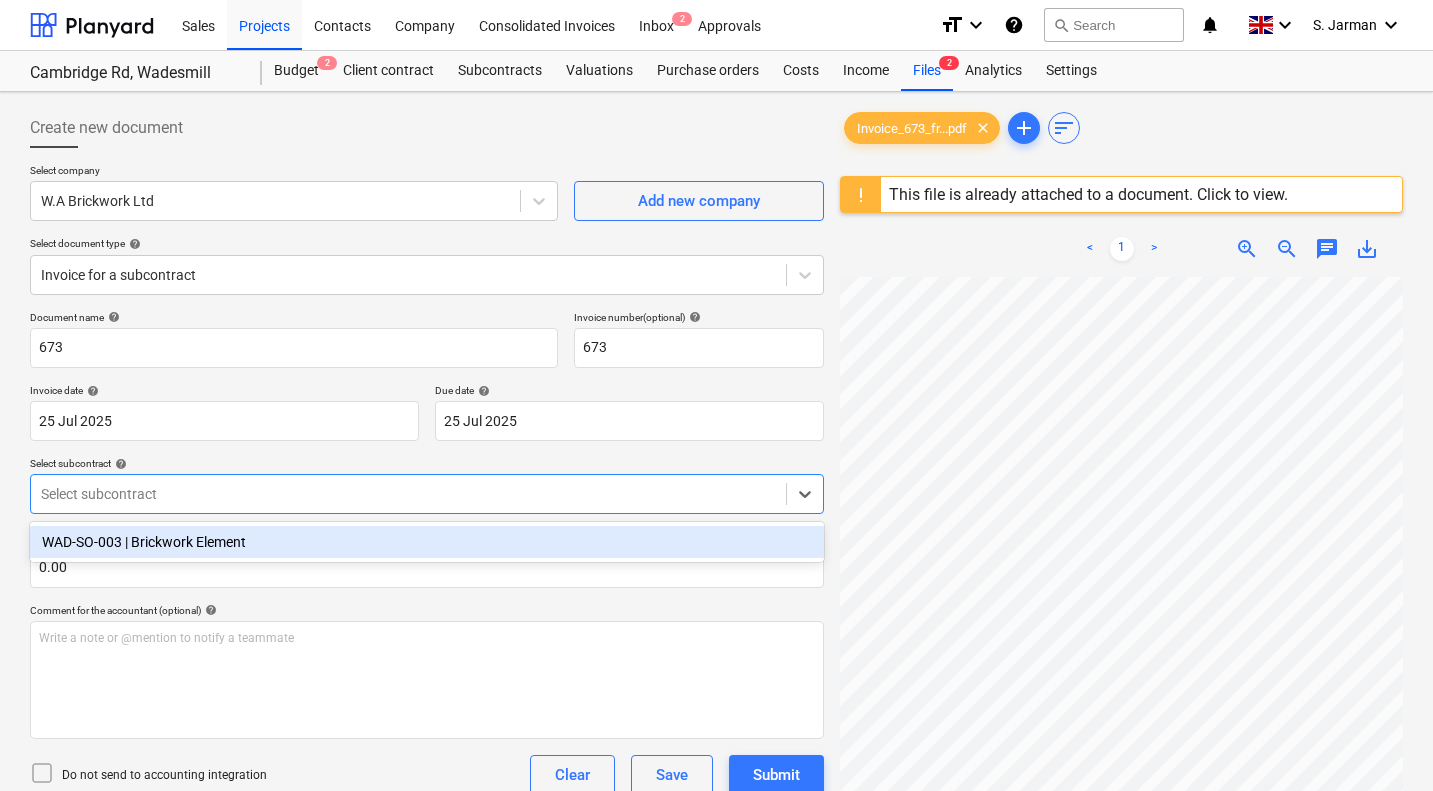 click on "WAD-SO-003 | Brickwork Element" at bounding box center [427, 542] 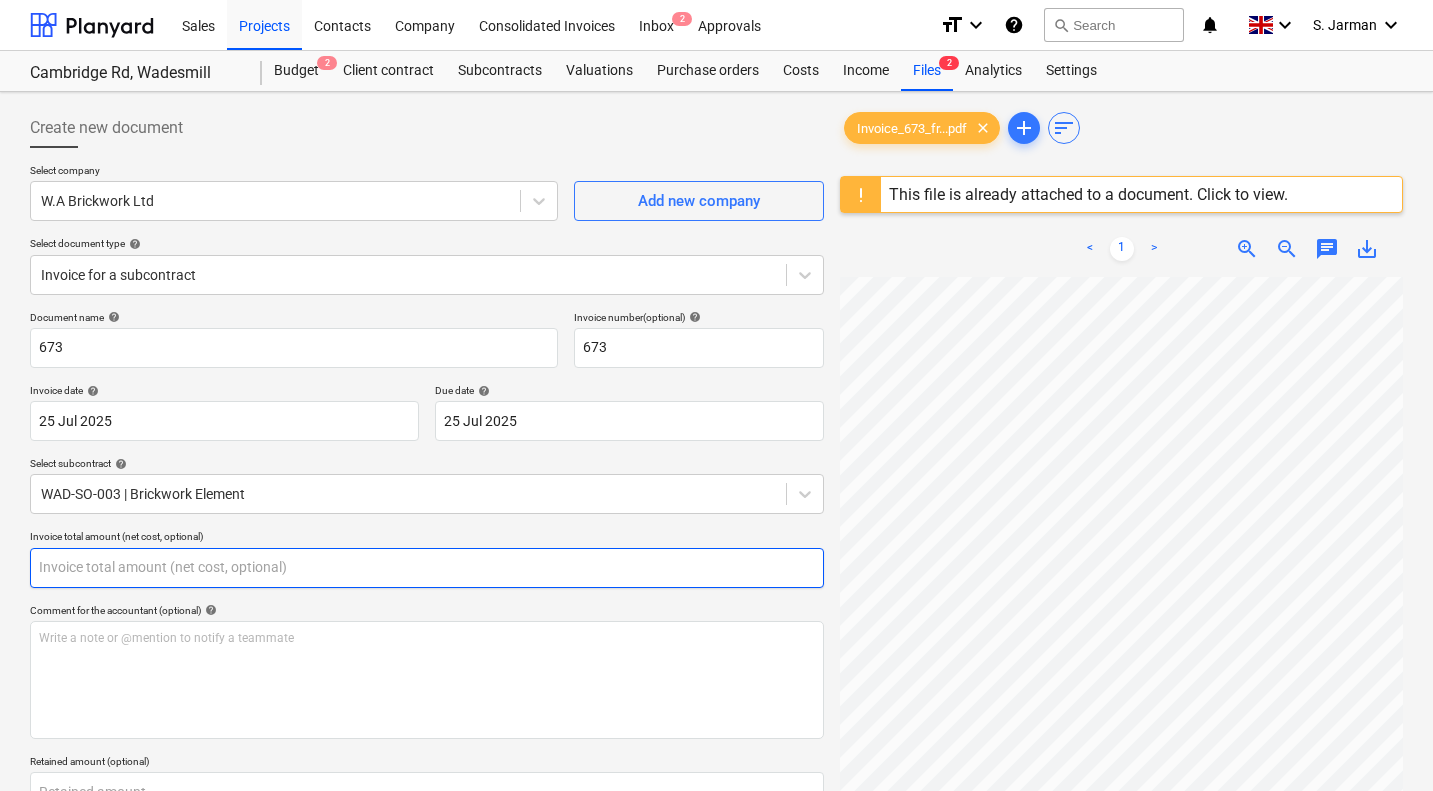 click at bounding box center (427, 568) 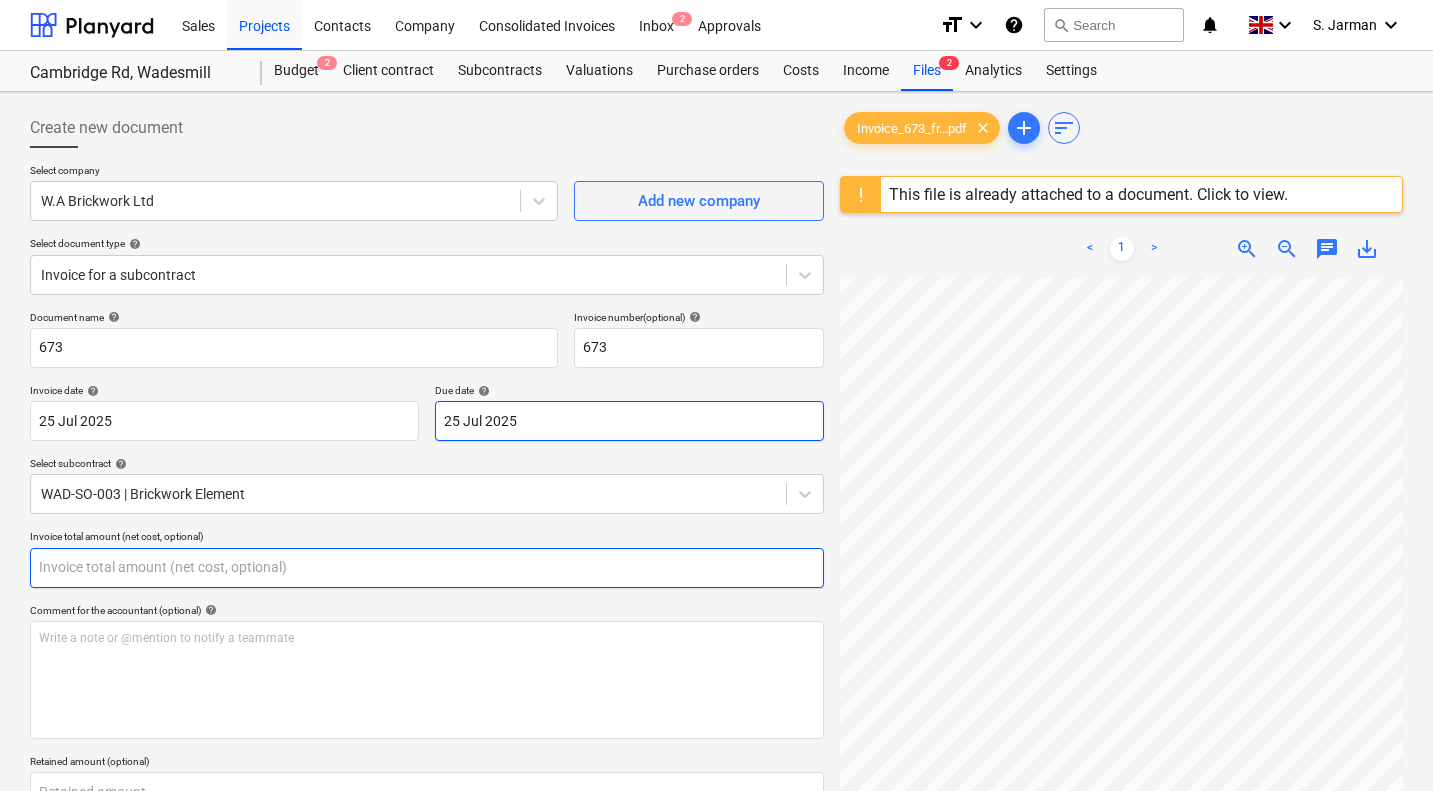 scroll, scrollTop: 568, scrollLeft: 786, axis: both 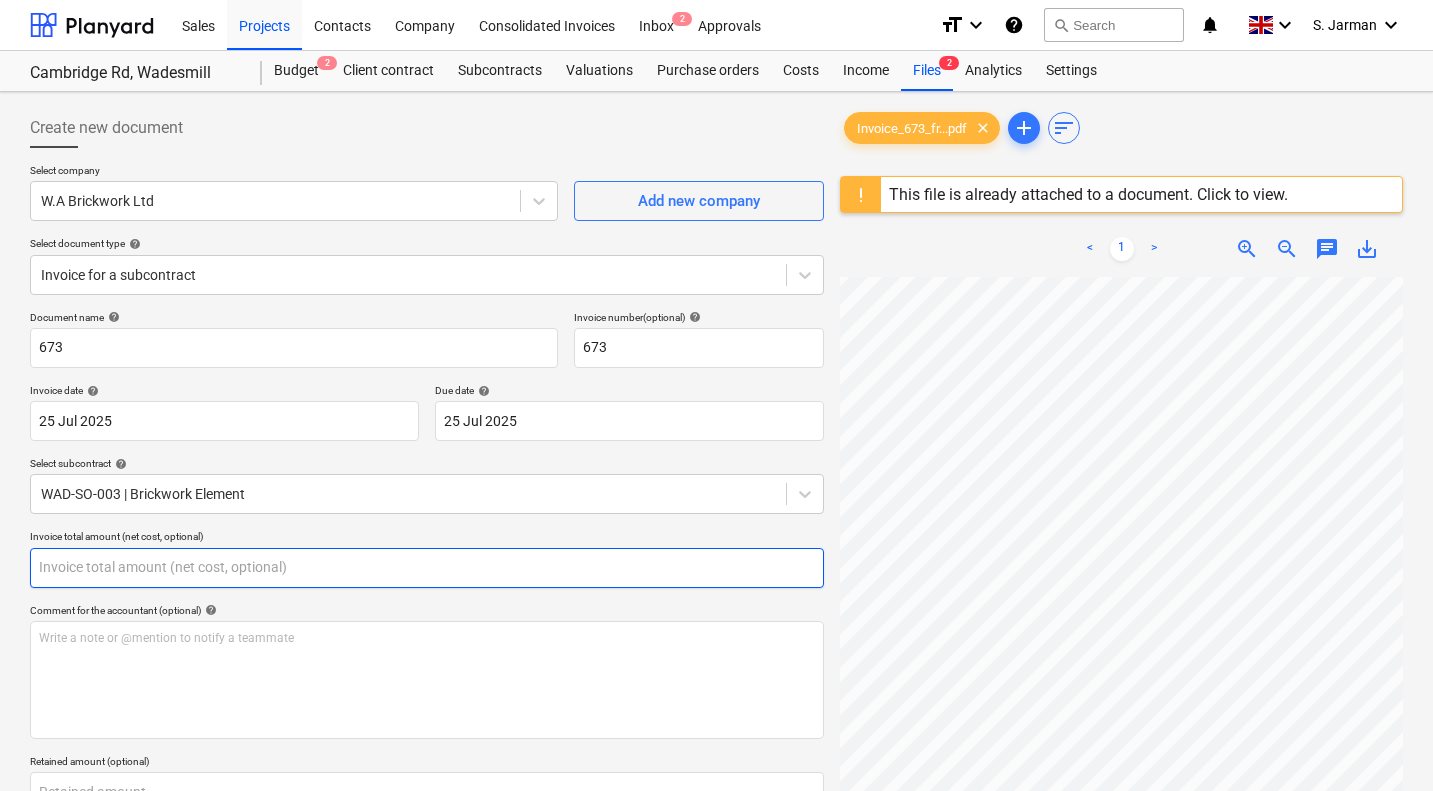 click at bounding box center (427, 568) 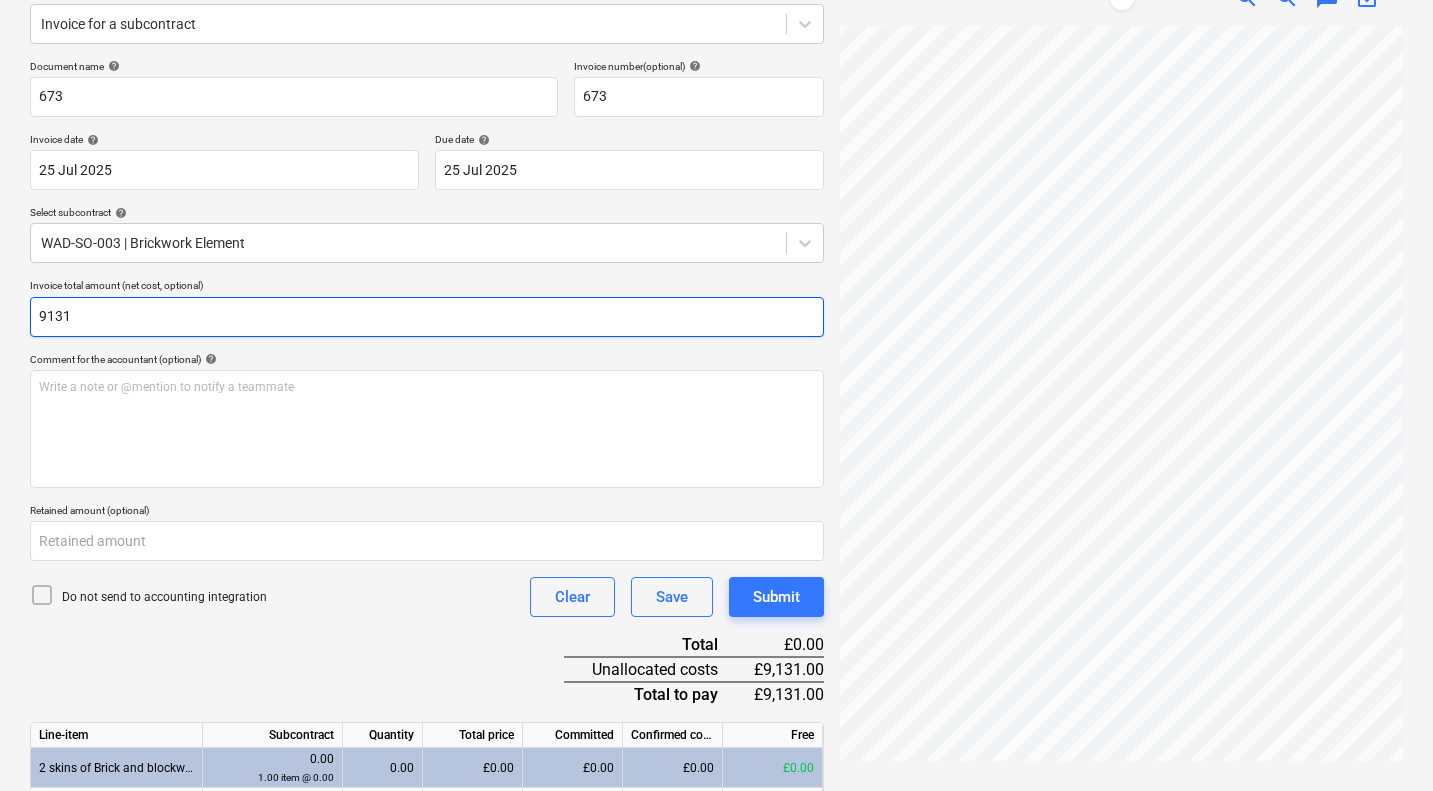 scroll, scrollTop: 278, scrollLeft: 0, axis: vertical 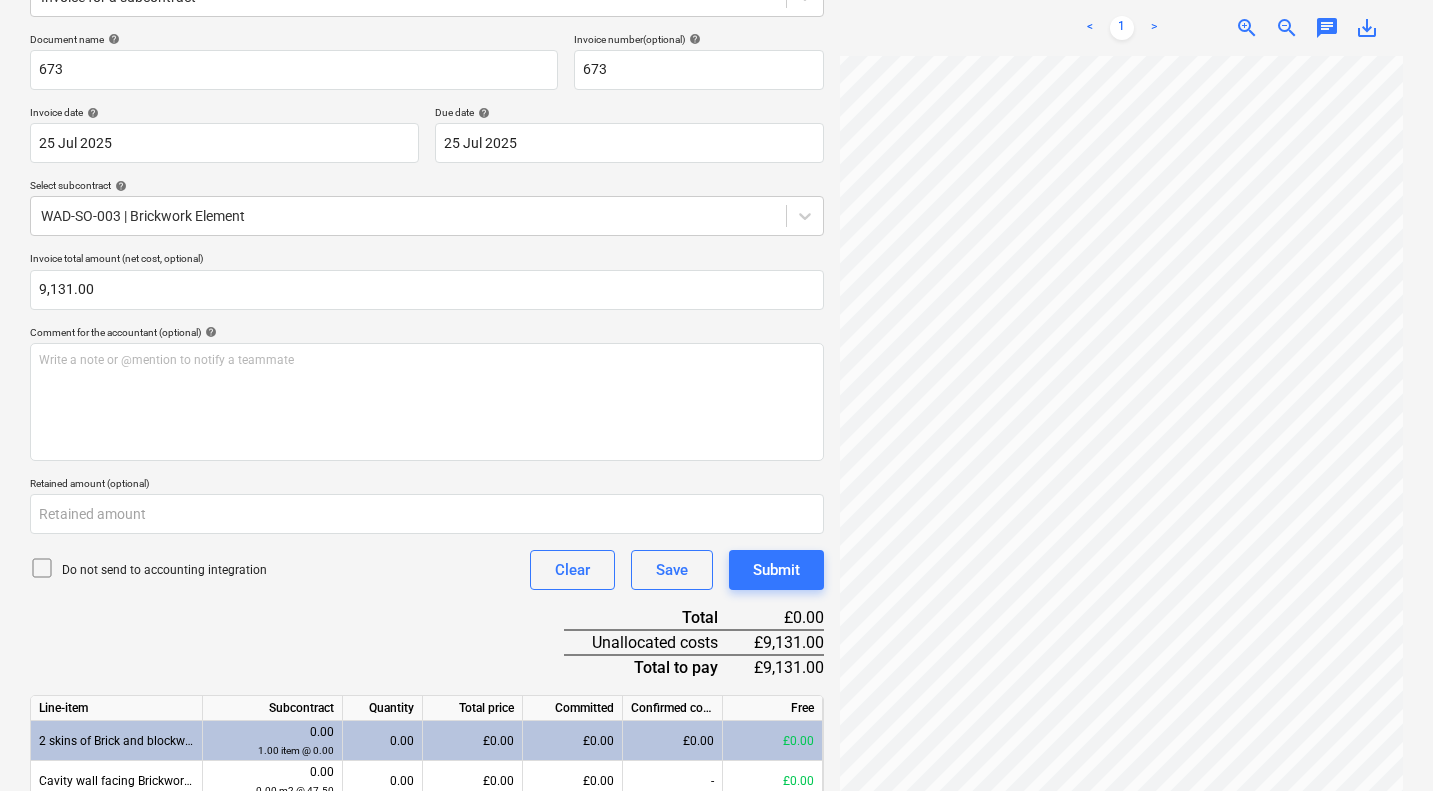 click 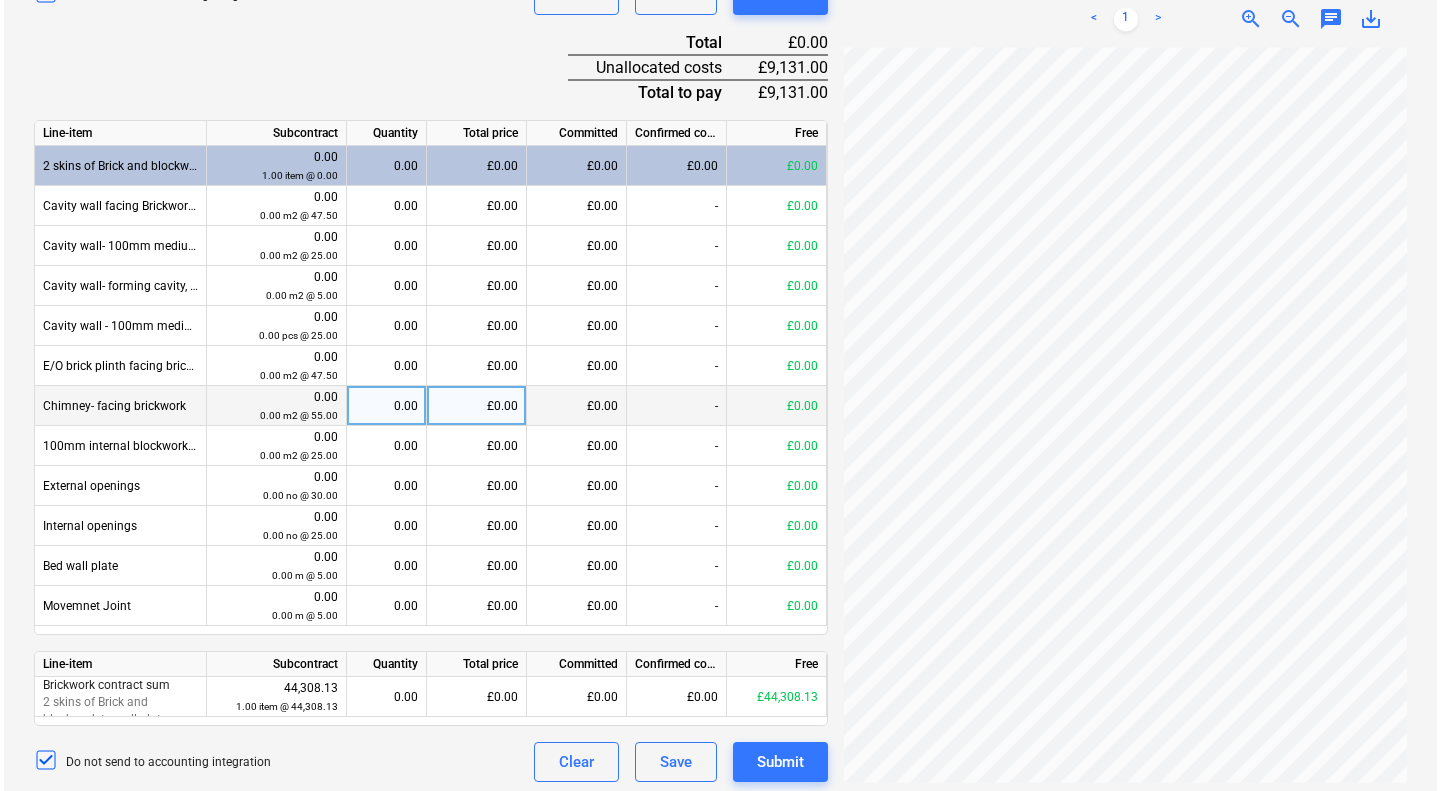 scroll, scrollTop: 860, scrollLeft: 0, axis: vertical 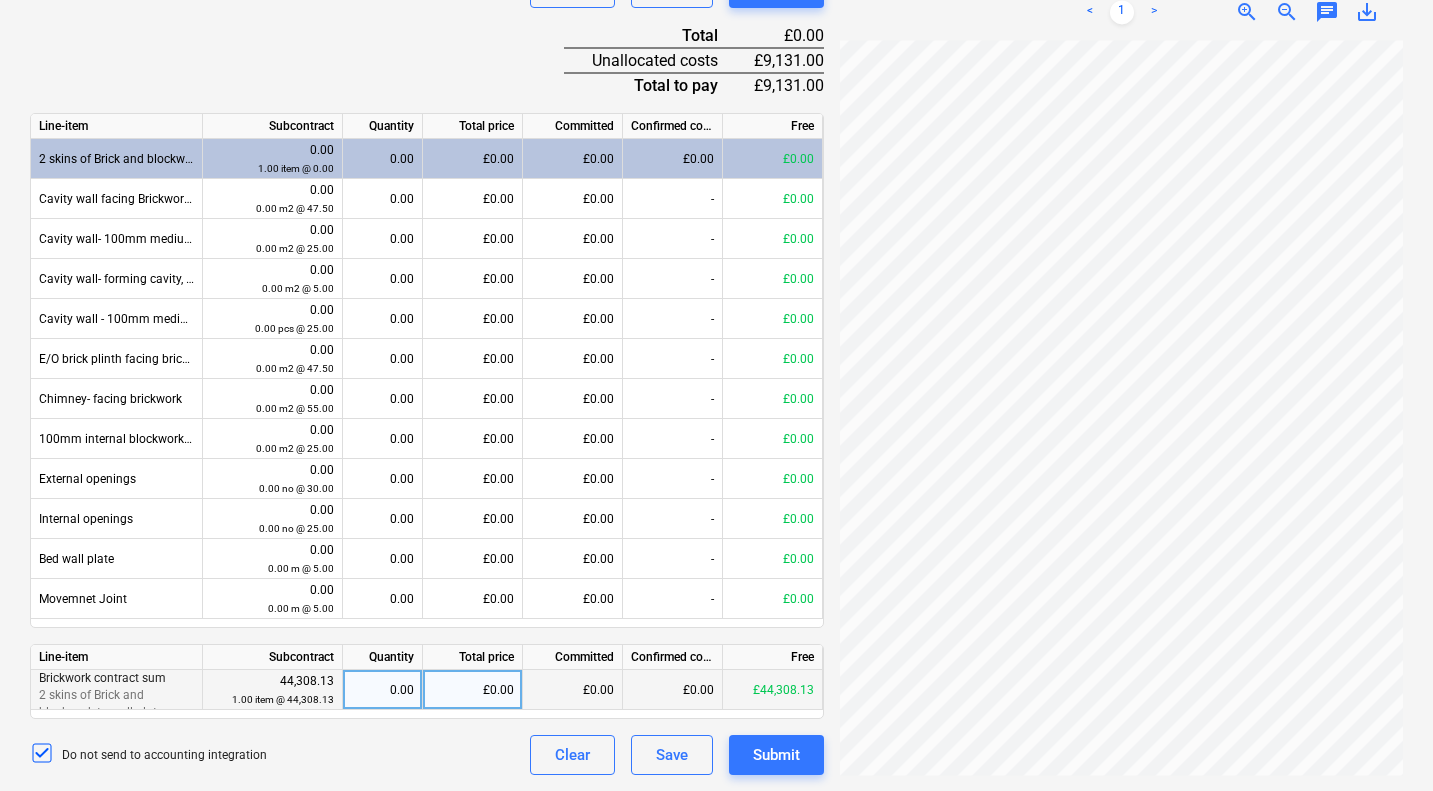 click on "£0.00" at bounding box center (473, 690) 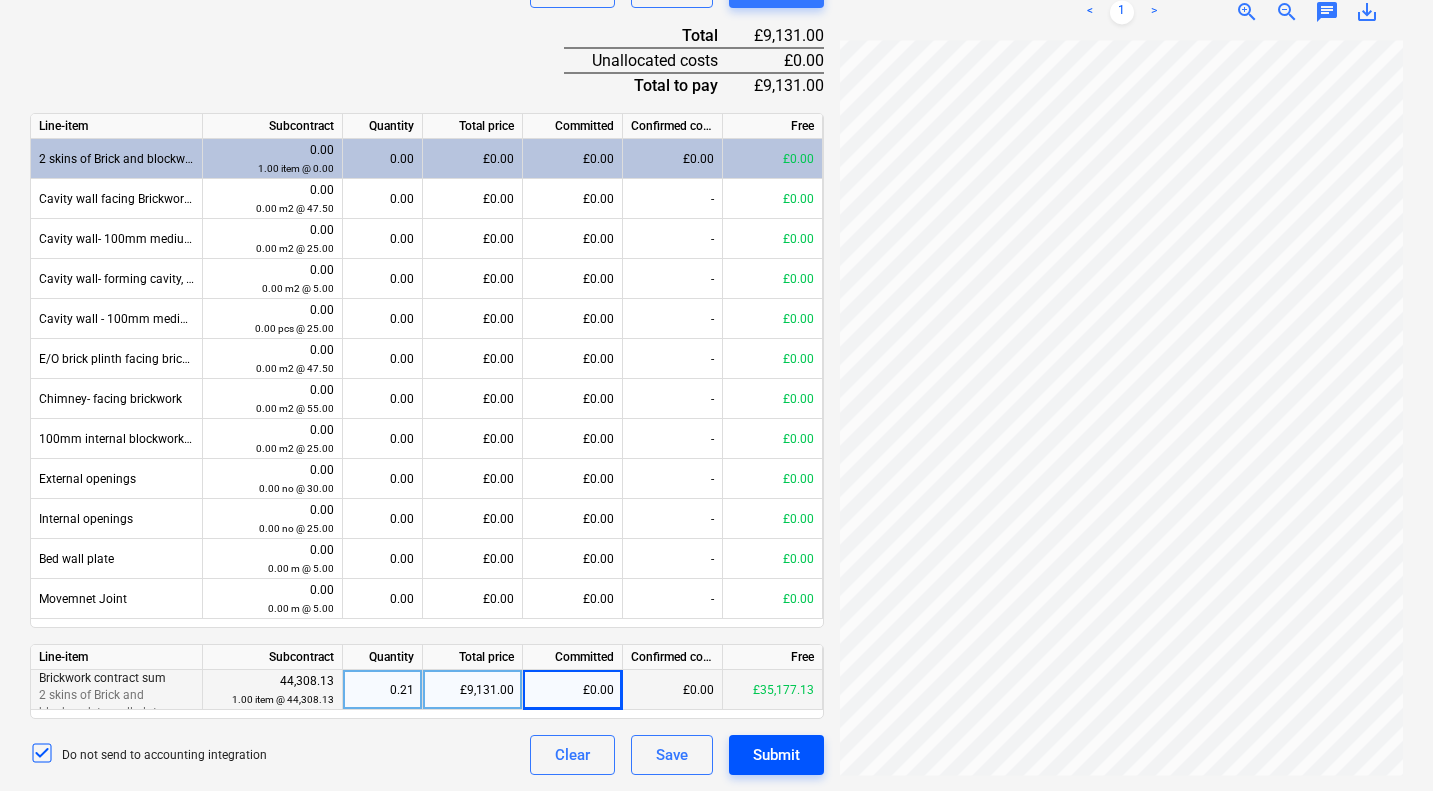 click on "Submit" at bounding box center (776, 755) 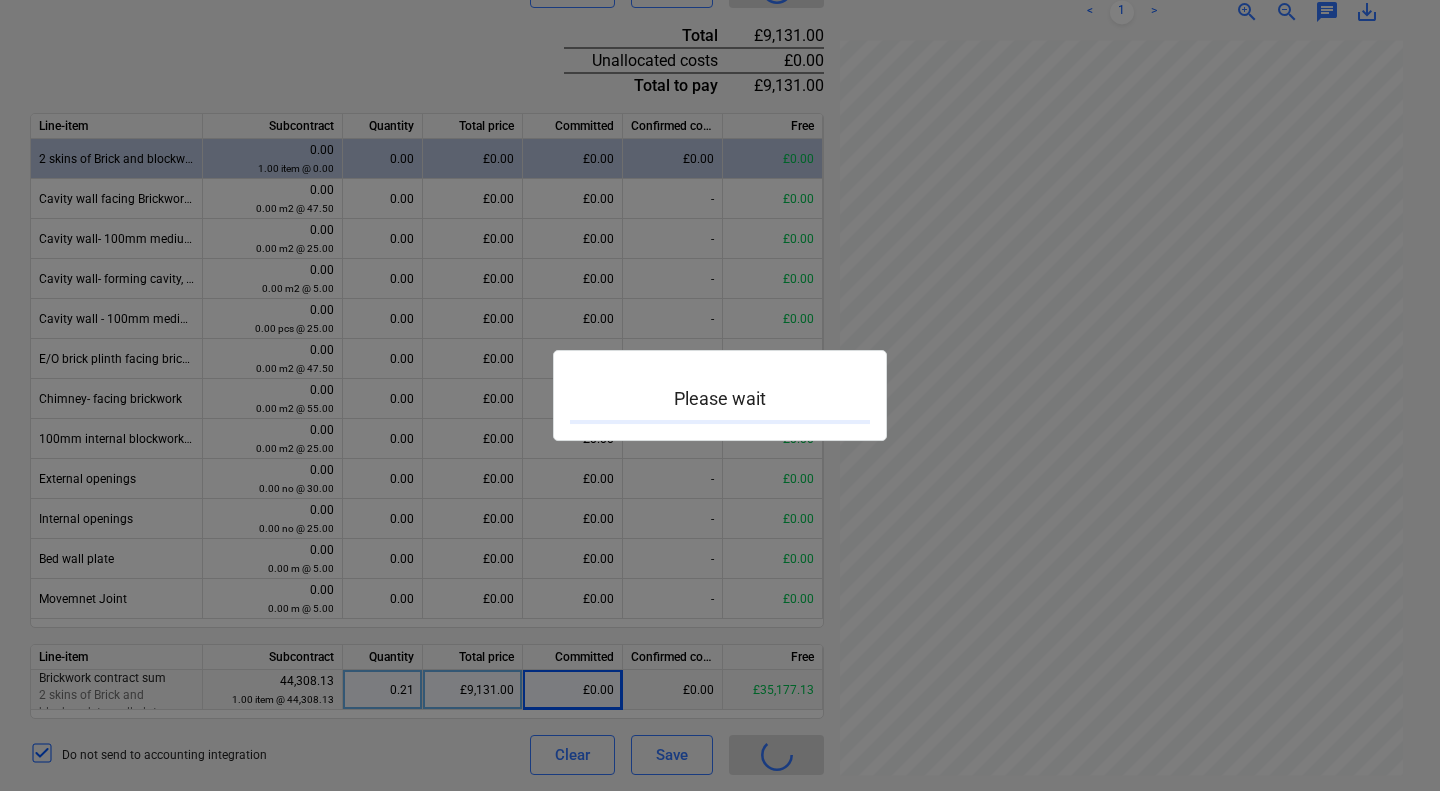 scroll, scrollTop: 0, scrollLeft: 0, axis: both 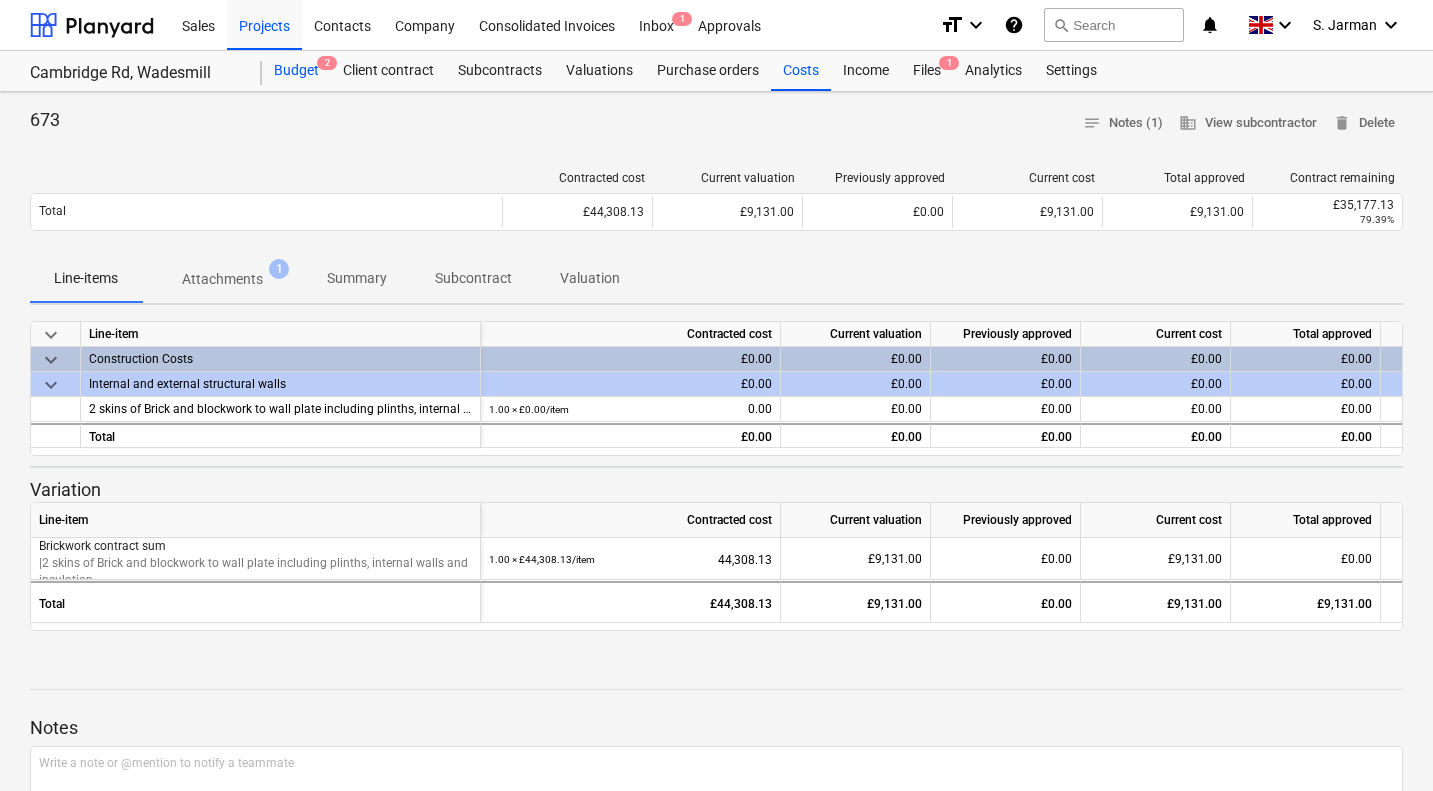 click on "Budget 2" at bounding box center [296, 71] 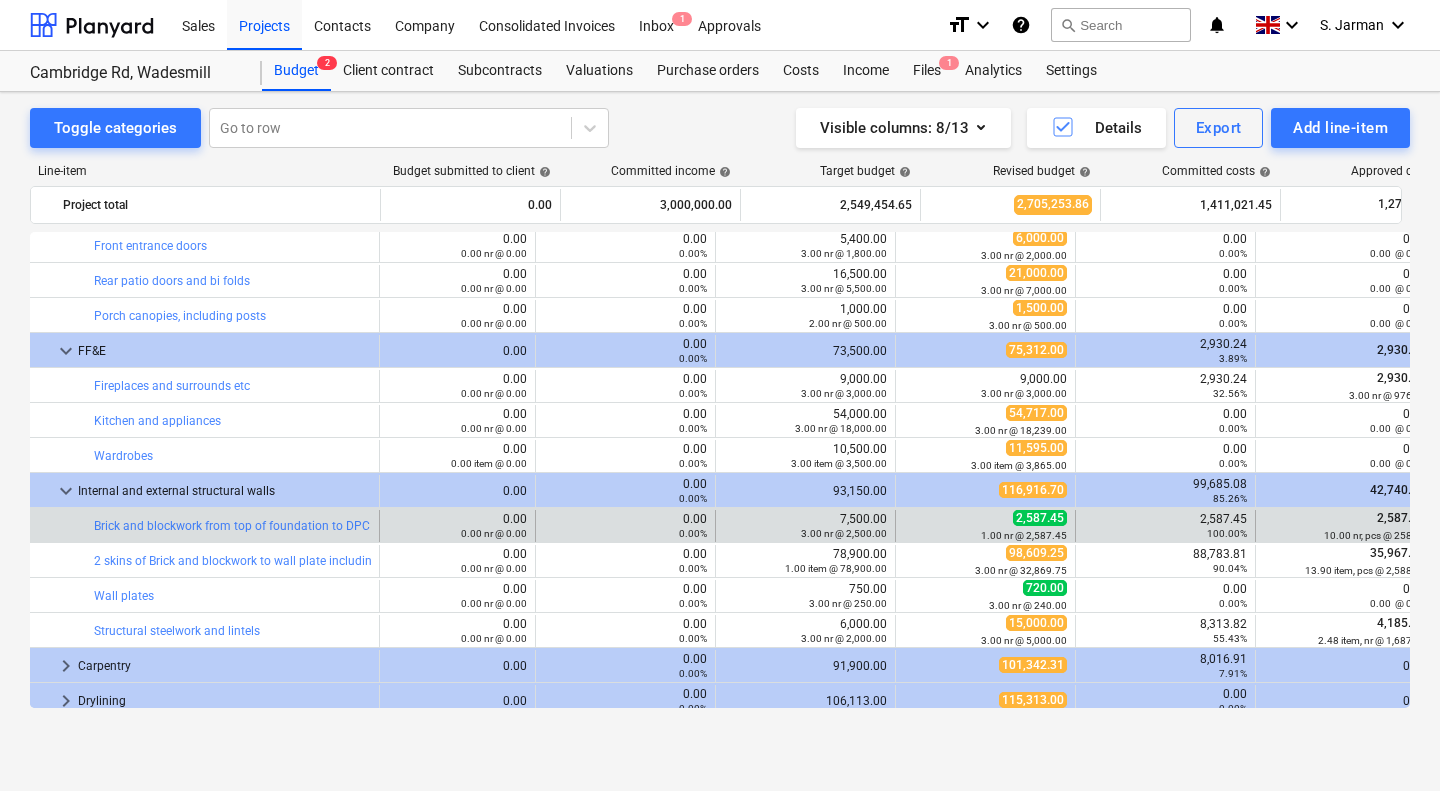 scroll, scrollTop: 1230, scrollLeft: 0, axis: vertical 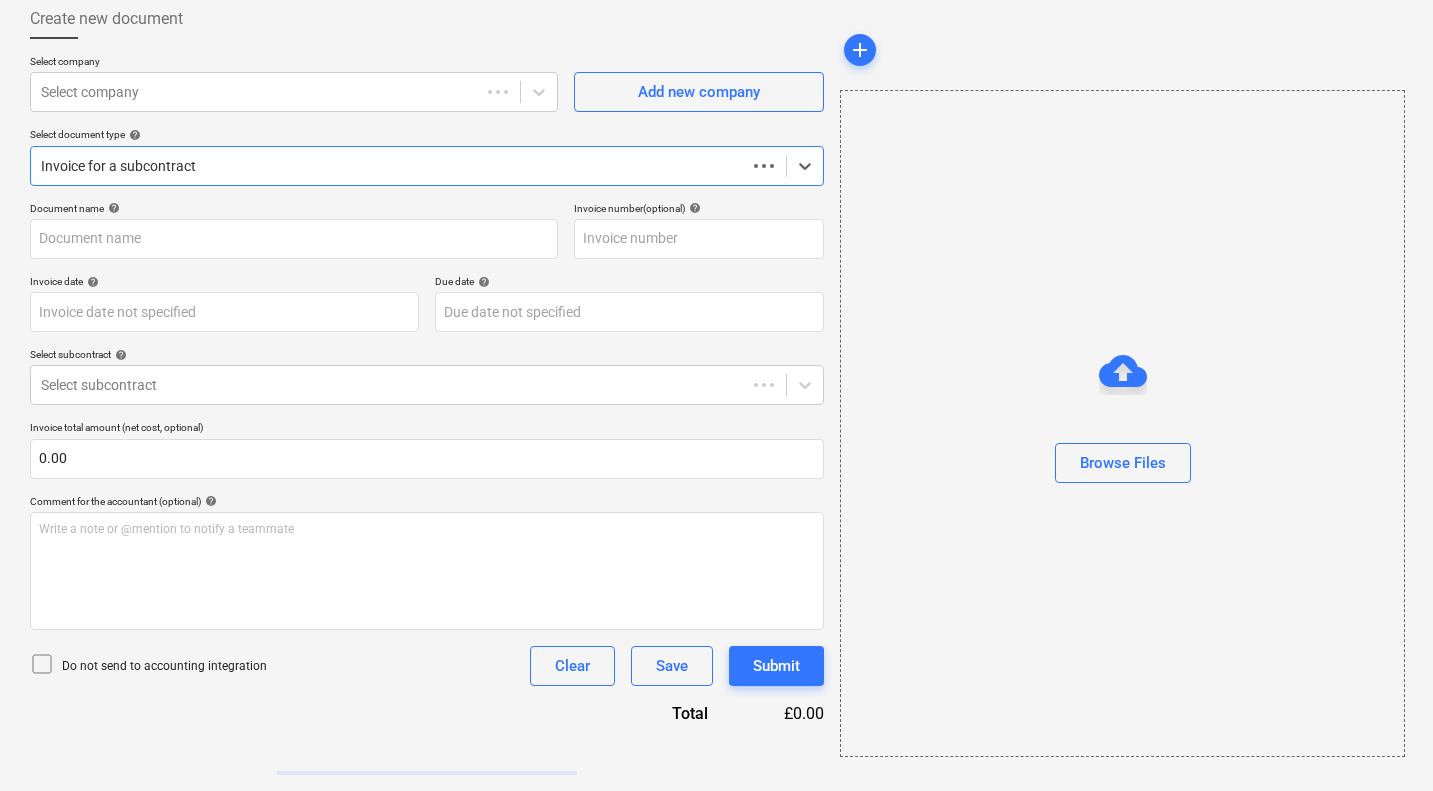type on "674" 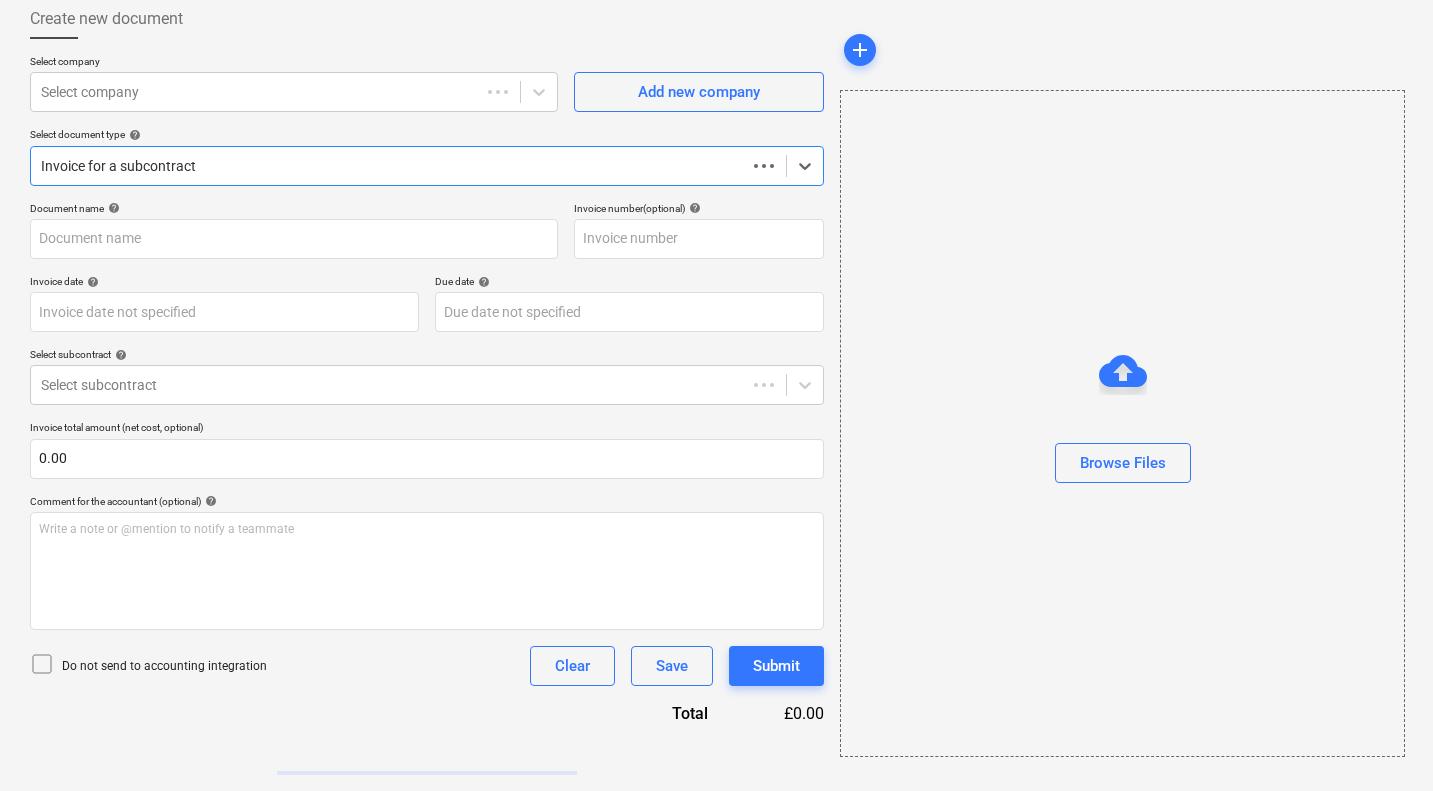 type on "674" 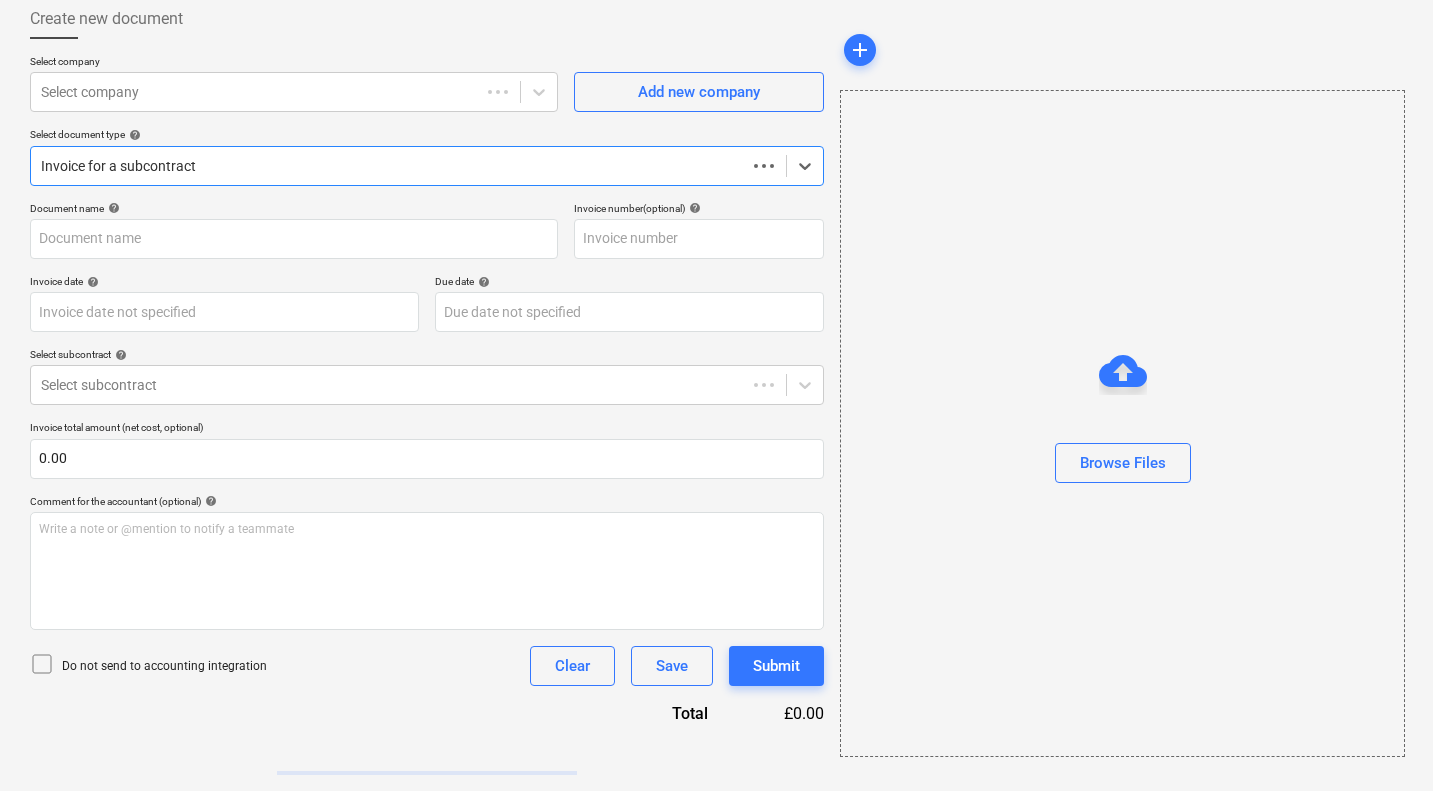 type on "04 Aug 2025" 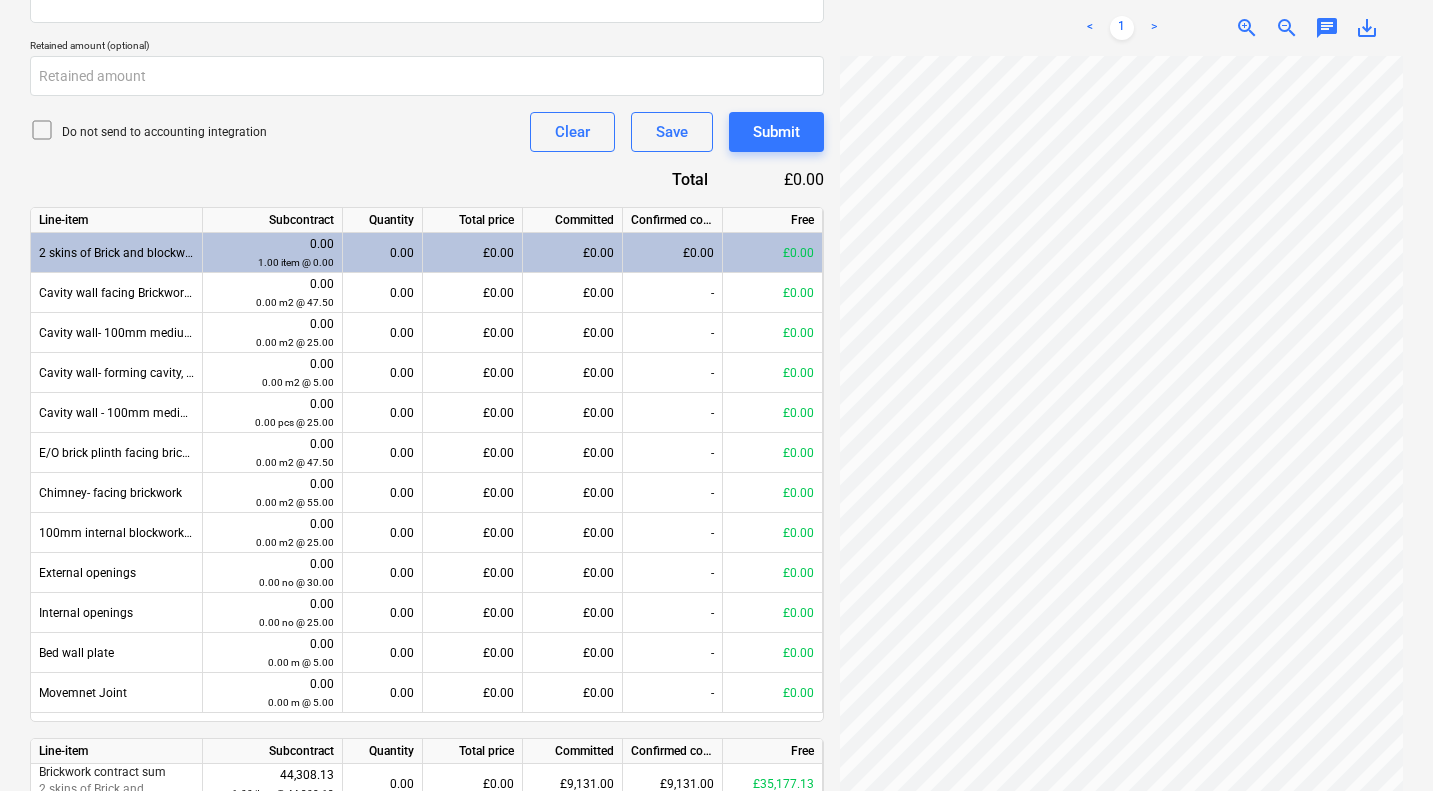scroll, scrollTop: 810, scrollLeft: 0, axis: vertical 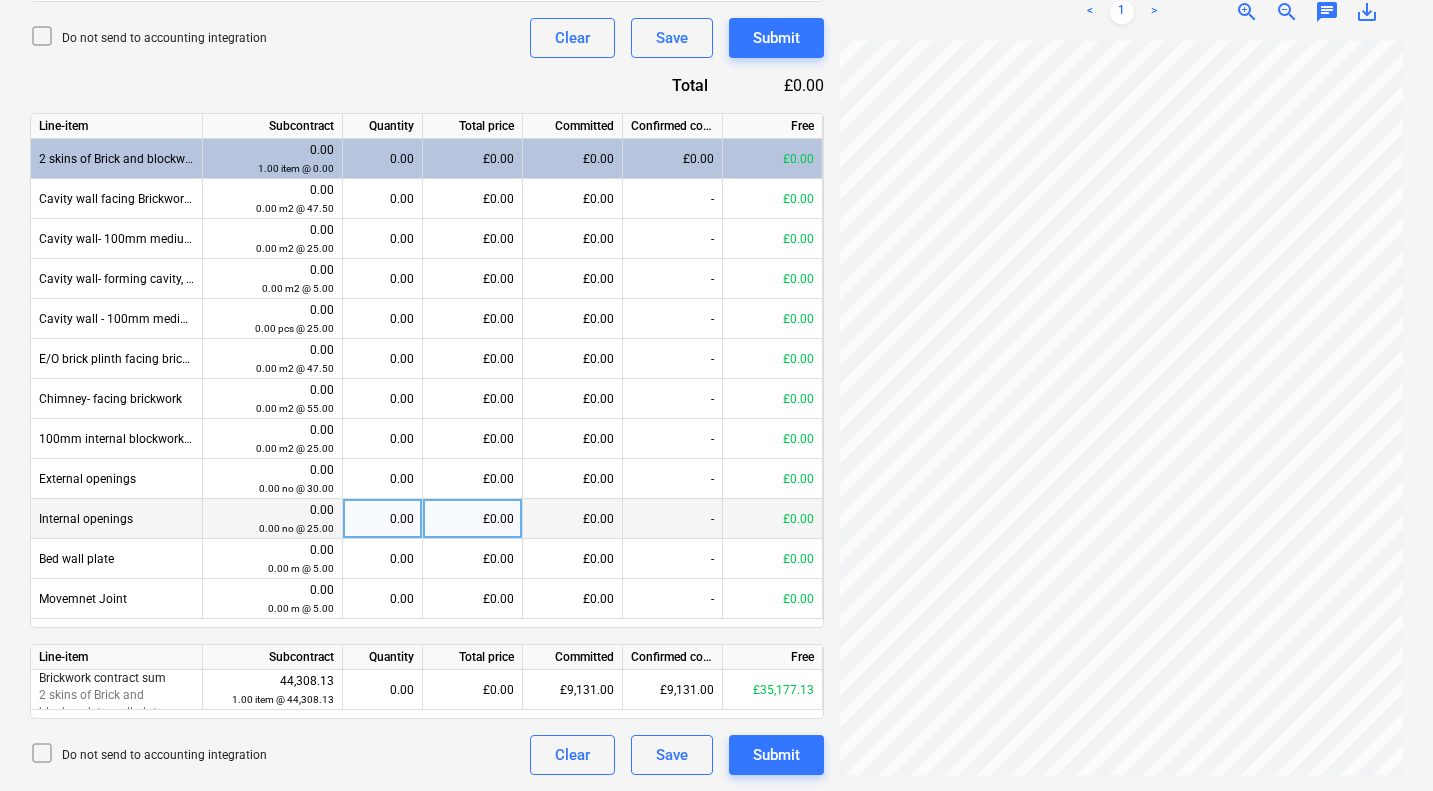 click on "Create new document Select company W.A Brickwork Ltd   Add new company Select document type help Invoice for a subcontract Document name help 674 Invoice number  (optional) help 674 Invoice date help 04 Aug 2025 04.08.2025 Press the down arrow key to interact with the calendar and
select a date. Press the question mark key to get the keyboard shortcuts for changing dates. Due date help 04 Aug 2025 04.08.2025 Press the down arrow key to interact with the calendar and
select a date. Press the question mark key to get the keyboard shortcuts for changing dates. Select subcontract help WAD-SO-003 | Brickwork Element  Invoice total amount (net cost, optional) 0.00 Comment for the accountant (optional) help Write a note or @mention to notify a teammate ﻿ Retained amount (optional) Do not send to accounting integration Clear Save Submit Total £0.00 Line-item Subcontract Quantity Total price Committed Confirmed costs Free 0.00 1.00 item @ 0.00 0.00 £0.00 £0.00 £0.00 £0.00 0.00 0.00 m2 @ 47.50 0.00 £0.00 -" at bounding box center (716, 36) 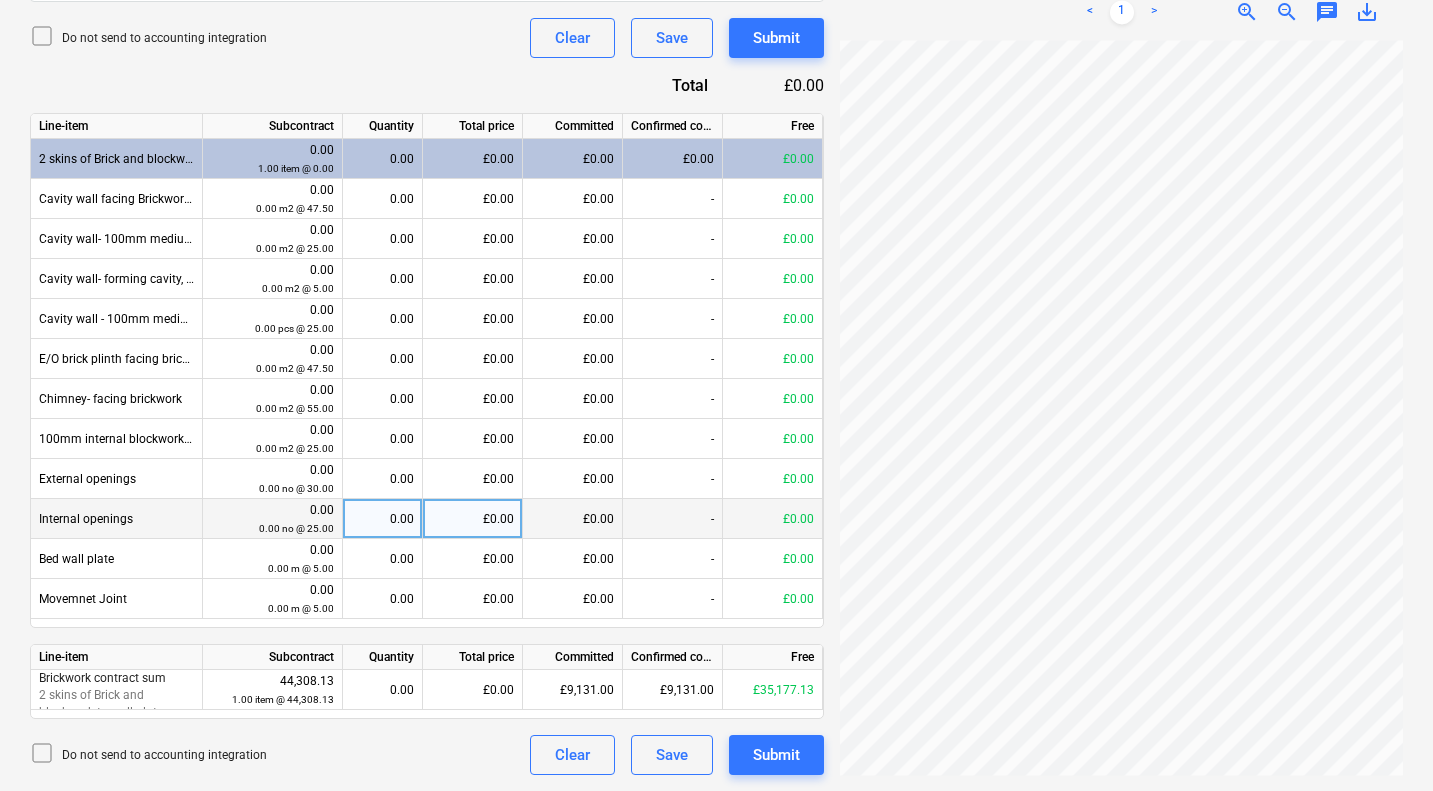 scroll, scrollTop: 554, scrollLeft: 738, axis: both 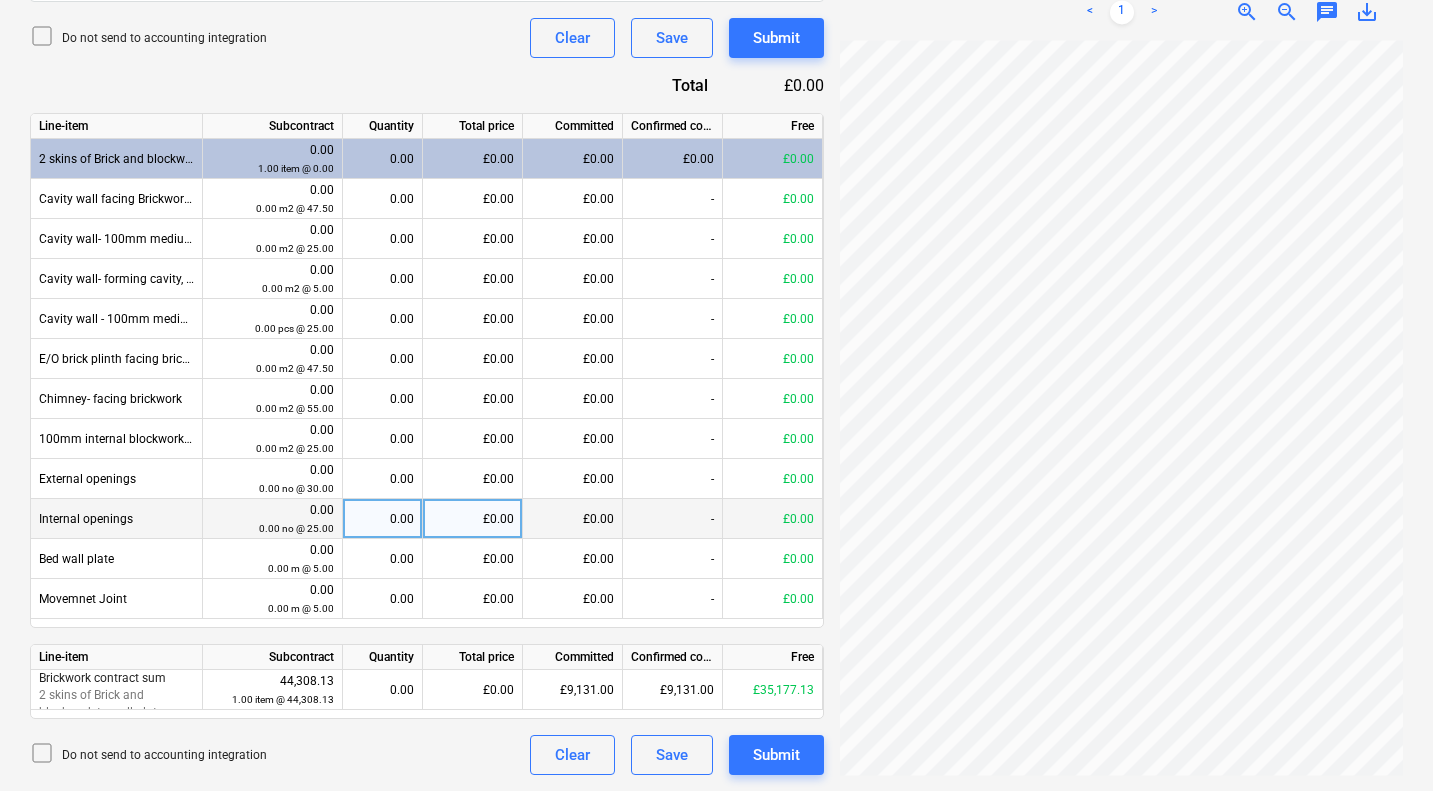 click on "Create new document Select company W.A Brickwork Ltd   Add new company Select document type help Invoice for a subcontract Document name help 674 Invoice number  (optional) help 674 Invoice date help 04 Aug 2025 04.08.2025 Press the down arrow key to interact with the calendar and
select a date. Press the question mark key to get the keyboard shortcuts for changing dates. Due date help 04 Aug 2025 04.08.2025 Press the down arrow key to interact with the calendar and
select a date. Press the question mark key to get the keyboard shortcuts for changing dates. Select subcontract help WAD-SO-003 | Brickwork Element  Invoice total amount (net cost, optional) 0.00 Comment for the accountant (optional) help Write a note or @mention to notify a teammate ﻿ Retained amount (optional) Do not send to accounting integration Clear Save Submit Total £0.00 Line-item Subcontract Quantity Total price Committed Confirmed costs Free 0.00 1.00 item @ 0.00 0.00 £0.00 £0.00 £0.00 £0.00 0.00 0.00 m2 @ 47.50 0.00 £0.00 -" at bounding box center (716, 36) 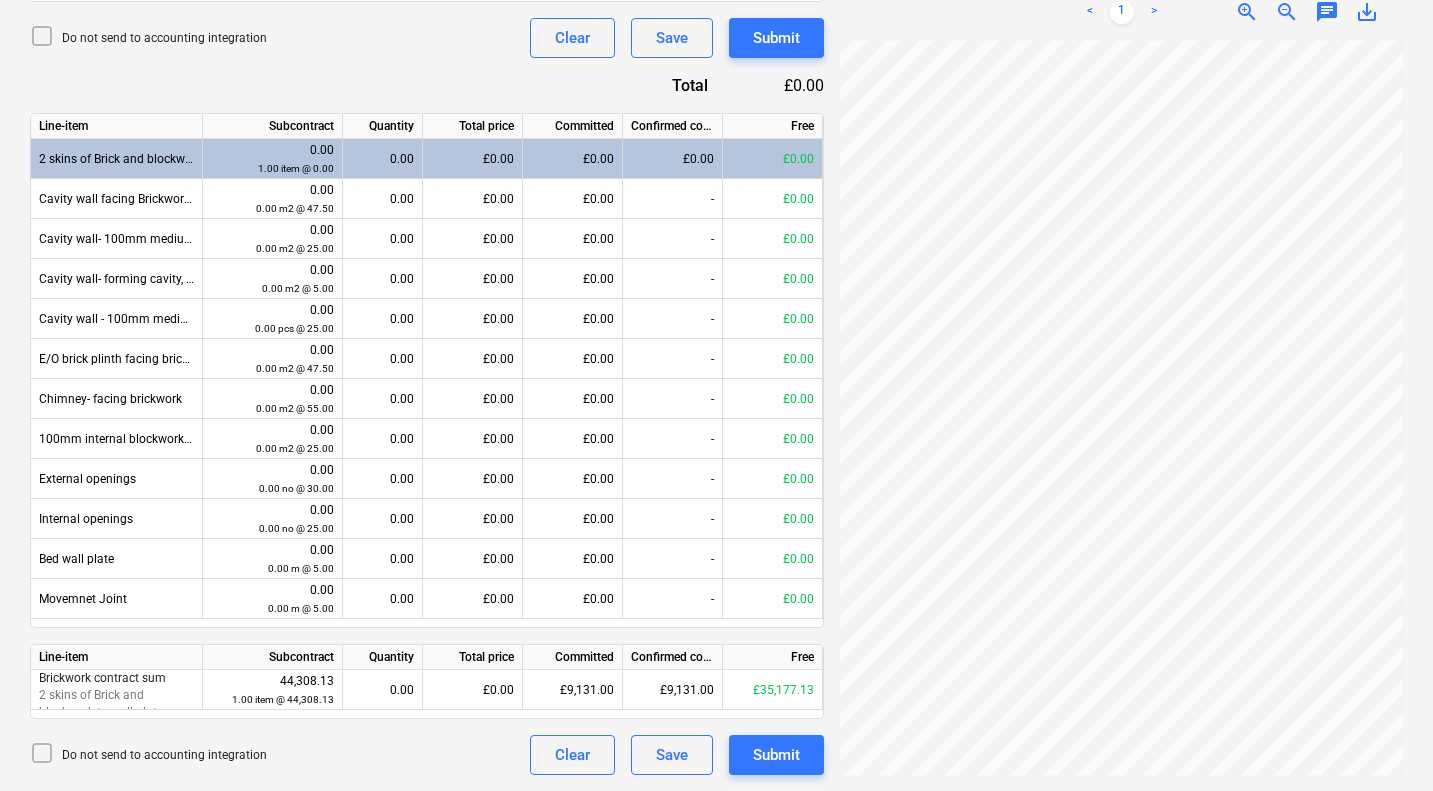 scroll, scrollTop: 532, scrollLeft: 786, axis: both 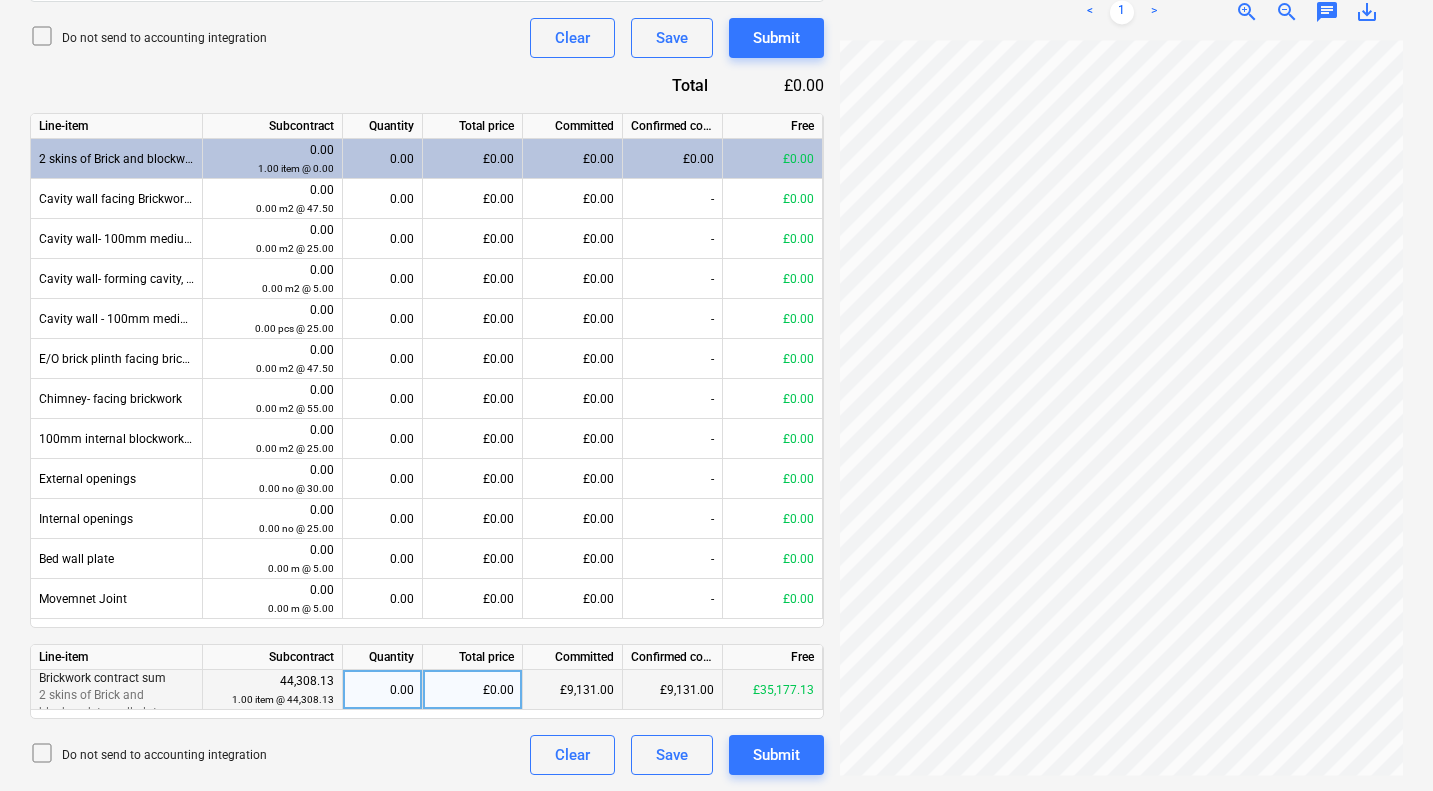 click on "£0.00" at bounding box center [473, 690] 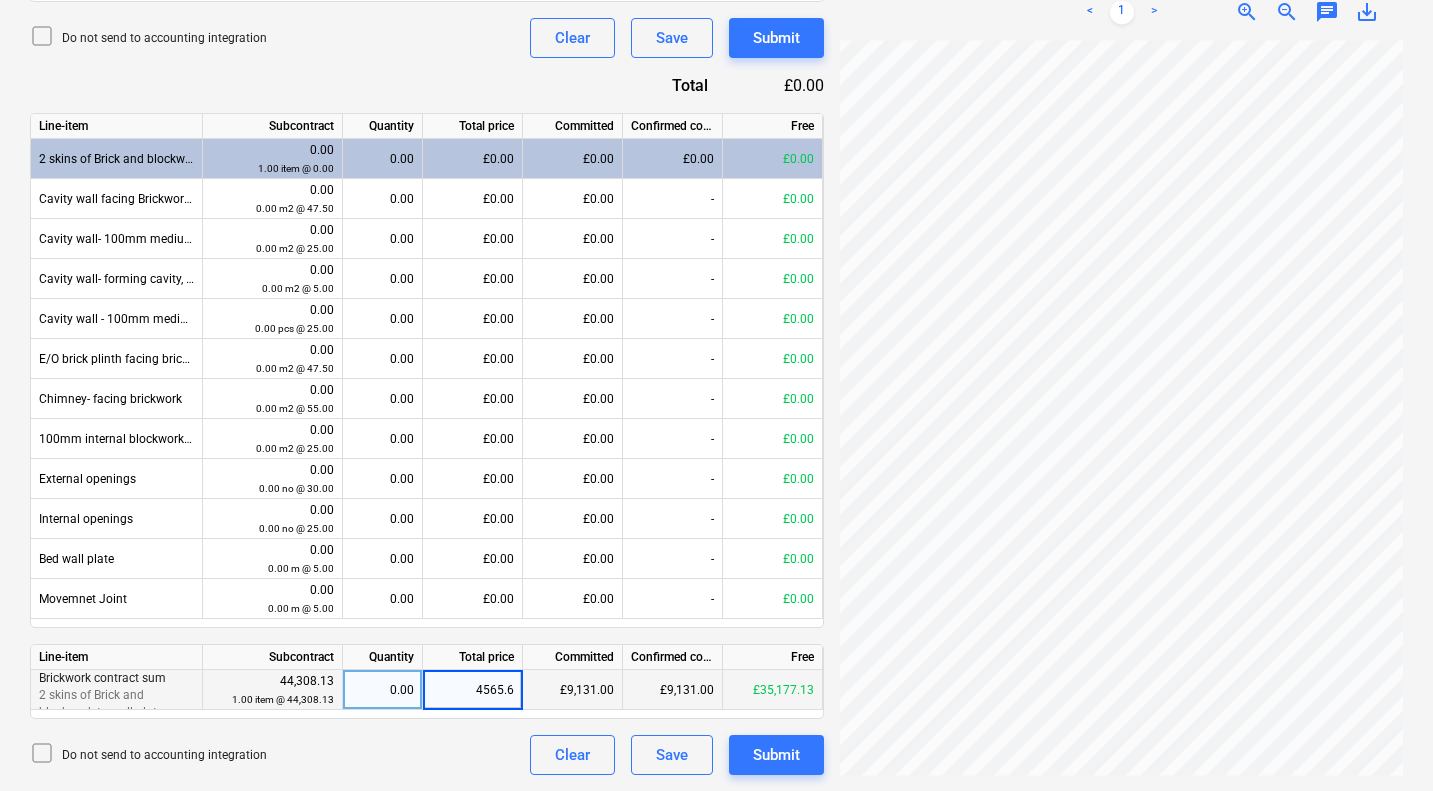 type on "4565.65" 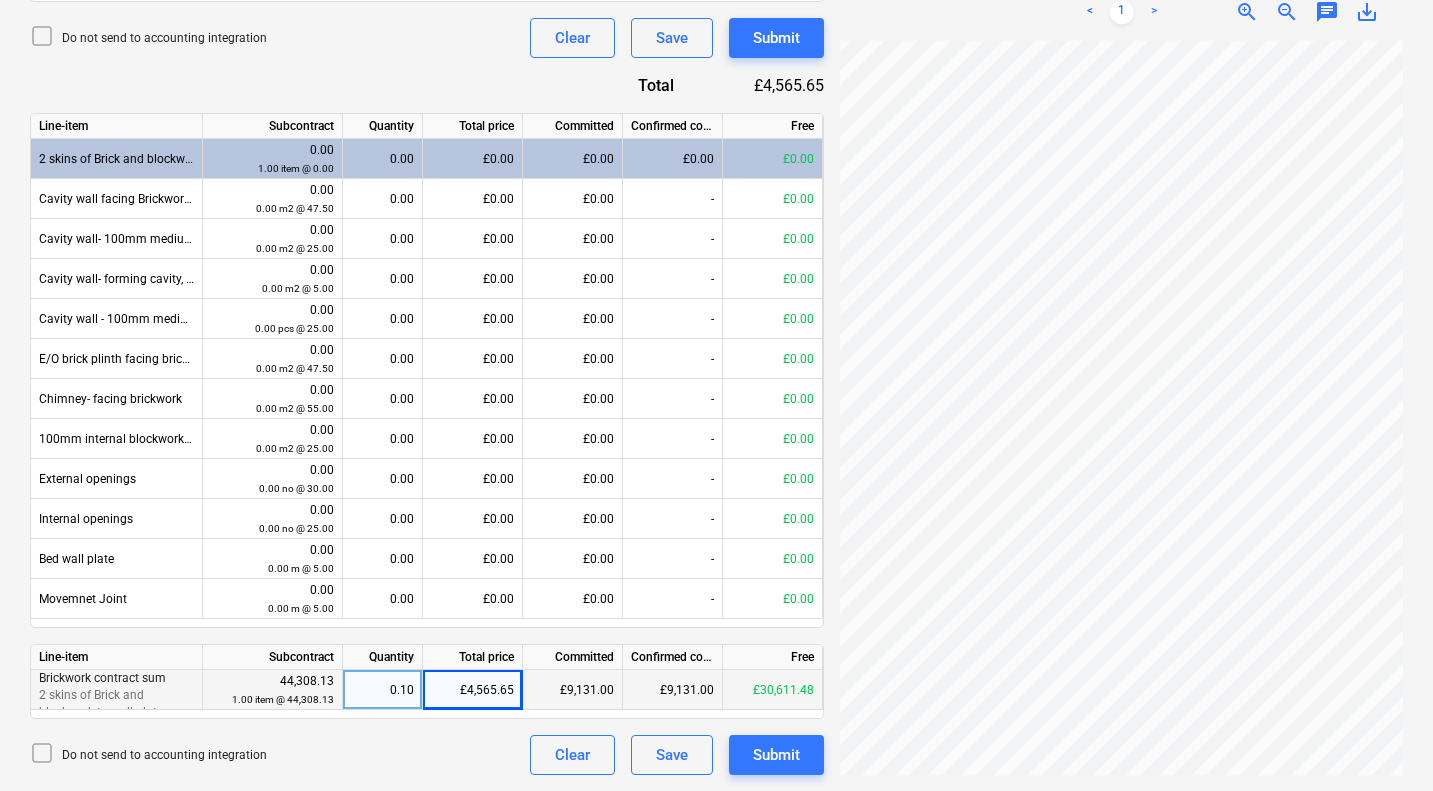 click on "Do not send to accounting integration Clear Save Submit" at bounding box center (427, 755) 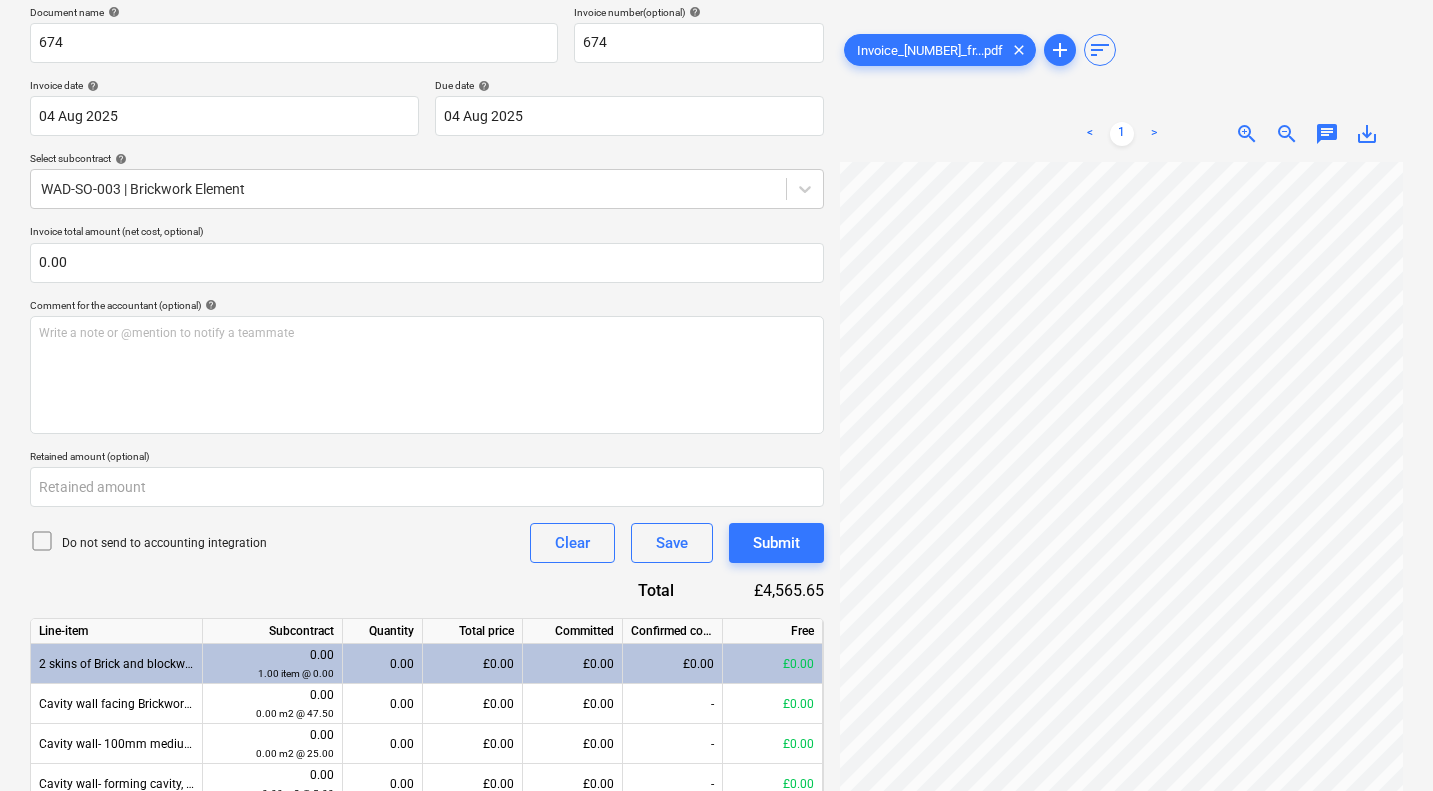 scroll, scrollTop: 304, scrollLeft: 0, axis: vertical 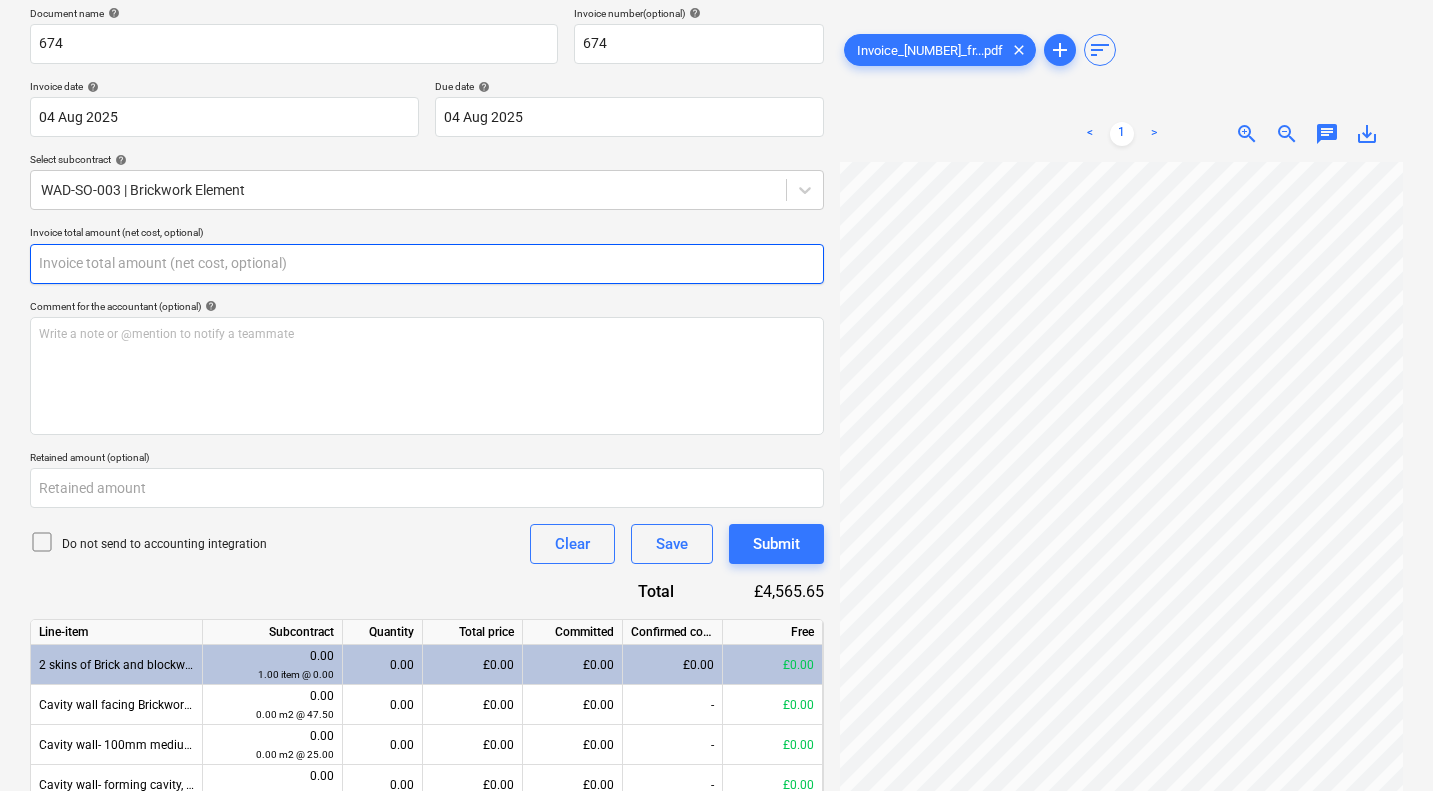 click at bounding box center [427, 264] 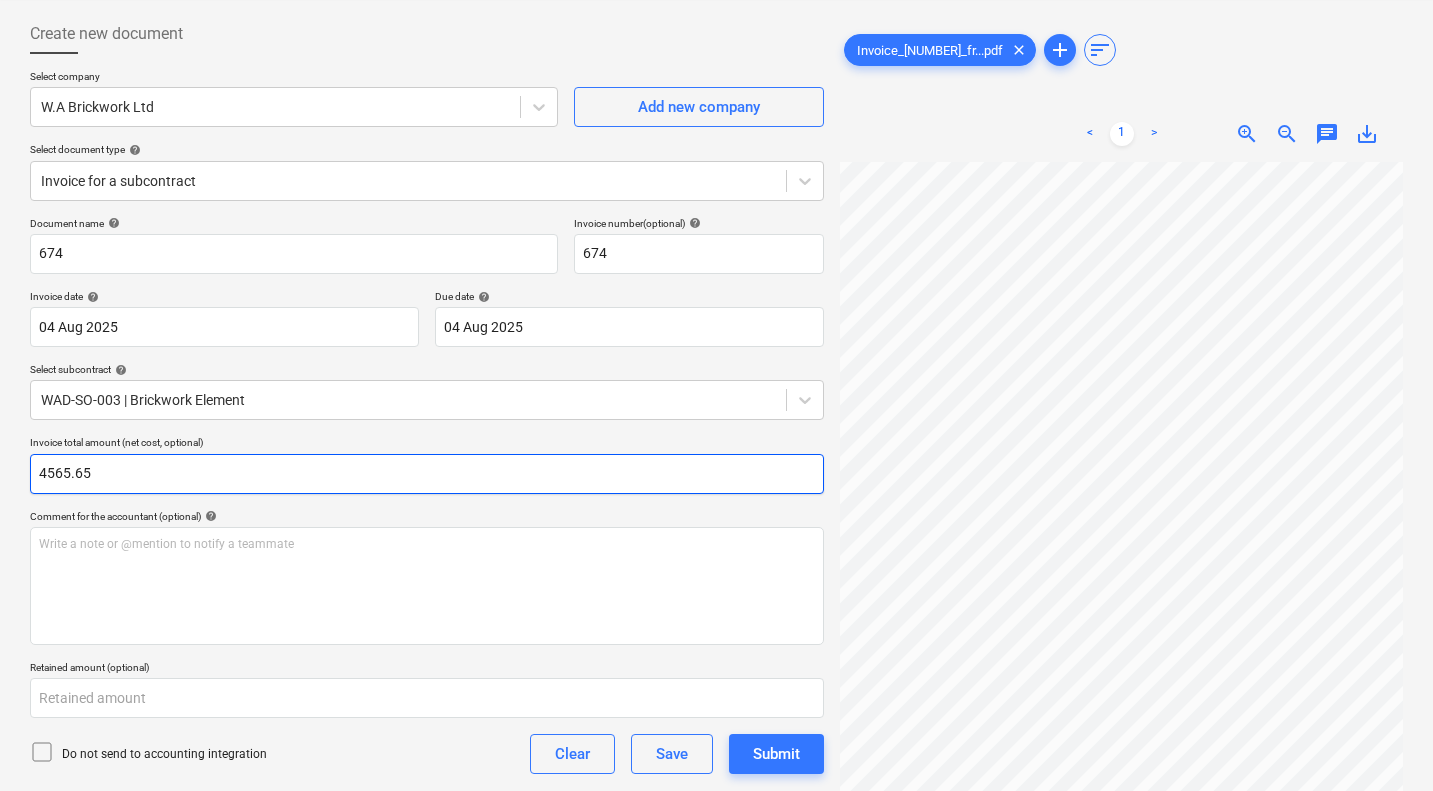 scroll, scrollTop: 77, scrollLeft: 0, axis: vertical 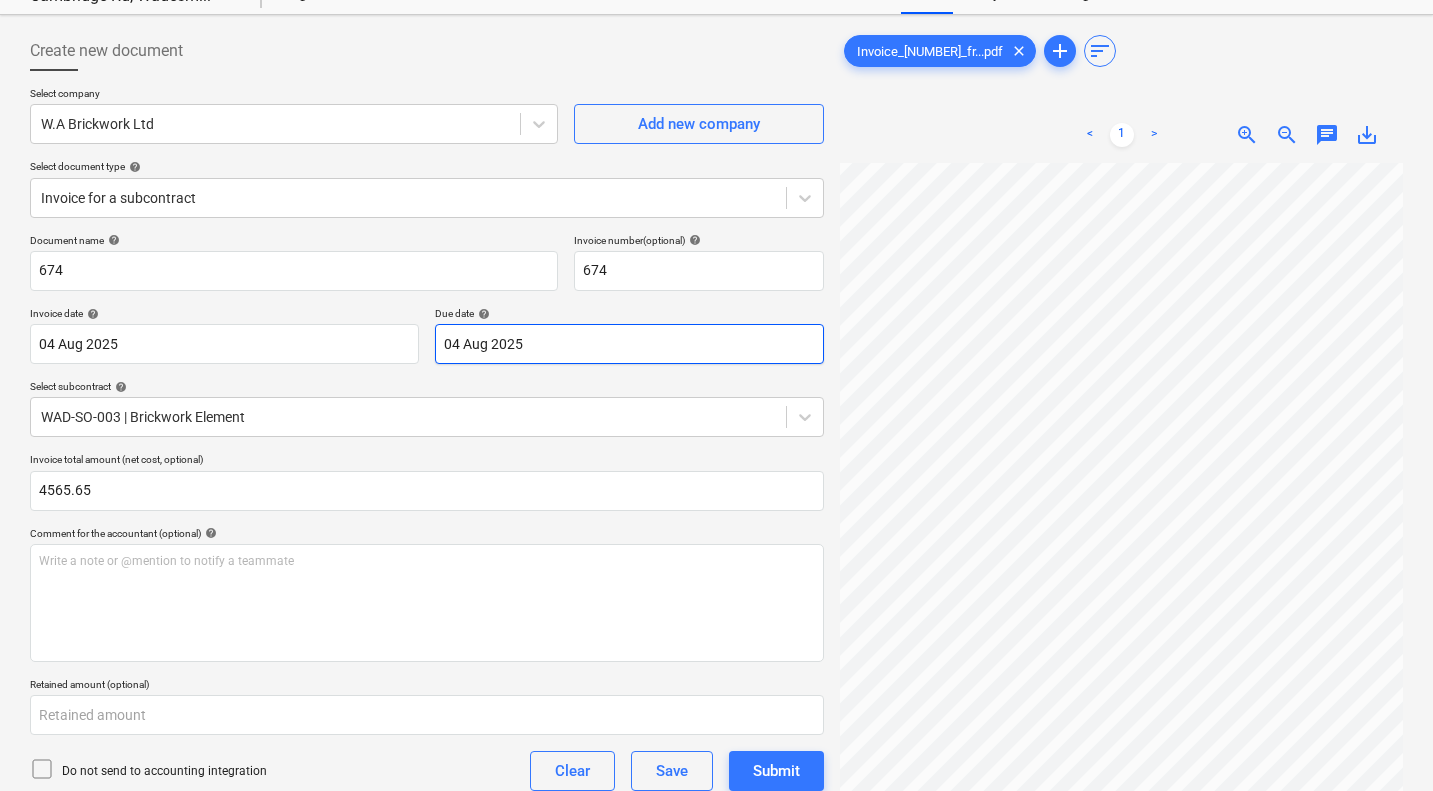 type on "4,565.65" 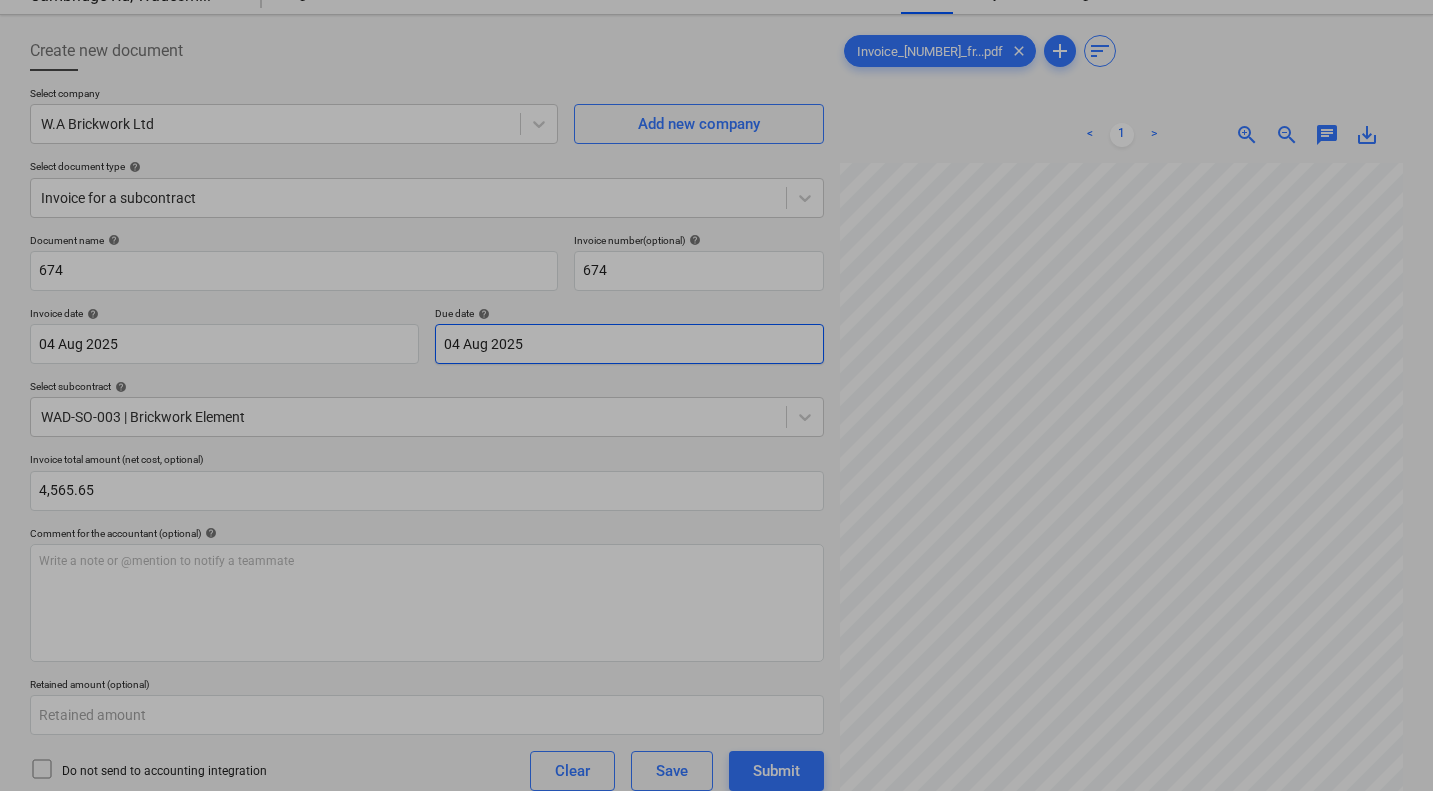 click on "Sales Projects Contacts Company Consolidated Invoices Inbox 1 Approvals format_size keyboard_arrow_down help search Search notifications 0 keyboard_arrow_down S. Jarman keyboard_arrow_down Cambridge Rd, Wadesmill Budget 2 Client contract Subcontracts Valuations Purchase orders Costs Income Files 1 Analytics Settings Create new document Select company W.A Brickwork Ltd   Add new company Select document type help Invoice for a subcontract Document name help 674 Invoice number  (optional) help 674 Invoice date help 04 Aug 2025 04.08.2025 Press the down arrow key to interact with the calendar and
select a date. Press the question mark key to get the keyboard shortcuts for changing dates. Due date help 04 Aug 2025 04.08.2025 Press the down arrow key to interact with the calendar and
select a date. Press the question mark key to get the keyboard shortcuts for changing dates. Select subcontract help WAD-SO-003 | Brickwork Element  Invoice total amount (net cost, optional) 4,565.65 help ﻿ Clear Save Total" at bounding box center [716, 318] 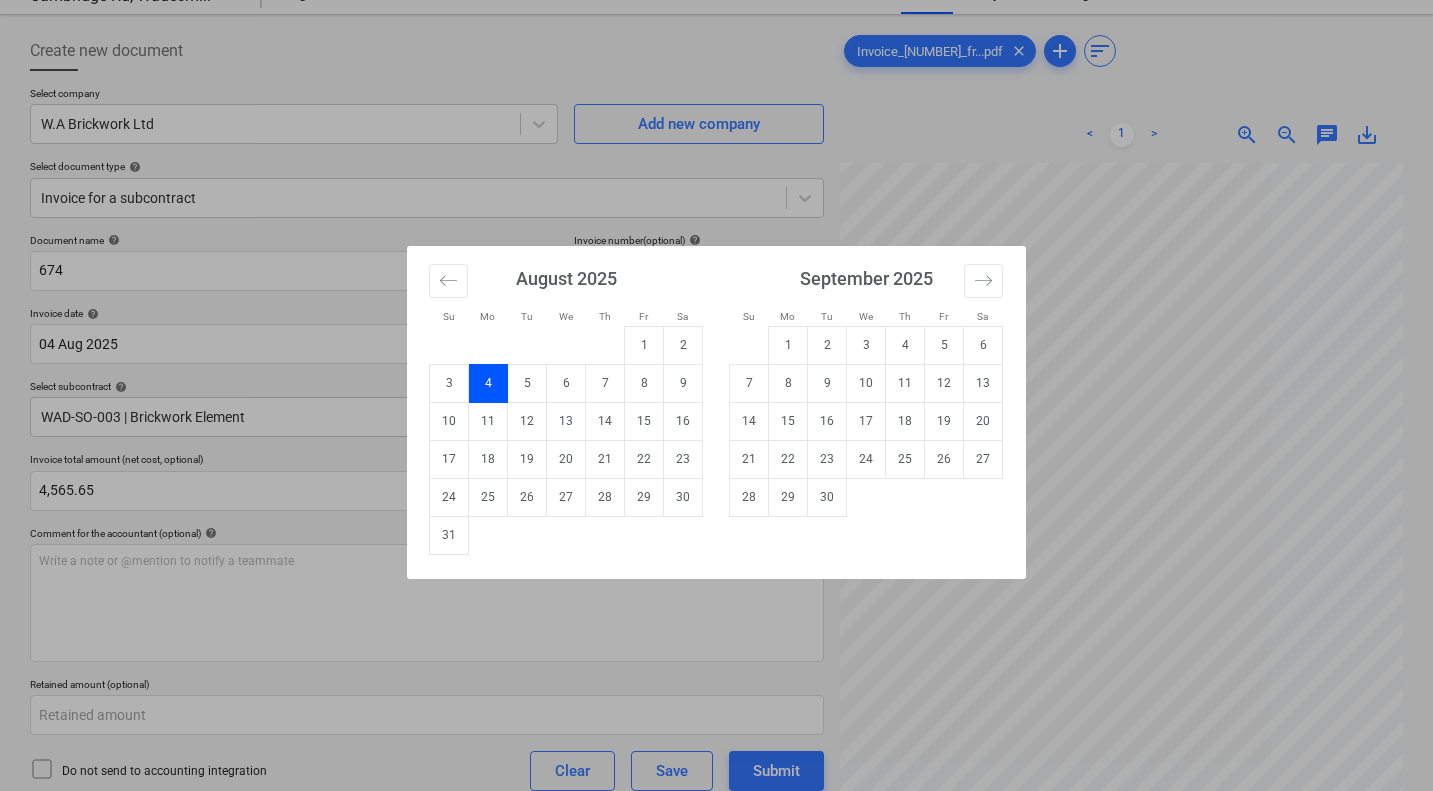 click on "Su Mo Tu We Th Fr Sa Su Mo Tu We Th Fr Sa July 2025 1 2 3 4 5 6 7 8 9 10 11 12 13 14 15 16 17 18 19 20 21 22 23 24 25 26 27 28 29 30 31 August 2025 1 2 3 4 5 6 7 8 9 10 11 12 13 14 15 16 17 18 19 20 21 22 23 24 25 26 27 28 29 30 31 September 2025 1 2 3 4 5 6 7 8 9 10 11 12 13 14 15 16 17 18 19 20 21 22 23 24 25 26 27 28 29 30 October 2025 1 2 3 4 5 6 7 8 9 10 11 12 13 14 15 16 17 18 19 20 21 22 23 24 25 26 27 28 29 30 31" at bounding box center (716, 395) 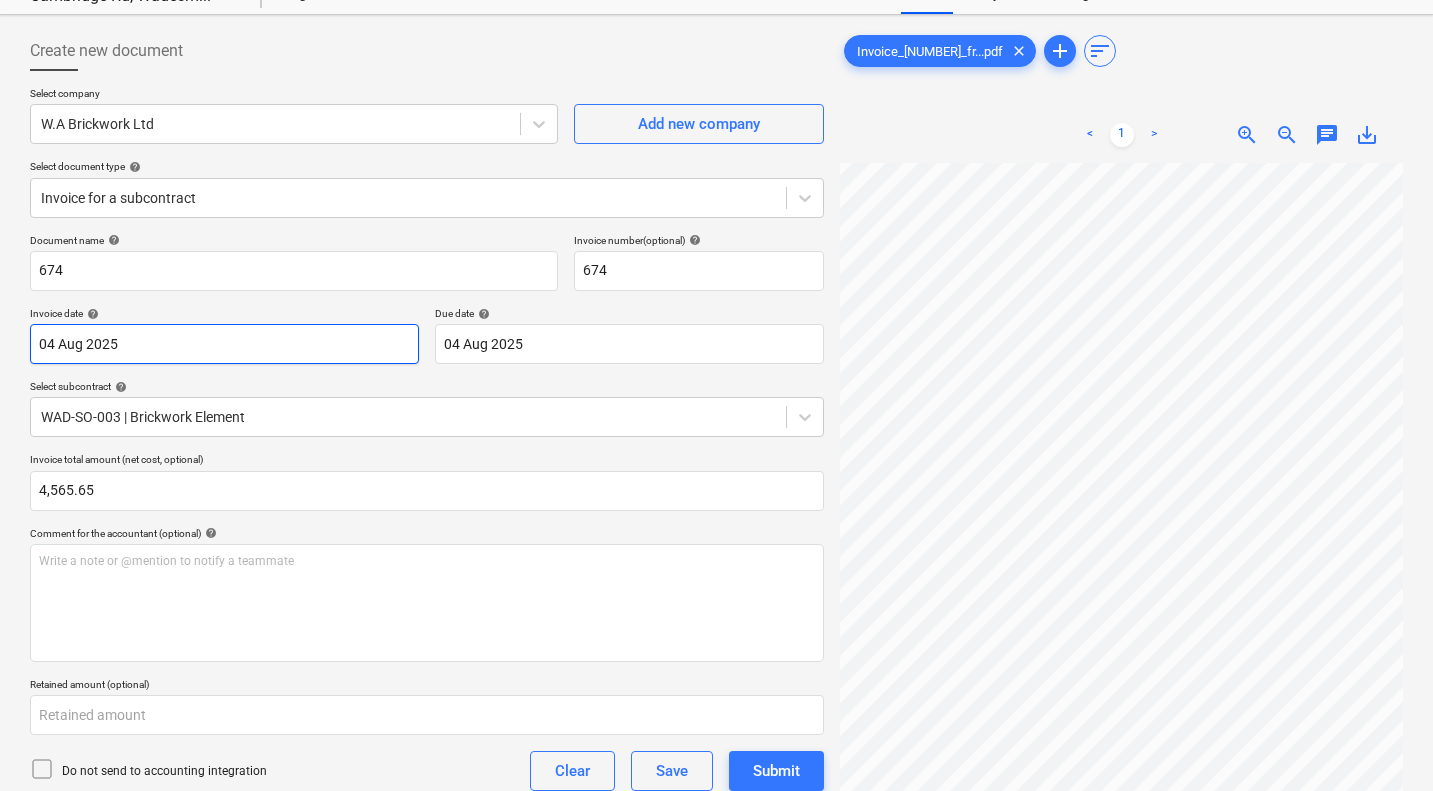 click on "Sales Projects Contacts Company Consolidated Invoices Inbox 1 Approvals format_size keyboard_arrow_down help search Search notifications 0 keyboard_arrow_down S. Jarman keyboard_arrow_down Cambridge Rd, Wadesmill Budget 2 Client contract Subcontracts Valuations Purchase orders Costs Income Files 1 Analytics Settings Create new document Select company W.A Brickwork Ltd   Add new company Select document type help Invoice for a subcontract Document name help 674 Invoice number  (optional) help 674 Invoice date help 04 Aug 2025 04.08.2025 Press the down arrow key to interact with the calendar and
select a date. Press the question mark key to get the keyboard shortcuts for changing dates. Due date help 04 Aug 2025 04.08.2025 Press the down arrow key to interact with the calendar and
select a date. Press the question mark key to get the keyboard shortcuts for changing dates. Select subcontract help WAD-SO-003 | Brickwork Element  Invoice total amount (net cost, optional) 4,565.65 help ﻿ Clear Save Total" at bounding box center (716, 318) 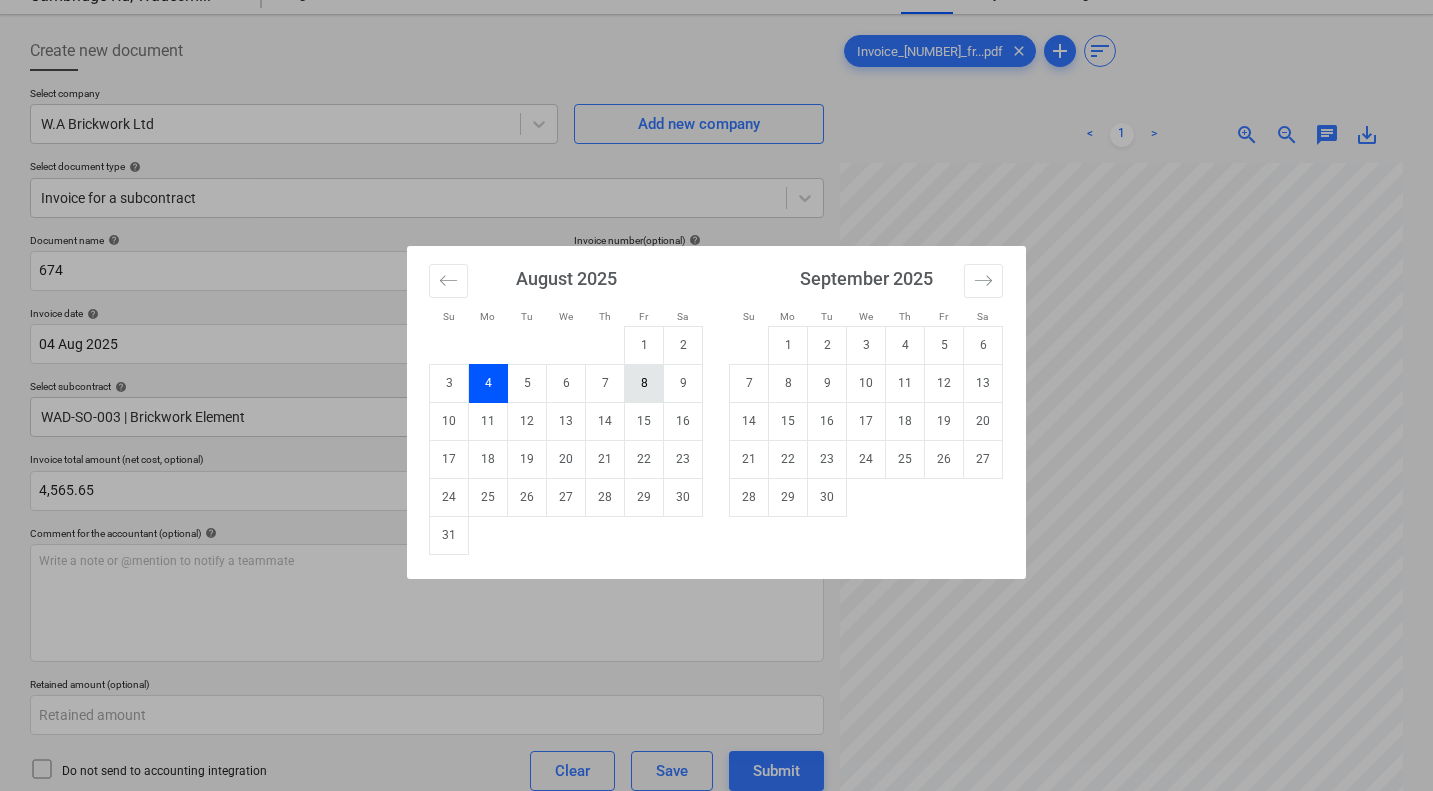 click on "8" at bounding box center (644, 383) 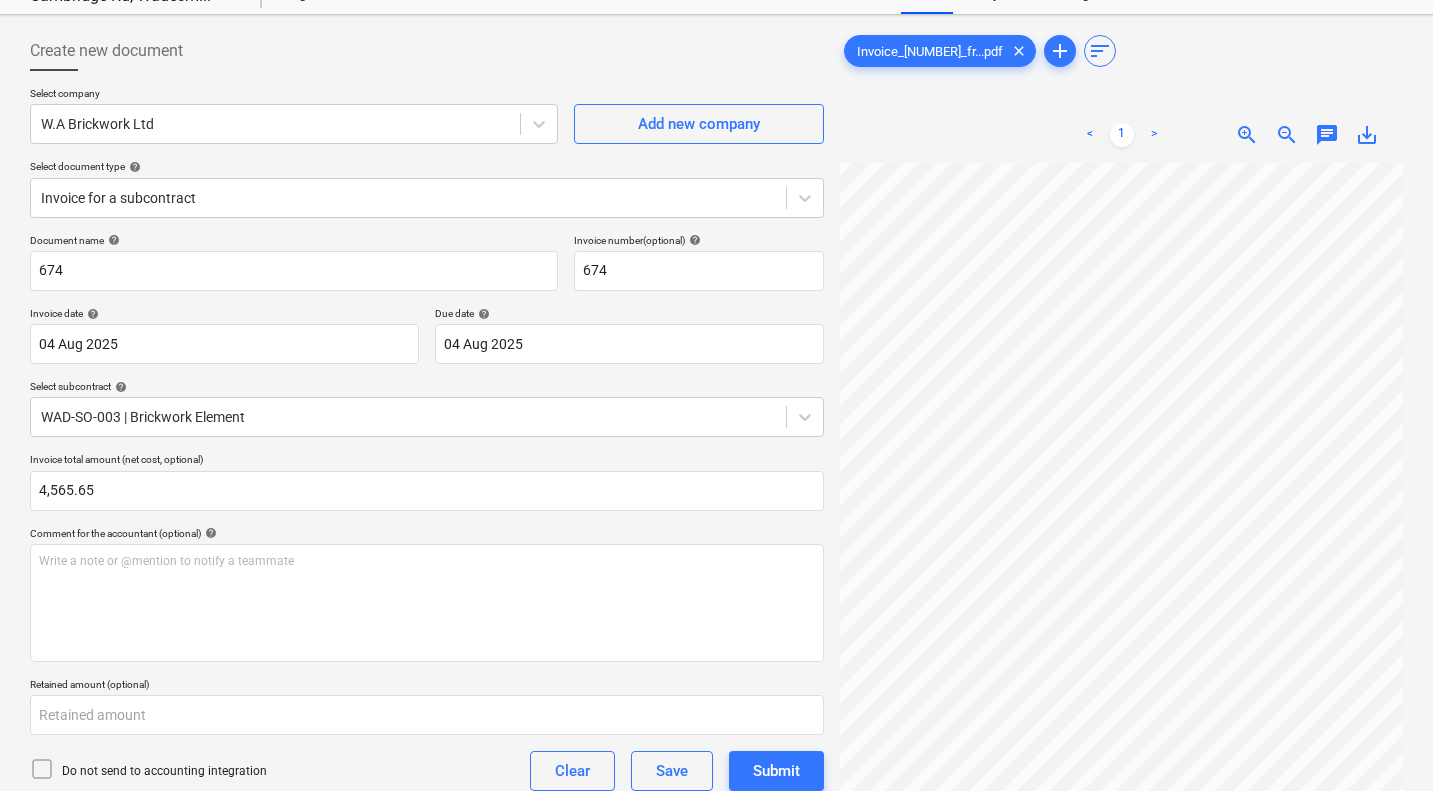 type on "08 Aug 2025" 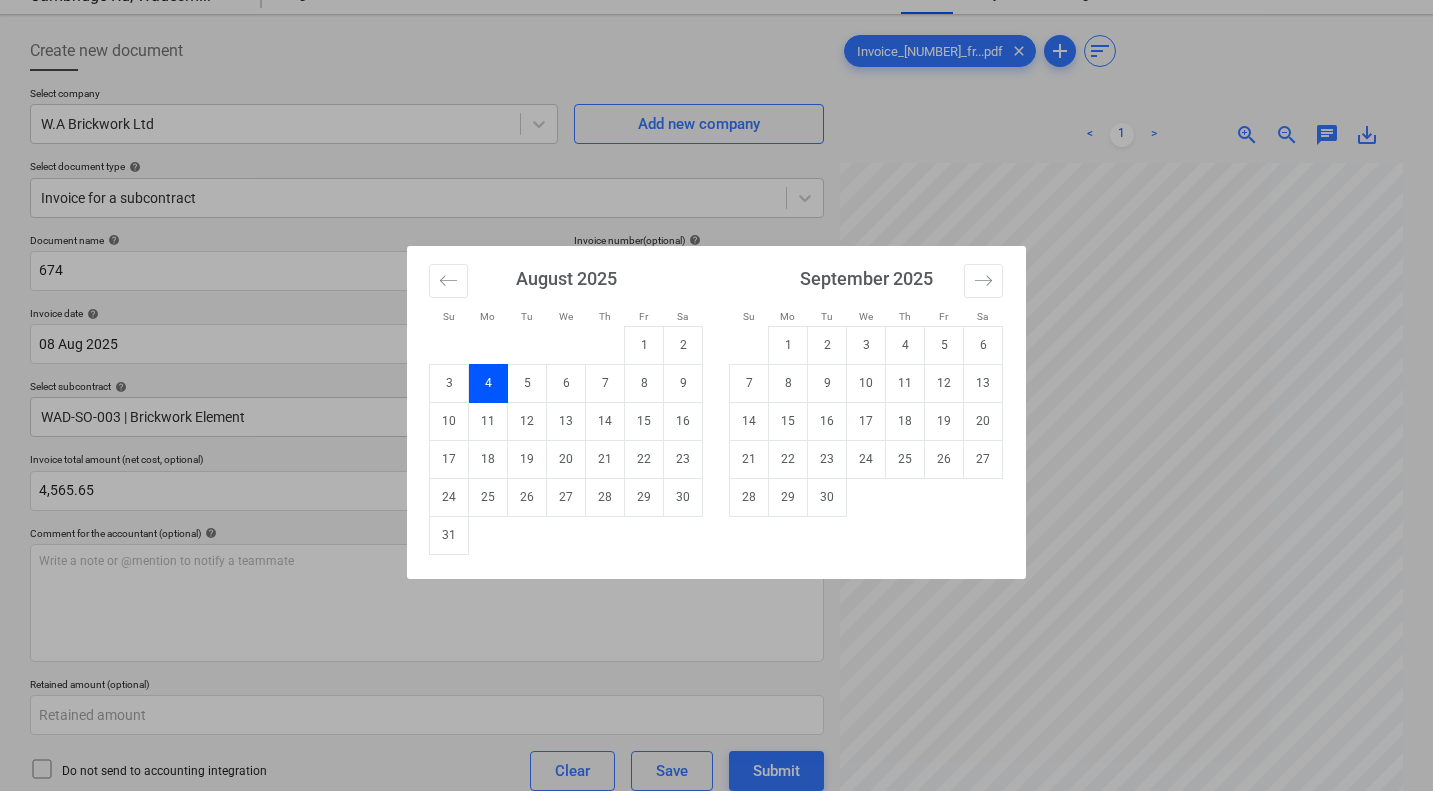 click on "Sales Projects Contacts Company Consolidated Invoices Inbox 1 Approvals format_size keyboard_arrow_down help search Search notifications 0 keyboard_arrow_down S. Jarman keyboard_arrow_down Cambridge Rd, Wadesmill Budget 2 Client contract Subcontracts Valuations Purchase orders Costs Income Files 1 Analytics Settings Create new document Select company W.A Brickwork Ltd   Add new company Select document type help Invoice for a subcontract Document name help 674 Invoice number  (optional) help 674 Invoice date help 08 Aug 2025 08.08.2025 Press the down arrow key to interact with the calendar and
select a date. Press the question mark key to get the keyboard shortcuts for changing dates. Due date help 04 Aug 2025 04.08.2025 Press the down arrow key to interact with the calendar and
select a date. Press the question mark key to get the keyboard shortcuts for changing dates. Select subcontract help WAD-SO-003 | Brickwork Element  Invoice total amount (net cost, optional) 4,565.65 help ﻿ Clear Save Total" at bounding box center (716, 318) 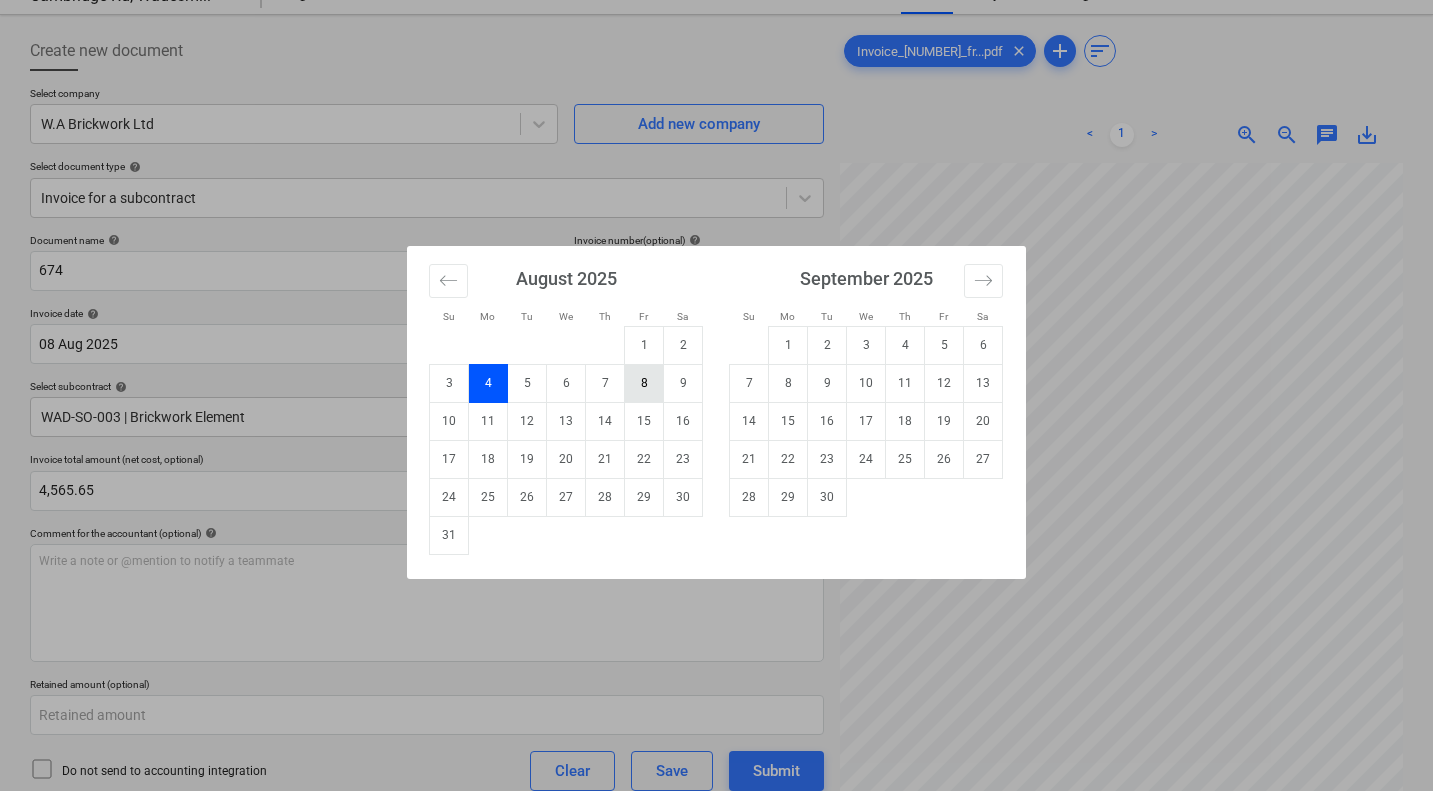 click on "8" at bounding box center [644, 383] 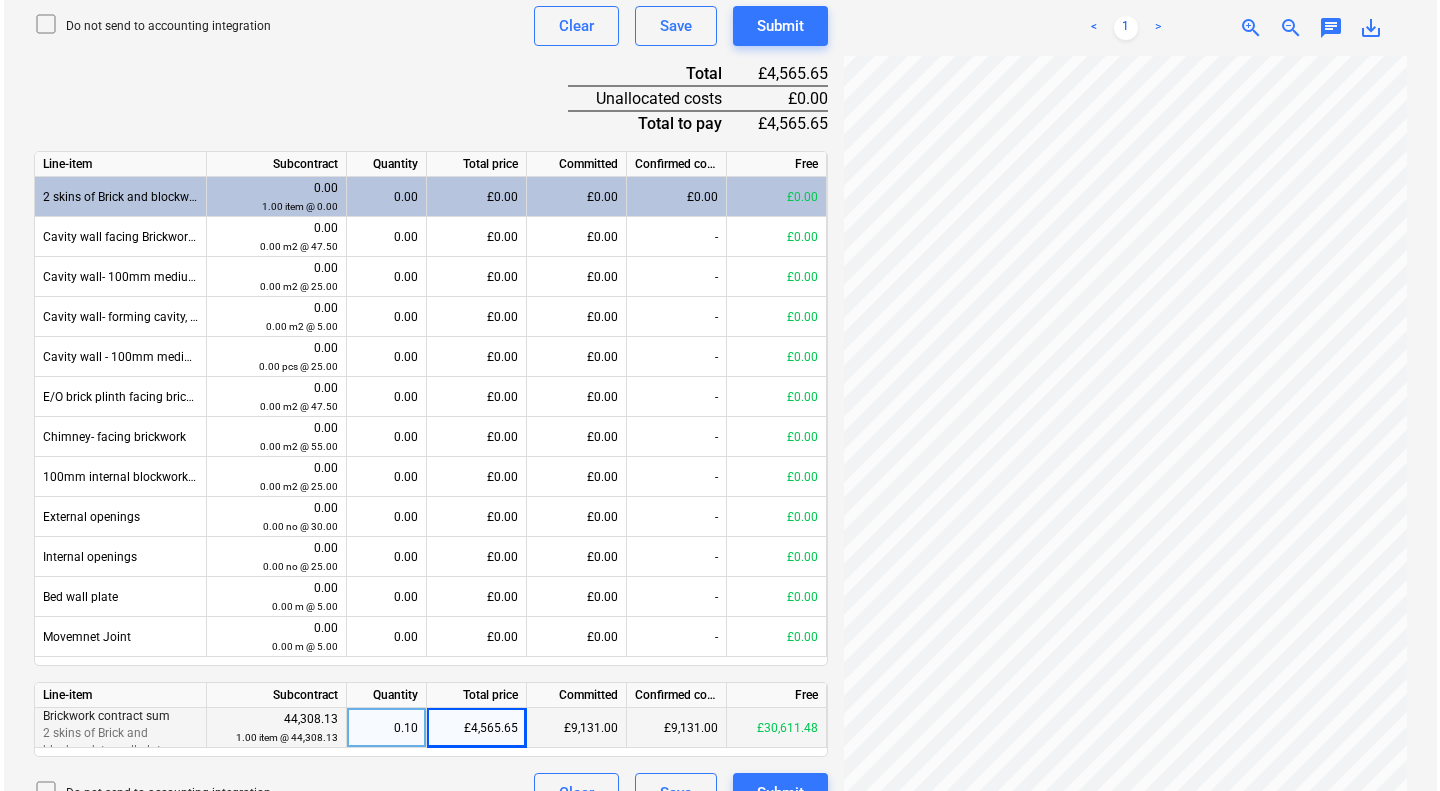 scroll, scrollTop: 860, scrollLeft: 0, axis: vertical 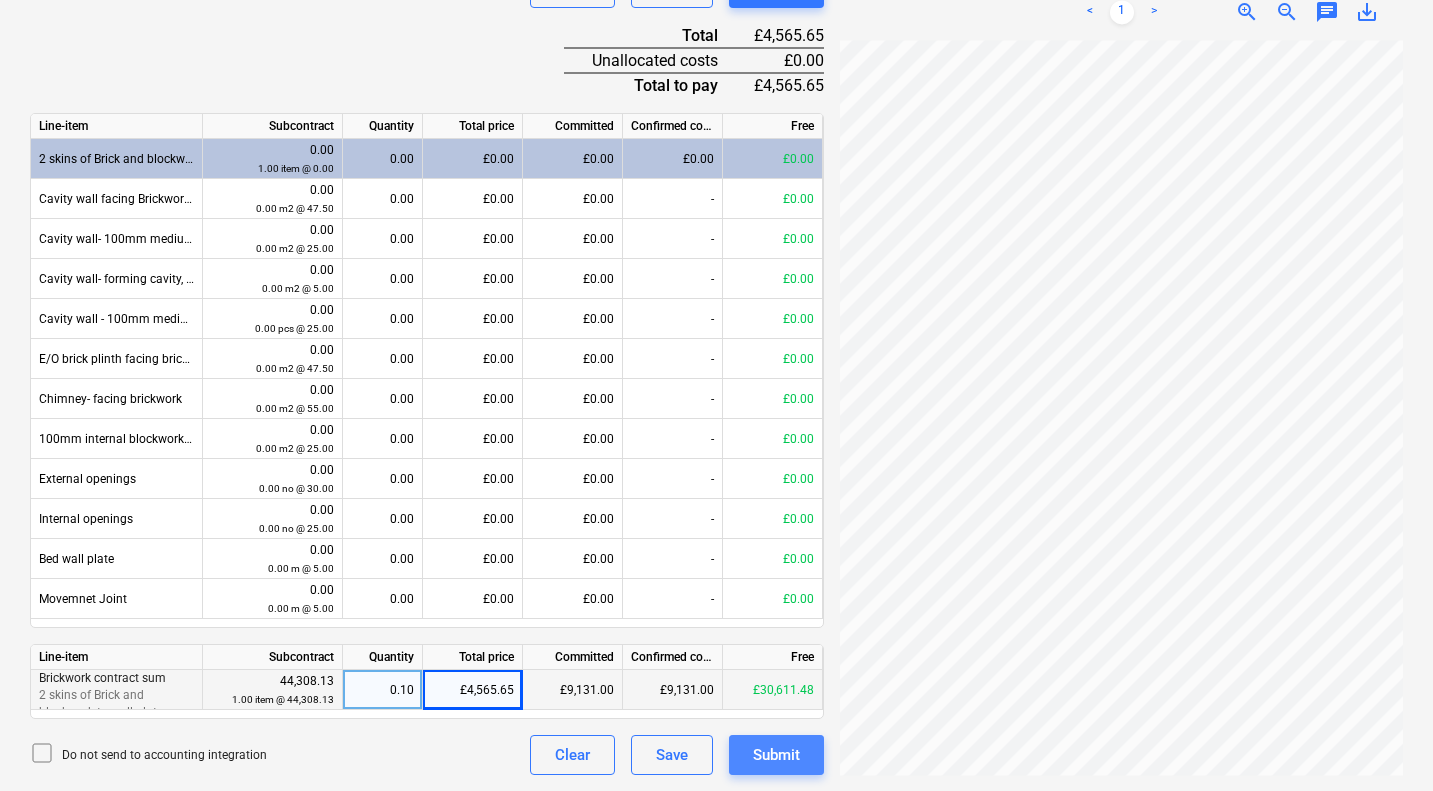 click on "Submit" at bounding box center (776, 755) 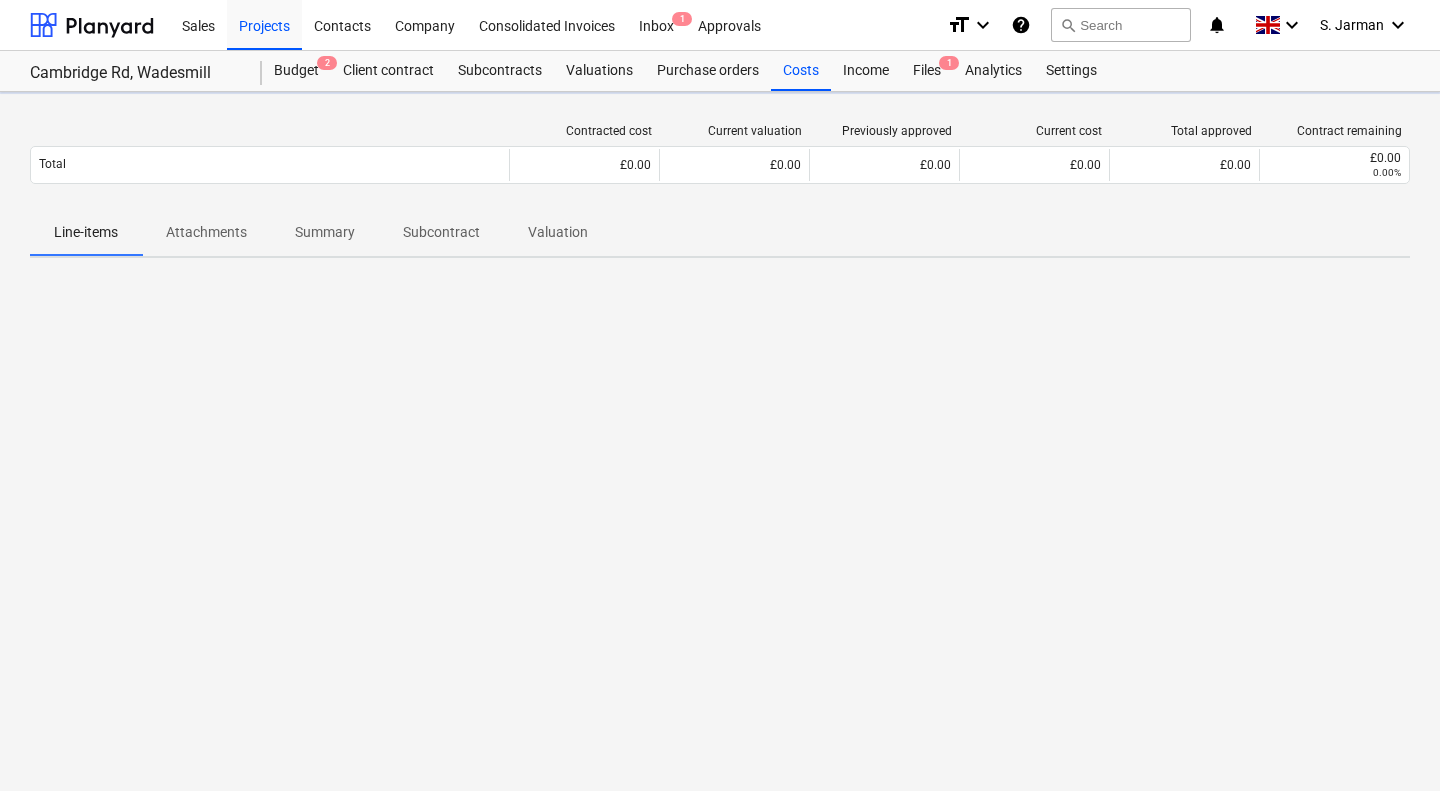 scroll, scrollTop: 0, scrollLeft: 0, axis: both 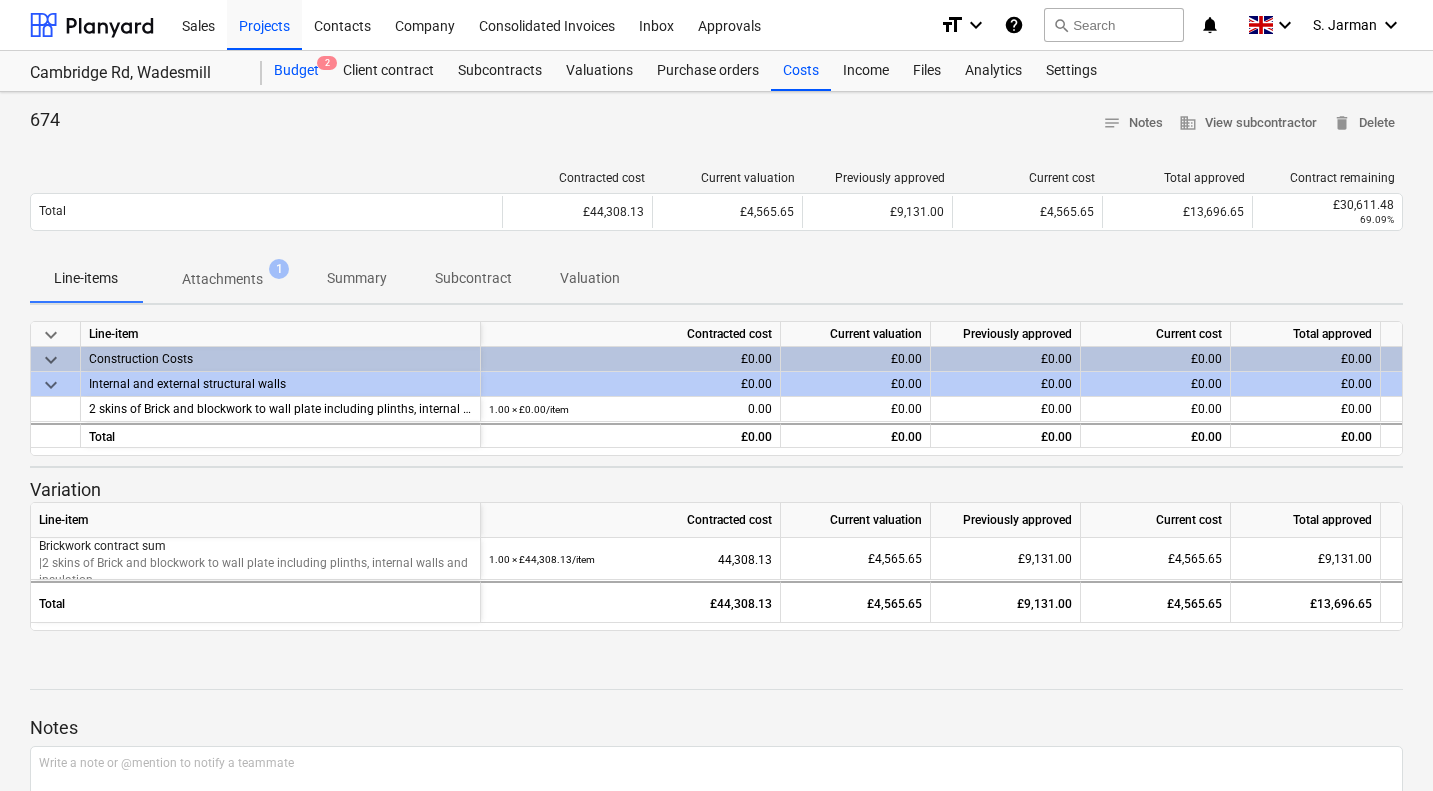 click on "Budget 2" at bounding box center (296, 71) 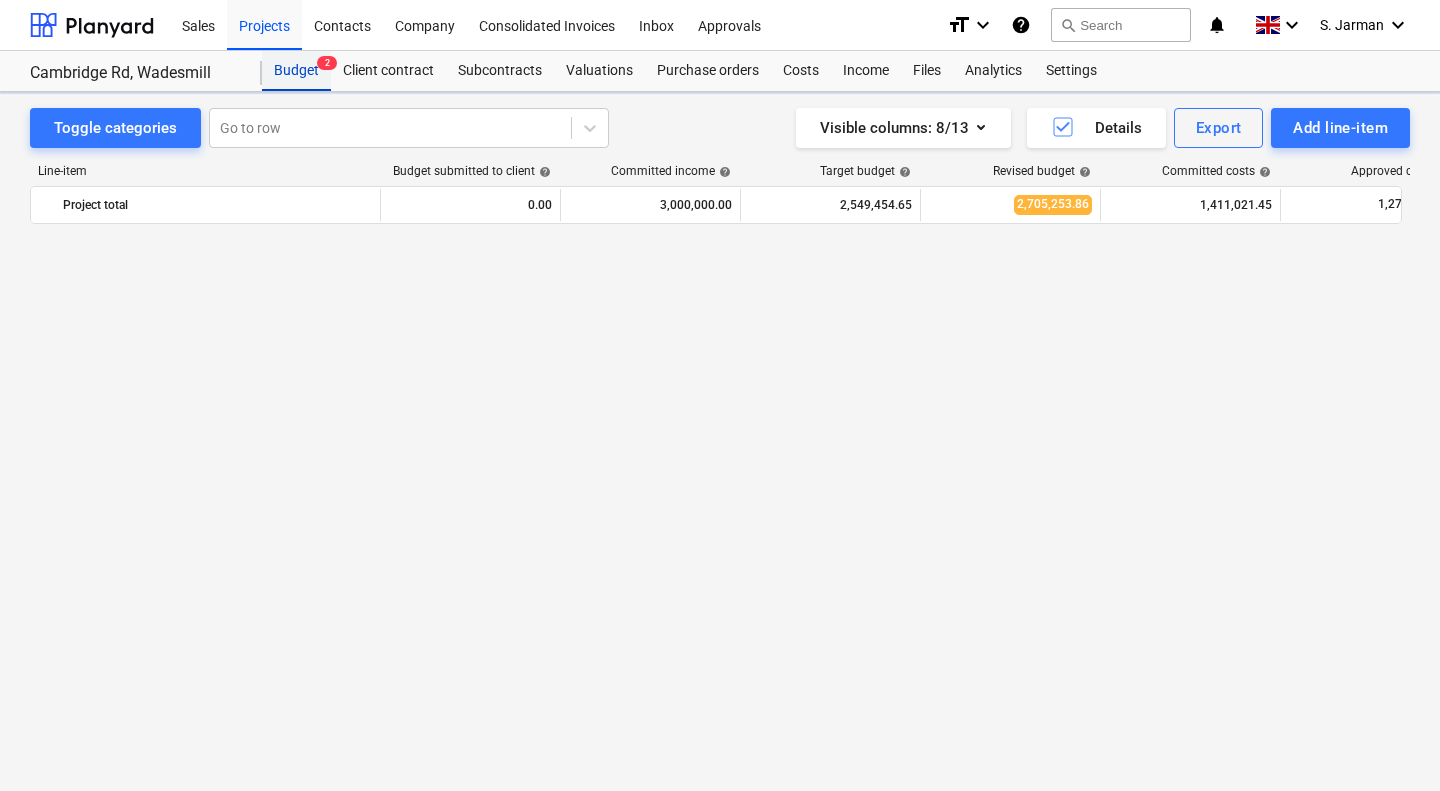 scroll, scrollTop: 1230, scrollLeft: 0, axis: vertical 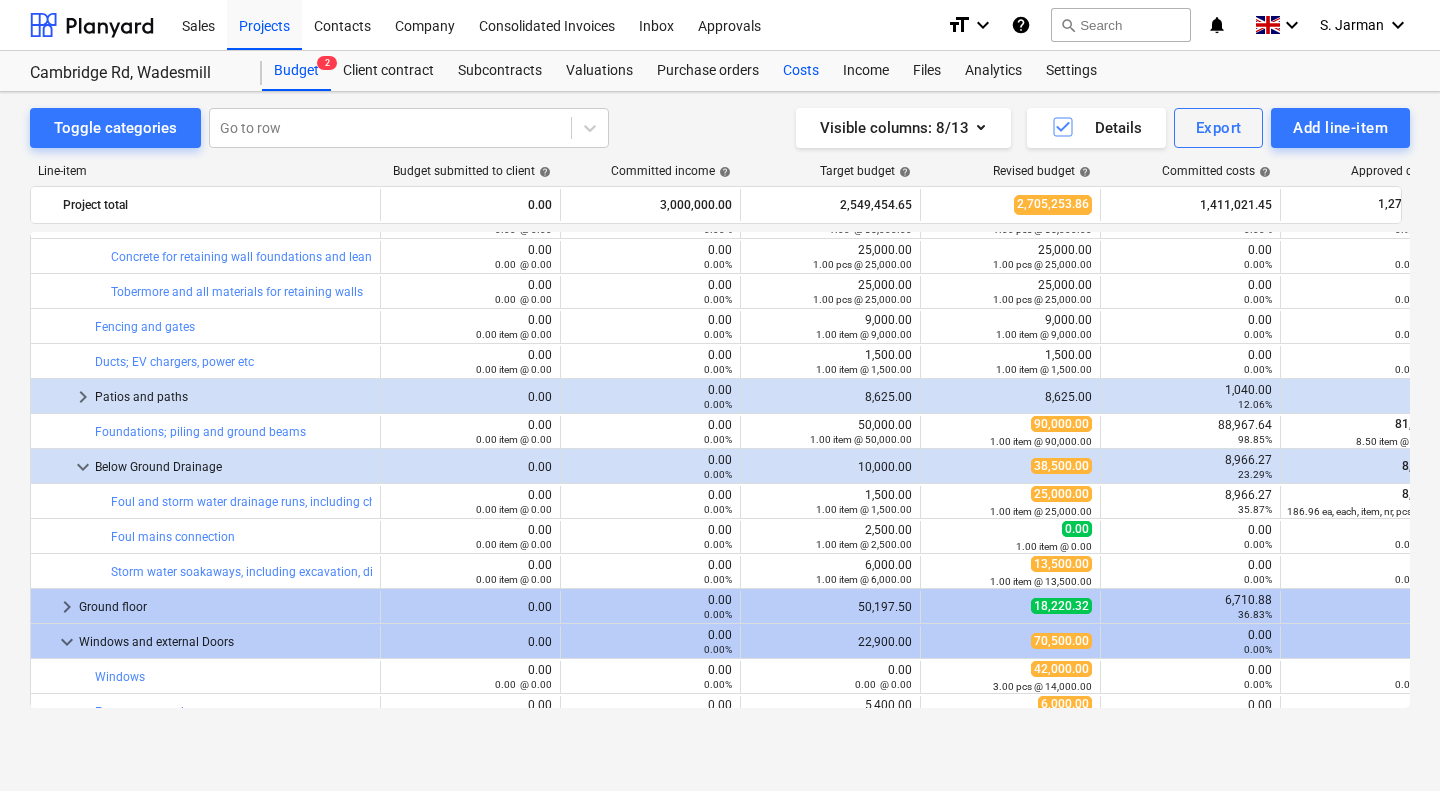 click on "Costs" at bounding box center [801, 71] 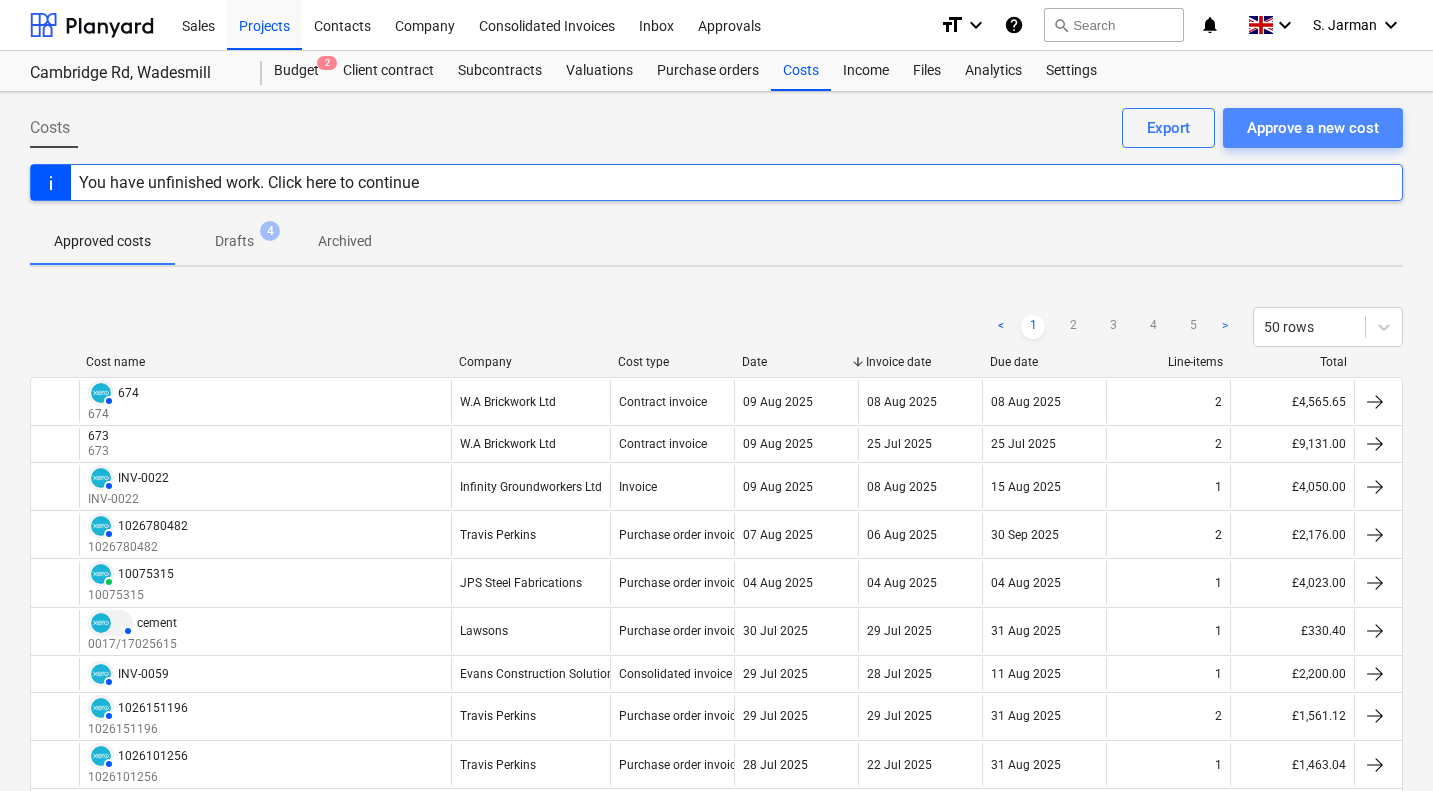 click on "Approve a new cost" at bounding box center (1313, 128) 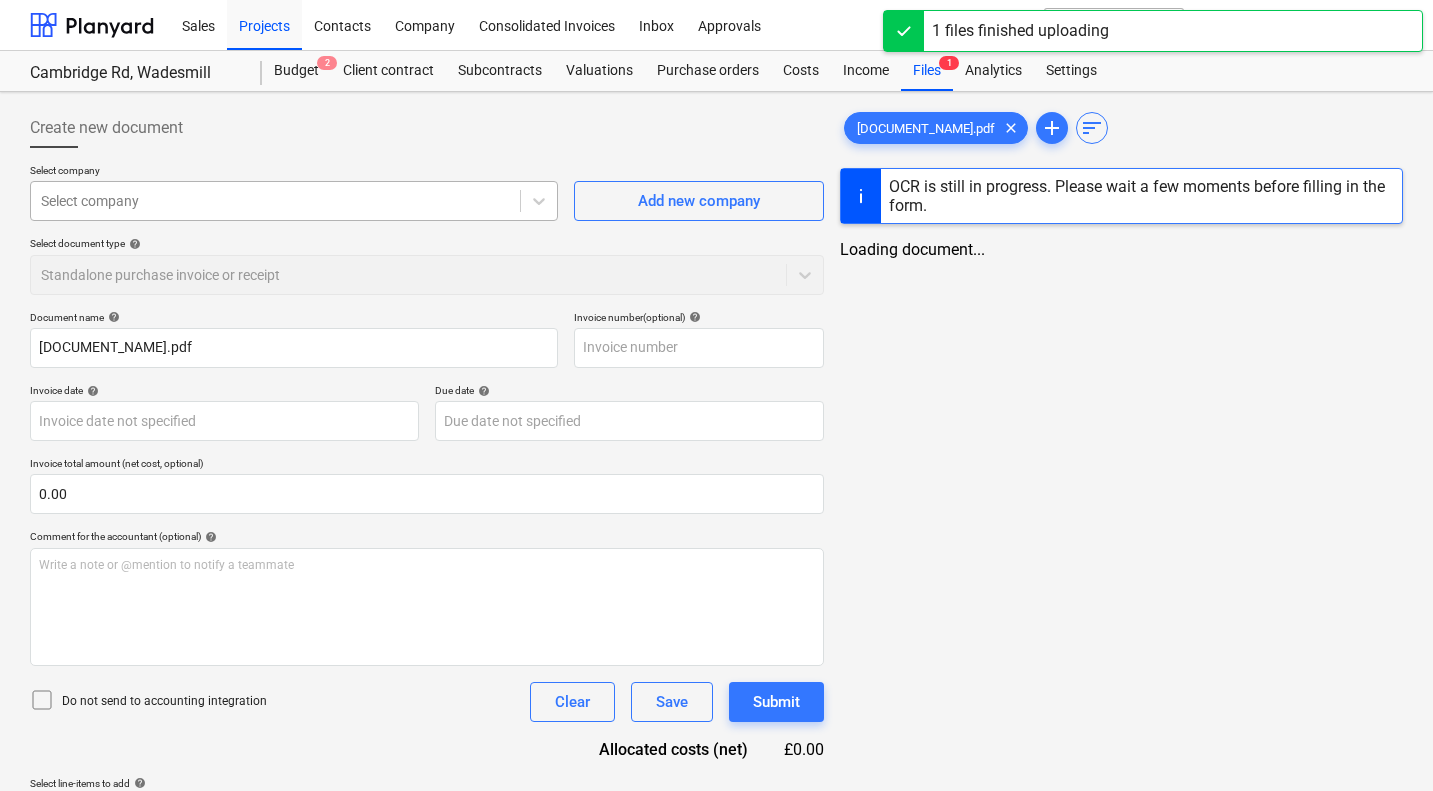 type on "SVSG120TT01v02.pdf" 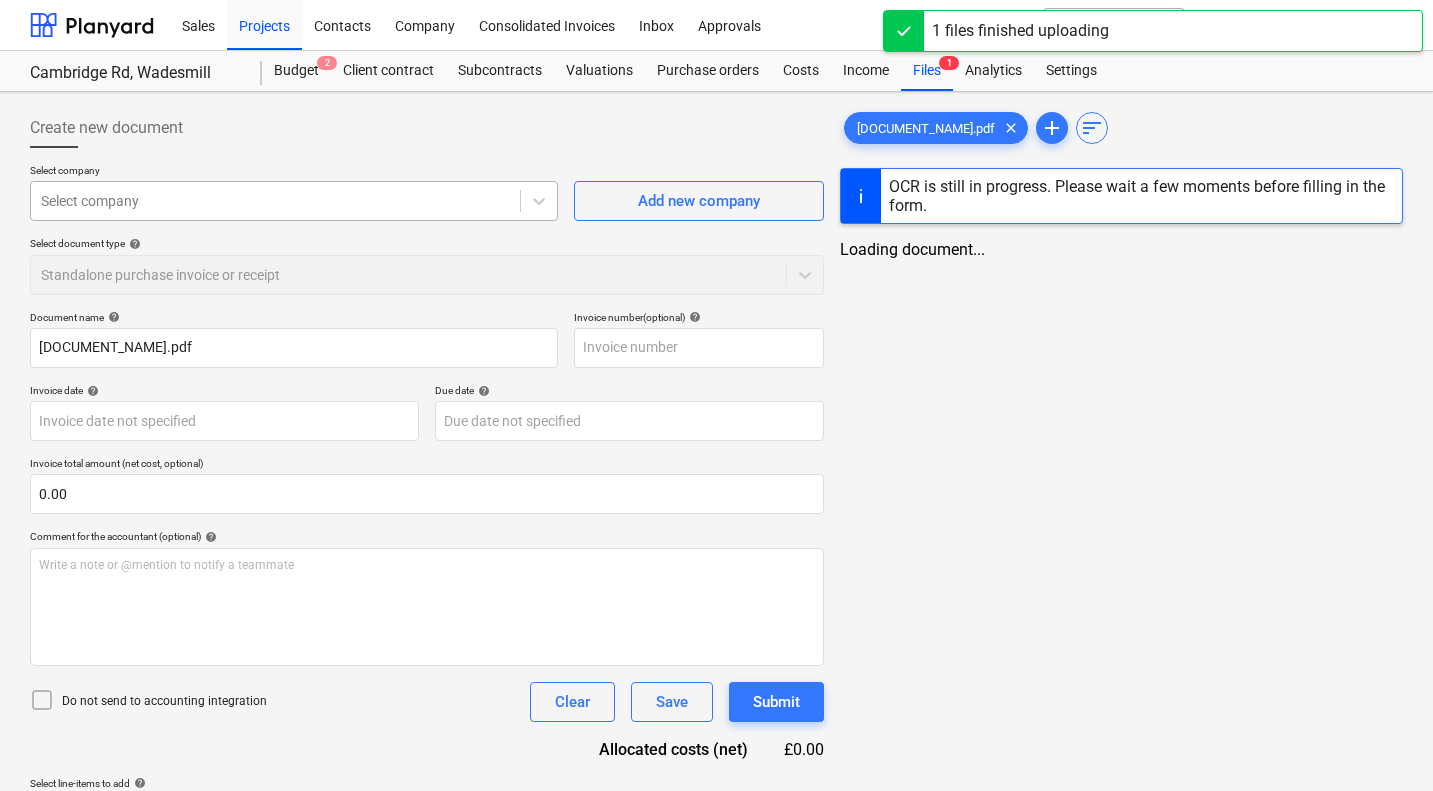 click at bounding box center (275, 201) 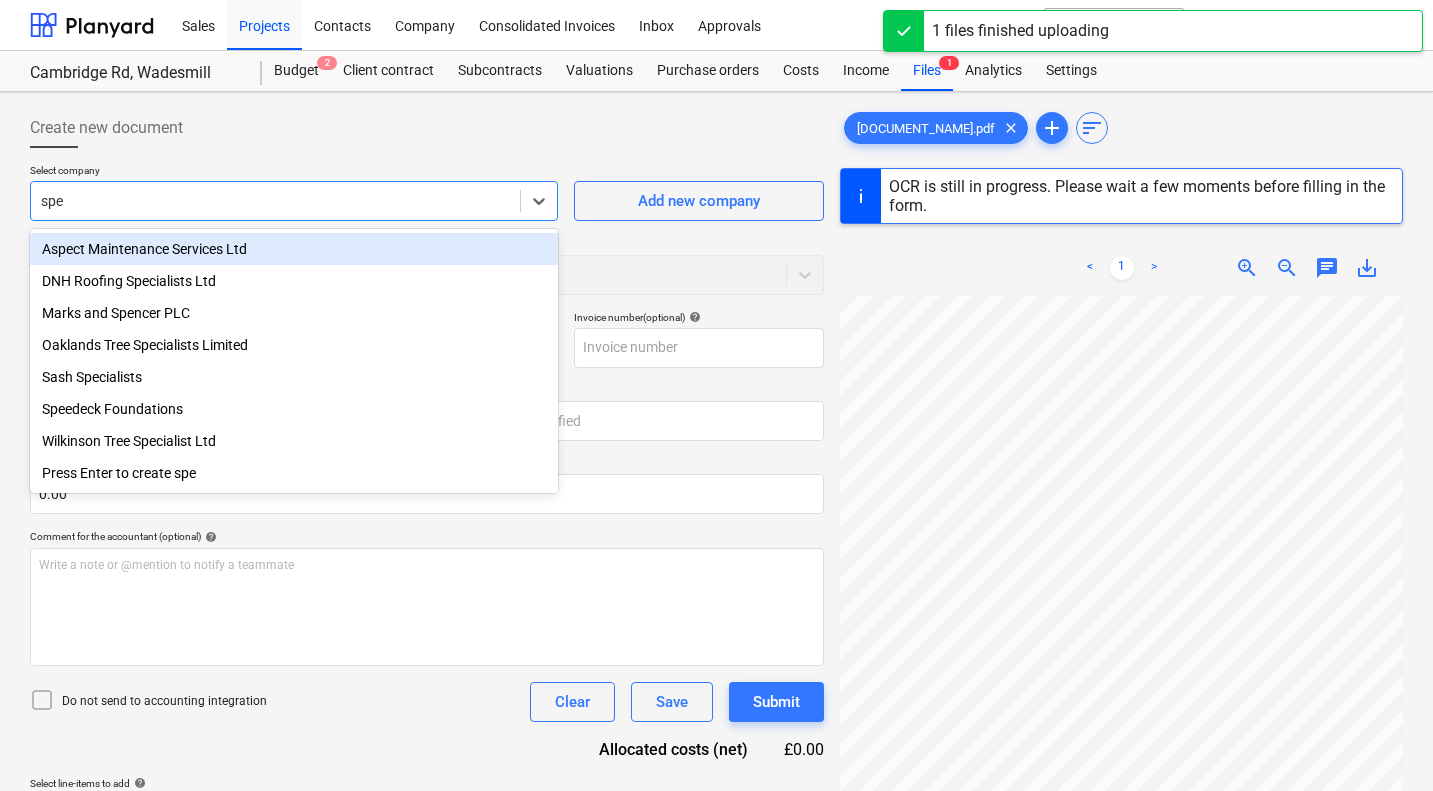 type on "spee" 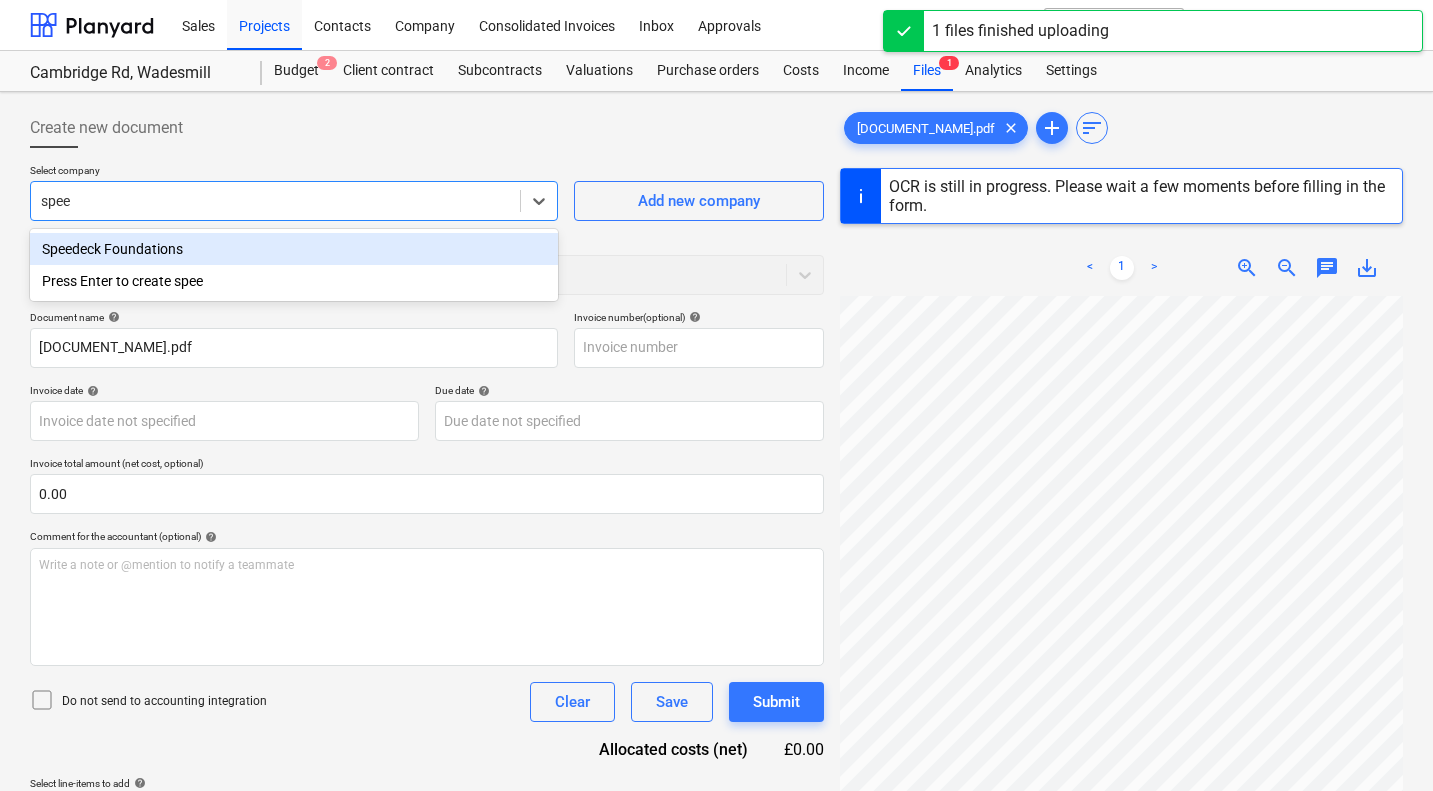 click on "Speedeck Foundations" at bounding box center [294, 249] 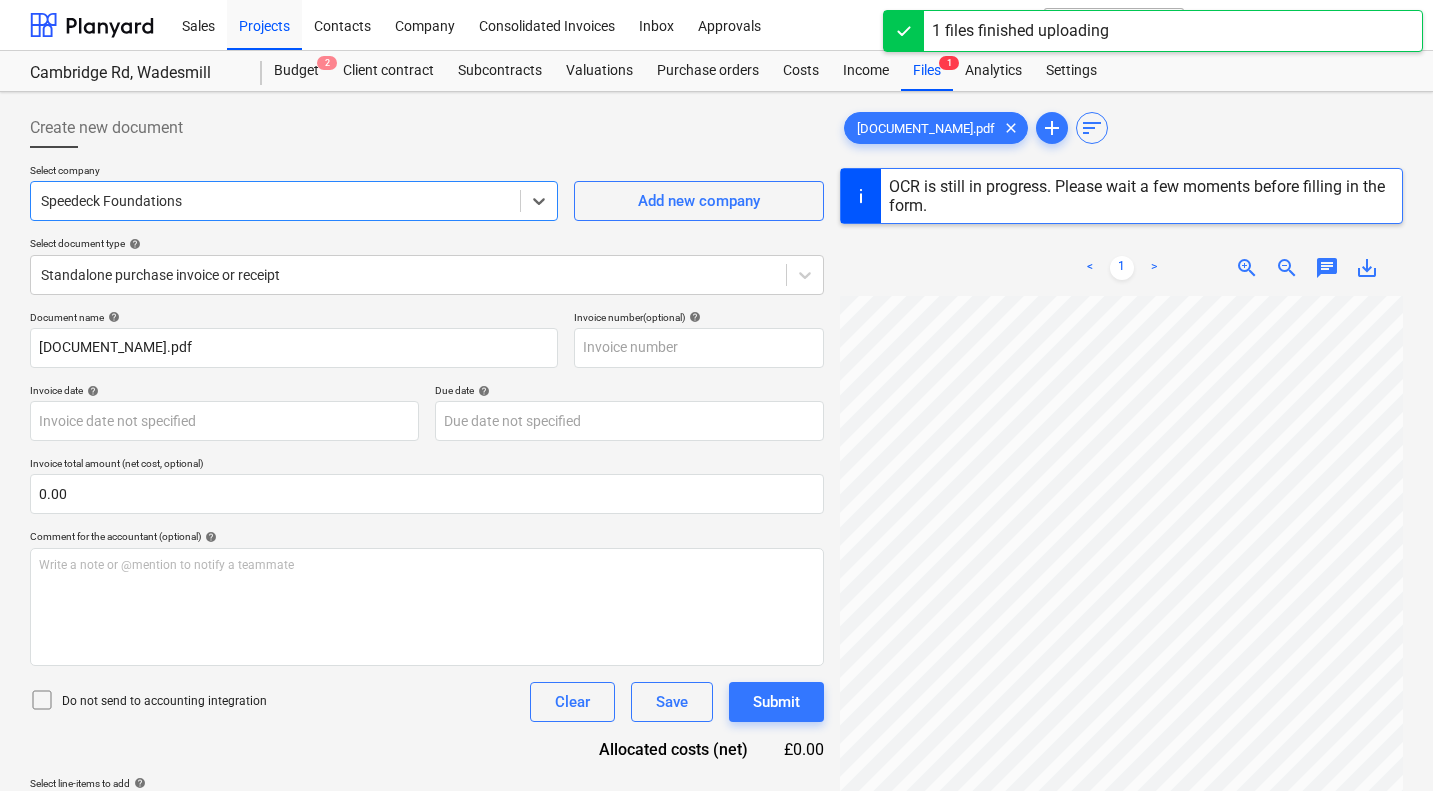 click at bounding box center [427, 156] 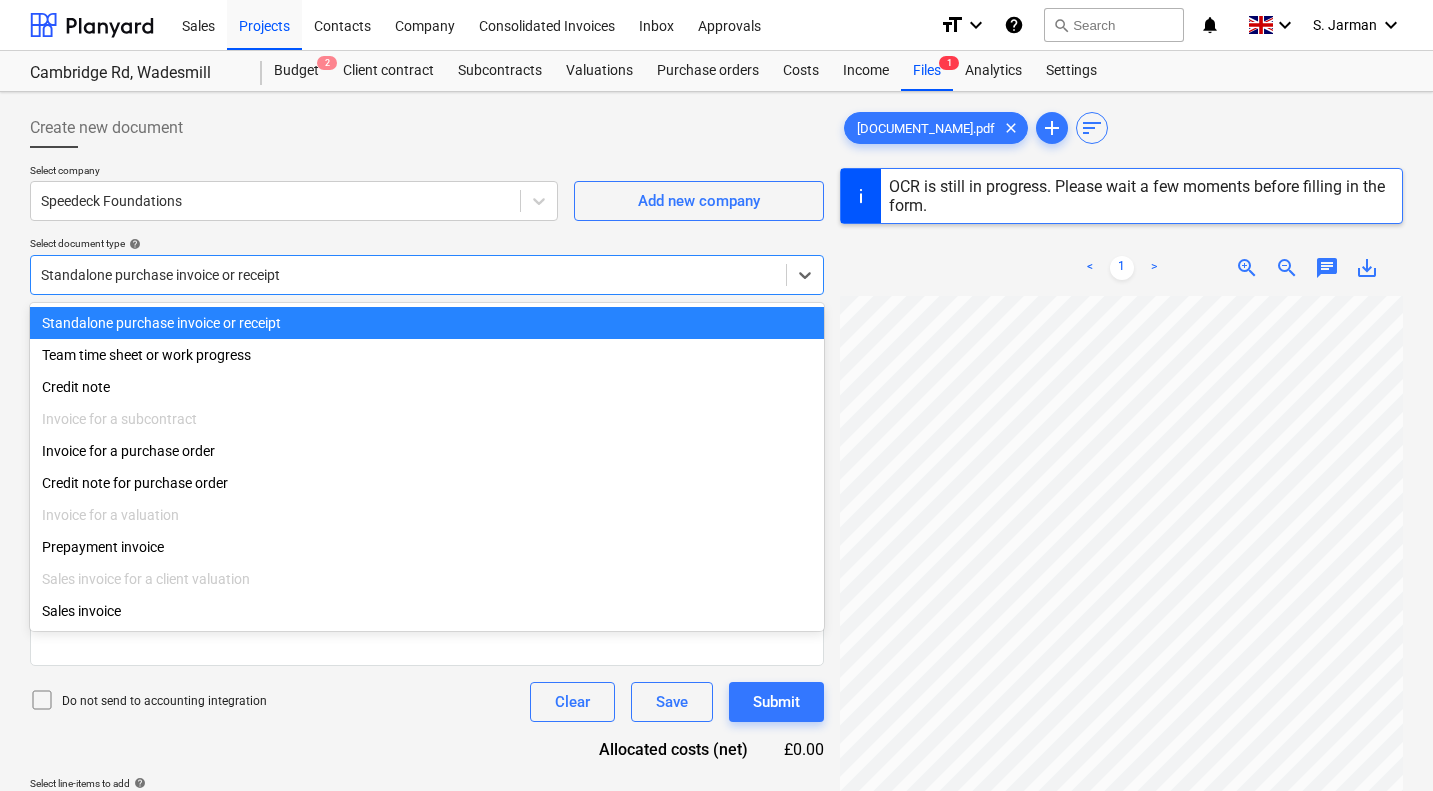 click at bounding box center (408, 275) 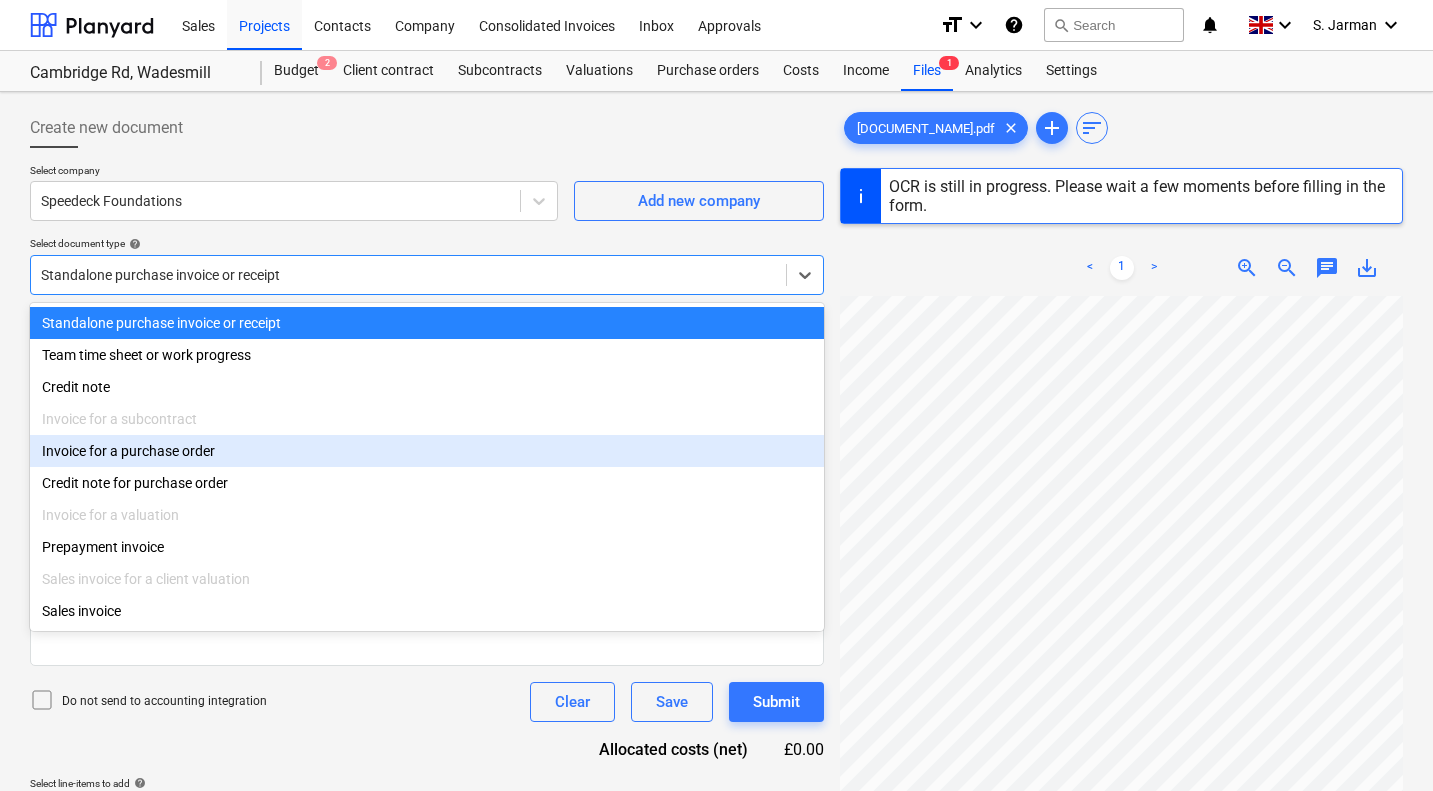 click on "Invoice for a purchase order" at bounding box center (427, 451) 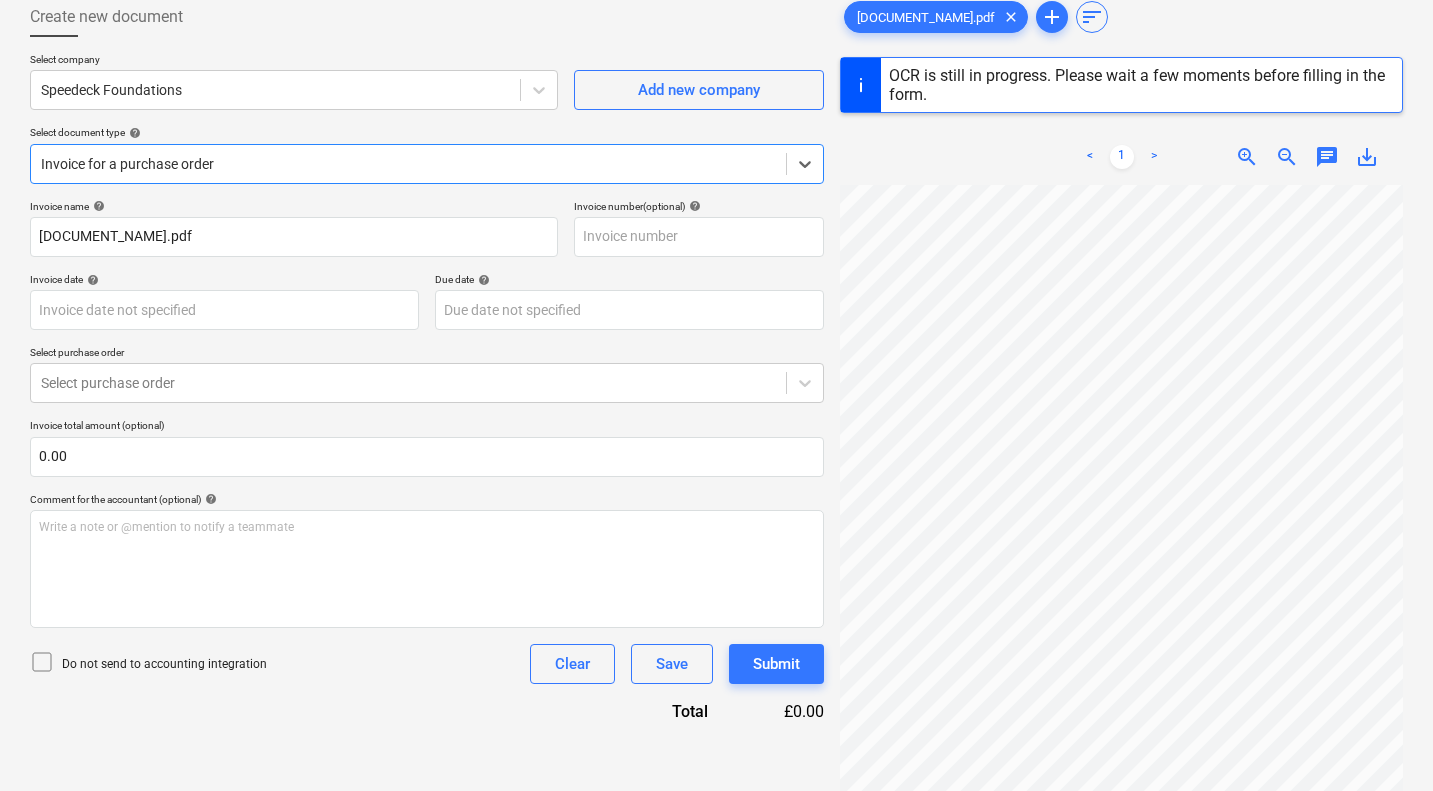 scroll, scrollTop: 108, scrollLeft: 0, axis: vertical 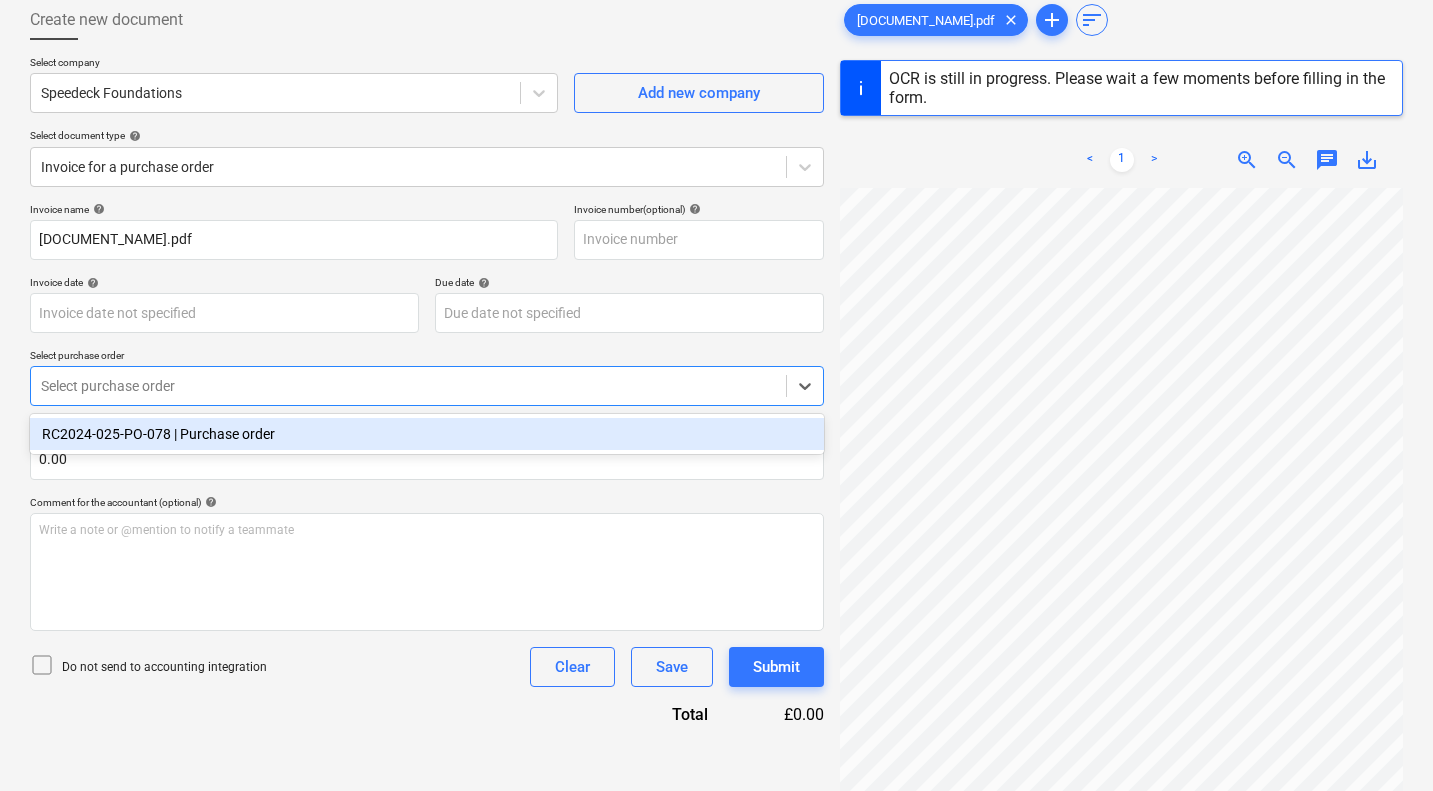 click at bounding box center [408, 386] 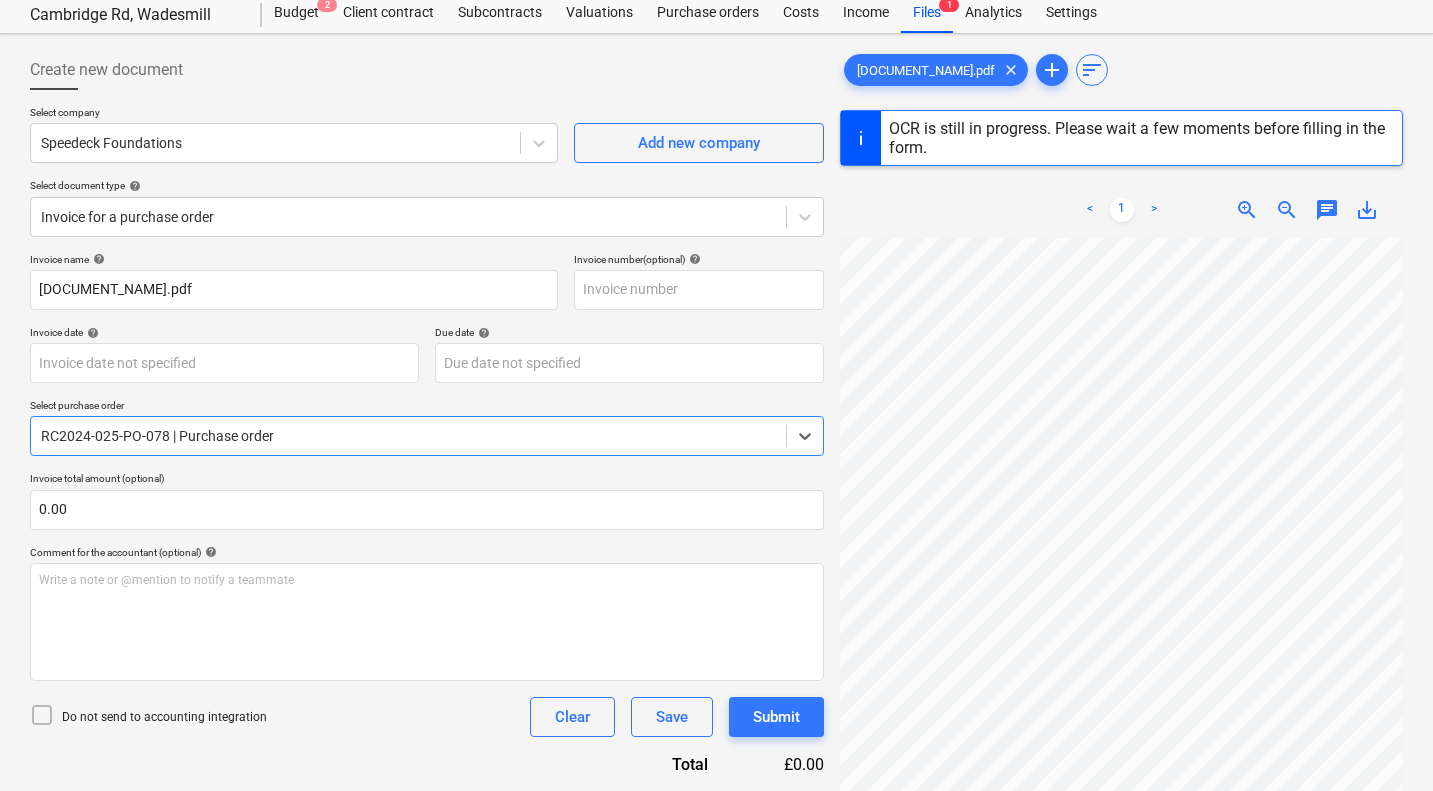 scroll, scrollTop: 57, scrollLeft: 0, axis: vertical 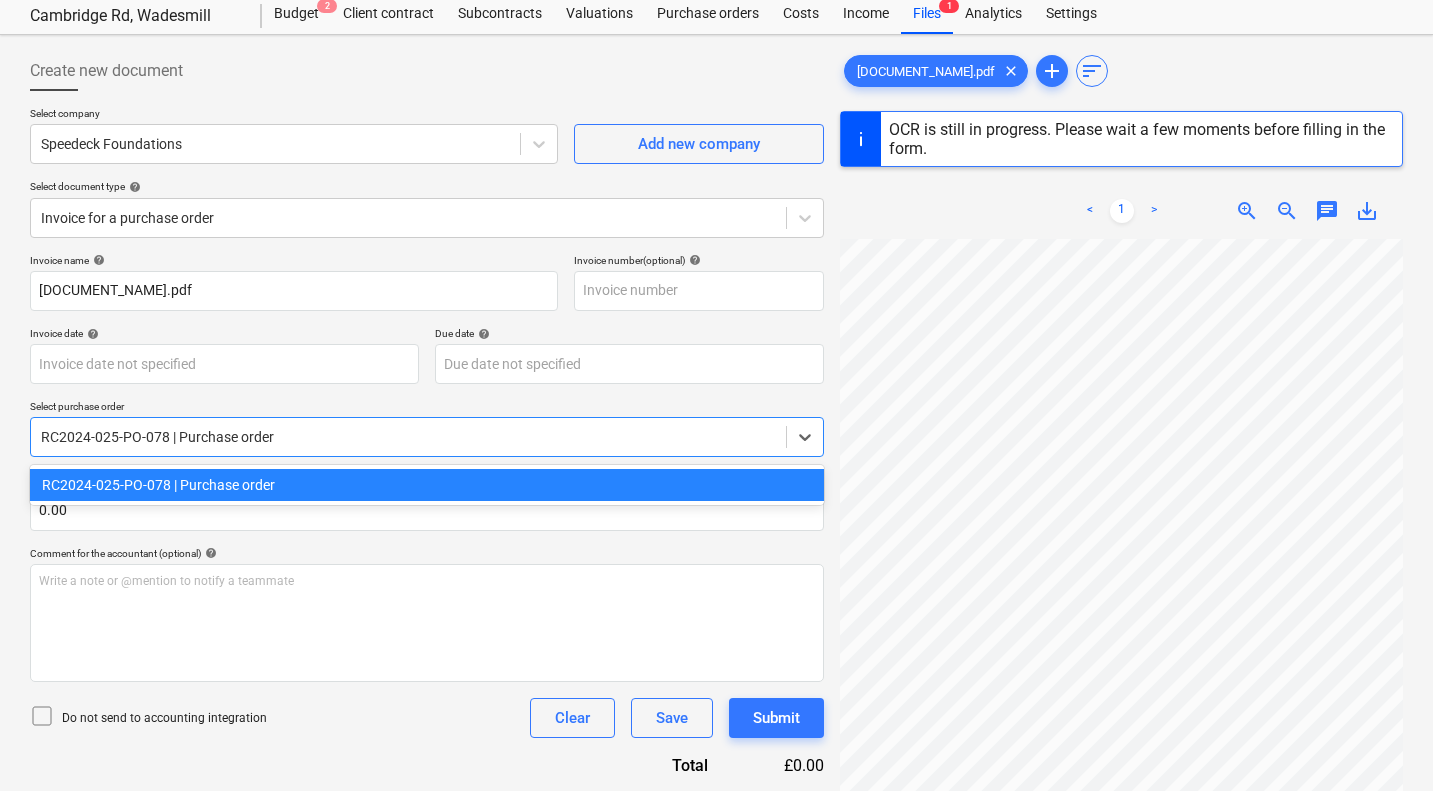 click at bounding box center (408, 437) 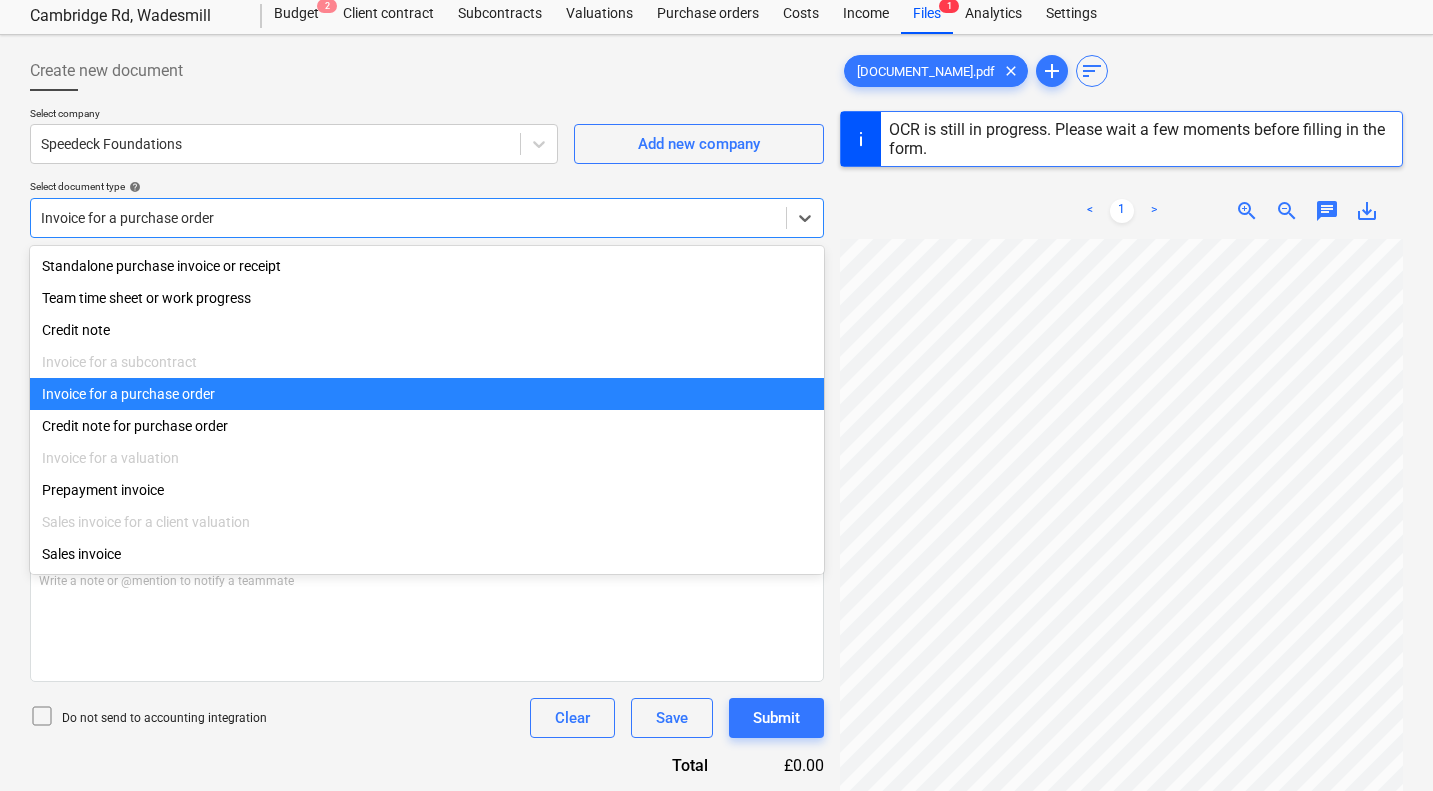 click at bounding box center (408, 218) 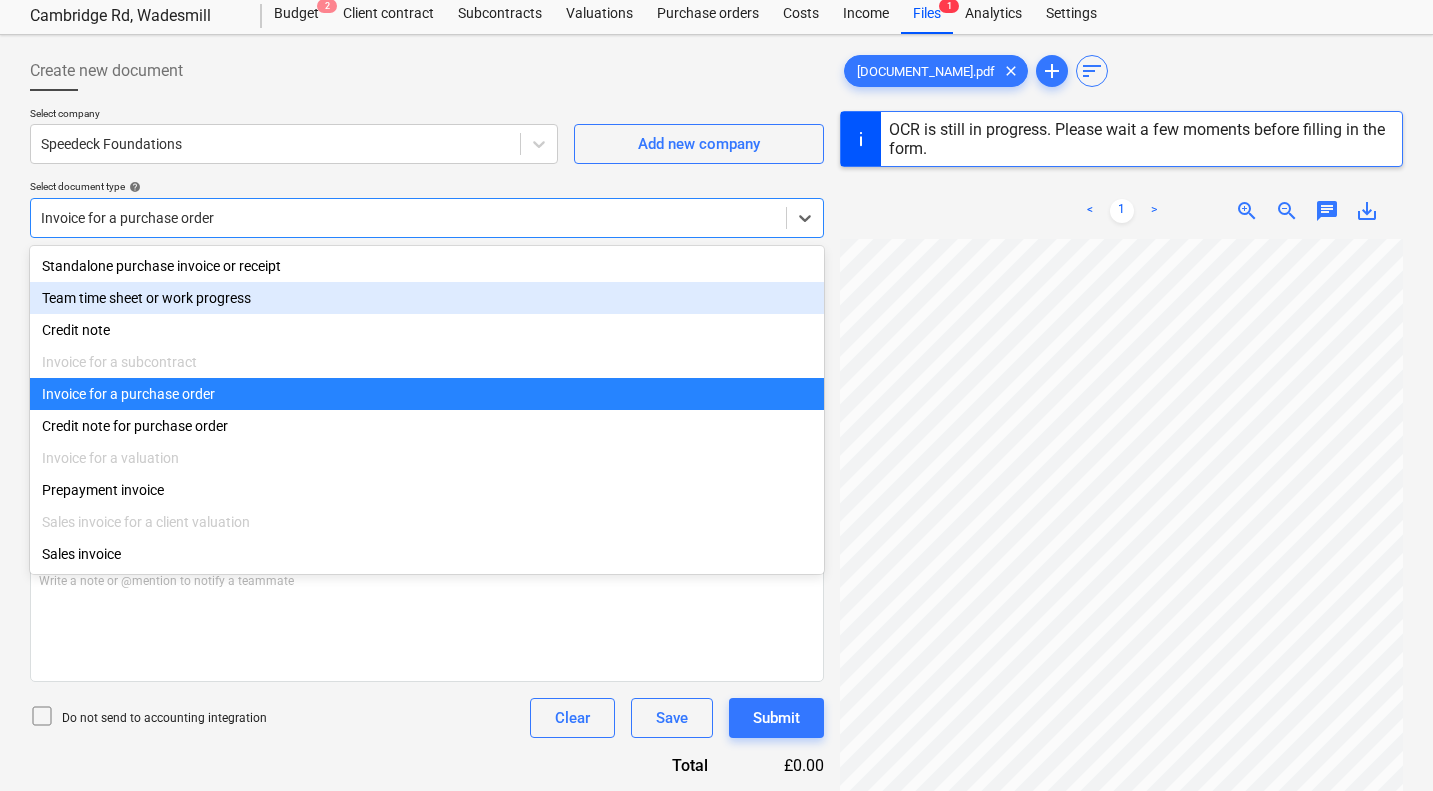 type on "2" 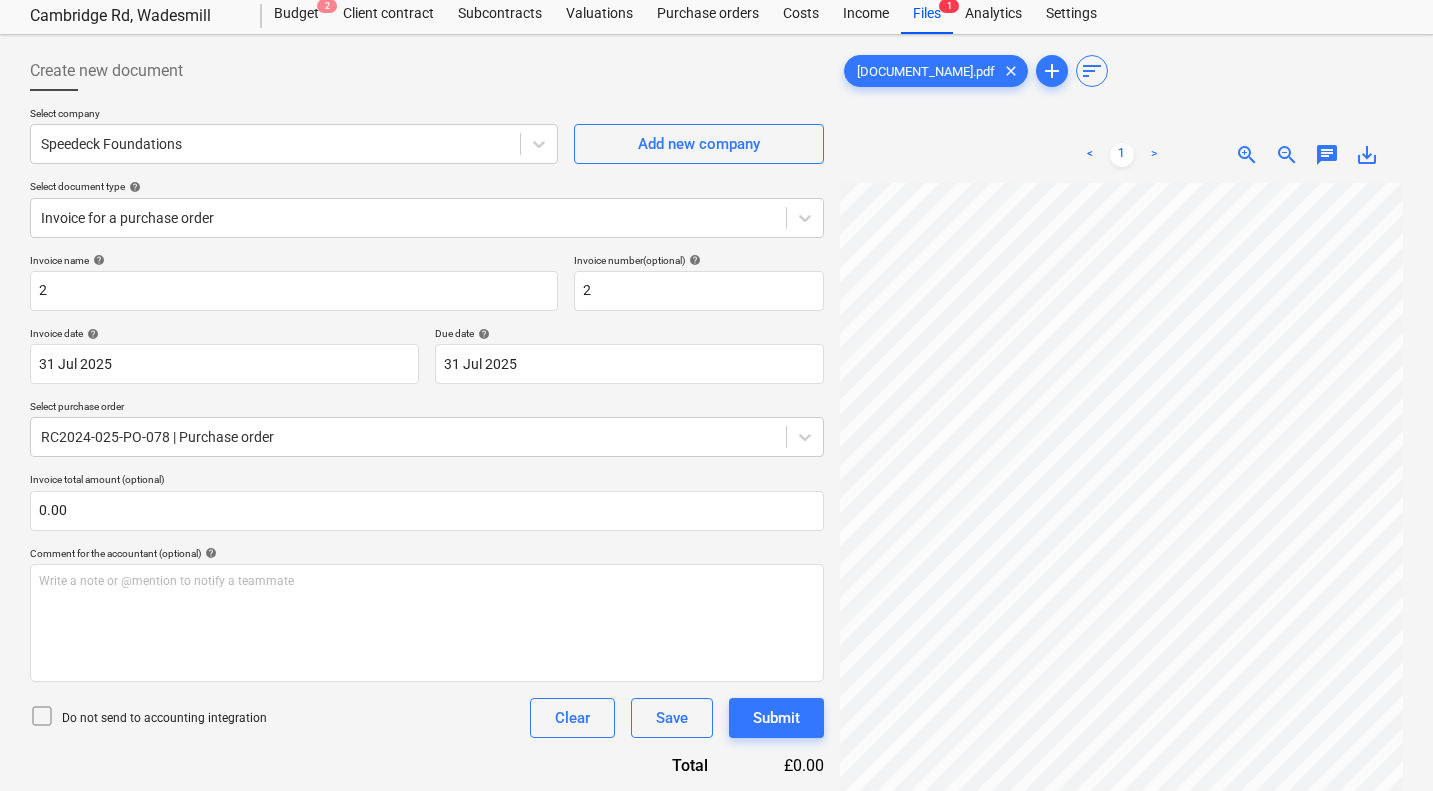 click on "Do not send to accounting integration Clear Save Submit" at bounding box center (427, 718) 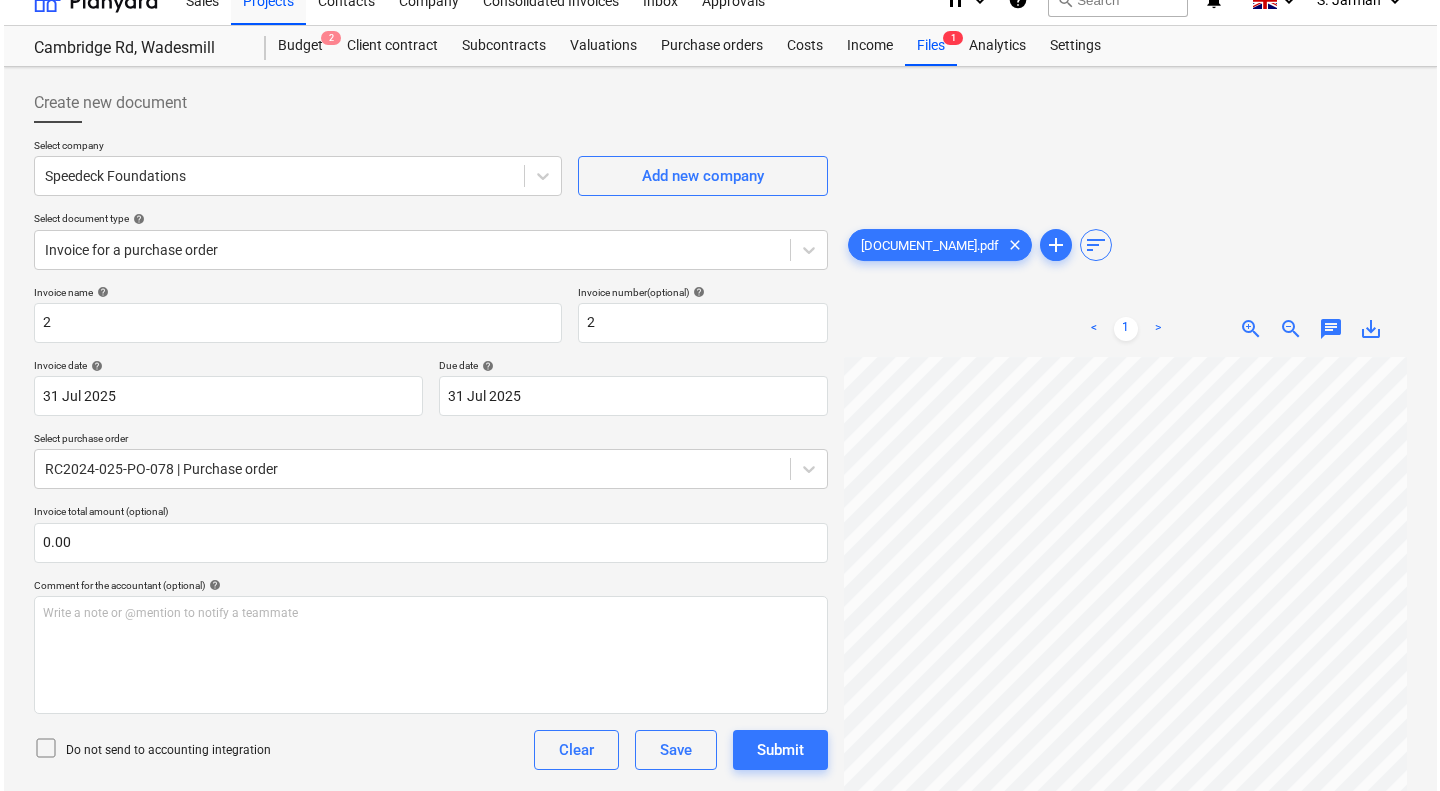 scroll, scrollTop: 0, scrollLeft: 0, axis: both 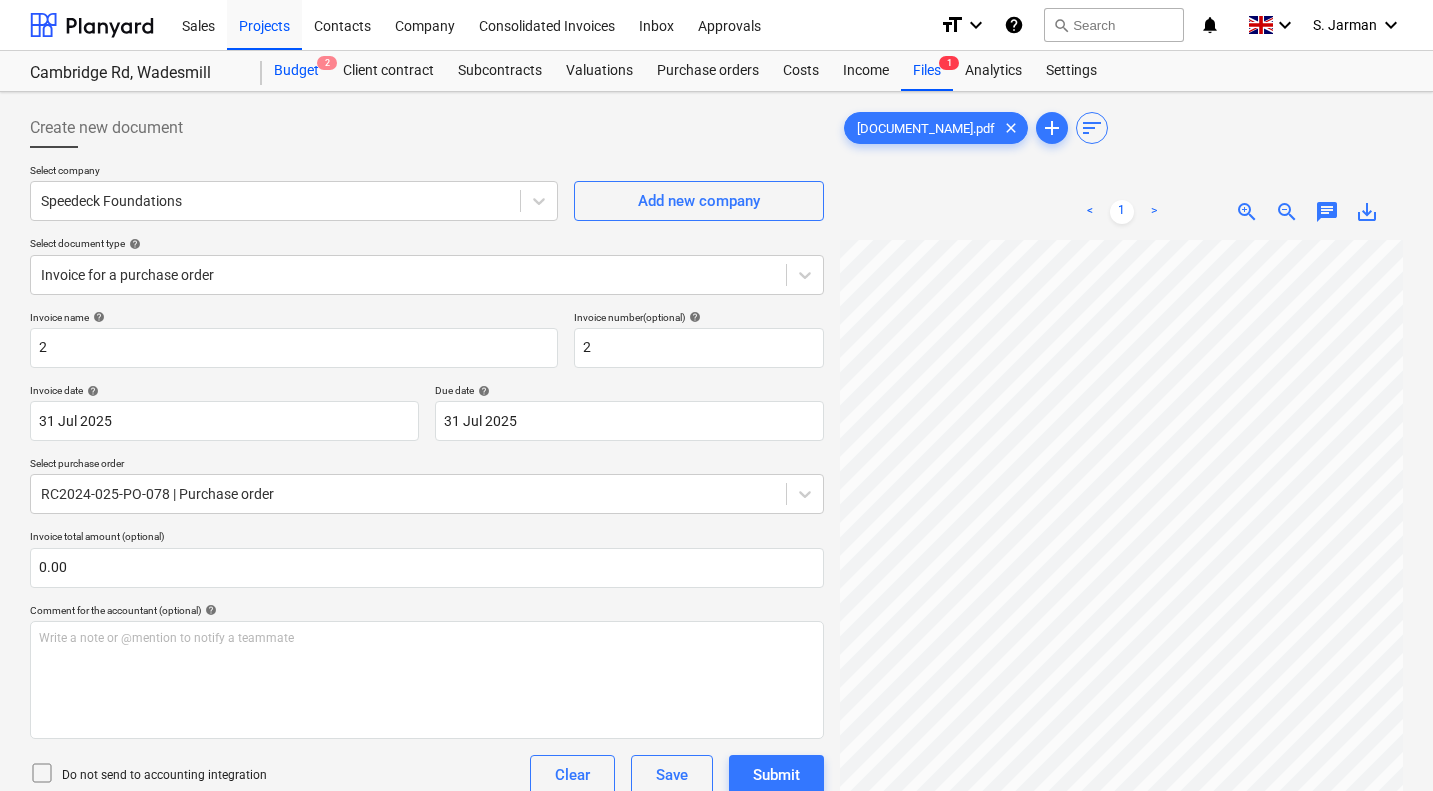 click on "Budget 2" at bounding box center (296, 71) 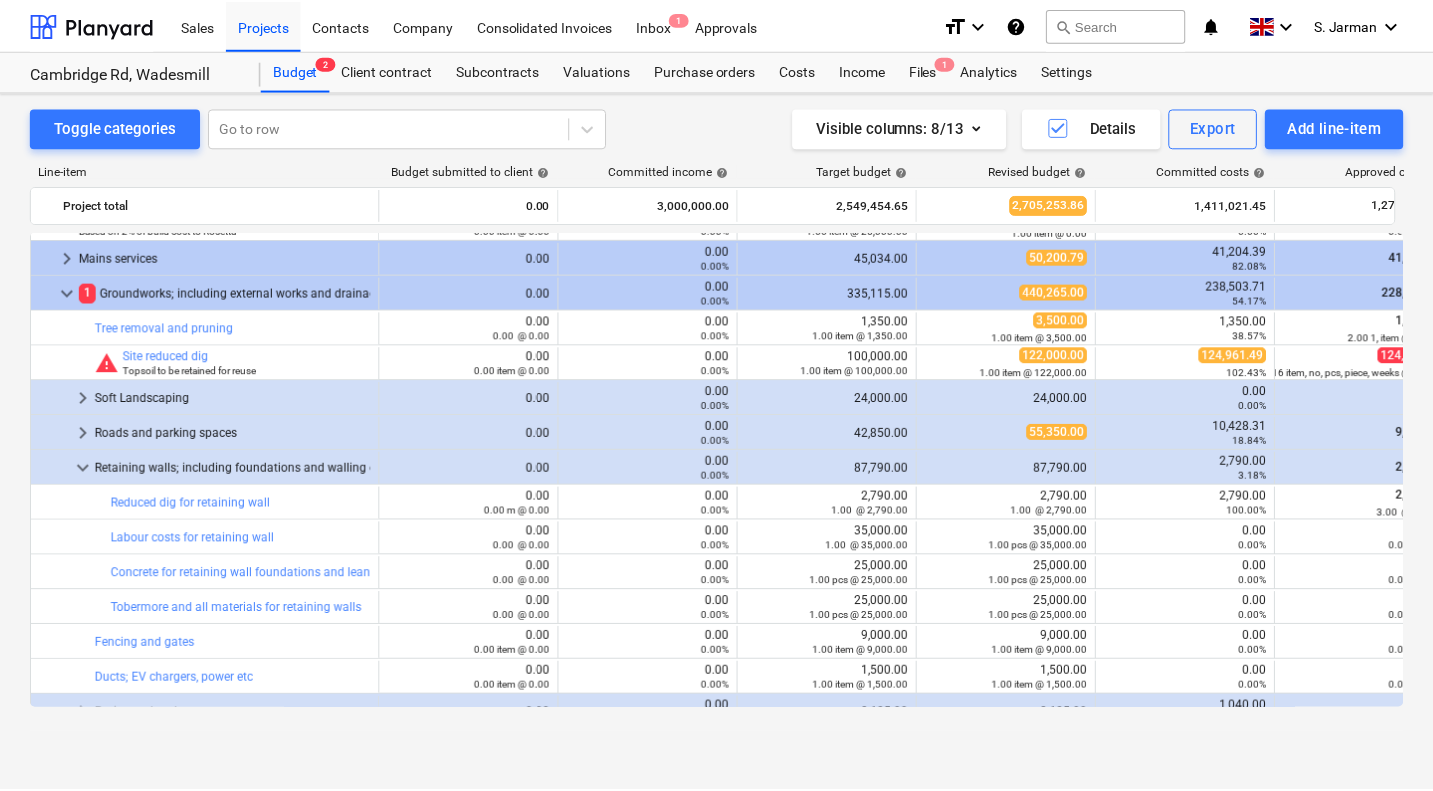 scroll, scrollTop: 666, scrollLeft: 0, axis: vertical 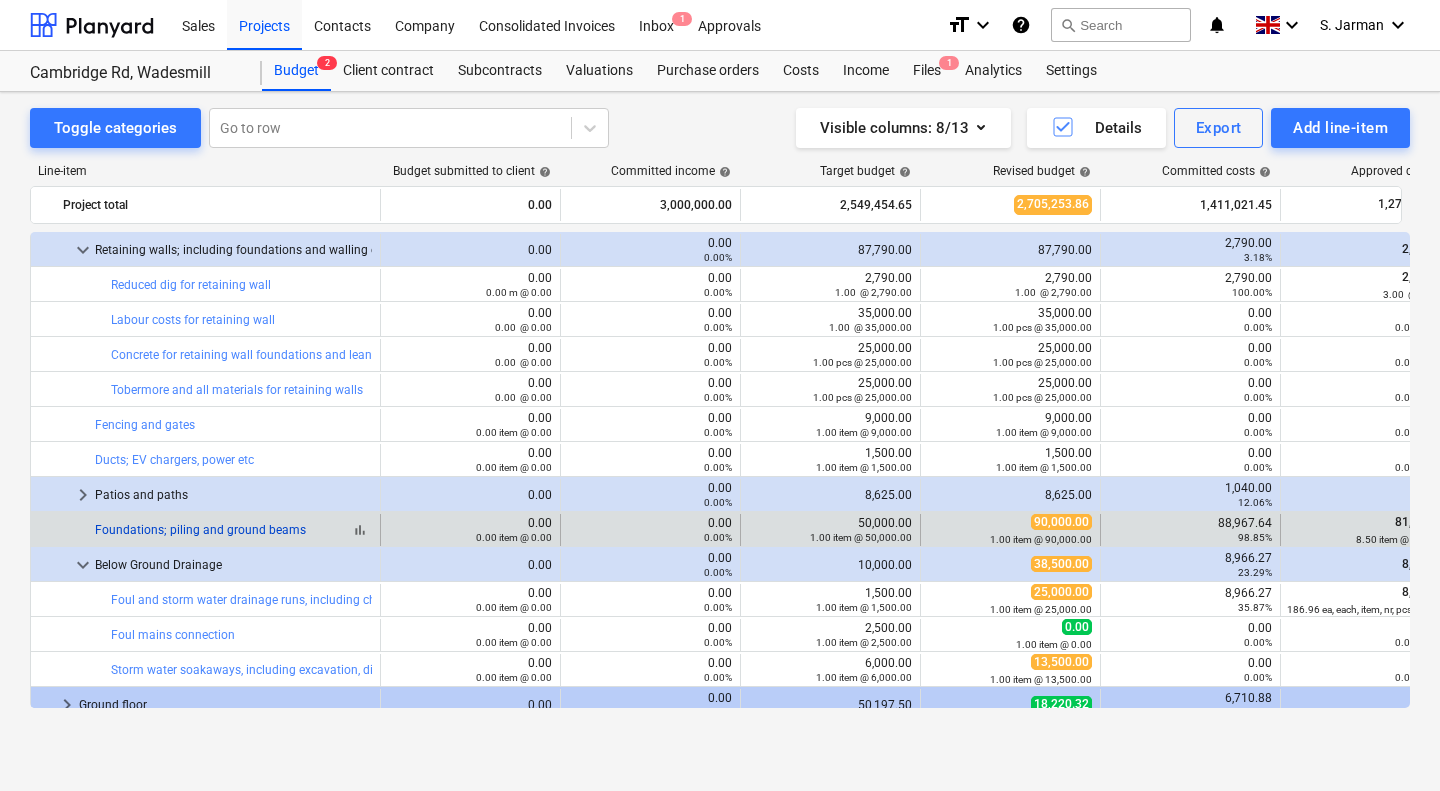 click on "Foundations; piling and ground beams" at bounding box center [200, 530] 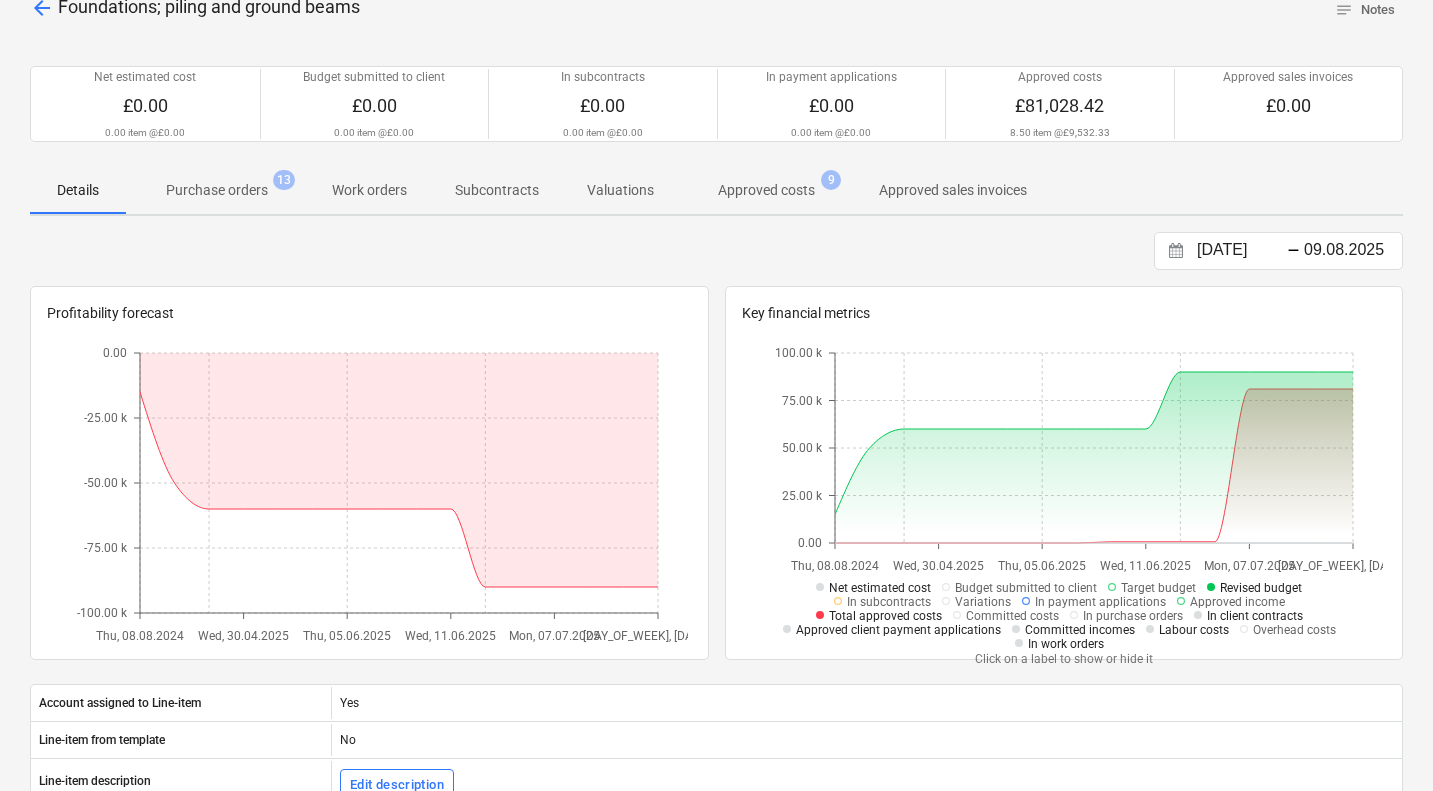 scroll, scrollTop: 0, scrollLeft: 0, axis: both 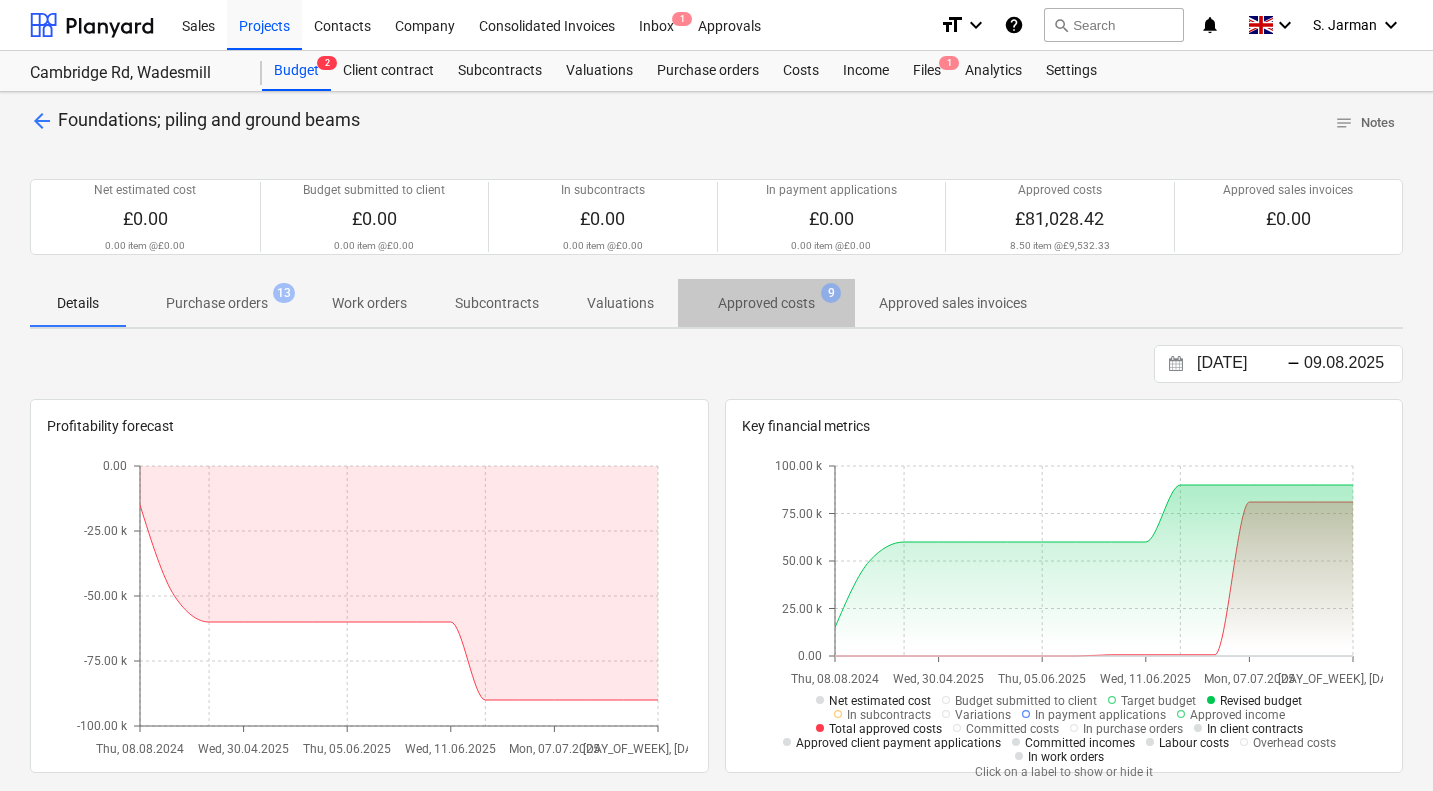 click on "Approved costs" at bounding box center (766, 303) 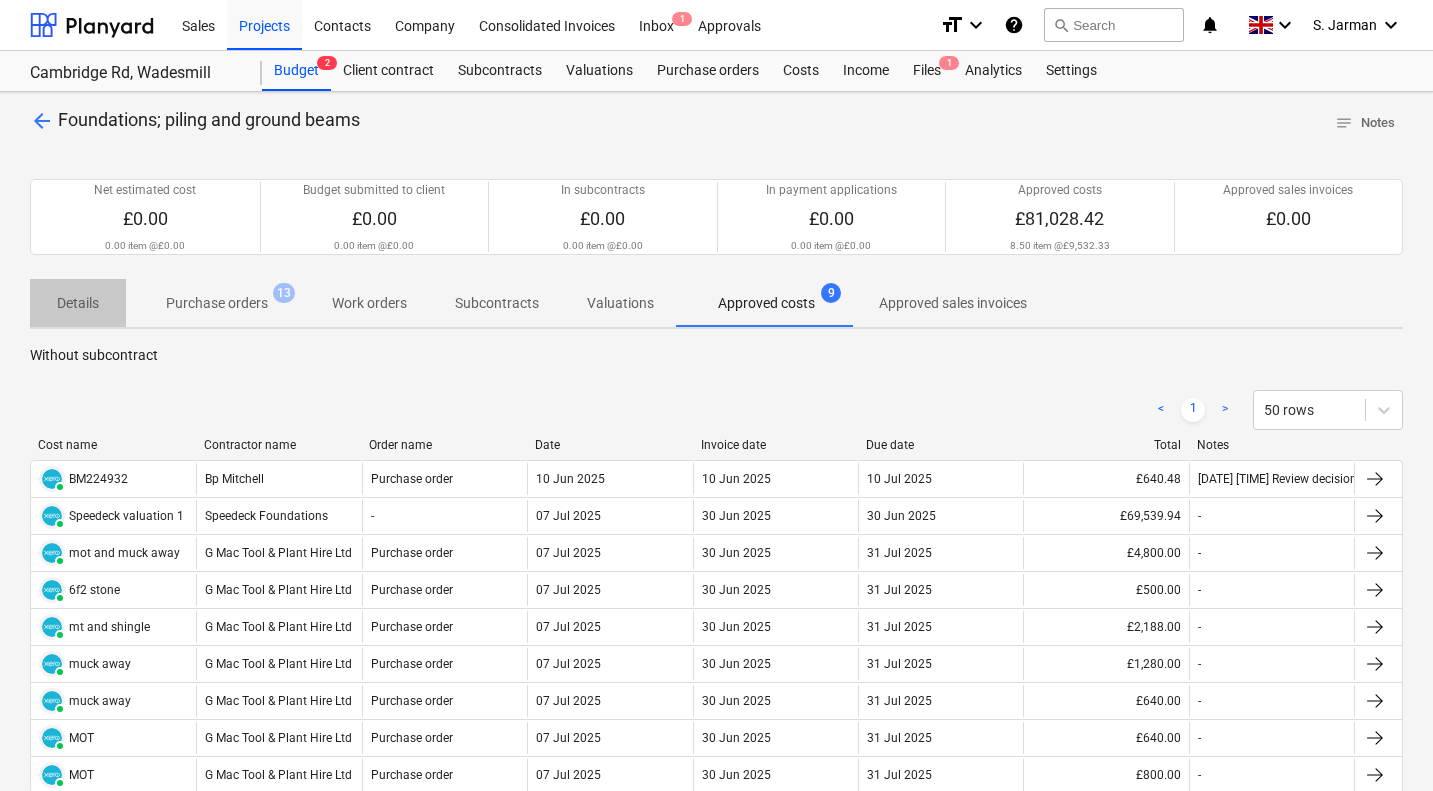 click on "Details" at bounding box center [78, 303] 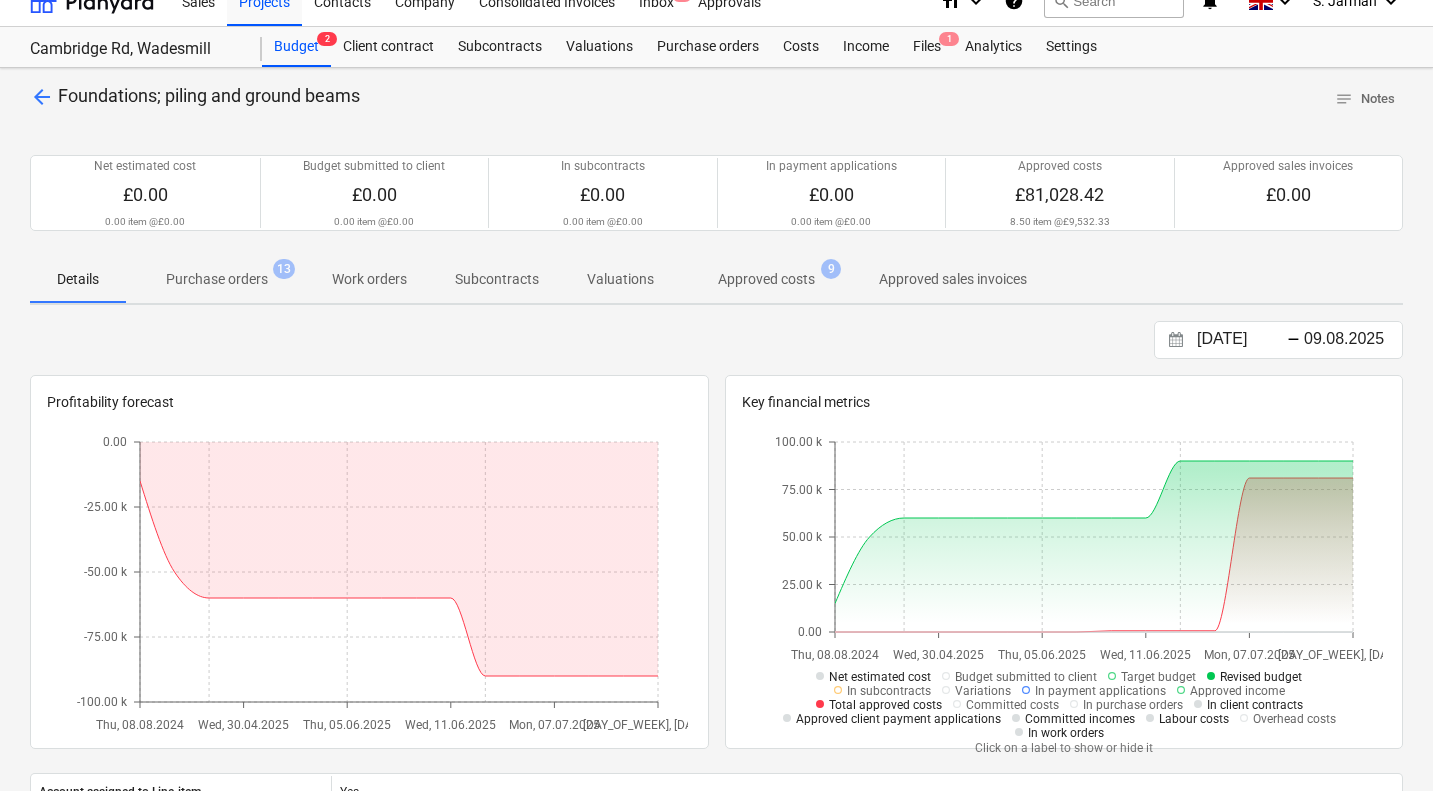 scroll, scrollTop: 0, scrollLeft: 0, axis: both 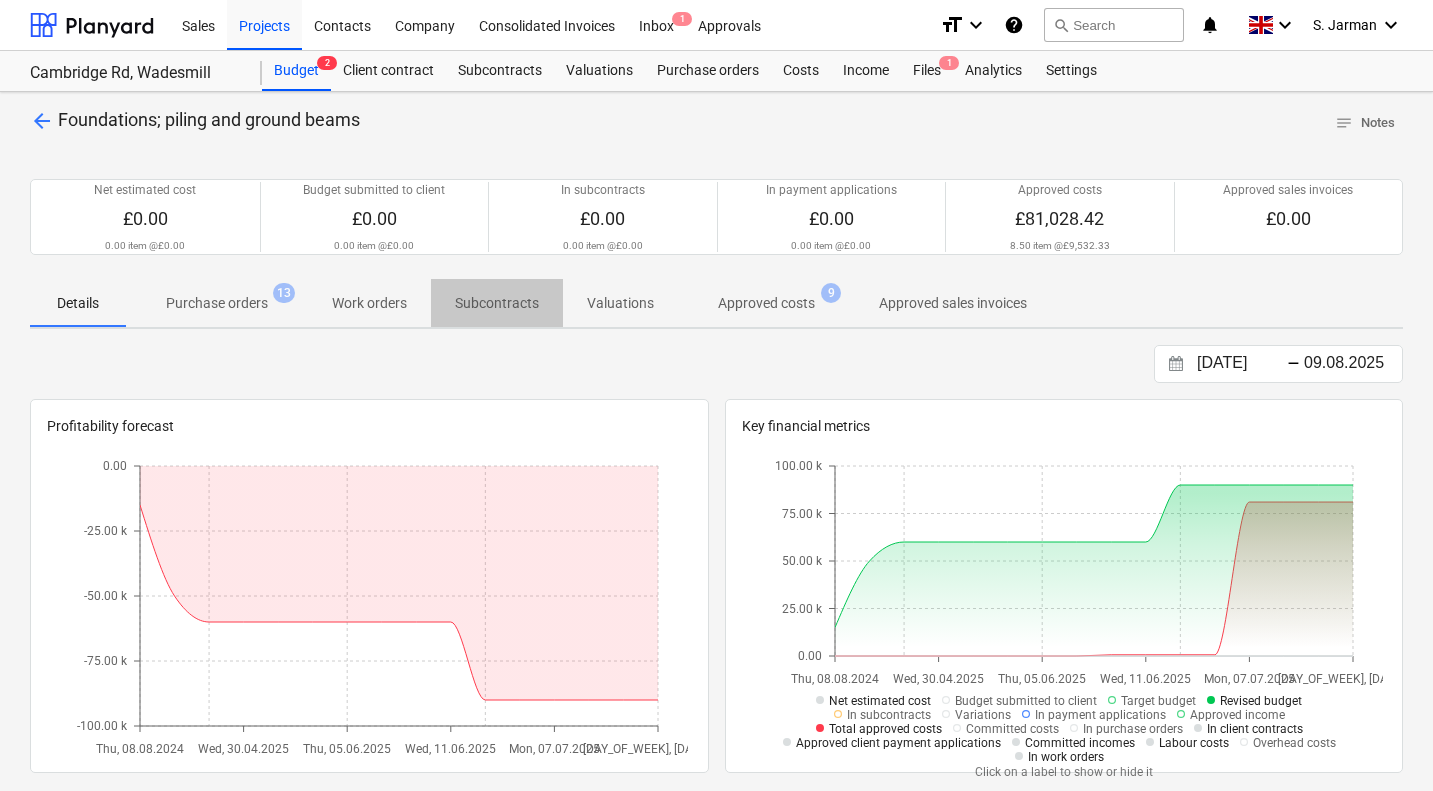 click on "Subcontracts" at bounding box center [497, 303] 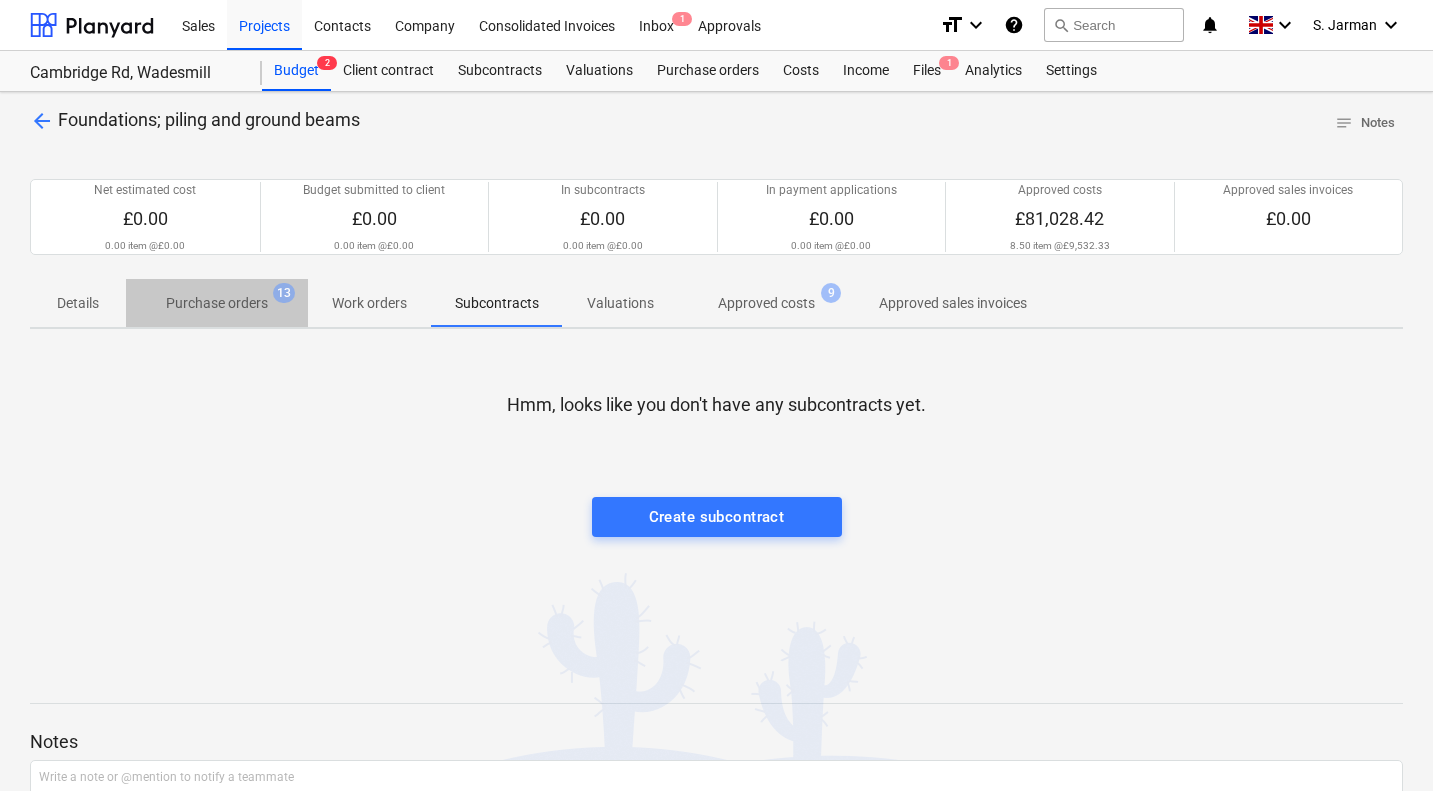 click on "Purchase orders 13" at bounding box center (217, 303) 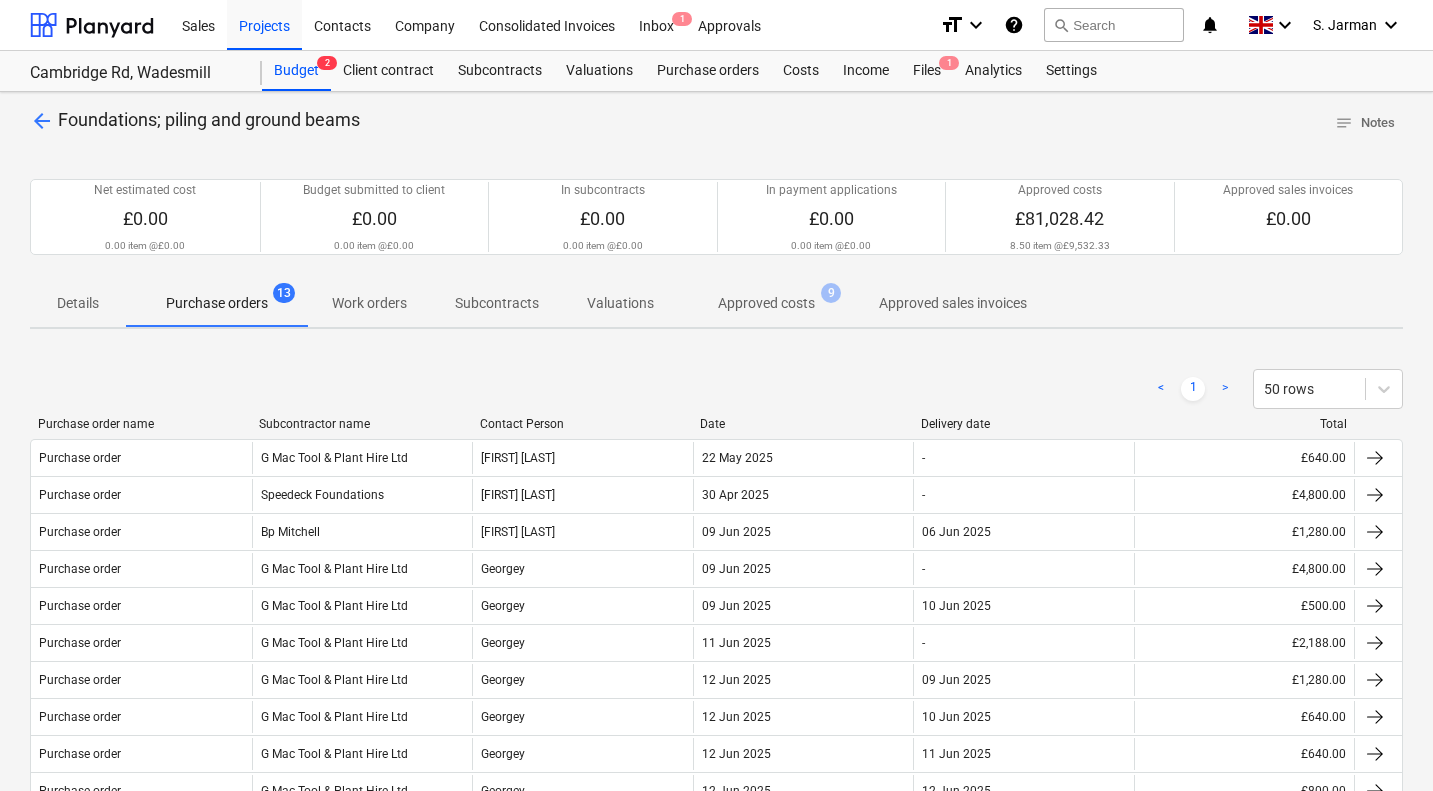 click on "Subcontractor name" at bounding box center [361, 424] 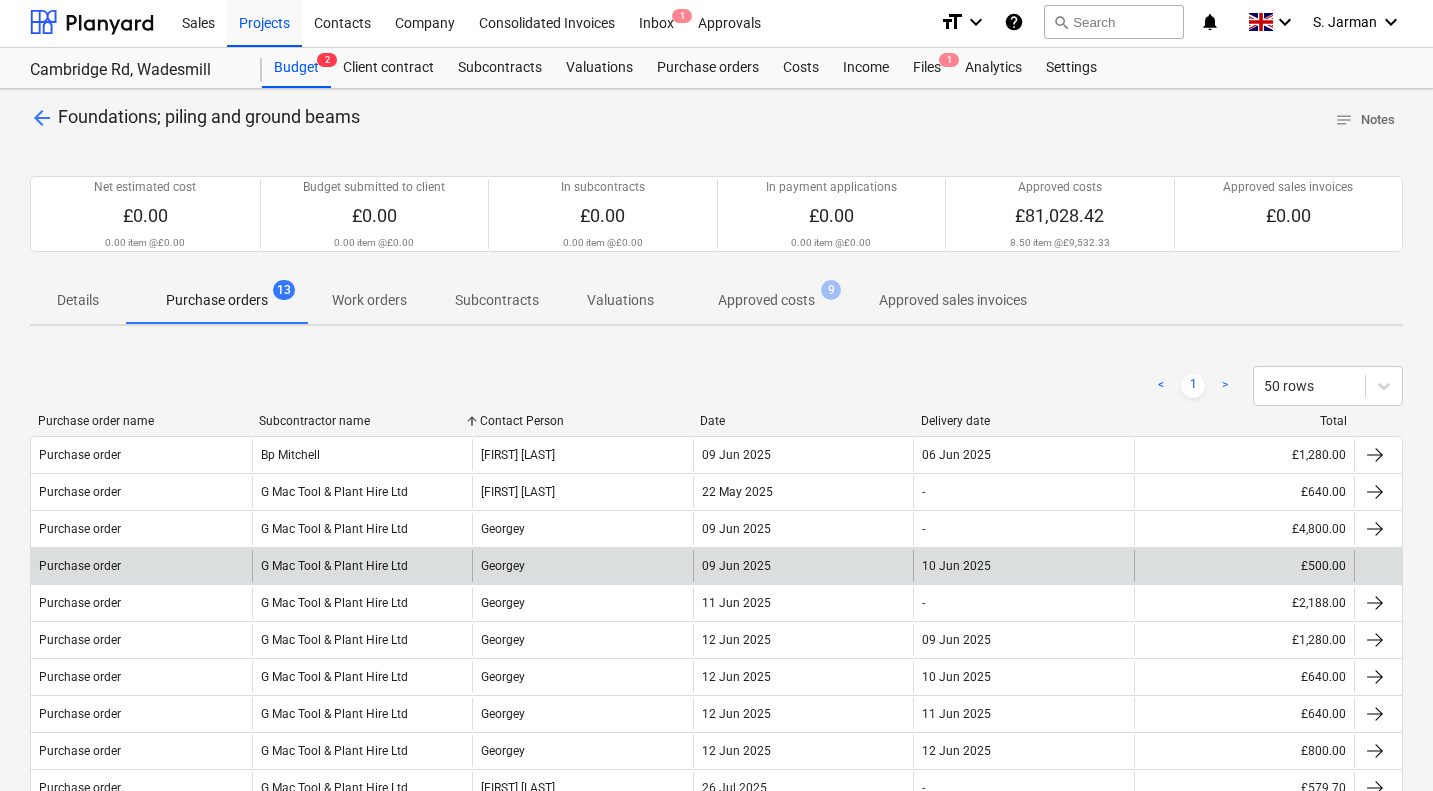 scroll, scrollTop: 1, scrollLeft: 0, axis: vertical 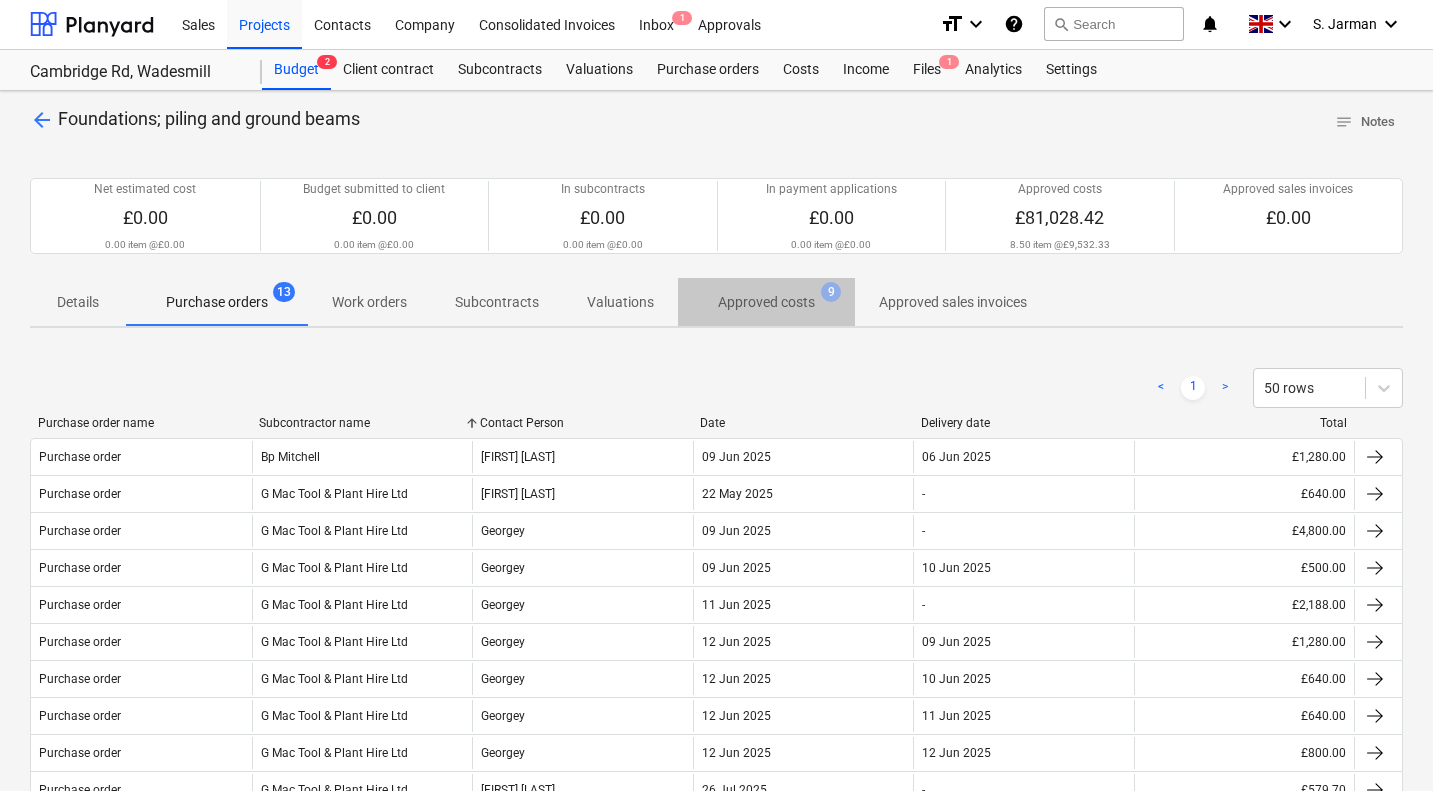 click on "Approved costs" at bounding box center [766, 302] 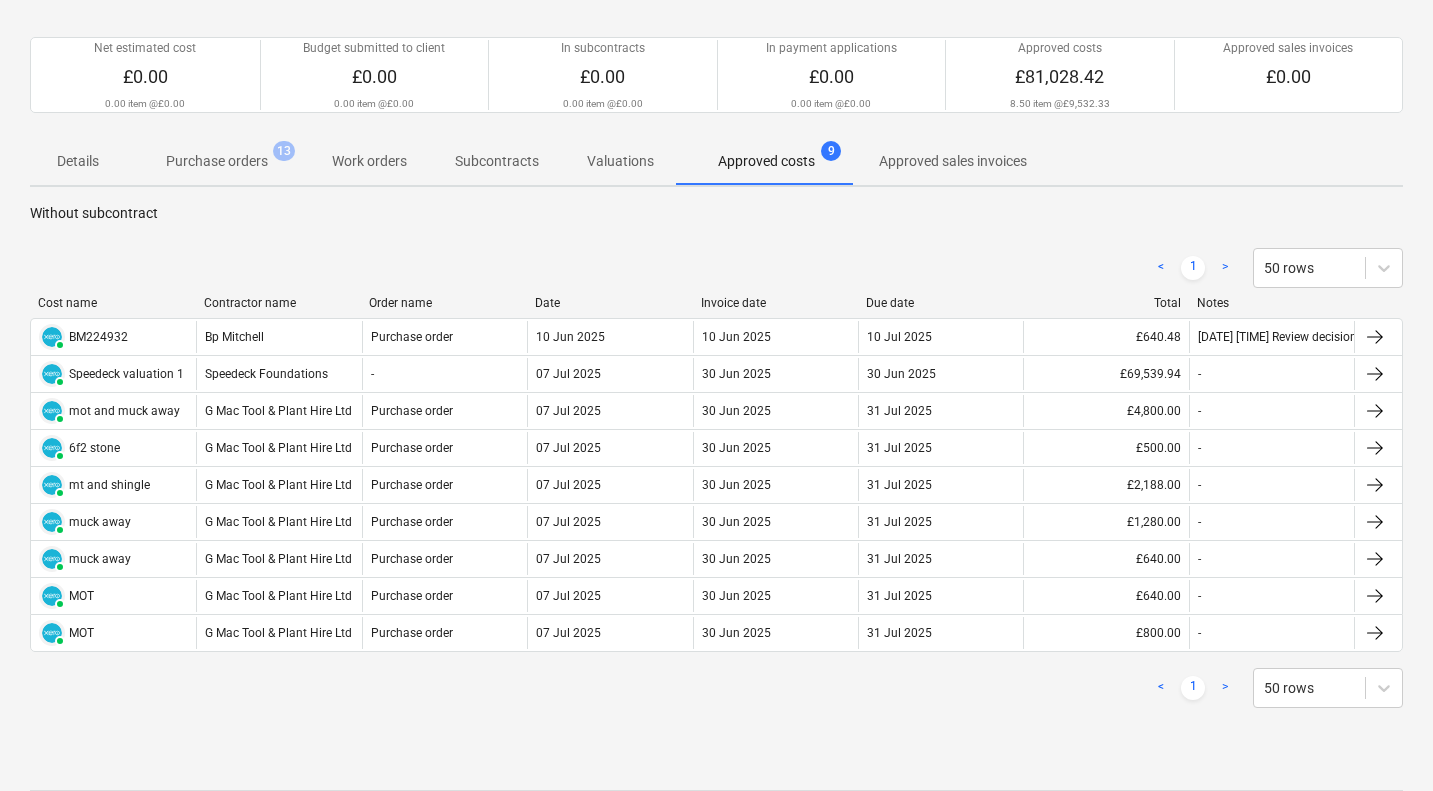 scroll, scrollTop: 0, scrollLeft: 0, axis: both 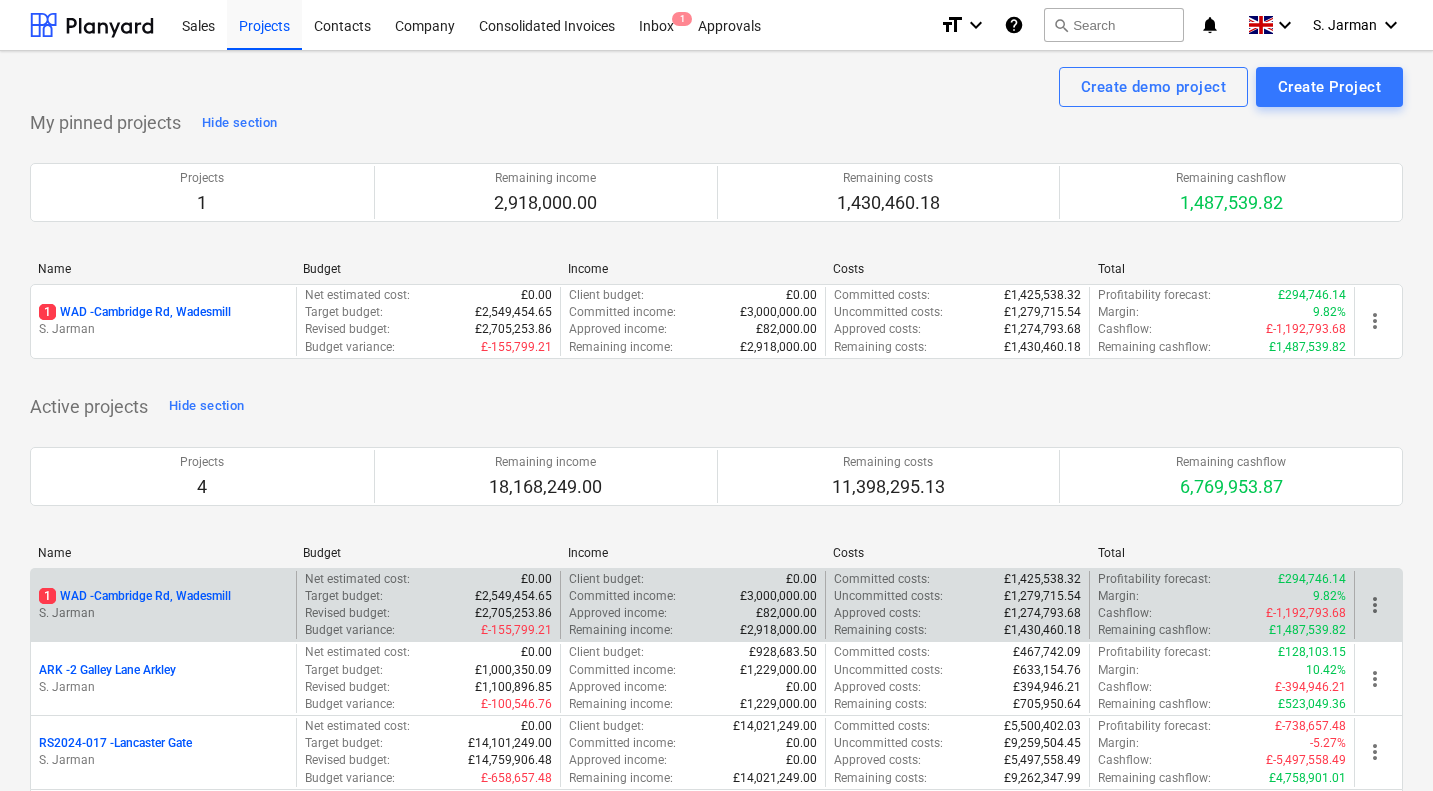 click on "1  WAD -  [CITY] Rd, [TOWN]" at bounding box center (135, 596) 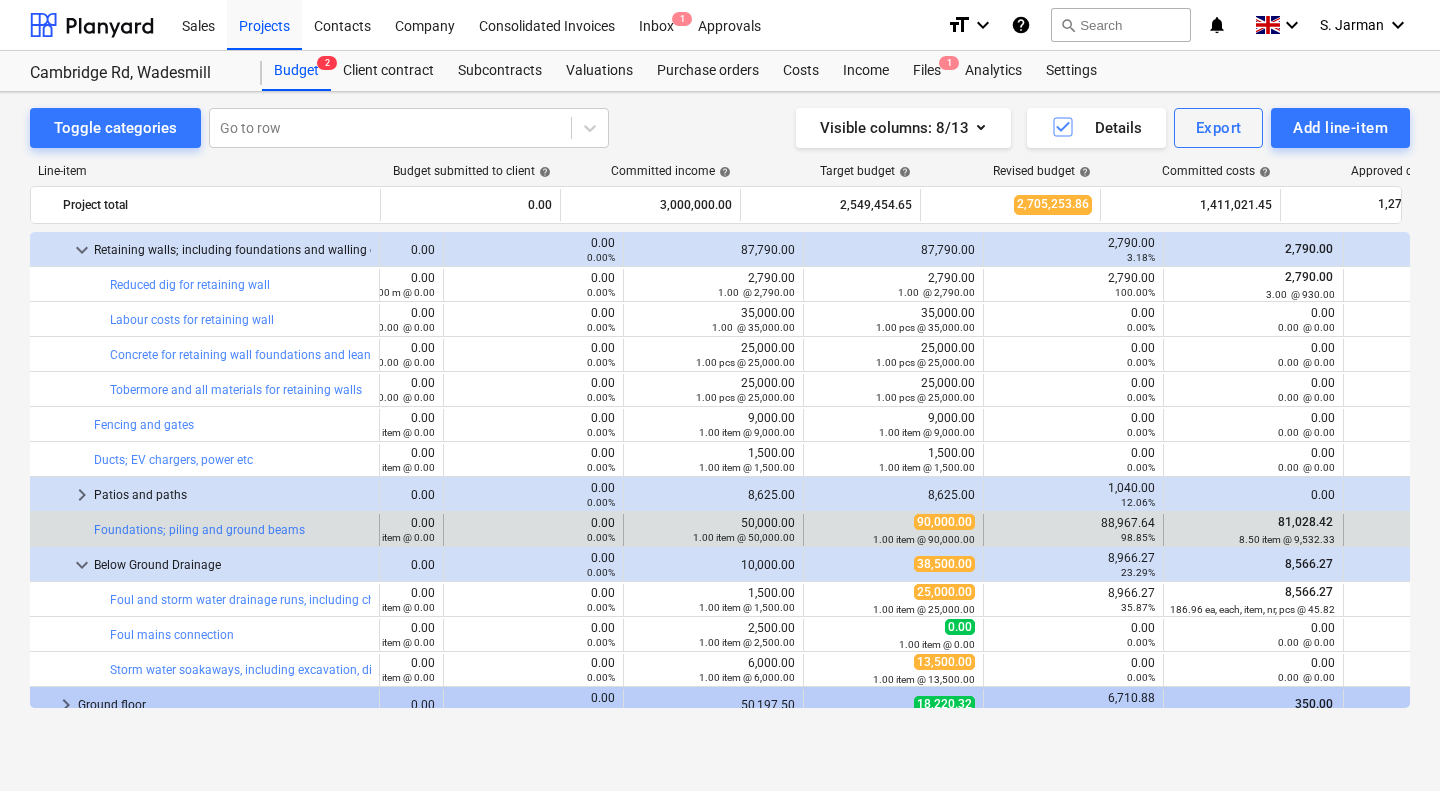 scroll, scrollTop: 666, scrollLeft: 124, axis: both 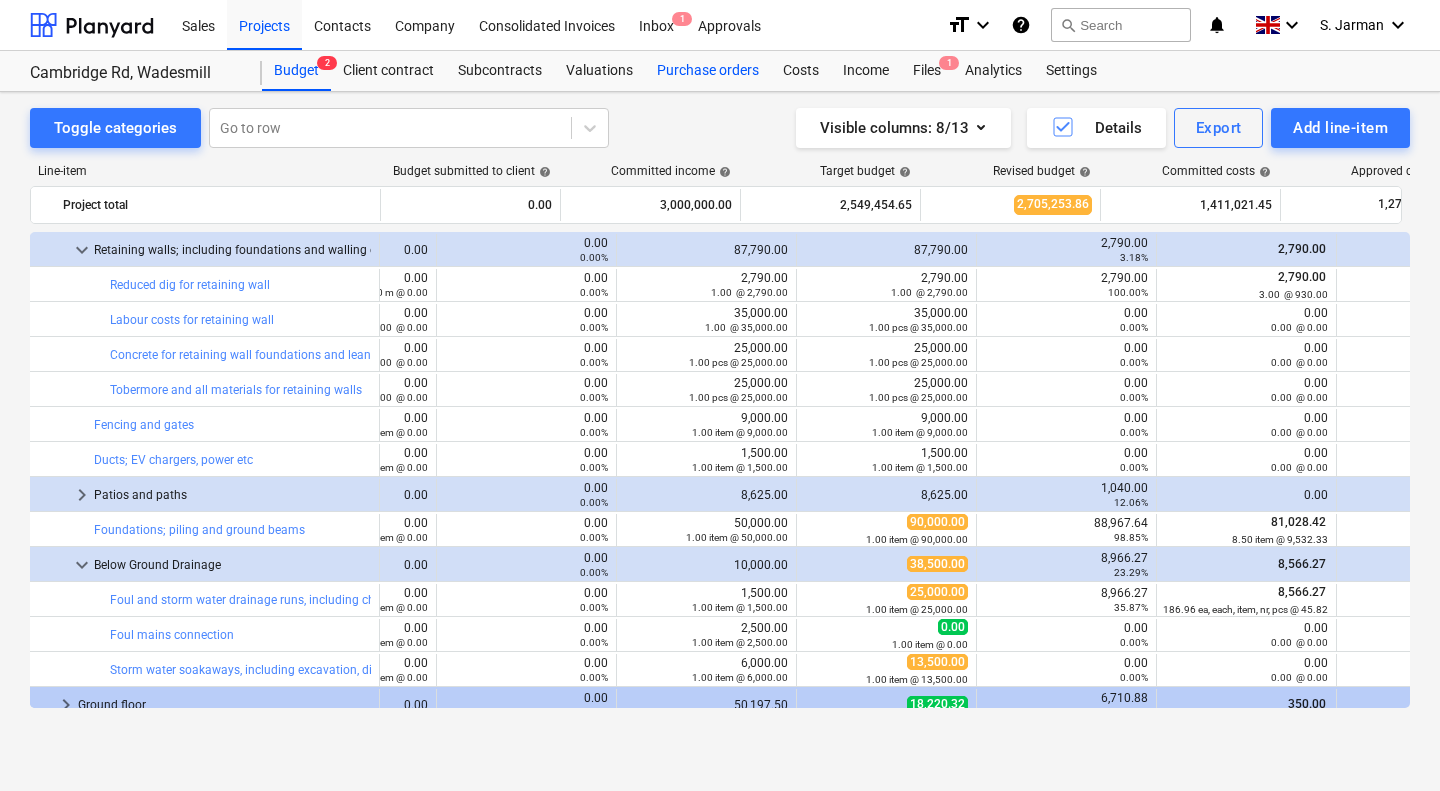 click on "Purchase orders" at bounding box center [708, 71] 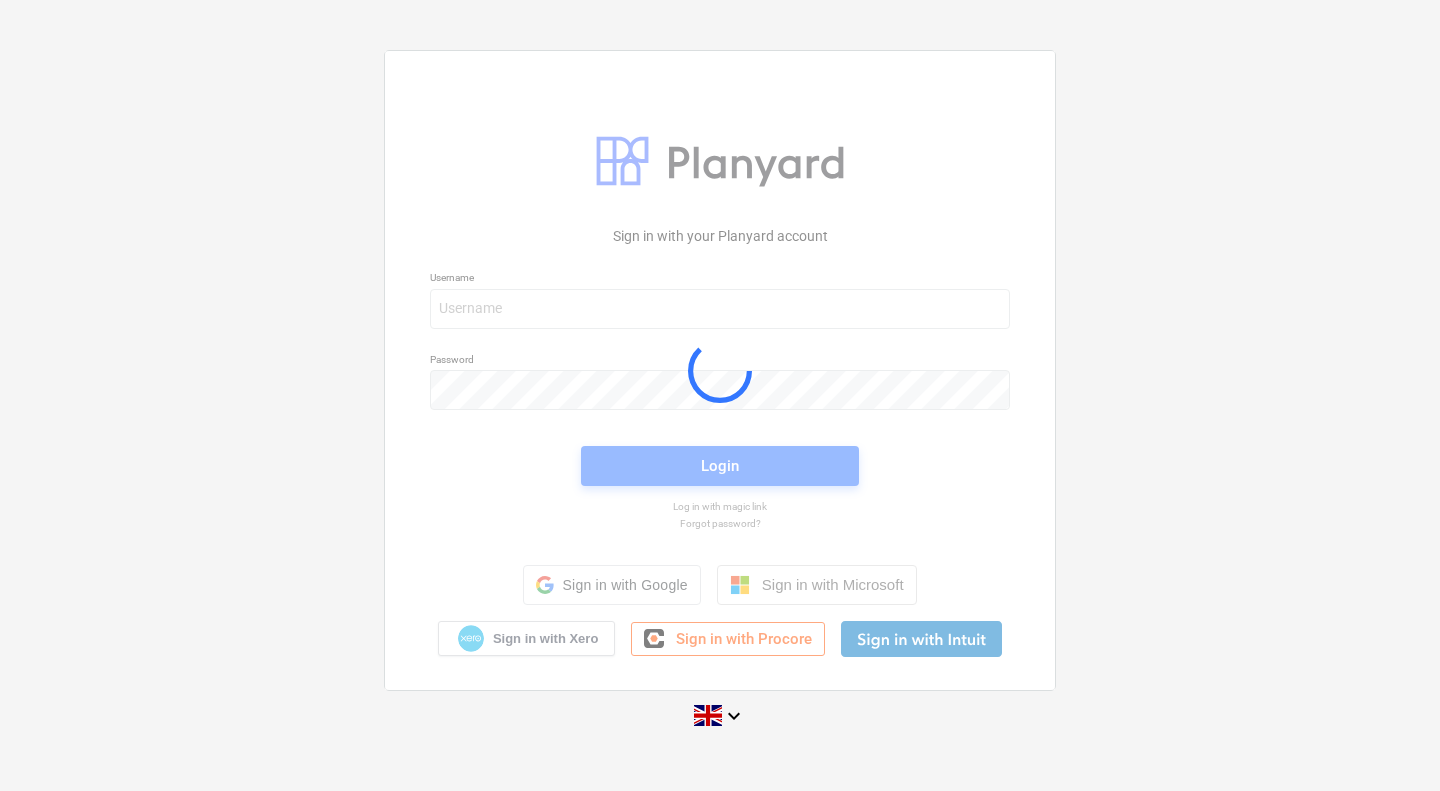 scroll, scrollTop: 0, scrollLeft: 0, axis: both 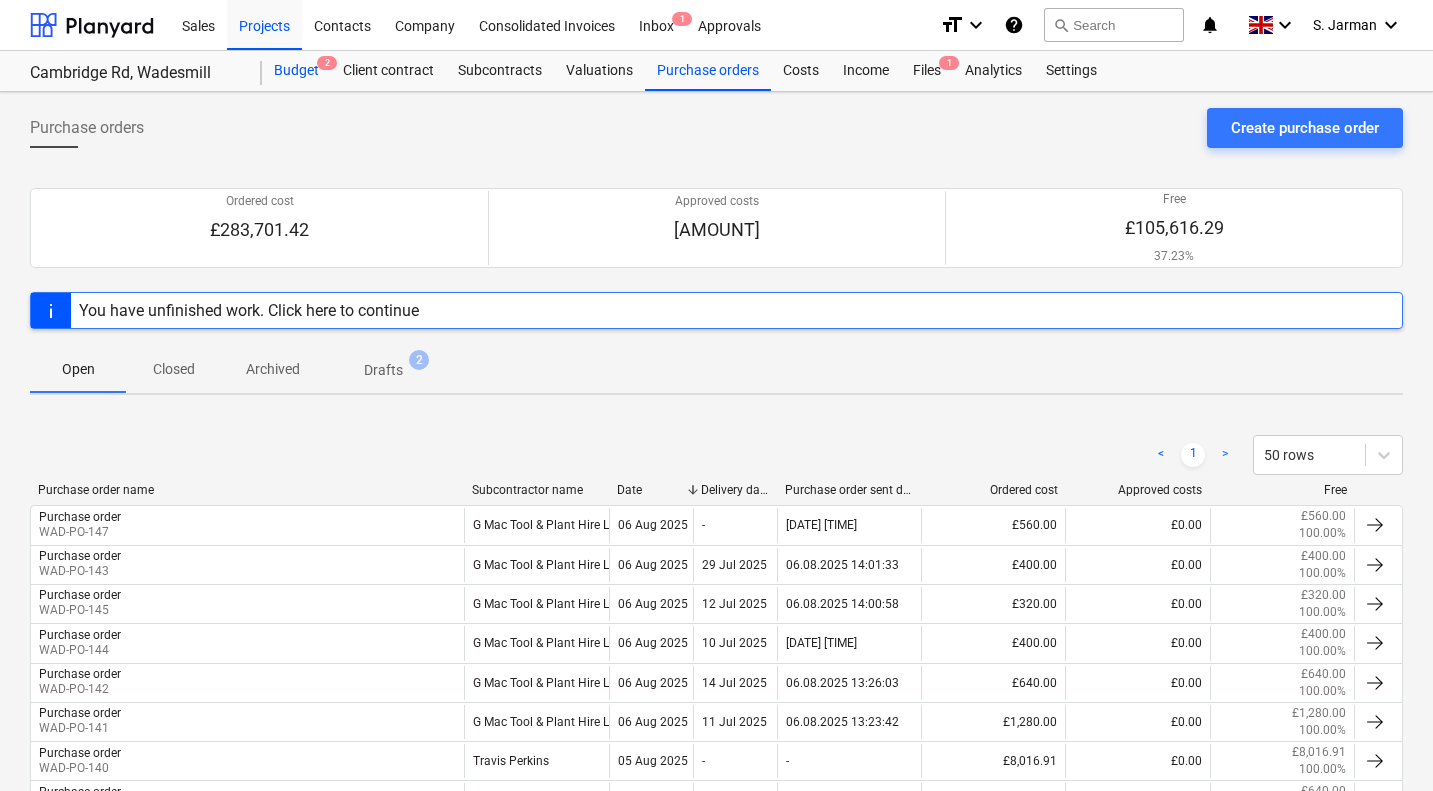 click on "Budget 2" at bounding box center (296, 71) 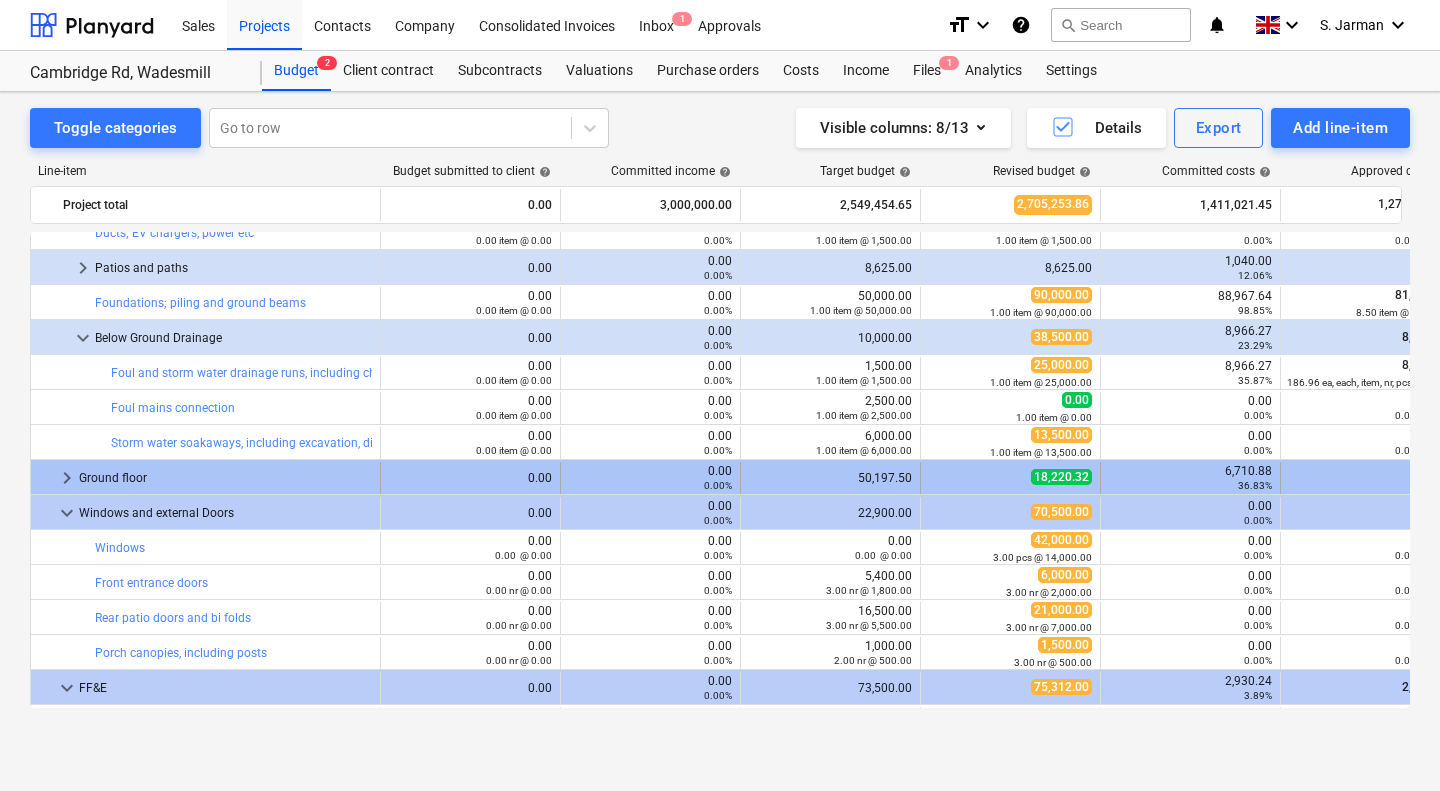 scroll, scrollTop: 790, scrollLeft: 0, axis: vertical 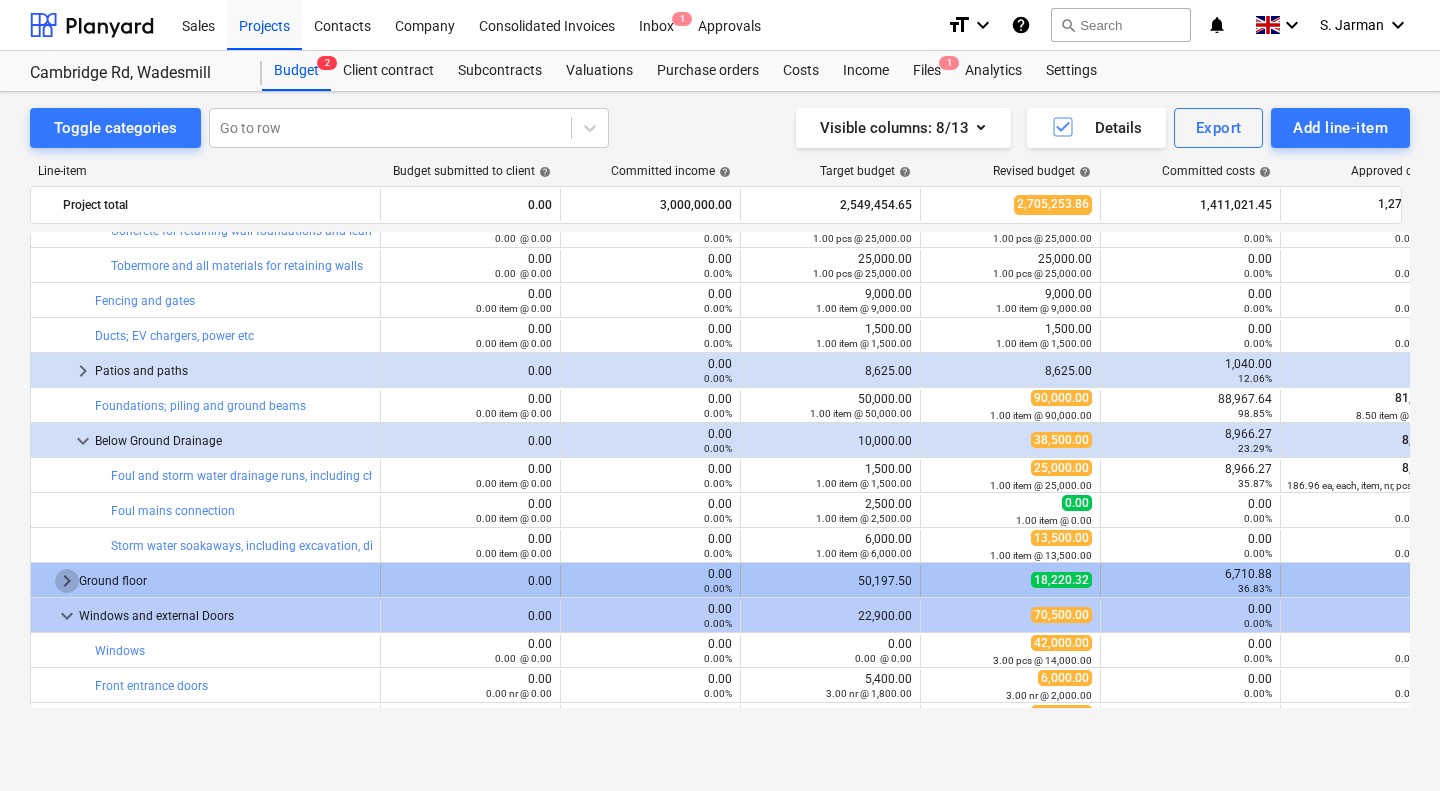 click on "keyboard_arrow_right" at bounding box center (67, 581) 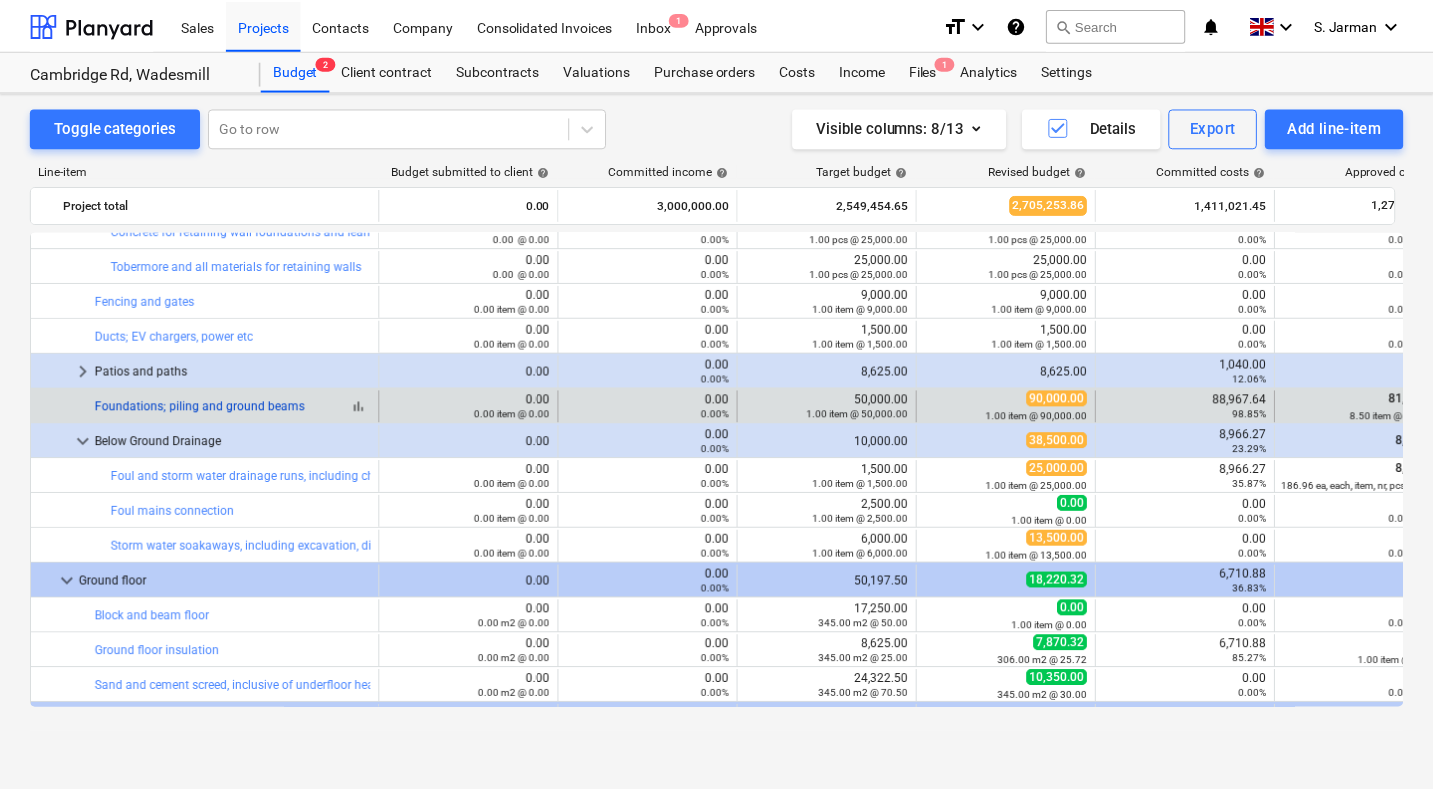 scroll, scrollTop: 700, scrollLeft: 0, axis: vertical 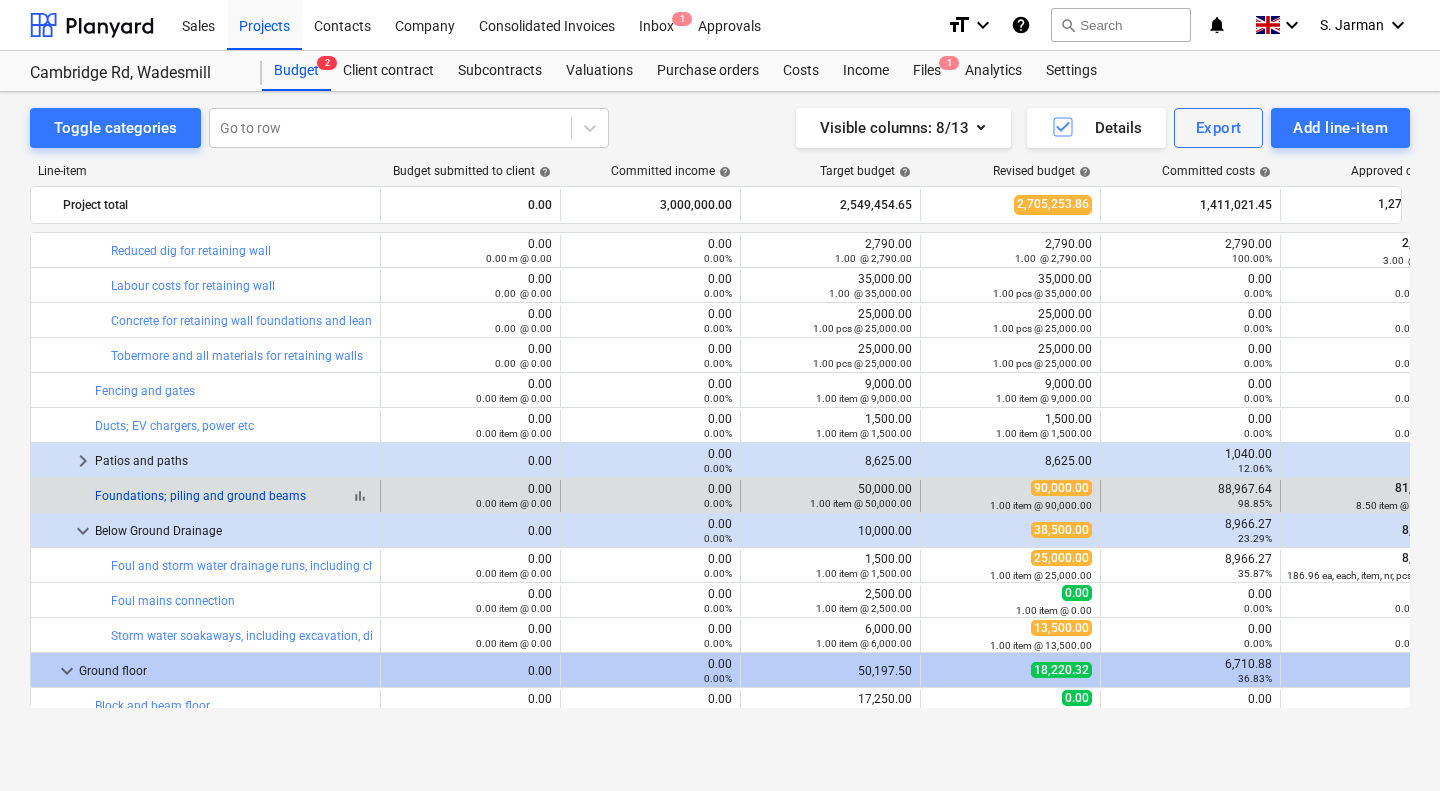 click on "Foundations; piling and ground beams" at bounding box center (200, 496) 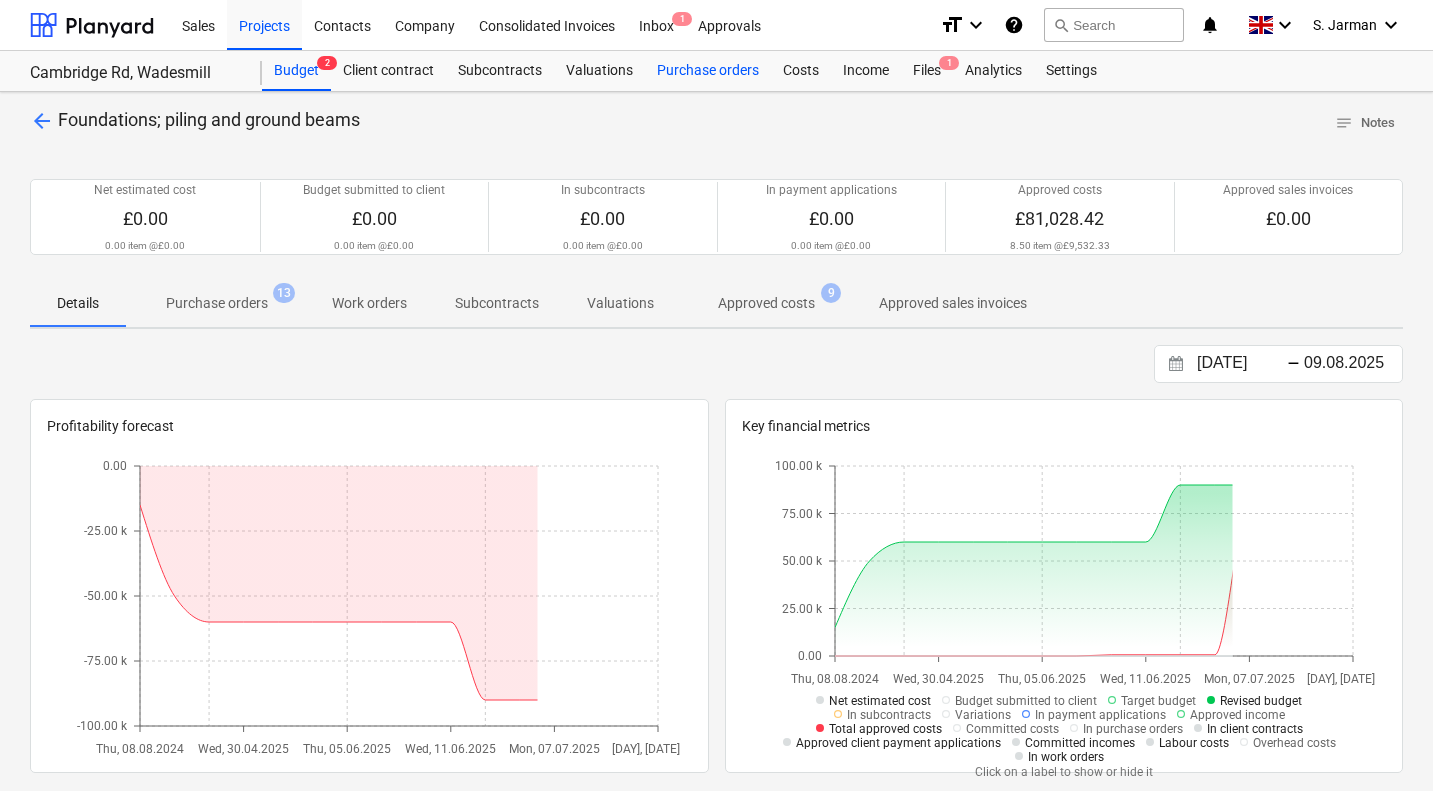 click on "Purchase orders" at bounding box center [708, 71] 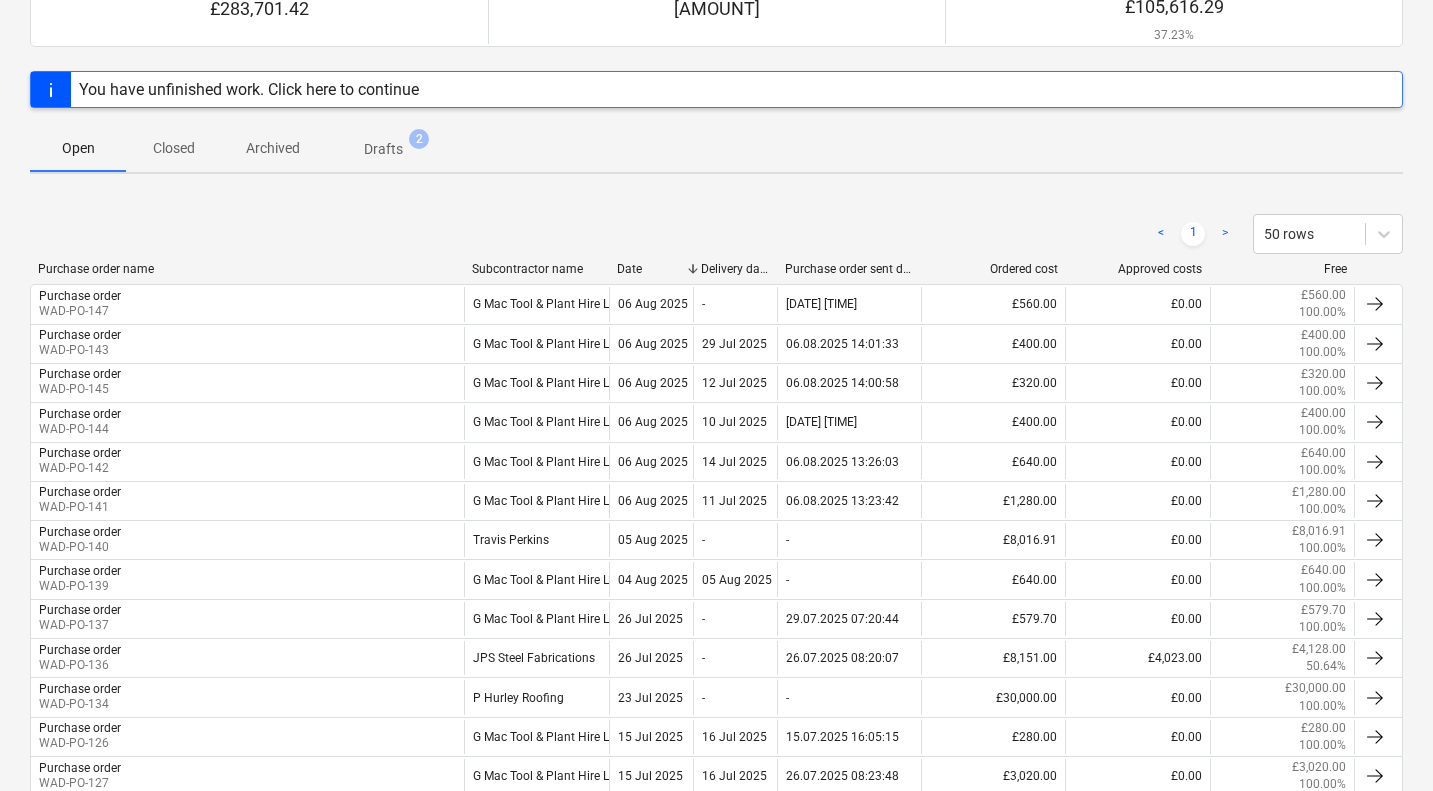 scroll, scrollTop: 227, scrollLeft: 0, axis: vertical 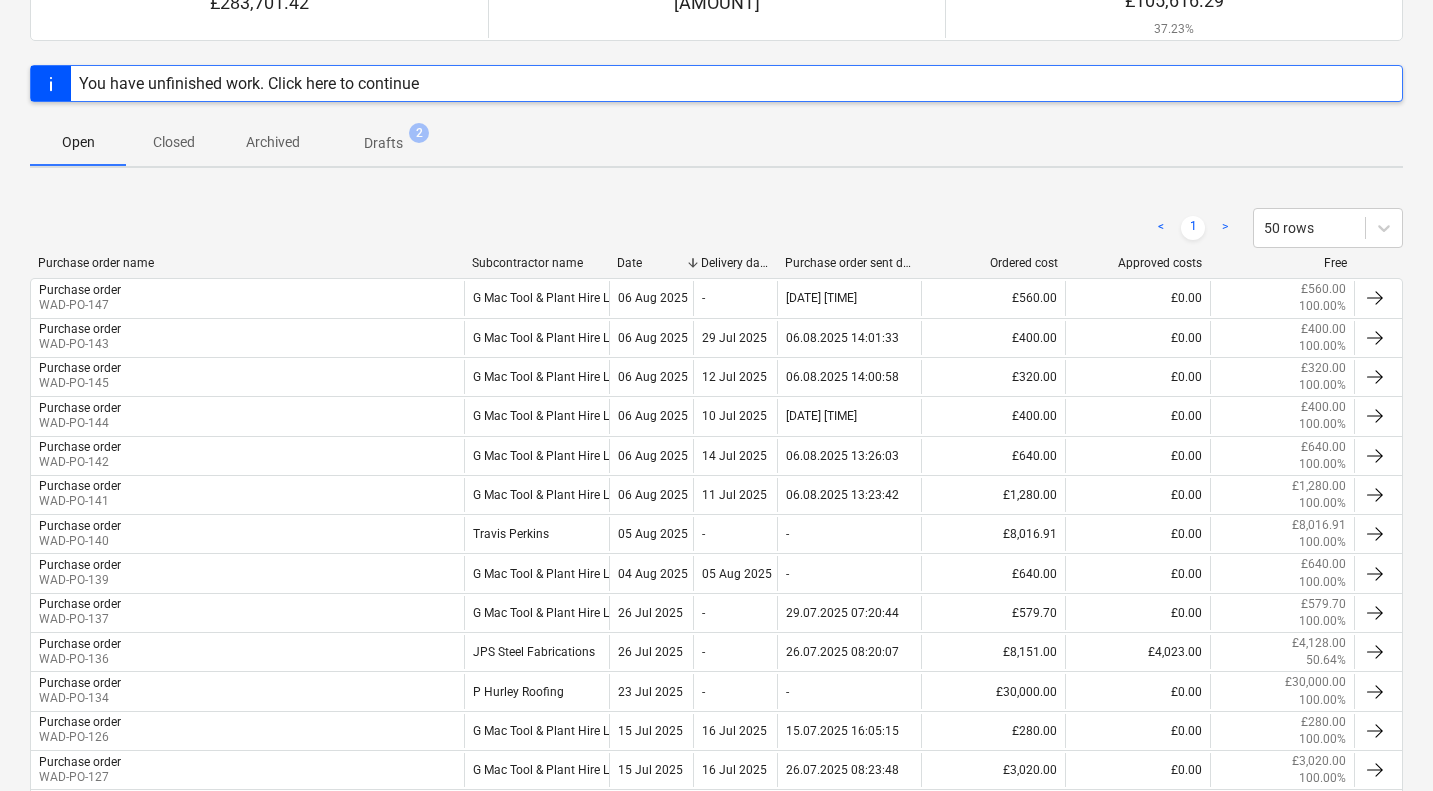 click on "Subcontractor name" at bounding box center (536, 263) 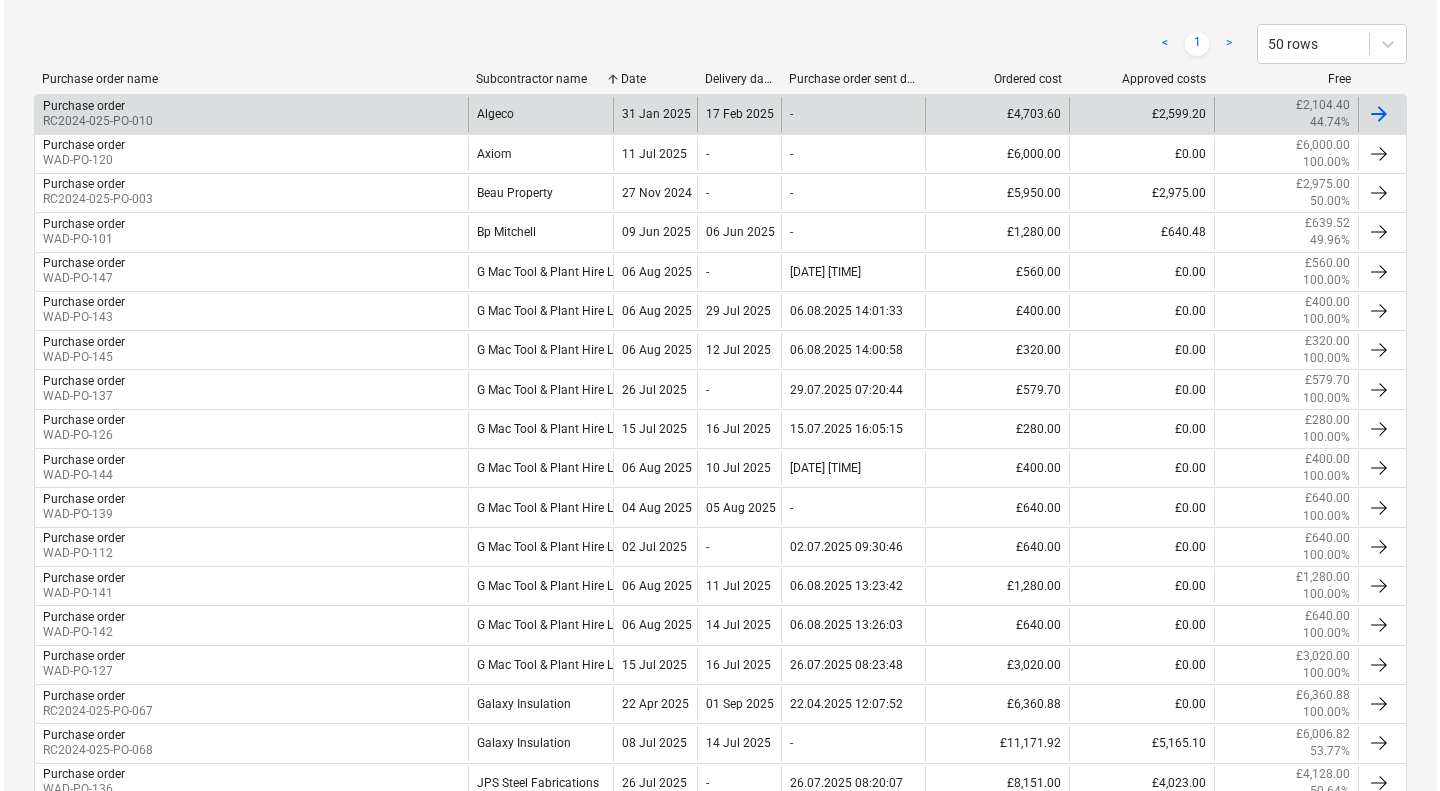 scroll, scrollTop: 0, scrollLeft: 0, axis: both 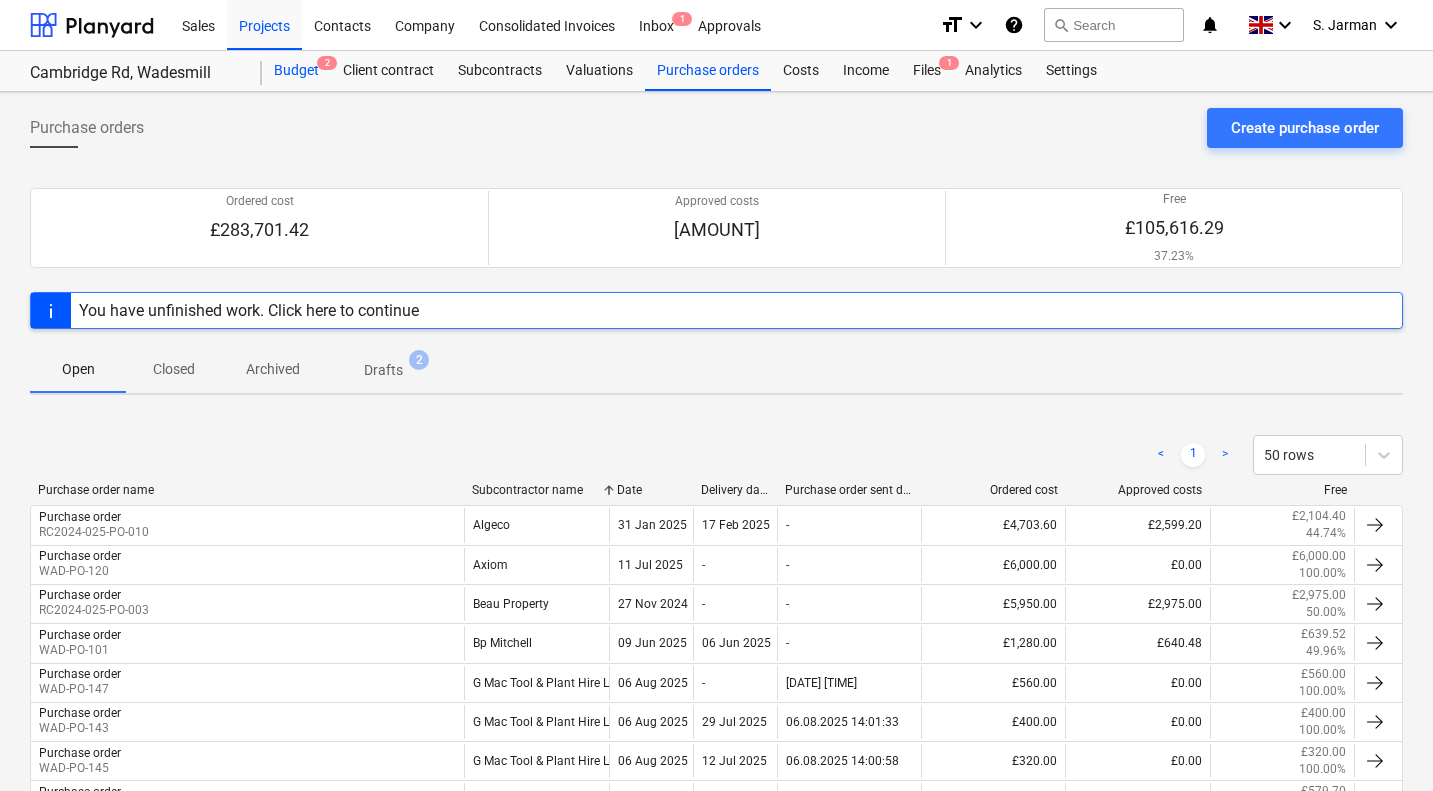click on "Budget 2" at bounding box center [296, 71] 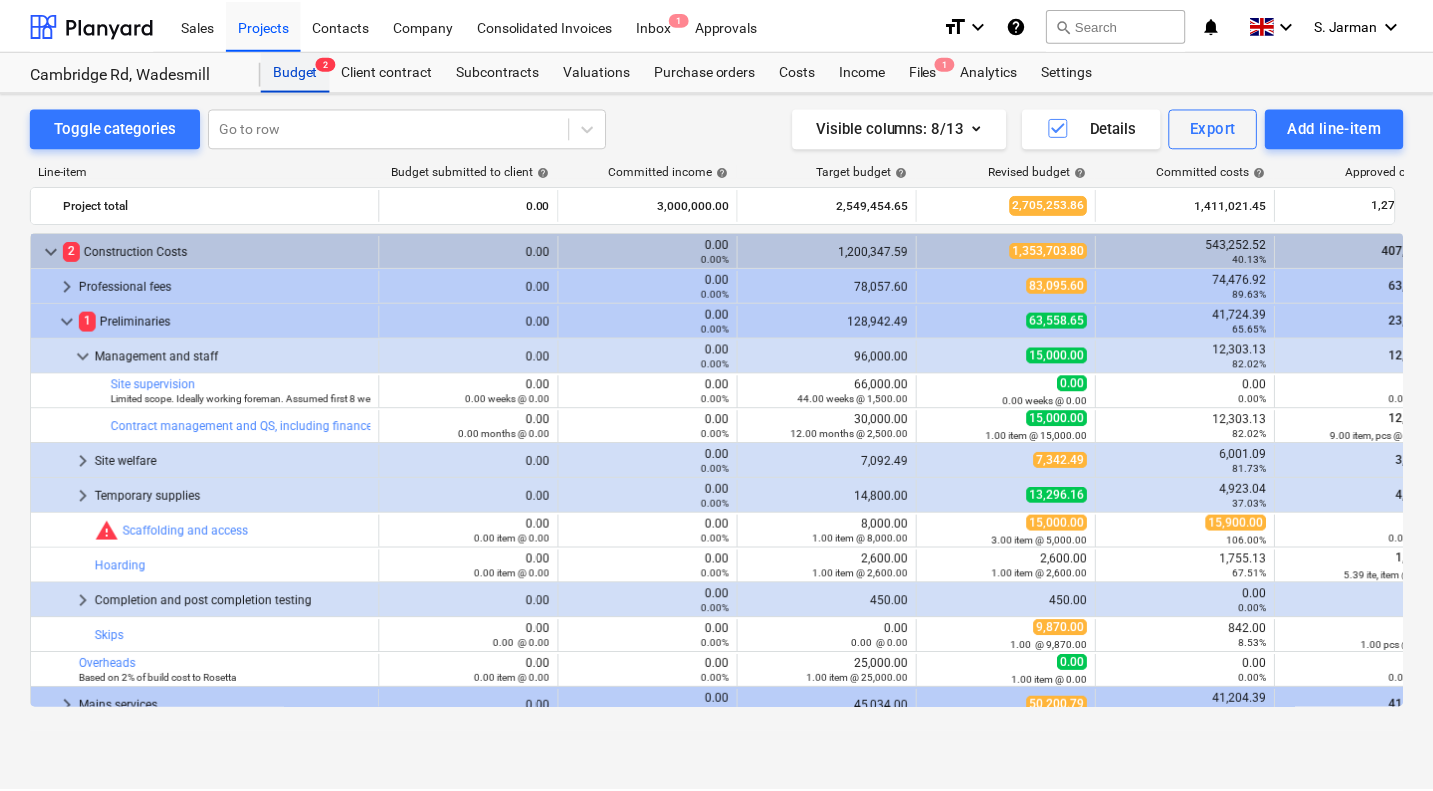 scroll, scrollTop: 700, scrollLeft: 0, axis: vertical 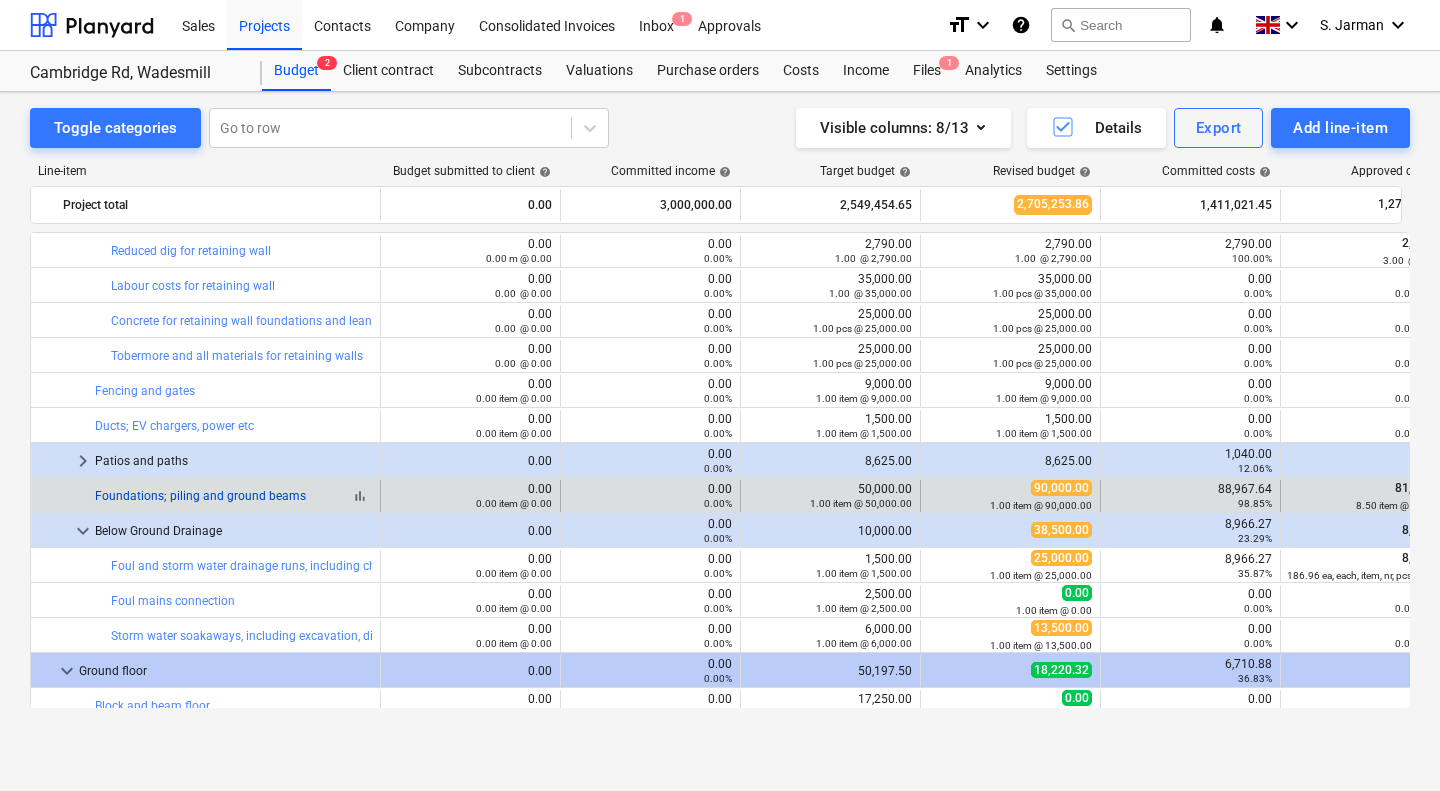click on "Foundations; piling and ground beams" at bounding box center [200, 496] 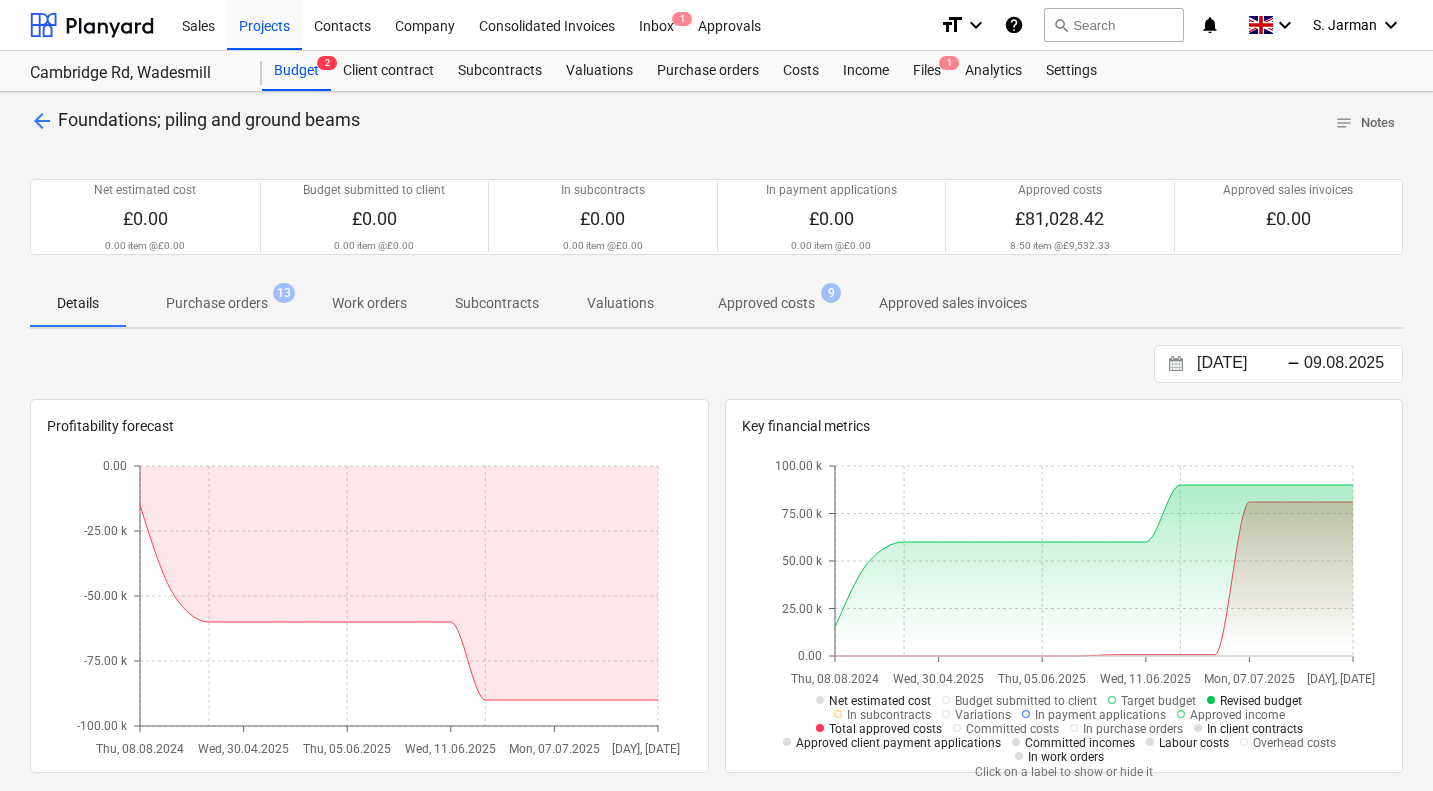 click on "Purchase orders" at bounding box center [217, 303] 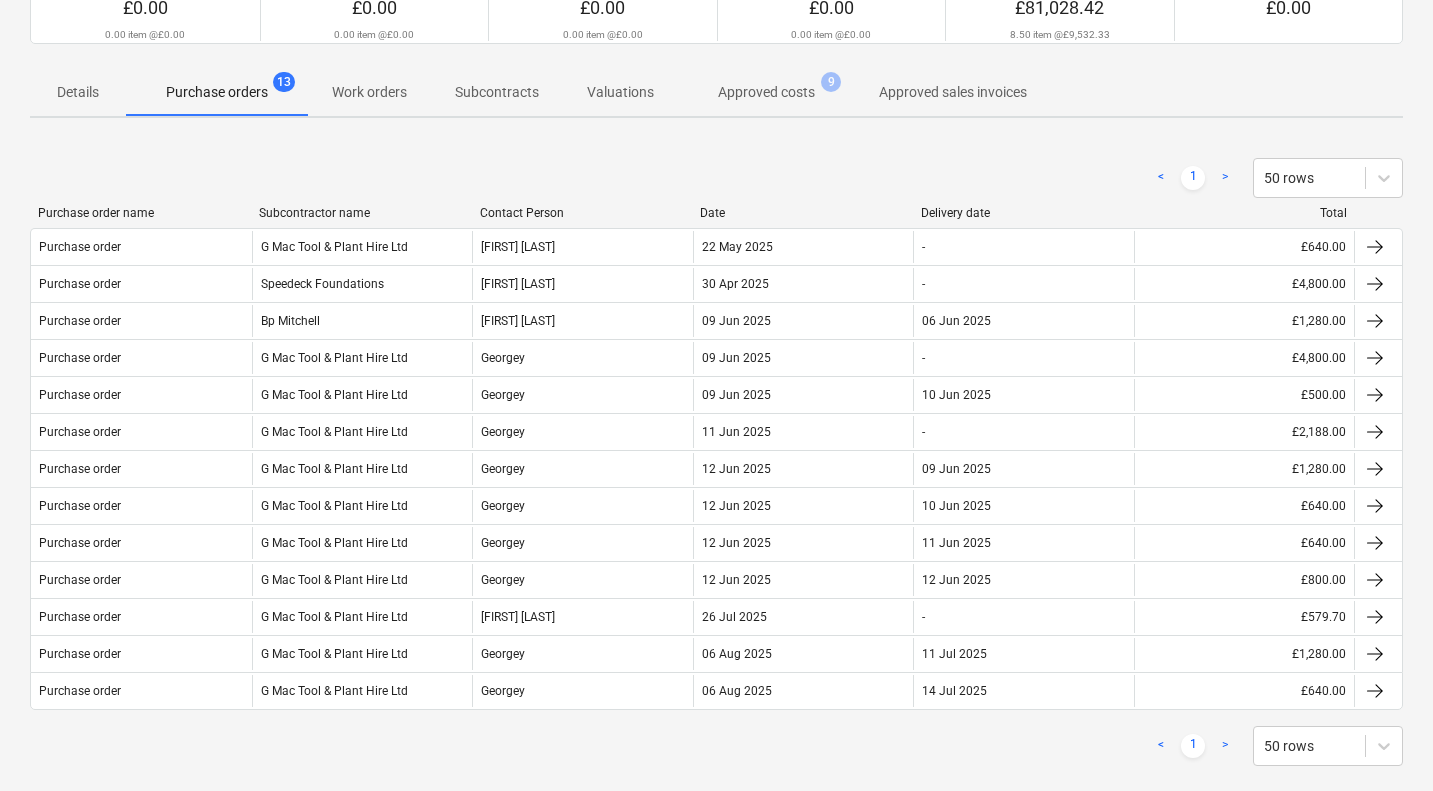 scroll, scrollTop: 217, scrollLeft: 0, axis: vertical 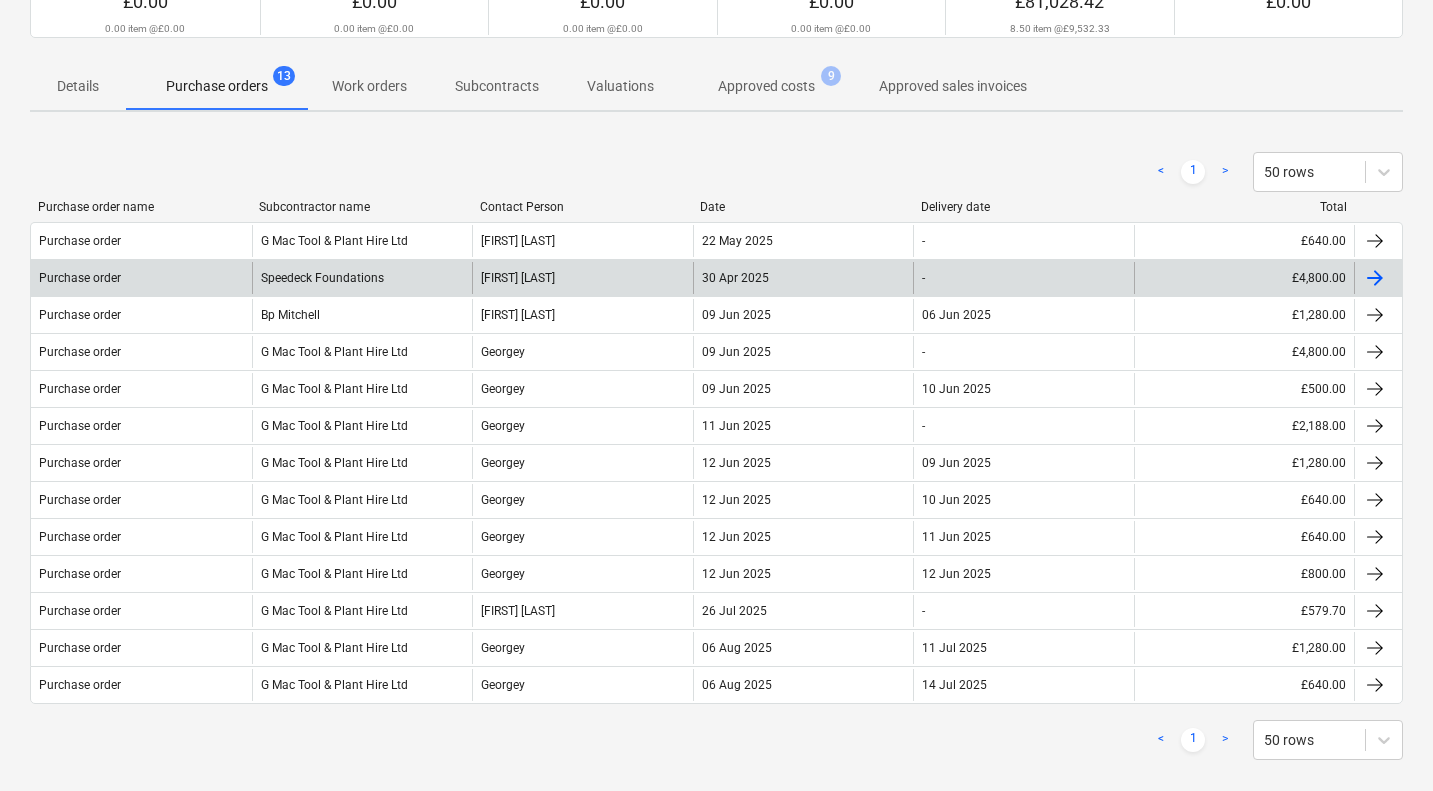 click on "Speedeck Foundations" at bounding box center [362, 278] 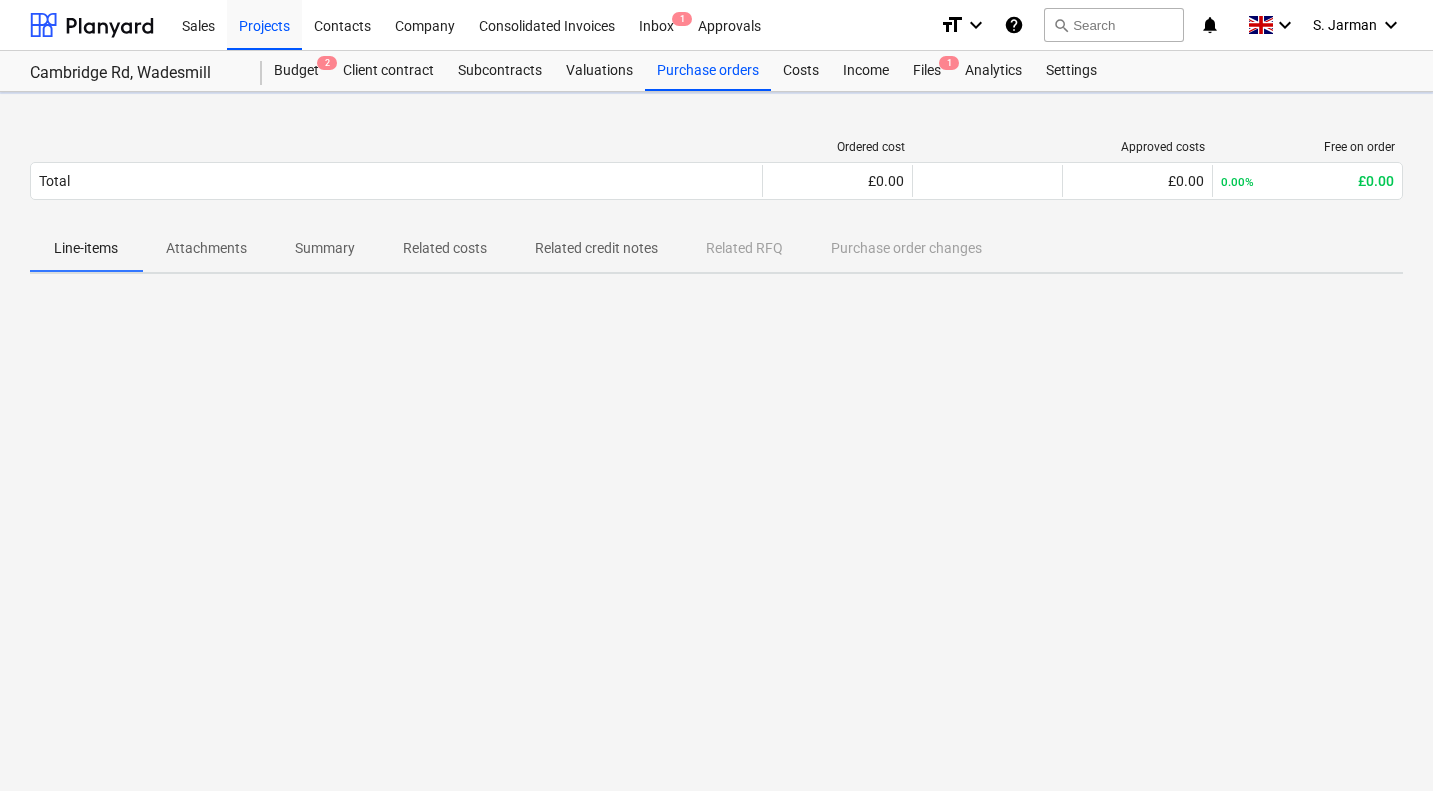 scroll, scrollTop: 0, scrollLeft: 0, axis: both 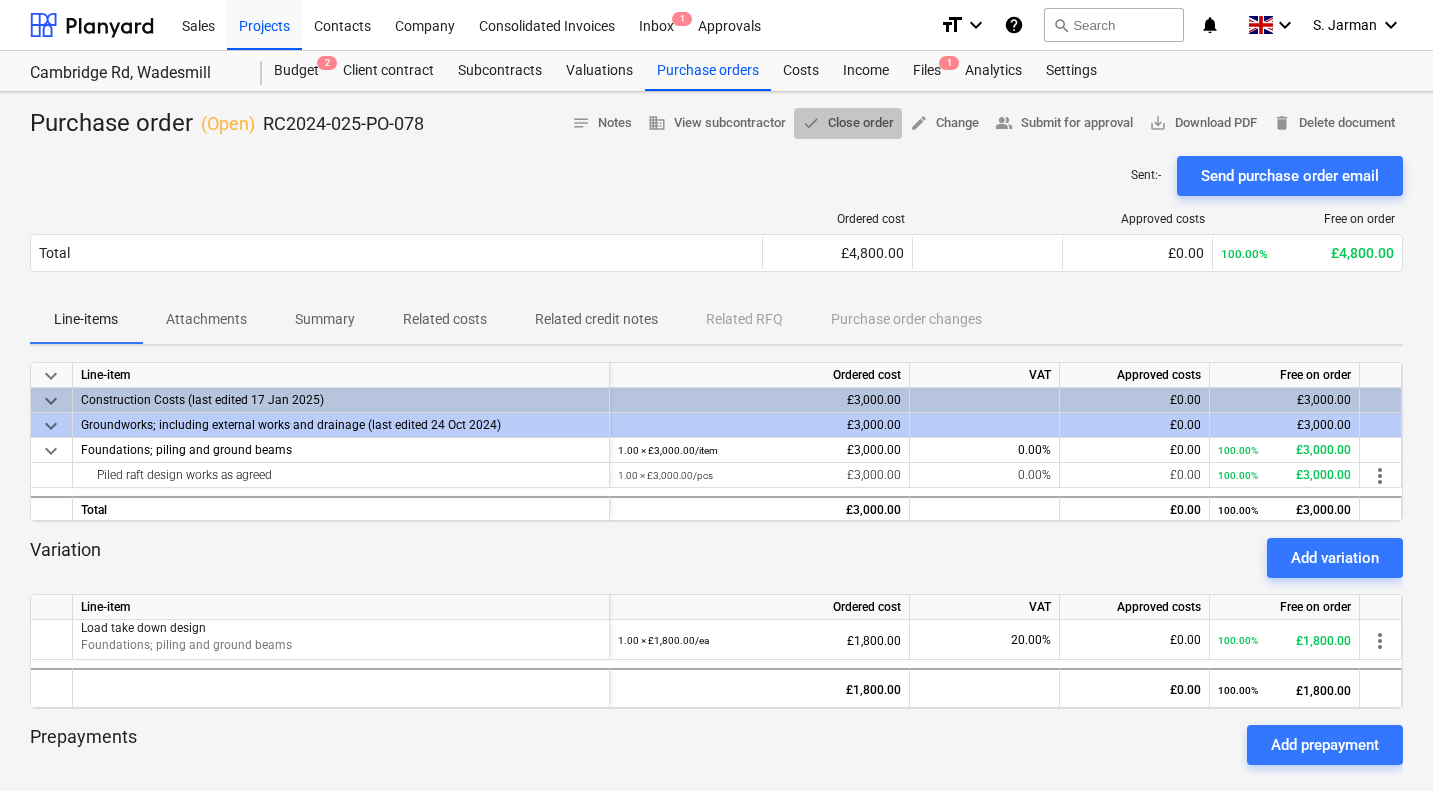 click on "done Close order" at bounding box center [848, 123] 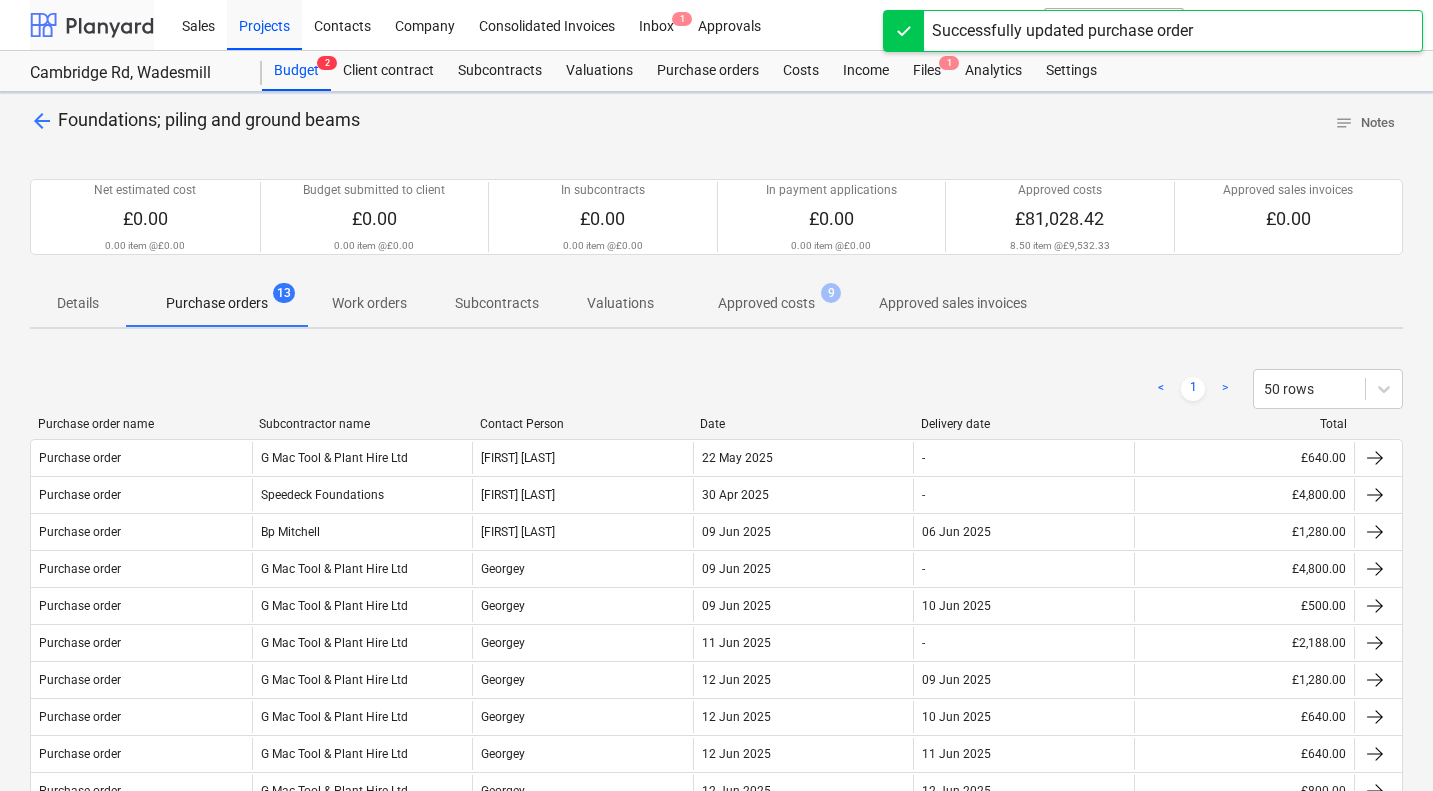 scroll, scrollTop: 217, scrollLeft: 0, axis: vertical 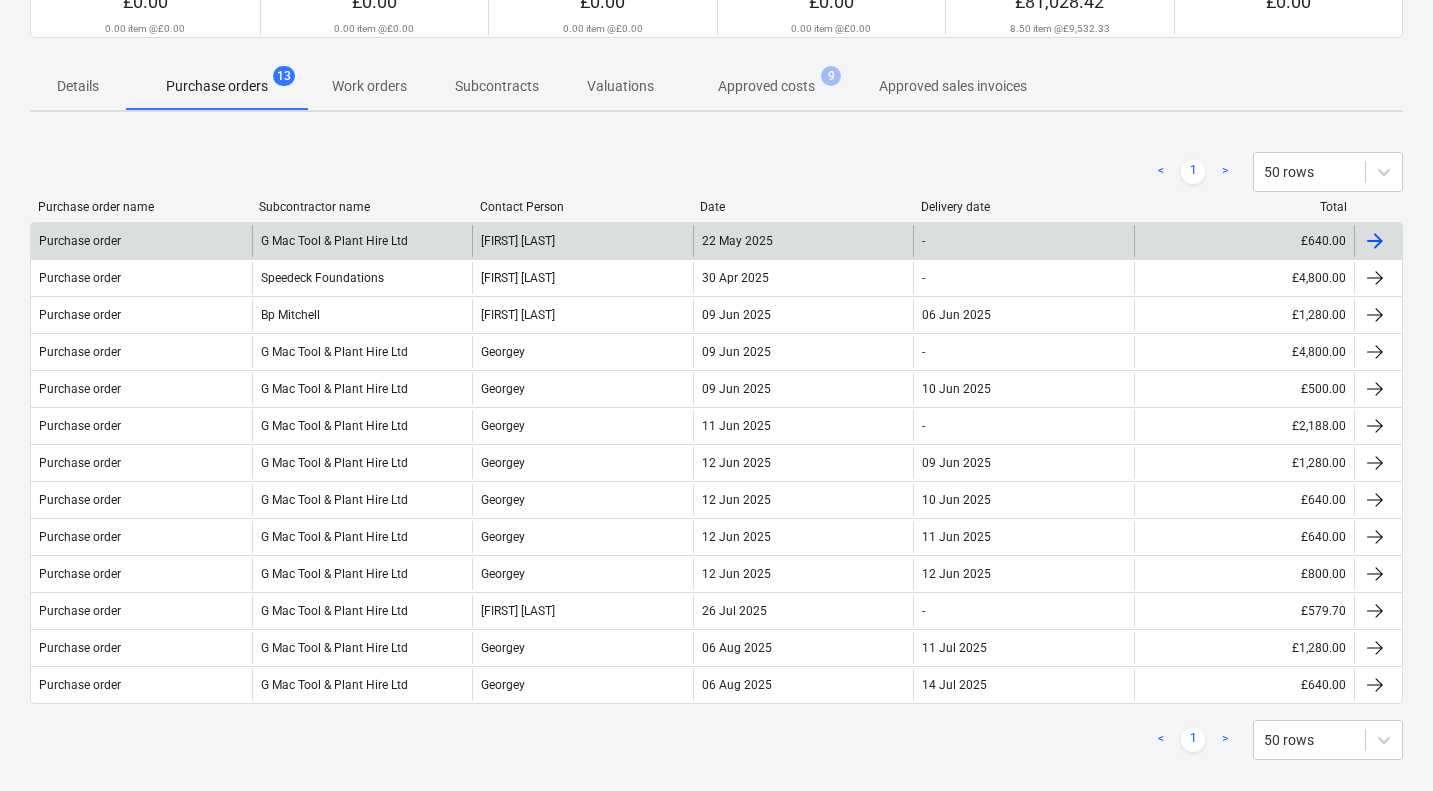 click on "G Mac Tool & Plant Hire Ltd" at bounding box center [362, 241] 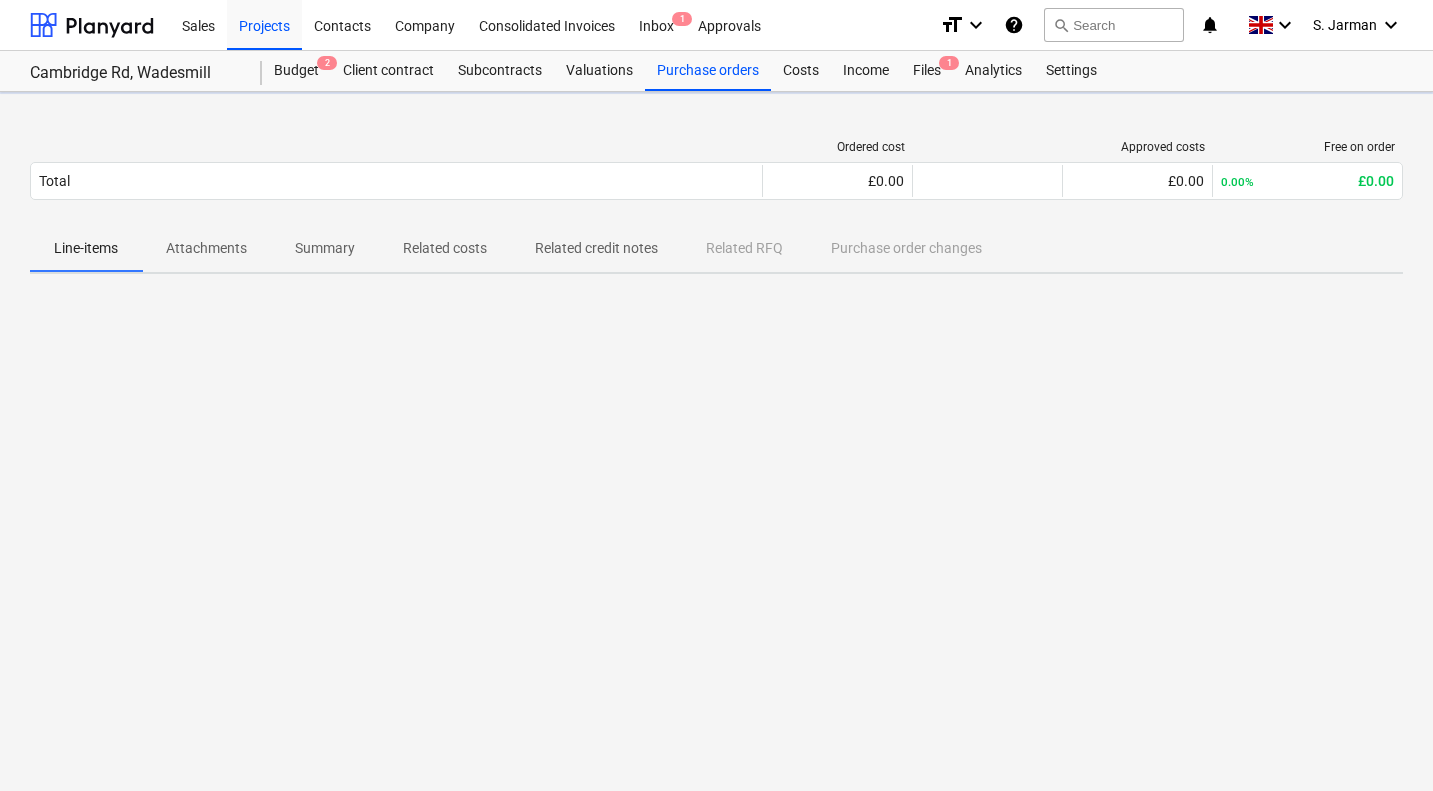 scroll, scrollTop: 0, scrollLeft: 0, axis: both 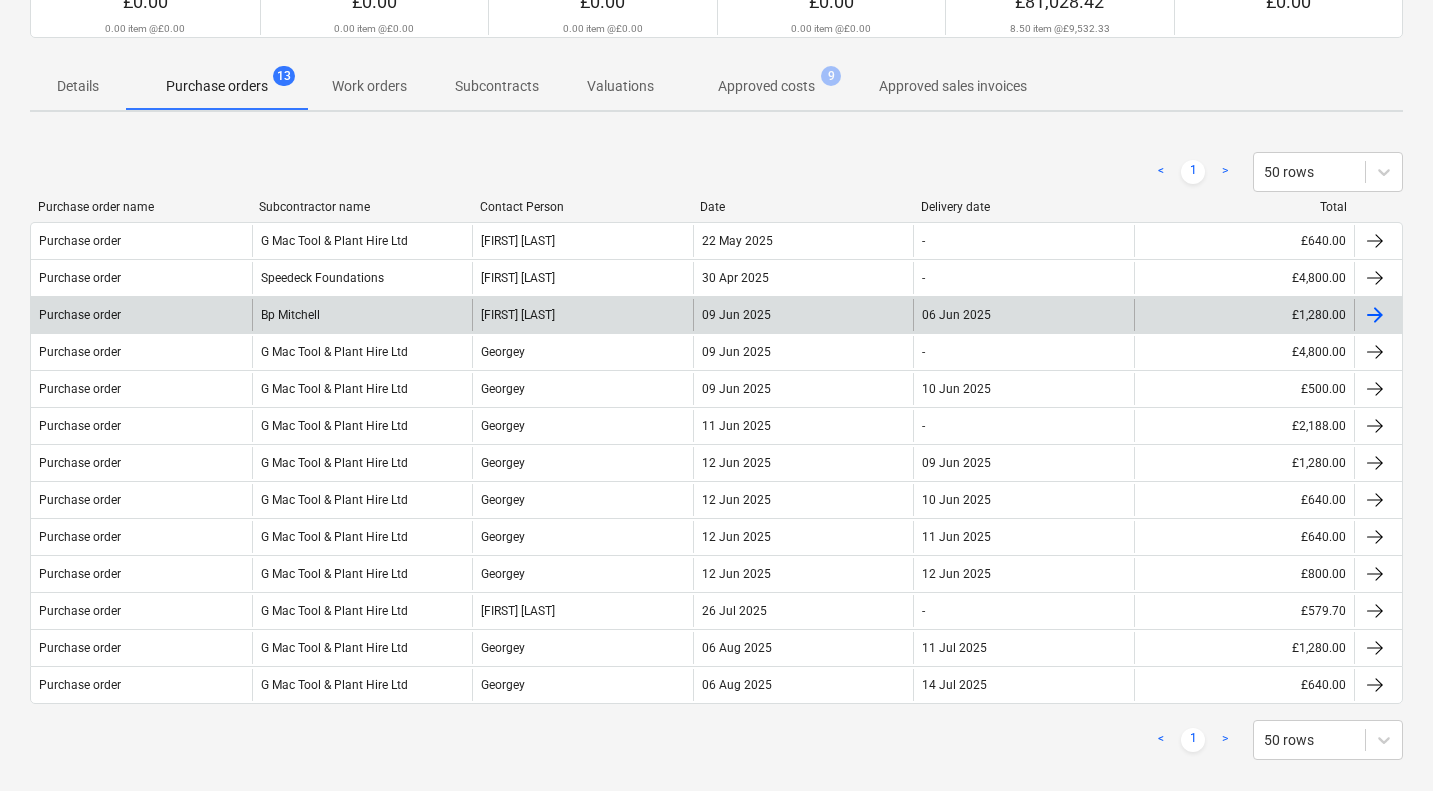 click on "Bp Mitchell" at bounding box center (362, 315) 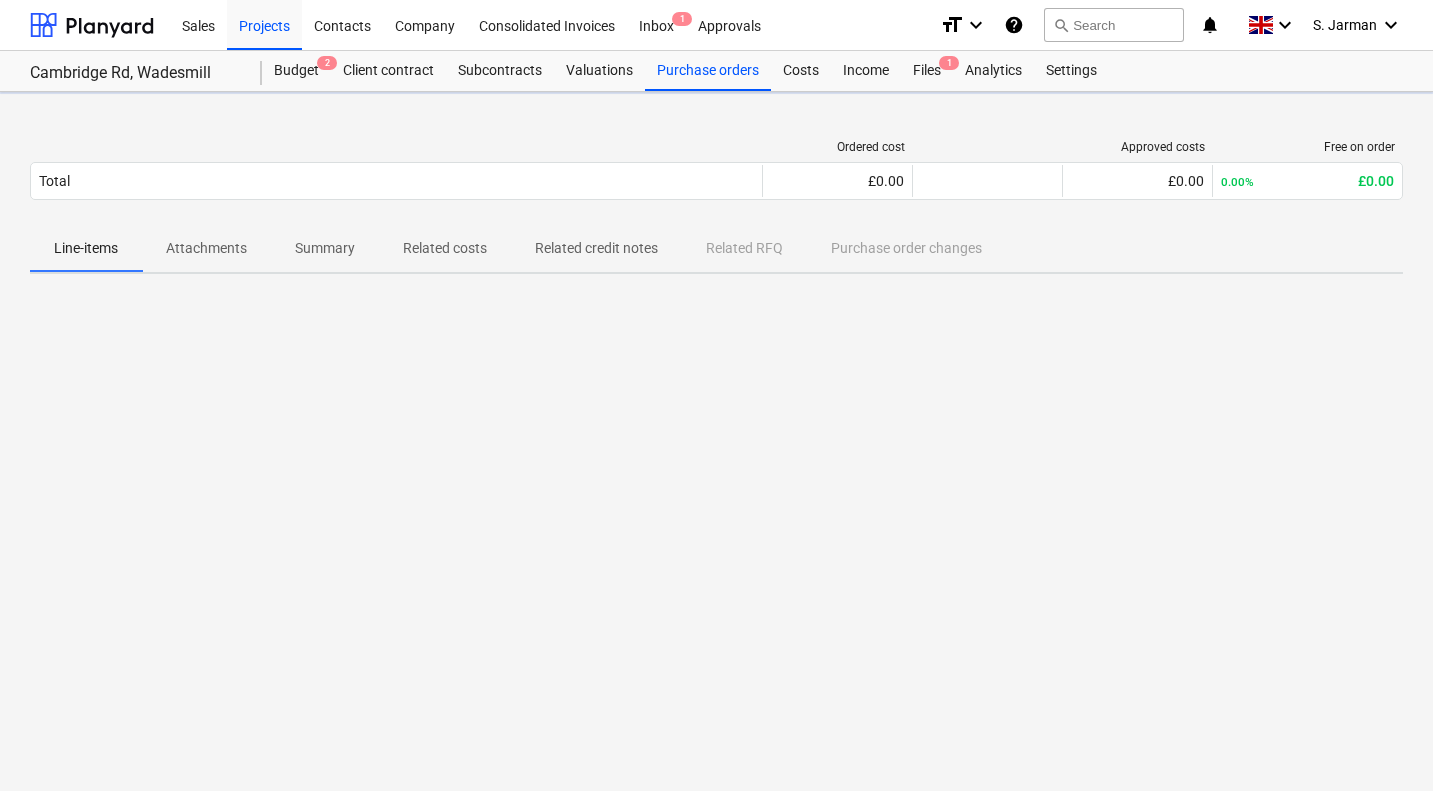 scroll, scrollTop: 0, scrollLeft: 0, axis: both 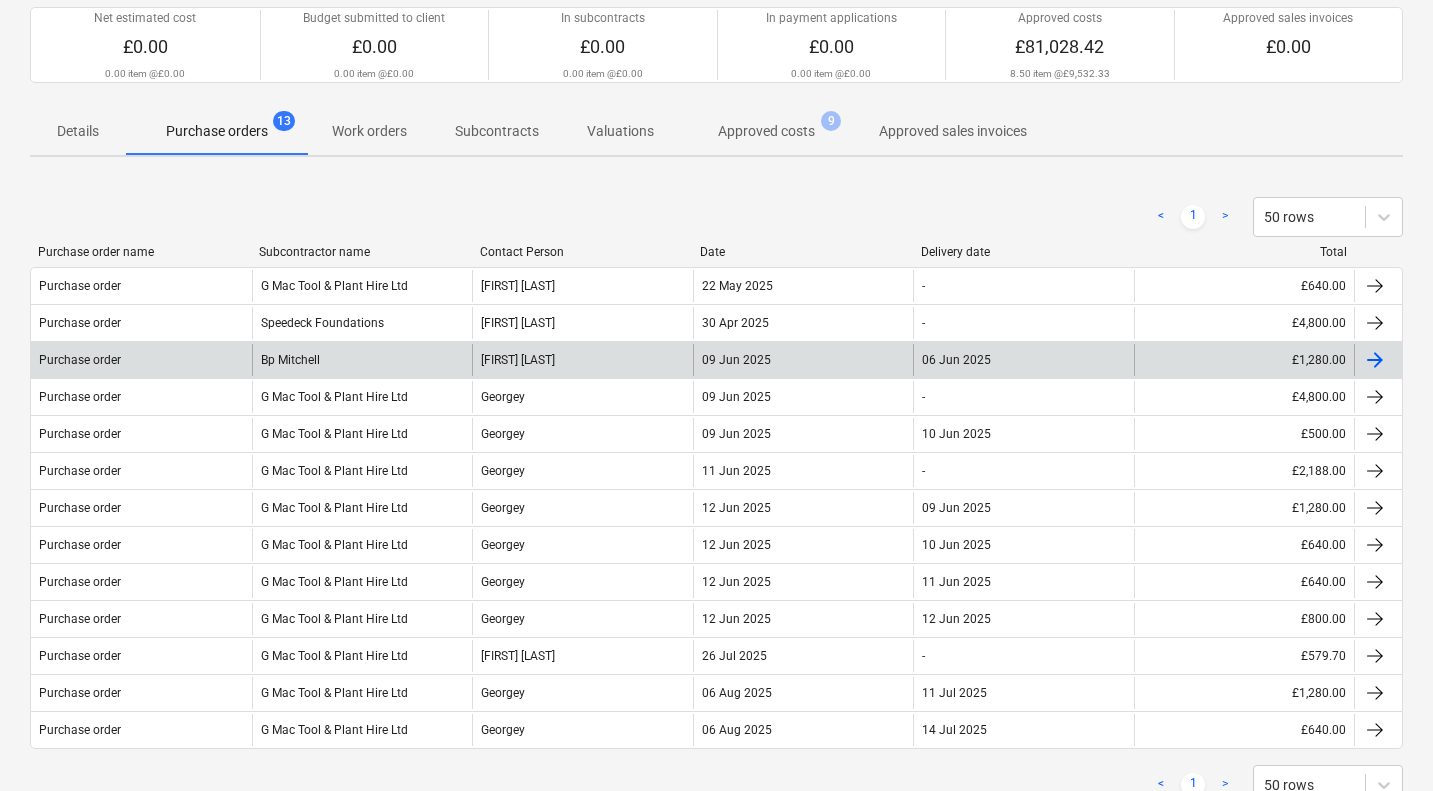 click on "Bp Mitchell" at bounding box center [362, 360] 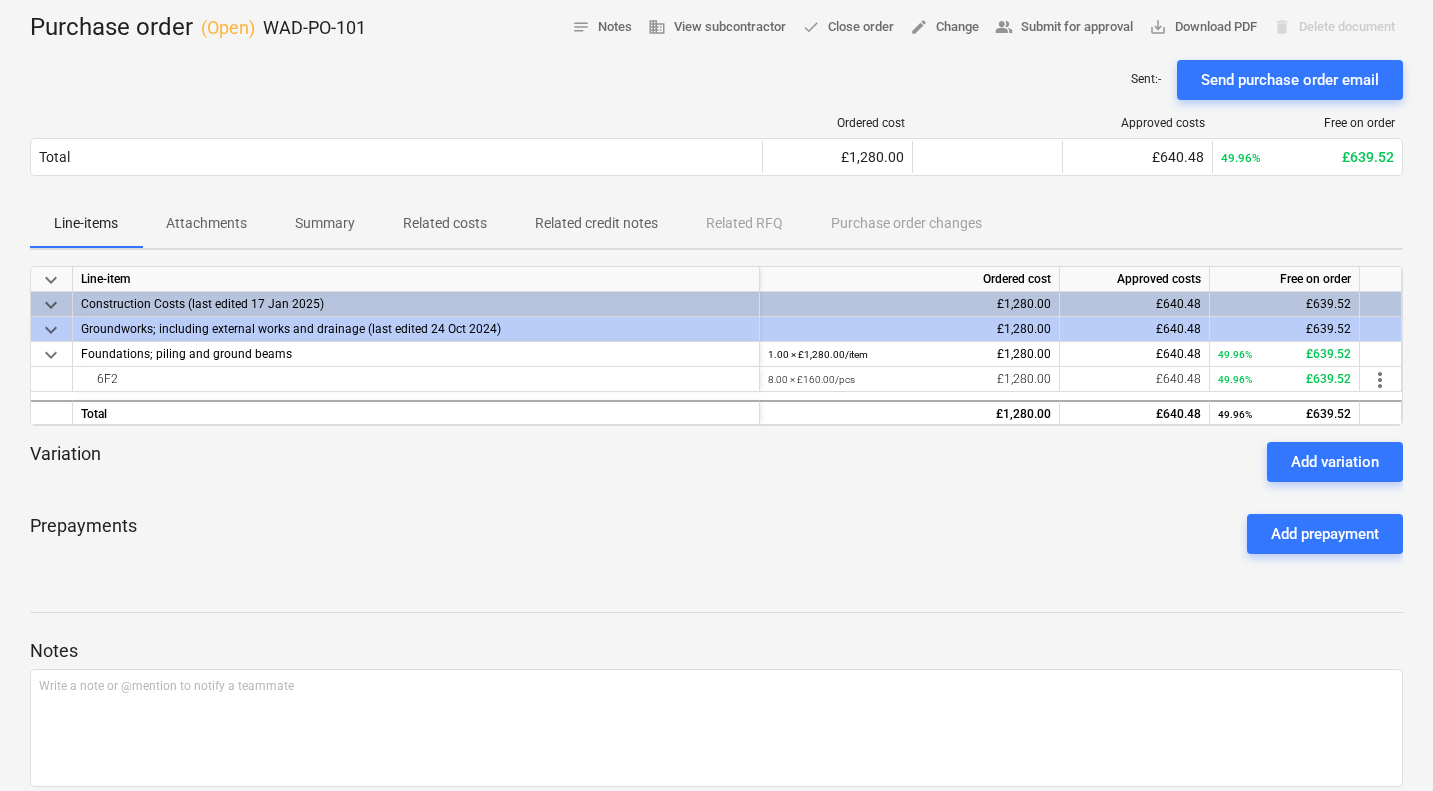 scroll, scrollTop: 95, scrollLeft: 0, axis: vertical 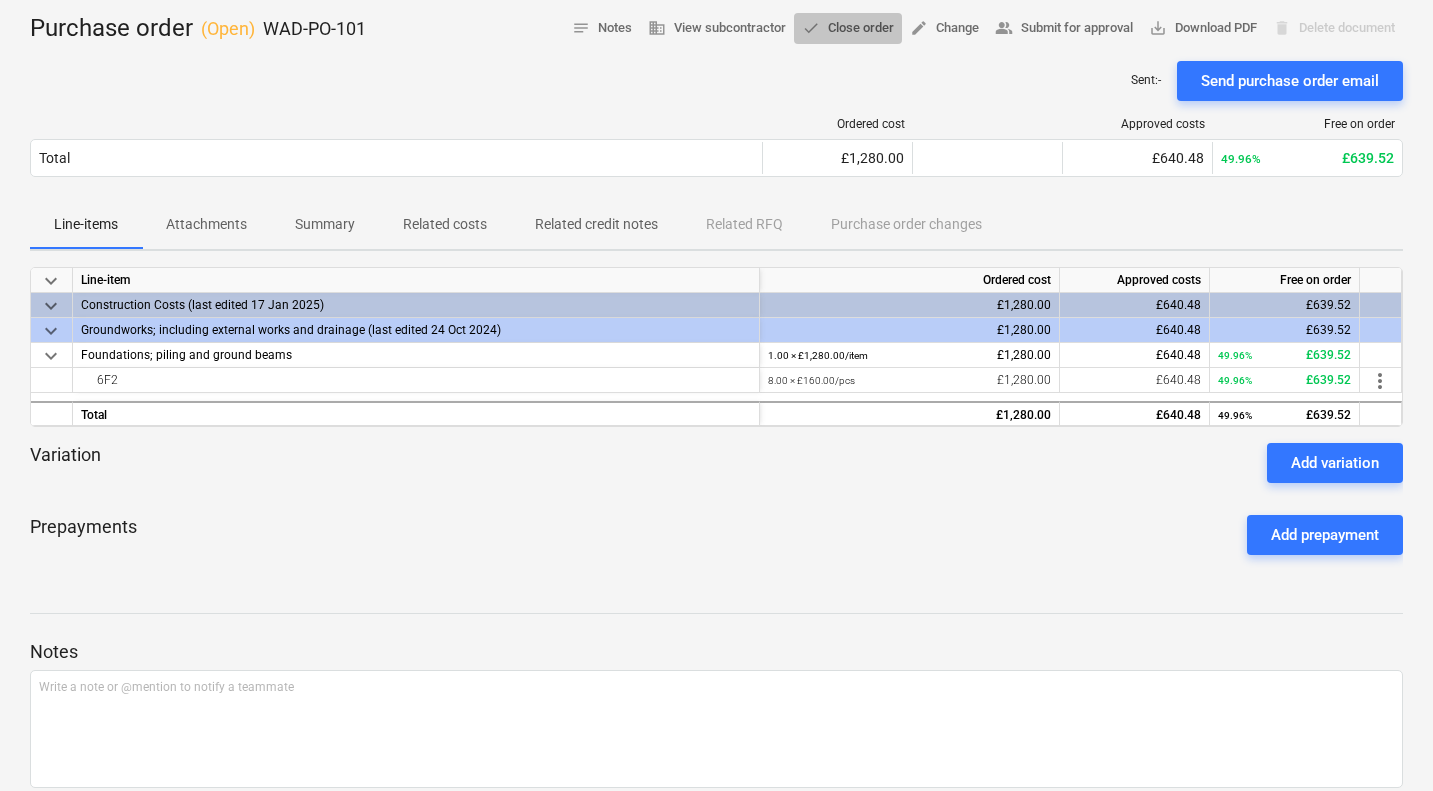 click on "done Close order" at bounding box center [848, 28] 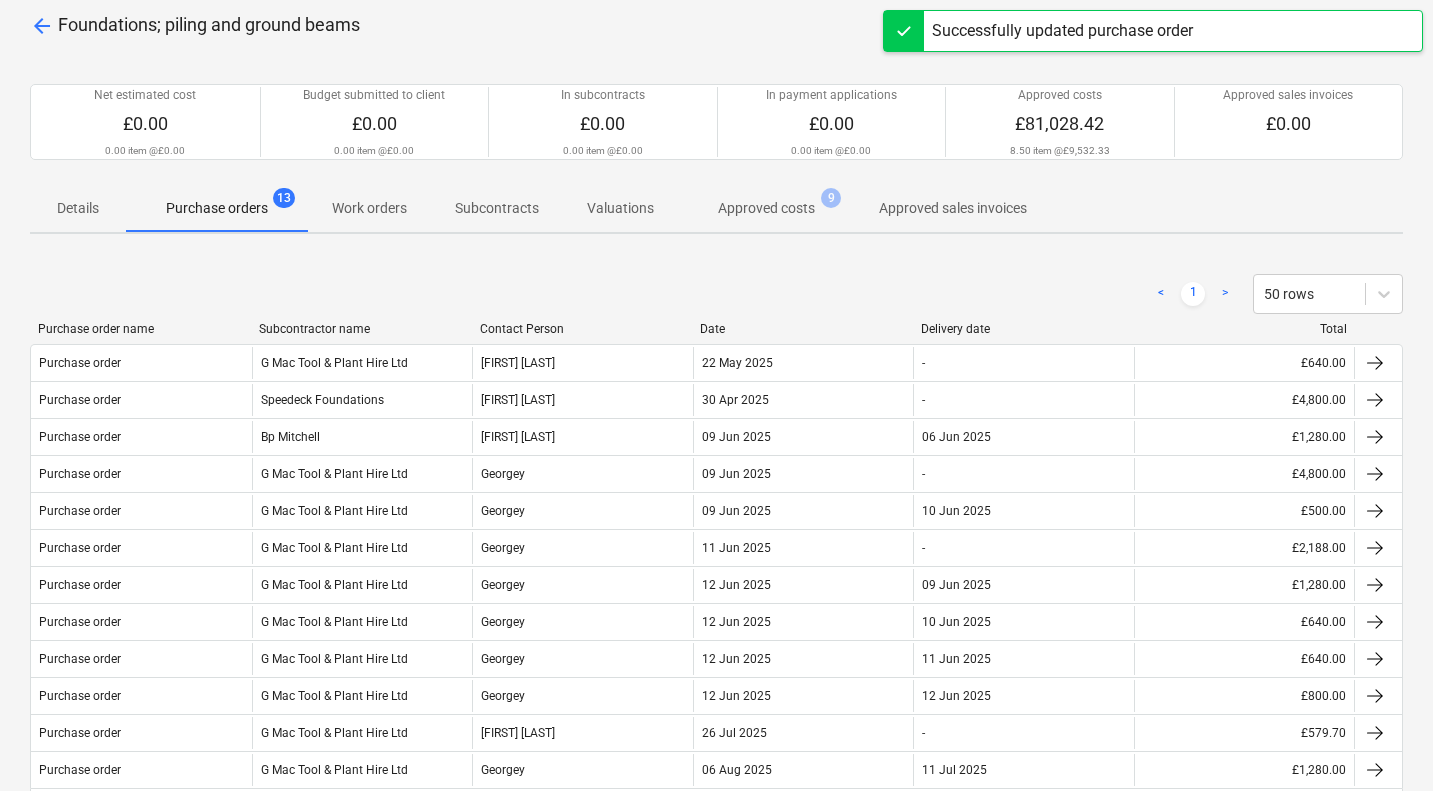 scroll, scrollTop: 172, scrollLeft: 0, axis: vertical 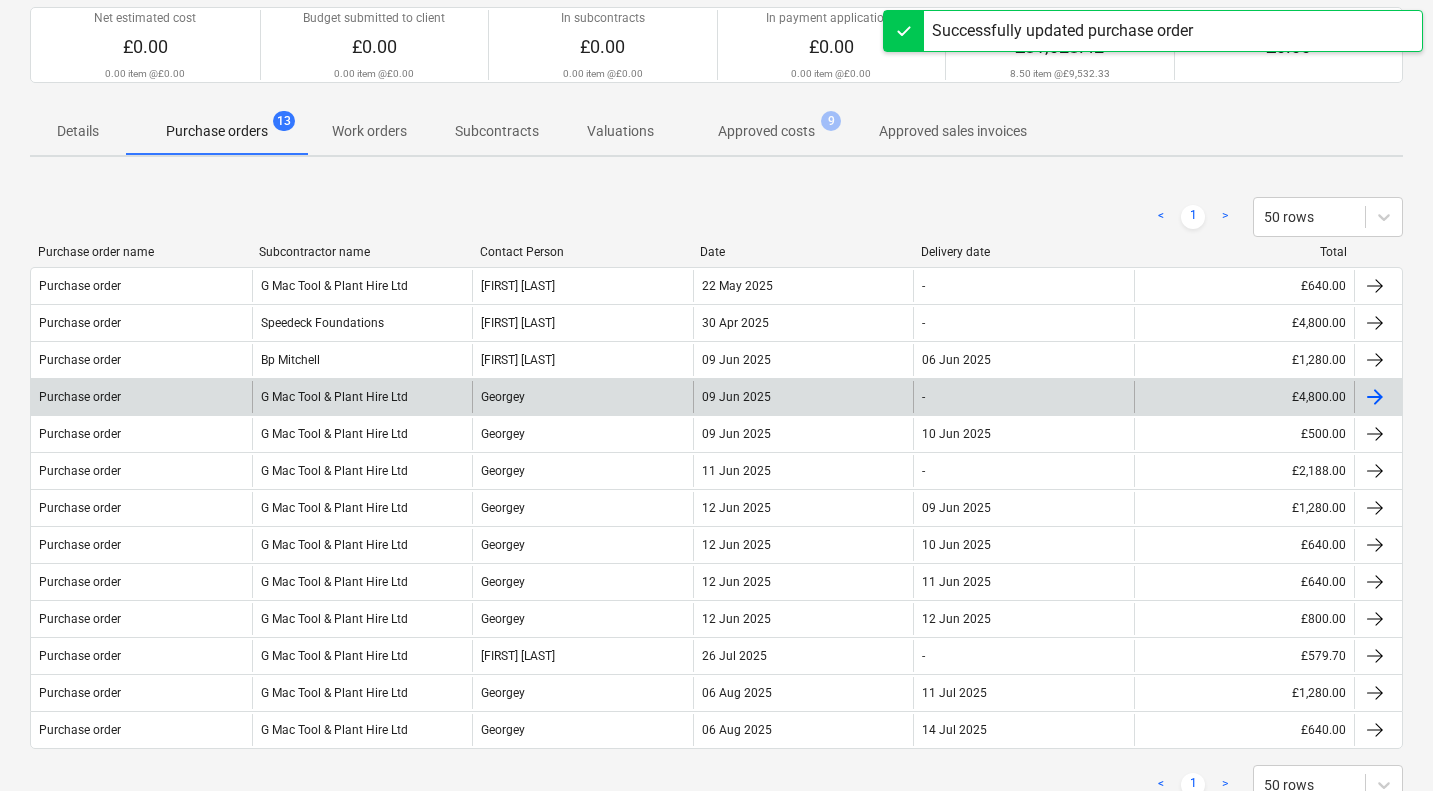 click on "G Mac Tool & Plant Hire Ltd" at bounding box center [362, 397] 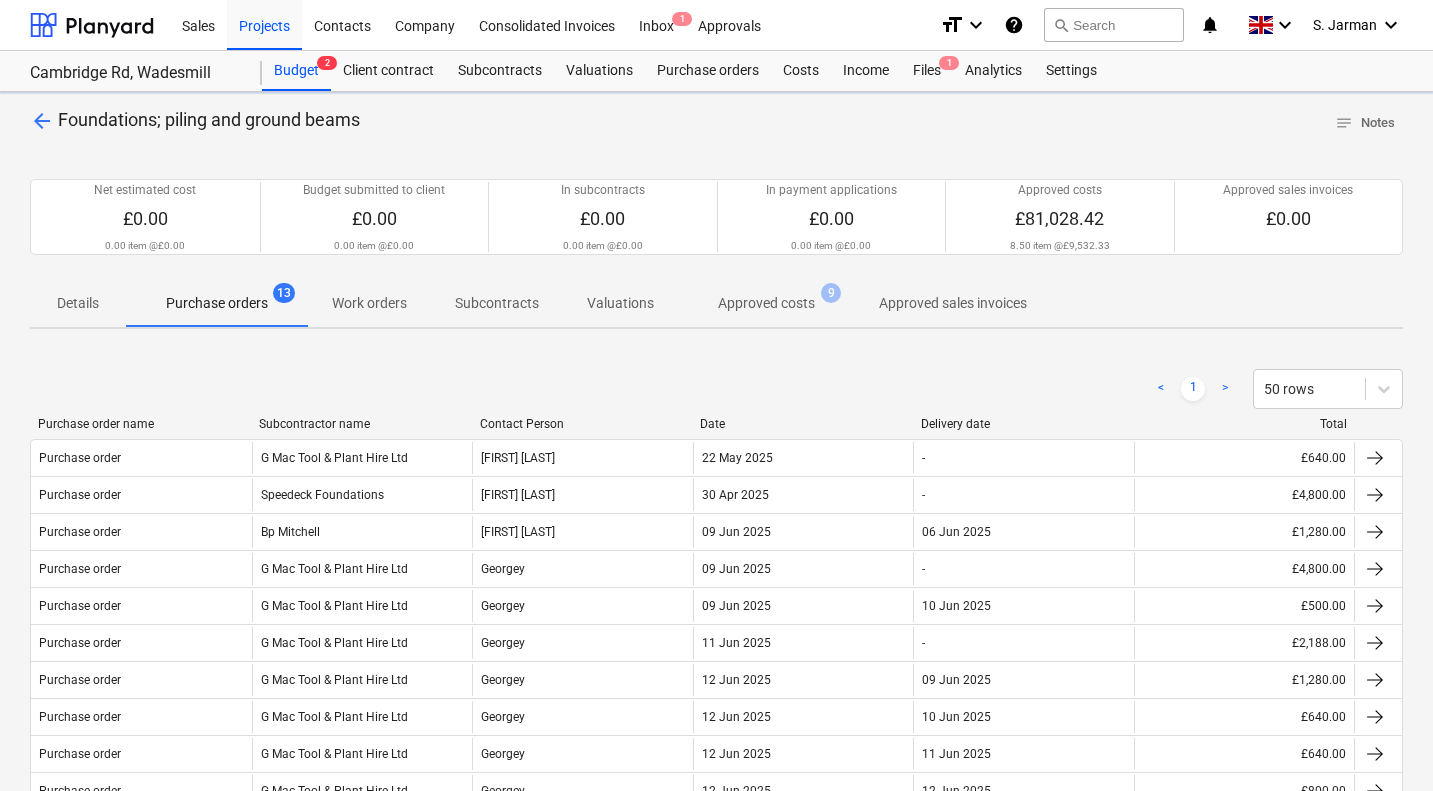 scroll, scrollTop: 172, scrollLeft: 0, axis: vertical 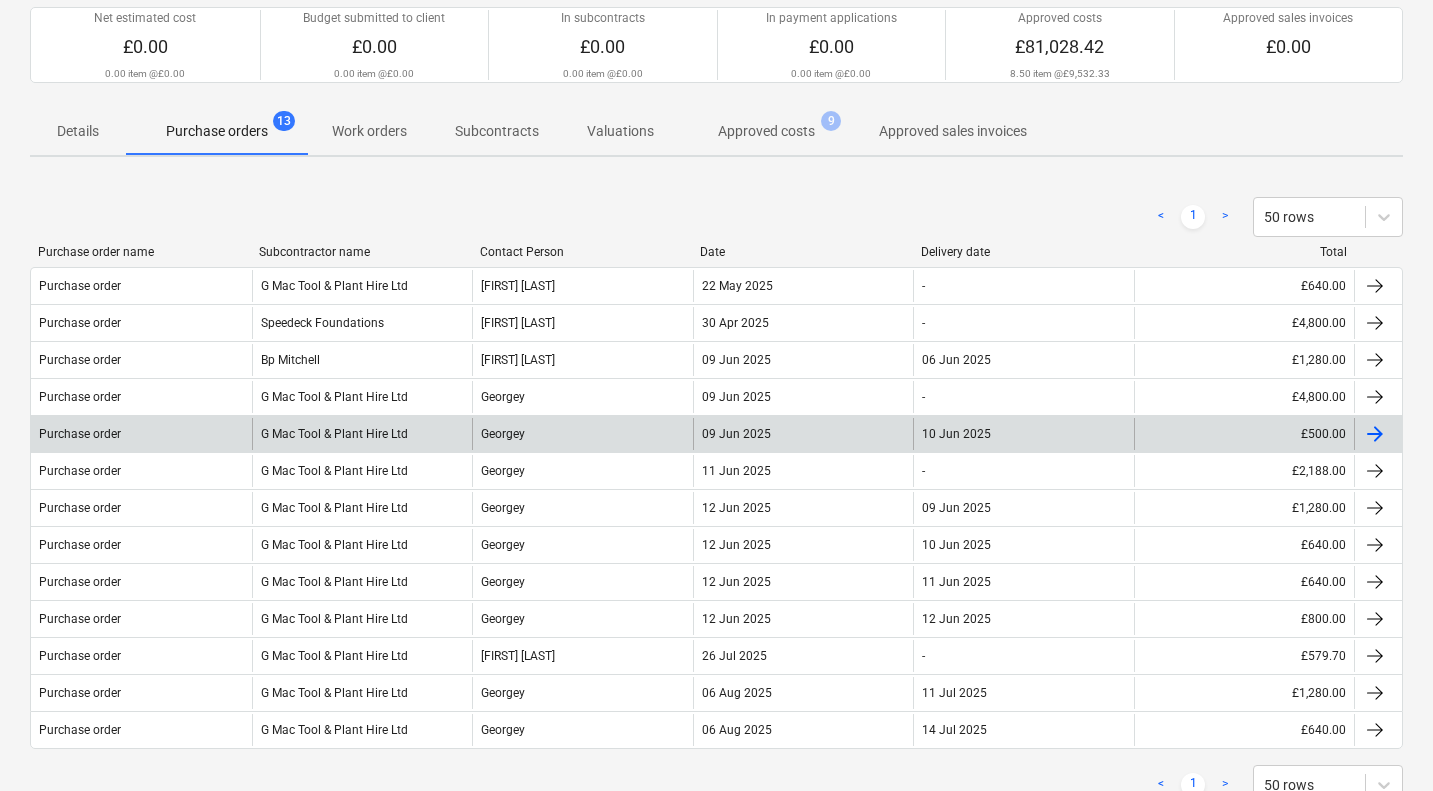 click on "G Mac Tool & Plant Hire Ltd" at bounding box center (362, 434) 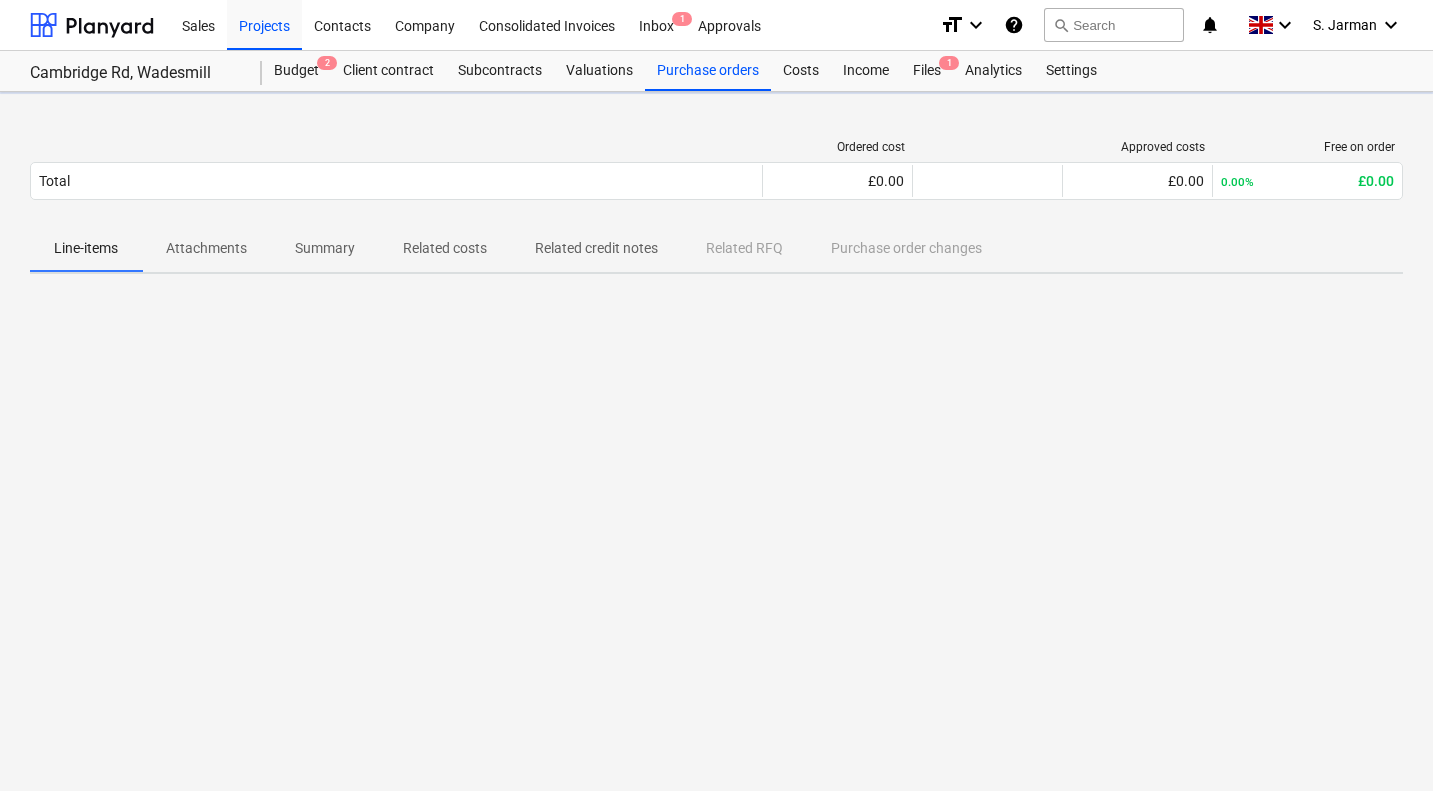 scroll, scrollTop: 0, scrollLeft: 0, axis: both 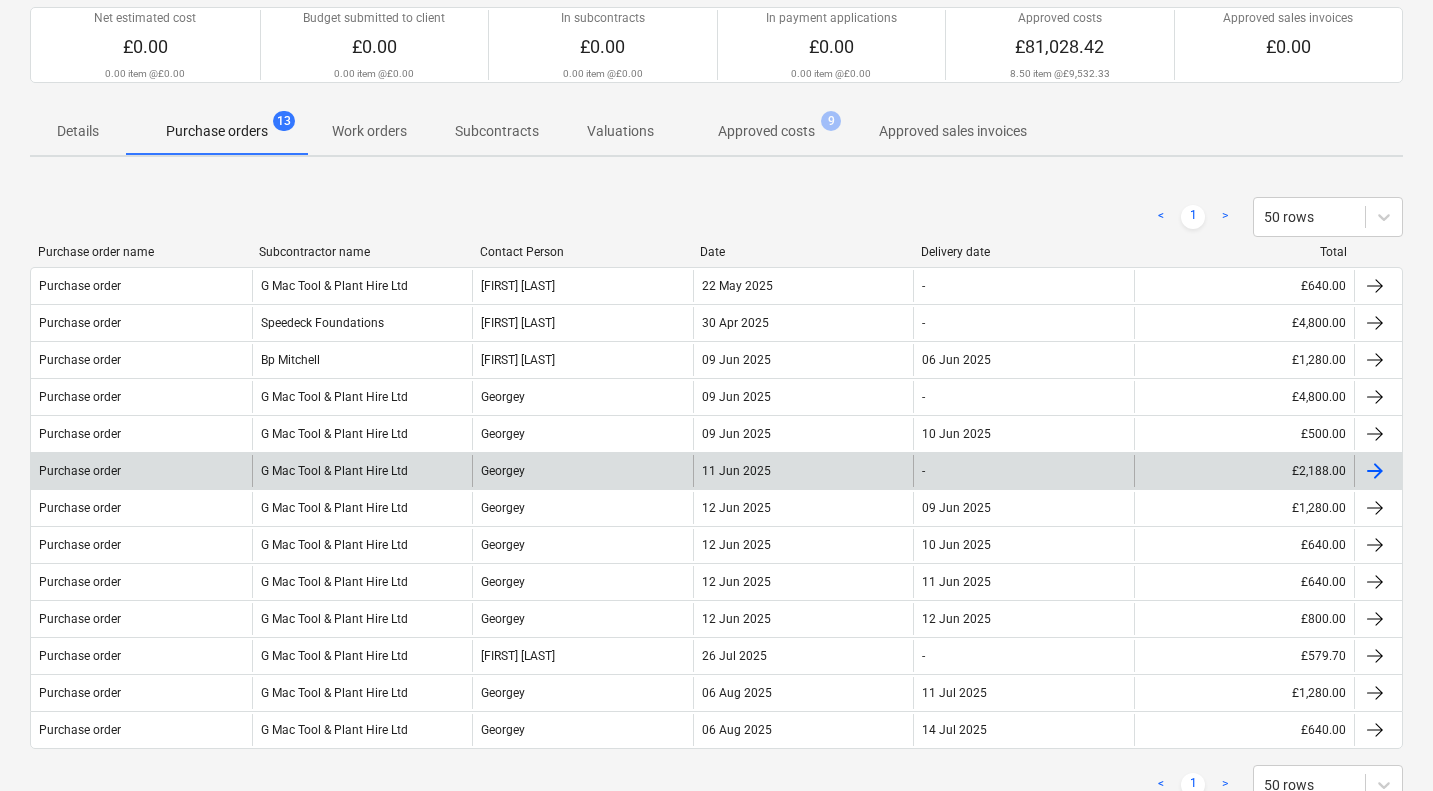 click on "G Mac Tool & Plant Hire Ltd" at bounding box center [362, 471] 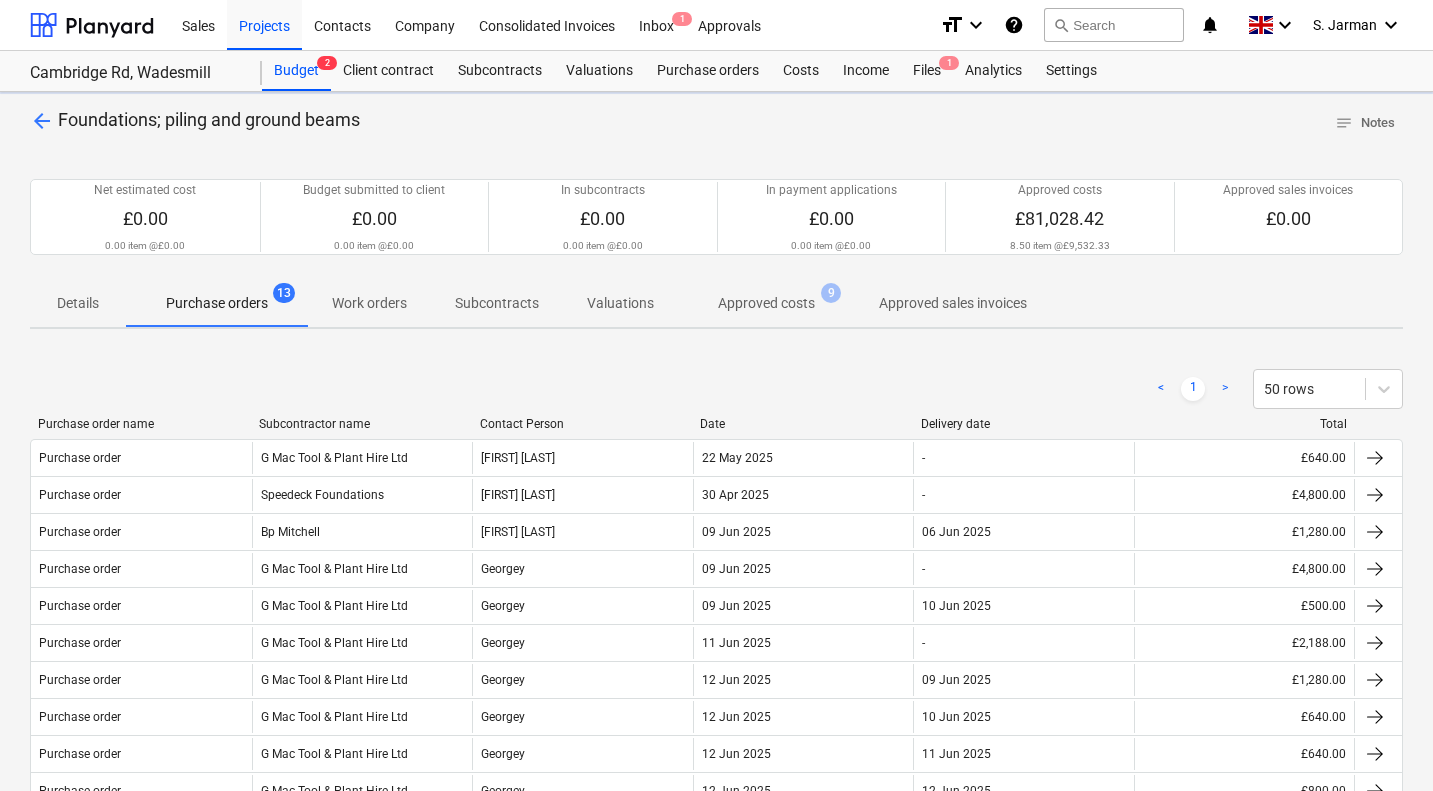 scroll, scrollTop: 172, scrollLeft: 0, axis: vertical 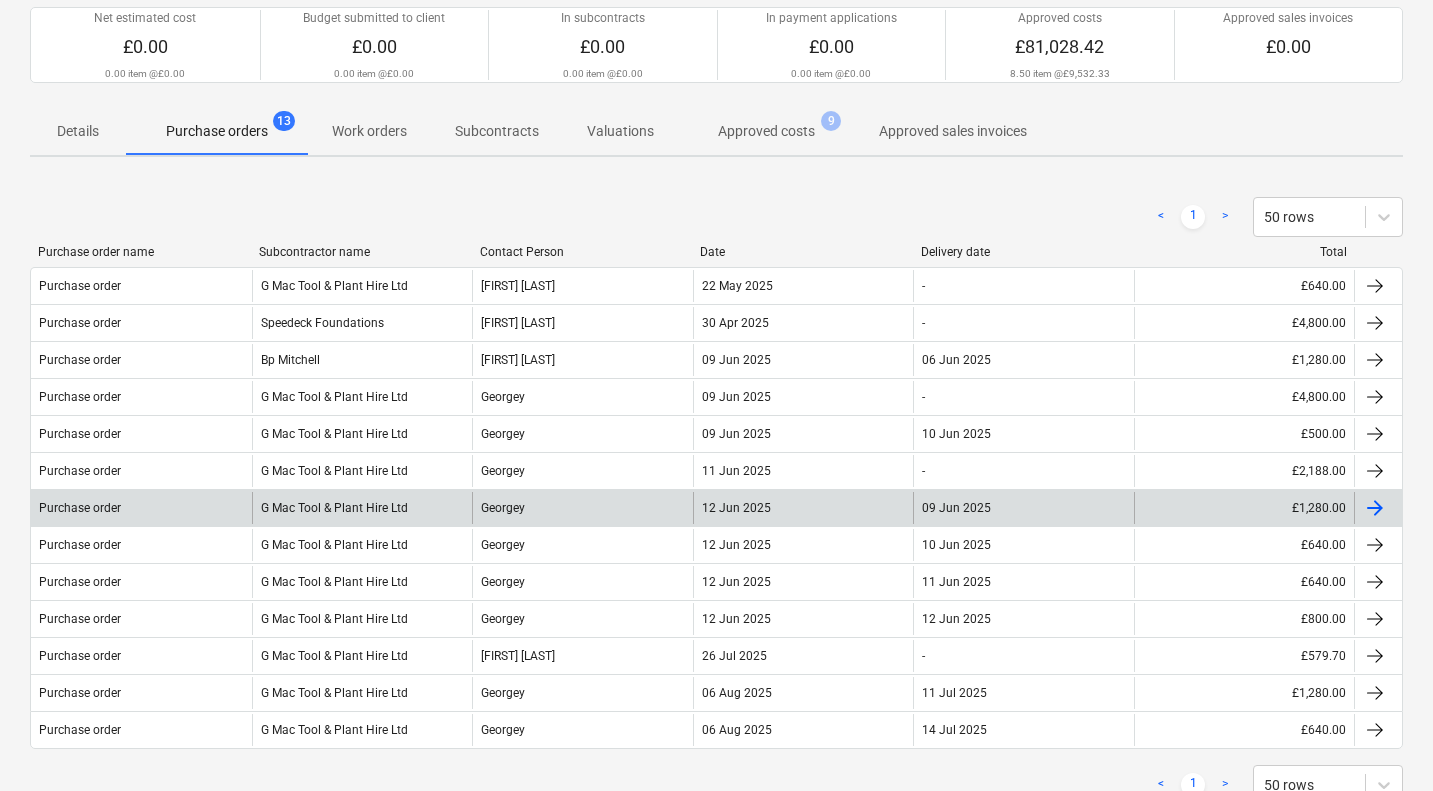 click on "G Mac Tool & Plant Hire Ltd" at bounding box center [362, 508] 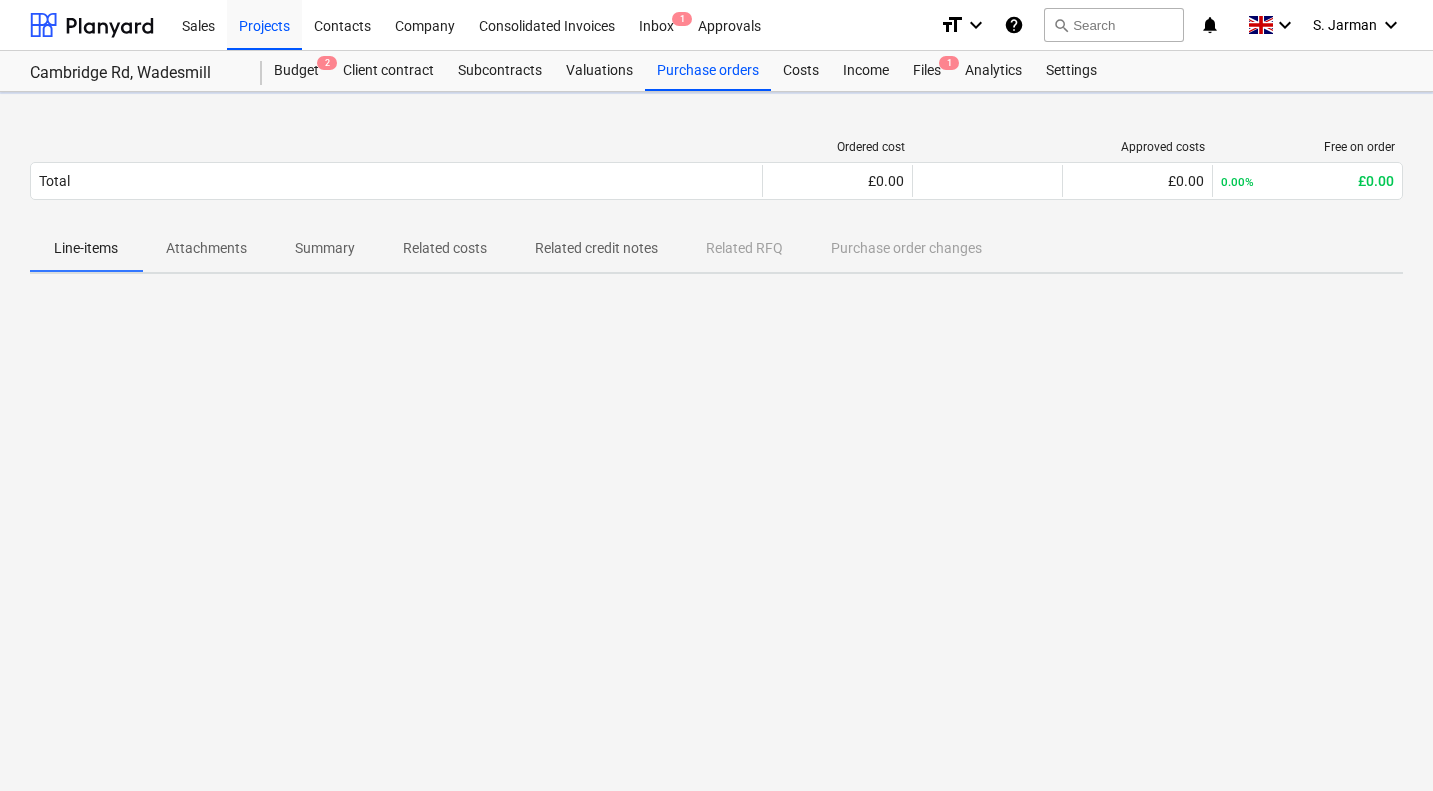 scroll, scrollTop: 0, scrollLeft: 0, axis: both 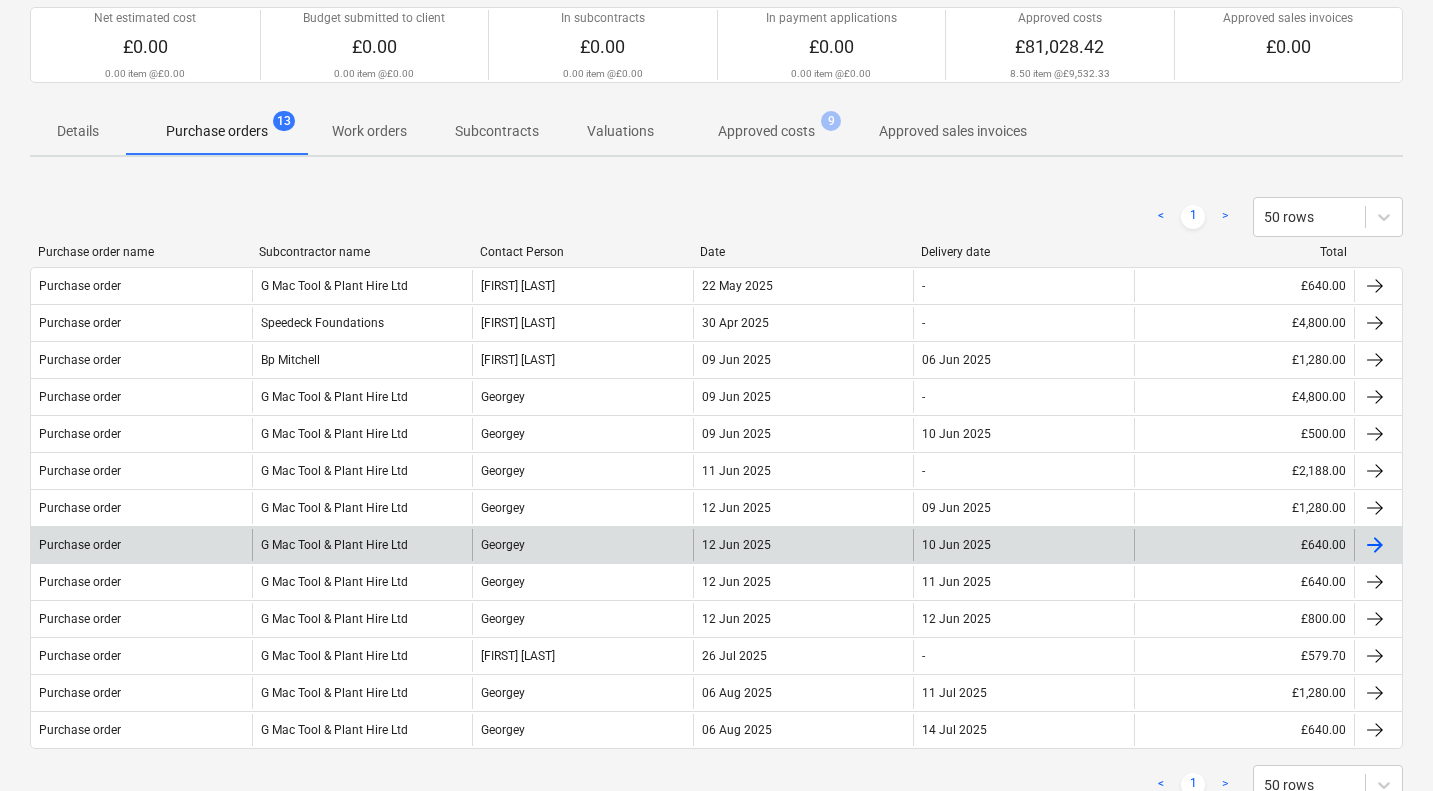 click on "G Mac Tool & Plant Hire Ltd" at bounding box center (362, 545) 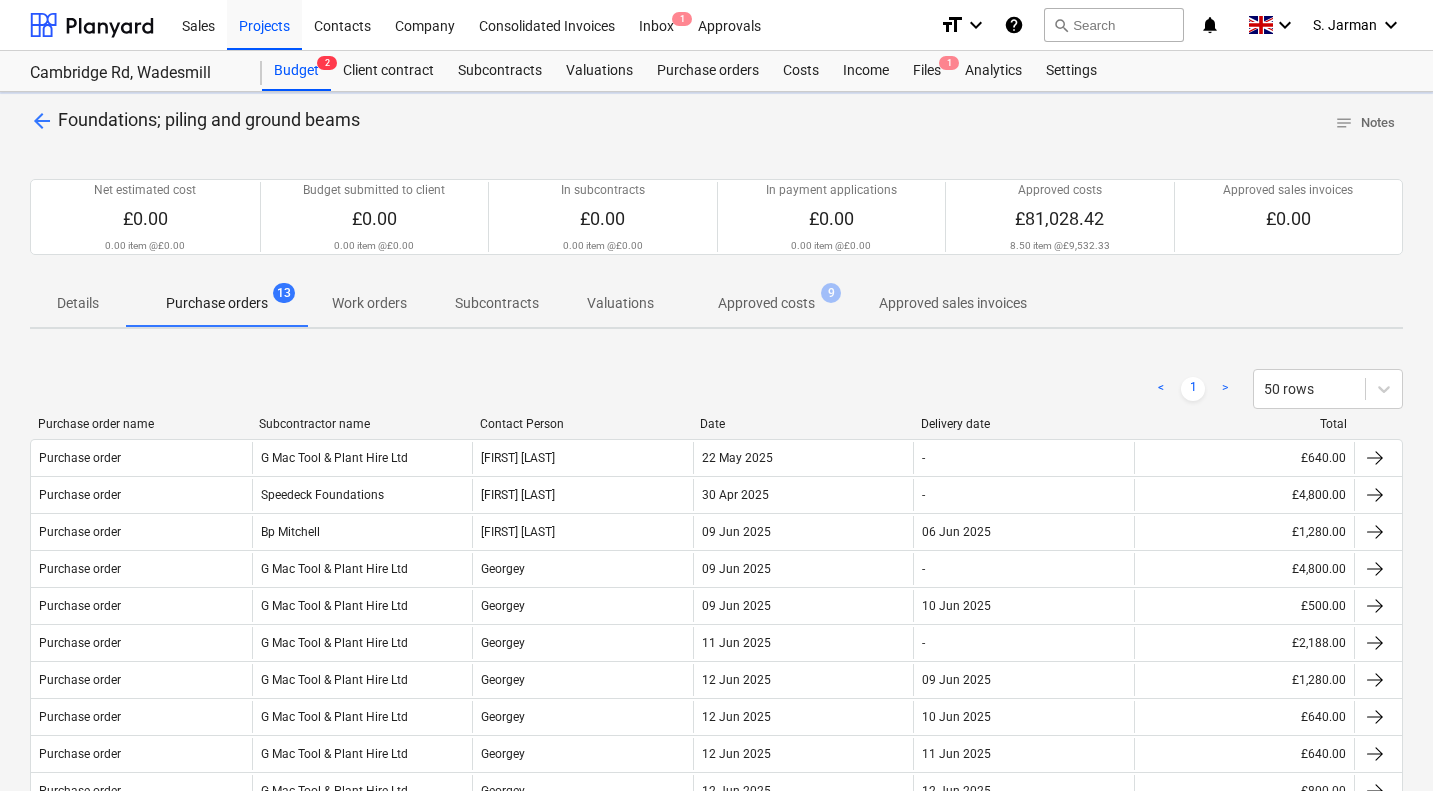 scroll, scrollTop: 172, scrollLeft: 0, axis: vertical 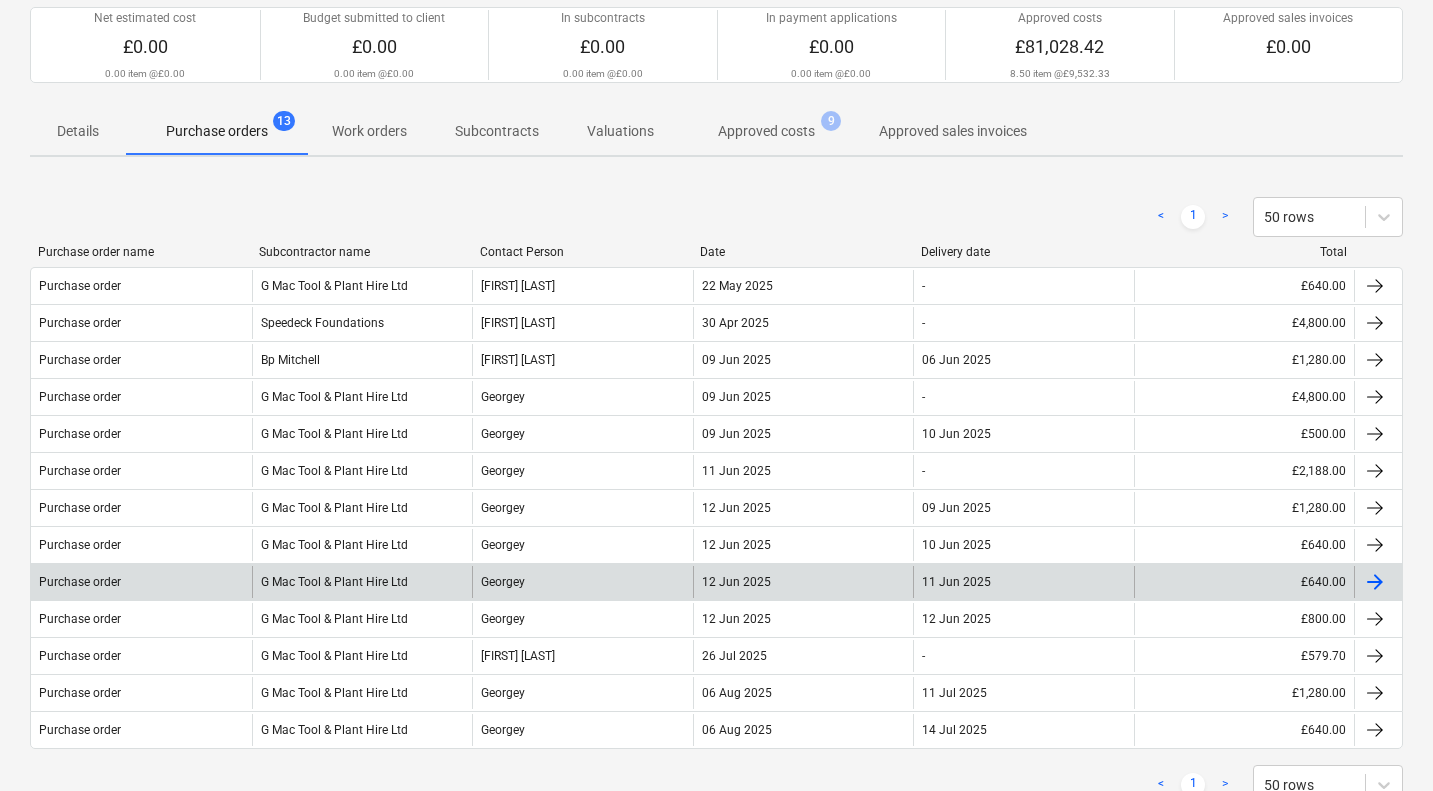 click on "G Mac Tool & Plant Hire Ltd" at bounding box center [362, 582] 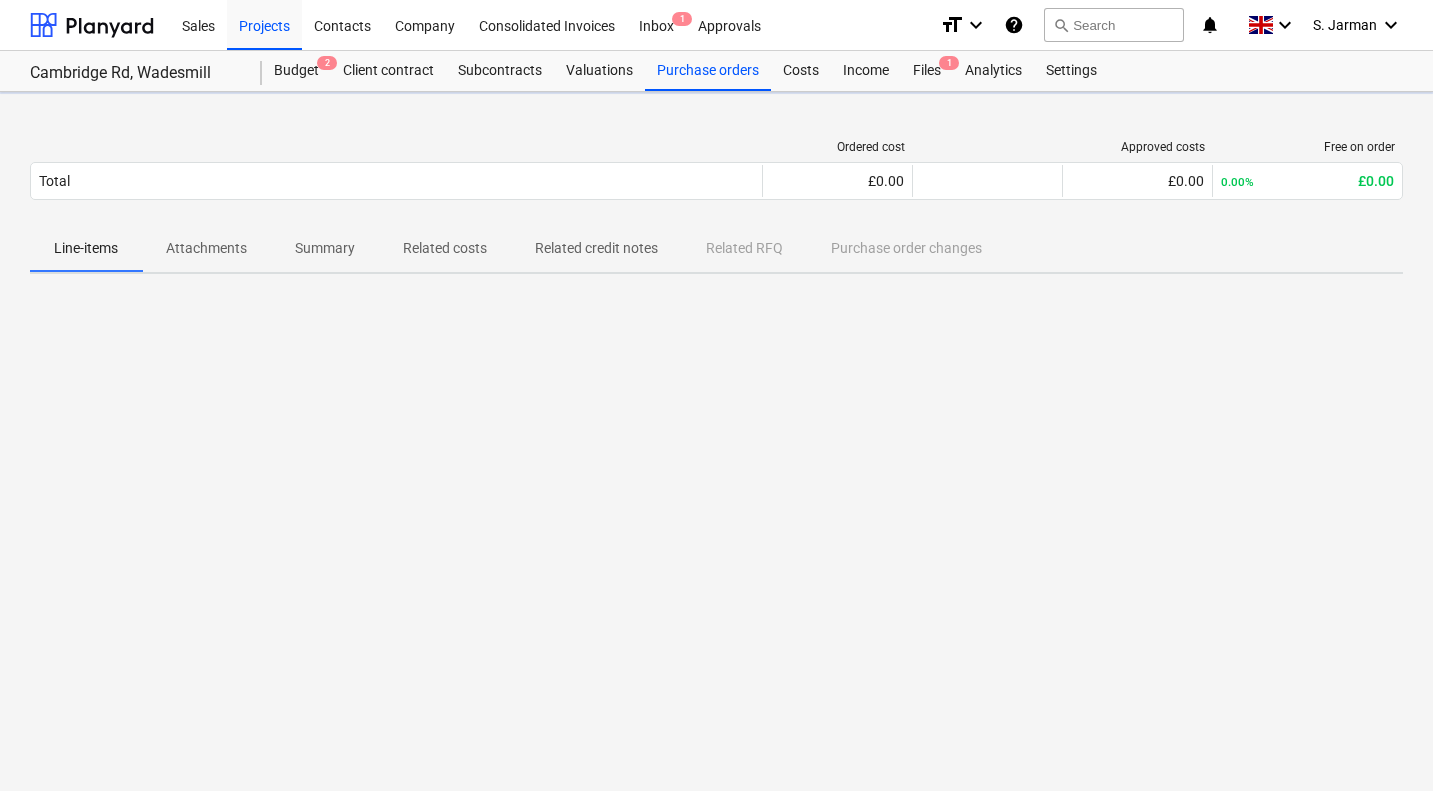 scroll, scrollTop: 0, scrollLeft: 0, axis: both 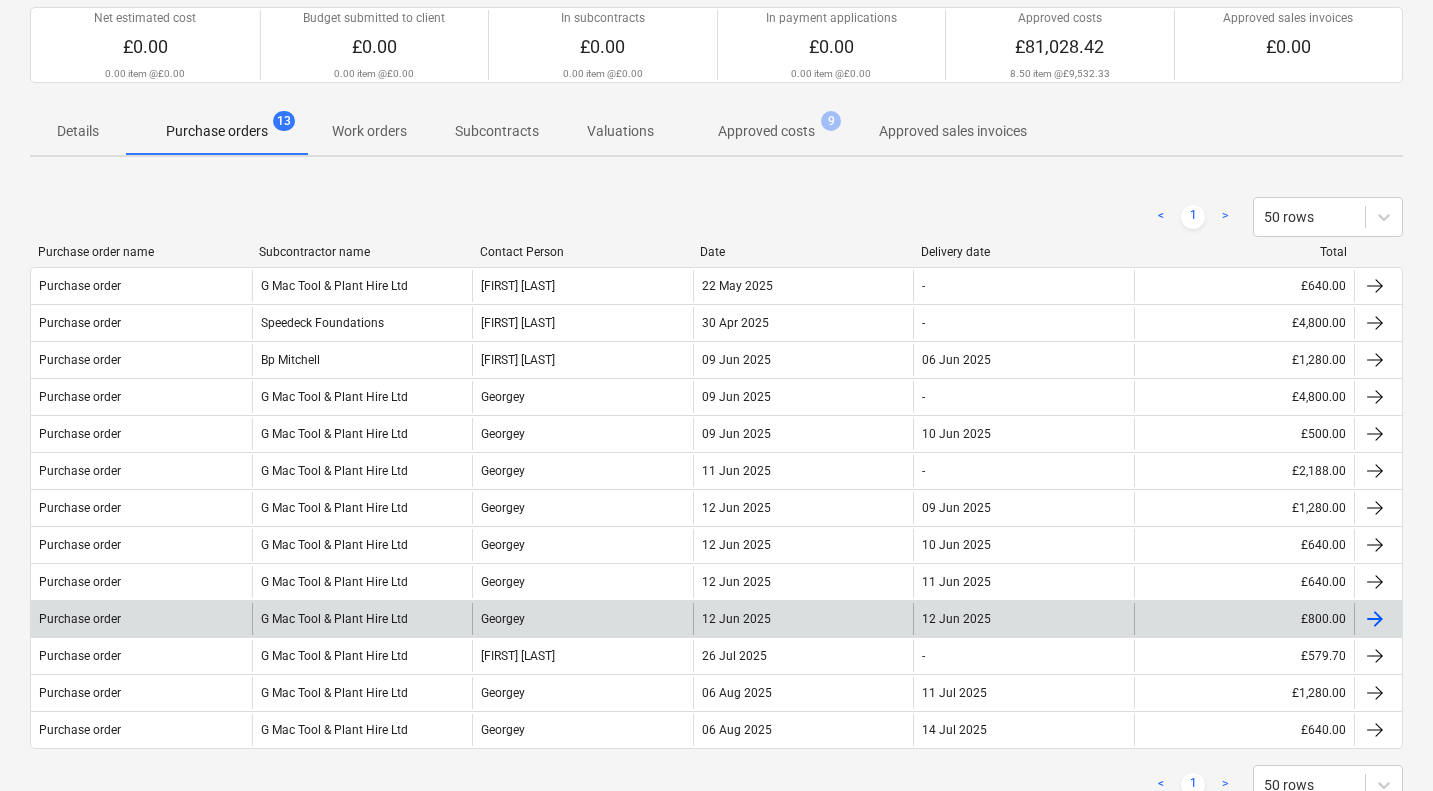 click on "G Mac Tool & Plant Hire Ltd" at bounding box center (362, 619) 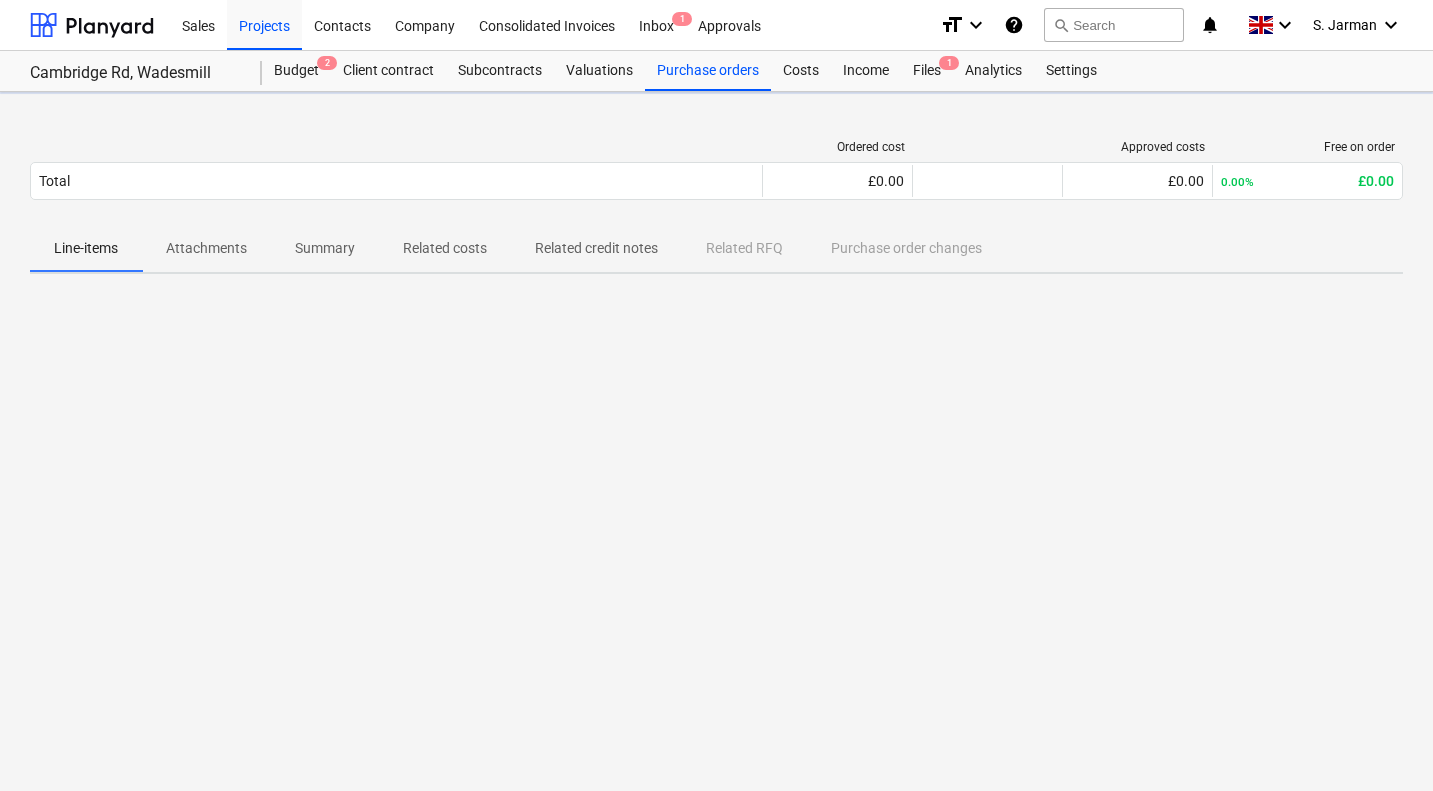 scroll, scrollTop: 0, scrollLeft: 0, axis: both 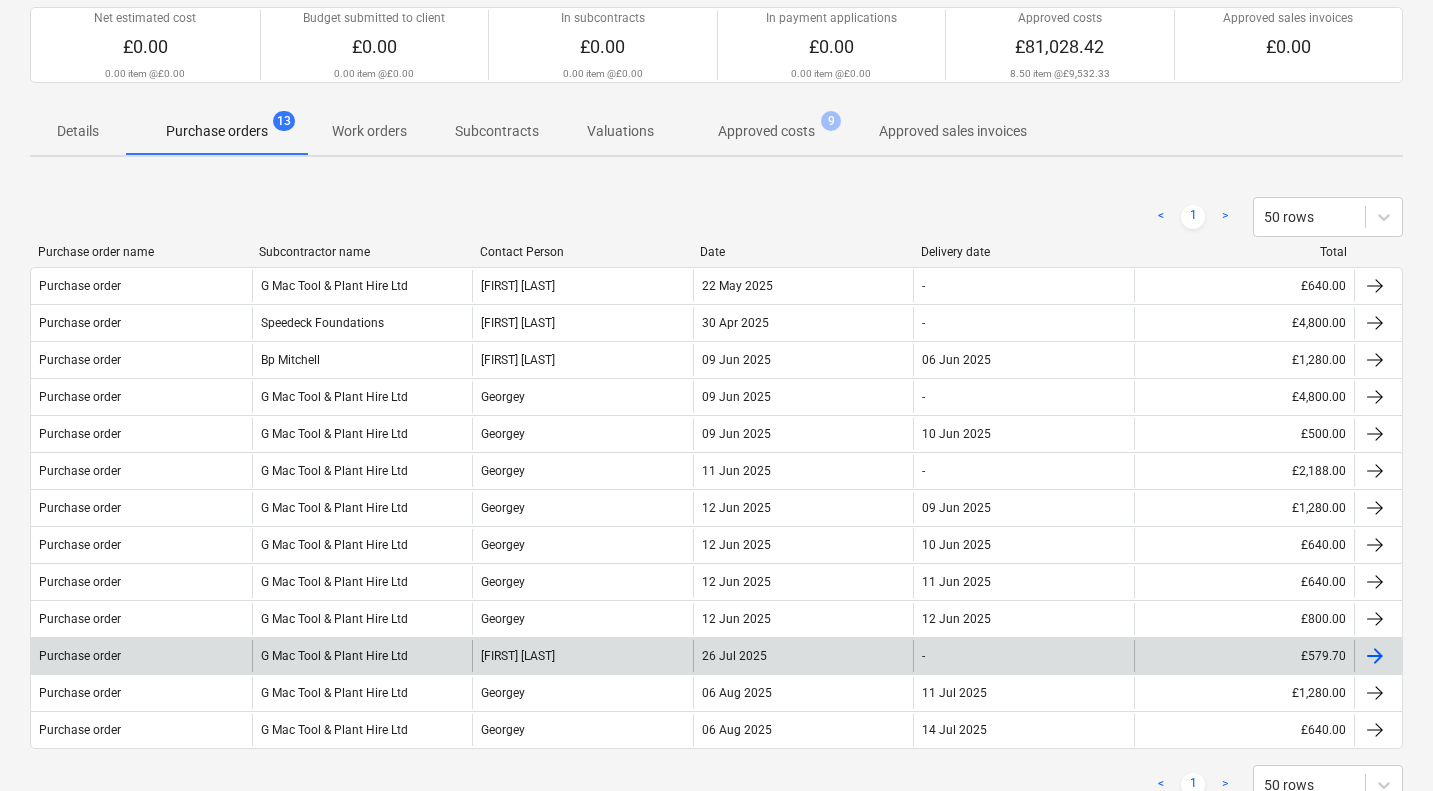 click on "G Mac Tool & Plant Hire Ltd" at bounding box center (362, 656) 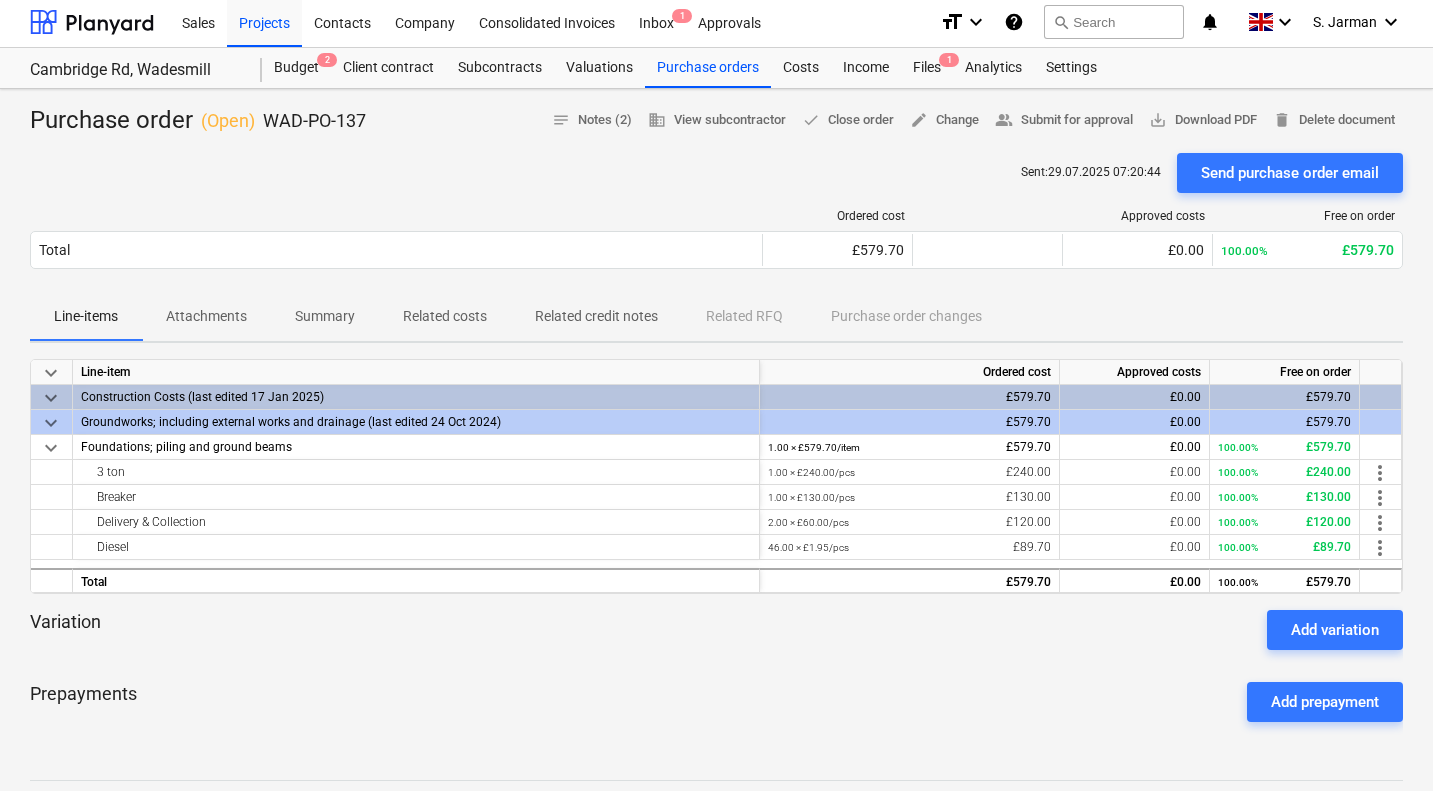 scroll, scrollTop: 0, scrollLeft: 0, axis: both 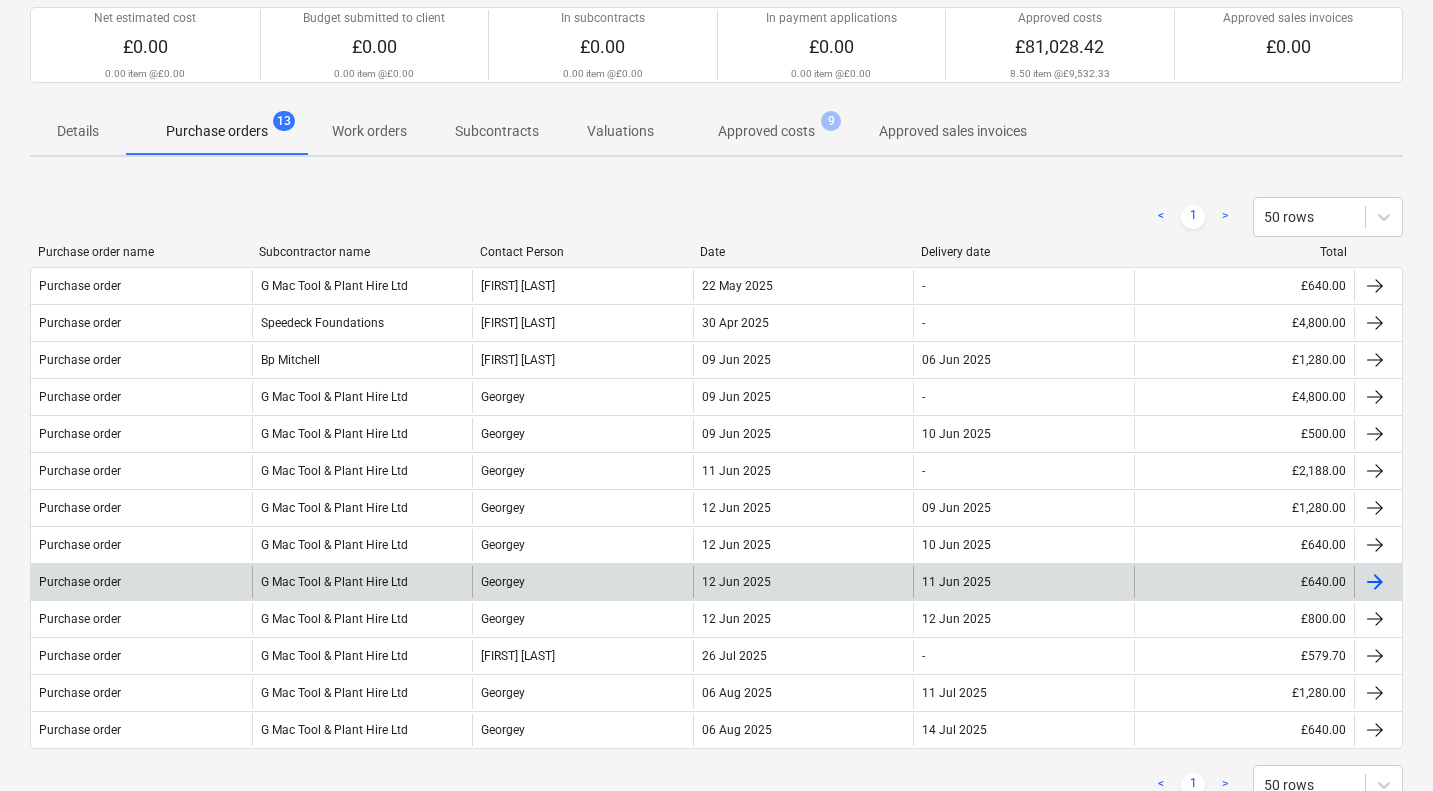 click on "G Mac Tool & Plant Hire Ltd" at bounding box center (362, 582) 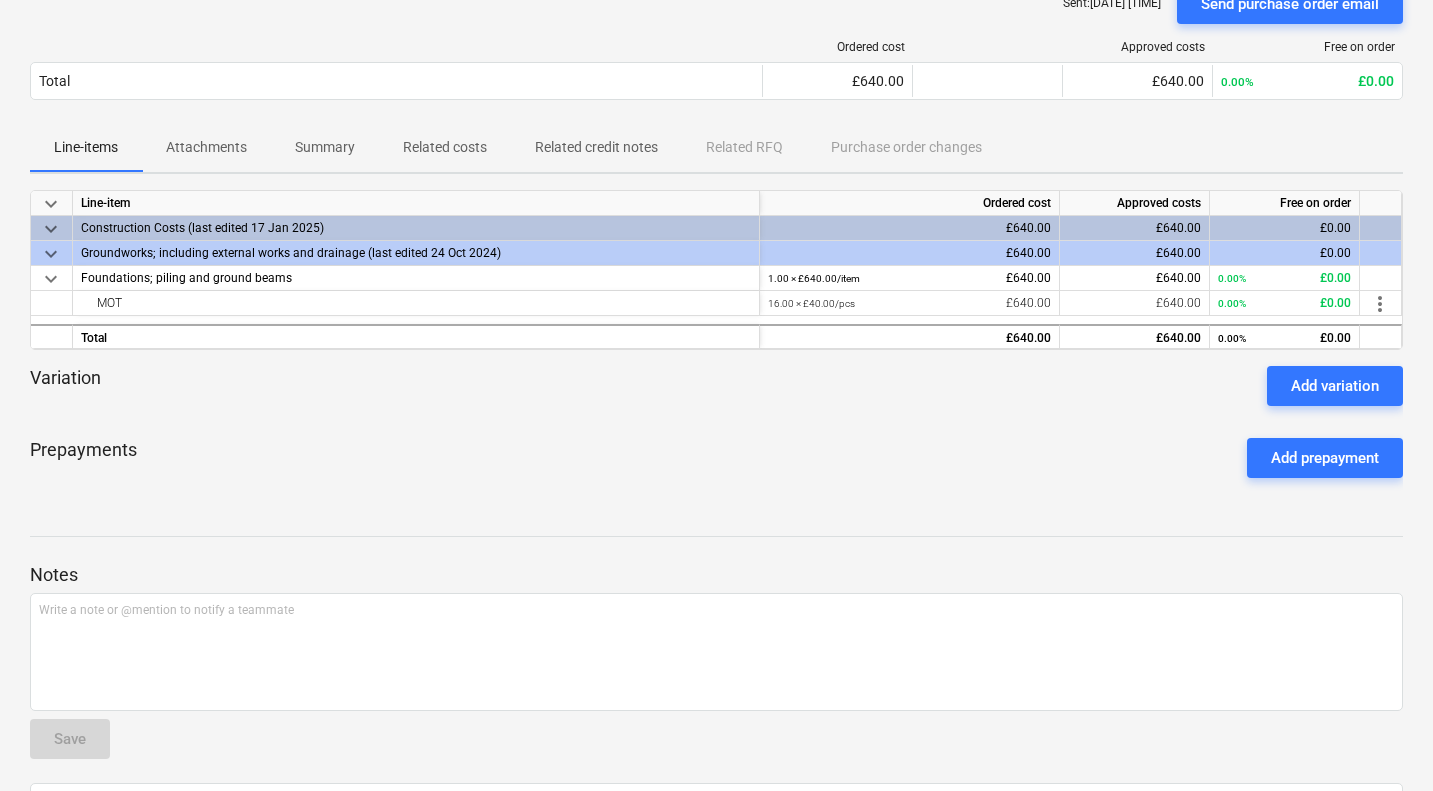 scroll, scrollTop: 0, scrollLeft: 0, axis: both 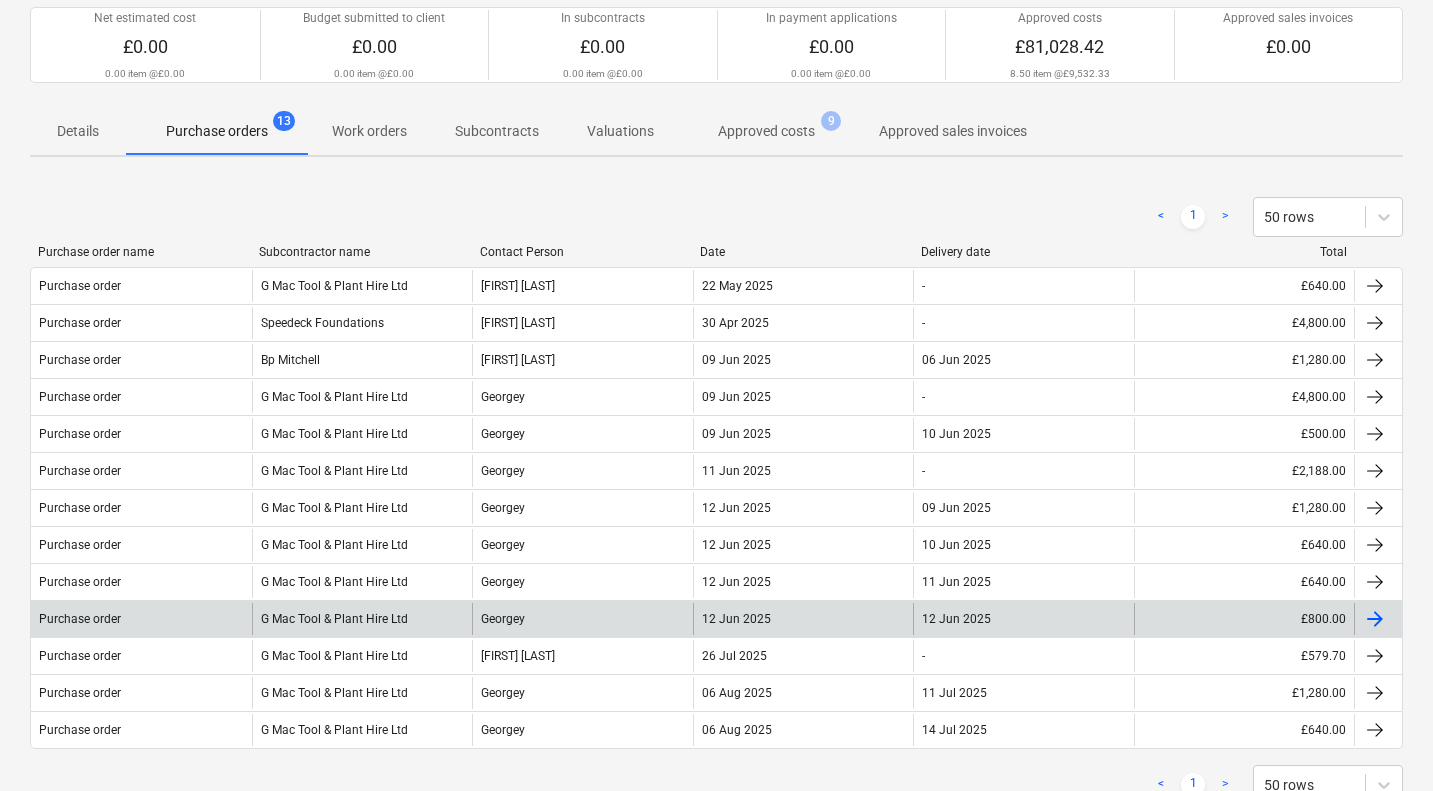 click on "G Mac Tool & Plant Hire Ltd" at bounding box center (362, 619) 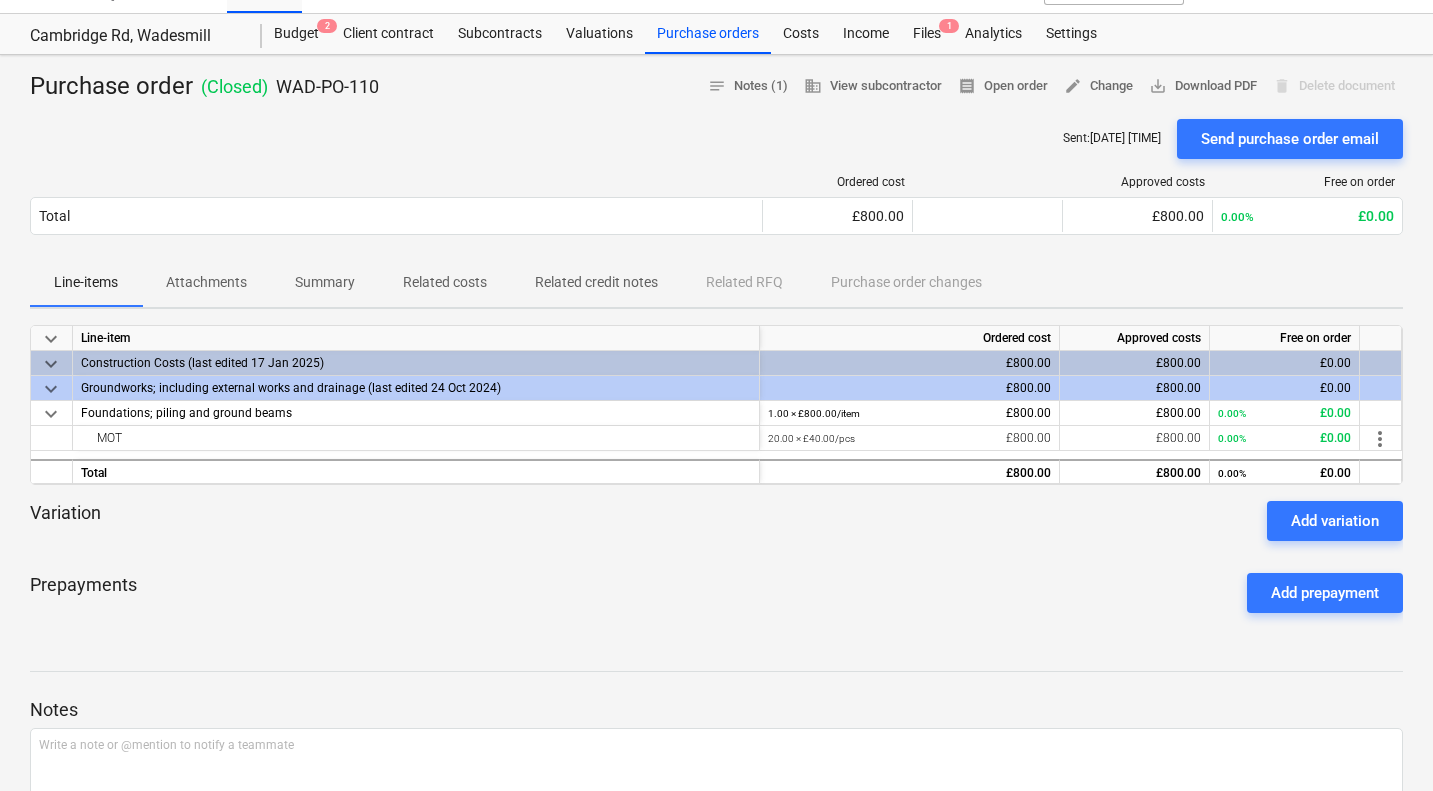 scroll, scrollTop: 172, scrollLeft: 0, axis: vertical 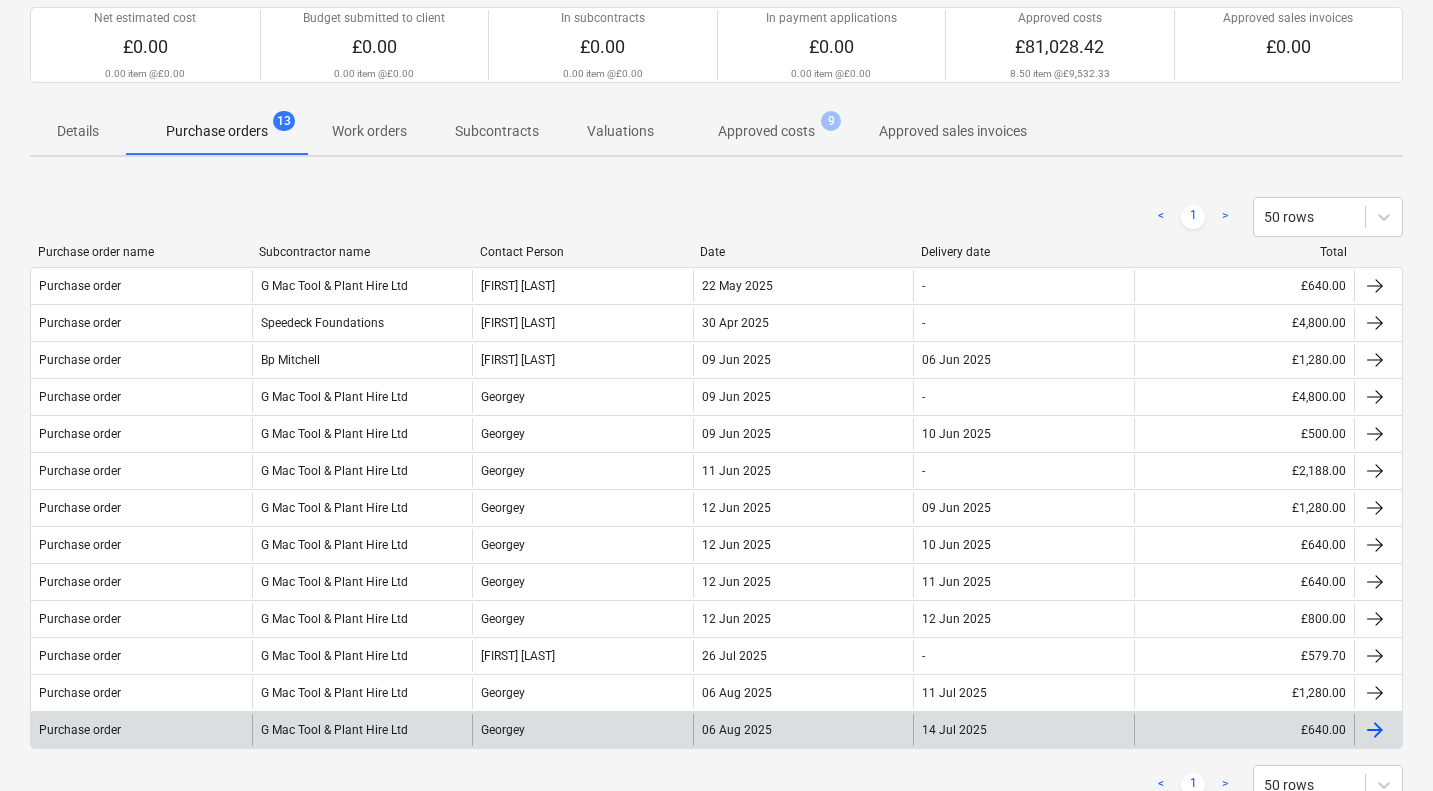 click on "G Mac Tool & Plant Hire Ltd" at bounding box center [362, 730] 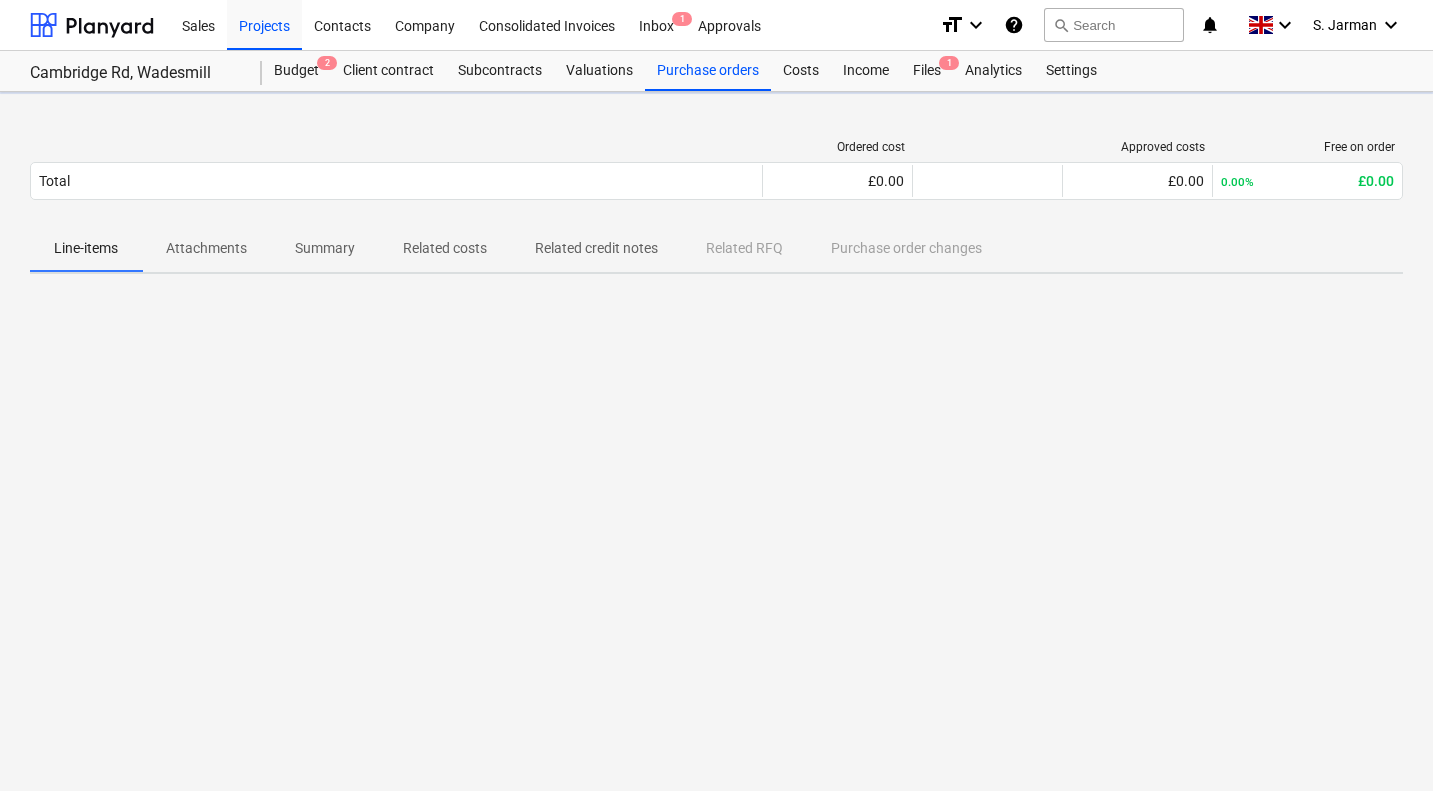 scroll, scrollTop: 0, scrollLeft: 0, axis: both 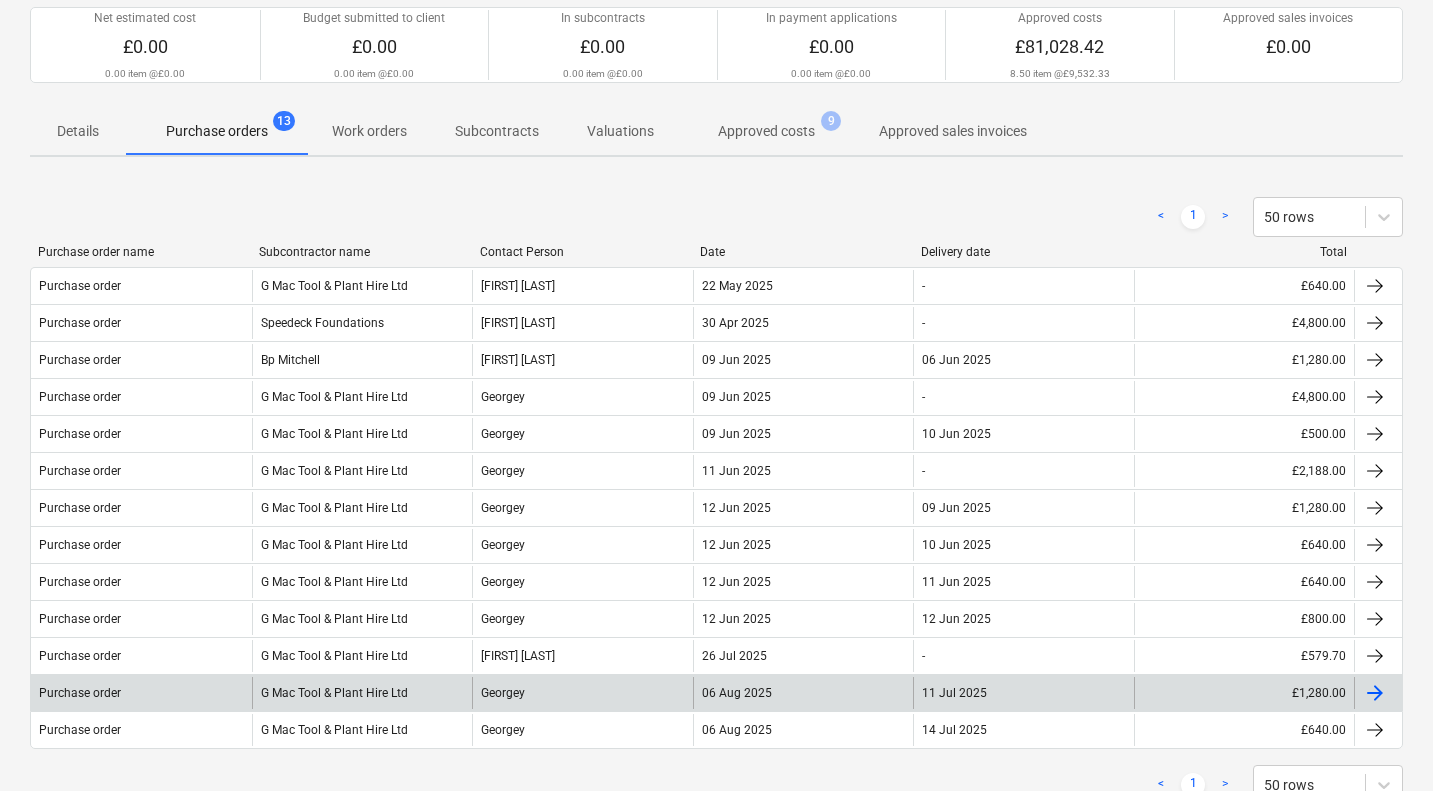 click on "G Mac Tool & Plant Hire Ltd" at bounding box center [362, 693] 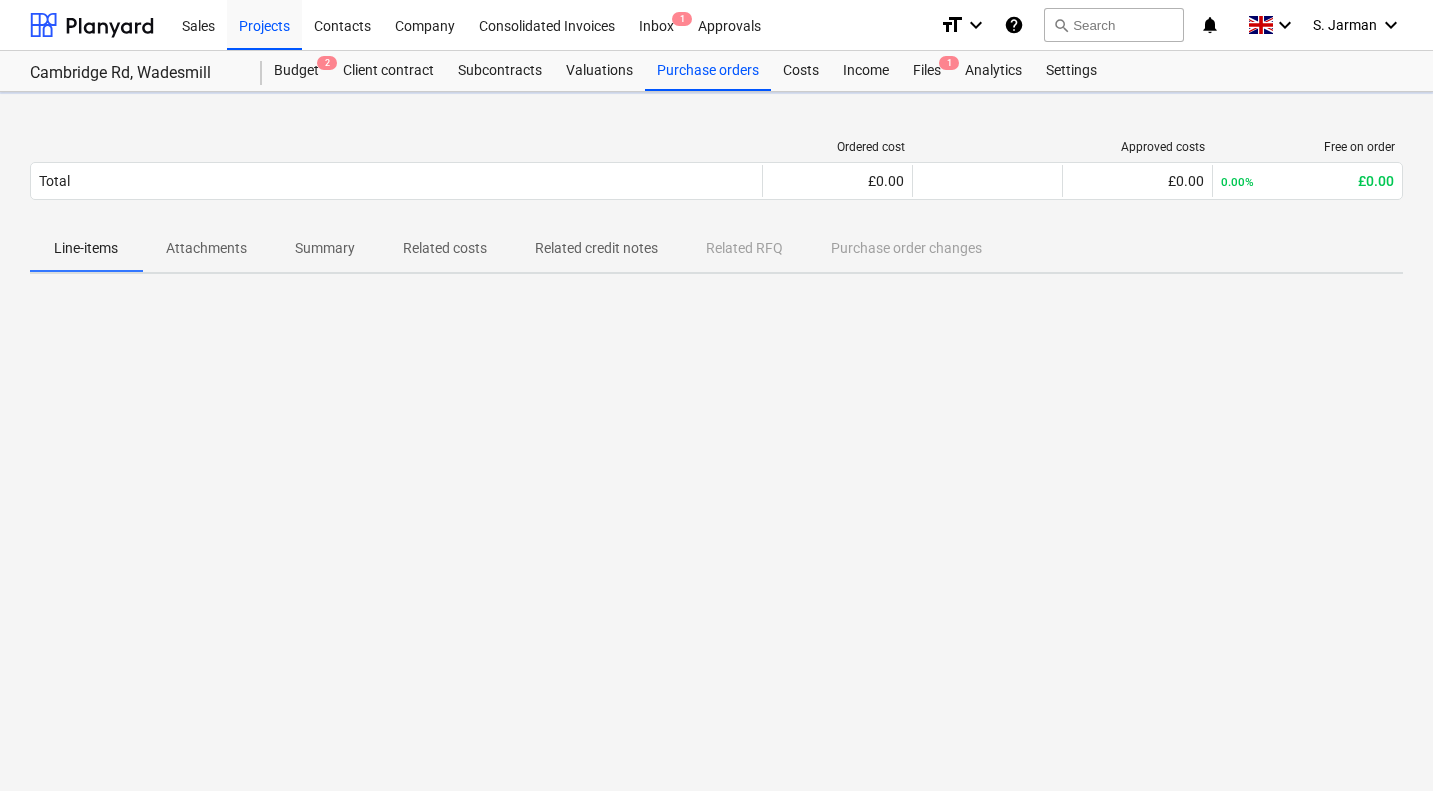scroll, scrollTop: 0, scrollLeft: 0, axis: both 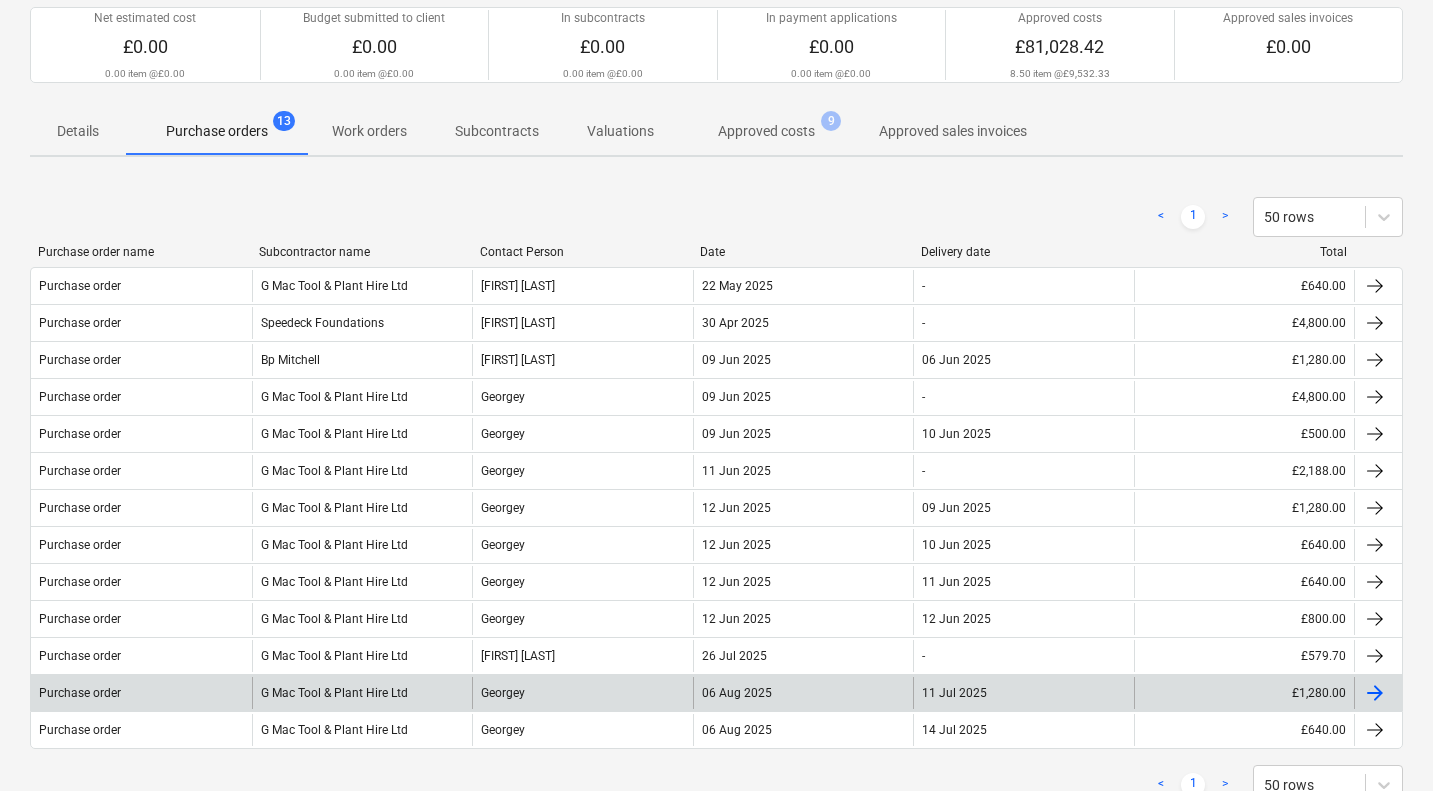 click on "G Mac Tool & Plant Hire Ltd" at bounding box center [362, 693] 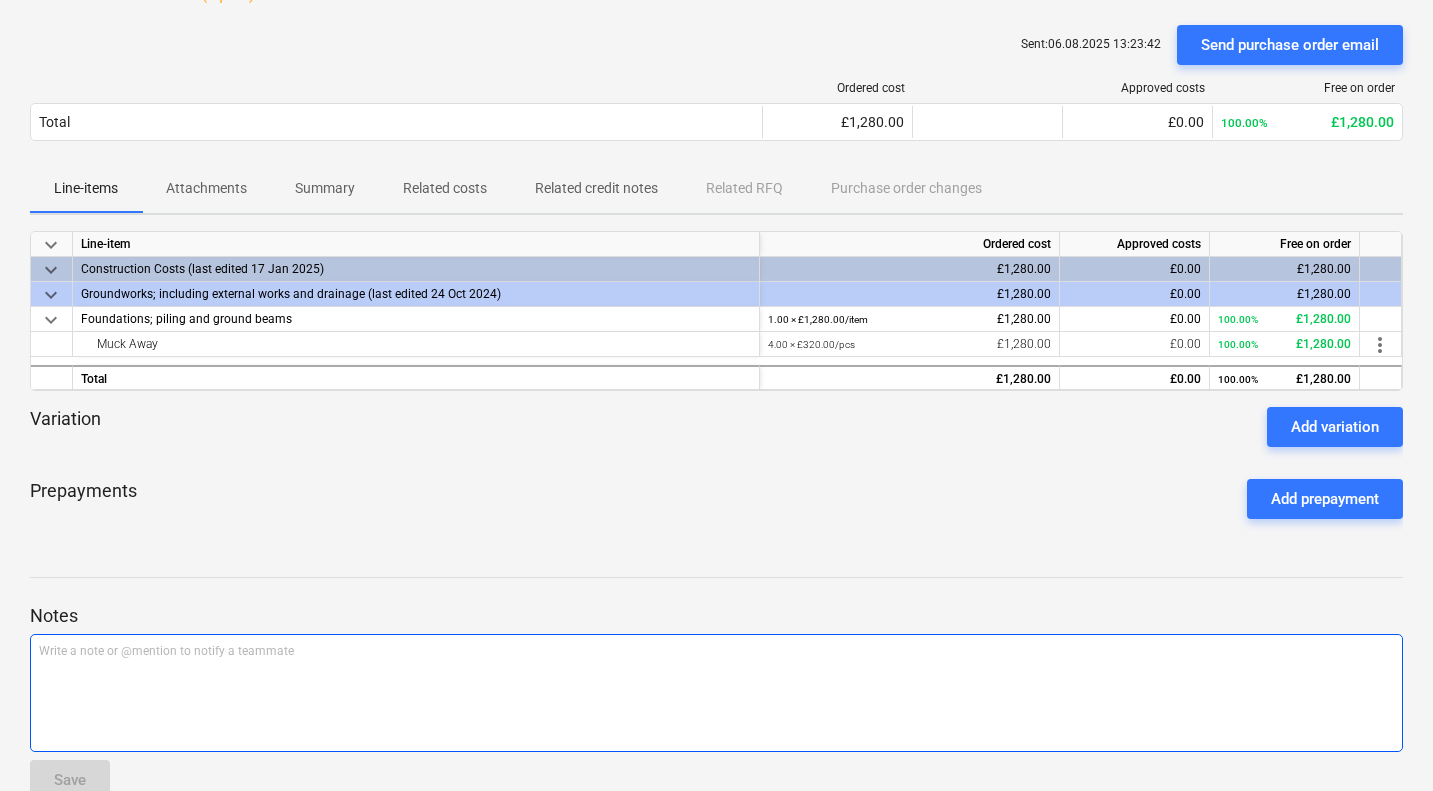 scroll, scrollTop: 126, scrollLeft: 0, axis: vertical 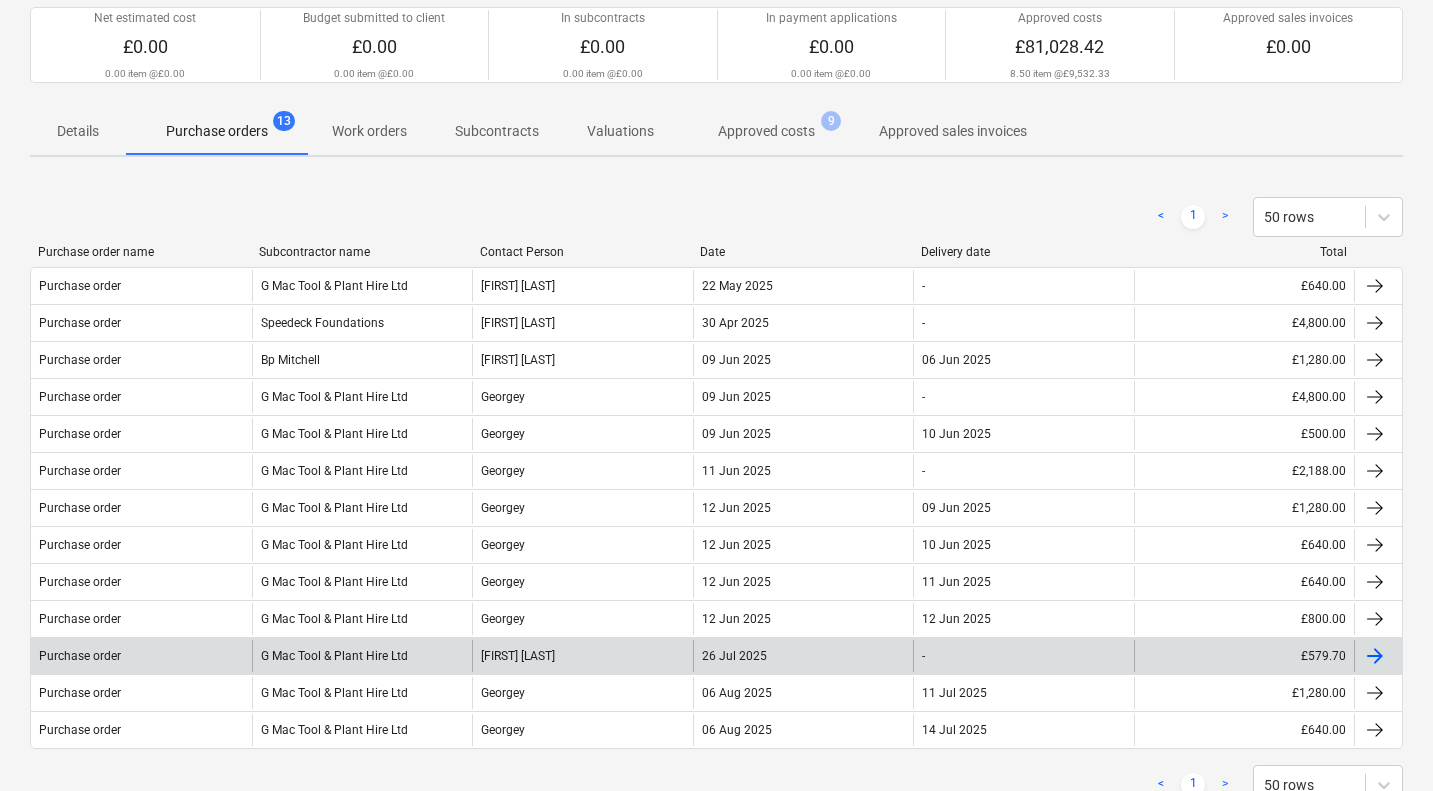 click on "G Mac Tool & Plant Hire Ltd" at bounding box center (362, 656) 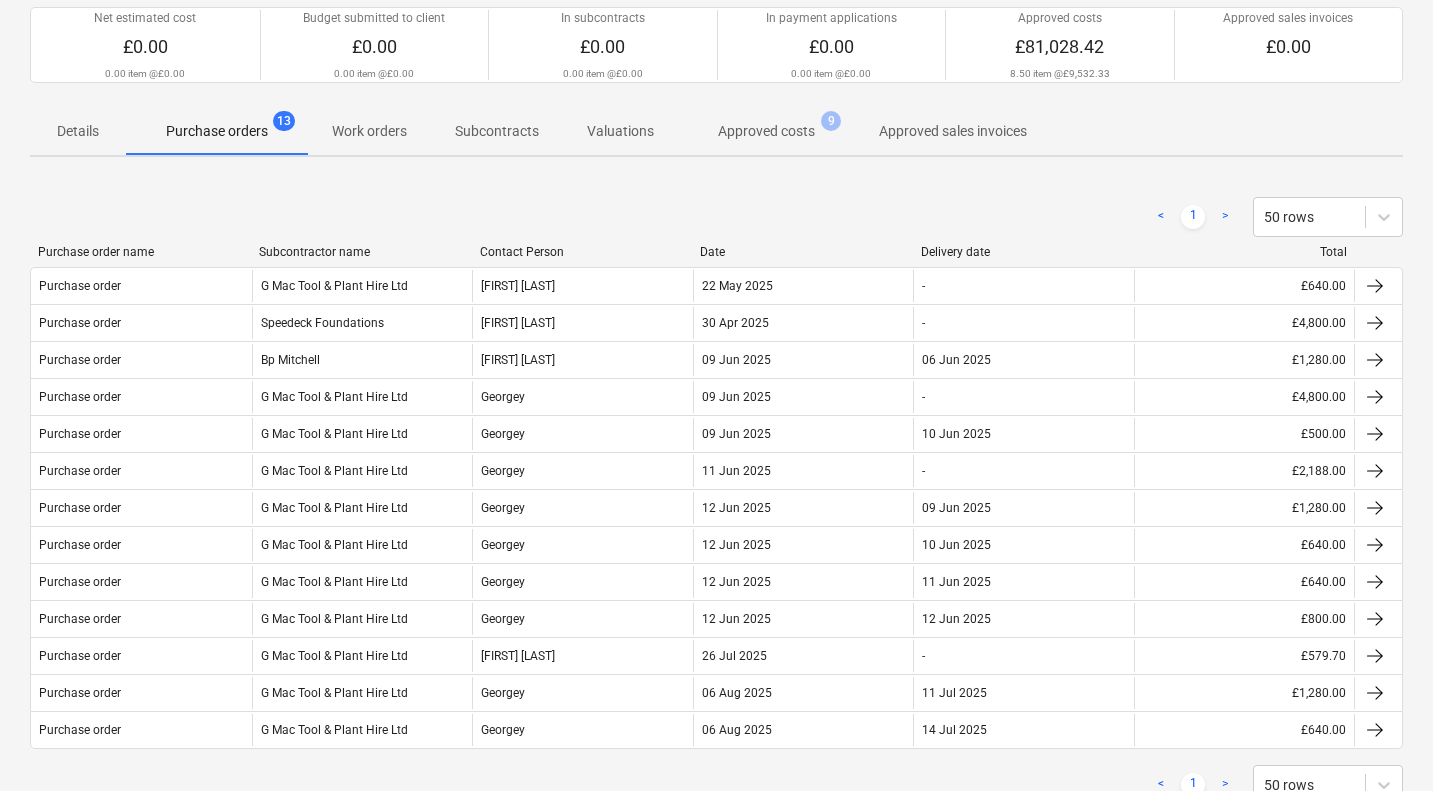 scroll, scrollTop: 0, scrollLeft: 0, axis: both 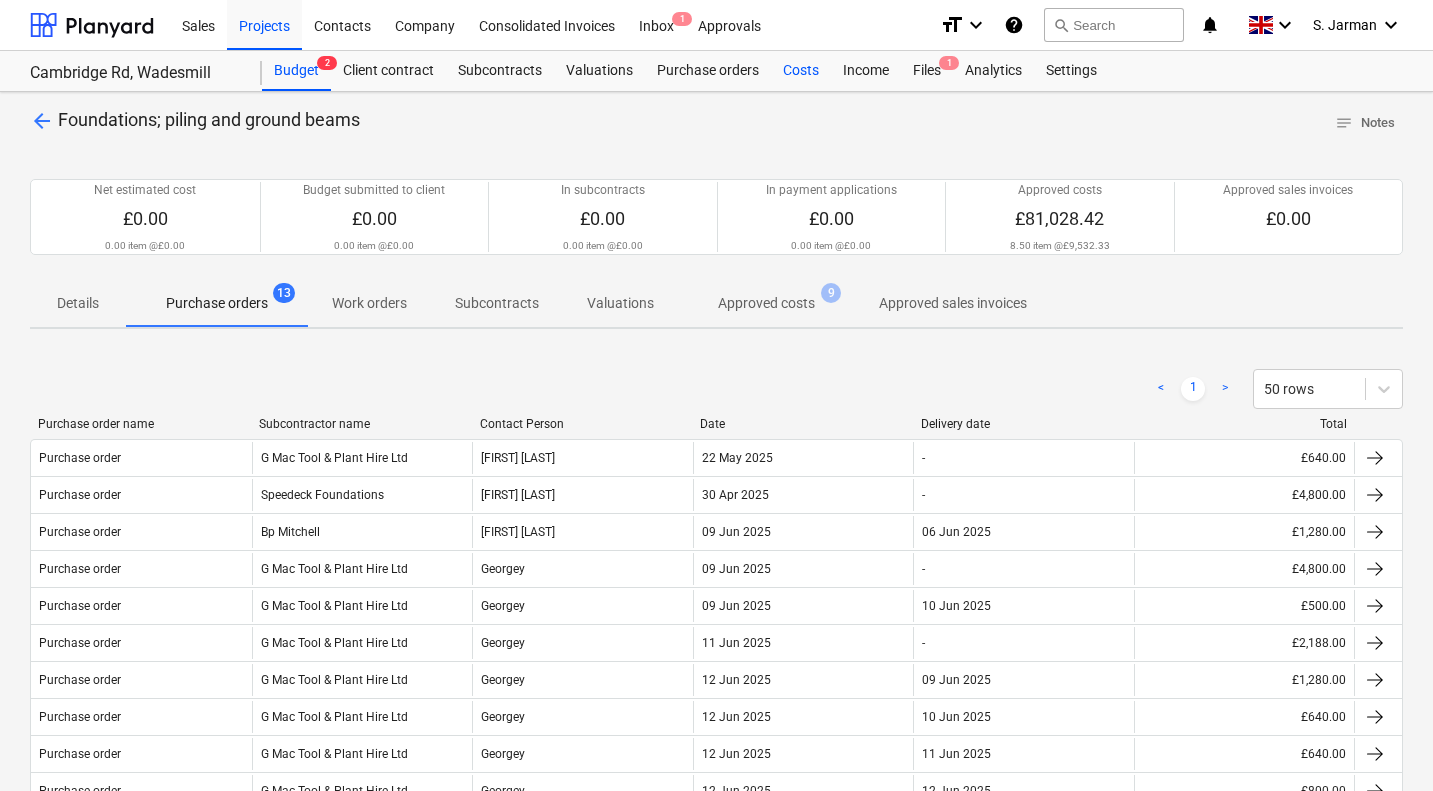 click on "Costs" at bounding box center [801, 71] 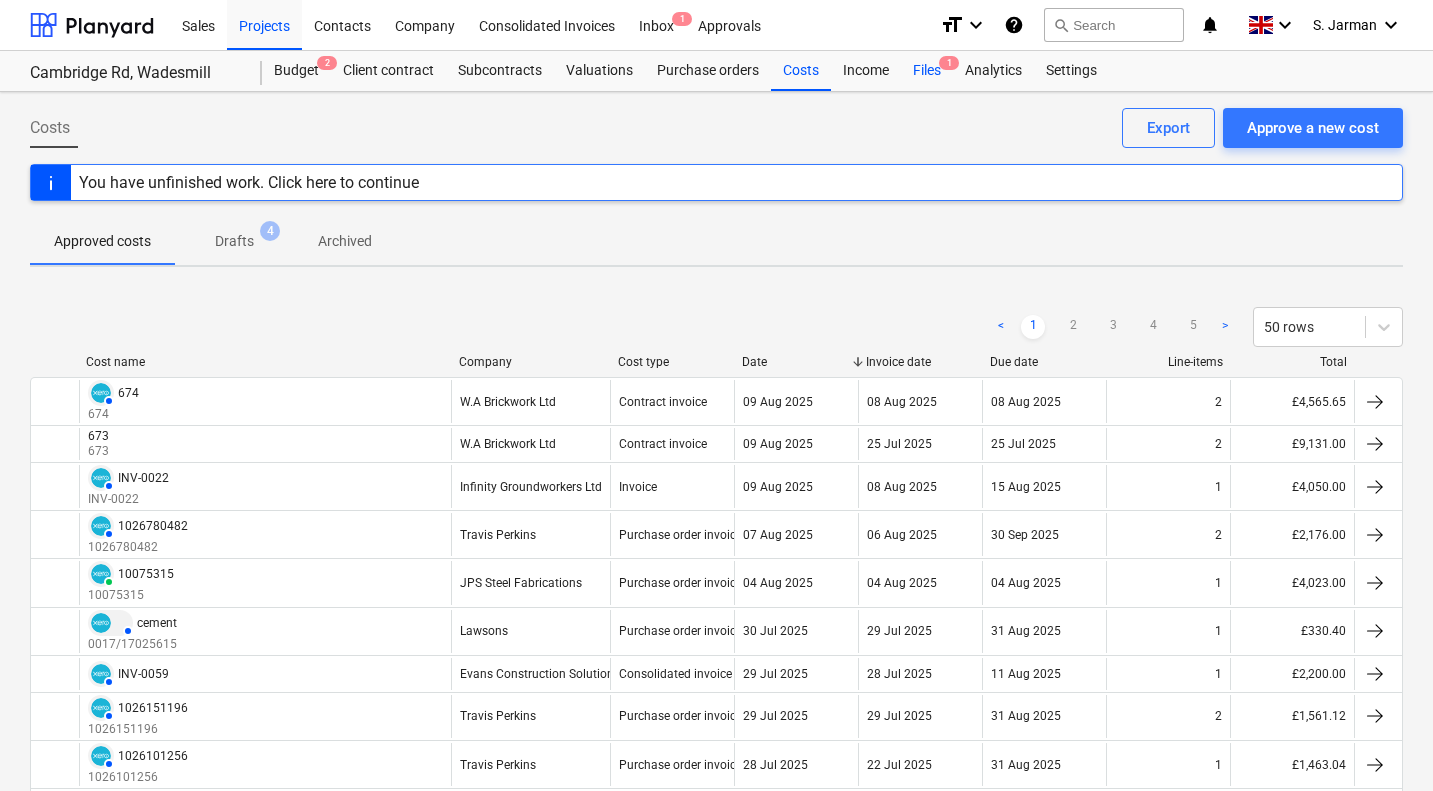 click on "Files 1" at bounding box center (927, 71) 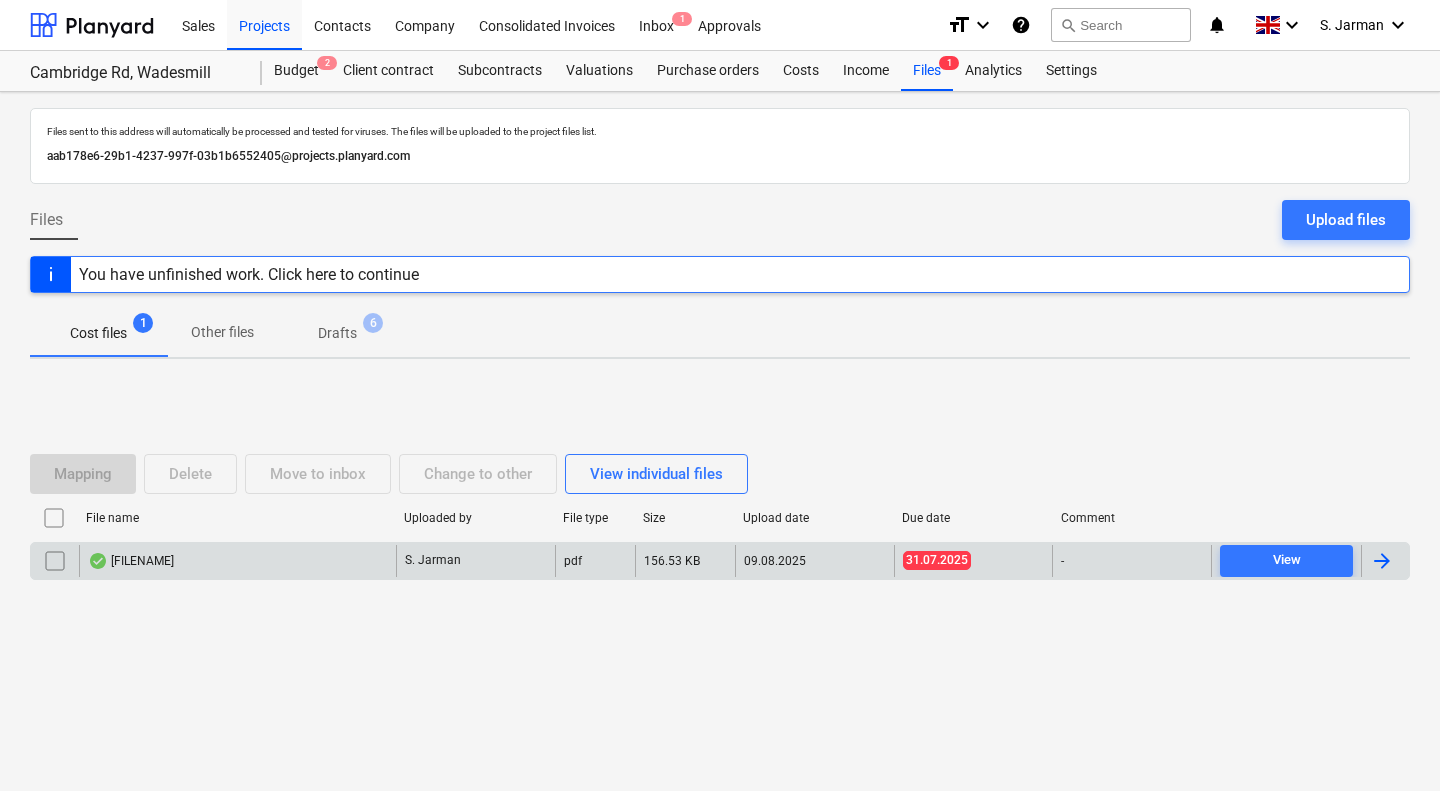 click on "SVSG120TT01v02.pdf" at bounding box center (237, 561) 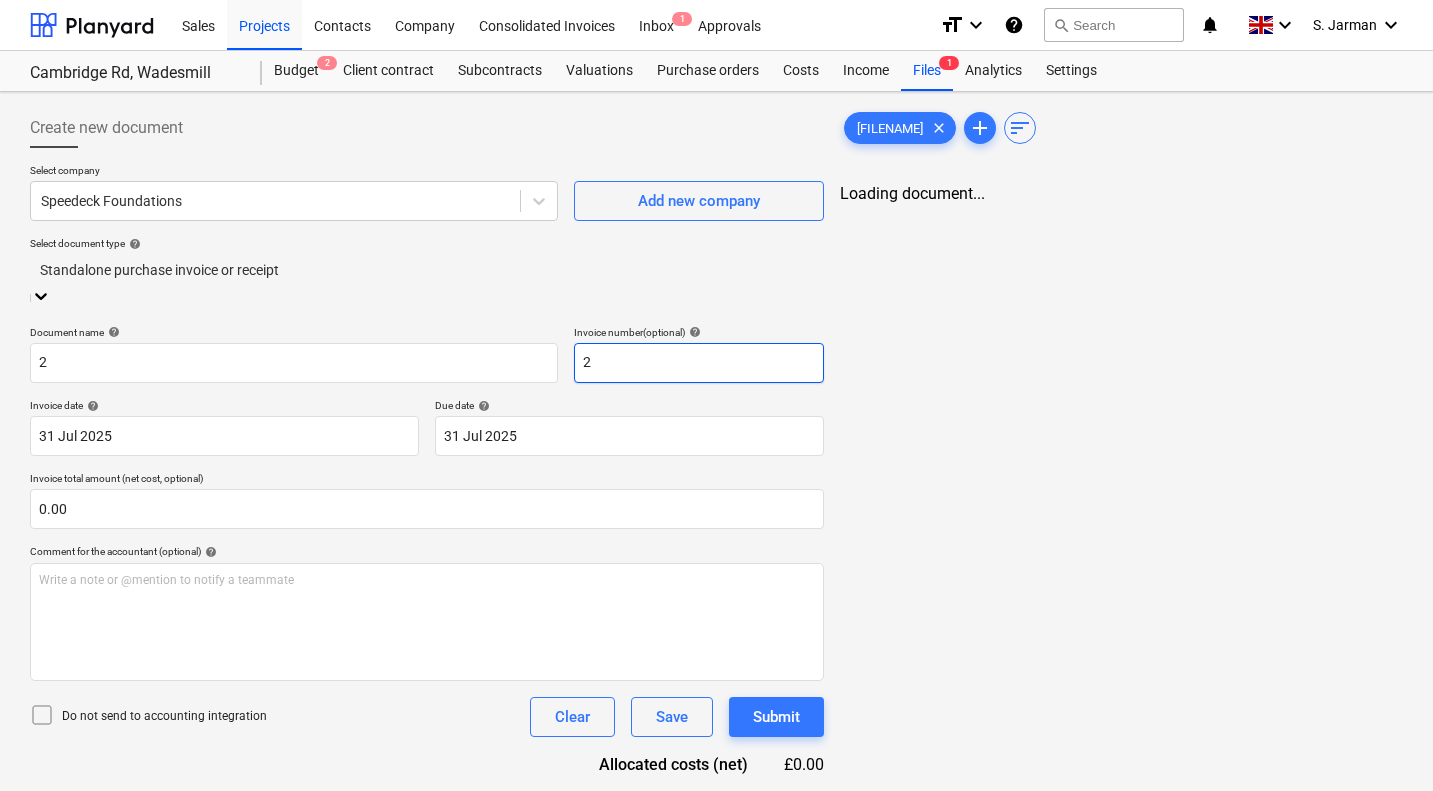 type on "2" 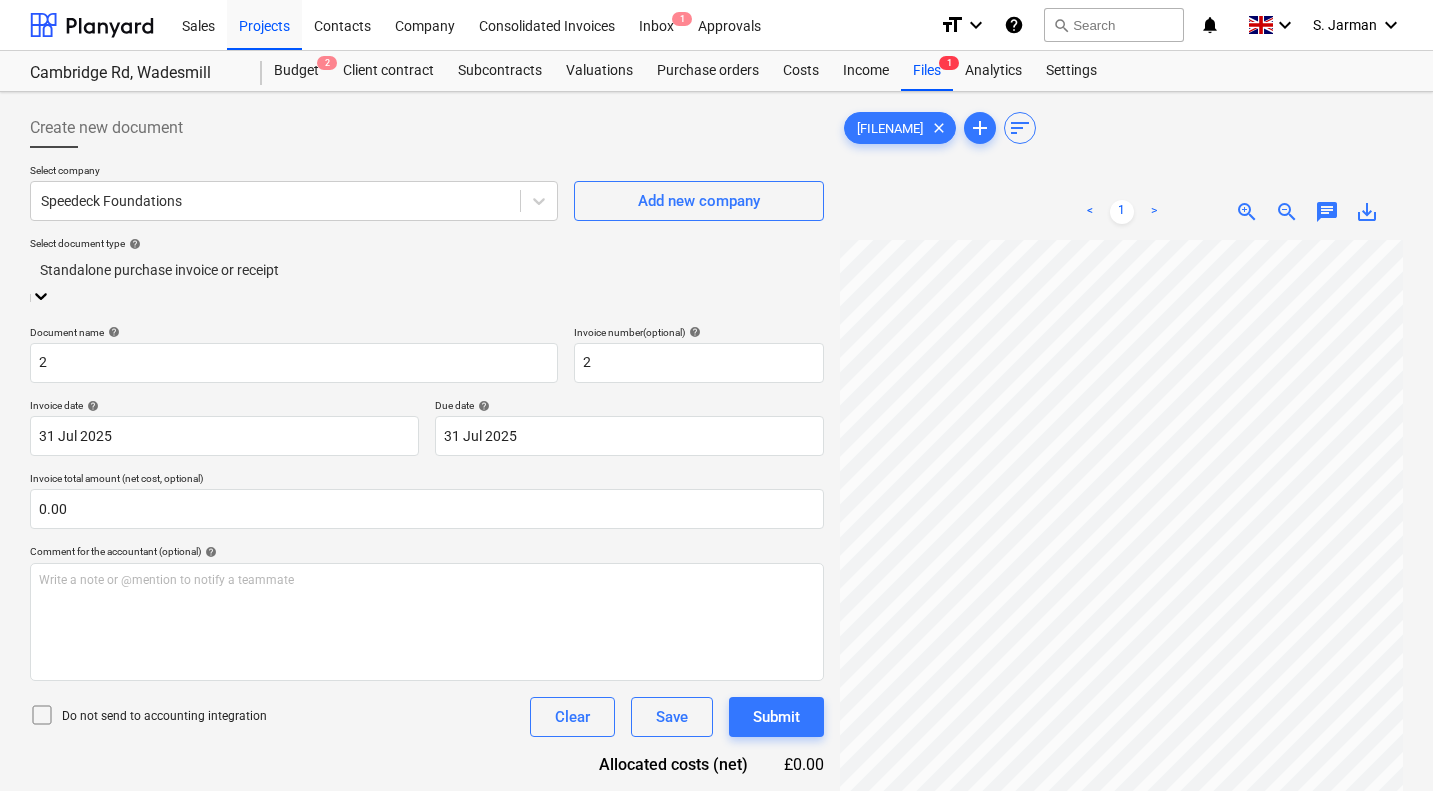 click at bounding box center [427, 270] 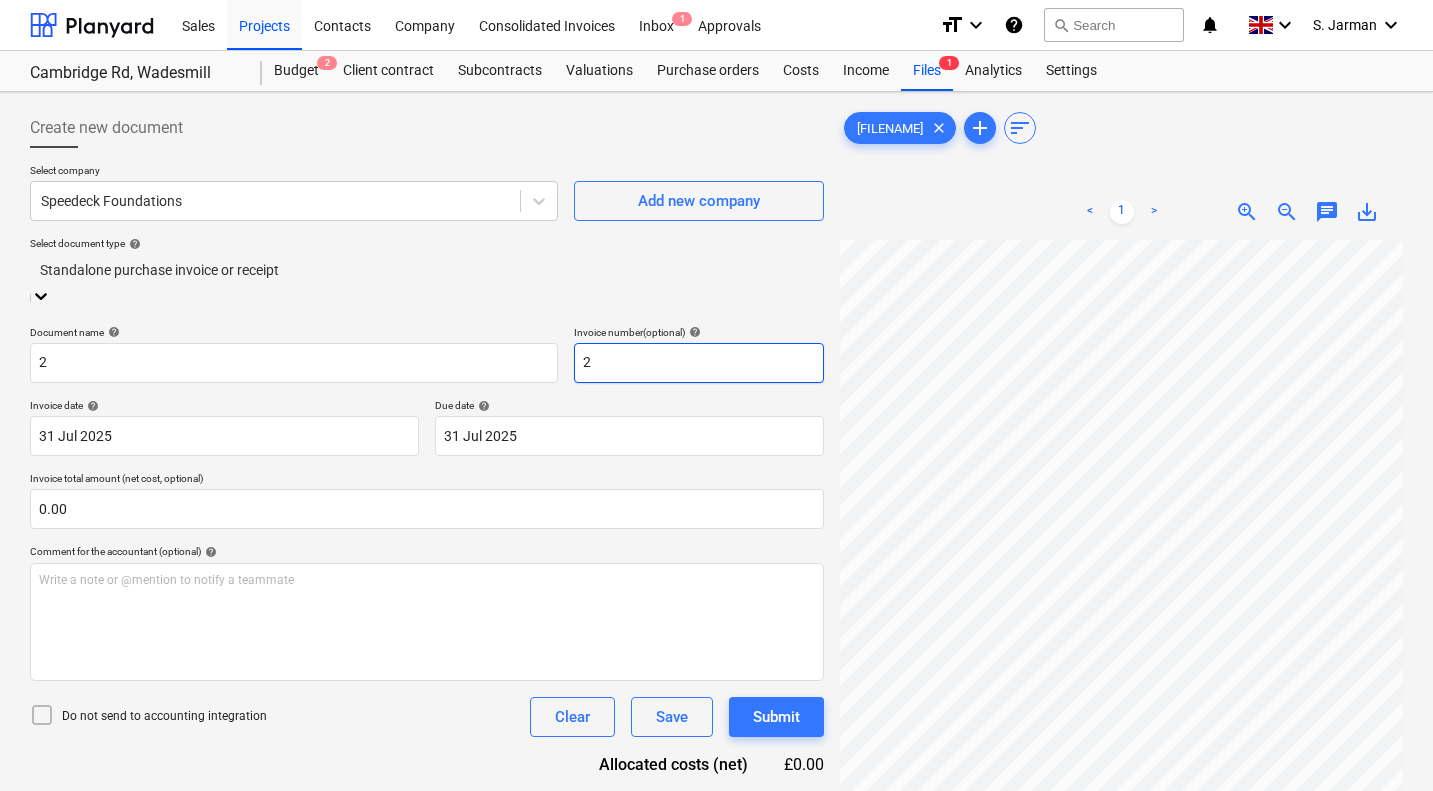 scroll, scrollTop: 1174, scrollLeft: 787, axis: both 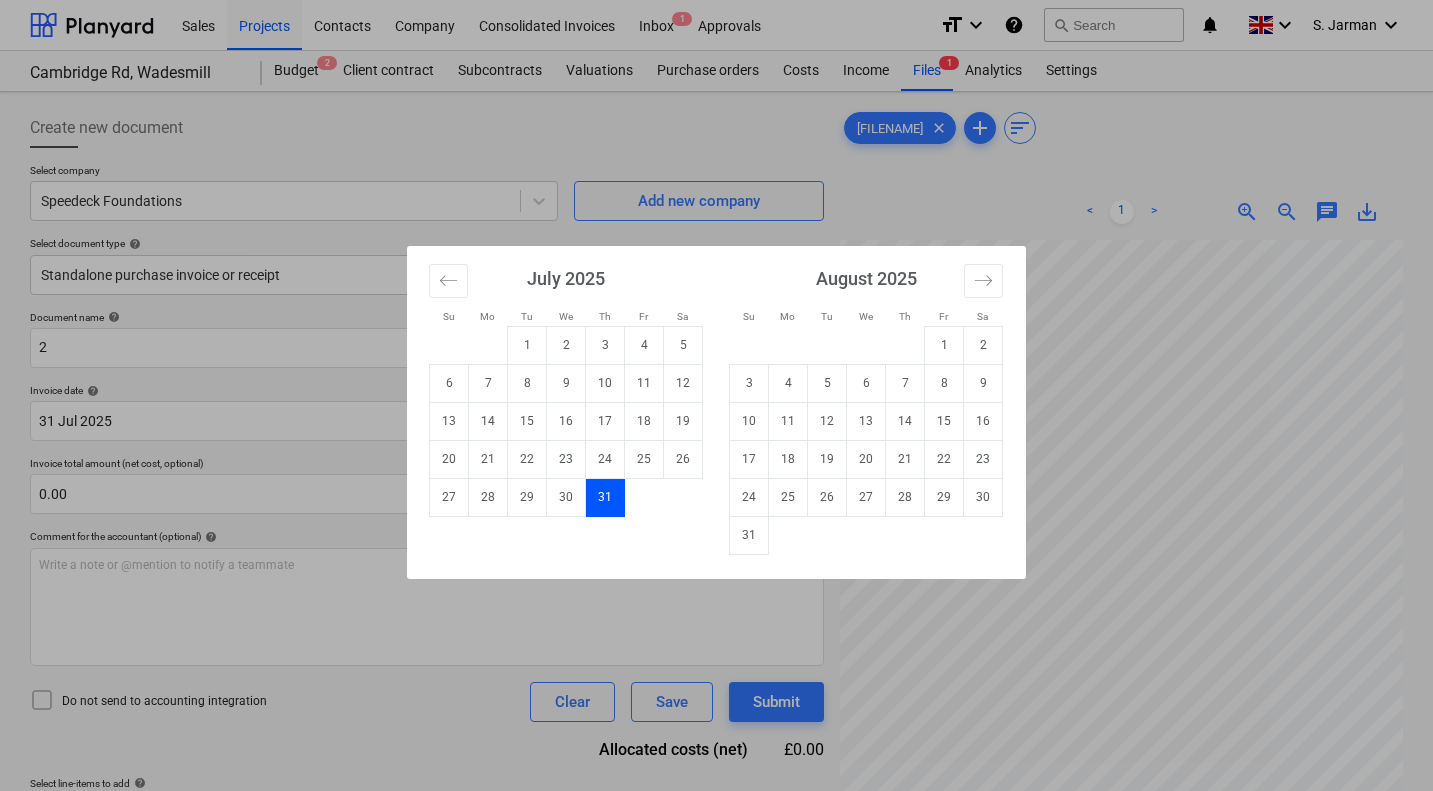click on "Sales Projects Contacts Company Consolidated Invoices Inbox 1 Approvals format_size keyboard_arrow_down help search Search notifications 0 keyboard_arrow_down S. Jarman keyboard_arrow_down Cambridge Rd, Wadesmill Cambridge Rd, Wadesmill Budget 2 Client contract Subcontracts Valuations Purchase orders Costs Income Files 1 Analytics Settings Create new document Select company Speedeck Foundations   Add new company Select document type help Standalone purchase invoice or receipt Document name help 2 Invoice number  (optional) help 2 Invoice date help 31 Jul 2025 31.07.2025 Press the down arrow key to interact with the calendar and
select a date. Press the question mark key to get the keyboard shortcuts for changing dates. Due date help 31 Jul 2025 31.07.2025 Press the down arrow key to interact with the calendar and
select a date. Press the question mark key to get the keyboard shortcuts for changing dates. Invoice total amount (net cost, optional) 0.00 Comment for the accountant (optional) help ﻿ <" at bounding box center [716, 395] 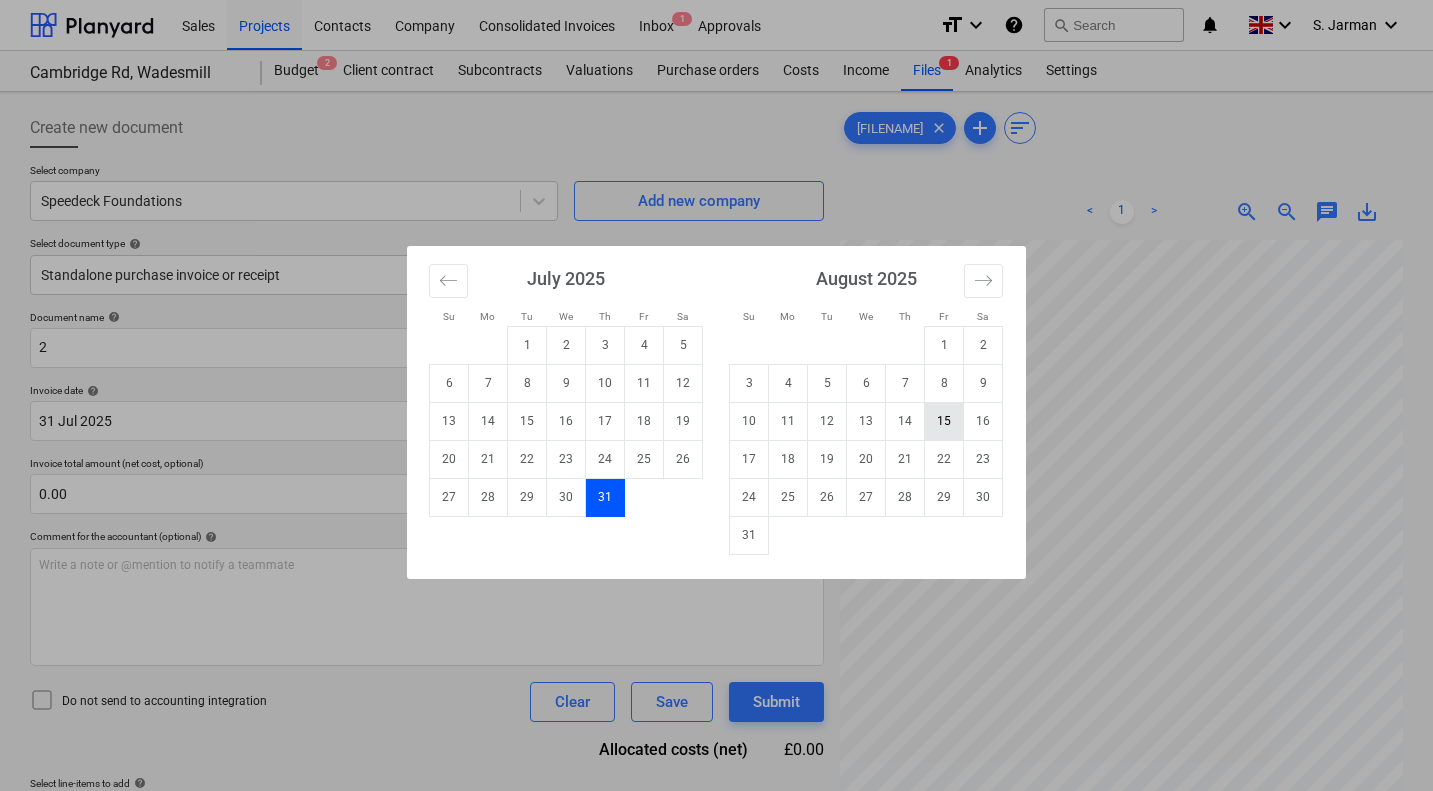 click on "15" at bounding box center (944, 421) 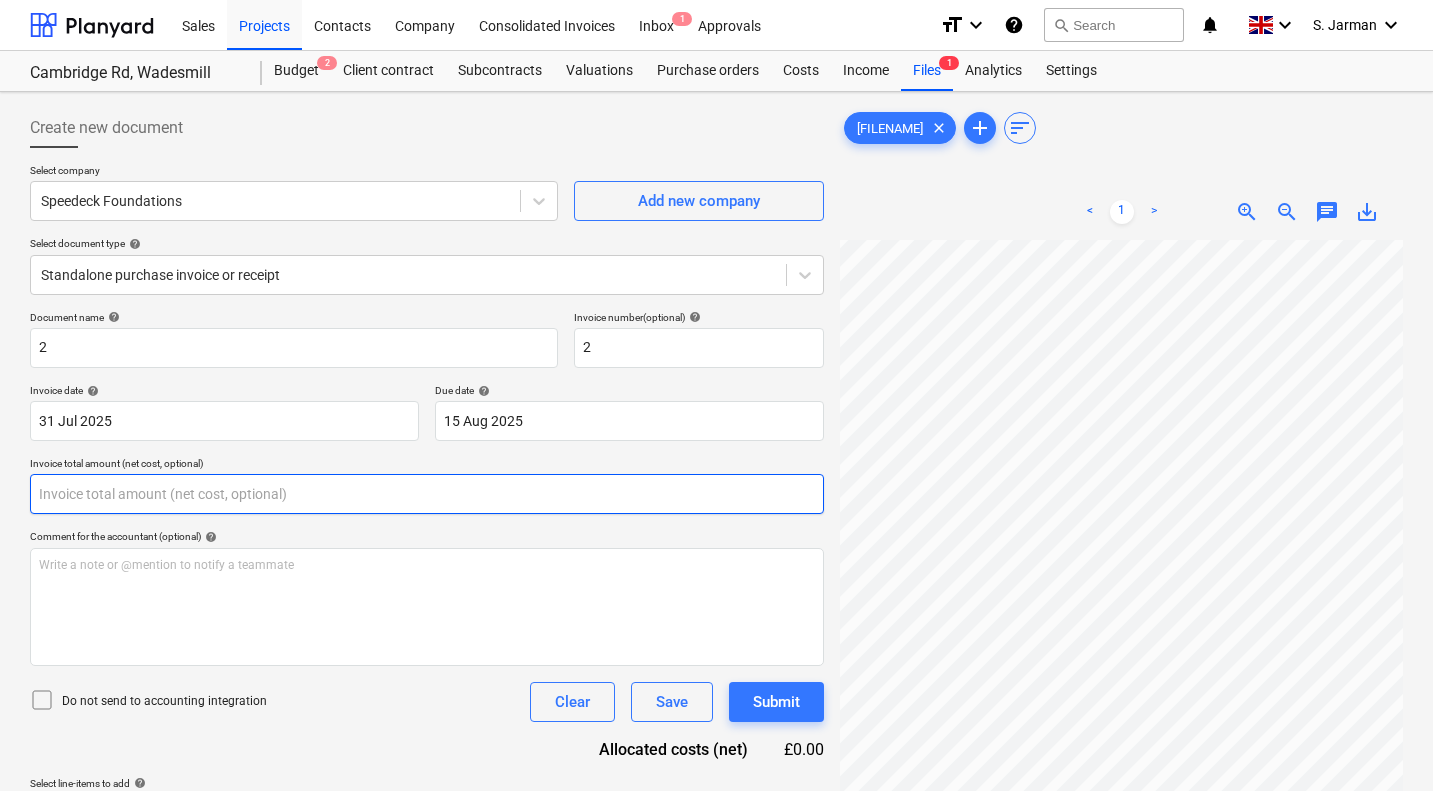 click at bounding box center [427, 494] 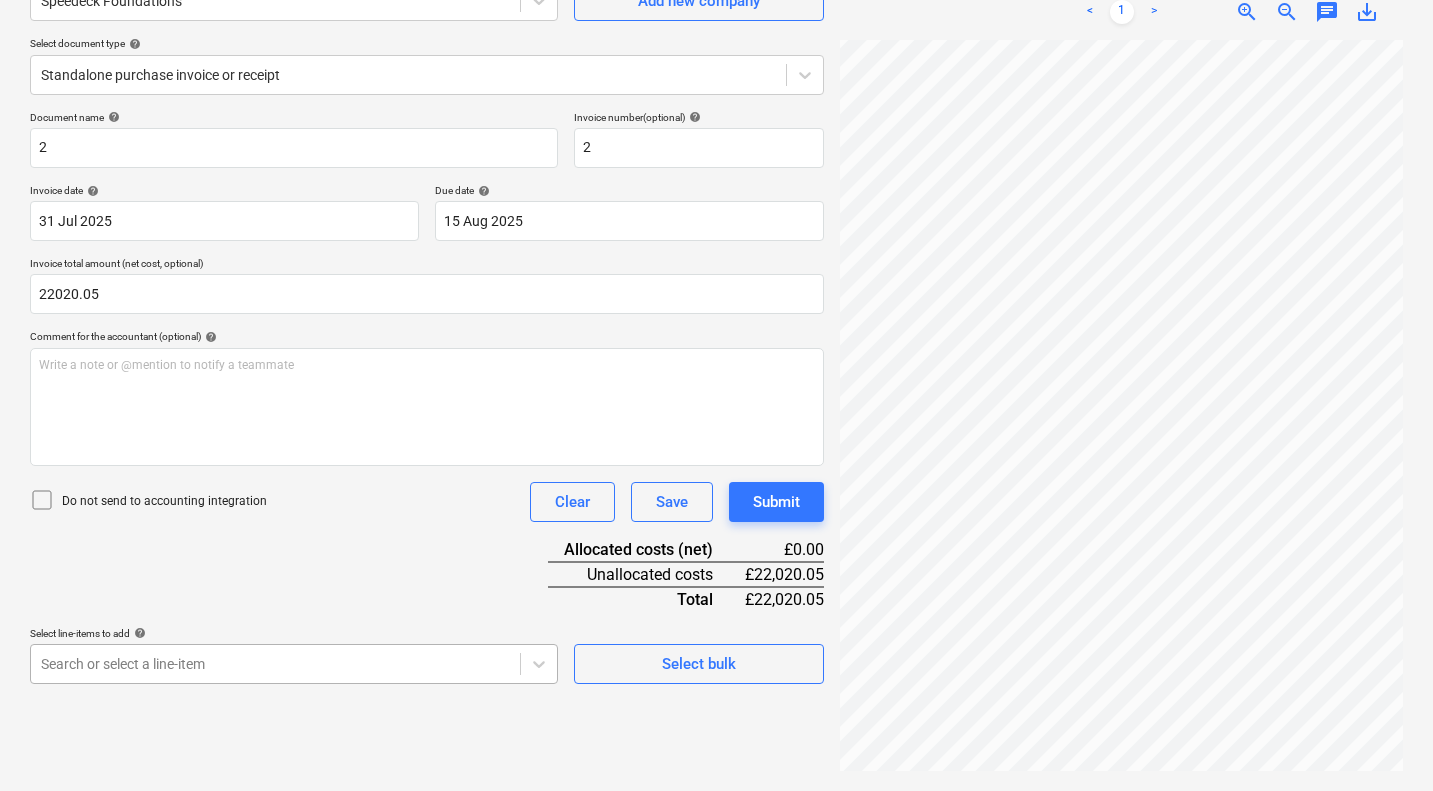type on "22,020.05" 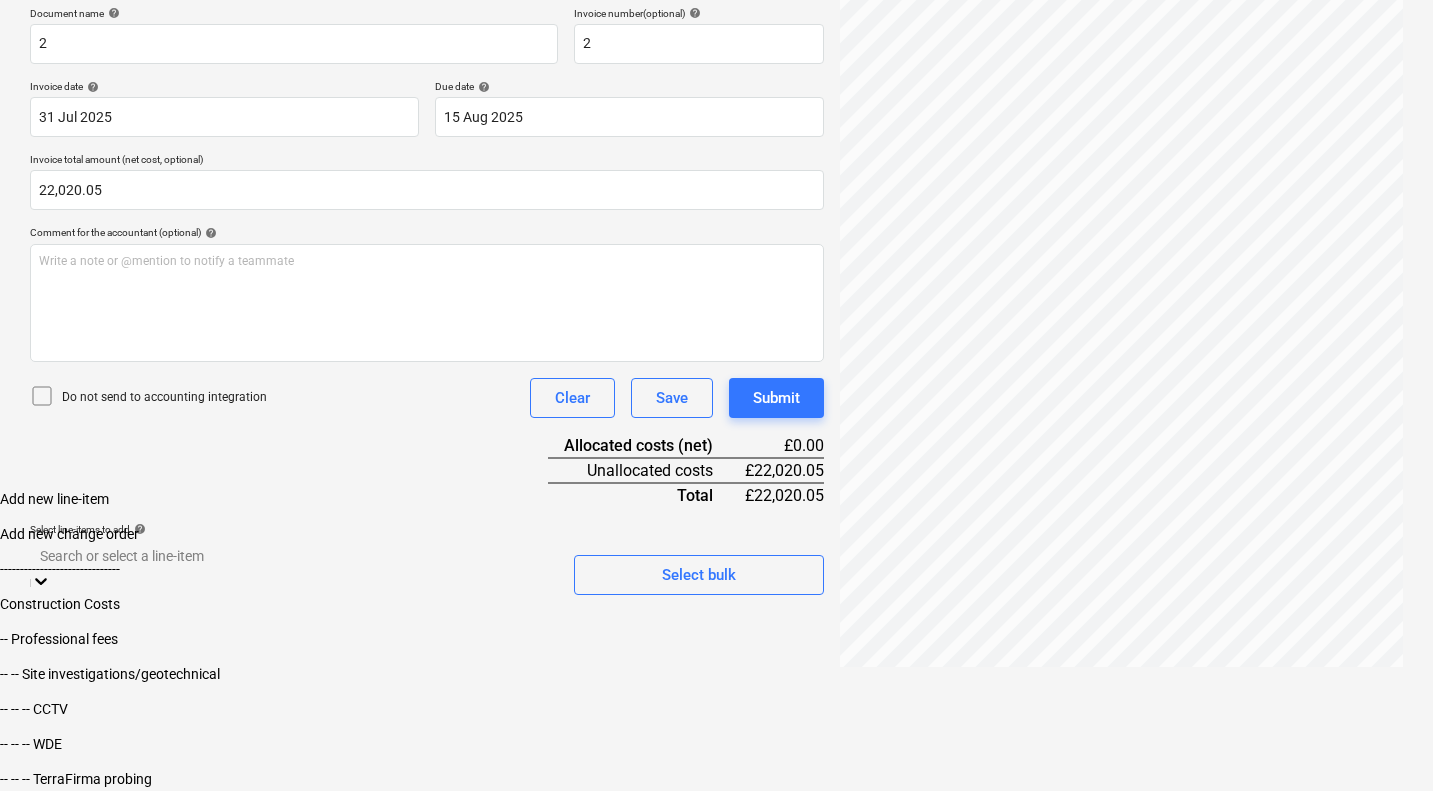 click on "Sales Projects Contacts Company Consolidated Invoices Inbox 1 Approvals format_size keyboard_arrow_down help search Search notifications 0 keyboard_arrow_down S. Jarman keyboard_arrow_down Cambridge Rd, Wadesmill Cambridge Rd, Wadesmill Budget 2 Client contract Subcontracts Valuations Purchase orders Costs Income Files 1 Analytics Settings Create new document Select company Speedeck Foundations   Add new company Select document type help Standalone purchase invoice or receipt Document name help 2 Invoice number  (optional) help 2 Invoice date help 31 Jul 2025 31.07.2025 Press the down arrow key to interact with the calendar and
select a date. Press the question mark key to get the keyboard shortcuts for changing dates. Due date help 15 Aug 2025 15.08.2025 Press the down arrow key to interact with the calendar and
select a date. Press the question mark key to get the keyboard shortcuts for changing dates. Invoice total amount (net cost, optional) 22,020.05 Comment for the accountant (optional) help <" at bounding box center [716, 243] 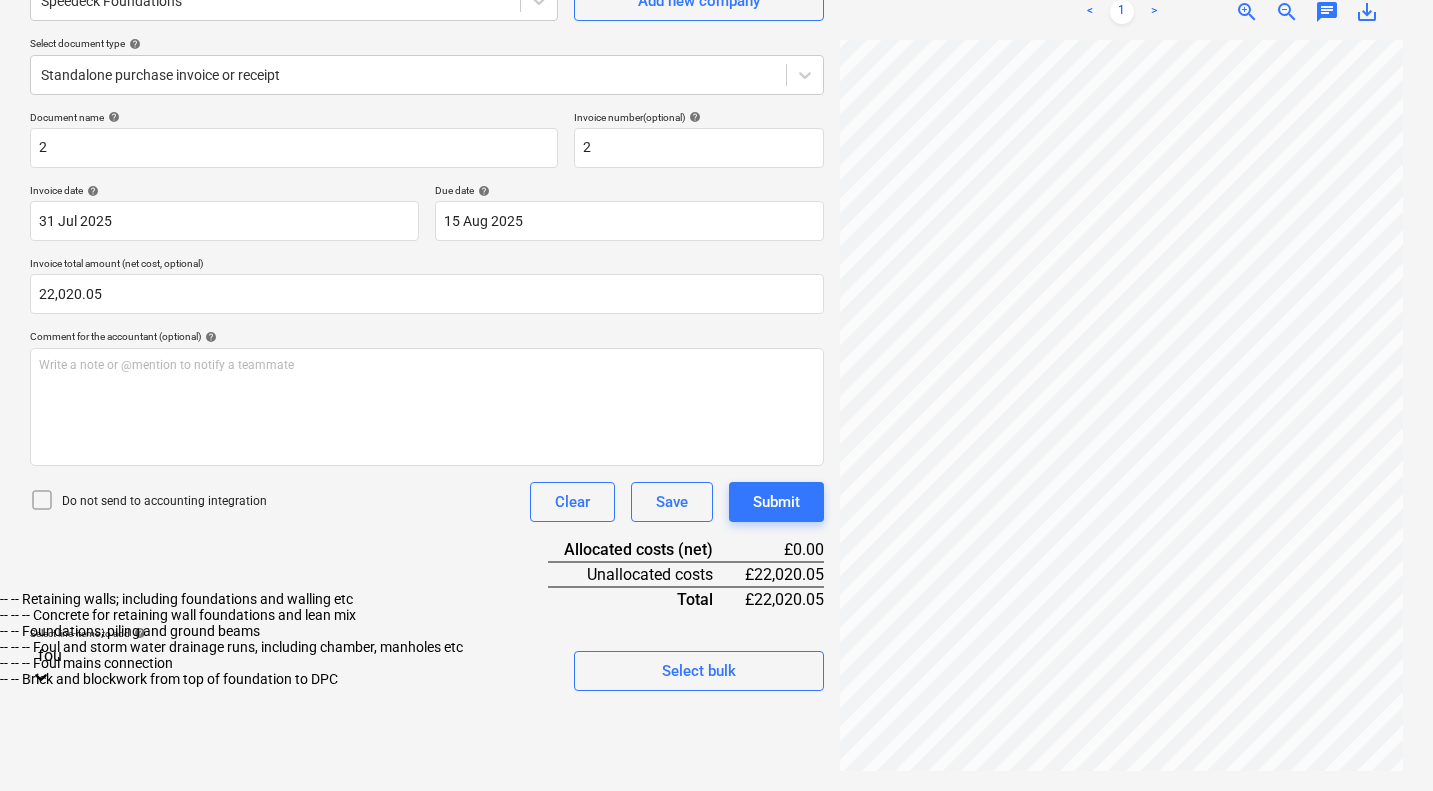 type on "foun" 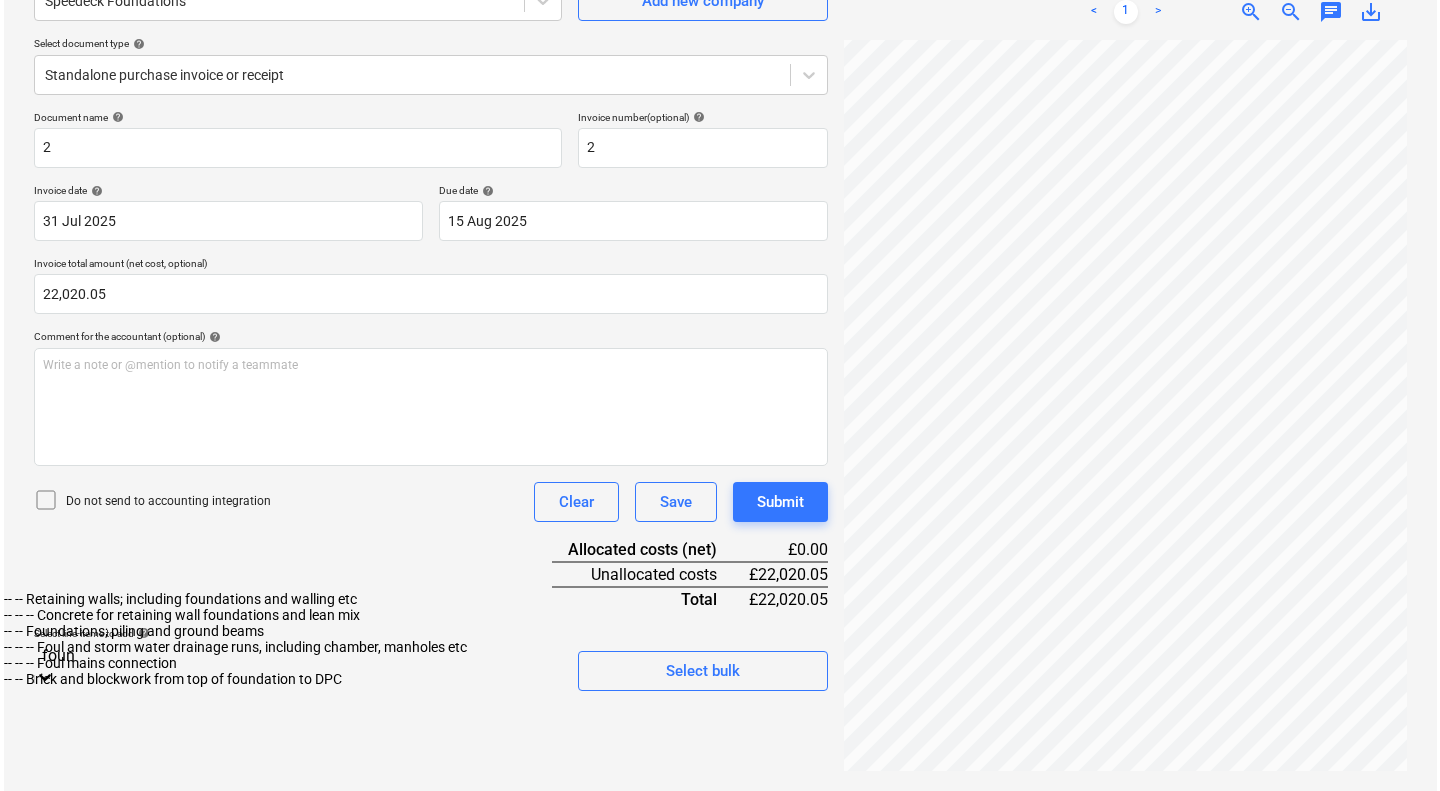 scroll, scrollTop: 241, scrollLeft: 0, axis: vertical 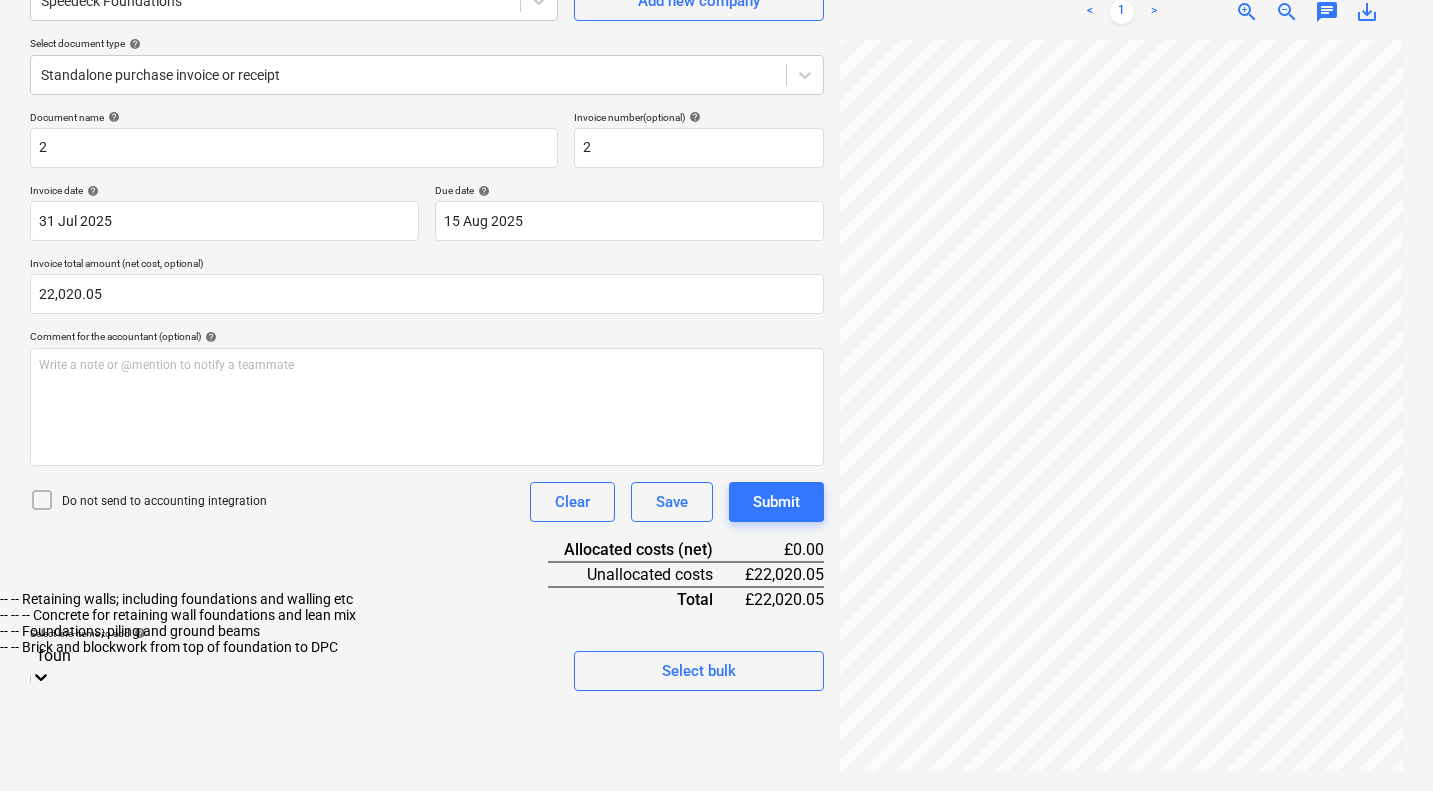click on "-- --   Foundations; piling and ground beams" at bounding box center [716, 631] 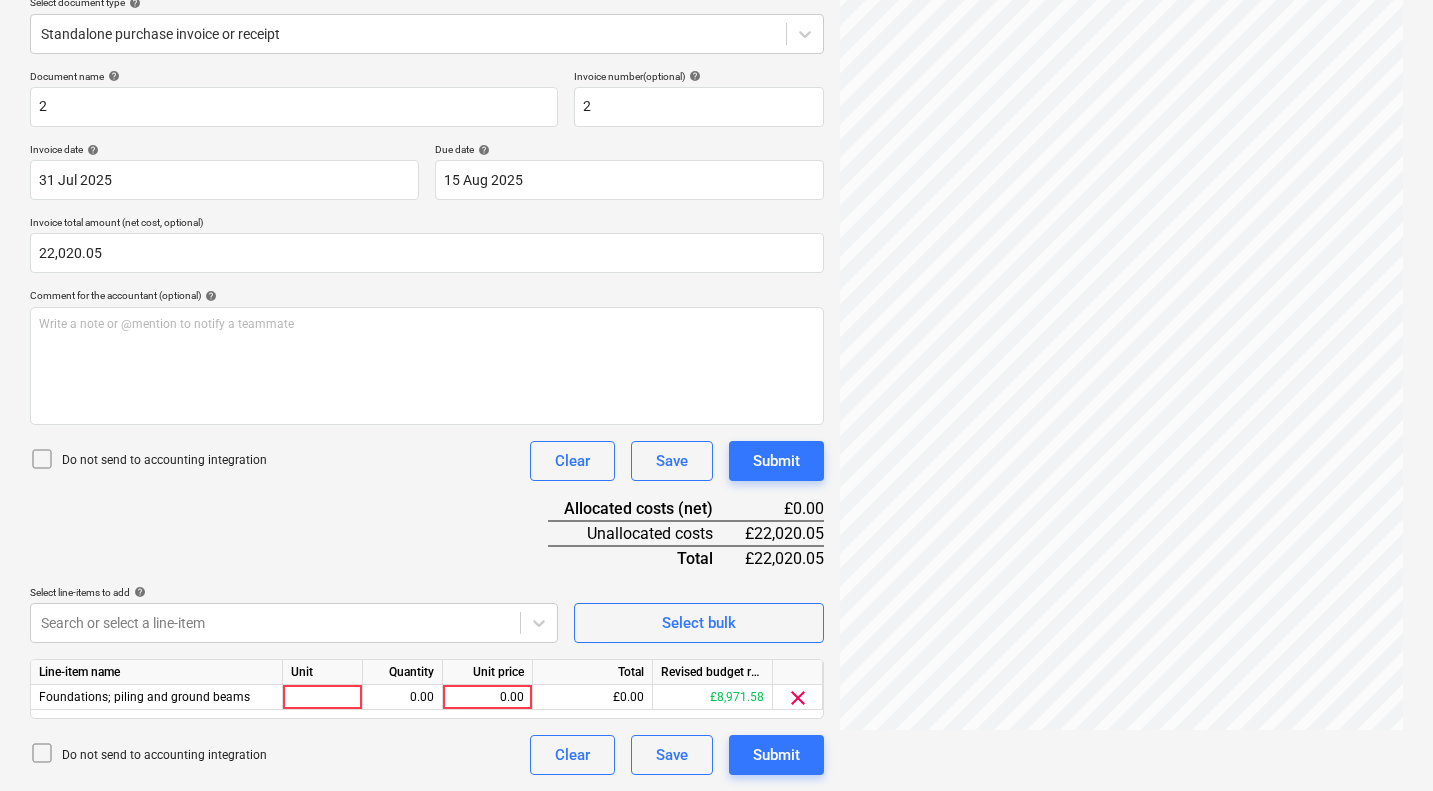 click on "Document name help 2 Invoice number  (optional) help 2 Invoice date help 31 Jul 2025 31.07.2025 Press the down arrow key to interact with the calendar and
select a date. Press the question mark key to get the keyboard shortcuts for changing dates. Due date help 15 Aug 2025 15.08.2025 Press the down arrow key to interact with the calendar and
select a date. Press the question mark key to get the keyboard shortcuts for changing dates. Invoice total amount (net cost, optional) 22,020.05 Comment for the accountant (optional) help Write a note or @mention to notify a teammate ﻿ Do not send to accounting integration Clear Save Submit Allocated costs (net) £0.00 Unallocated costs £22,020.05 Total £22,020.05 Select line-items to add help Search or select a line-item Select bulk Line-item name Unit Quantity Unit price Total Revised budget remaining  Foundations; piling and ground beams 0.00 0.00 £0.00 £8,971.58 clear Do not send to accounting integration Clear Save Submit" at bounding box center (427, 422) 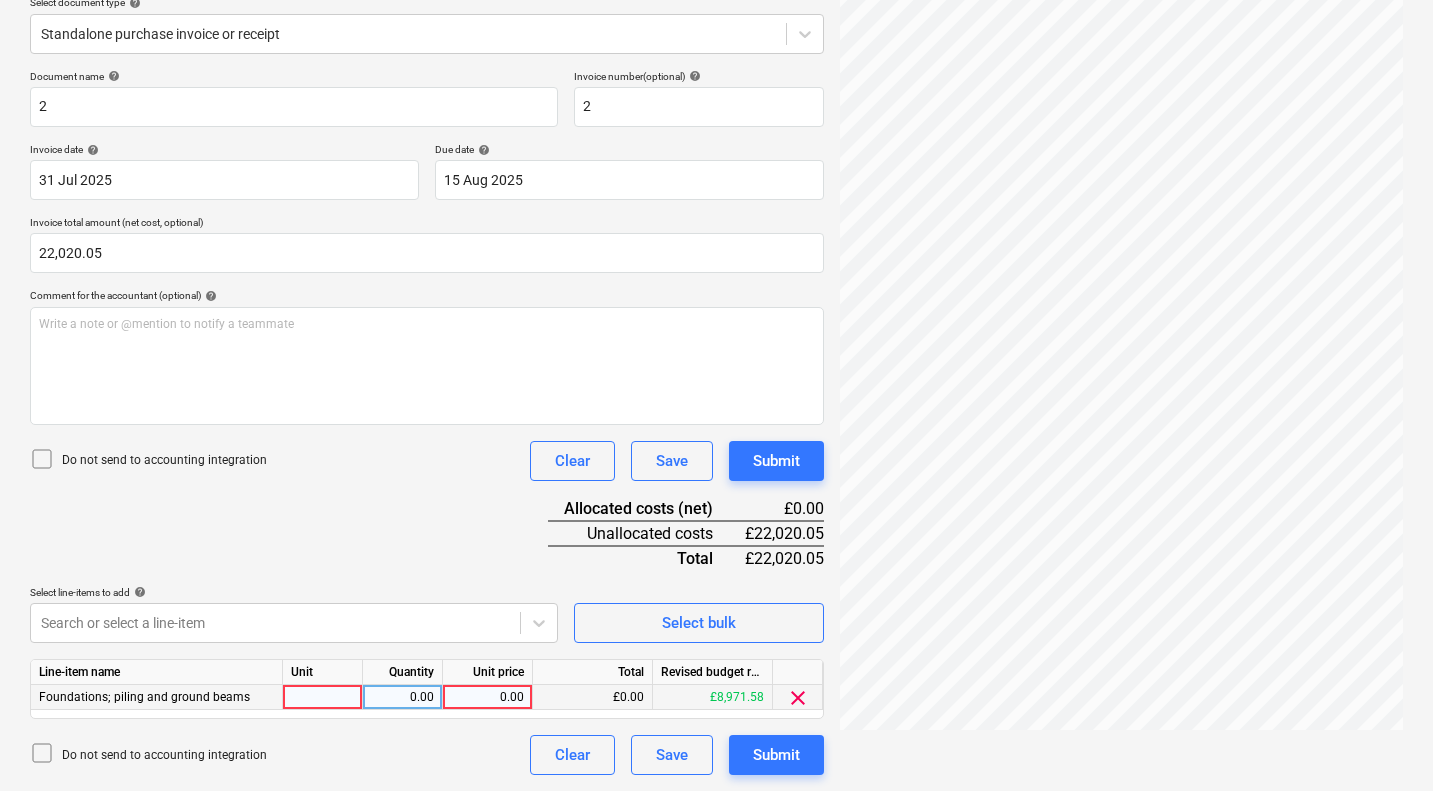 click on "0.00" at bounding box center [487, 697] 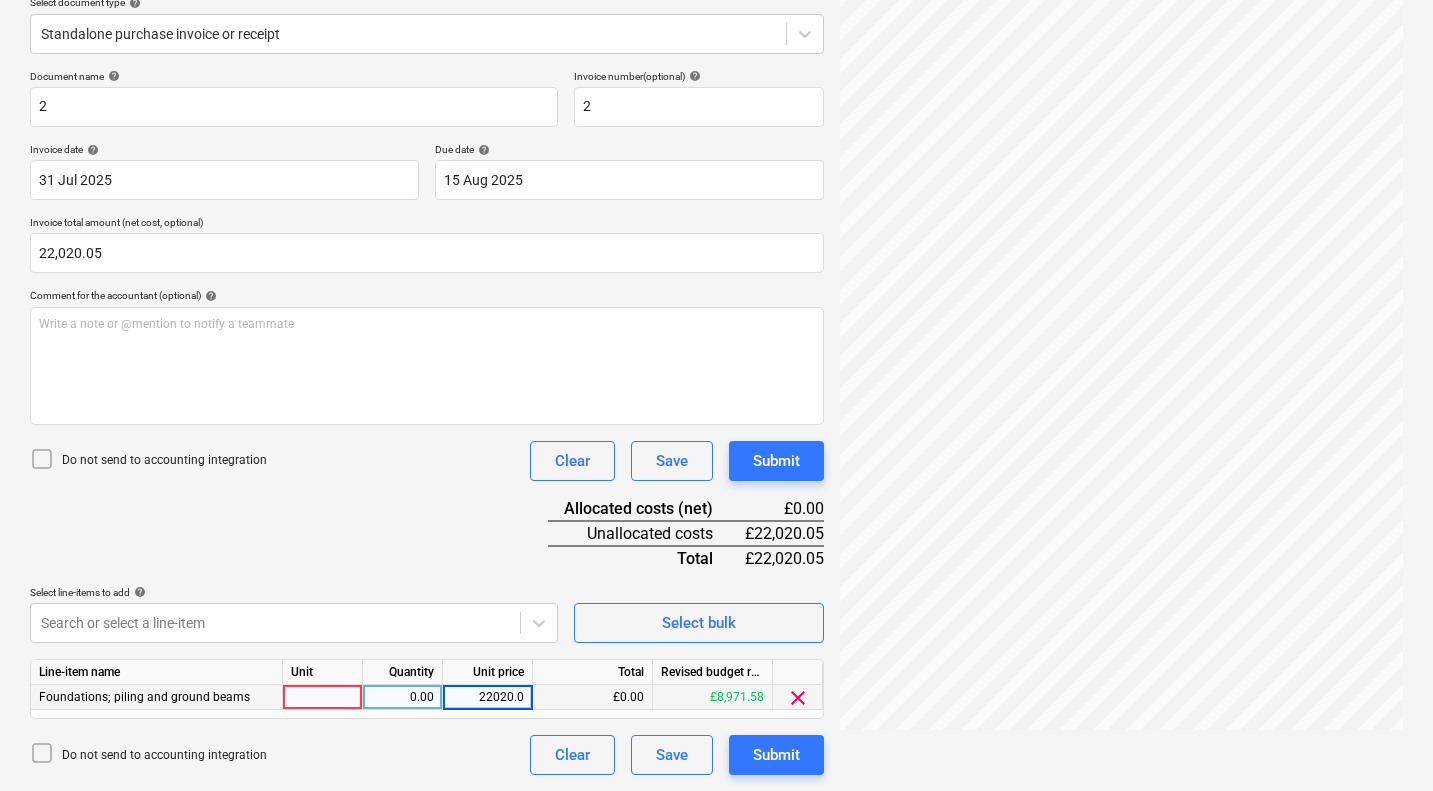 type on "22020.05" 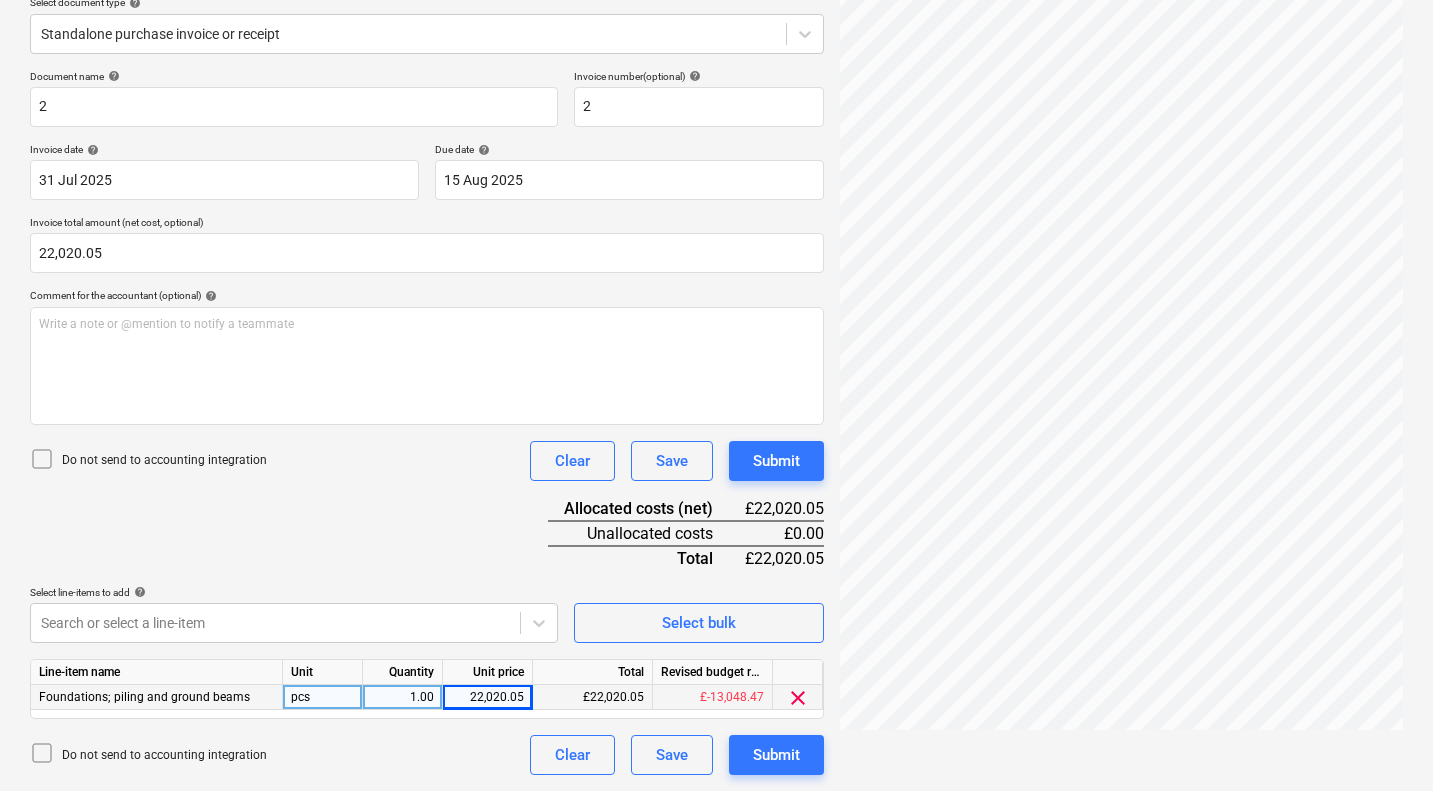 click on "Document name help 2 Invoice number  (optional) help 2 Invoice date help 31 Jul 2025 31.07.2025 Press the down arrow key to interact with the calendar and
select a date. Press the question mark key to get the keyboard shortcuts for changing dates. Due date help 15 Aug 2025 15.08.2025 Press the down arrow key to interact with the calendar and
select a date. Press the question mark key to get the keyboard shortcuts for changing dates. Invoice total amount (net cost, optional) 22,020.05 Comment for the accountant (optional) help Write a note or @mention to notify a teammate ﻿ Do not send to accounting integration Clear Save Submit Allocated costs (net) £22,020.05 Unallocated costs £0.00 Total £22,020.05 Select line-items to add help Search or select a line-item Select bulk Line-item name Unit Quantity Unit price Total Revised budget remaining  Foundations; piling and ground beams pcs 1.00 22,020.05 £22,020.05 £-13,048.47 clear Do not send to accounting integration Clear Save Submit" at bounding box center (427, 422) 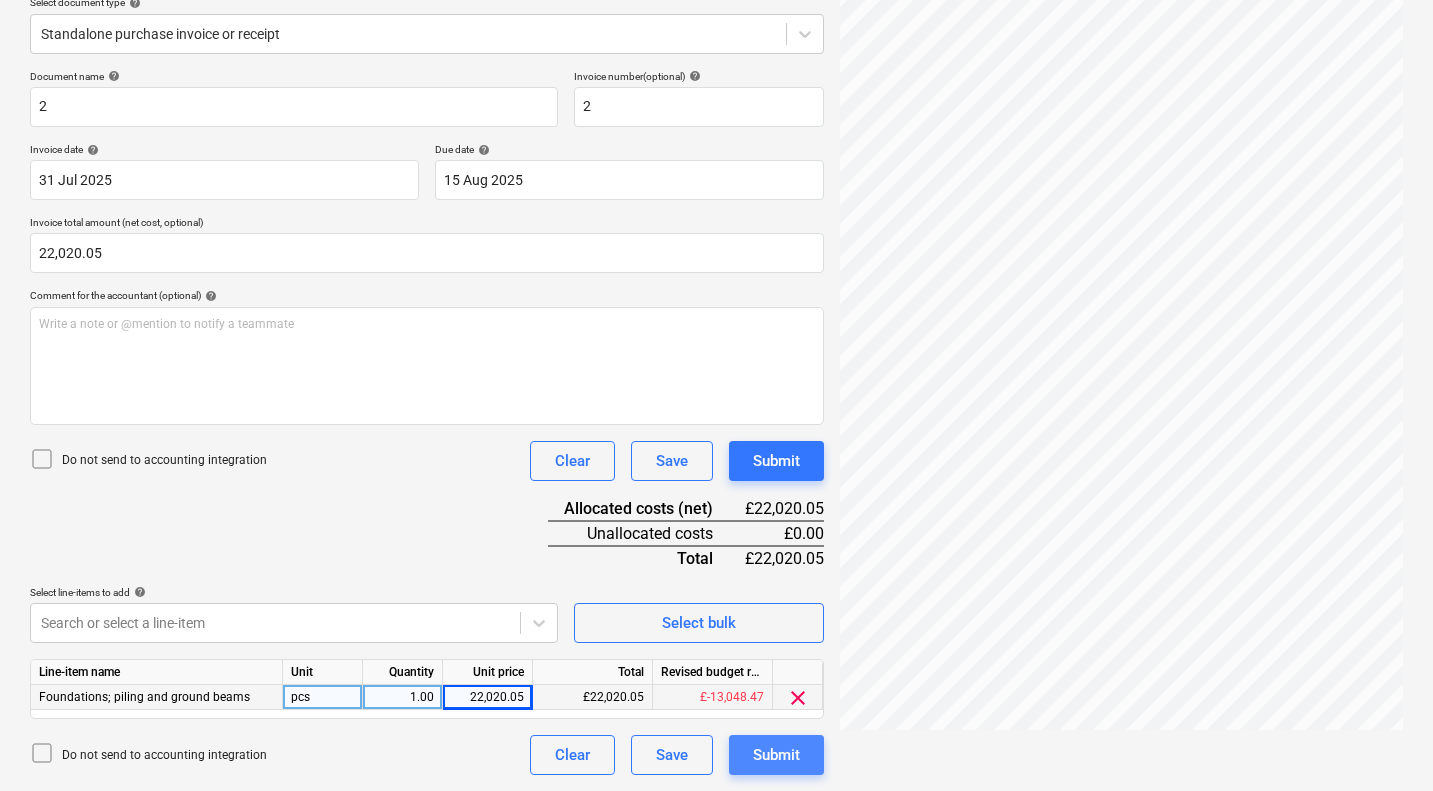 click on "Submit" at bounding box center [776, 755] 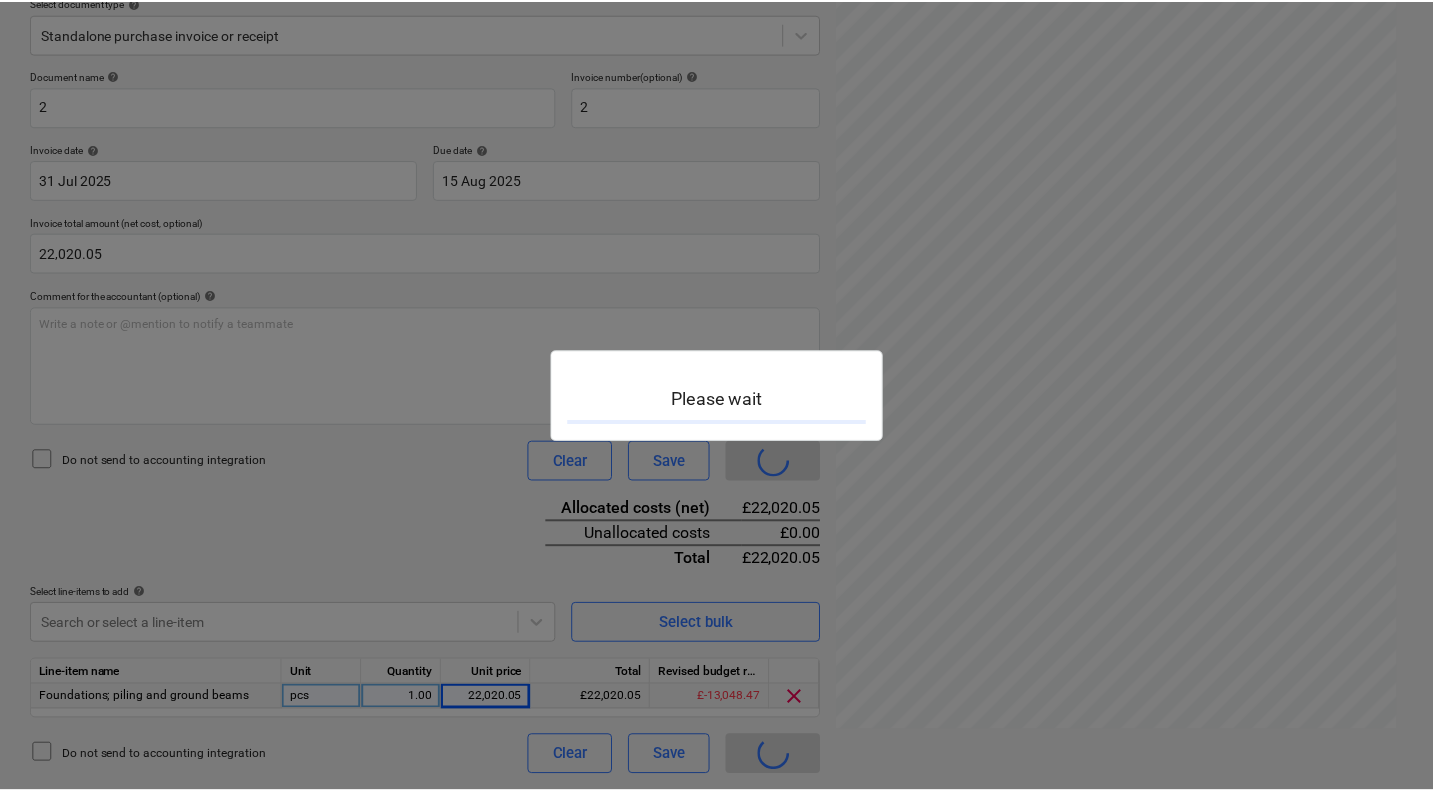 scroll, scrollTop: 0, scrollLeft: 0, axis: both 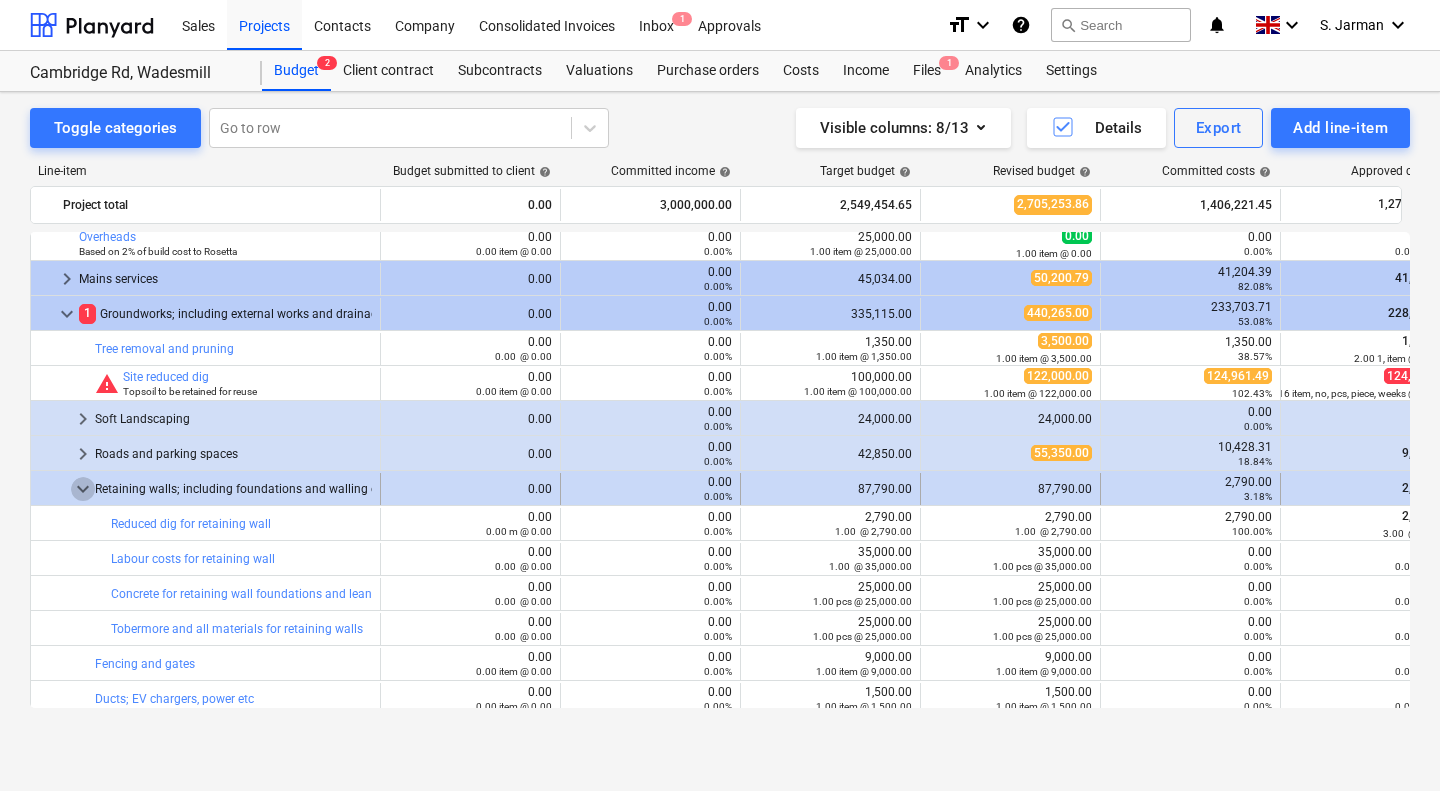 click on "keyboard_arrow_down" at bounding box center [83, 489] 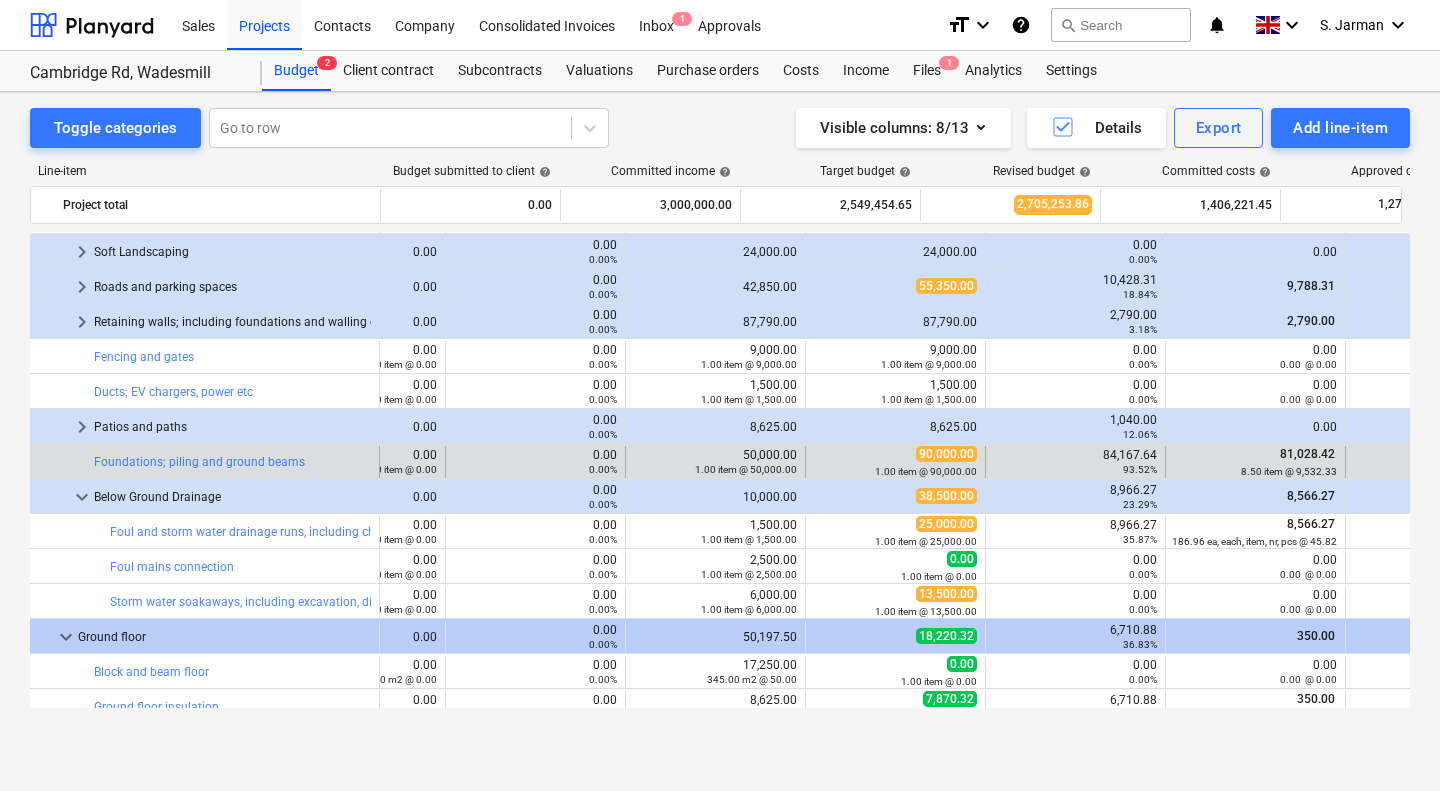 scroll, scrollTop: 594, scrollLeft: 119, axis: both 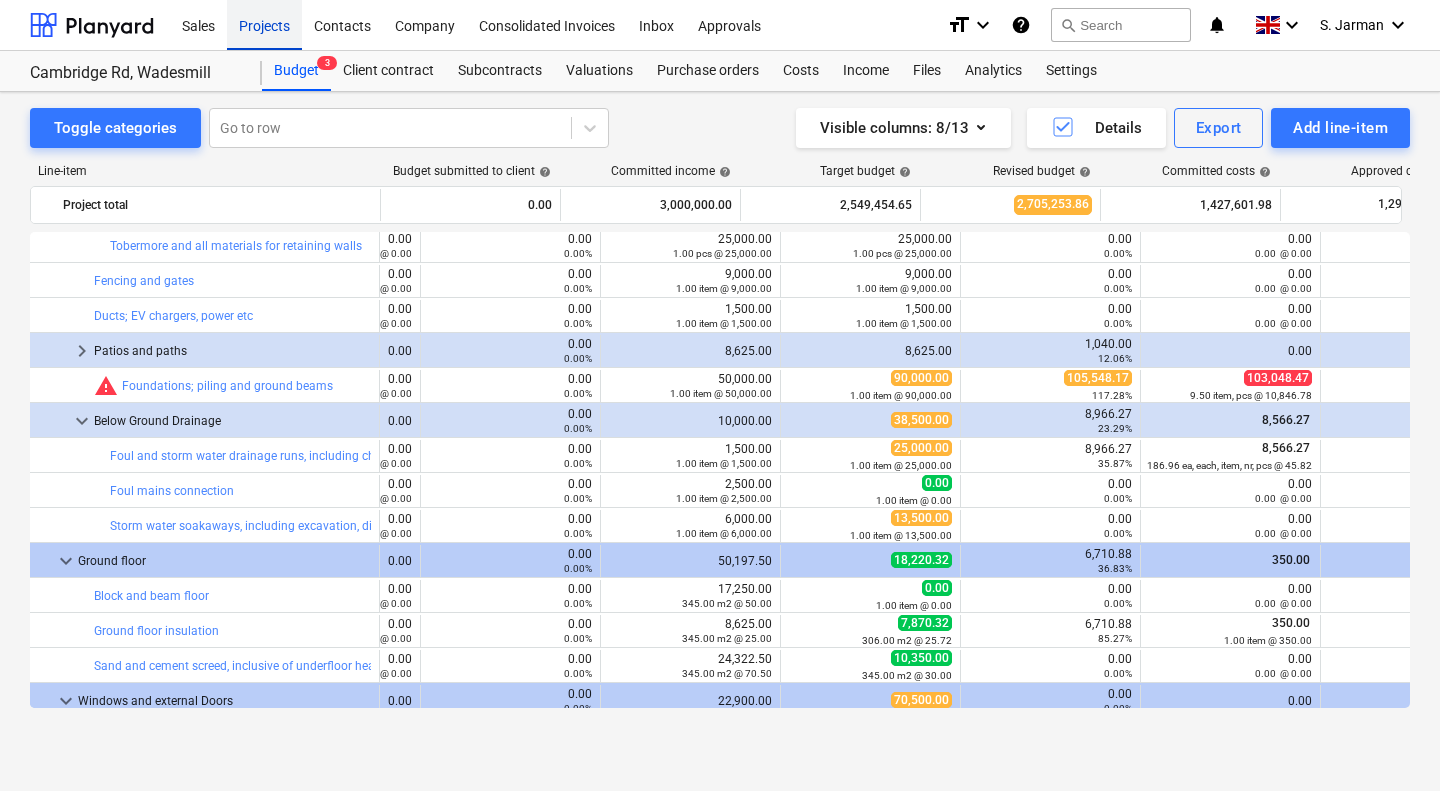 click on "Projects" at bounding box center [264, 24] 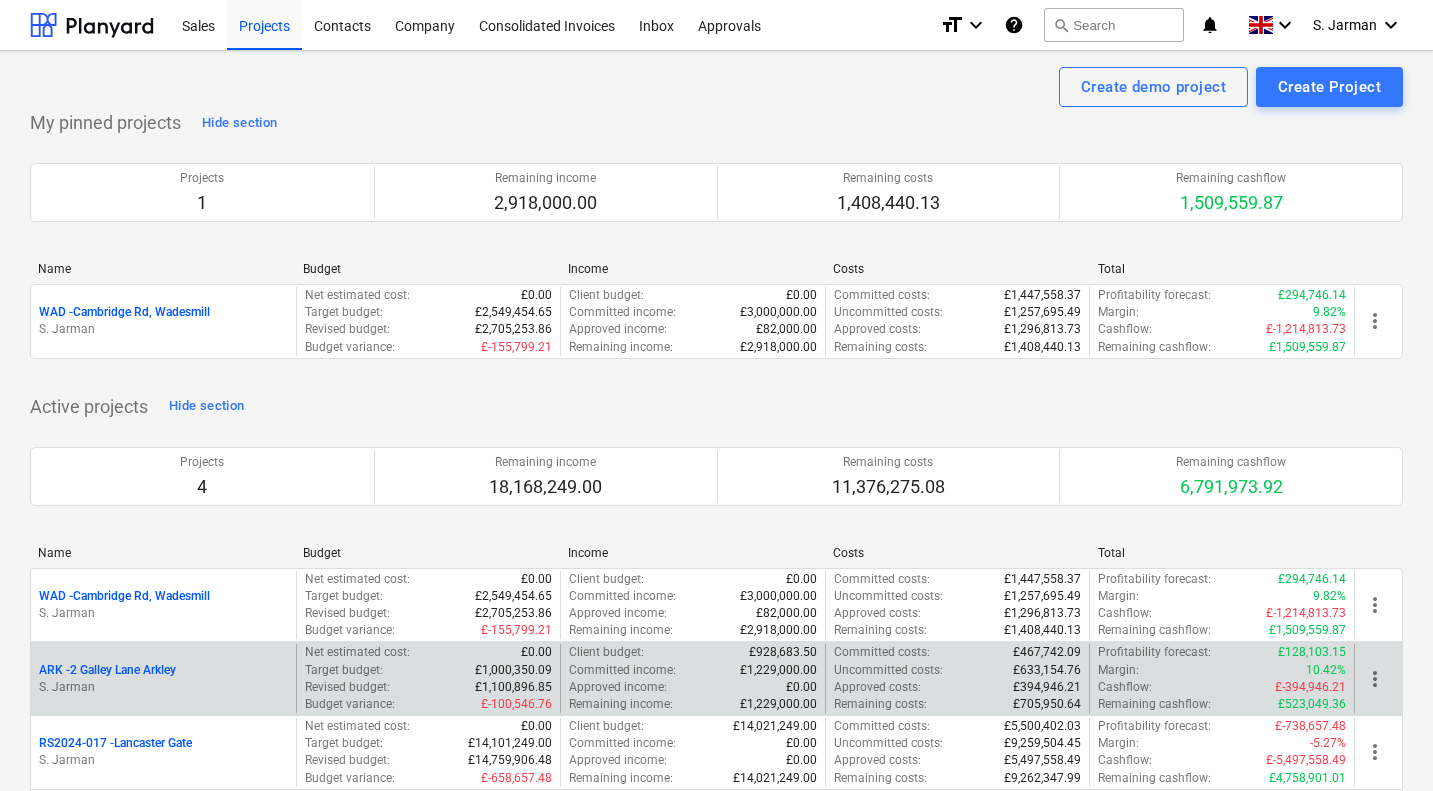 click on "ARK - 2 [STREET] [STREET_NAME]" at bounding box center [107, 670] 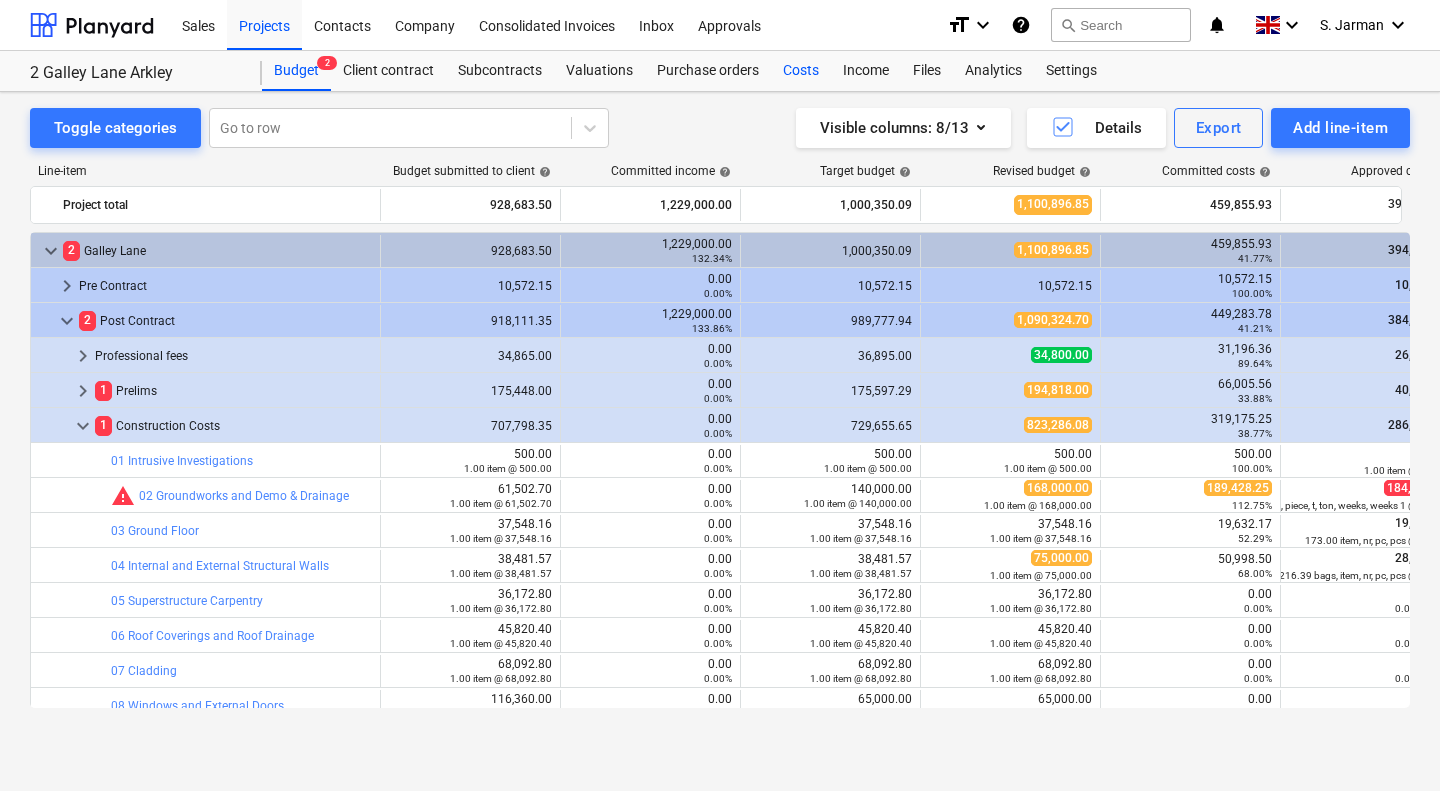 click on "Costs" at bounding box center (801, 71) 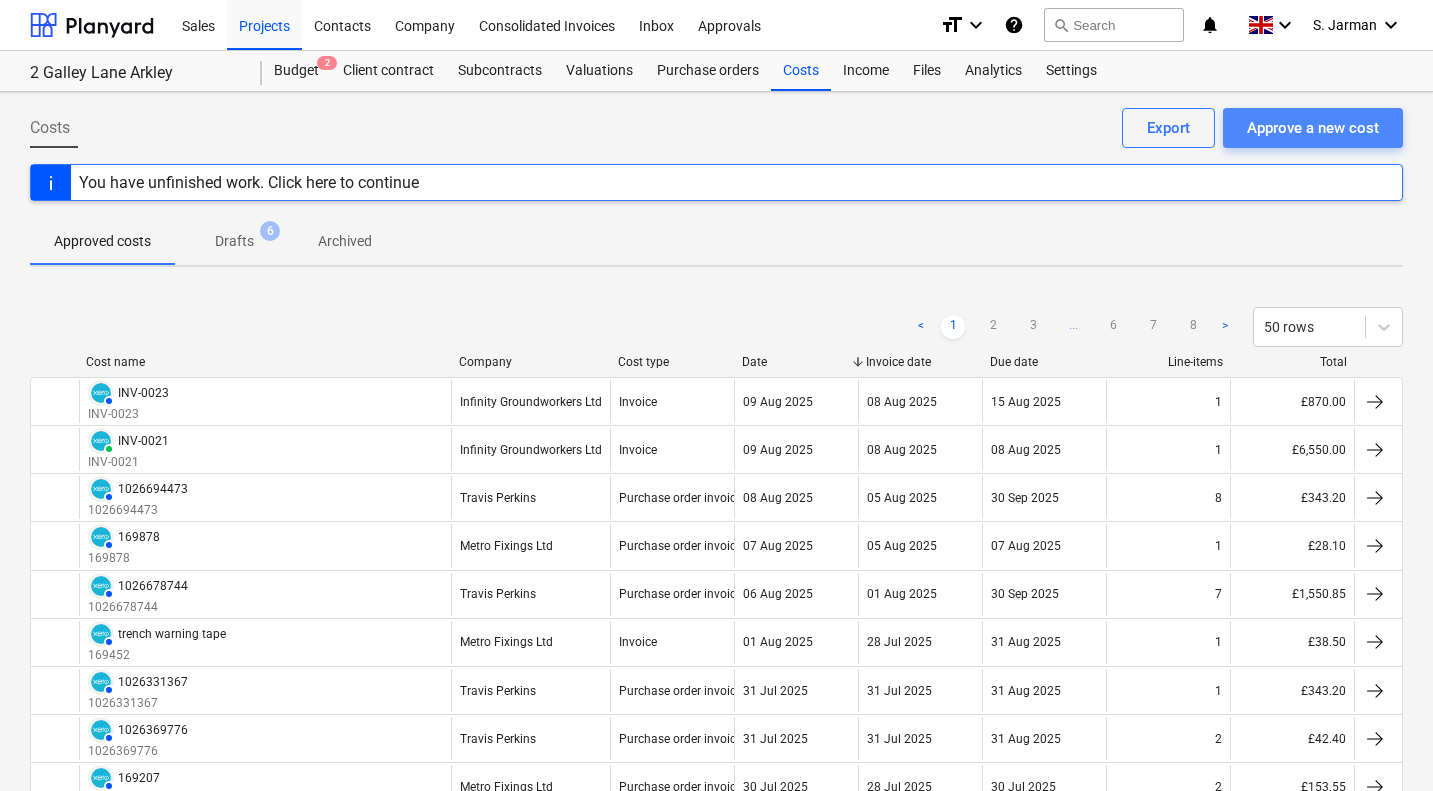 click on "Approve a new cost" at bounding box center [1313, 128] 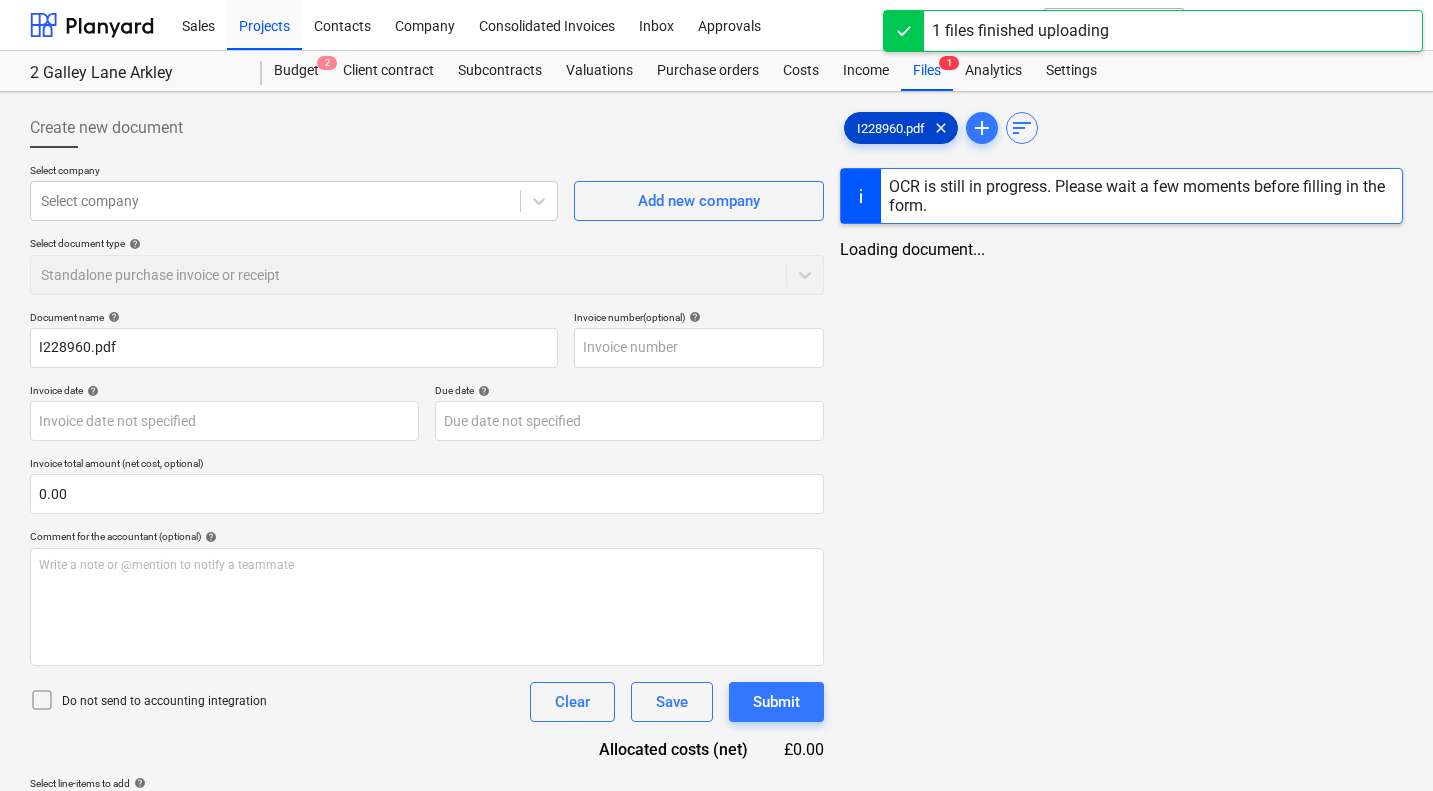 type on "I228960.pdf" 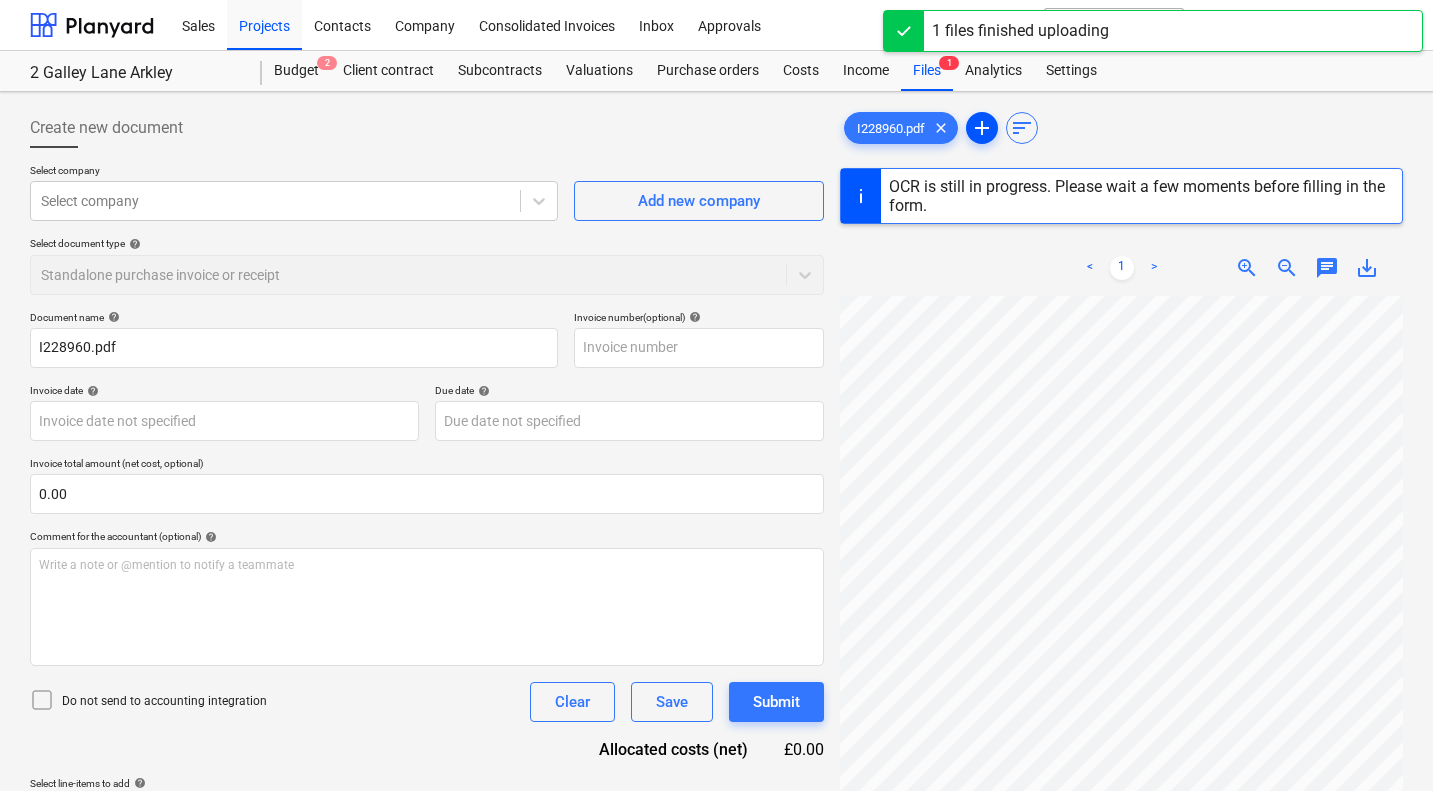 click on "add" at bounding box center [982, 128] 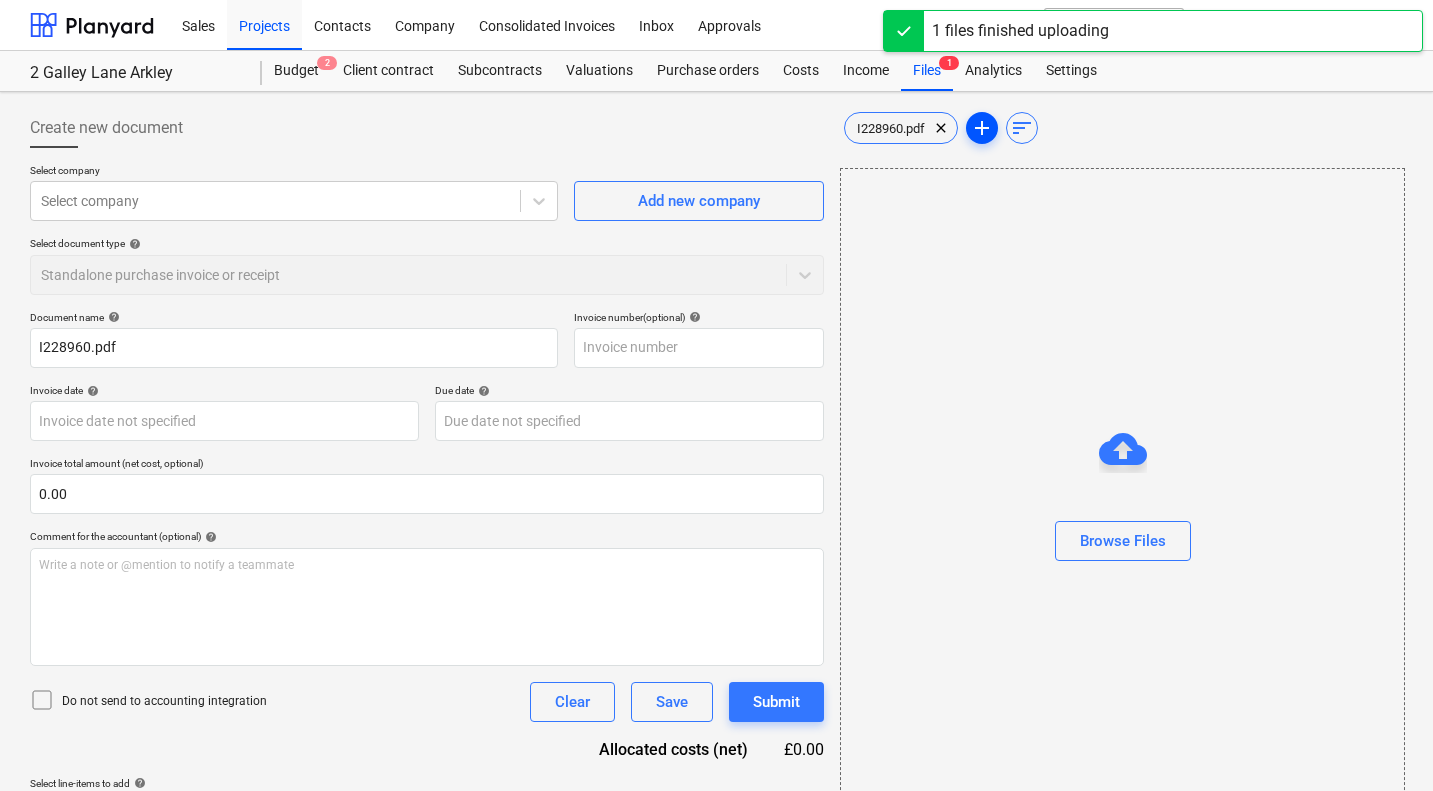 type 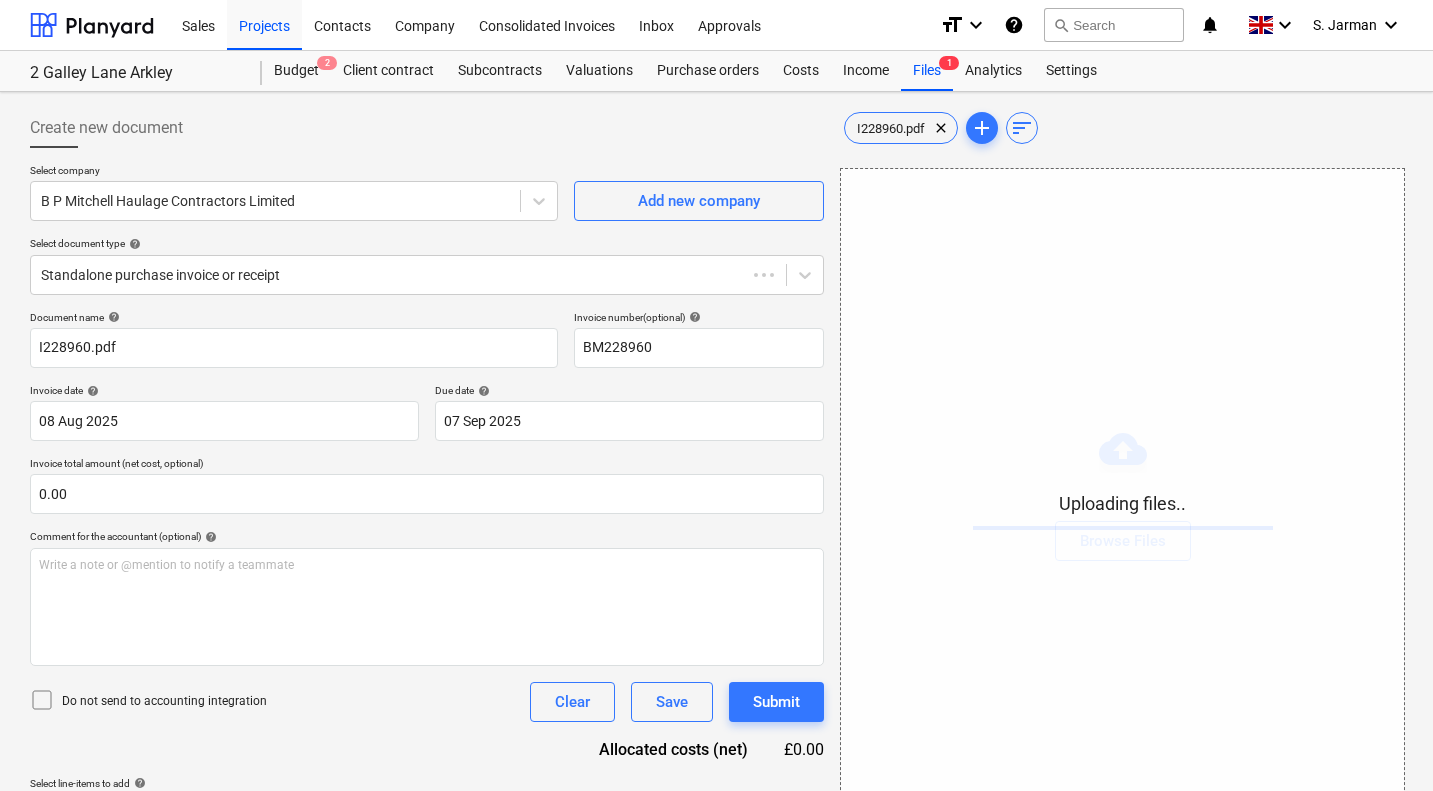 type on "BM228960" 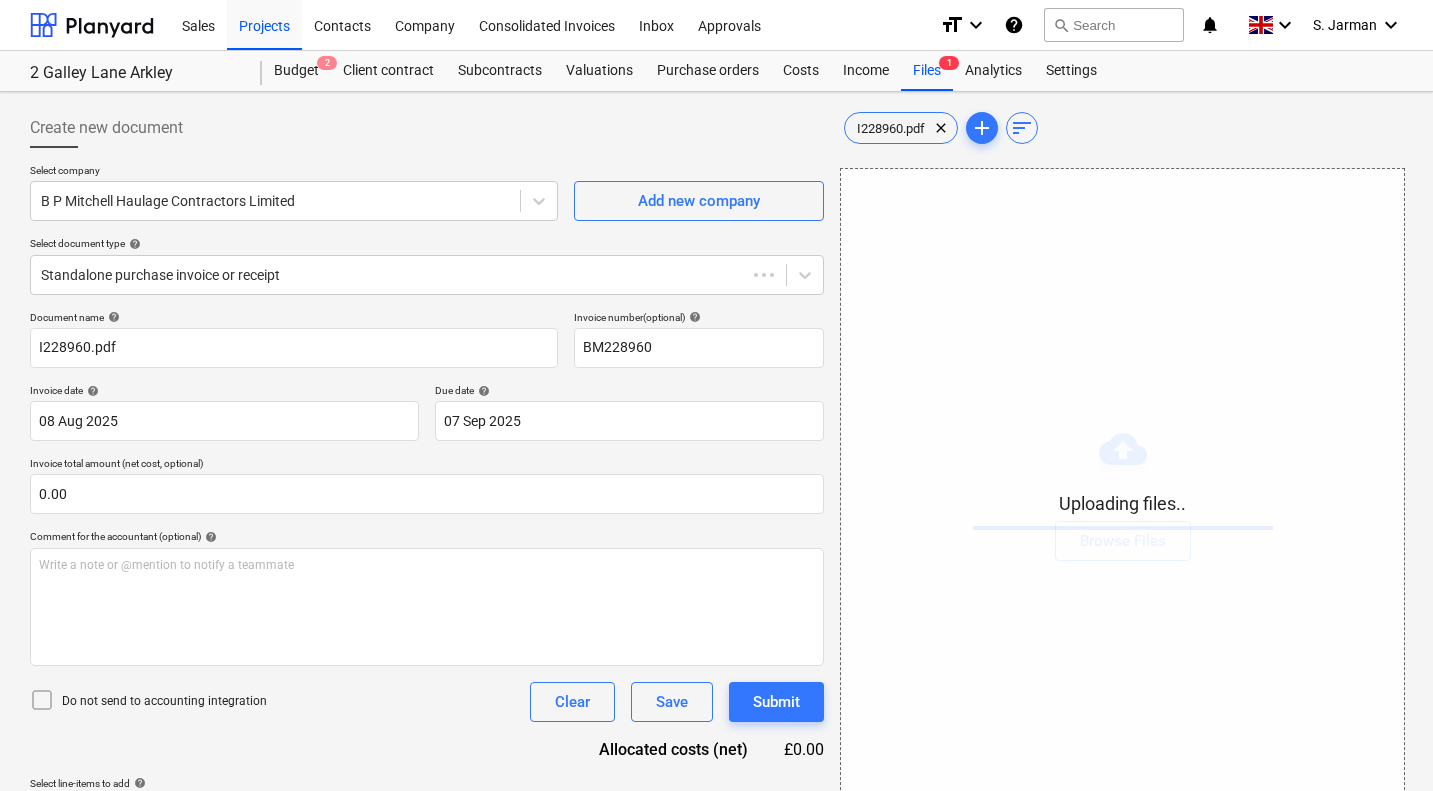 type on "BM228960" 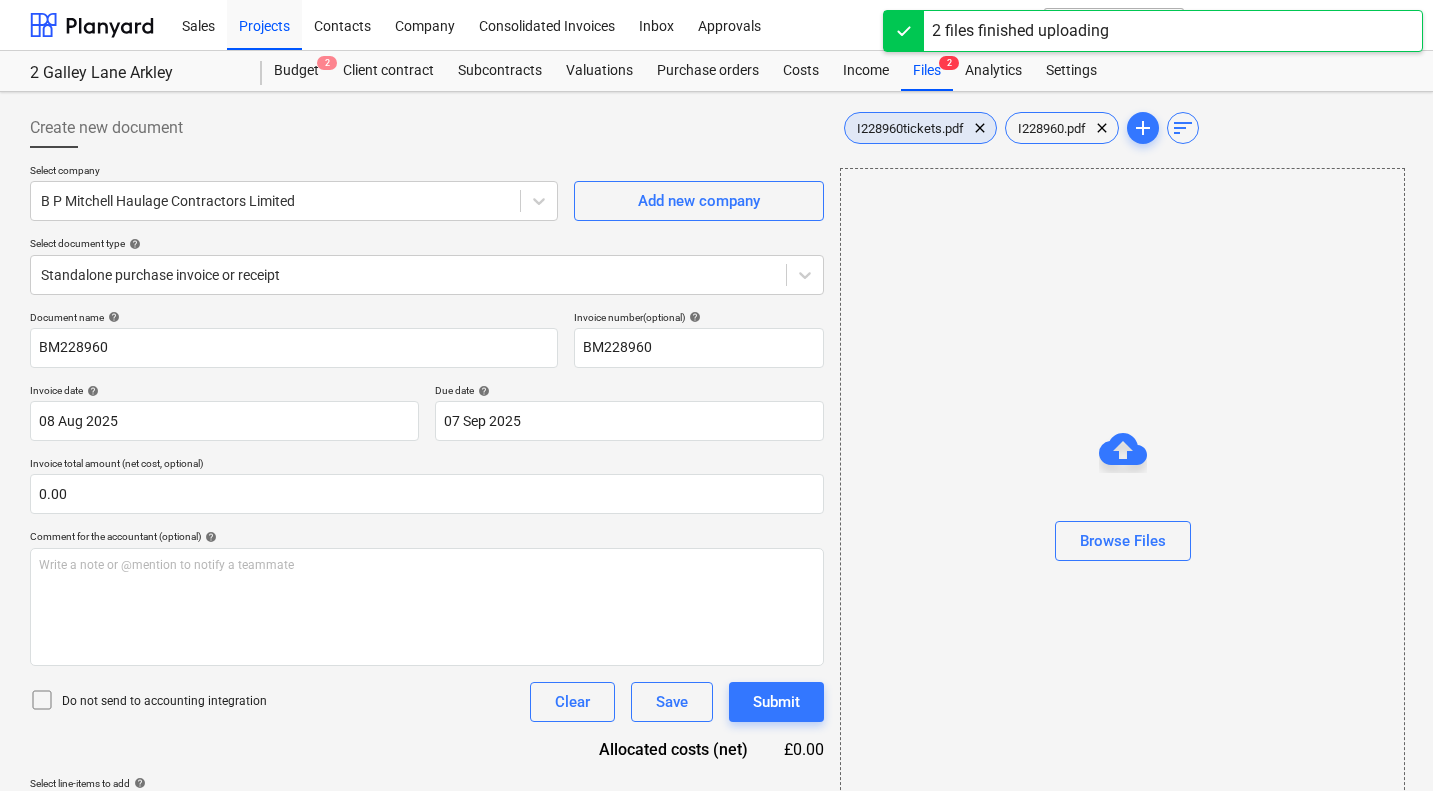 click on "I228960tickets.pdf" at bounding box center [910, 128] 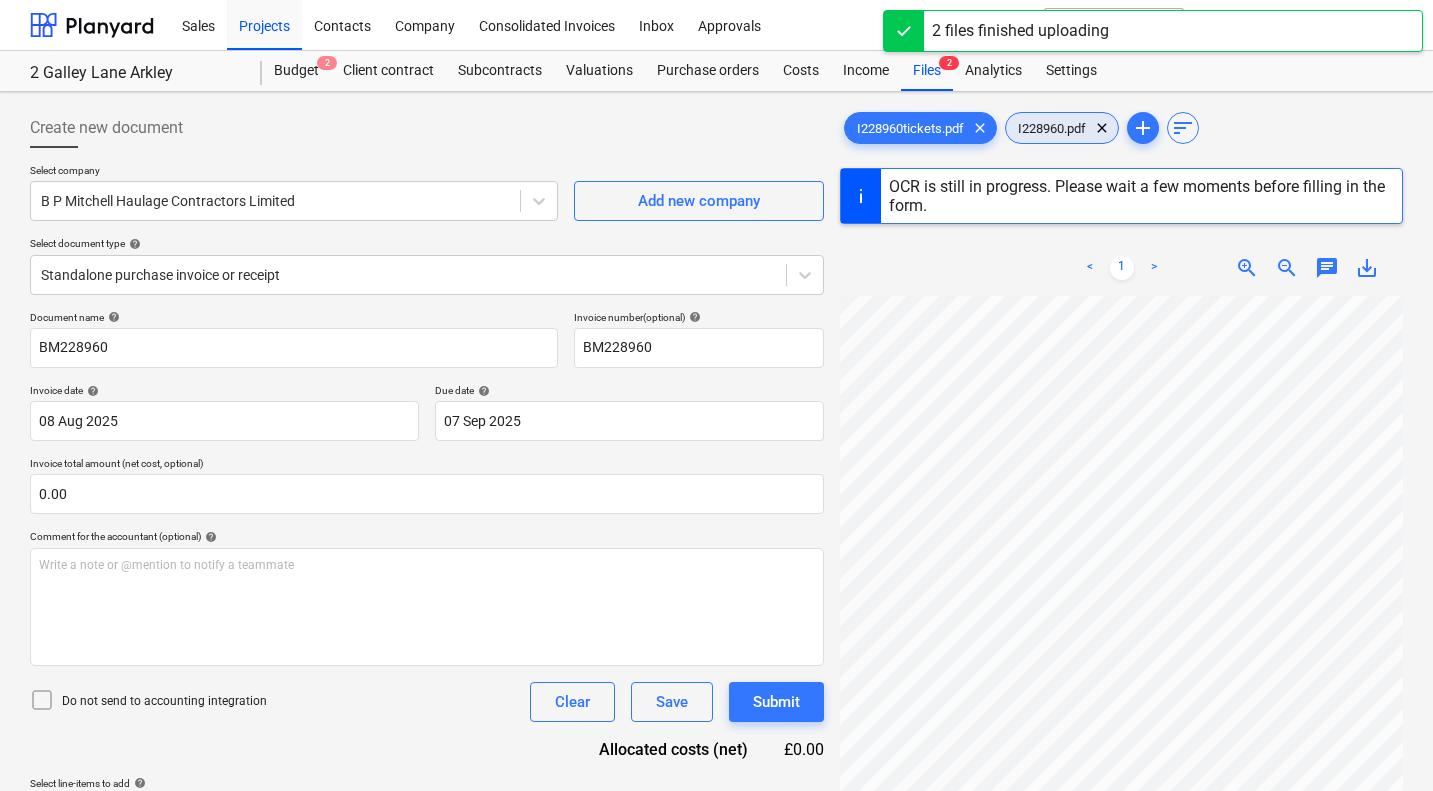 click on "I228960.pdf clear" at bounding box center [1062, 128] 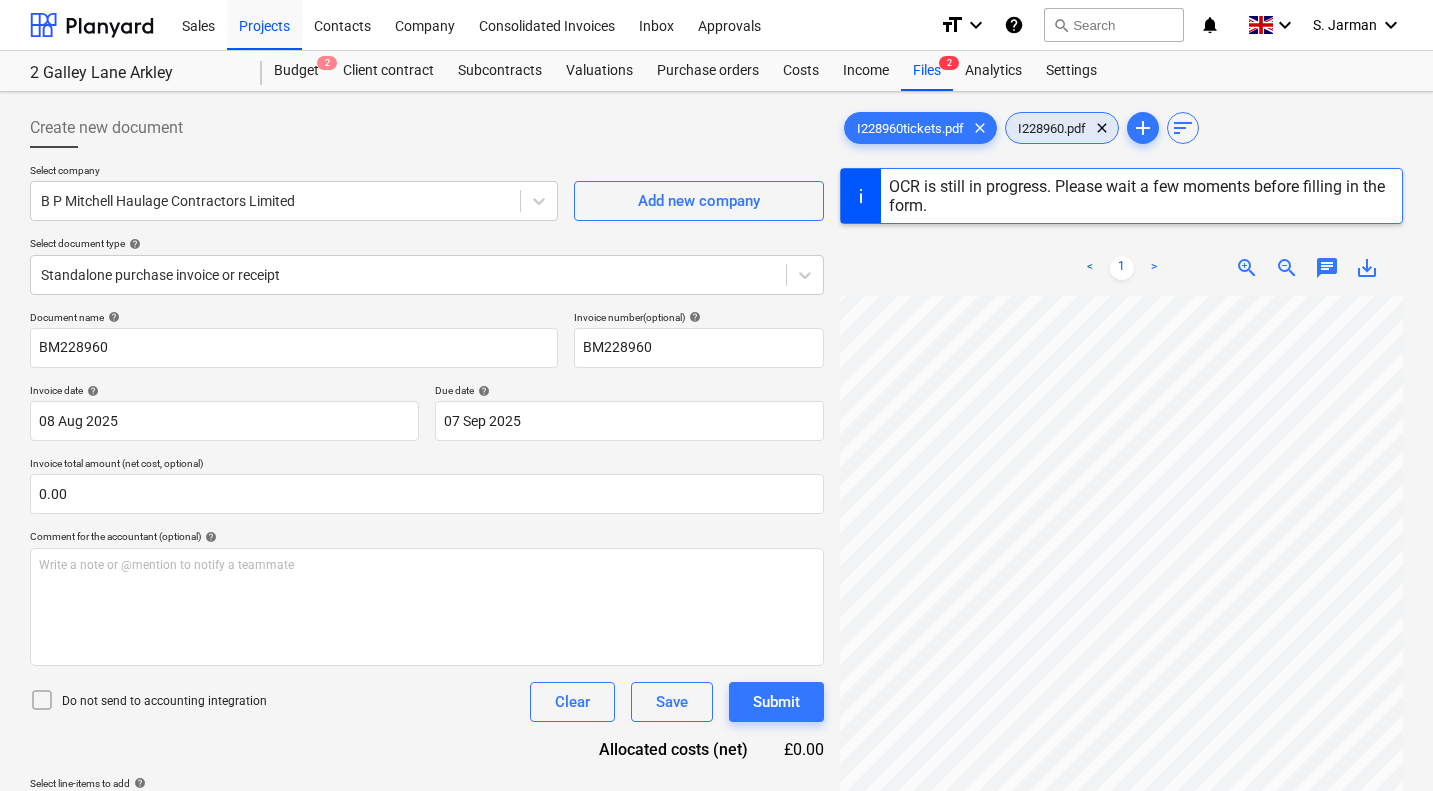 scroll, scrollTop: 362, scrollLeft: 821, axis: both 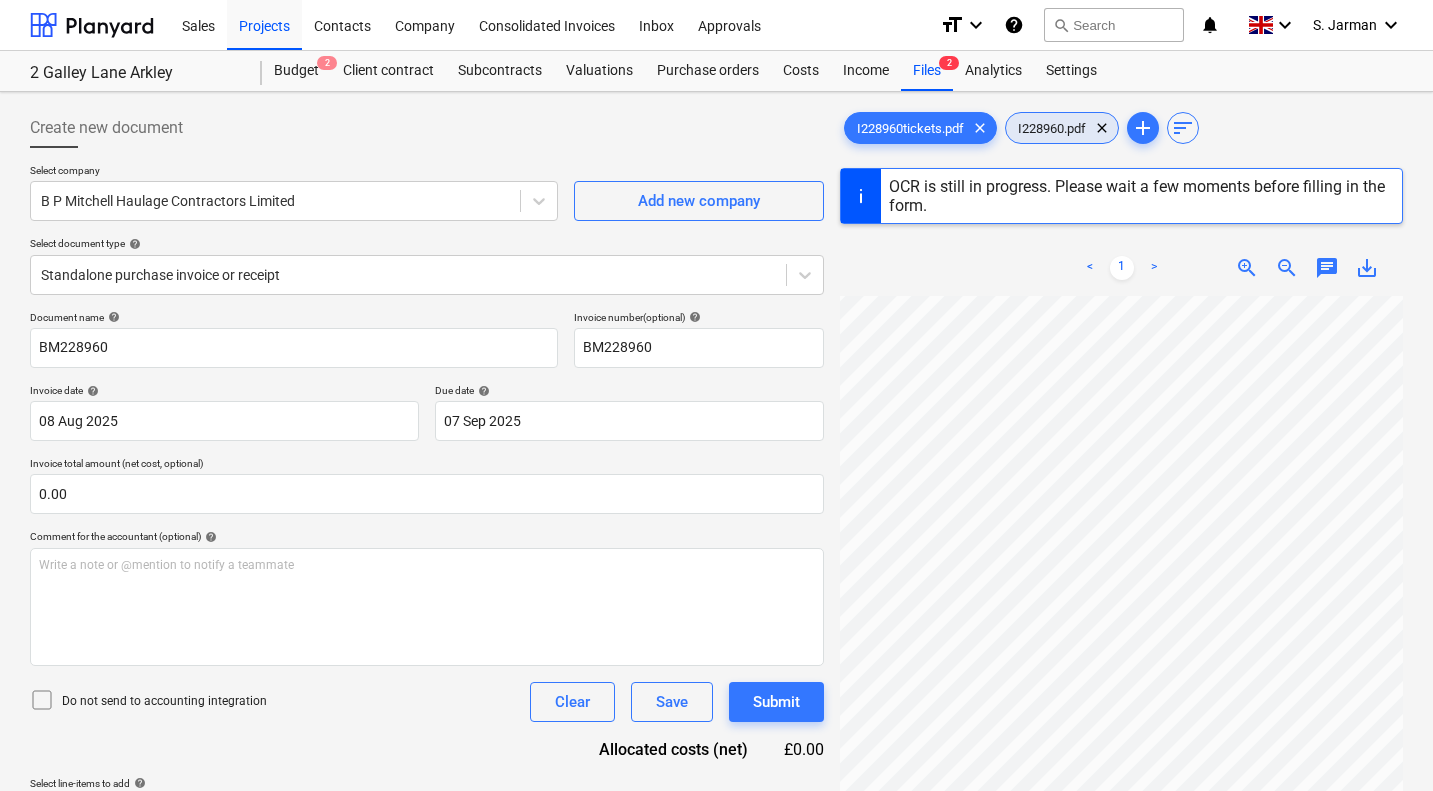 click on "I228960.pdf" at bounding box center [1052, 128] 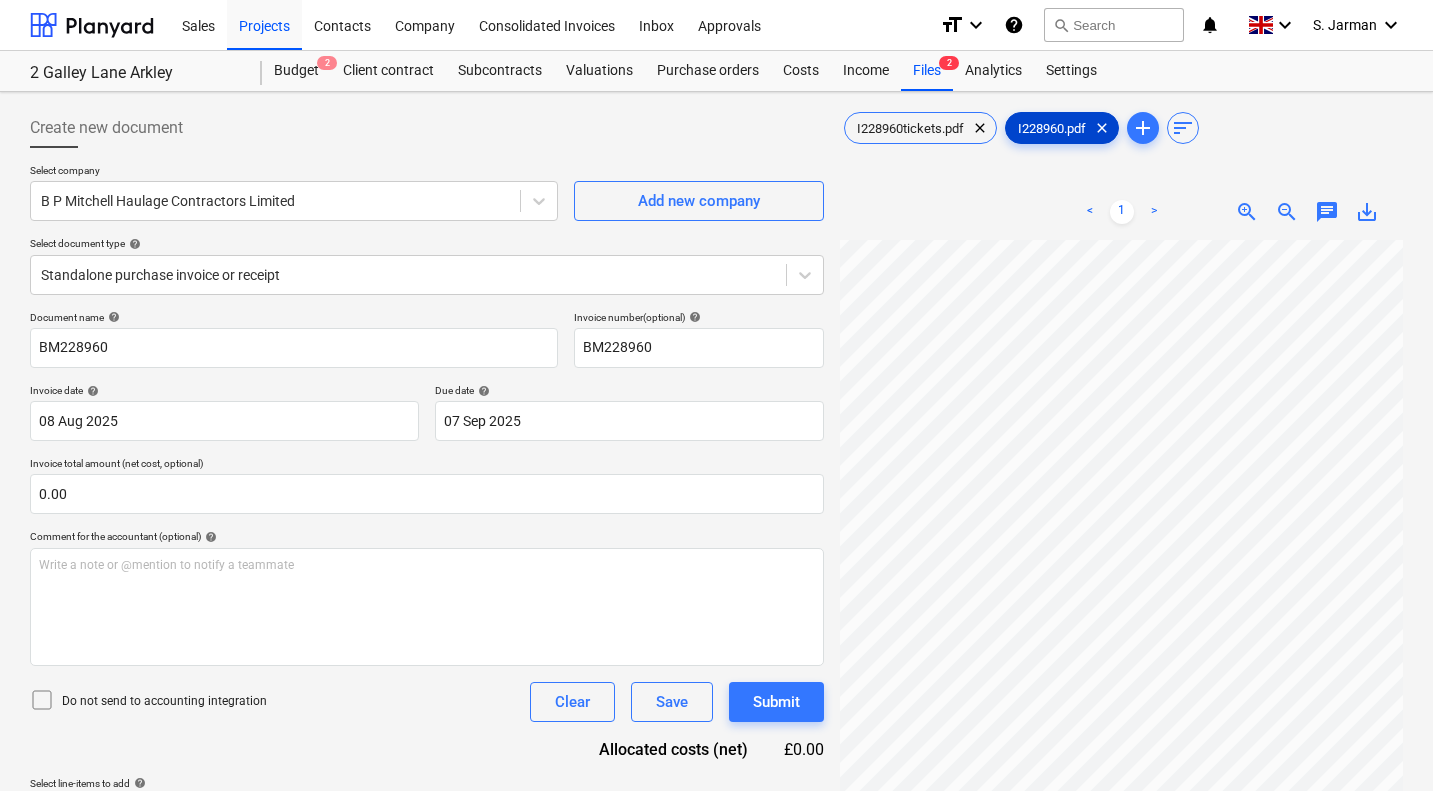 scroll, scrollTop: 151, scrollLeft: 103, axis: both 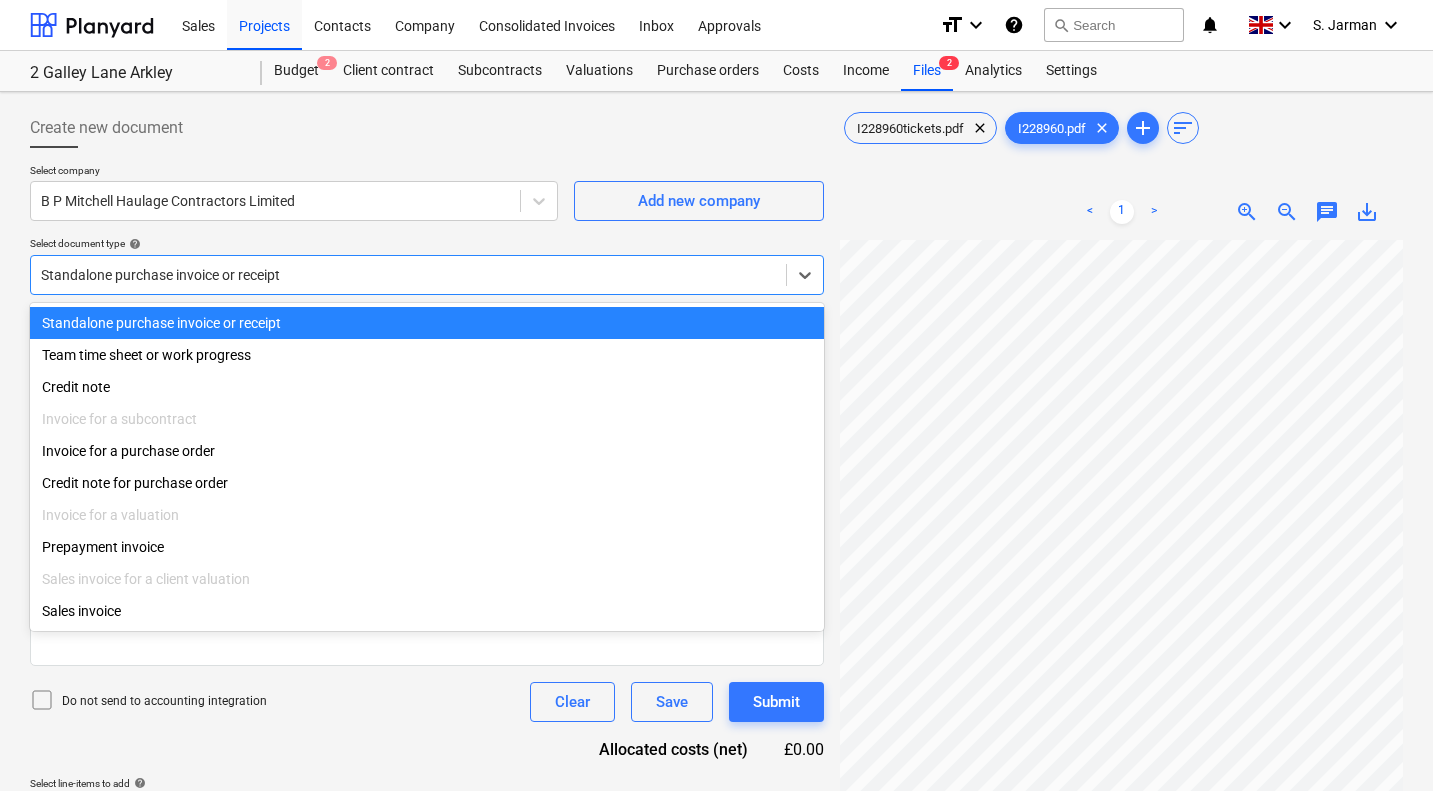 click at bounding box center [408, 275] 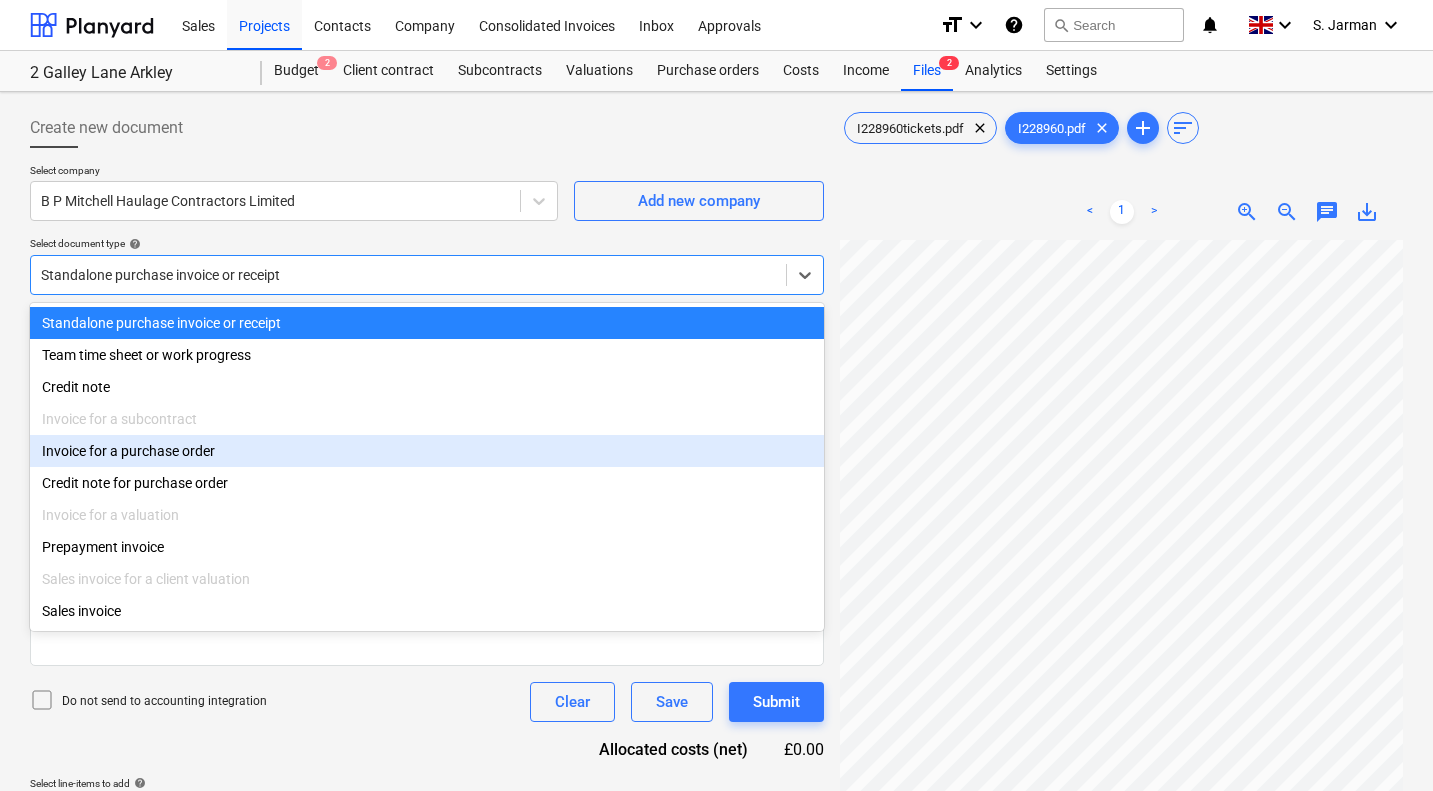 click on "Invoice for a purchase order" at bounding box center [427, 451] 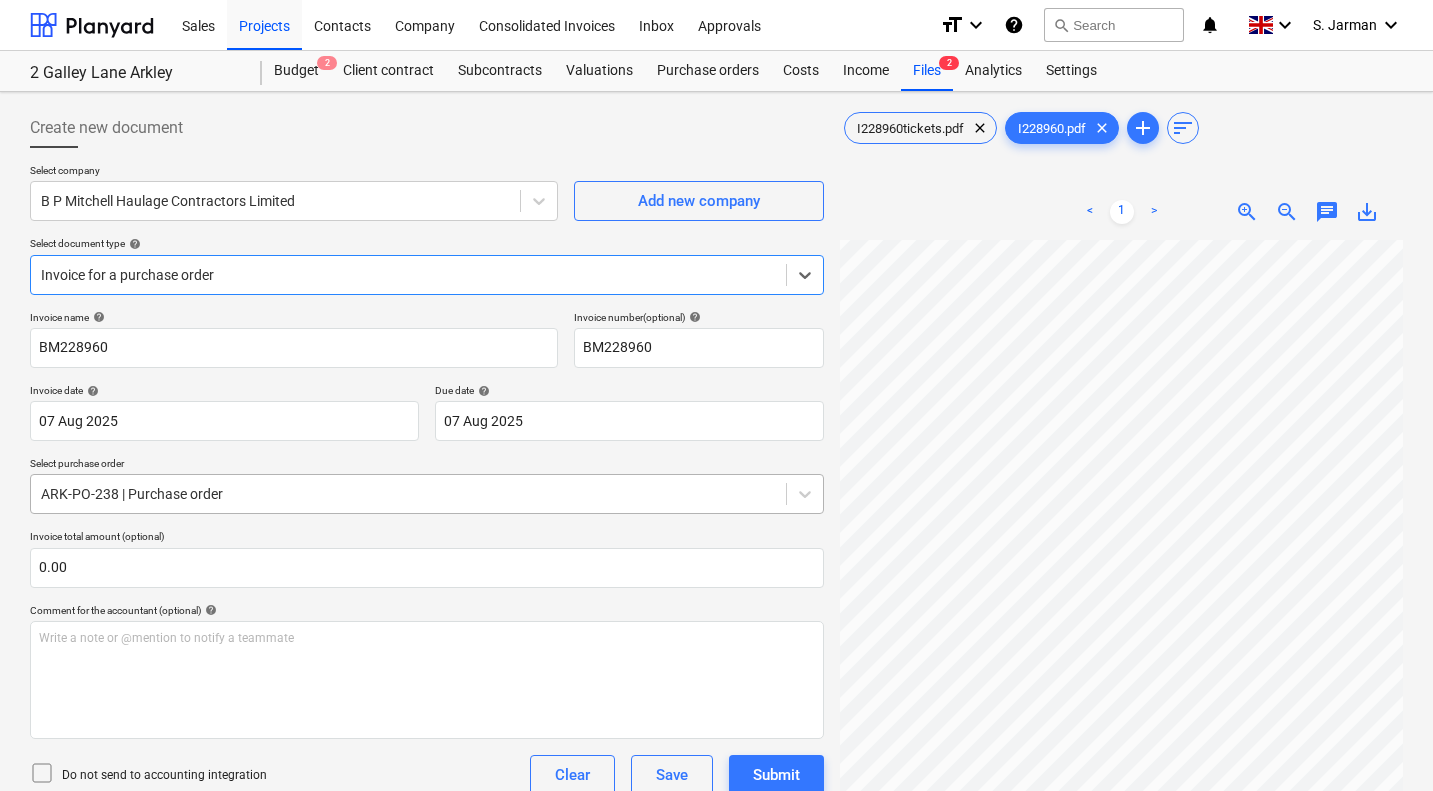 click at bounding box center [408, 494] 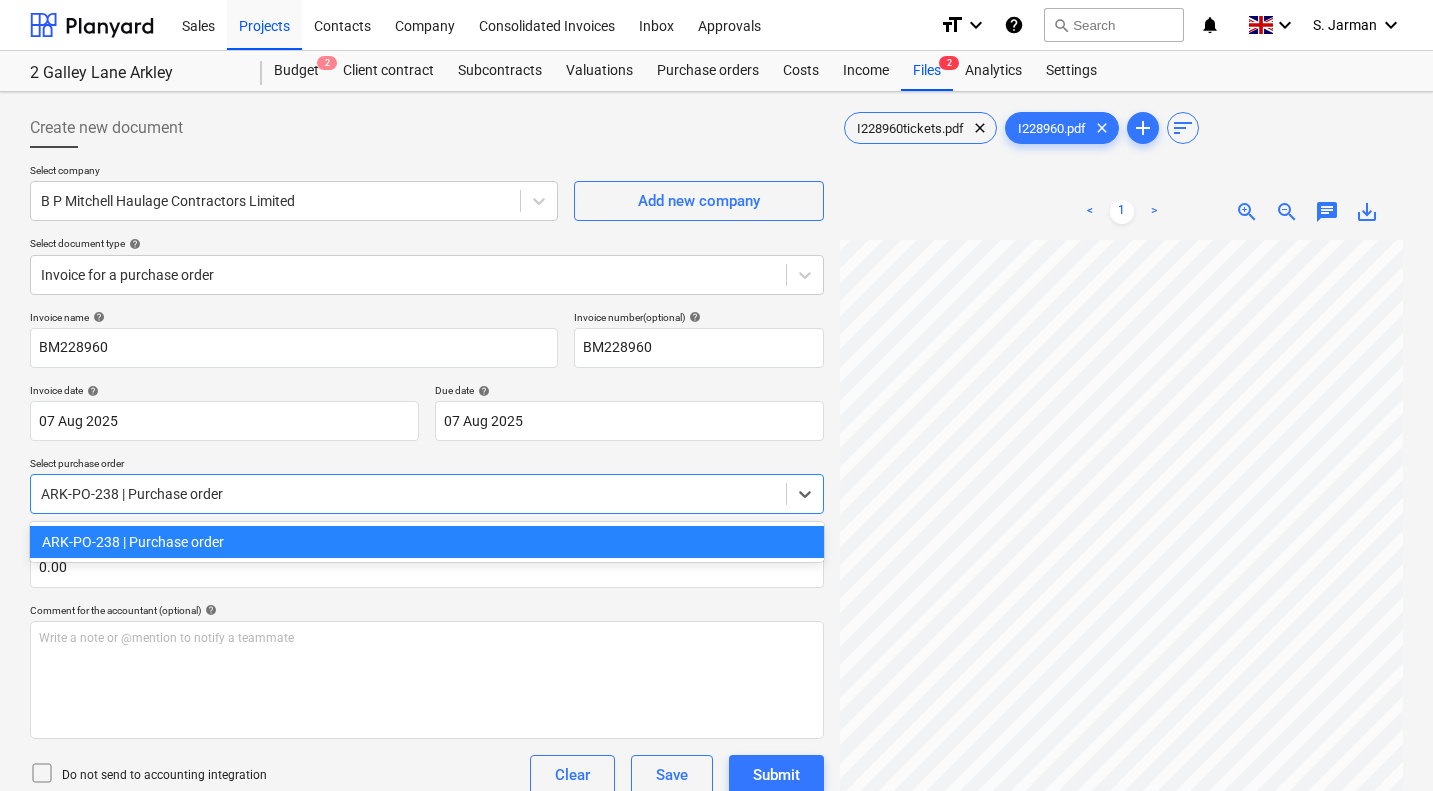 click on "ARK-PO-238 | Purchase order" at bounding box center [427, 542] 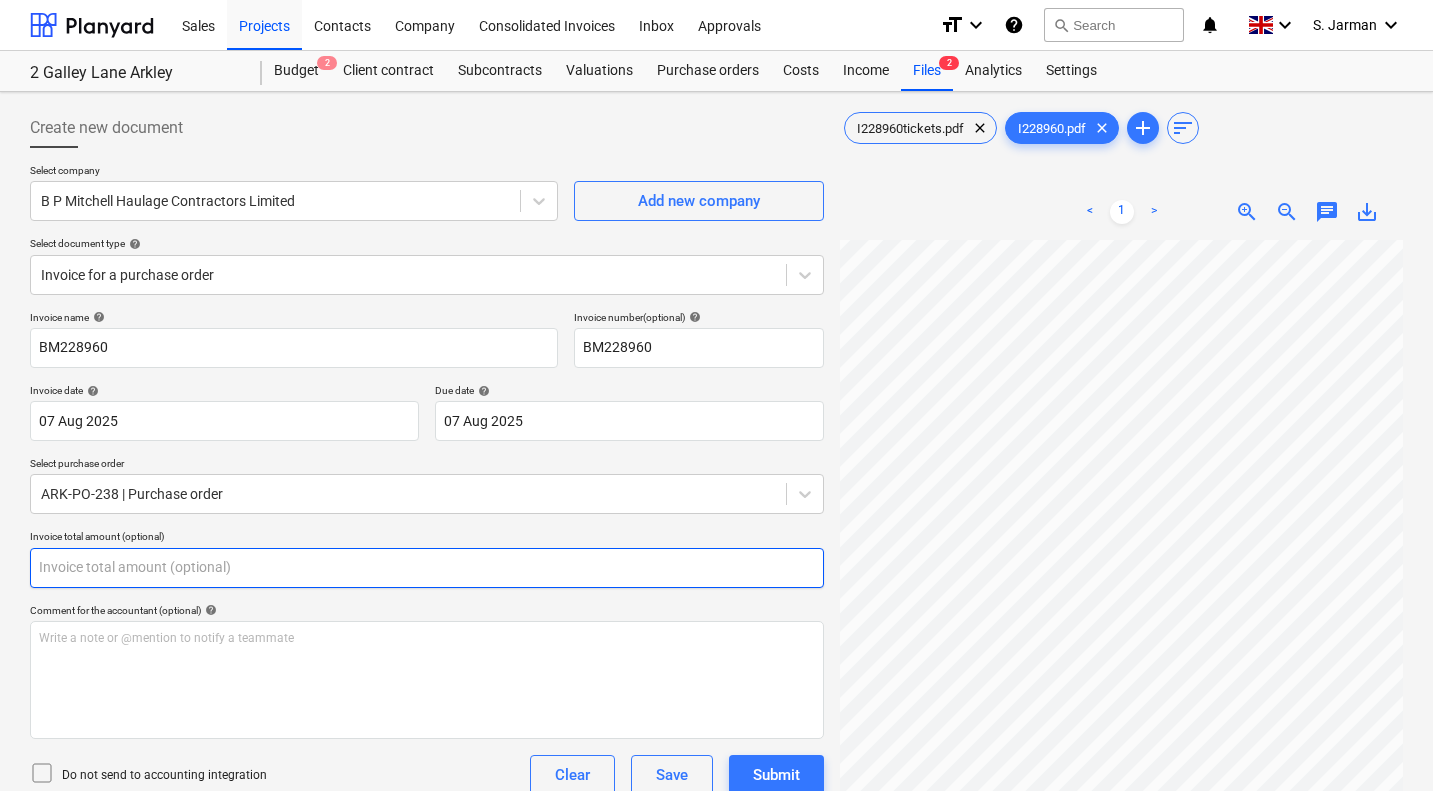 click at bounding box center (427, 568) 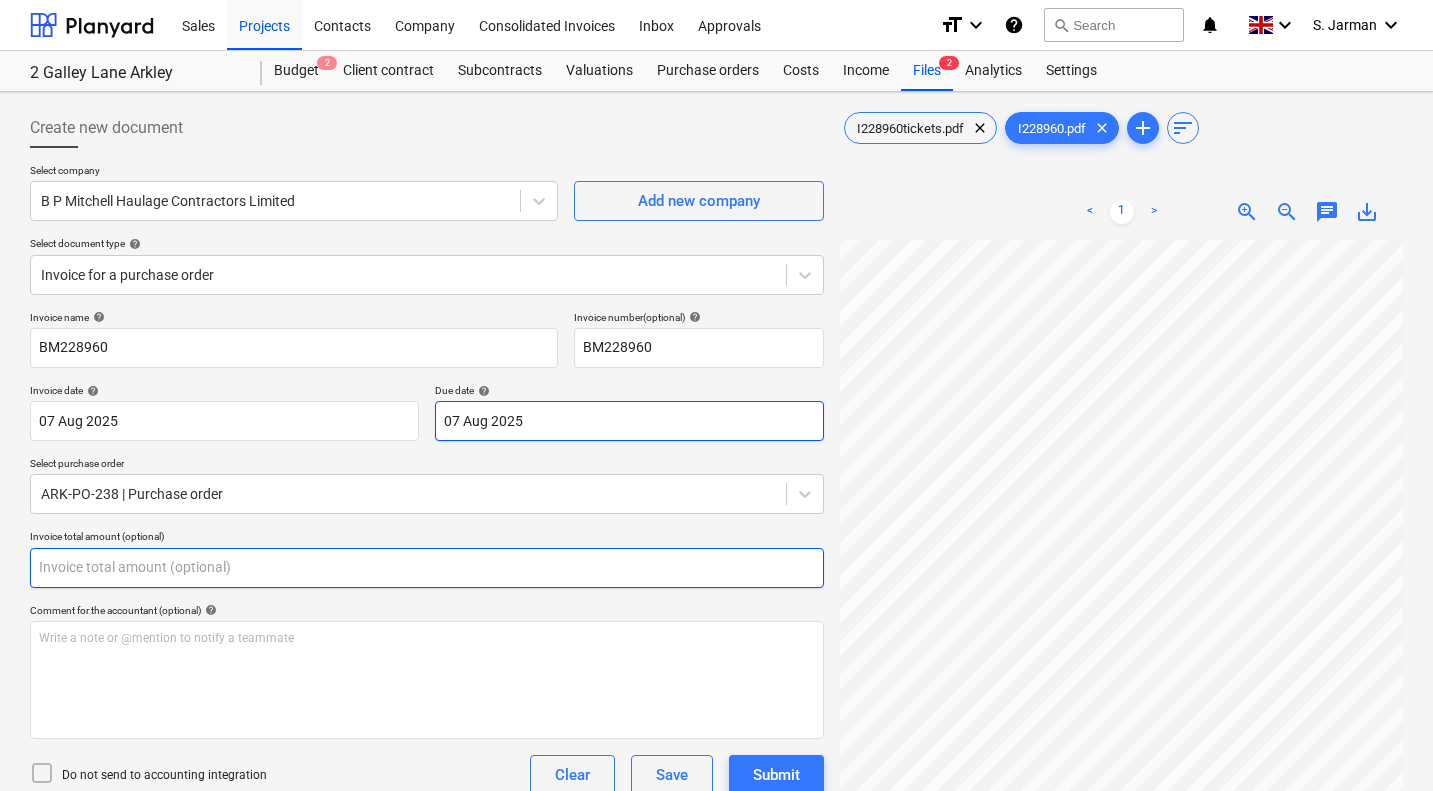 scroll, scrollTop: 1062, scrollLeft: 825, axis: both 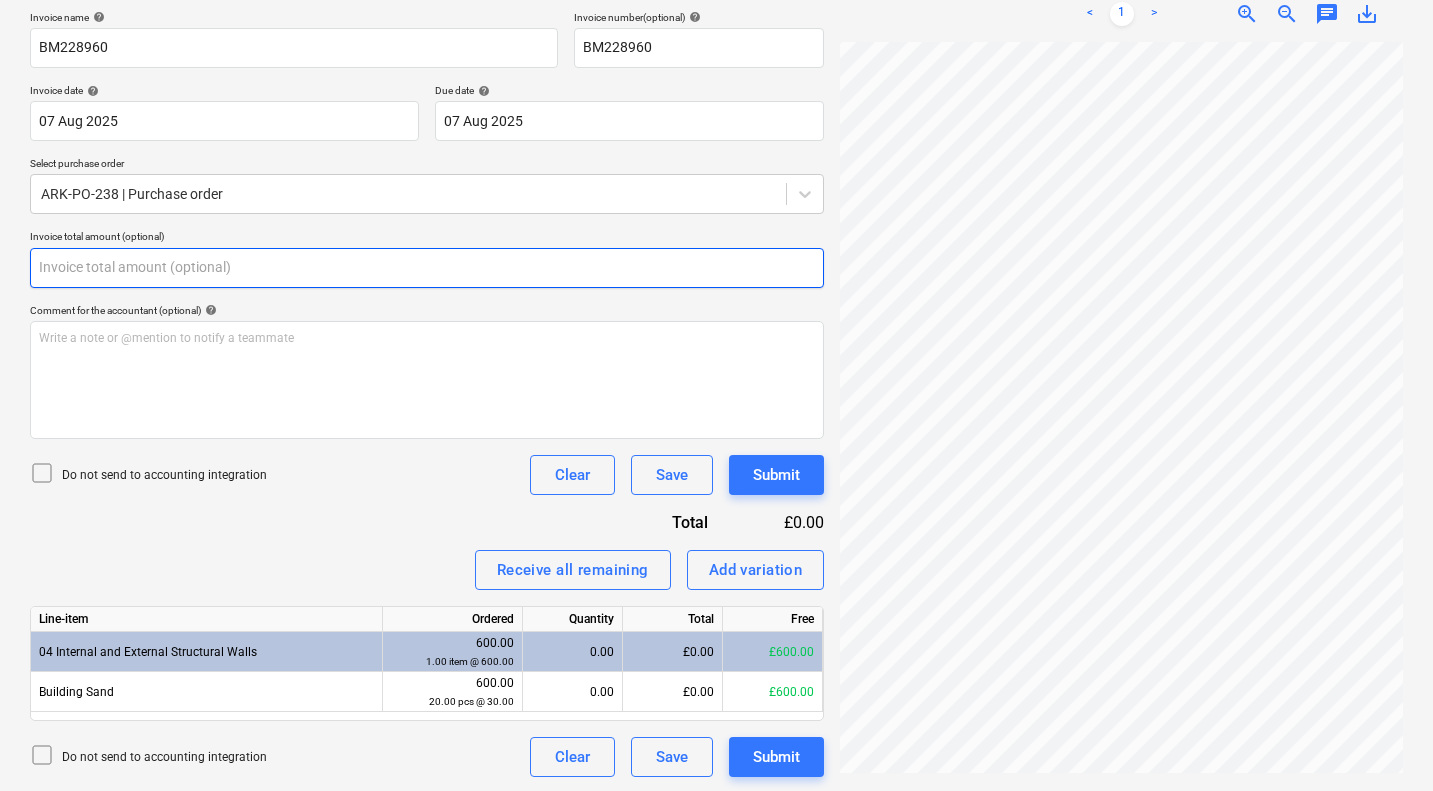 click at bounding box center [427, 268] 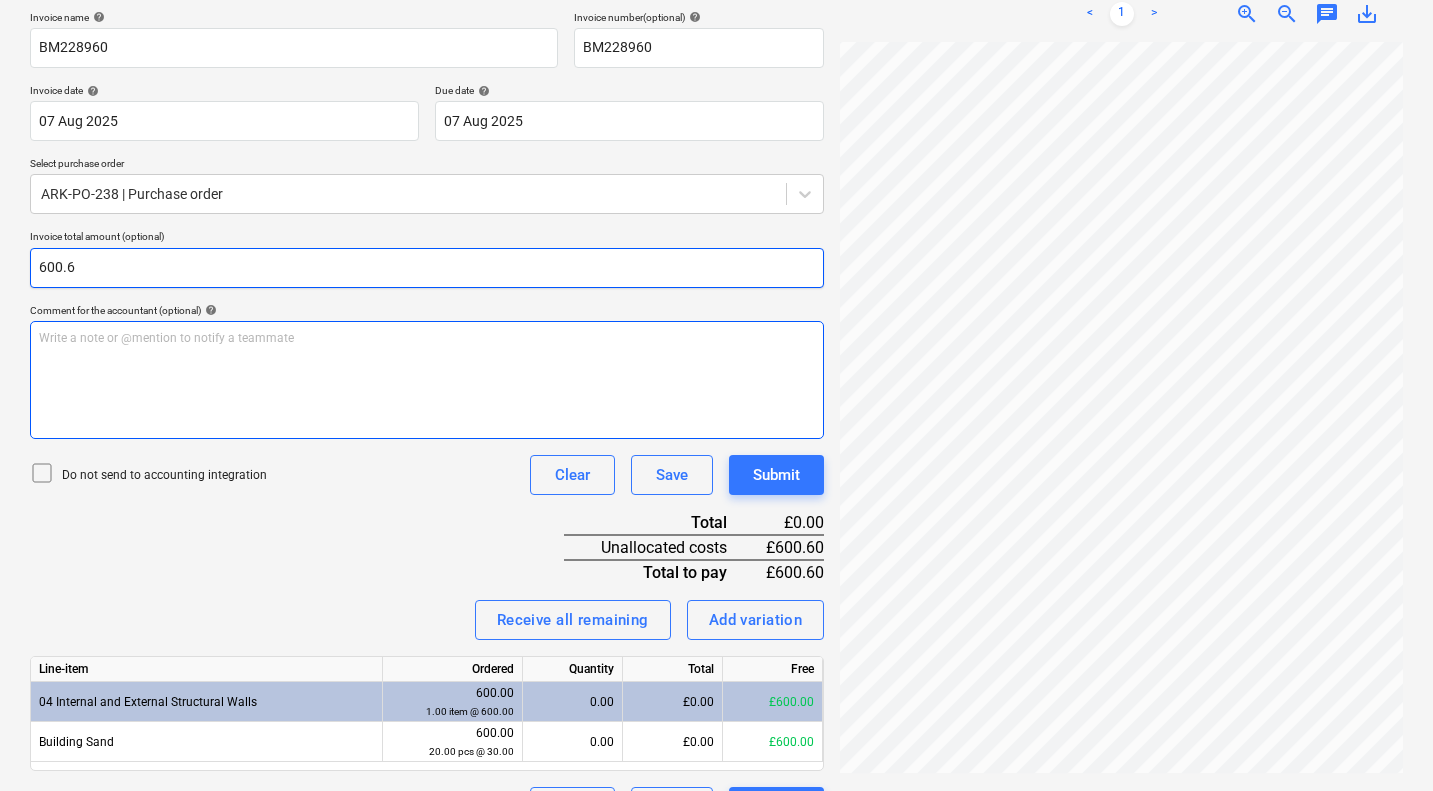 type on "600.60" 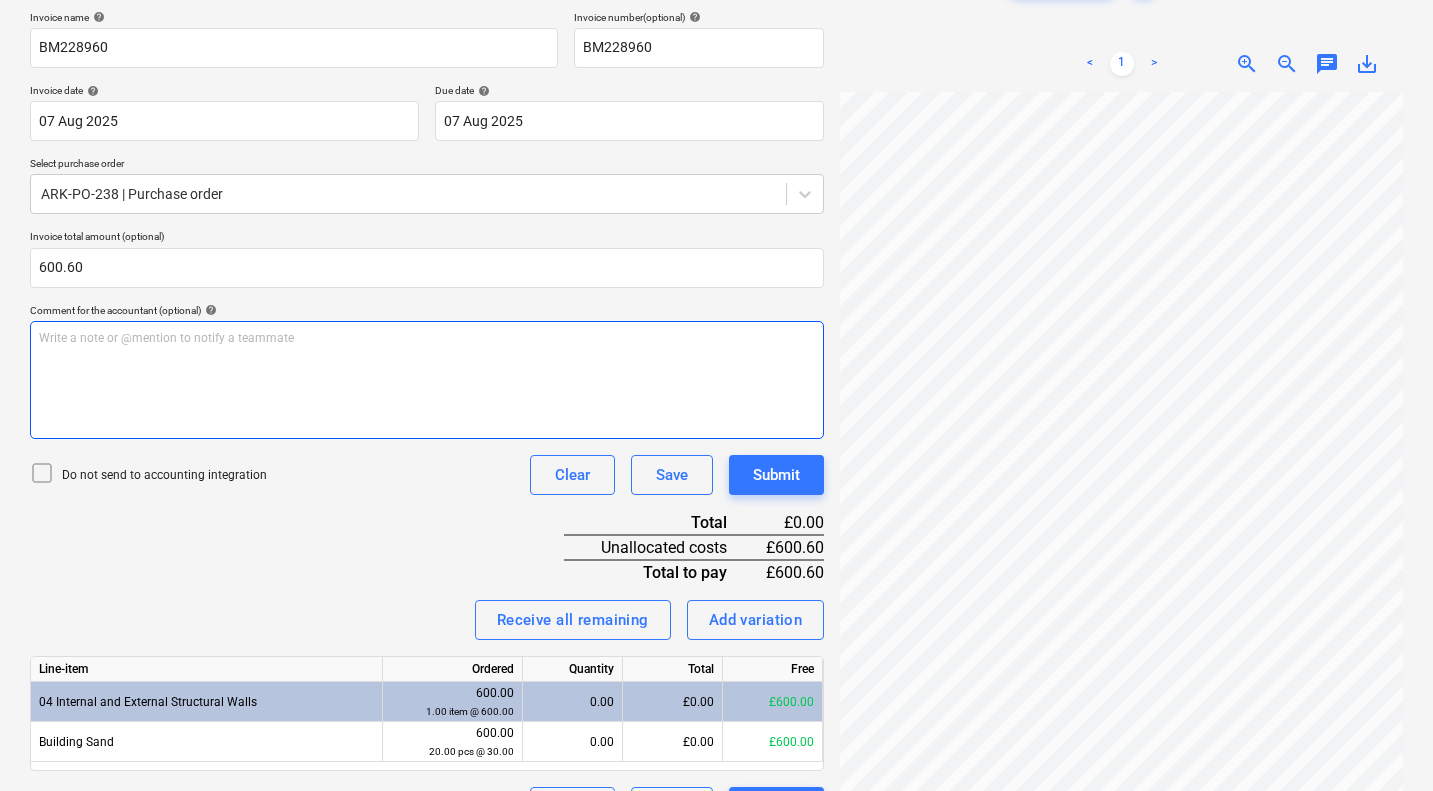 scroll, scrollTop: 352, scrollLeft: 0, axis: vertical 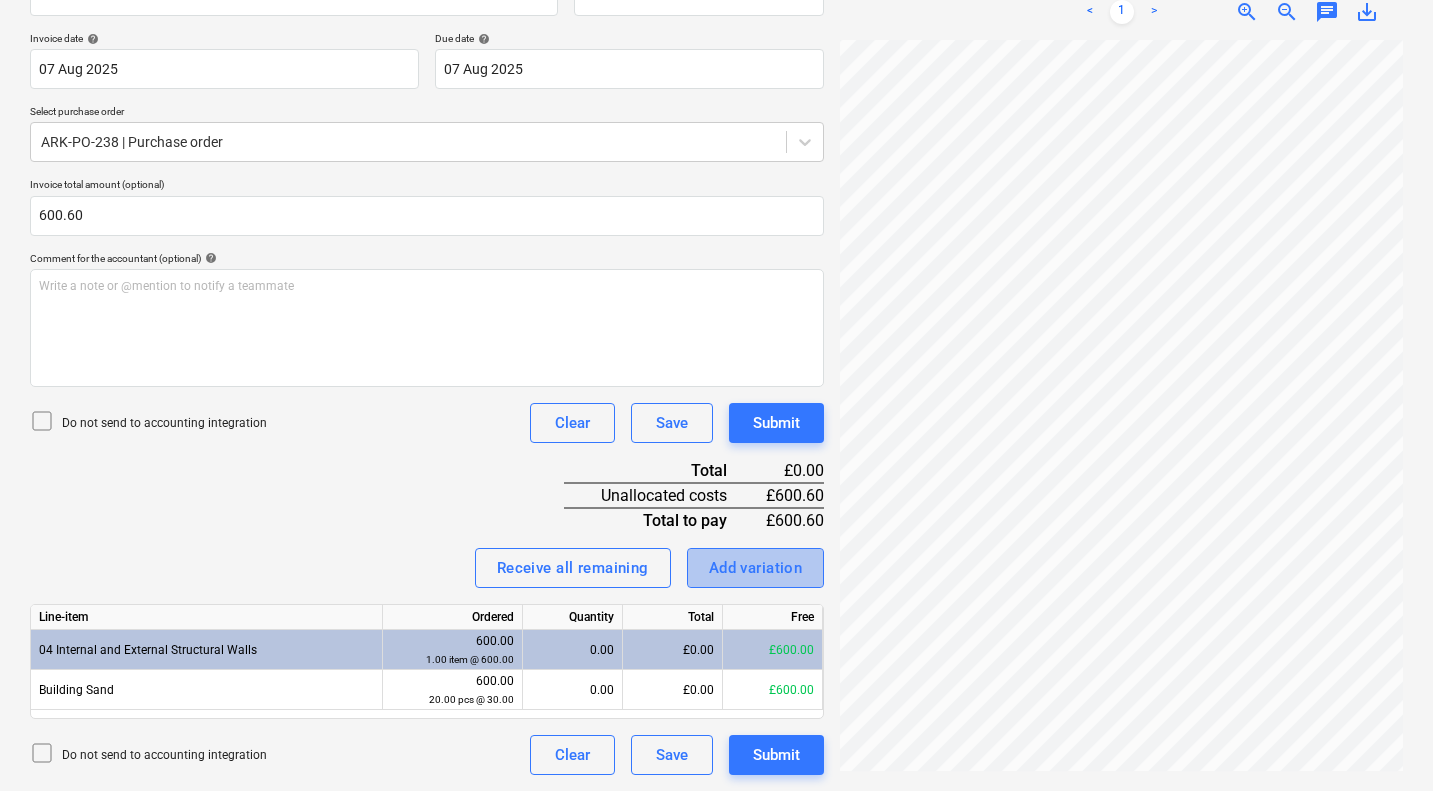 click on "Add variation" at bounding box center (756, 568) 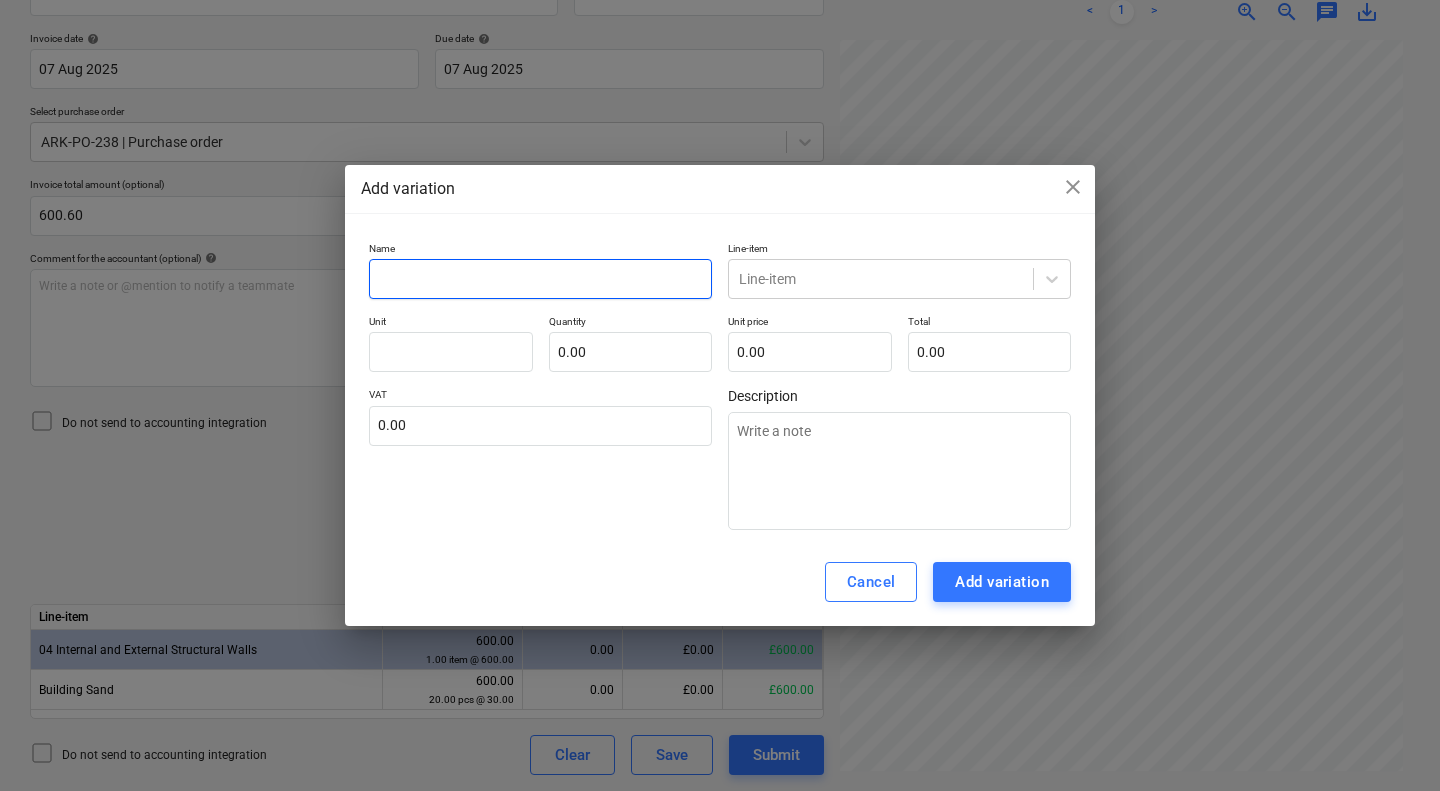 click at bounding box center [540, 279] 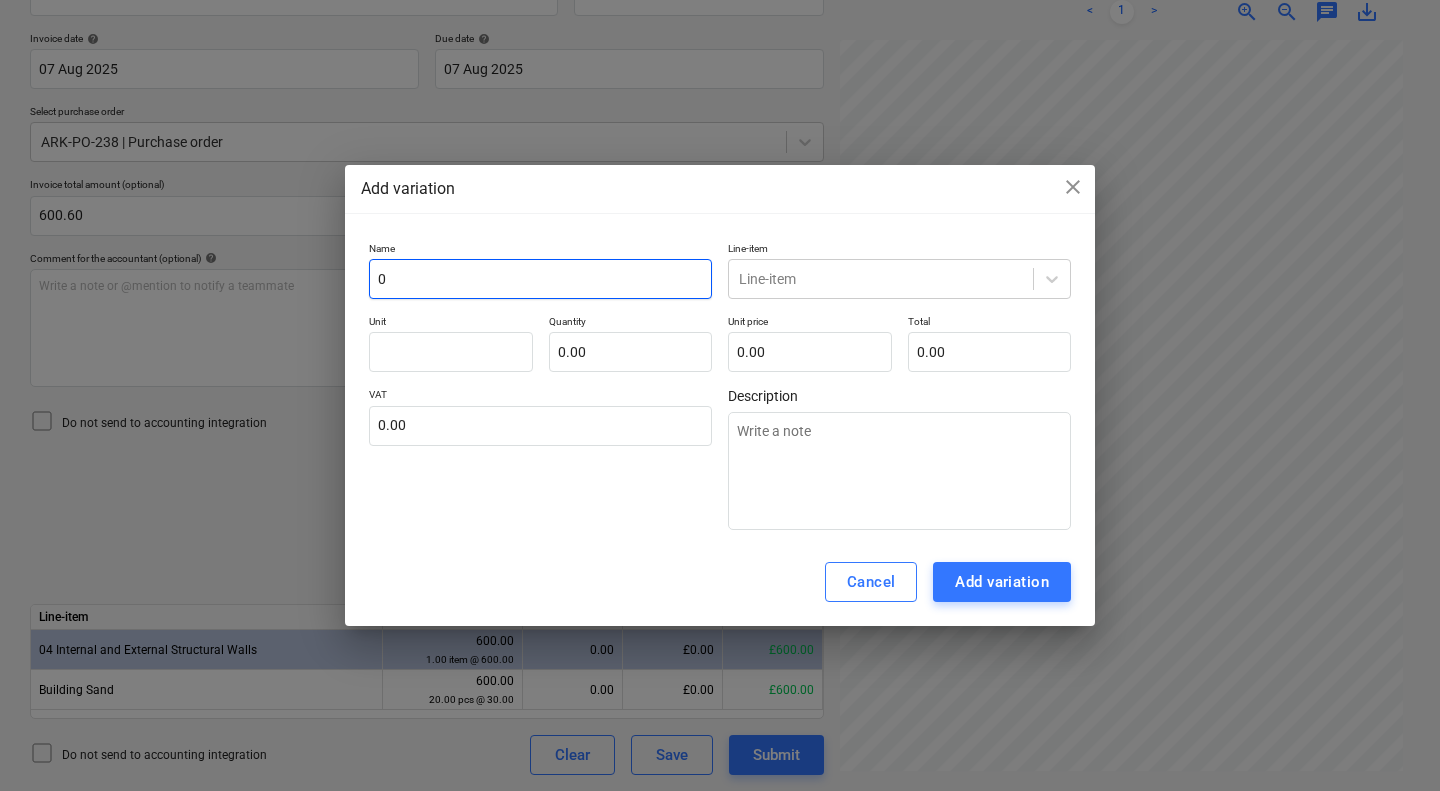 type on "04" 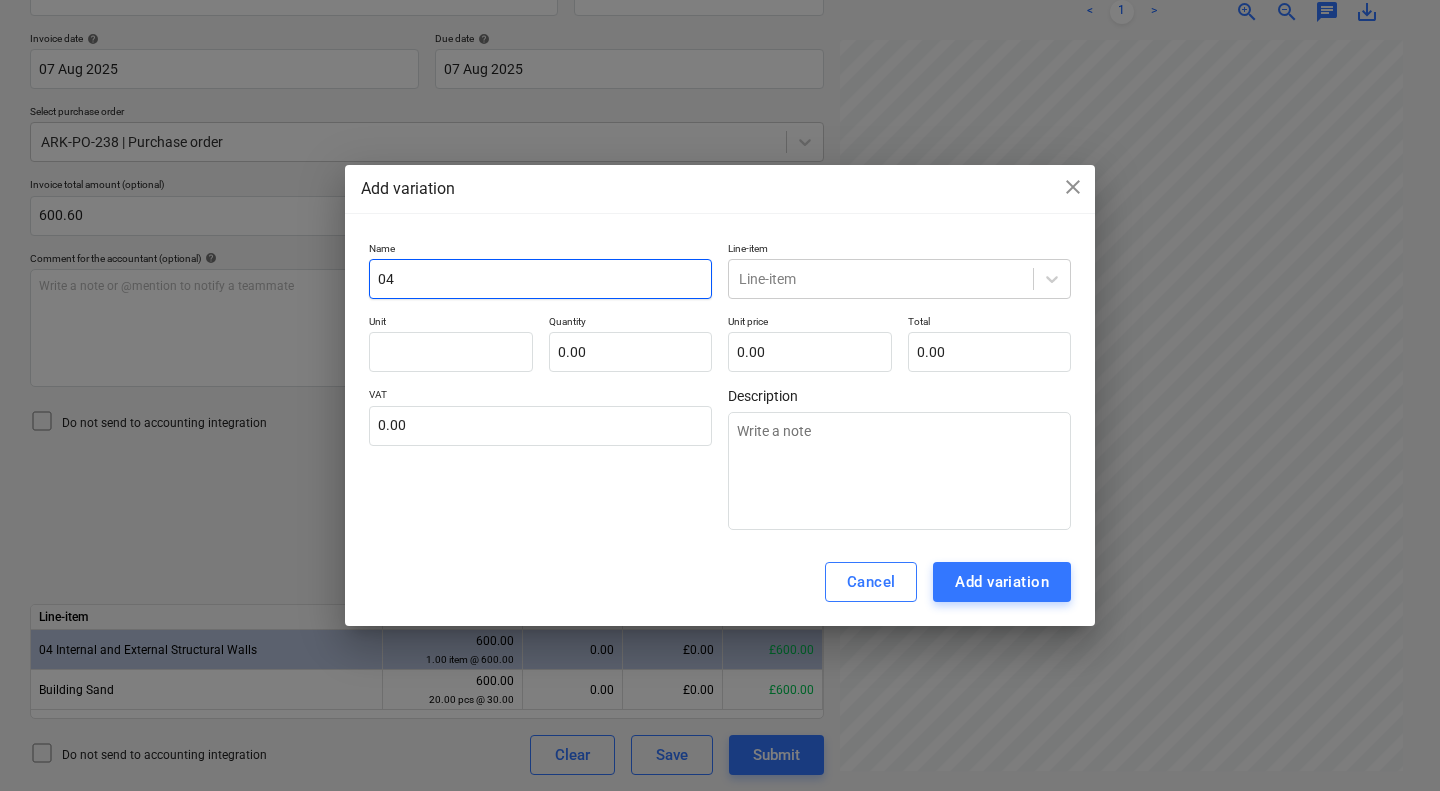 type on "04" 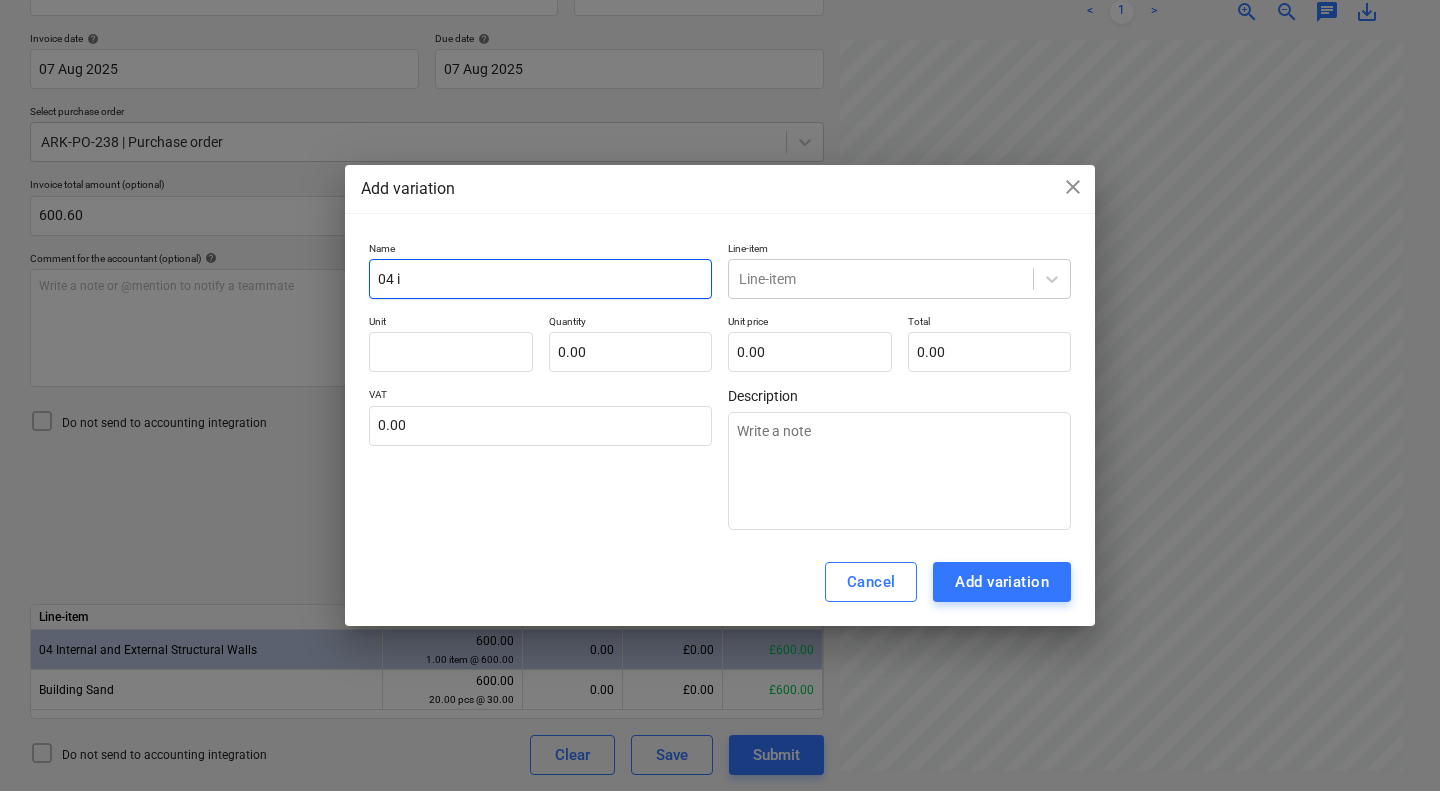 type on "04 in" 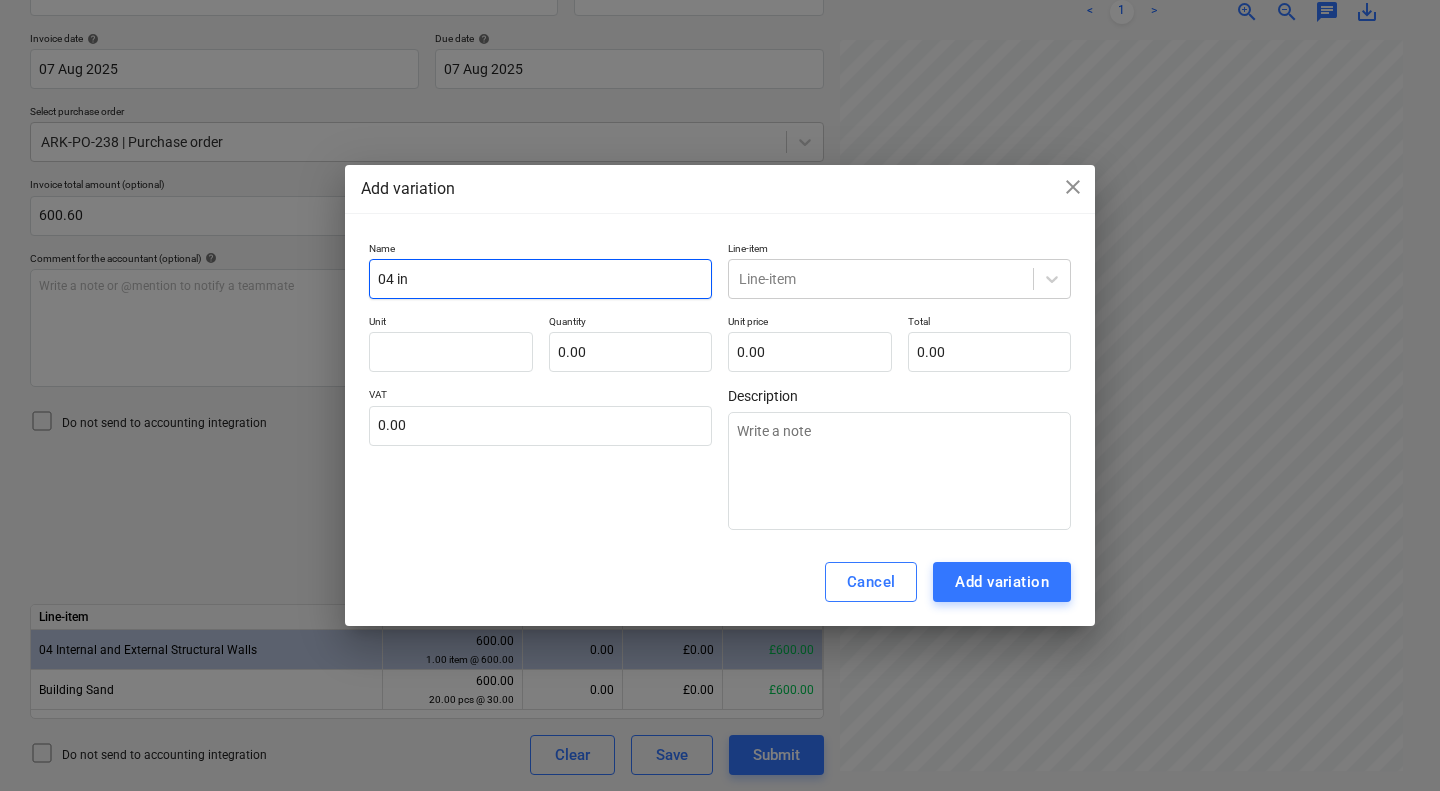 type on "04 i" 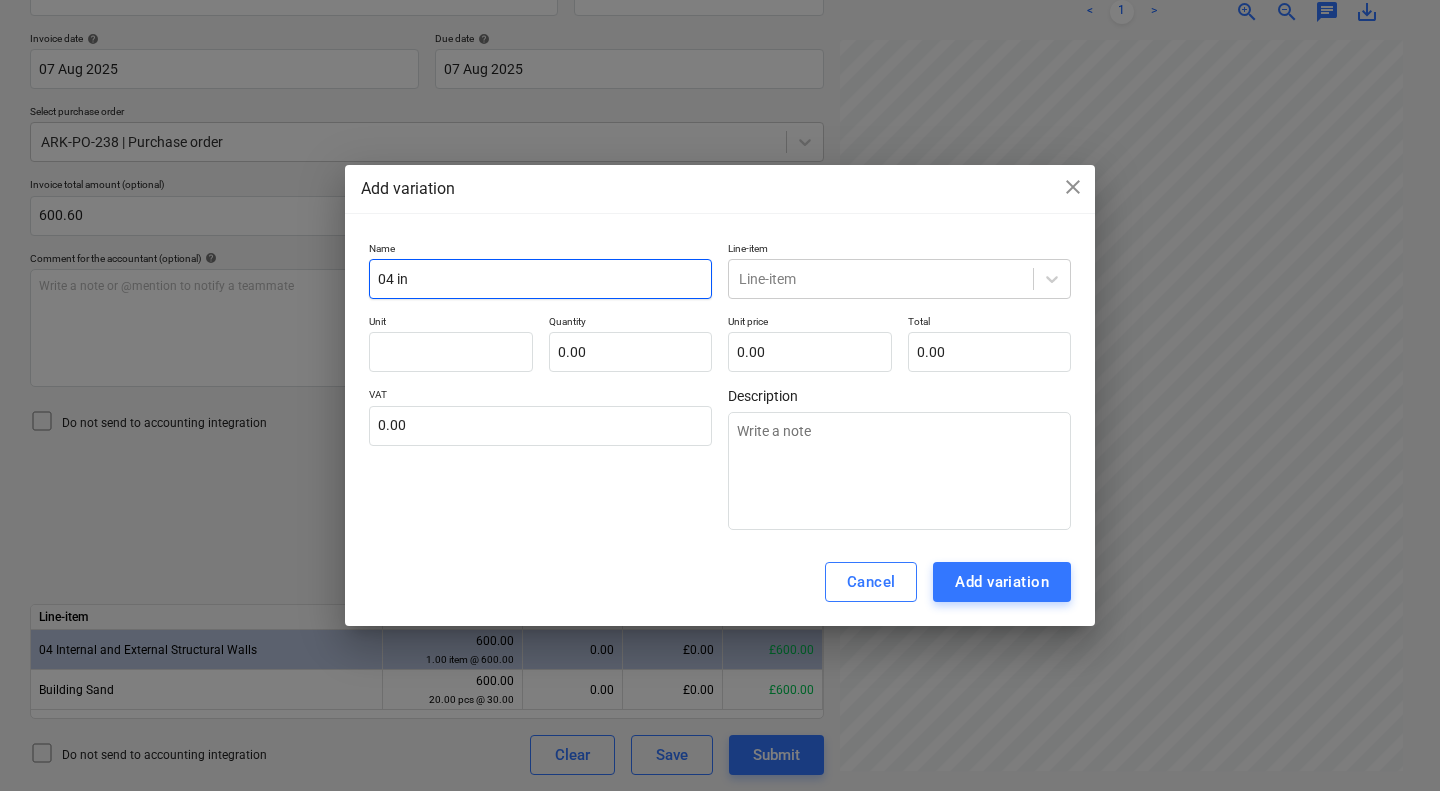 type on "x" 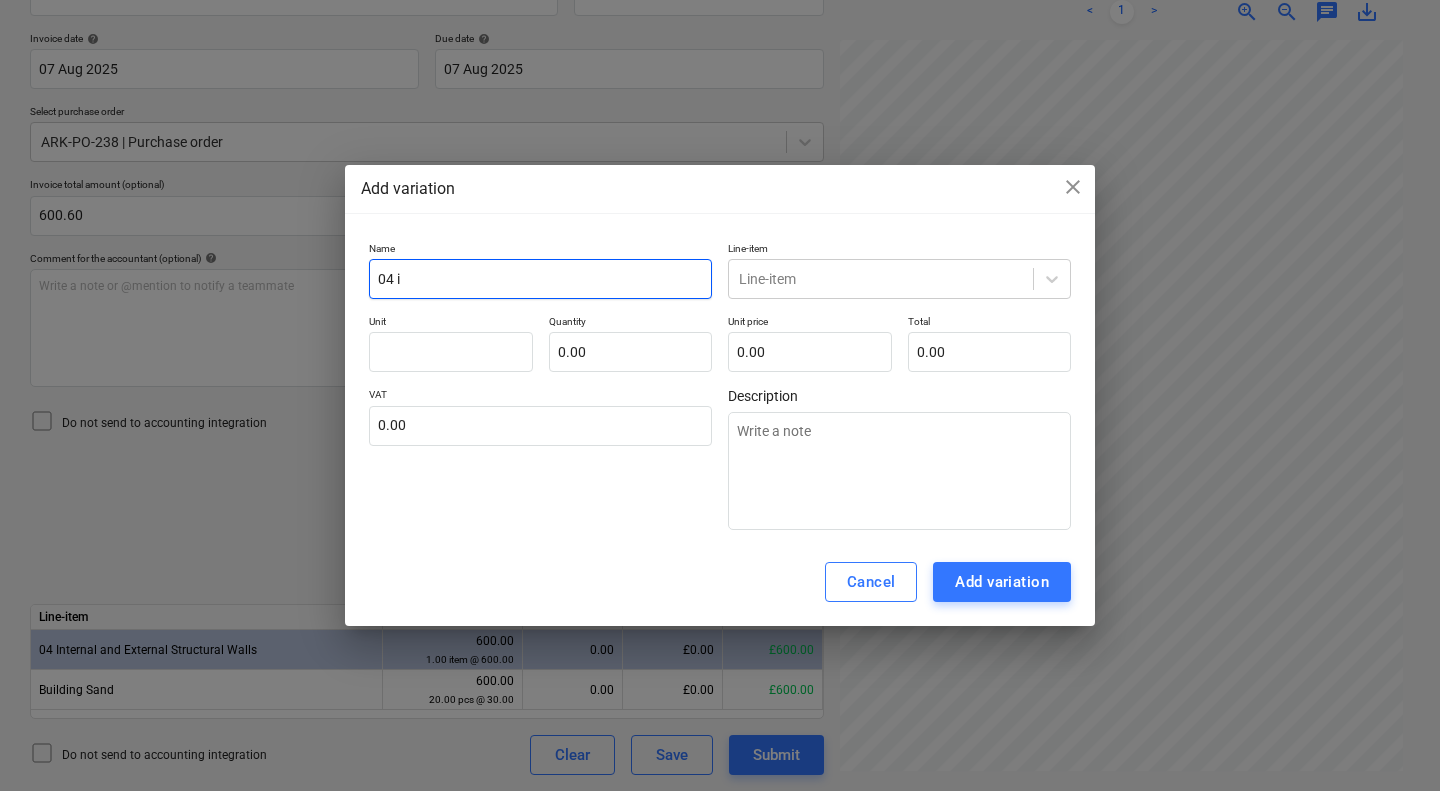 type on "04" 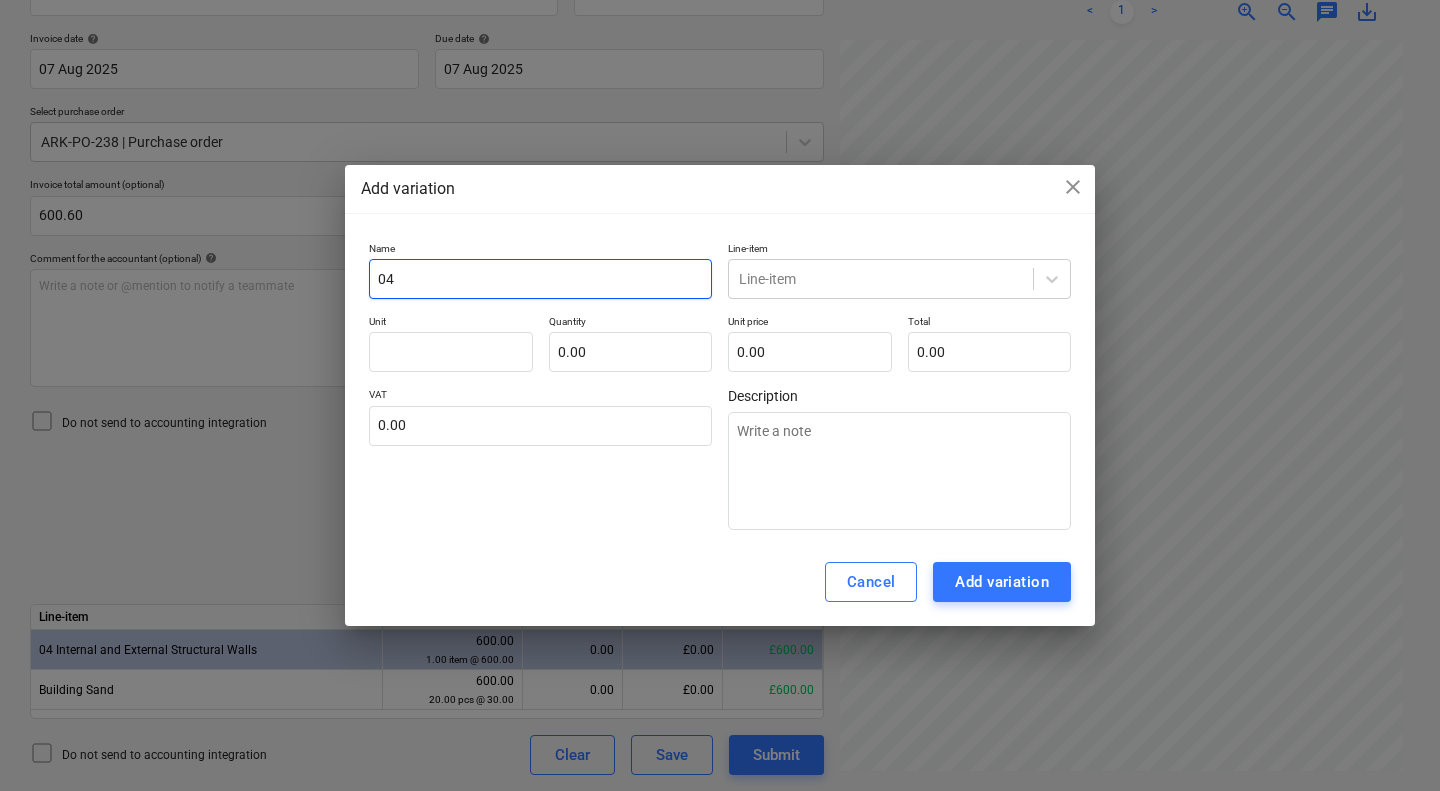 type on "04" 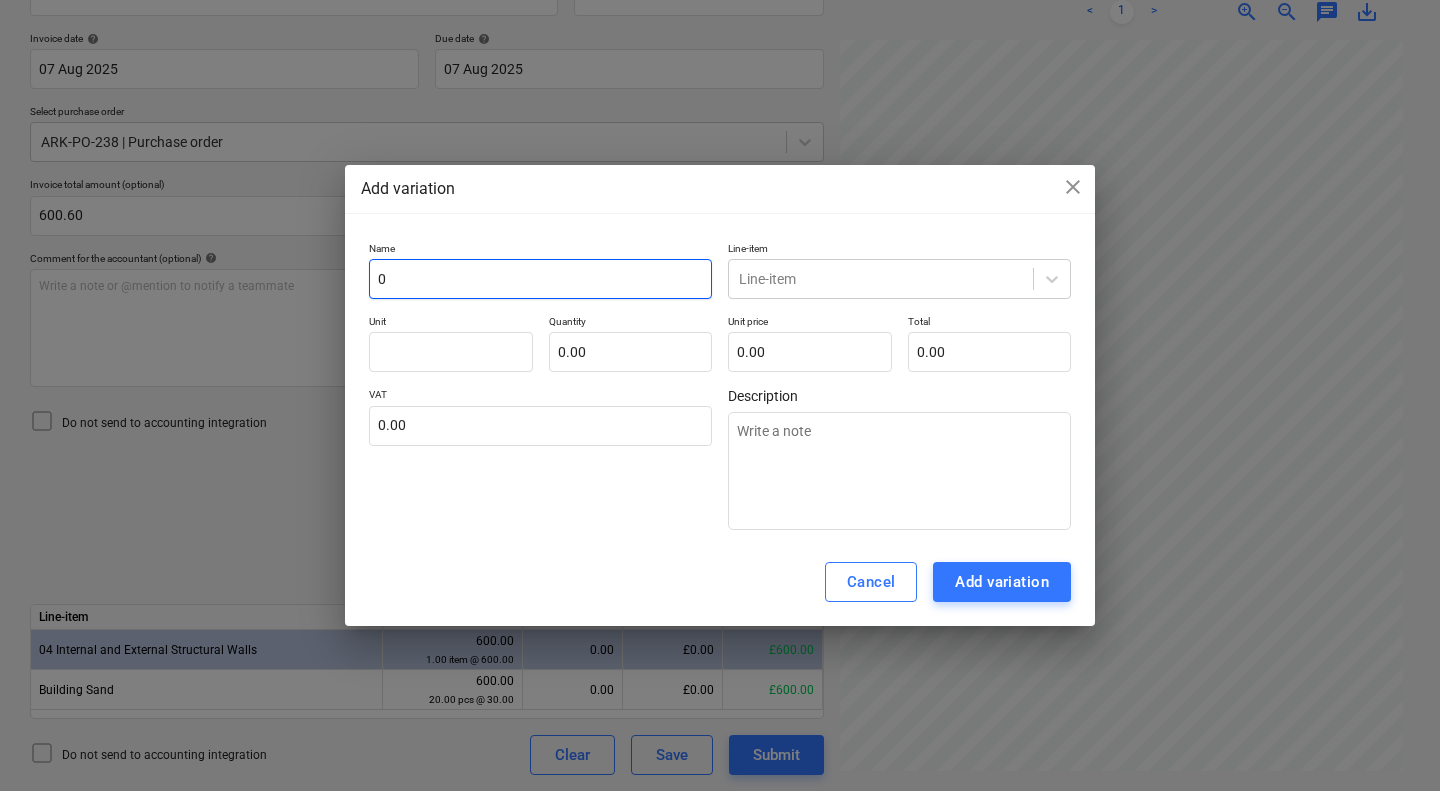 type 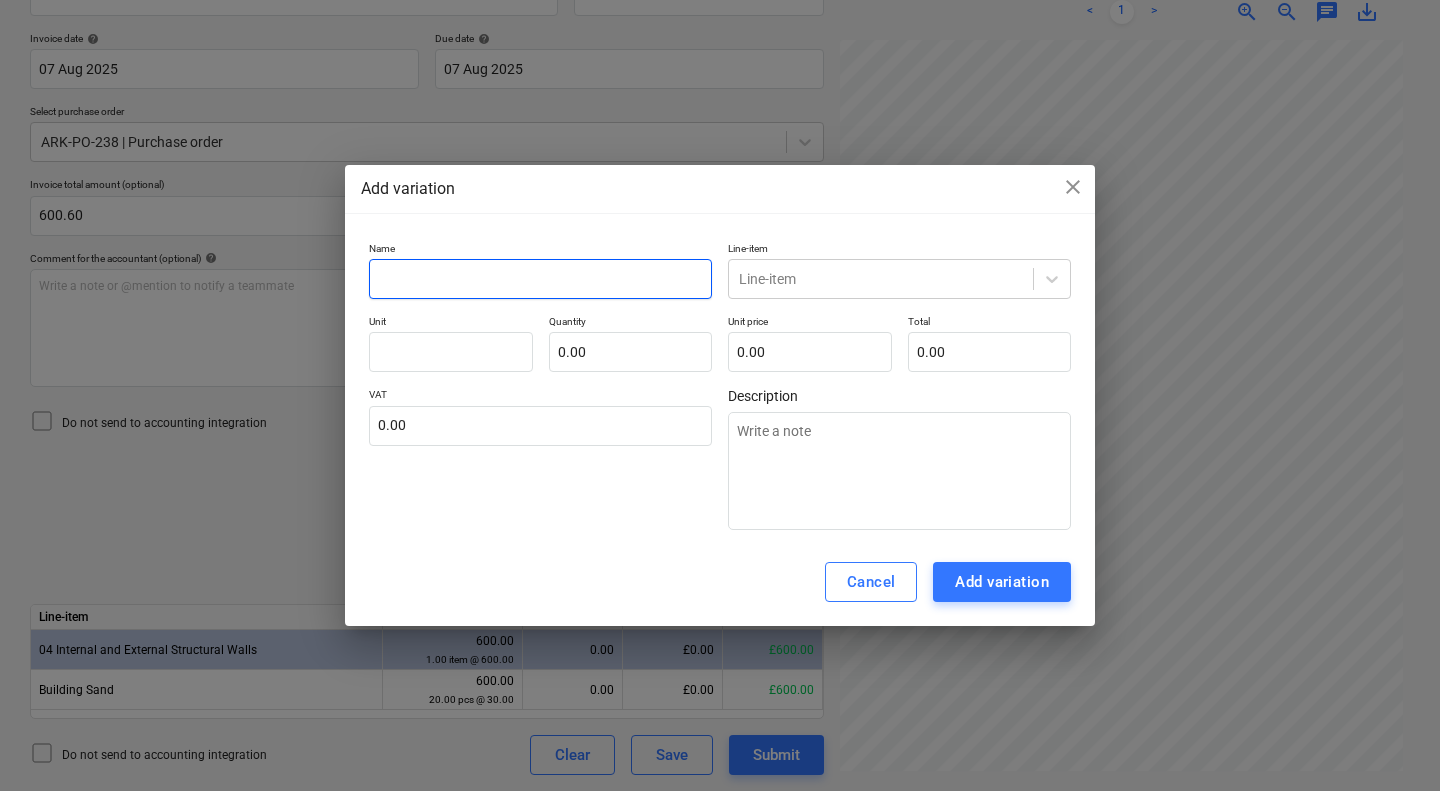 type on "a" 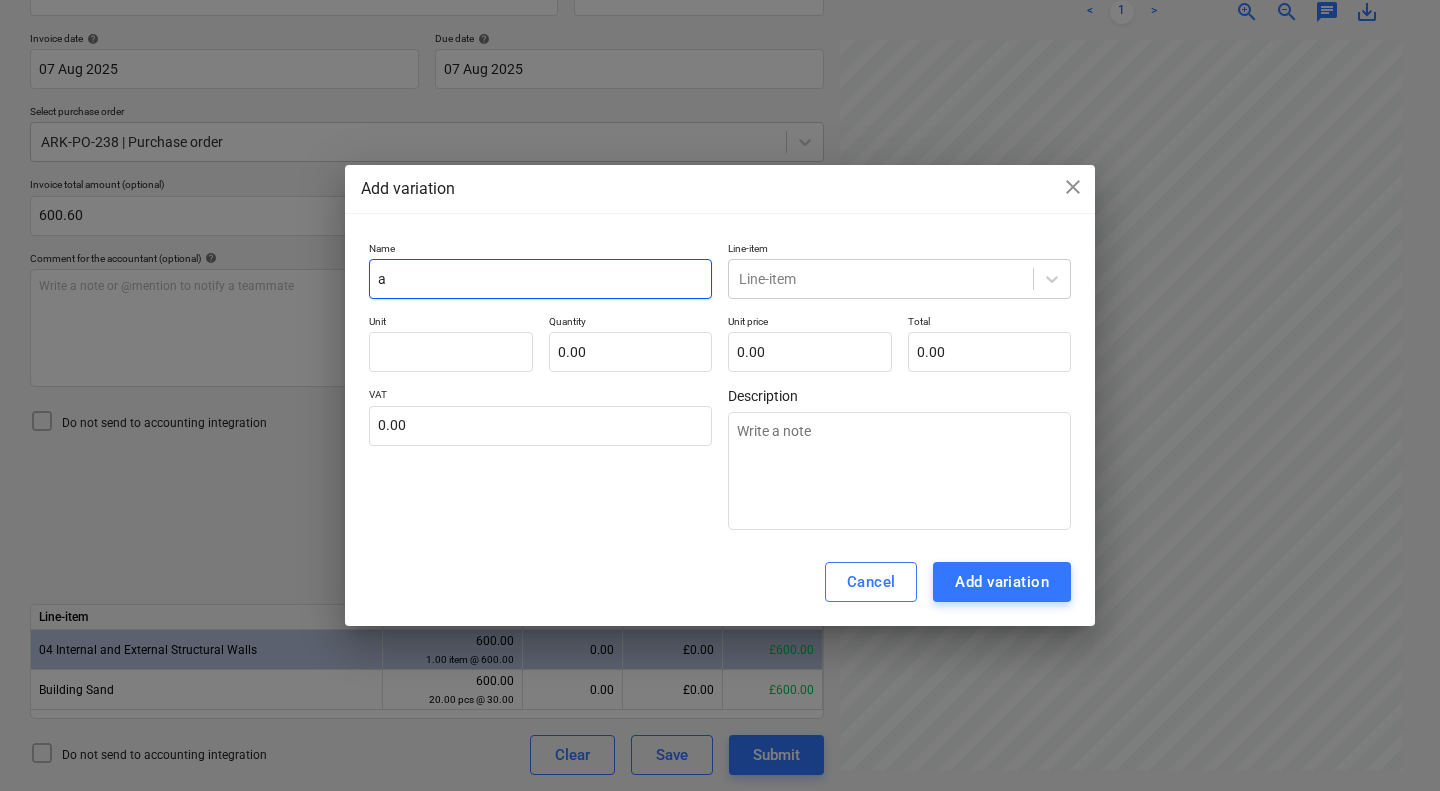 type 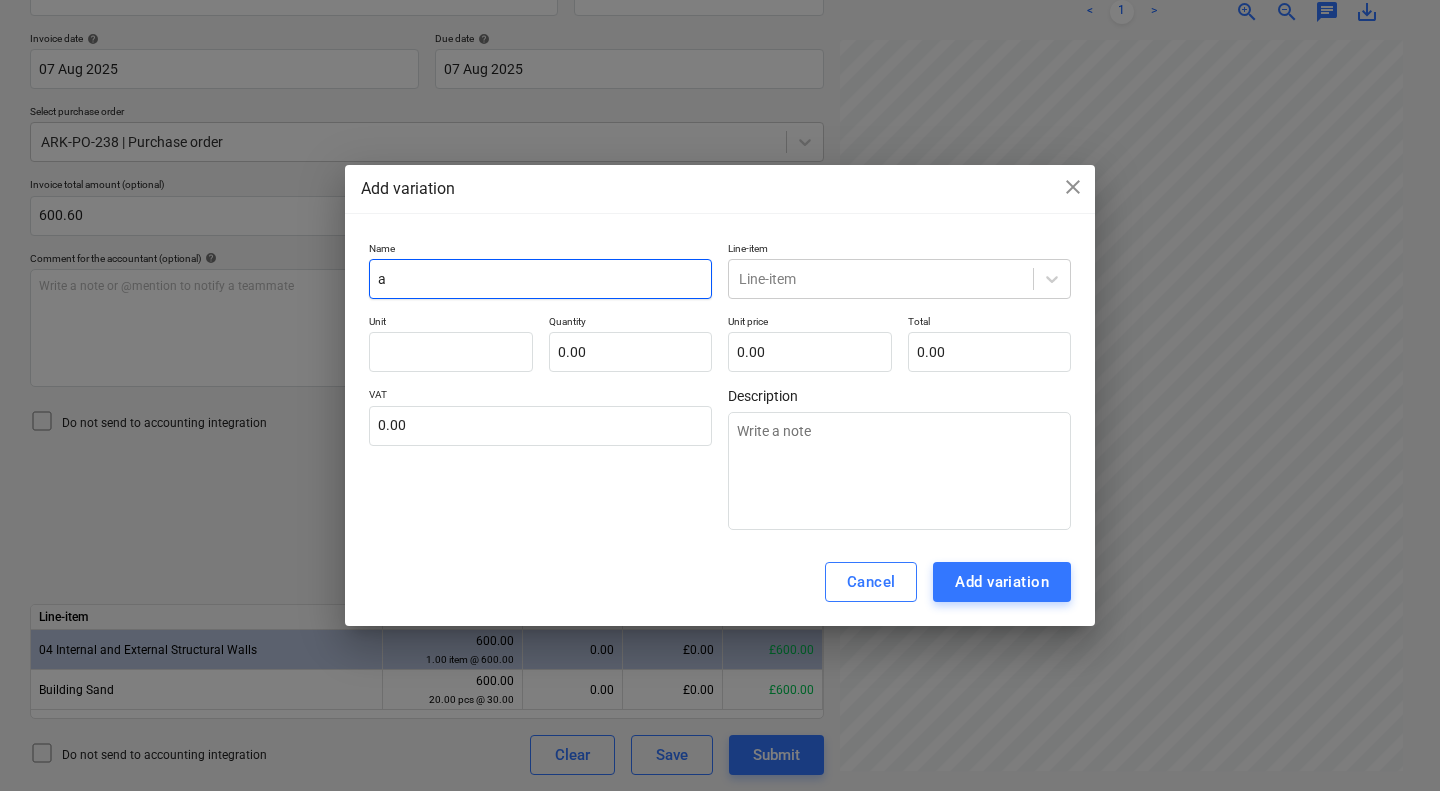 type on "x" 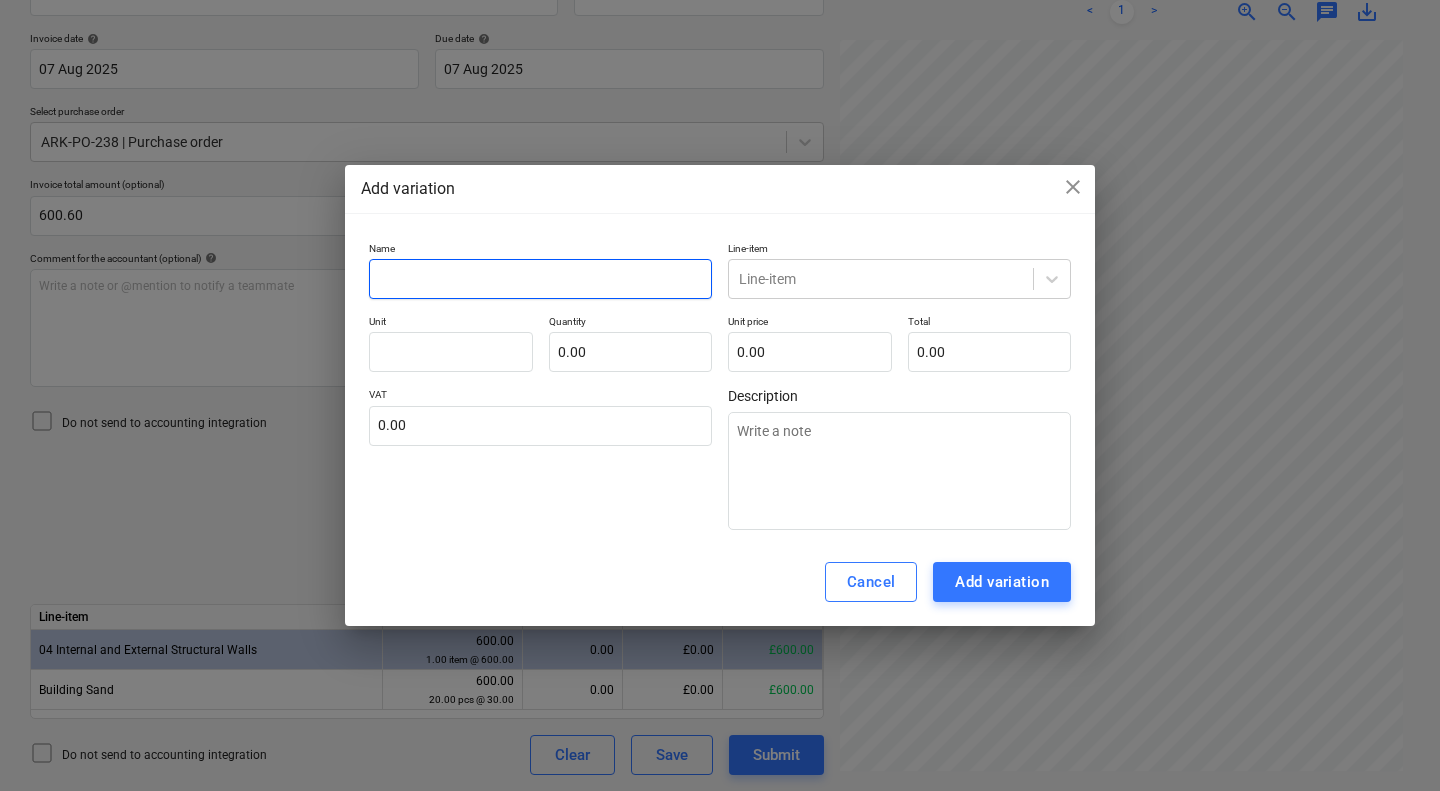 type on "s" 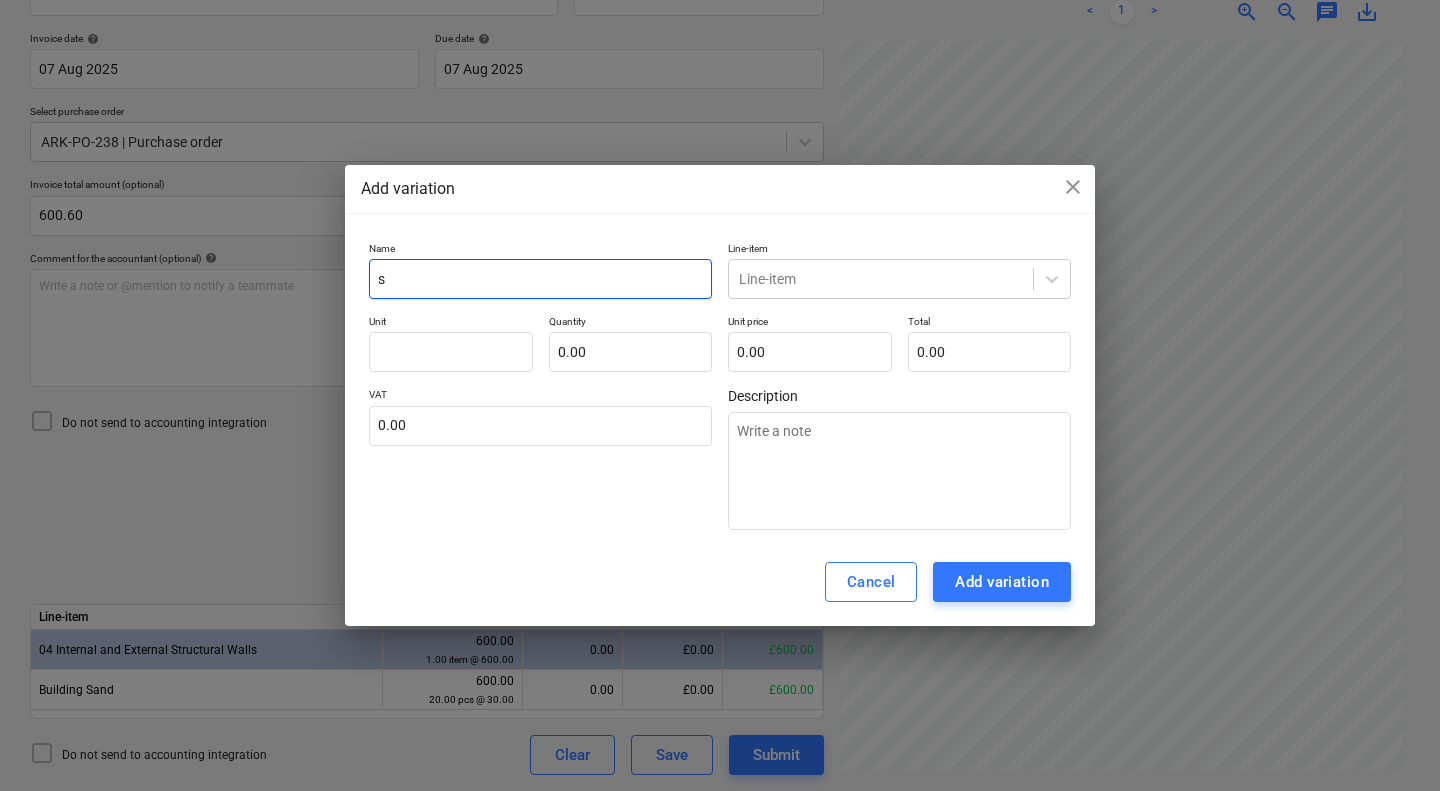 type on "x" 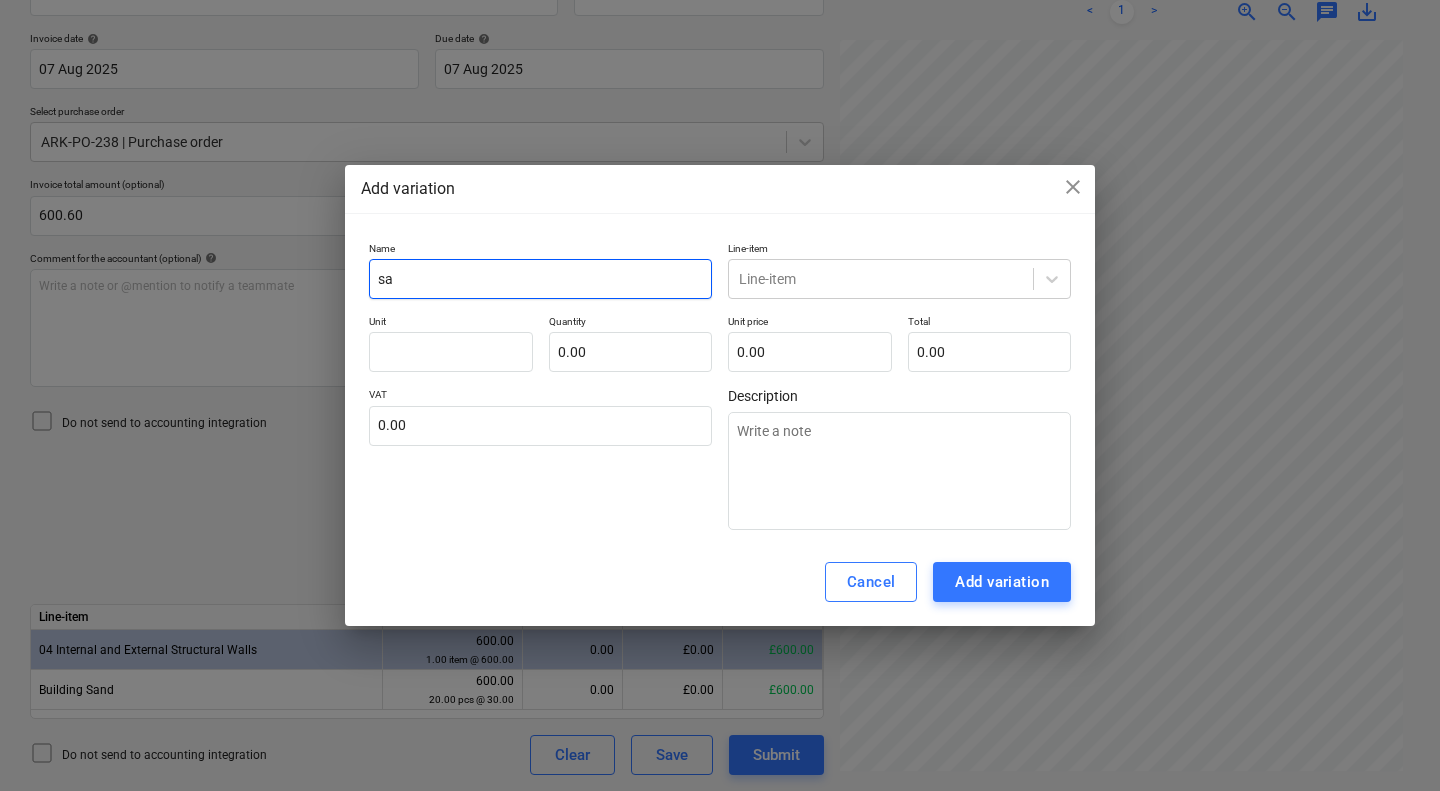 type on "san" 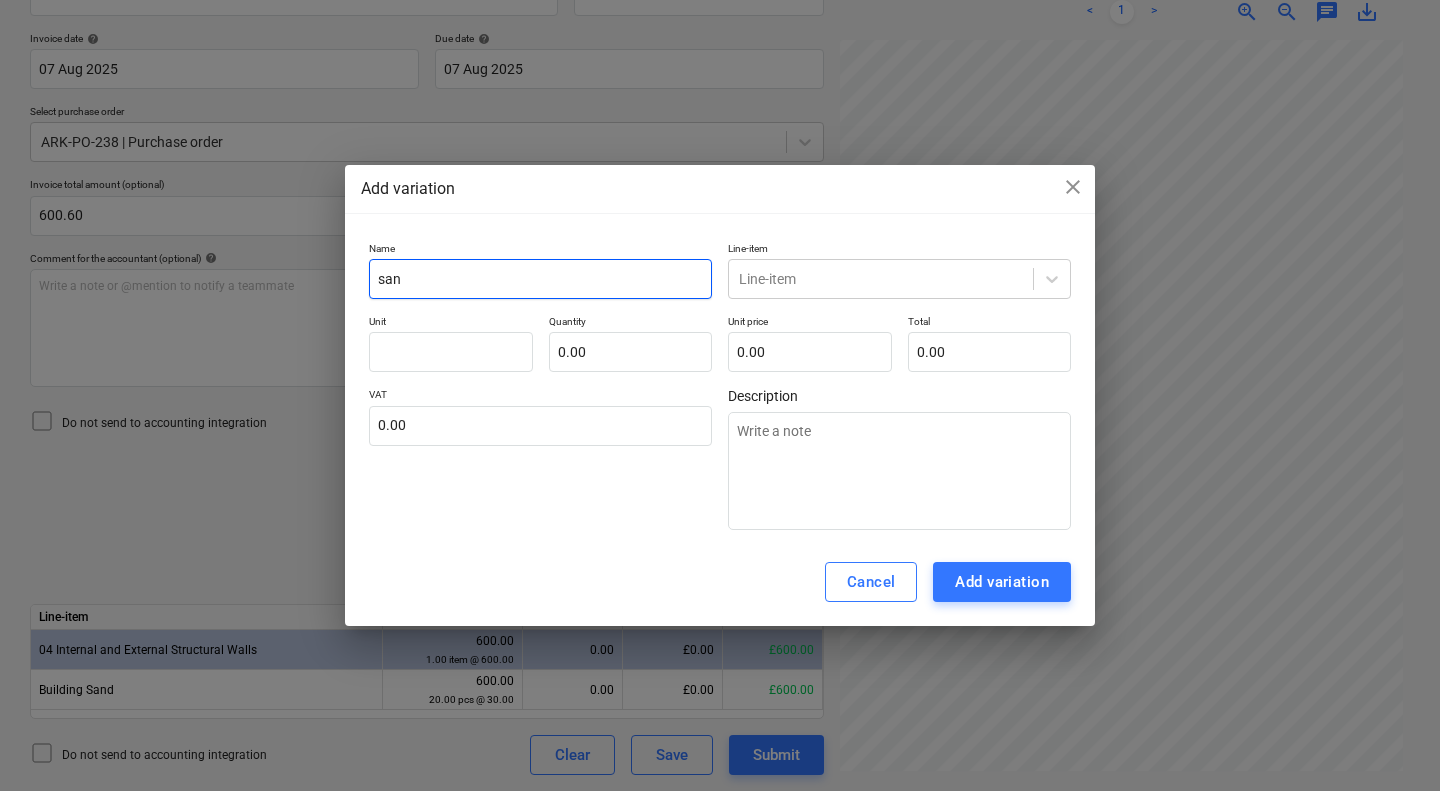 type on "sand" 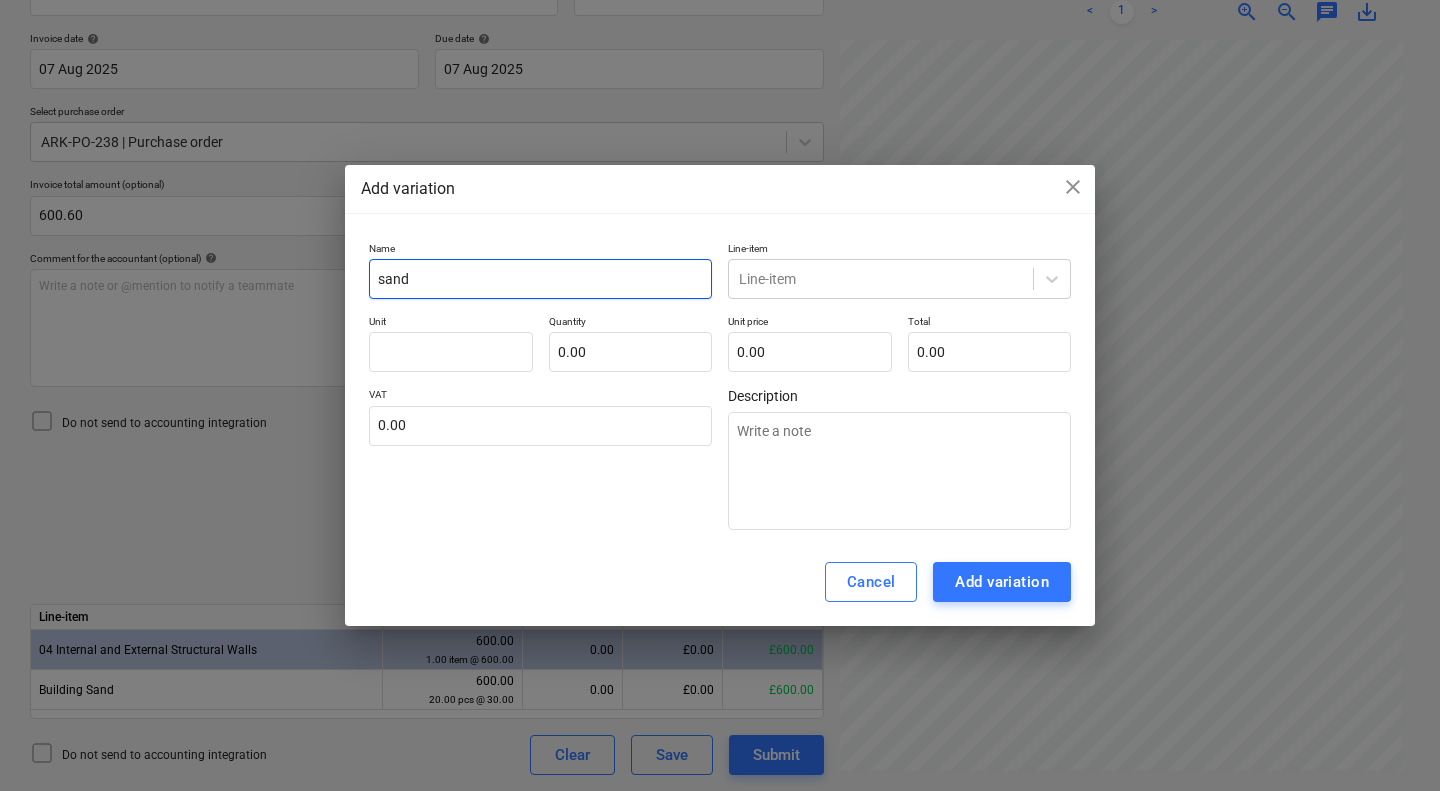 type on "sand" 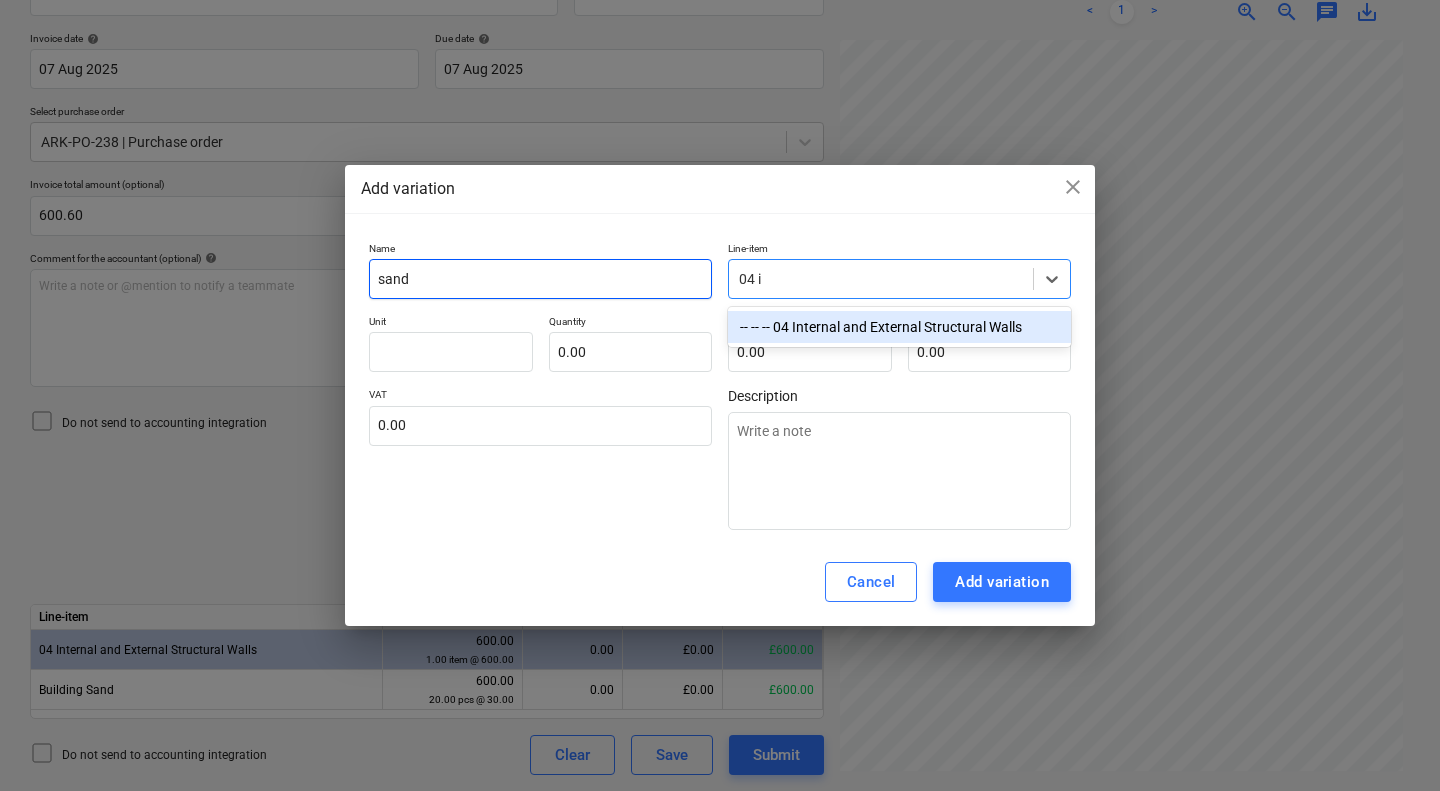 type on "04 in" 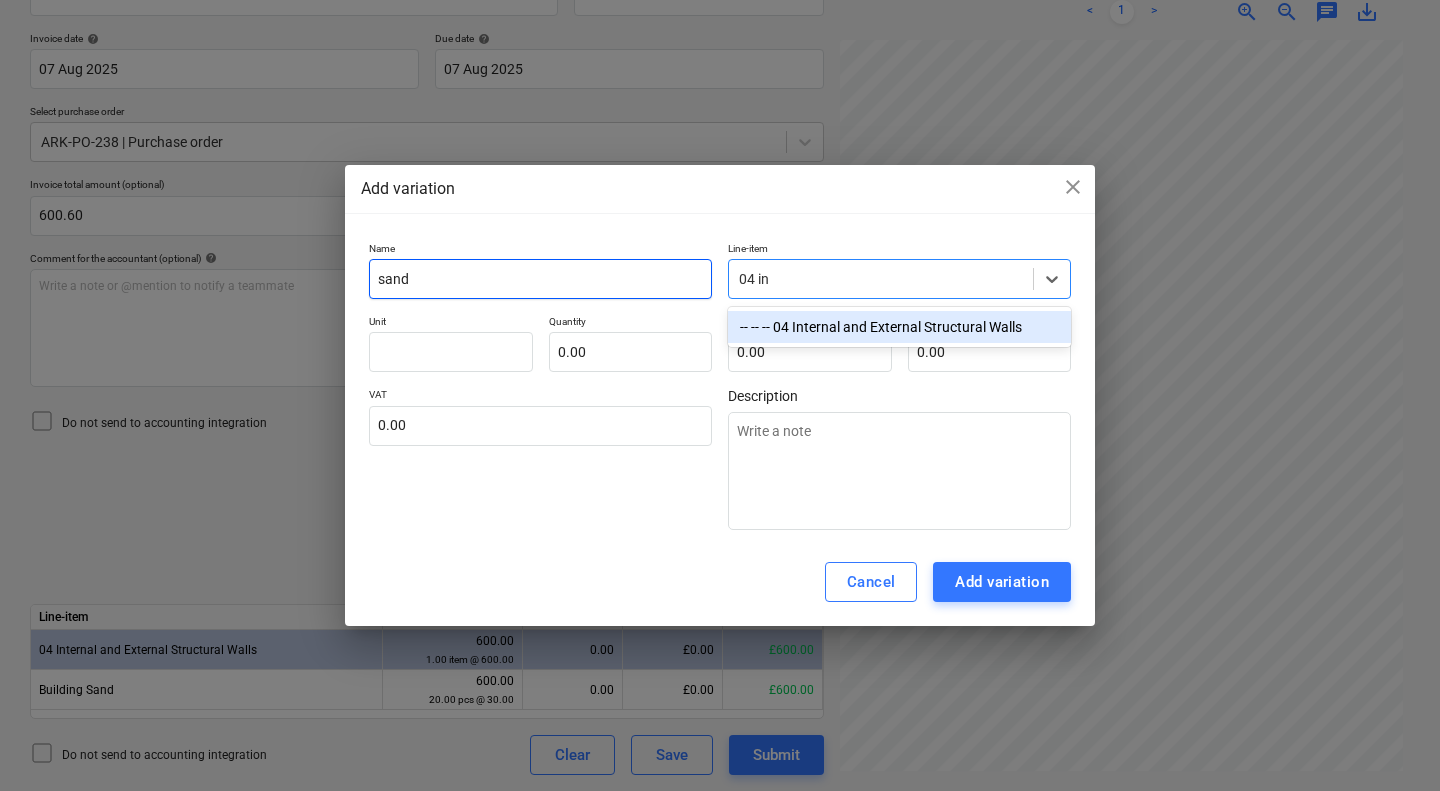type 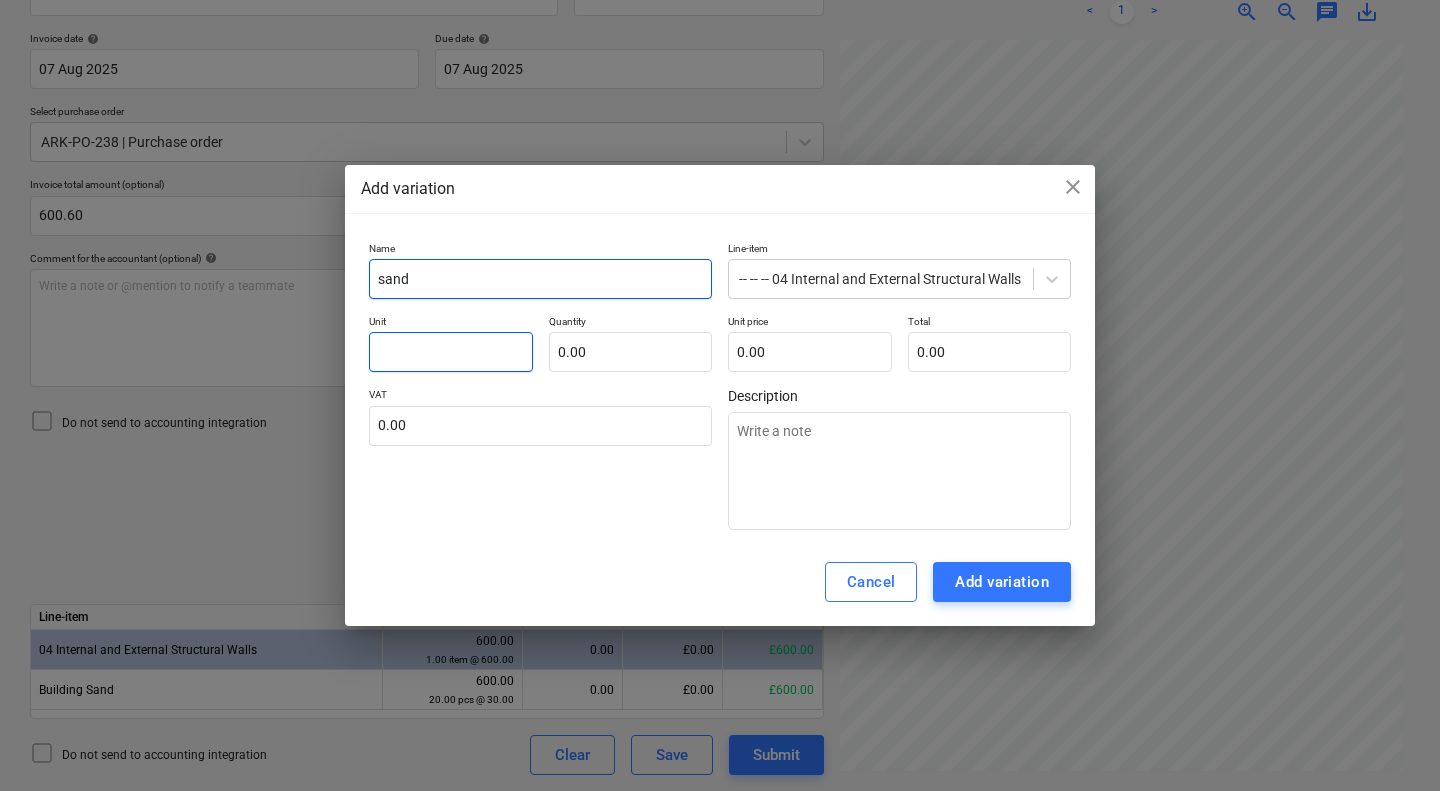 type on "i" 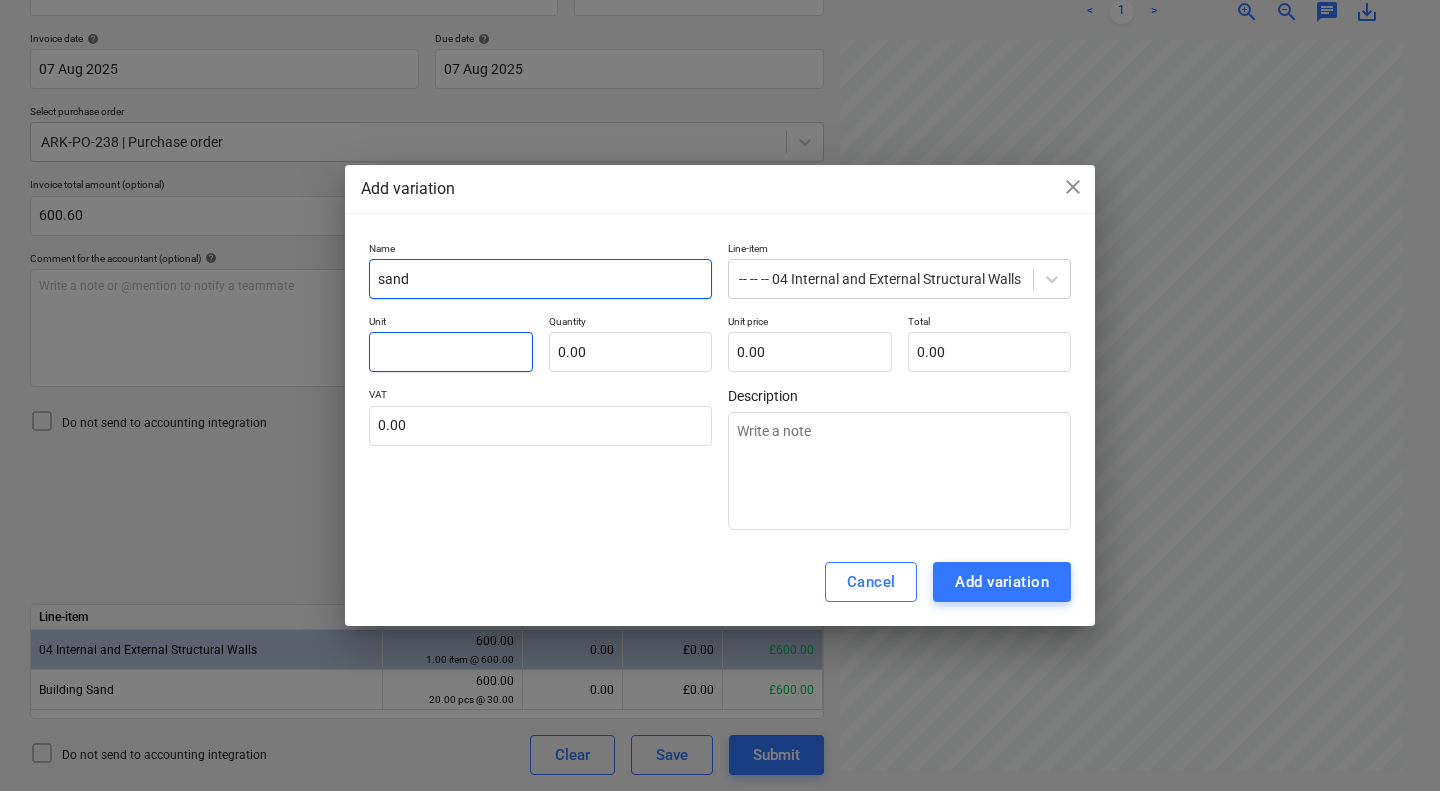 type on "x" 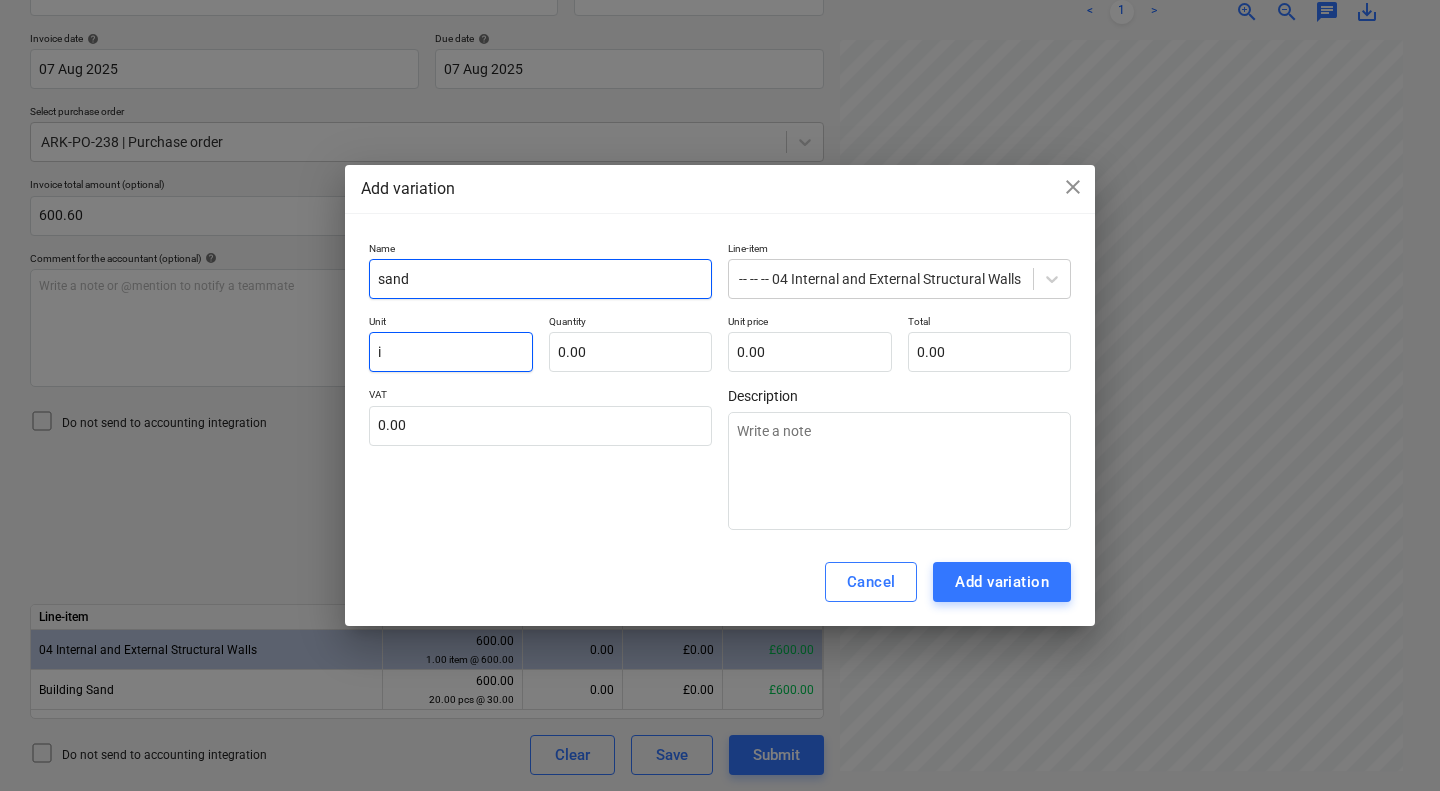 type on "it" 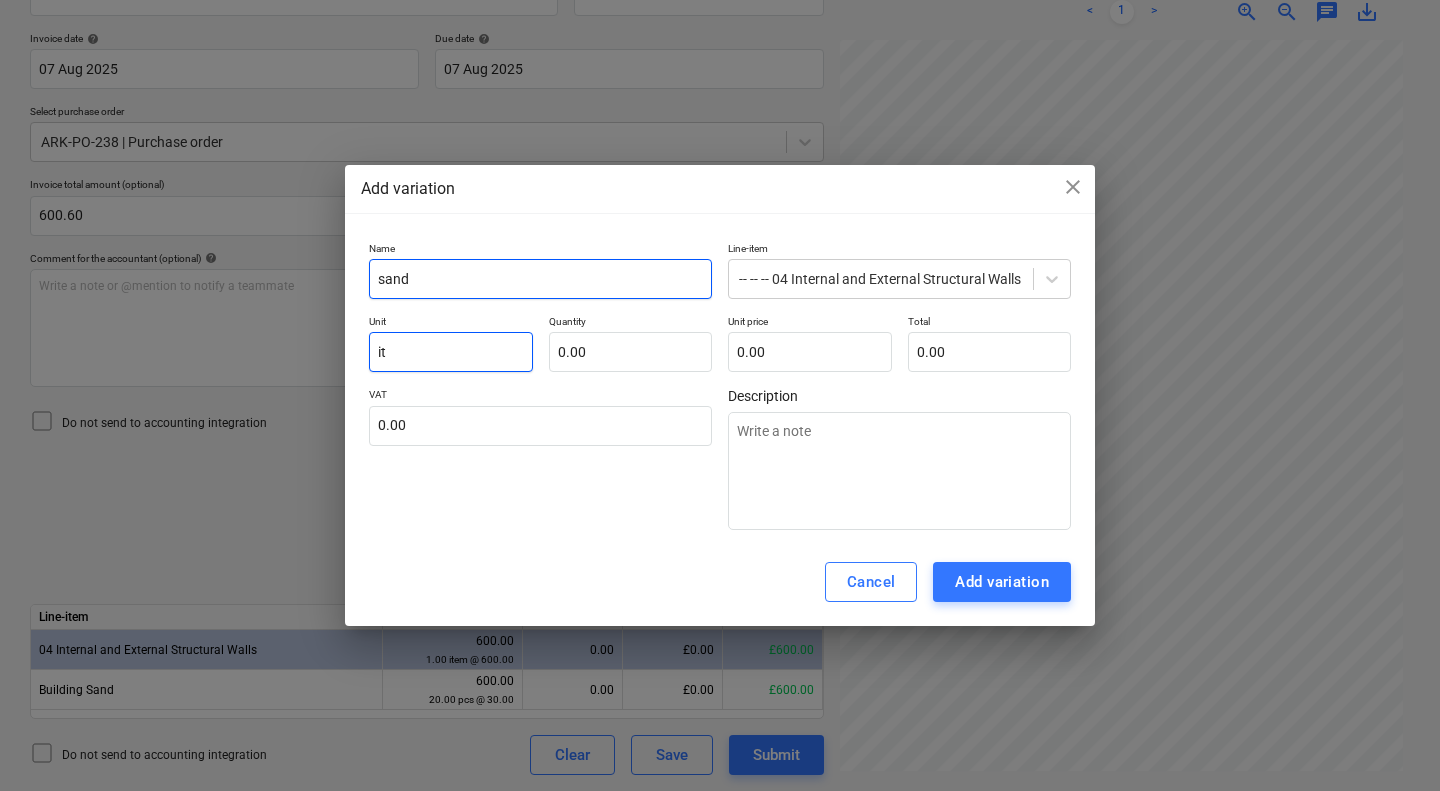 type on "ite" 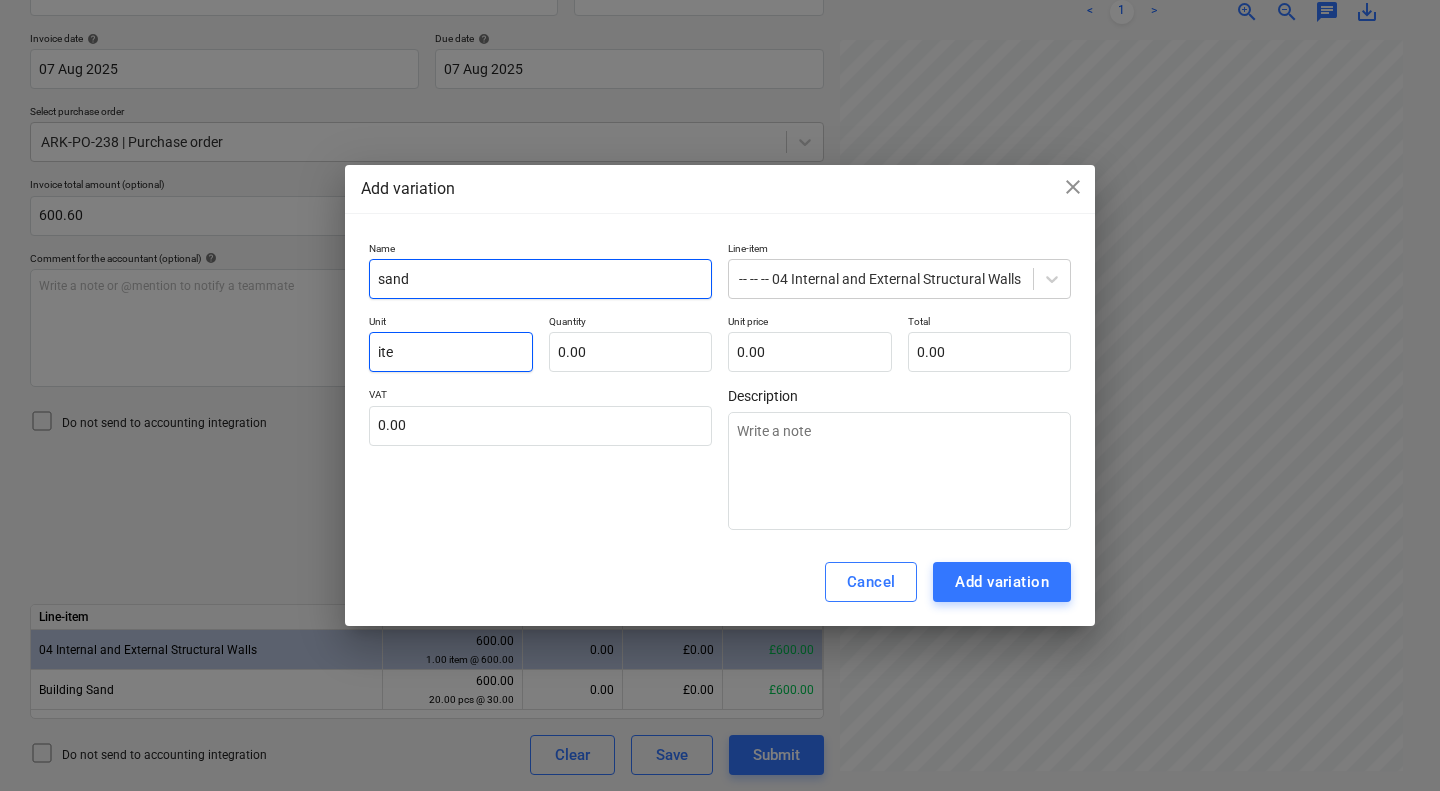 type on "item" 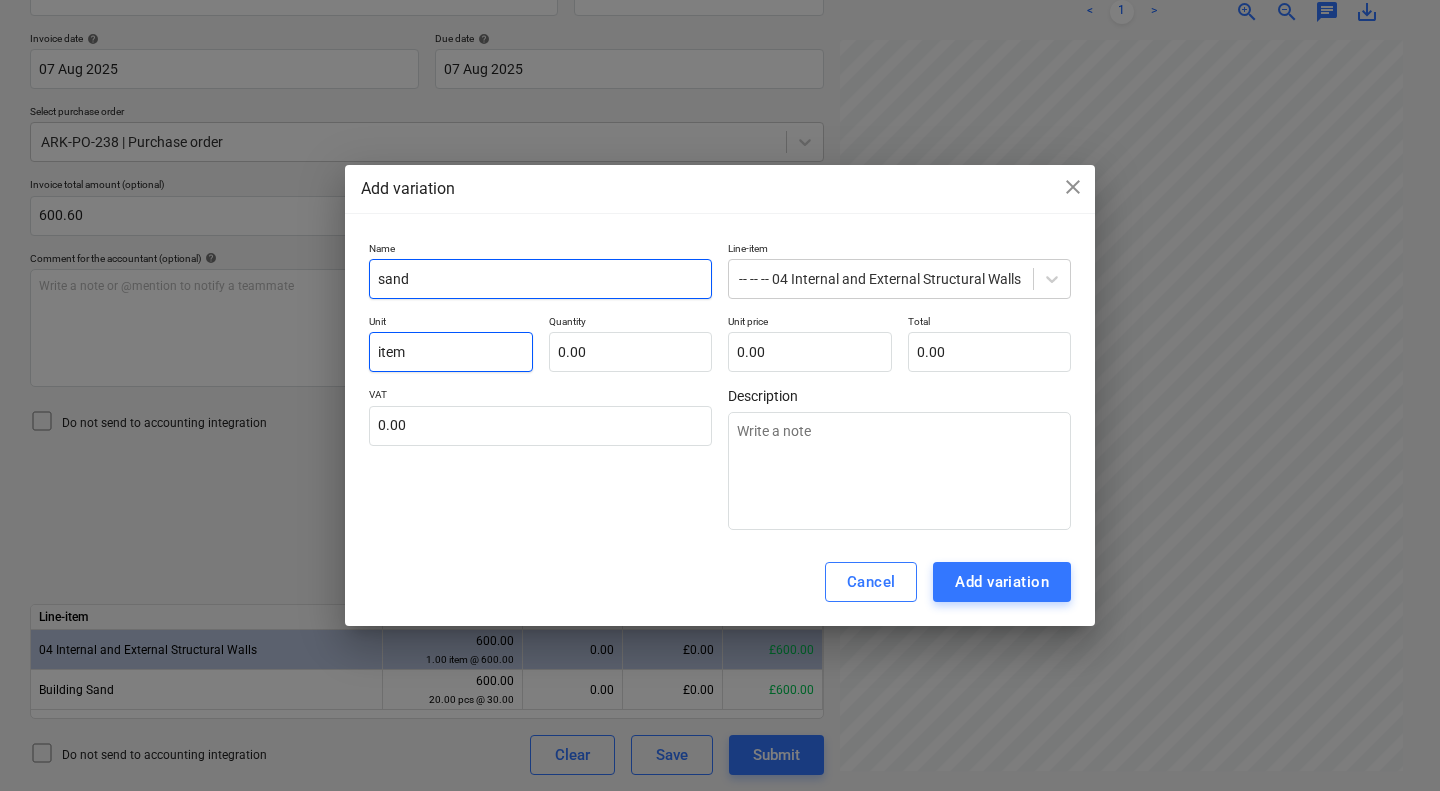type on "x" 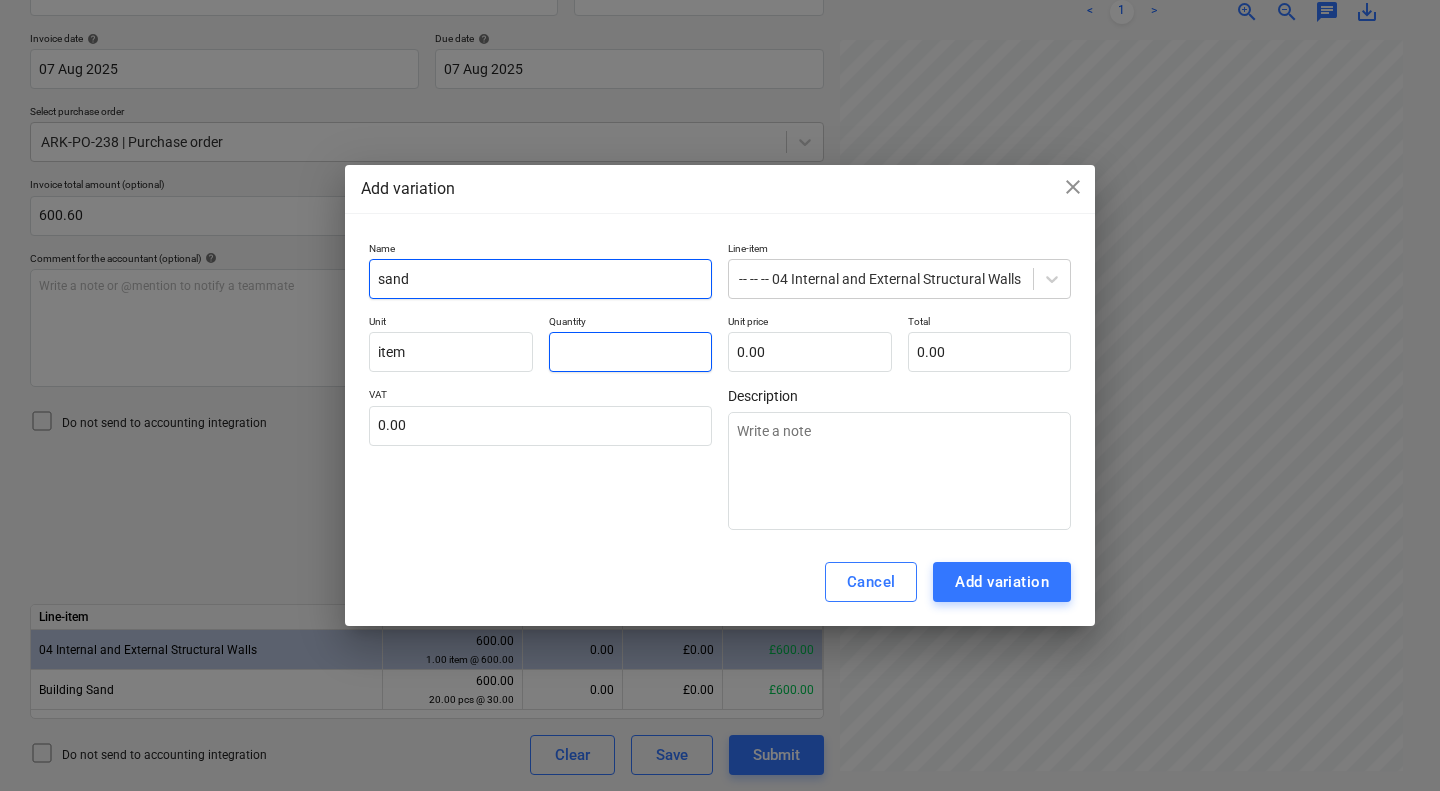 type on "1" 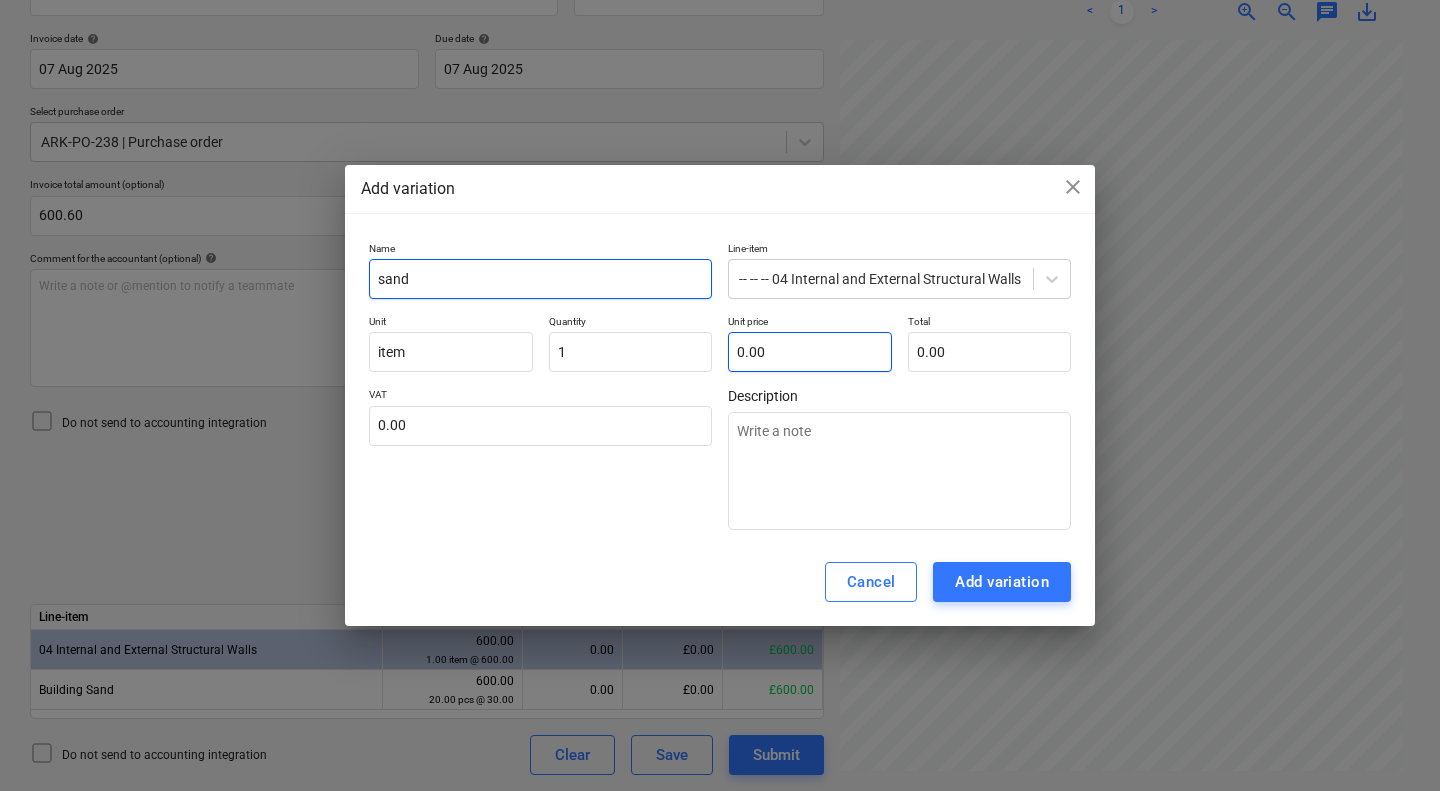type on "1.00" 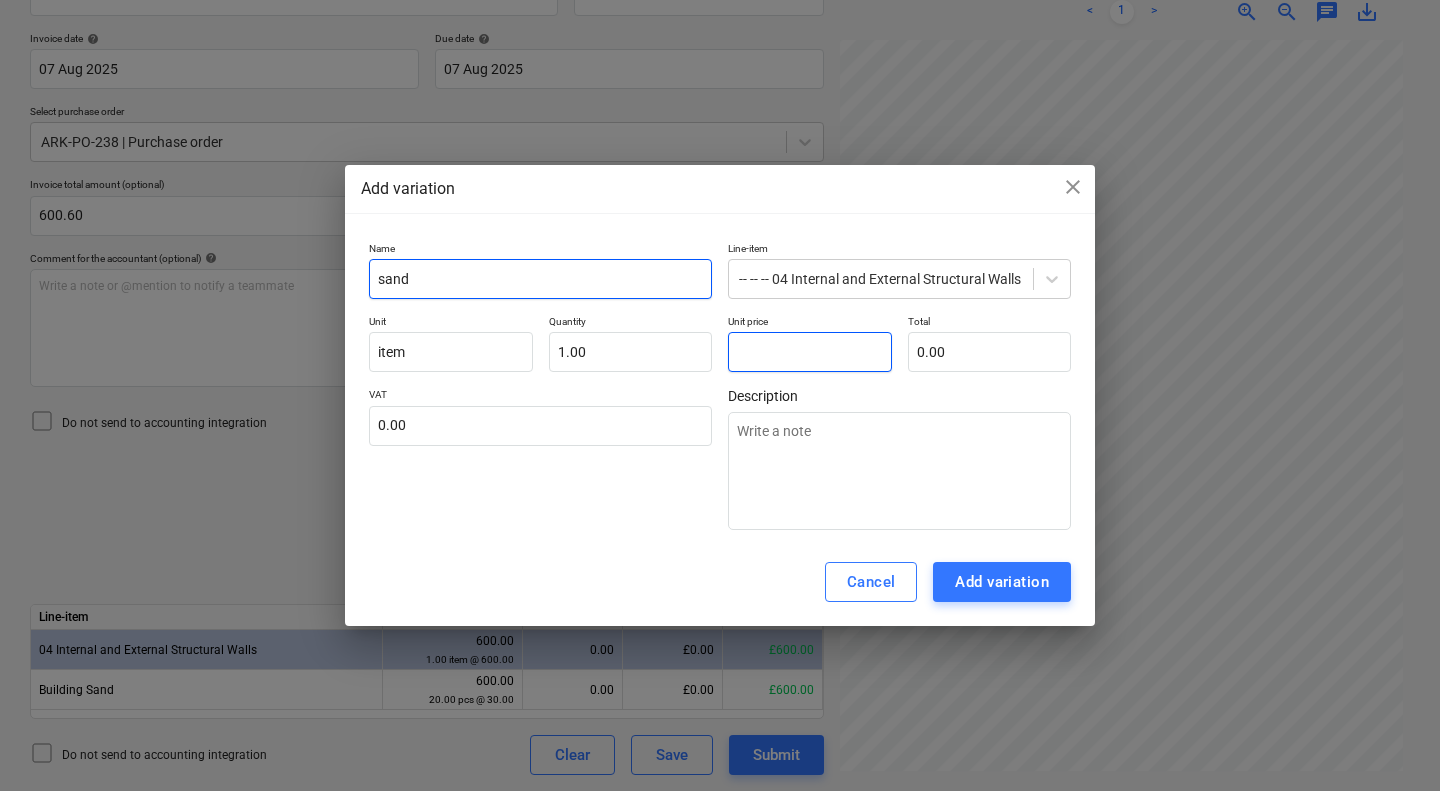 type on "0" 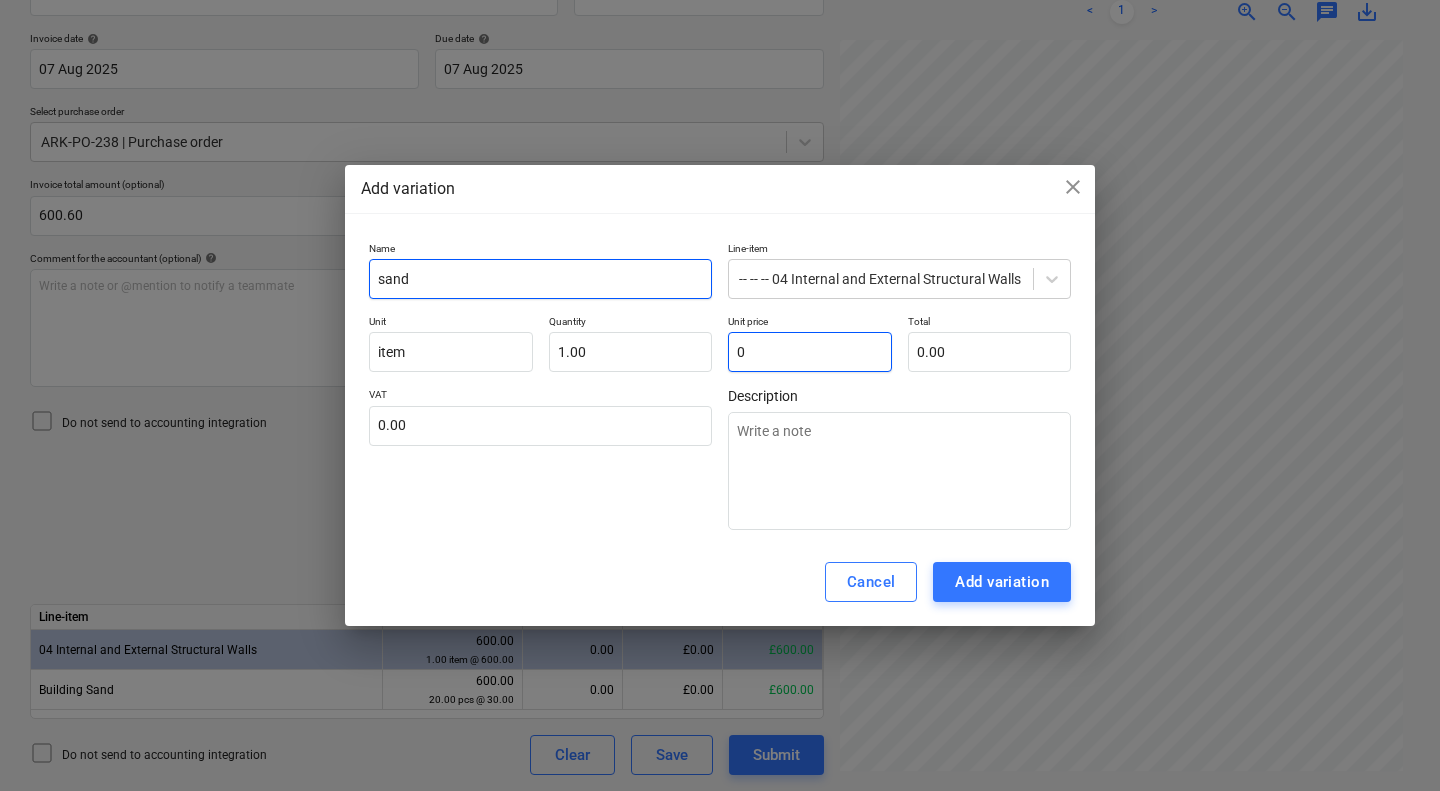 type on "x" 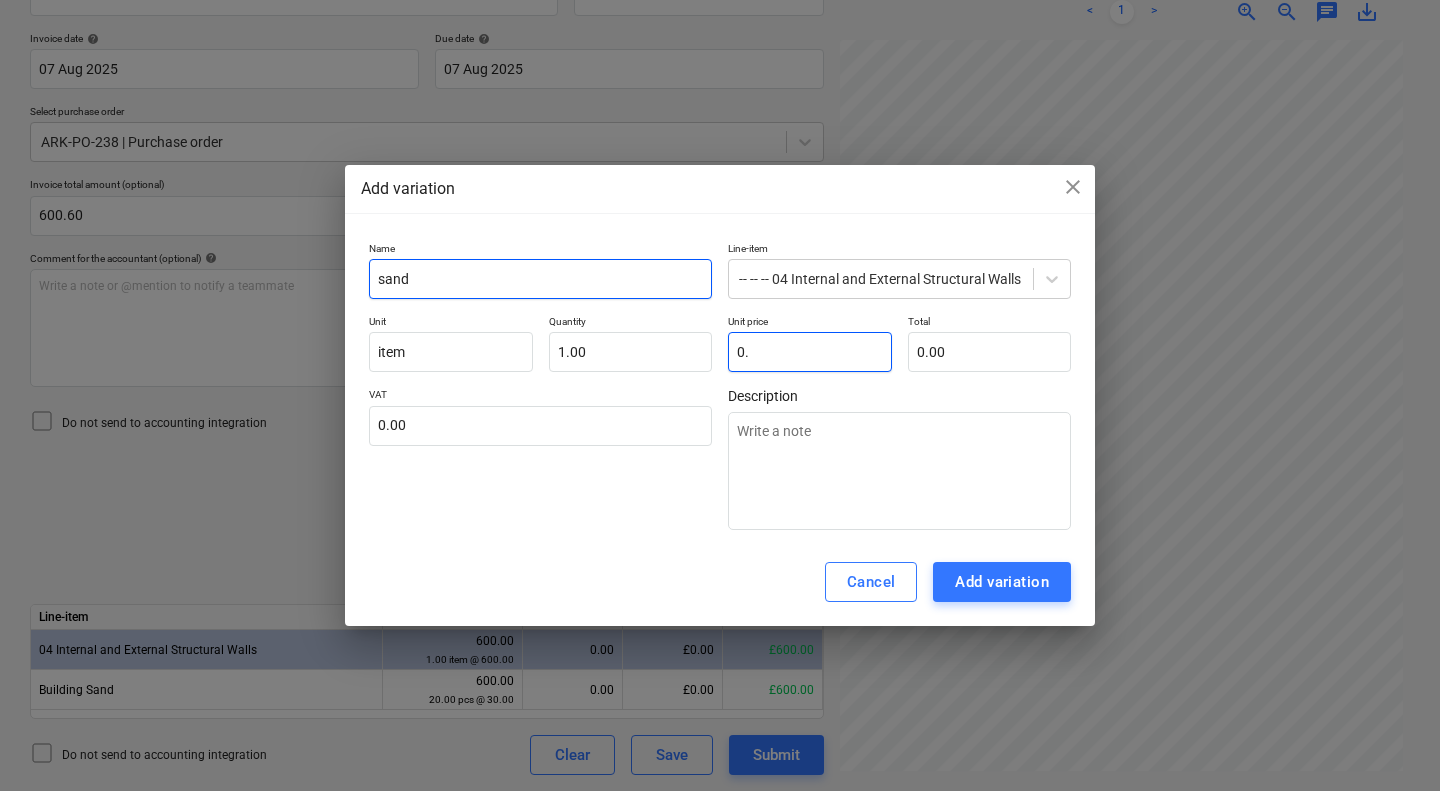 type on "0.6" 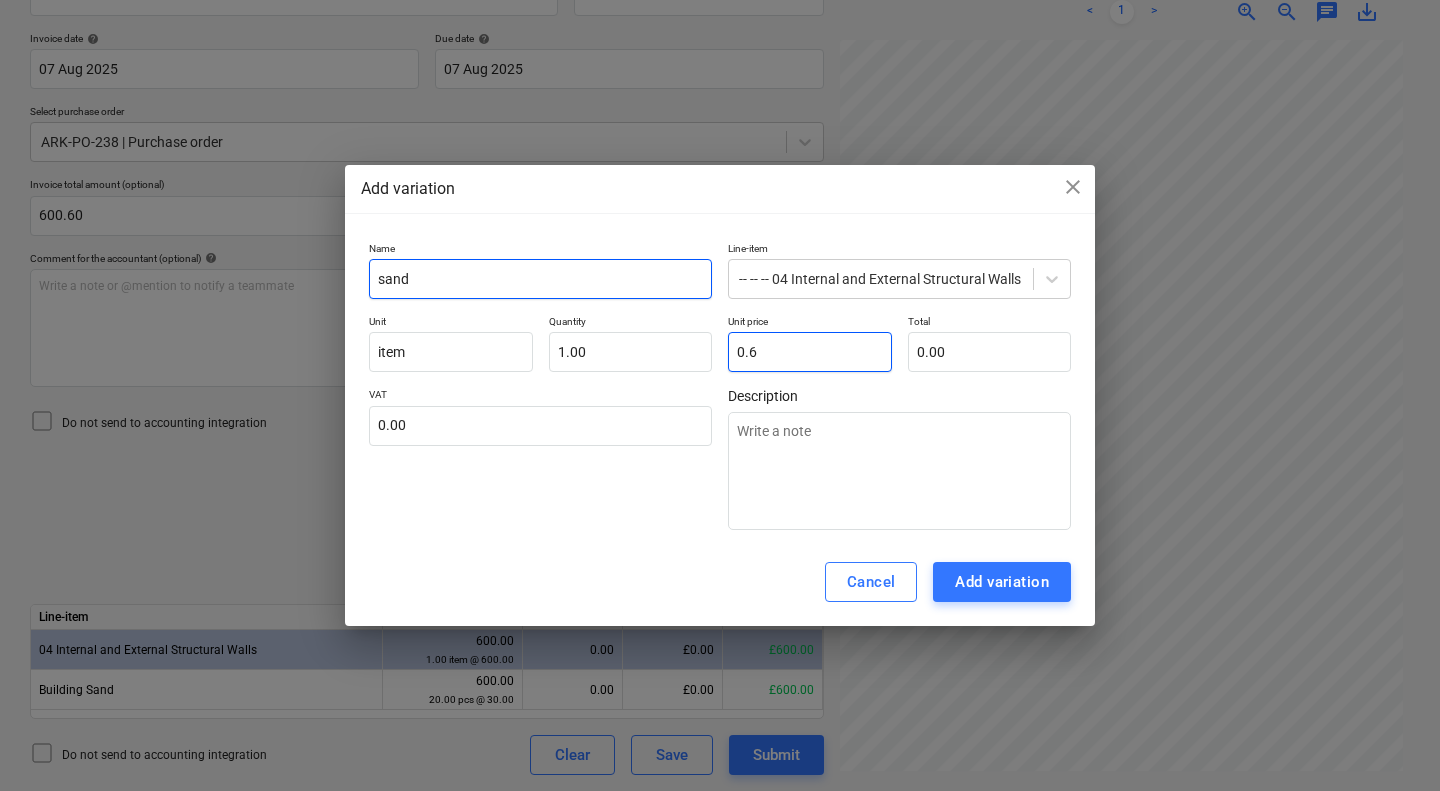 type on "0.60" 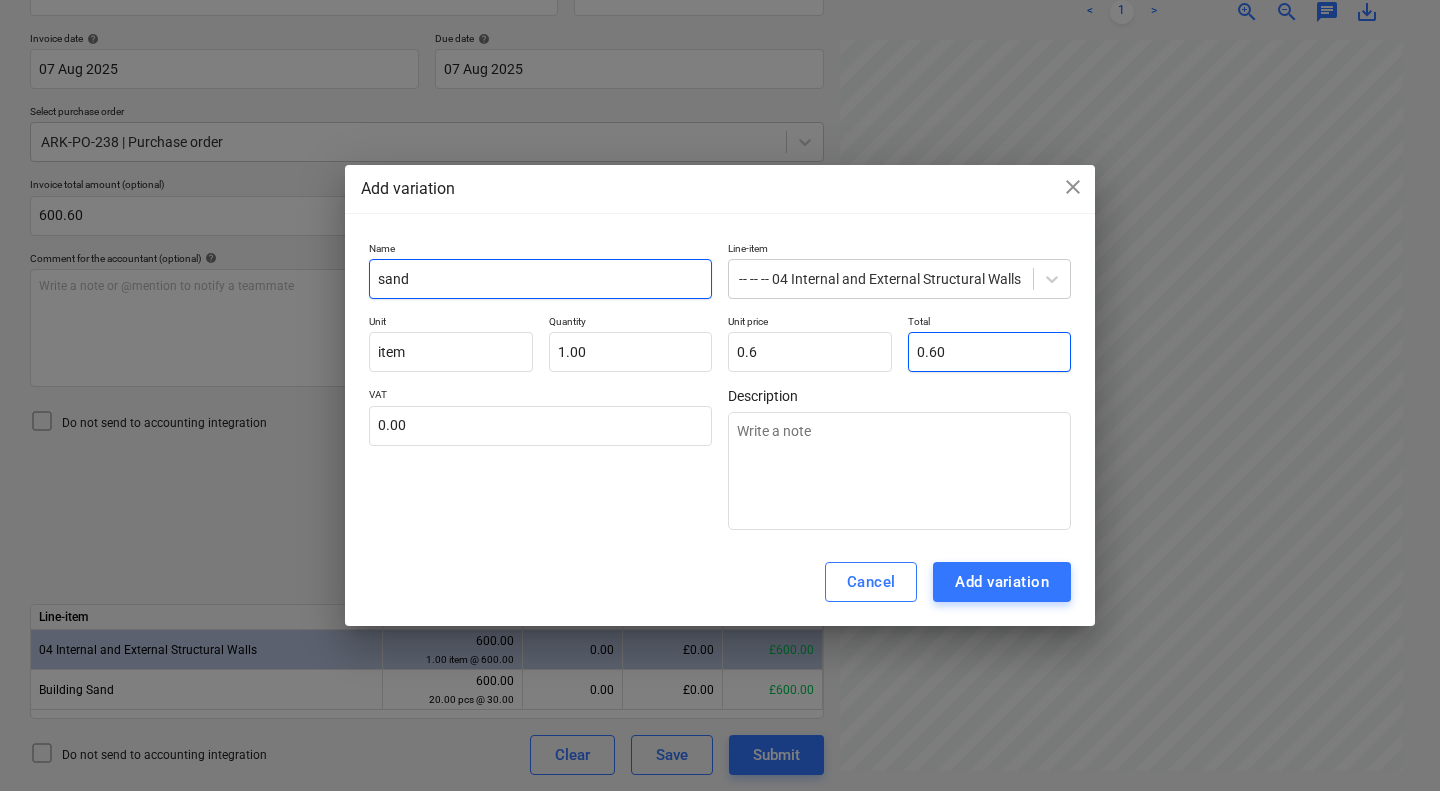 type on "0.60" 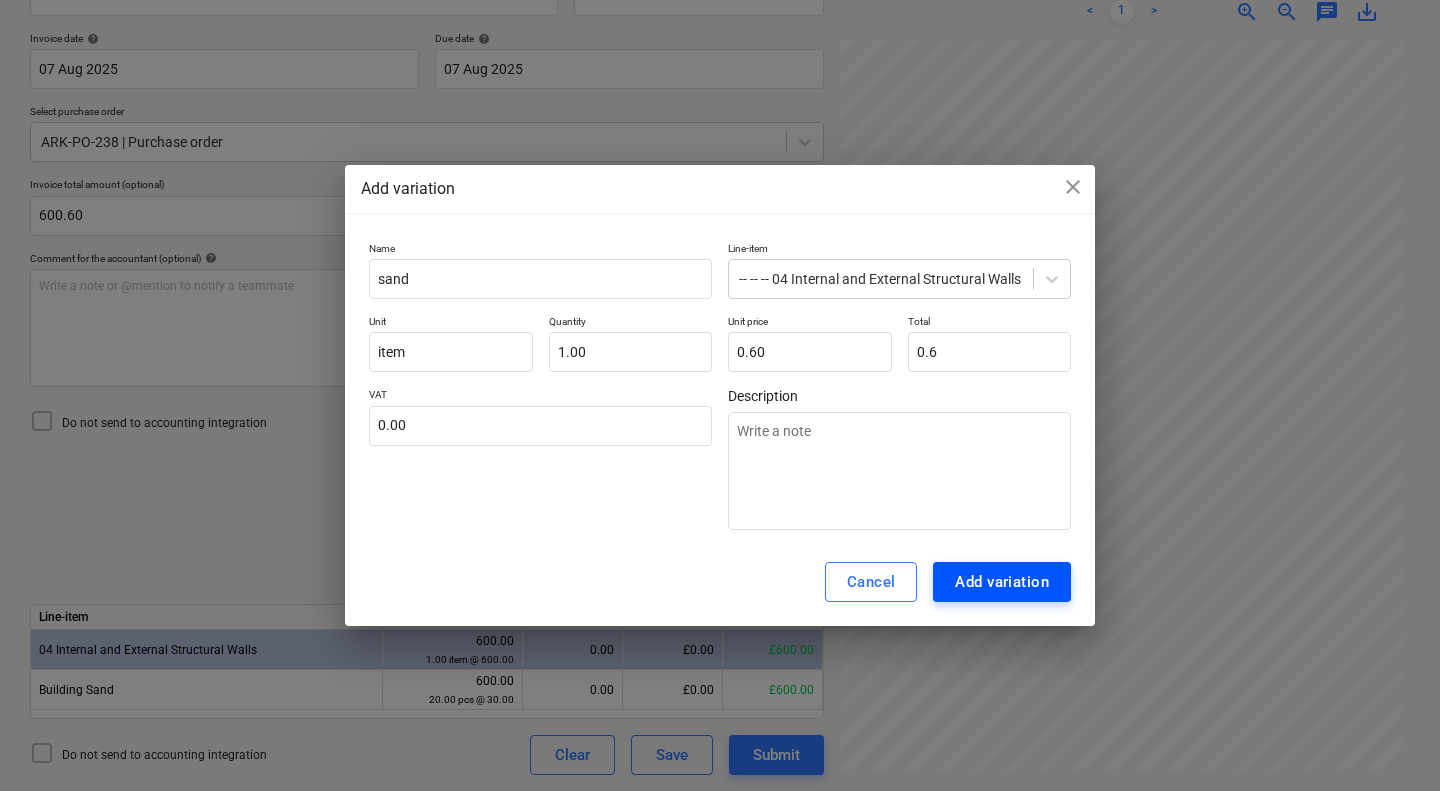 type on "0.60" 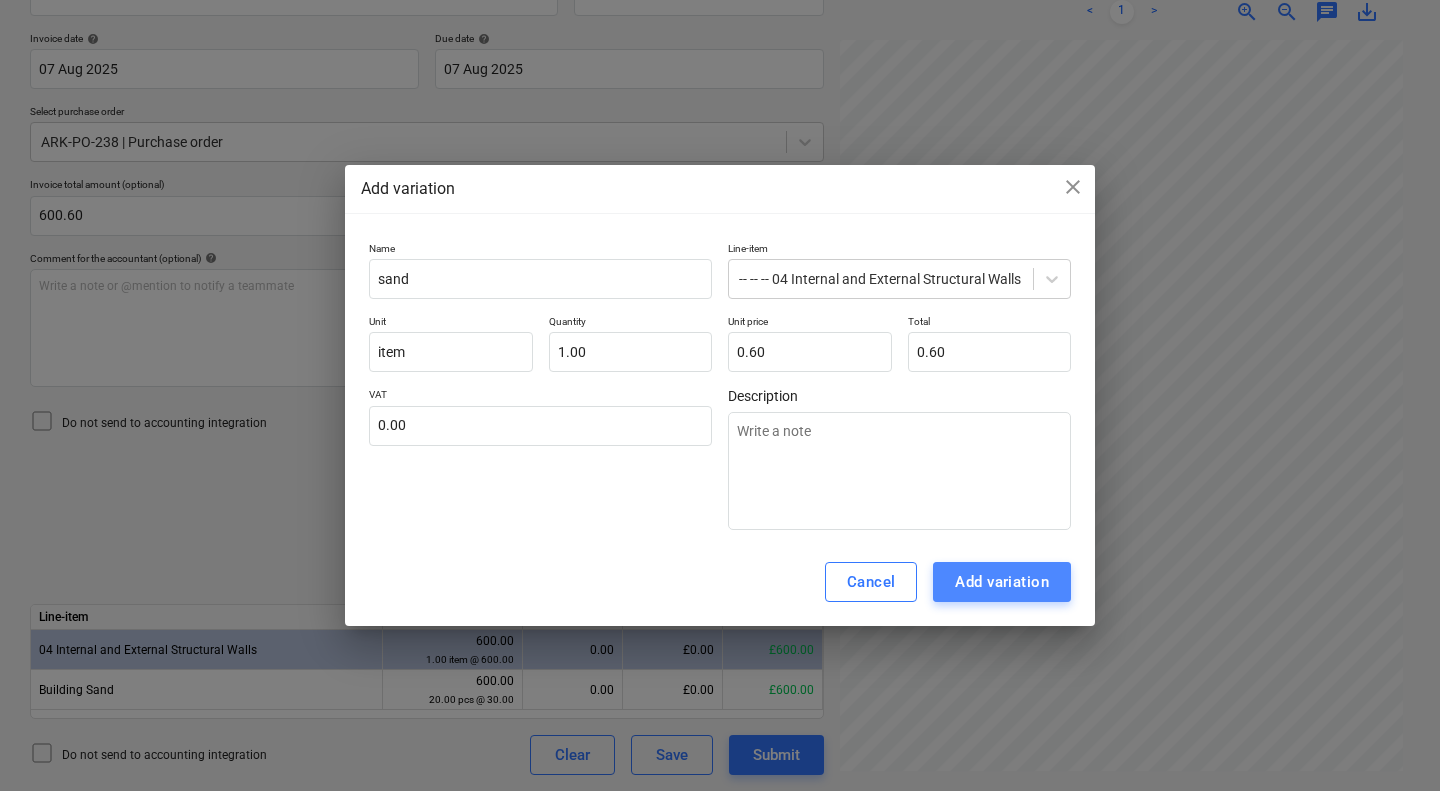click on "Add variation" at bounding box center (1002, 582) 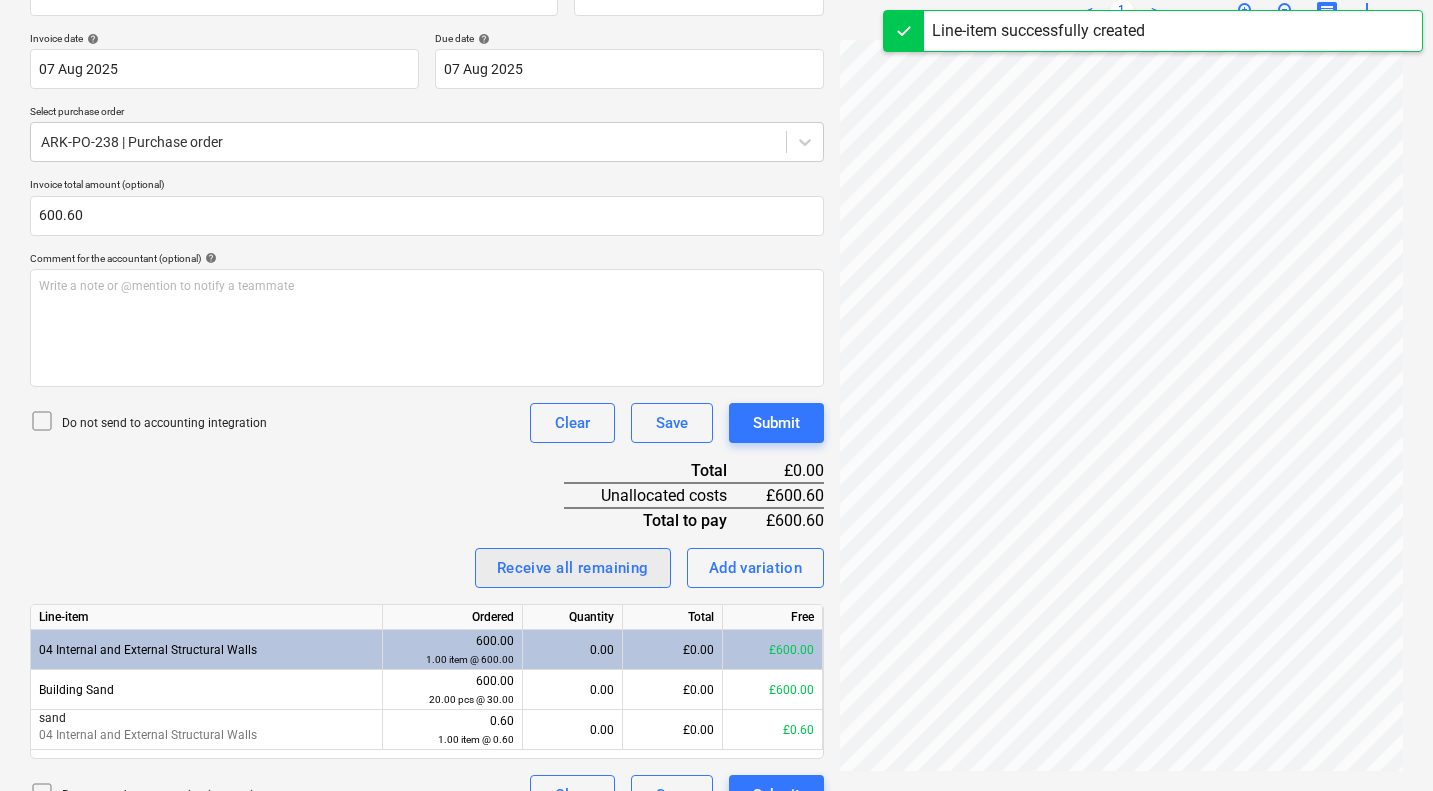 click on "Receive all remaining" at bounding box center [573, 568] 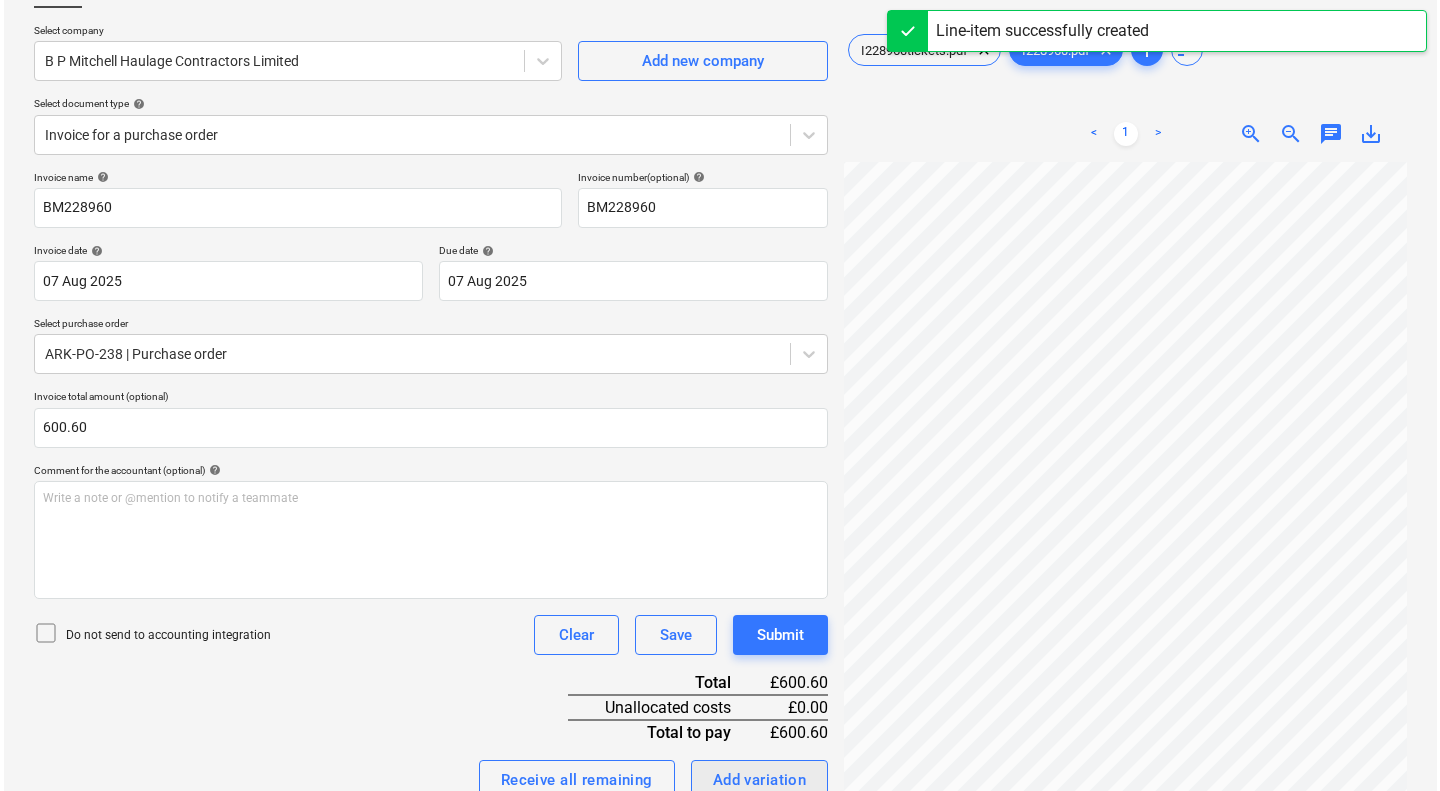 scroll, scrollTop: 137, scrollLeft: 0, axis: vertical 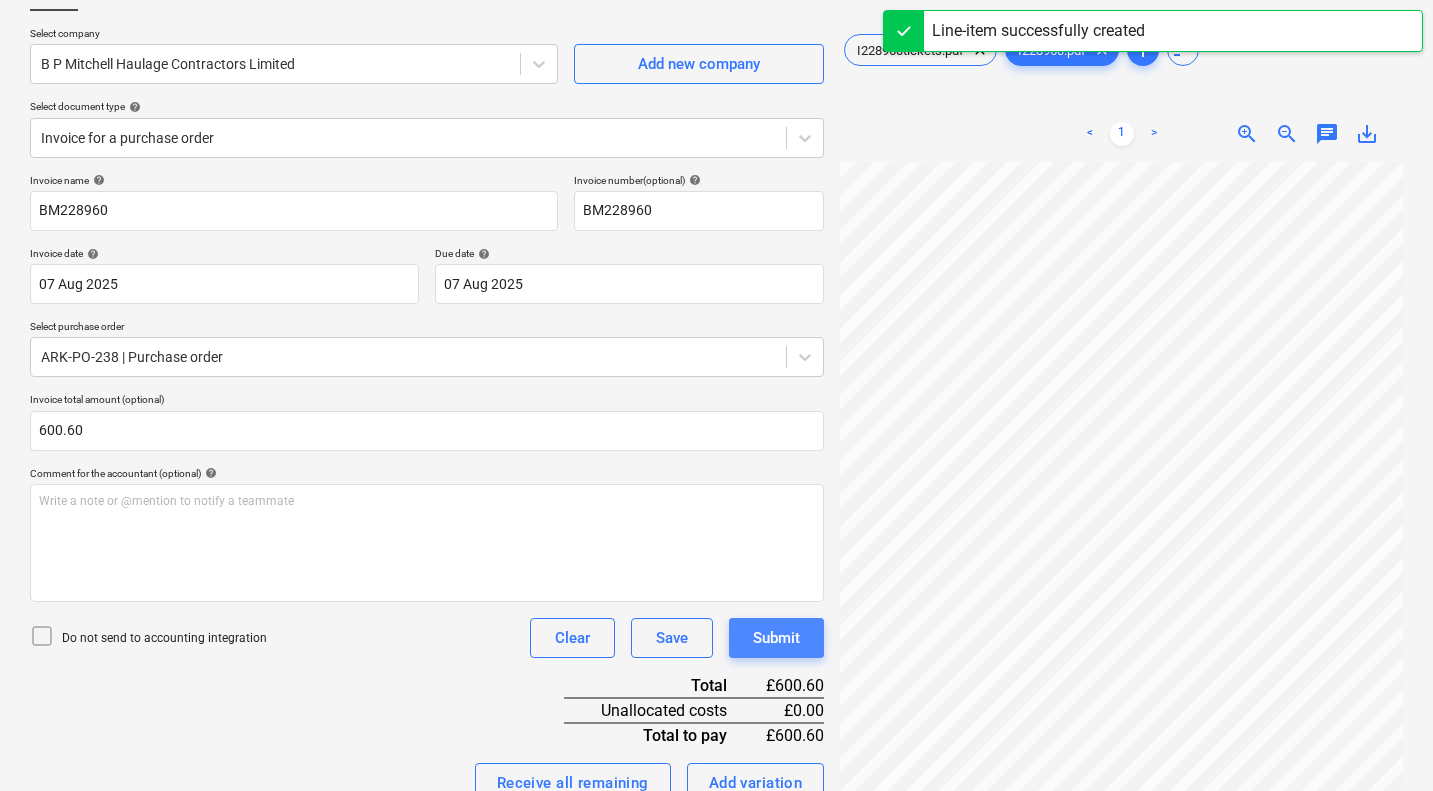 click on "Submit" at bounding box center [776, 638] 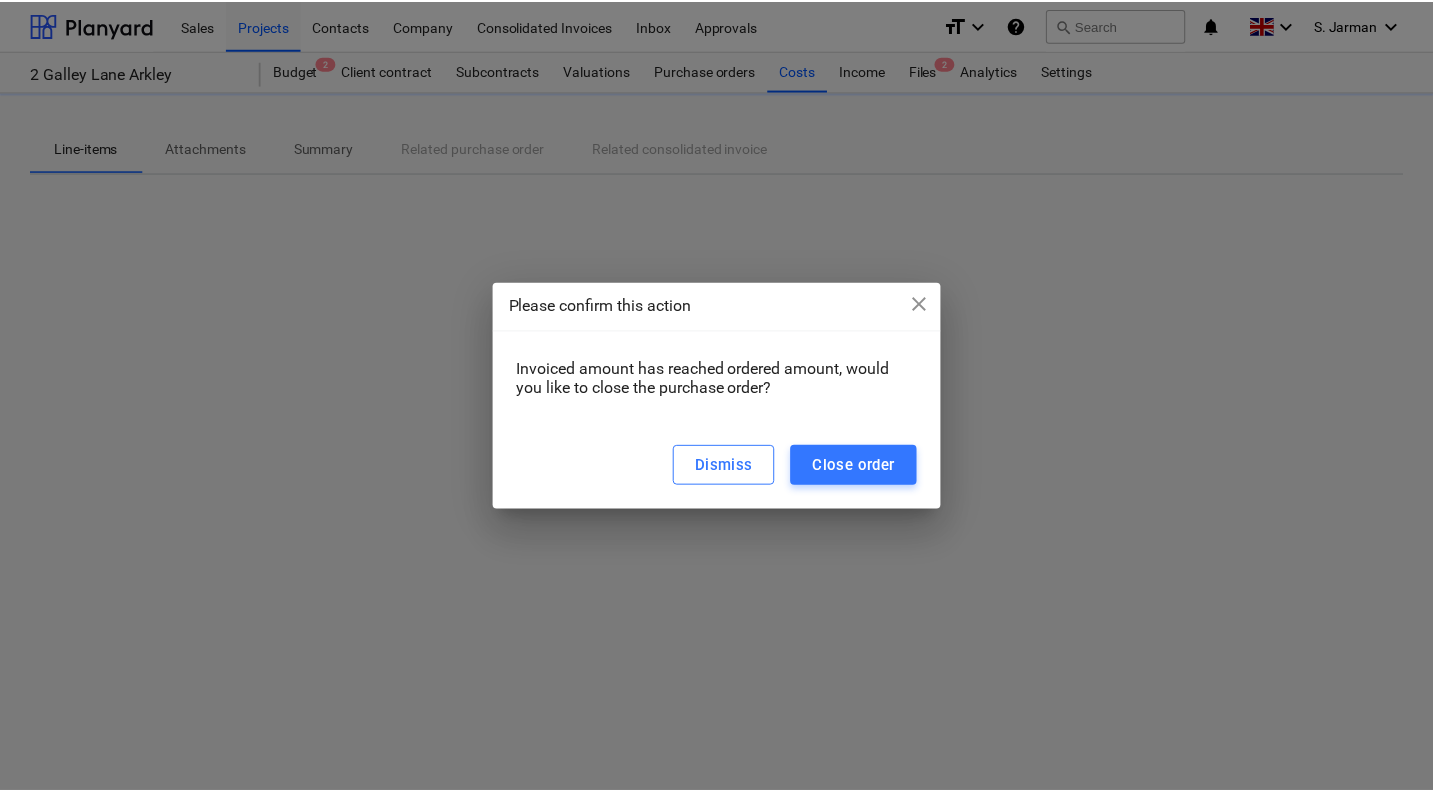 scroll, scrollTop: 0, scrollLeft: 0, axis: both 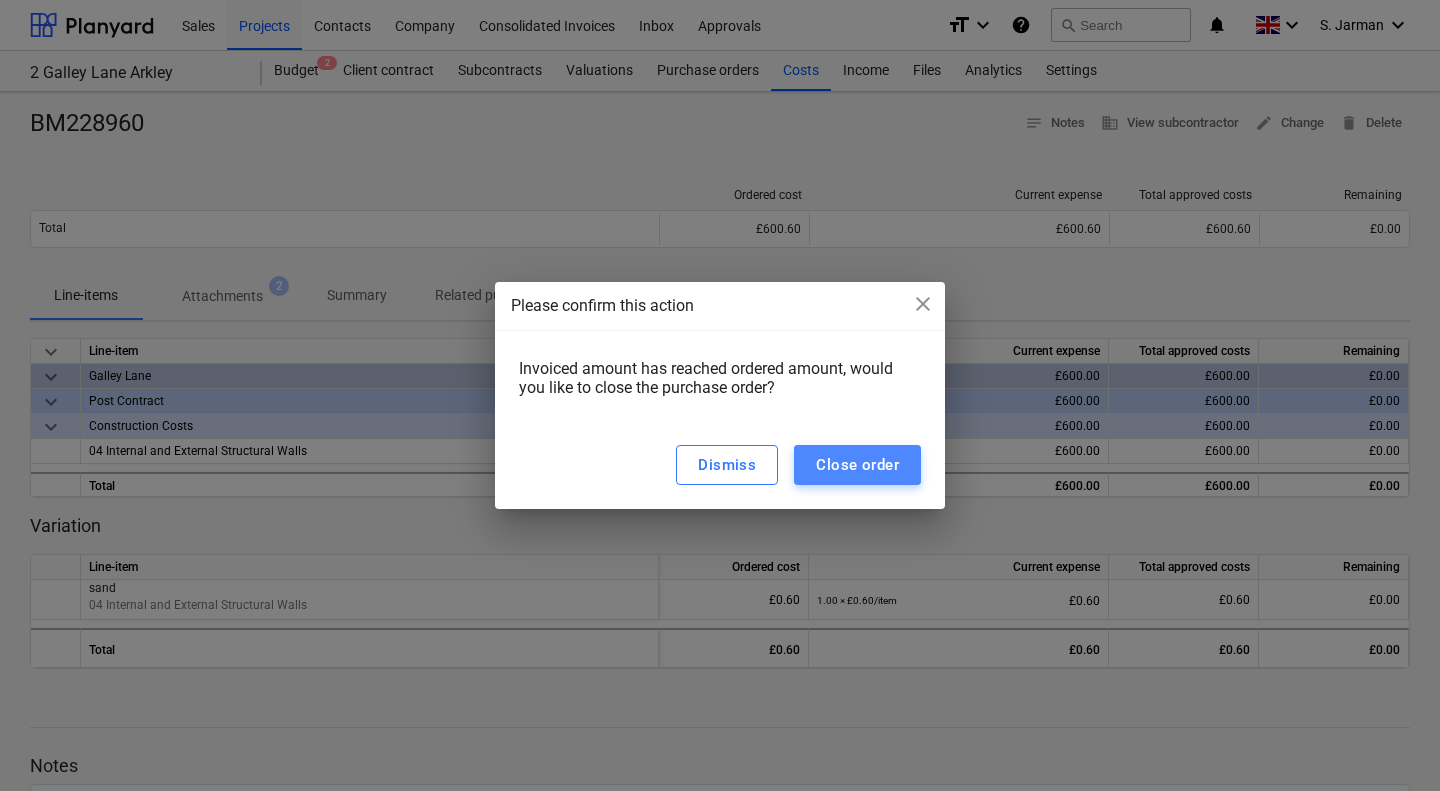 click on "Close order" at bounding box center [857, 465] 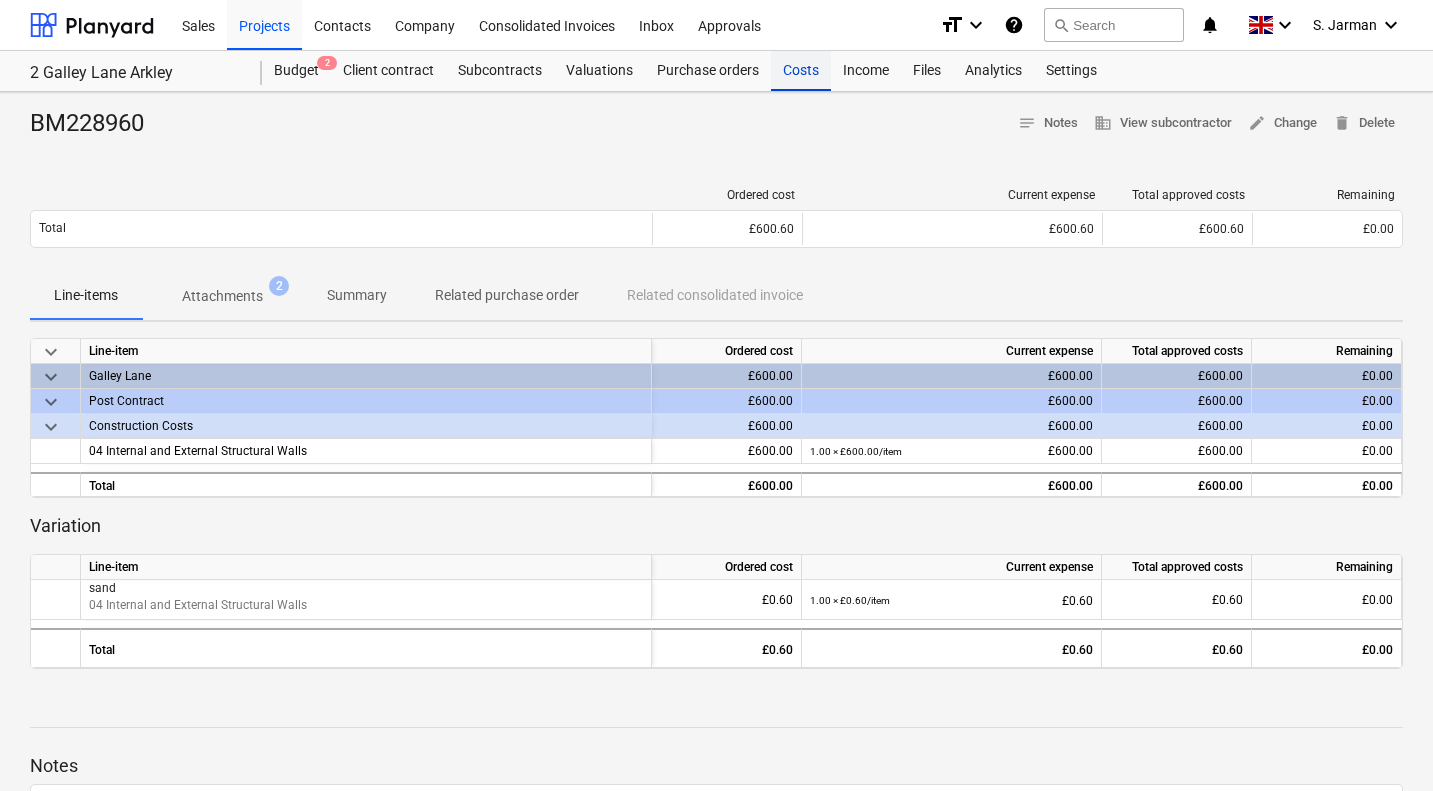 click on "Costs" at bounding box center [801, 71] 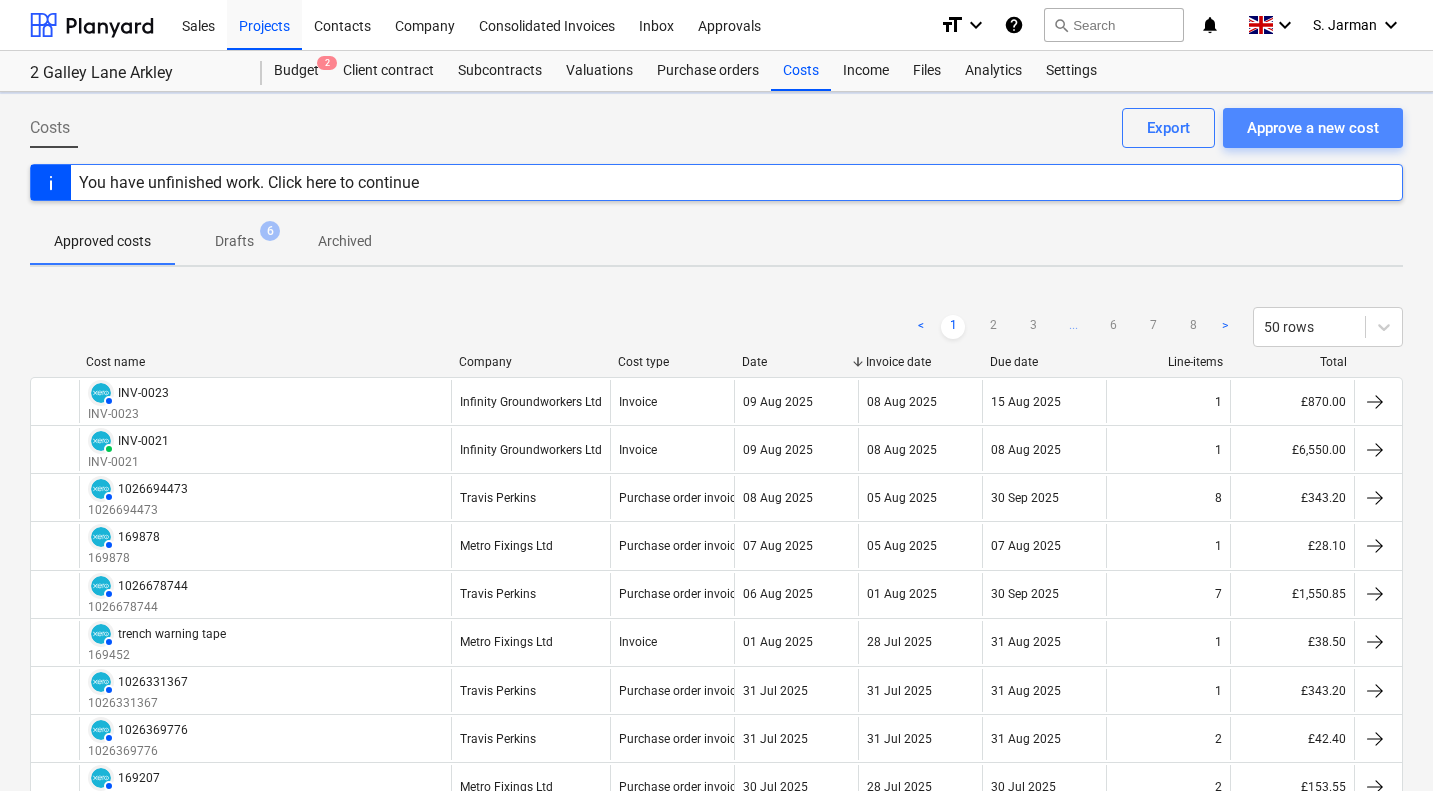 click on "Approve a new cost" at bounding box center (1313, 128) 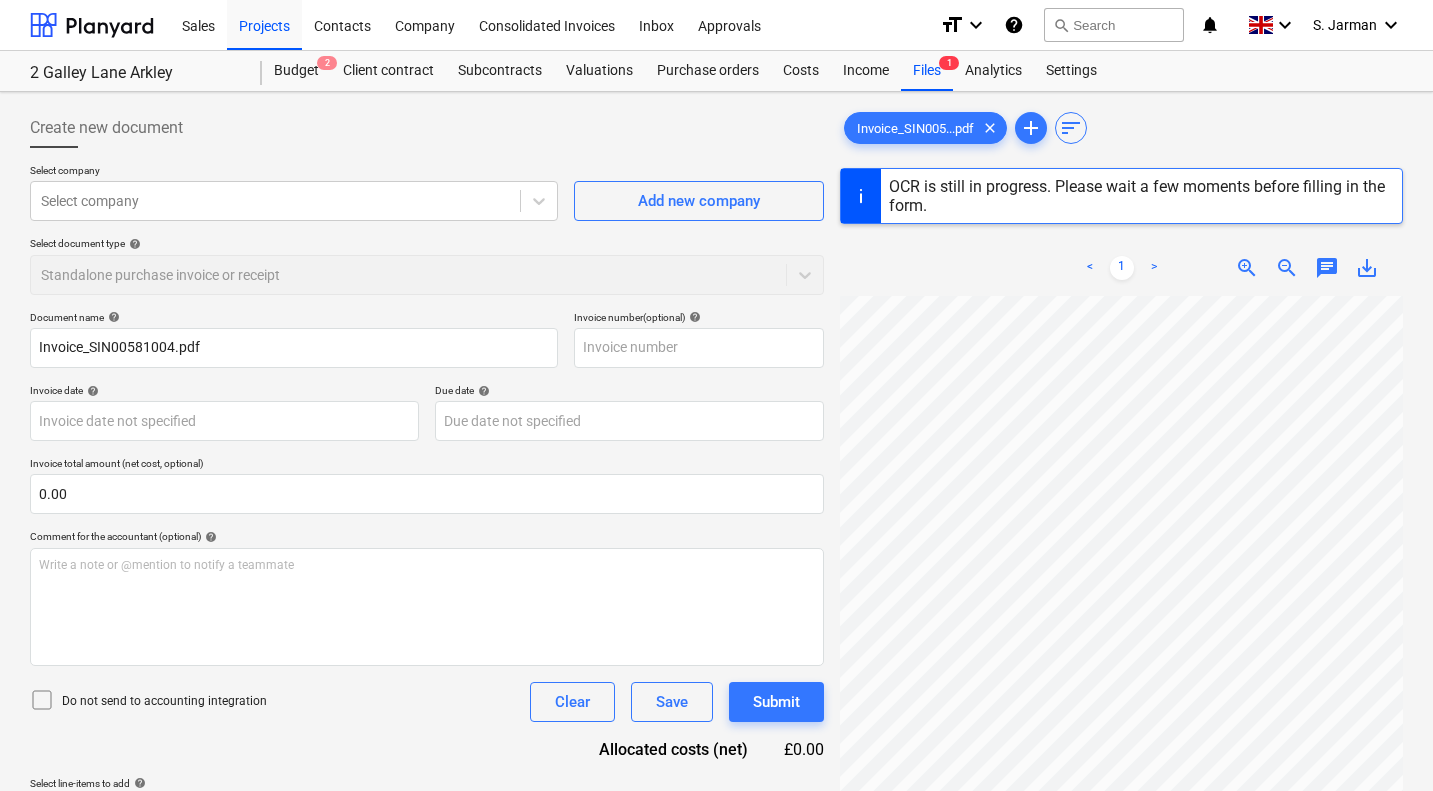 type on "SIN00581004" 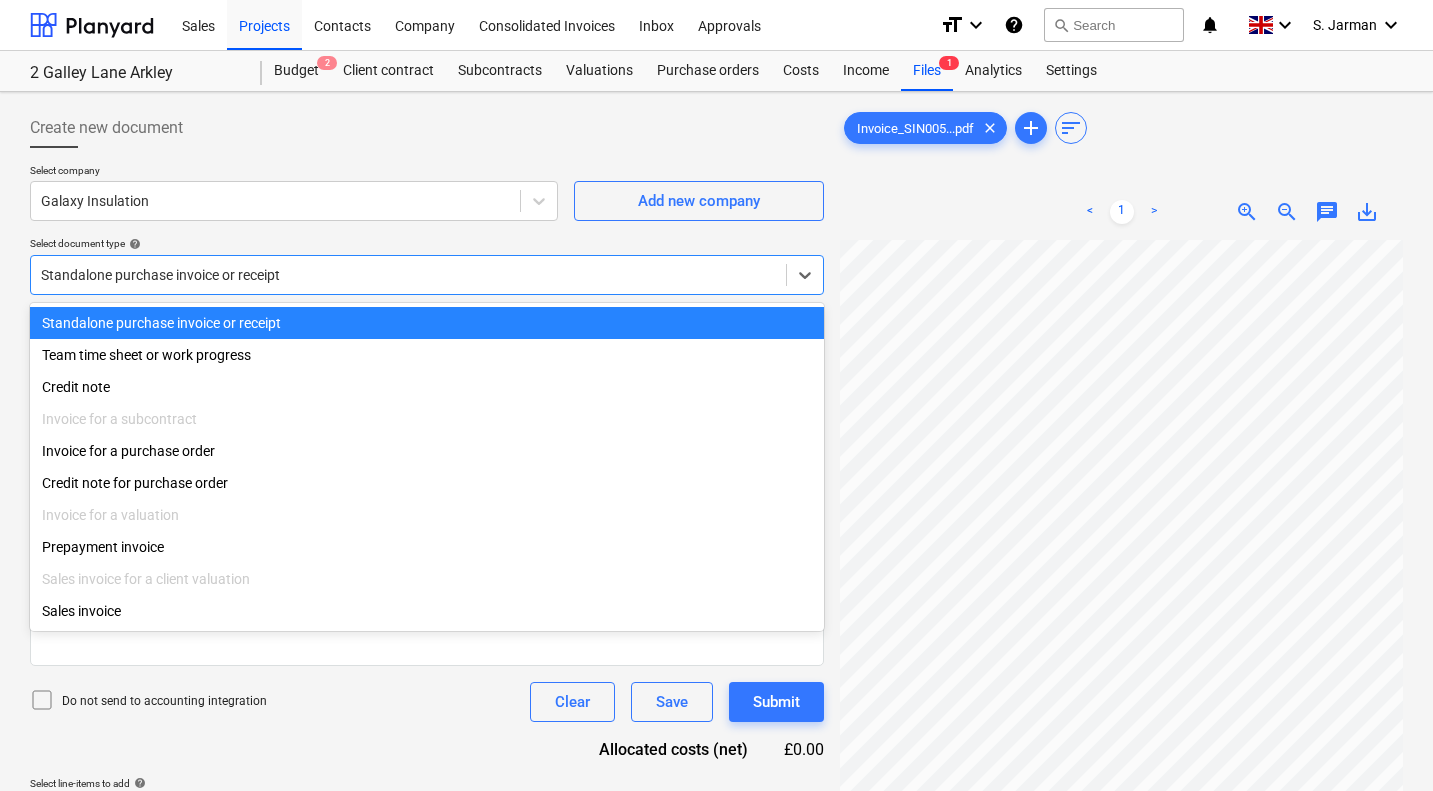 click on "Invoice for a purchase order" at bounding box center [427, 451] 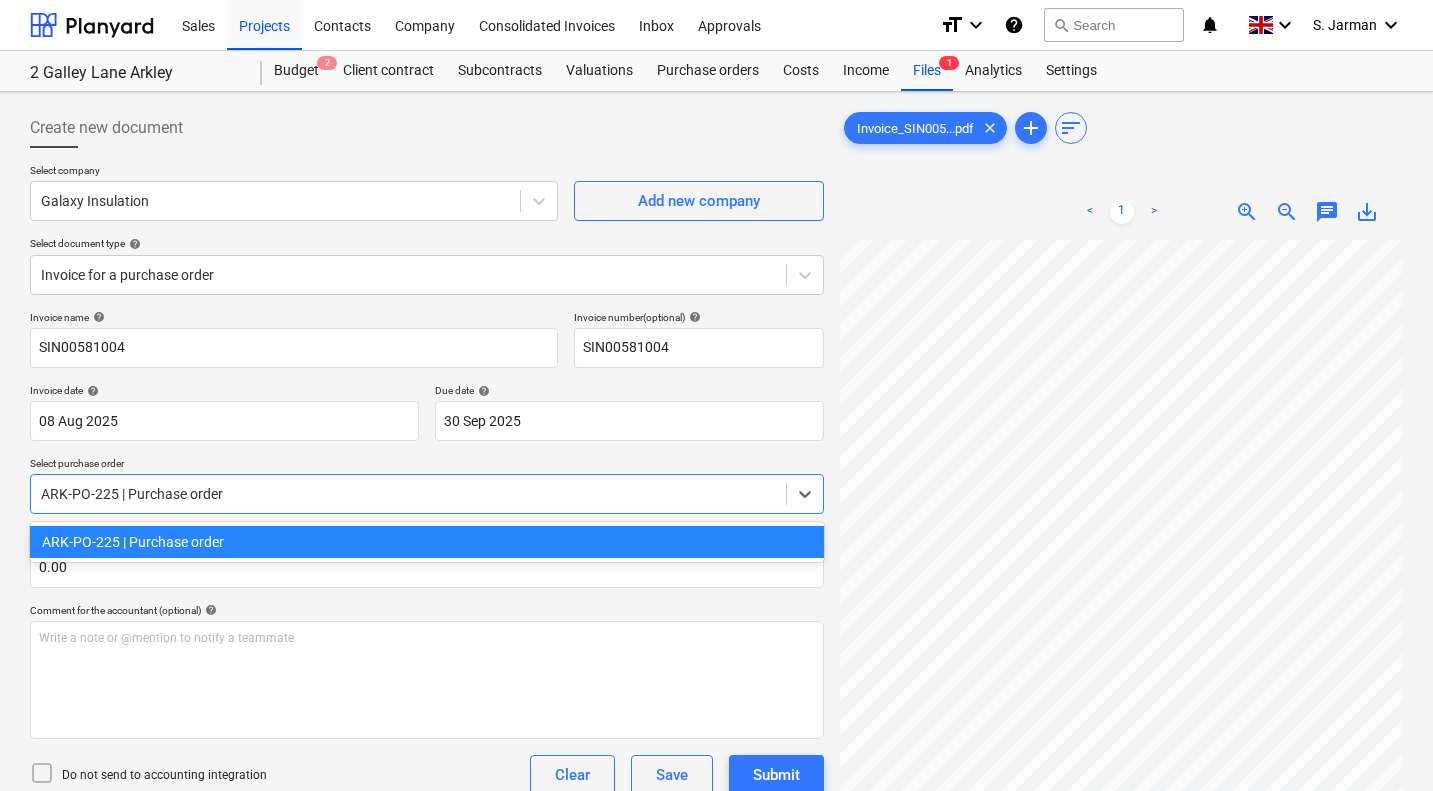 click on "ARK-PO-225 | Purchase order" at bounding box center (427, 542) 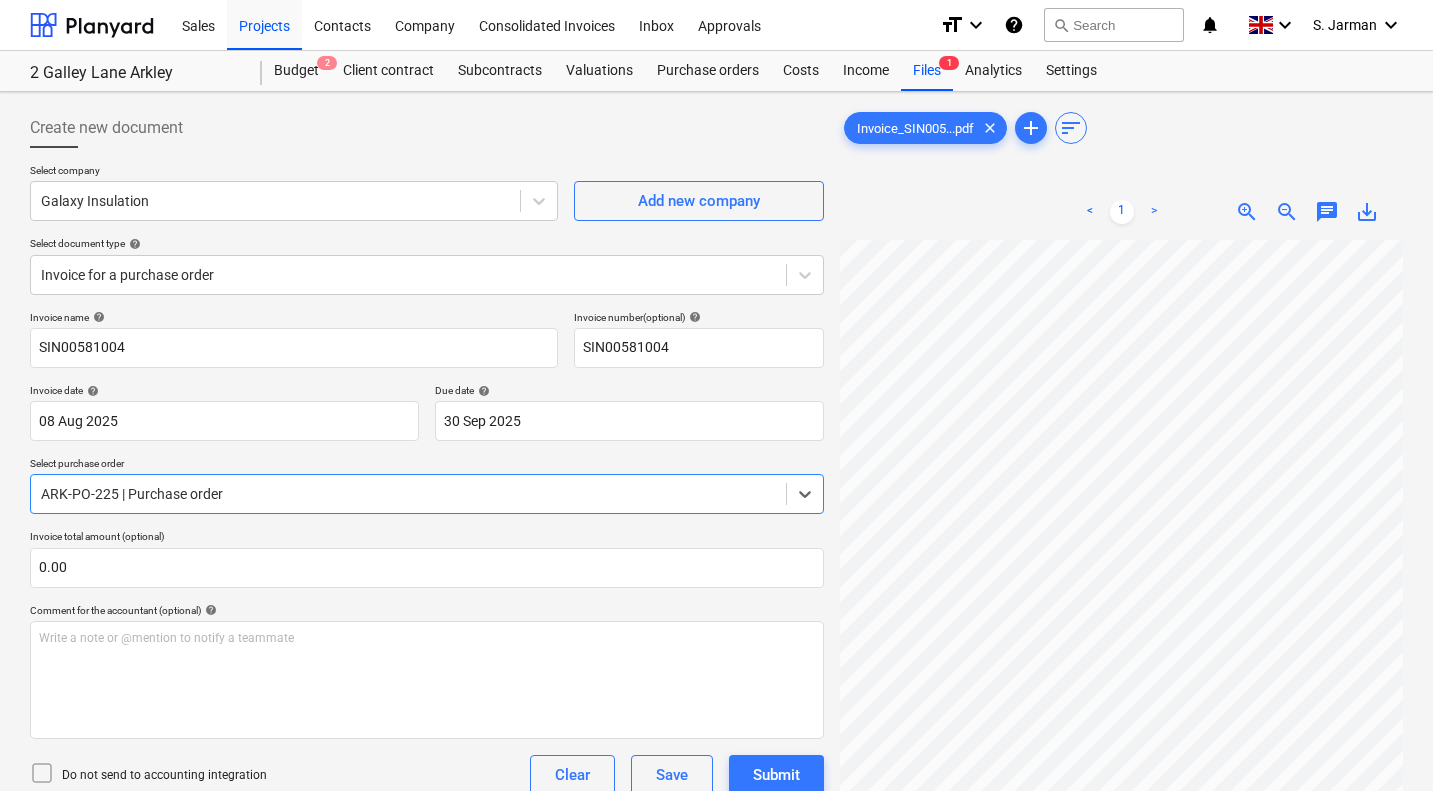 scroll, scrollTop: 1174, scrollLeft: 787, axis: both 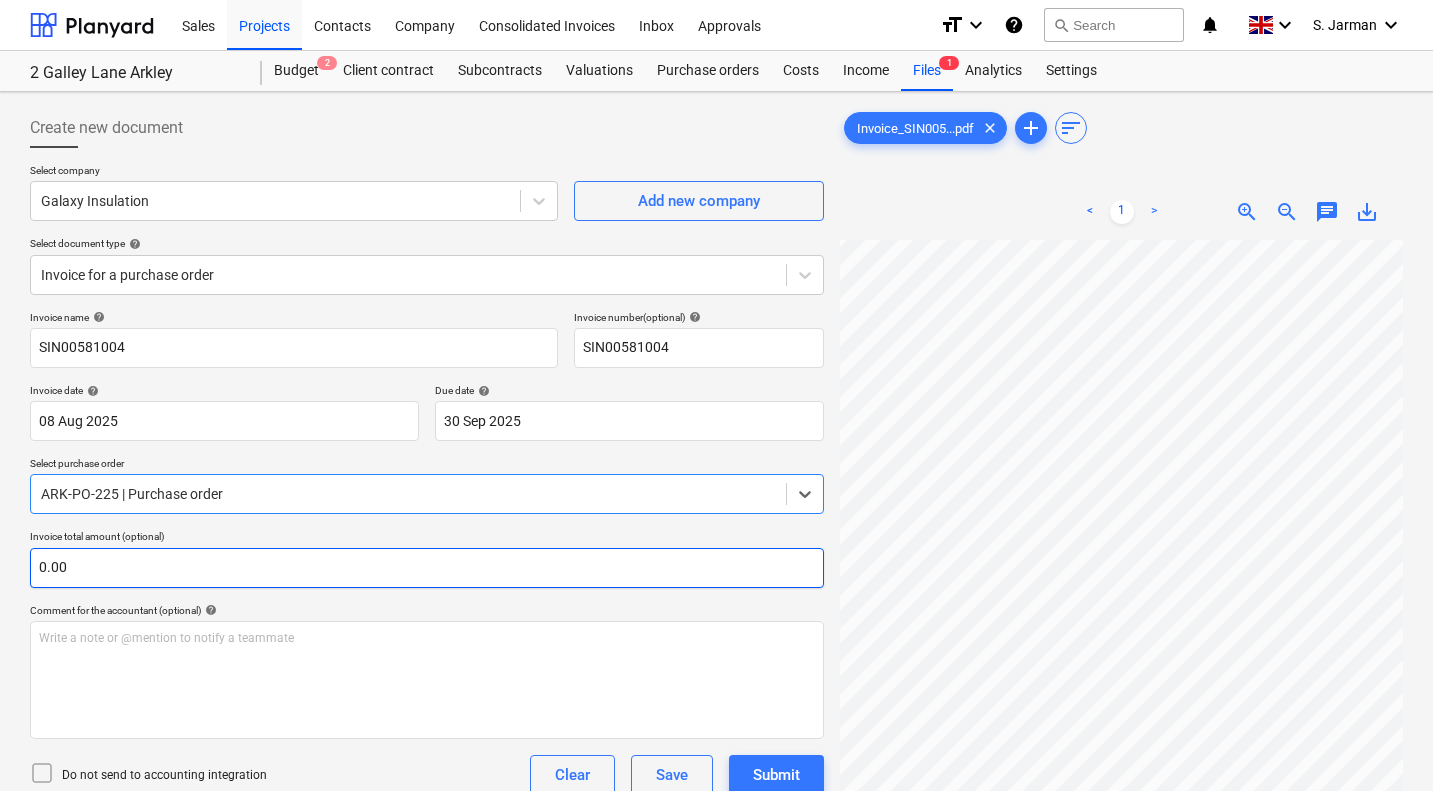 click on "0.00" at bounding box center [427, 568] 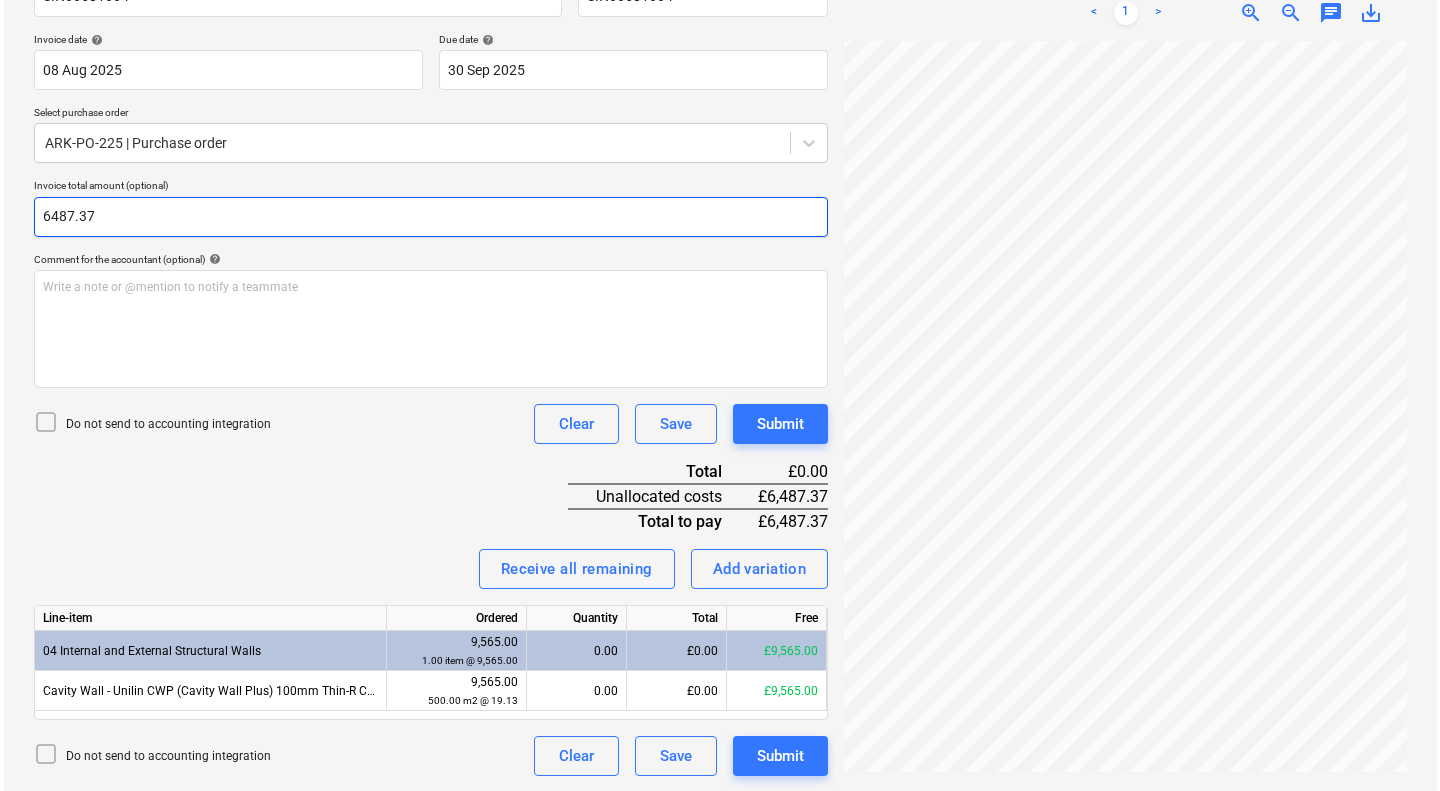 scroll, scrollTop: 352, scrollLeft: 0, axis: vertical 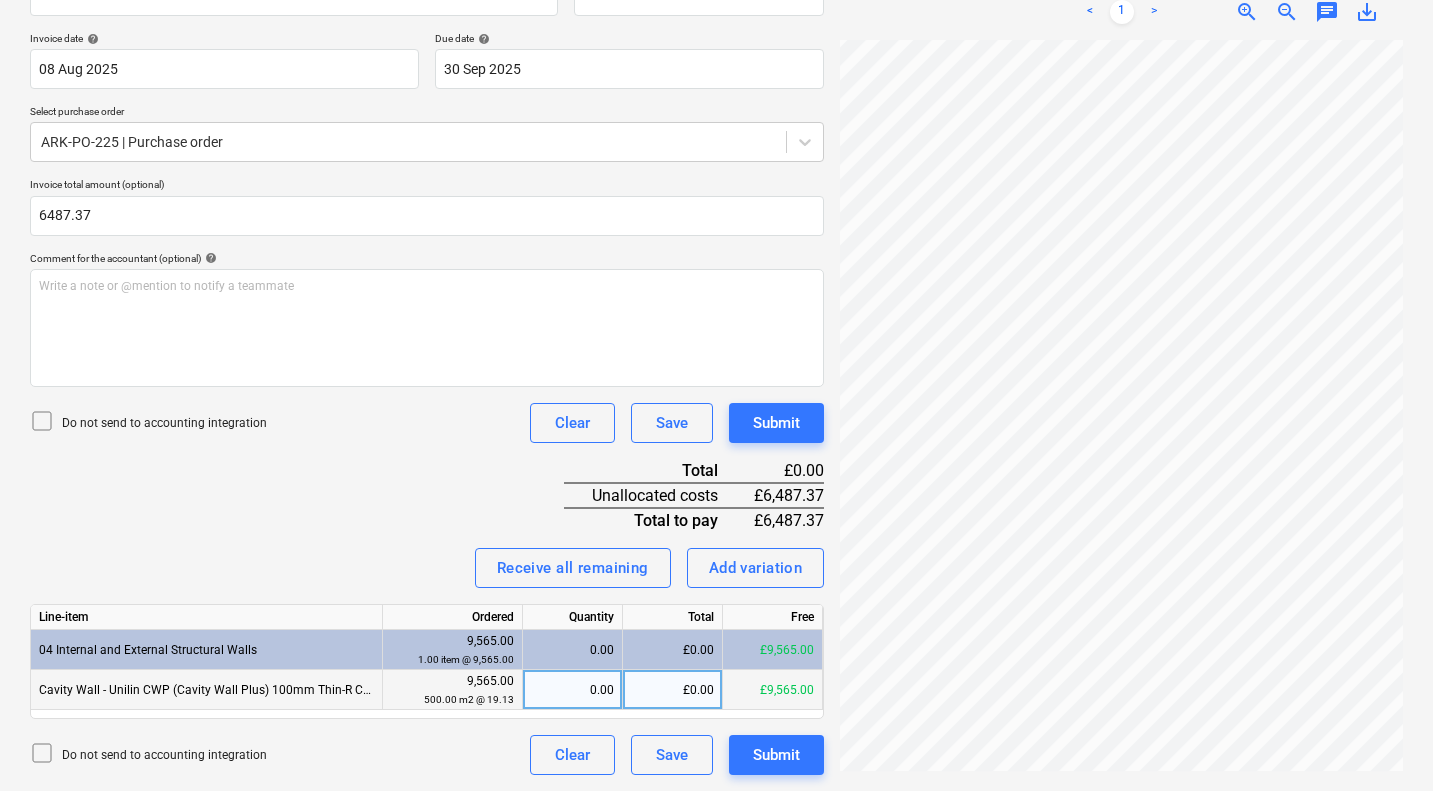 click on "£0.00" at bounding box center [673, 690] 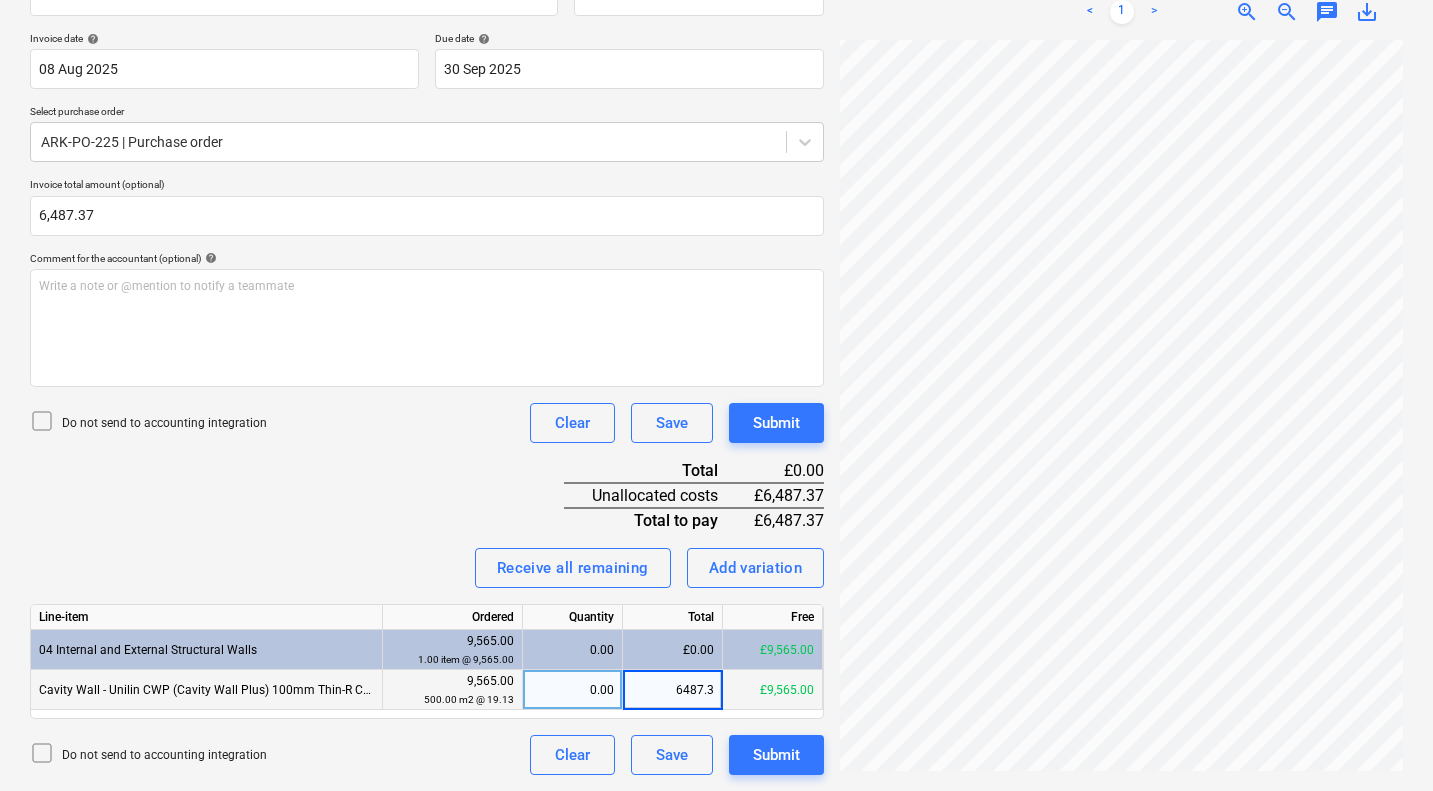 type on "6487.37" 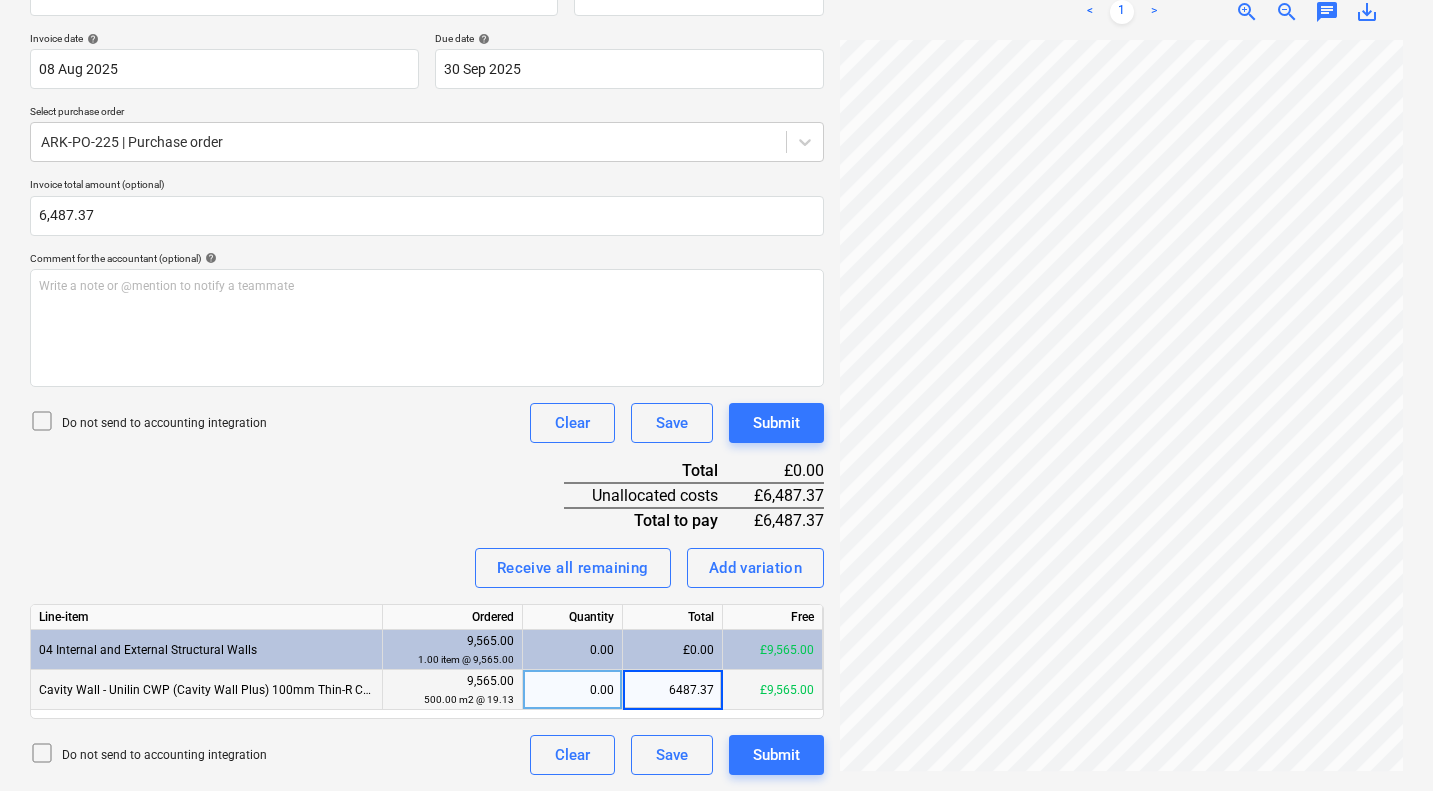 click on "Invoice name help SIN00581004 Invoice number  (optional) help SIN00581004 Invoice date help 08 Aug 2025 08.08.2025 Press the down arrow key to interact with the calendar and
select a date. Press the question mark key to get the keyboard shortcuts for changing dates. Due date help 30 Sep 2025 30.09.2025 Press the down arrow key to interact with the calendar and
select a date. Press the question mark key to get the keyboard shortcuts for changing dates. Select purchase order ARK-PO-225 | Purchase order Invoice total amount (optional) 6,487.37 Comment for the accountant (optional) help Write a note or @mention to notify a teammate ﻿ Do not send to accounting integration Clear Save Submit Total £0.00 Unallocated costs £6,487.37 Total to pay £6,487.37 Receive all remaining Add variation Line-item Ordered Quantity Total Free  04 Internal and External Structural Walls 9,565.00 1.00 item @ 9,565.00 0.00 £0.00 £9,565.00  Cavity Wall - Unilin CWP (Cavity Wall Plus) 100mm Thin-R CWP Board TG 1200x450x100" at bounding box center (427, 367) 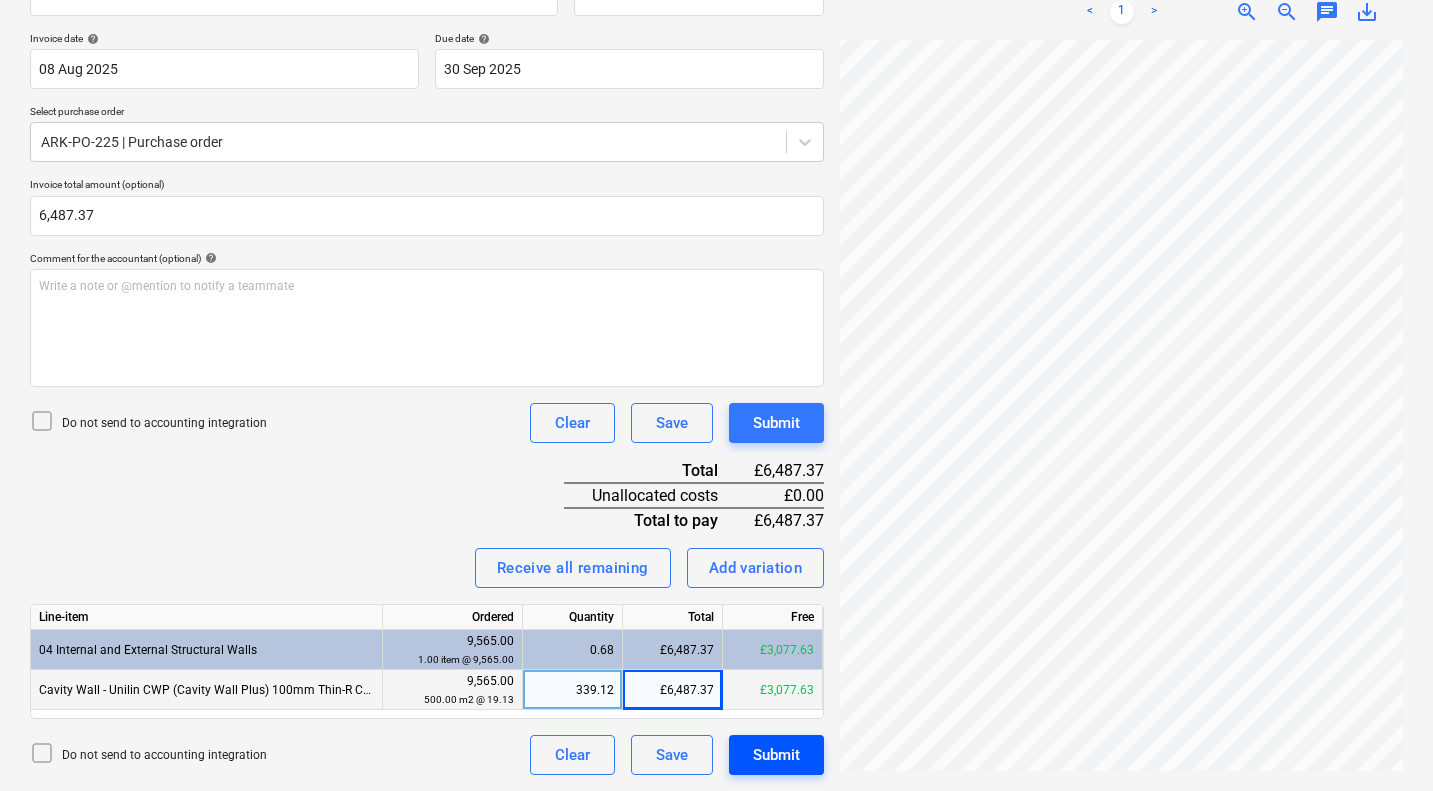 click on "Submit" at bounding box center (776, 755) 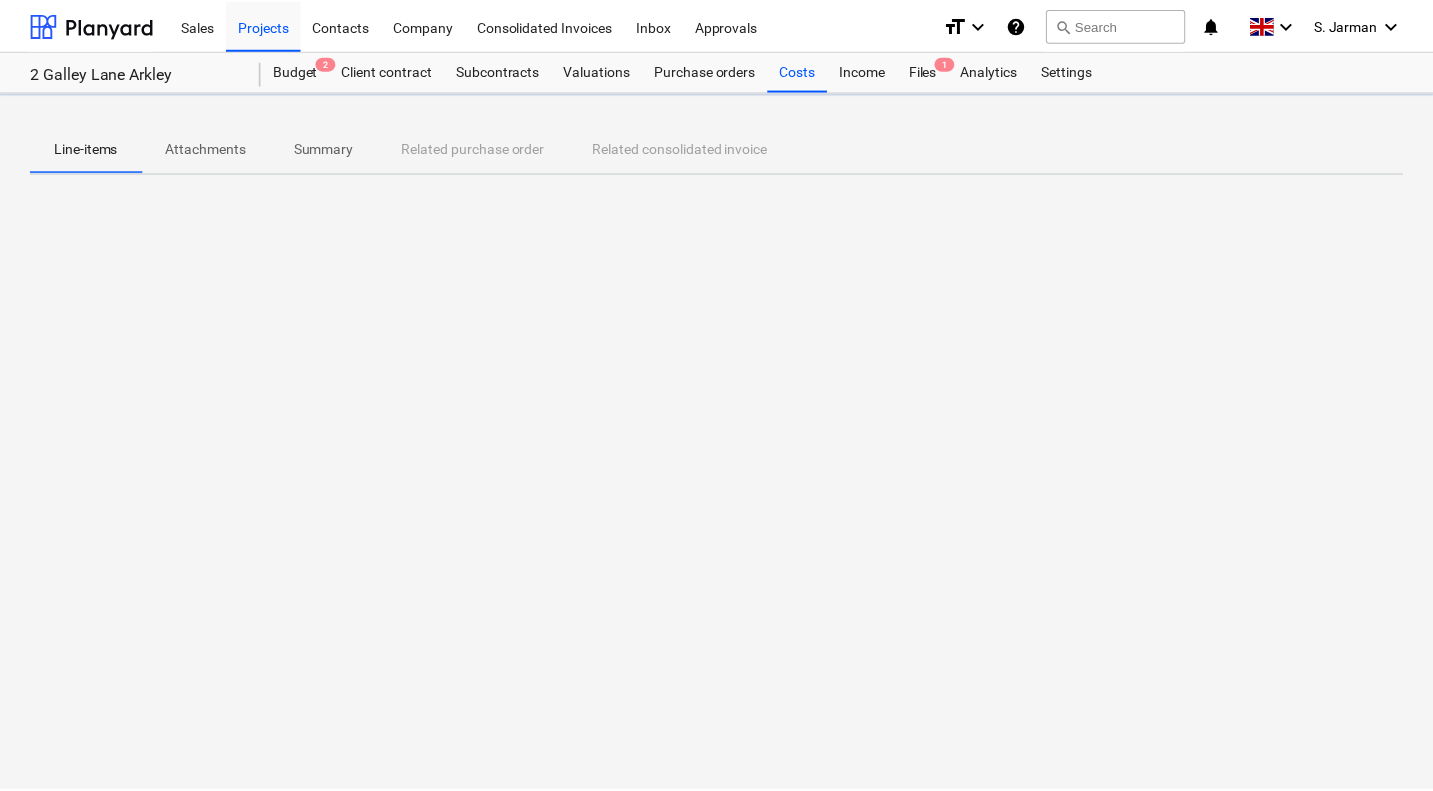 scroll, scrollTop: 0, scrollLeft: 0, axis: both 